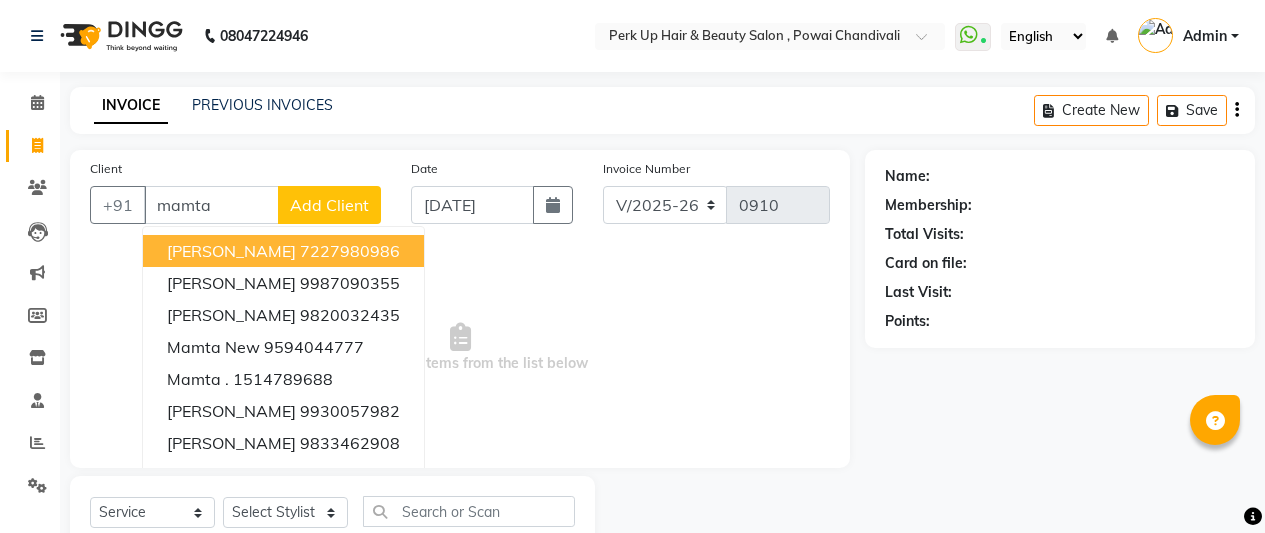 select on "5131" 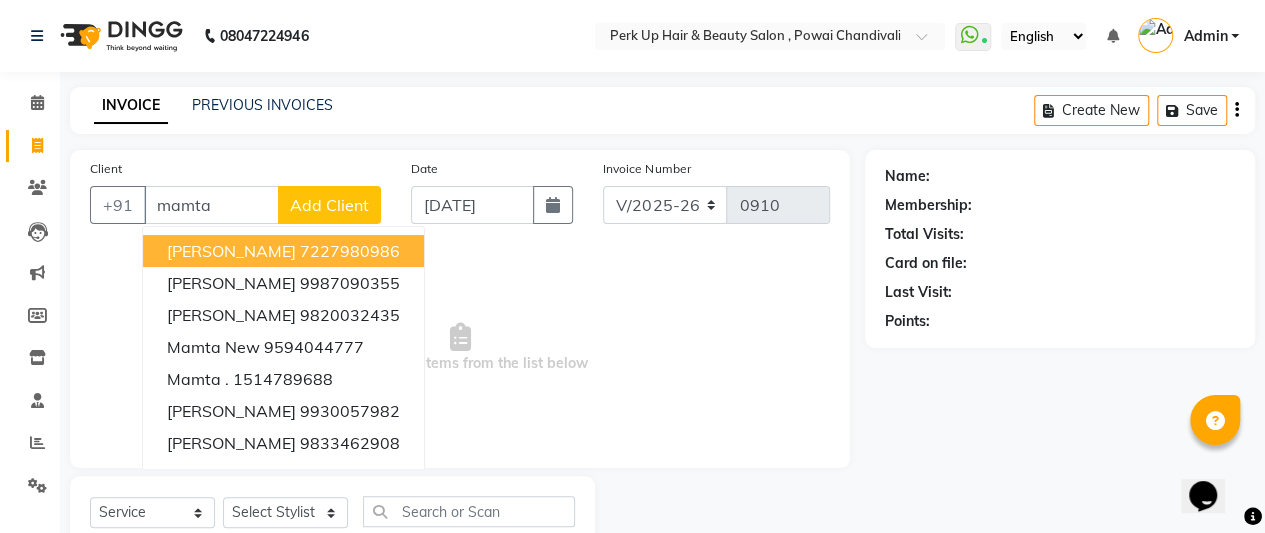 scroll, scrollTop: 0, scrollLeft: 0, axis: both 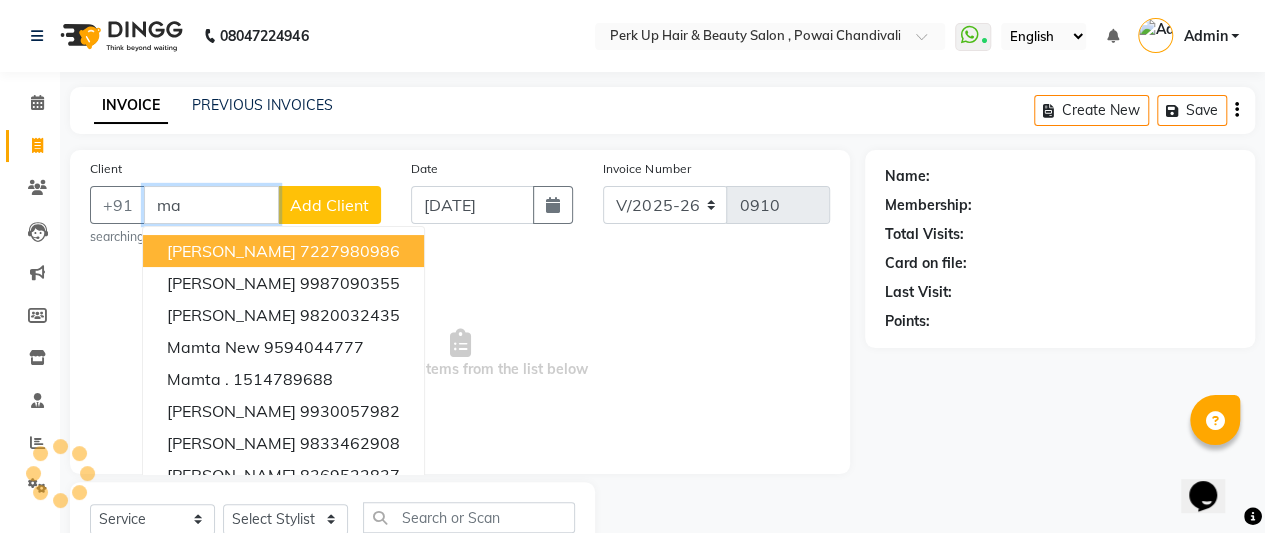 type on "m" 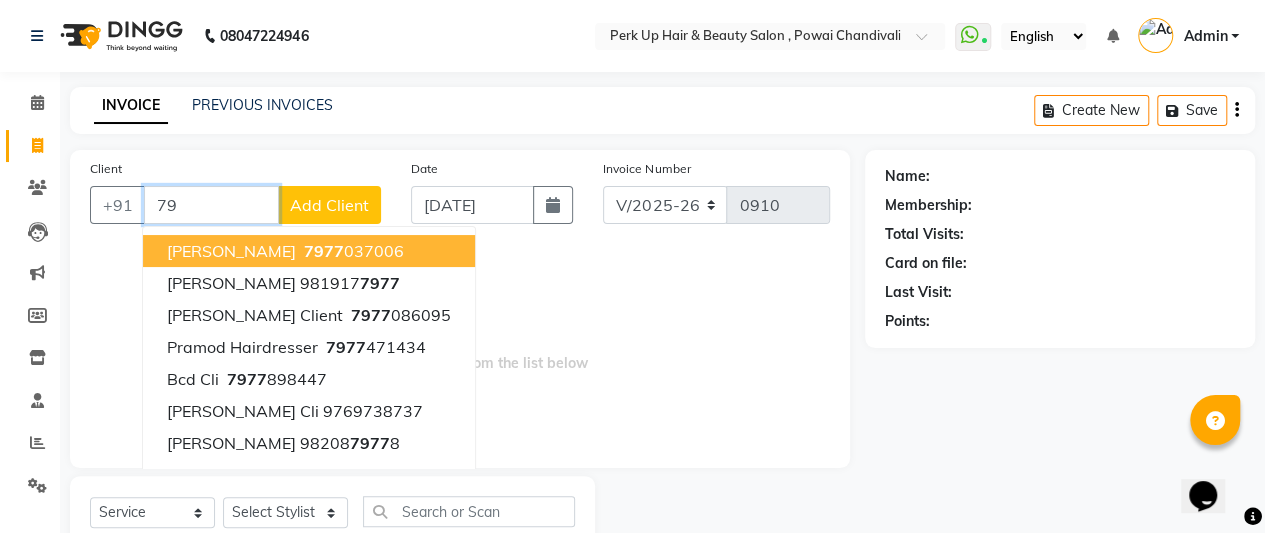 type on "7" 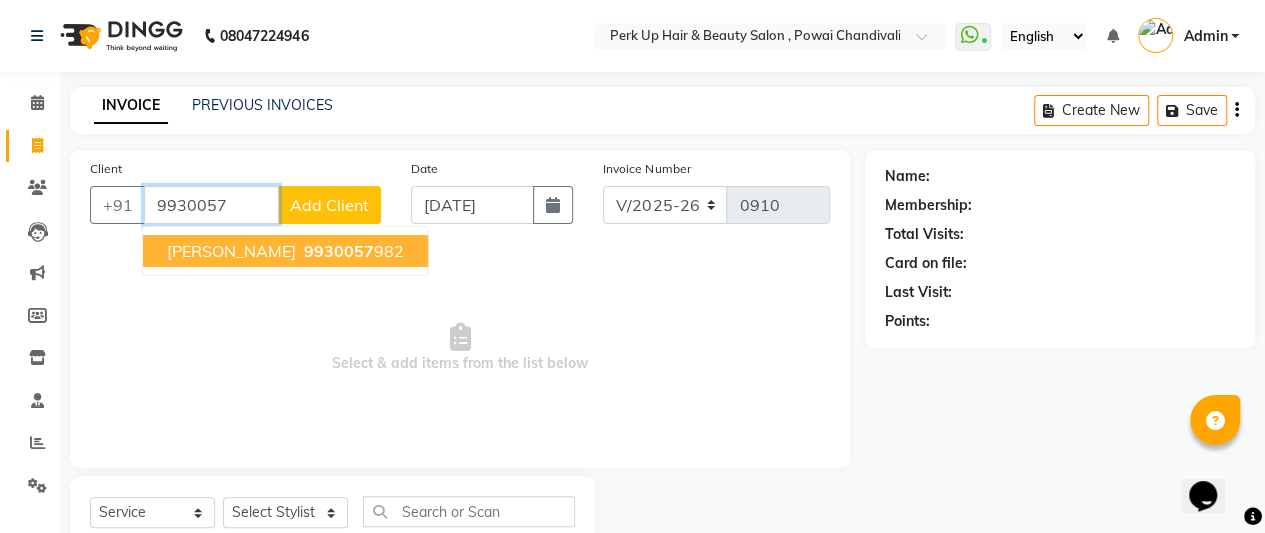 click on "9930057 982" at bounding box center (352, 251) 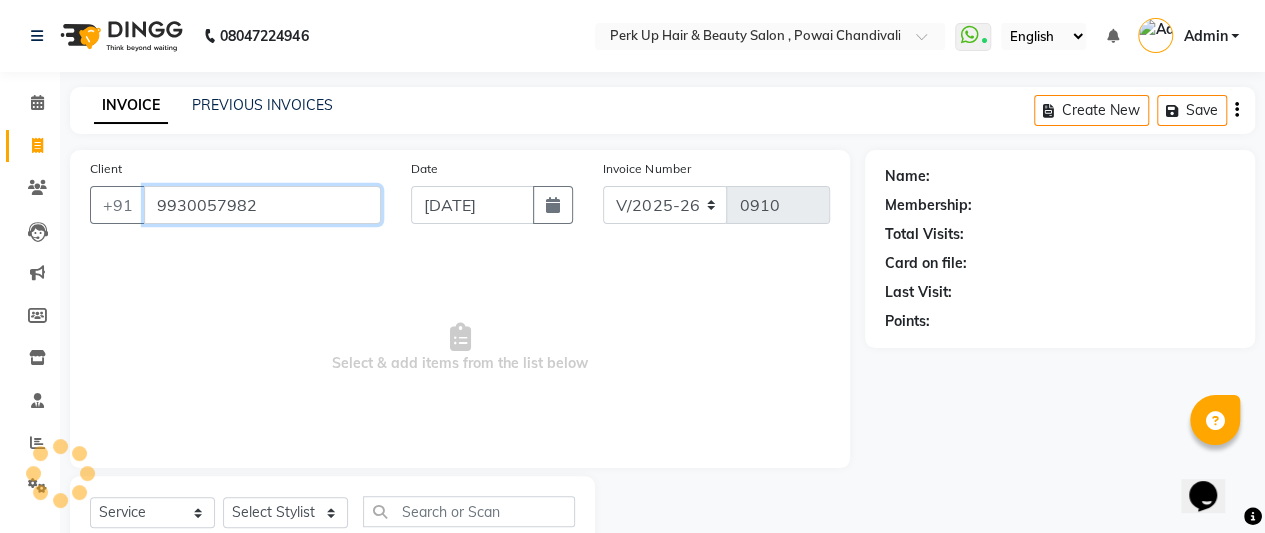 type on "9930057982" 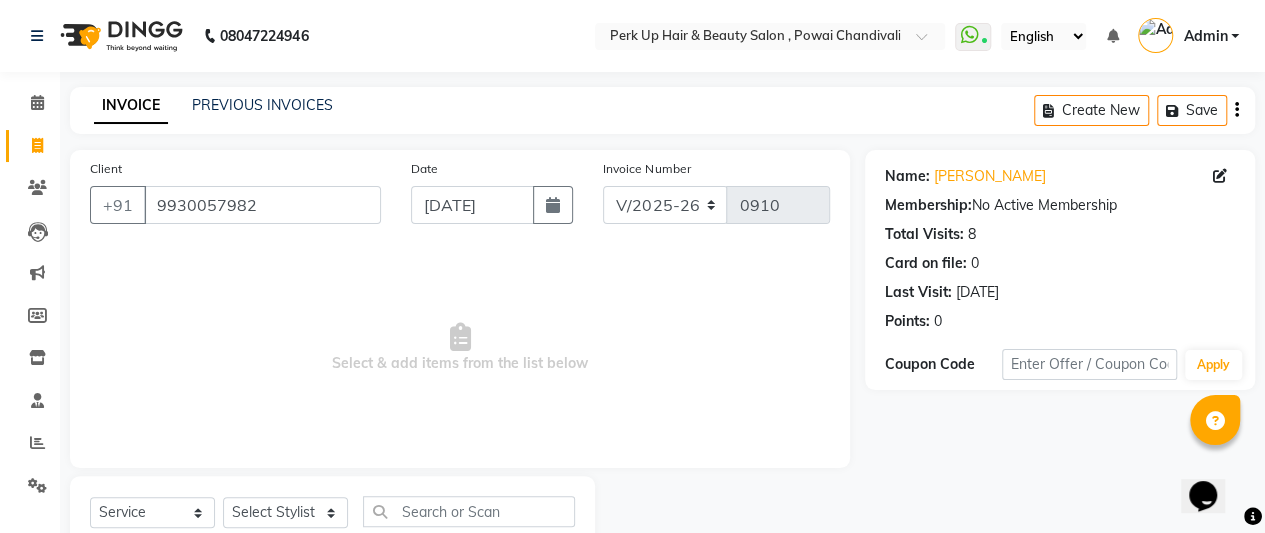scroll, scrollTop: 67, scrollLeft: 0, axis: vertical 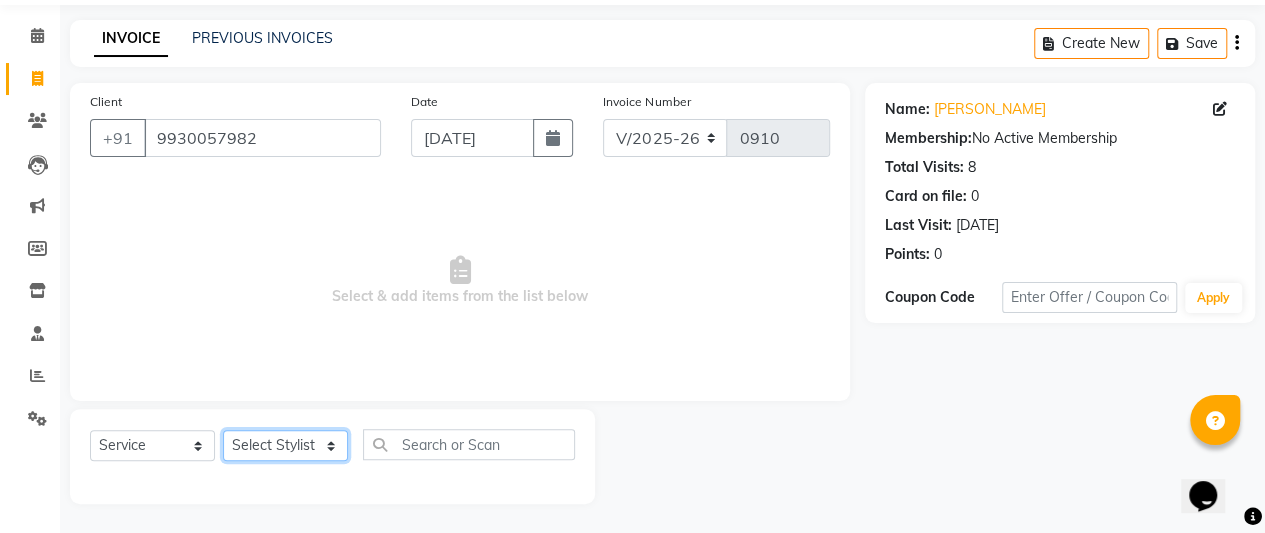 click on "Select Stylist [PERSON_NAME] danish [PERSON_NAME] [PERSON_NAME]		 [PERSON_NAME] [PERSON_NAME]			 Raju [PERSON_NAME]			 [PERSON_NAME]			 [PERSON_NAME] [PERSON_NAME] [PERSON_NAME] Seja [PERSON_NAME] Shaves [PERSON_NAME]" 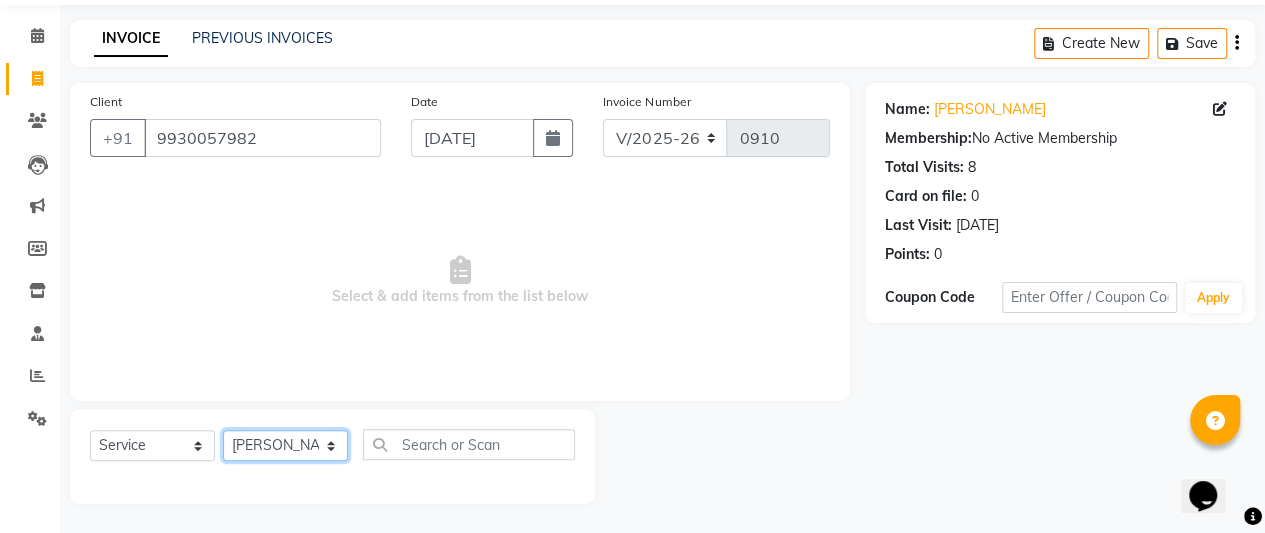 click on "Select Stylist [PERSON_NAME] danish [PERSON_NAME] [PERSON_NAME]		 [PERSON_NAME] [PERSON_NAME]			 Raju [PERSON_NAME]			 [PERSON_NAME]			 [PERSON_NAME] [PERSON_NAME] [PERSON_NAME] Seja [PERSON_NAME] Shaves [PERSON_NAME]" 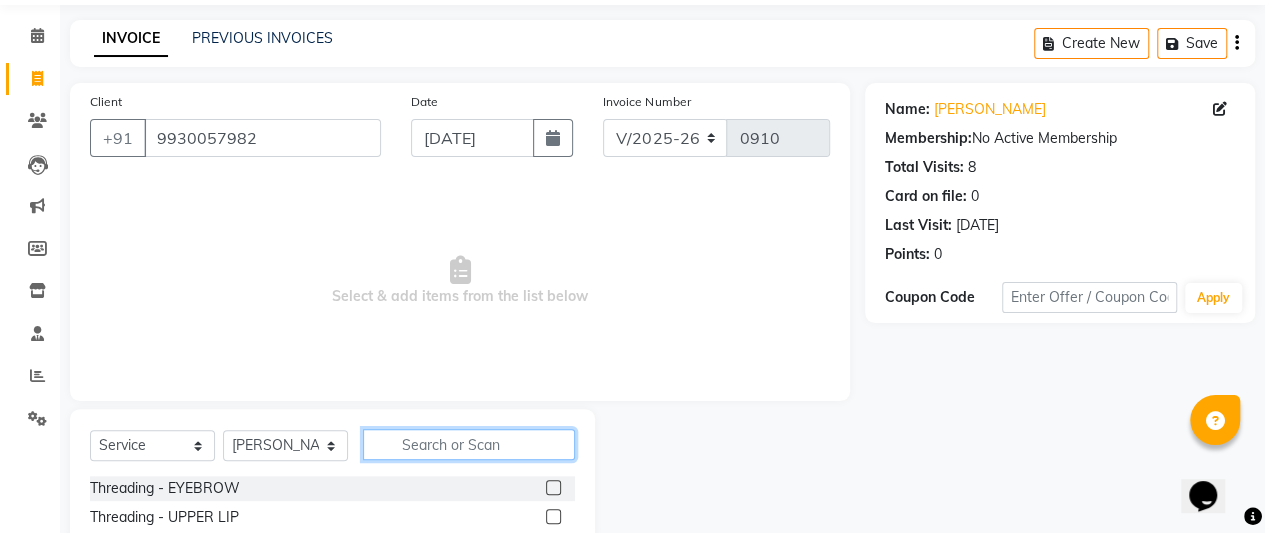 click 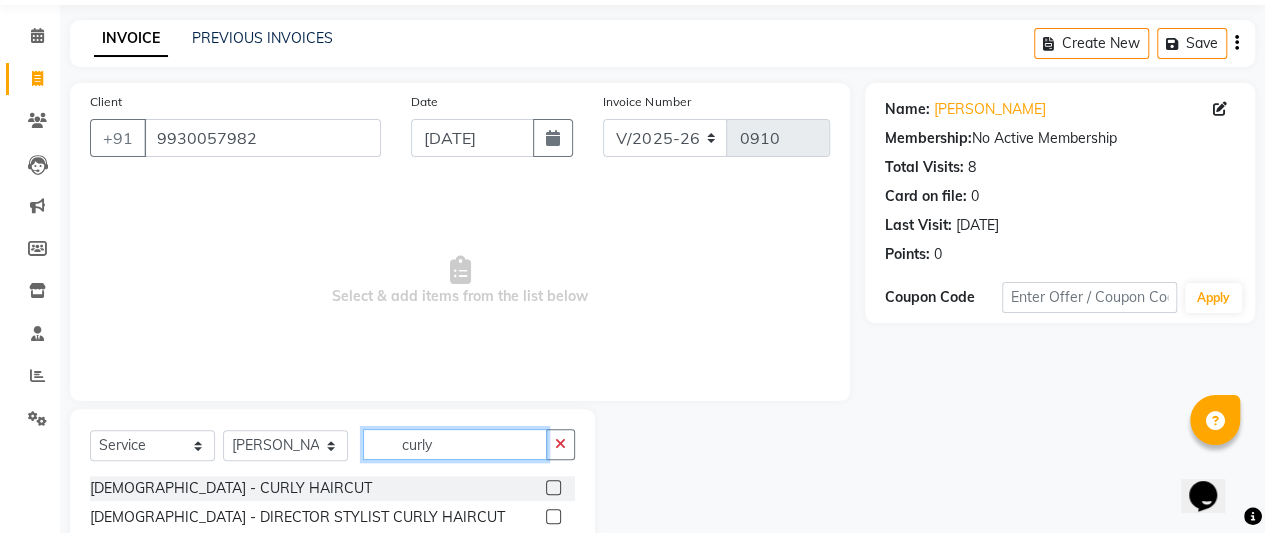 scroll, scrollTop: 267, scrollLeft: 0, axis: vertical 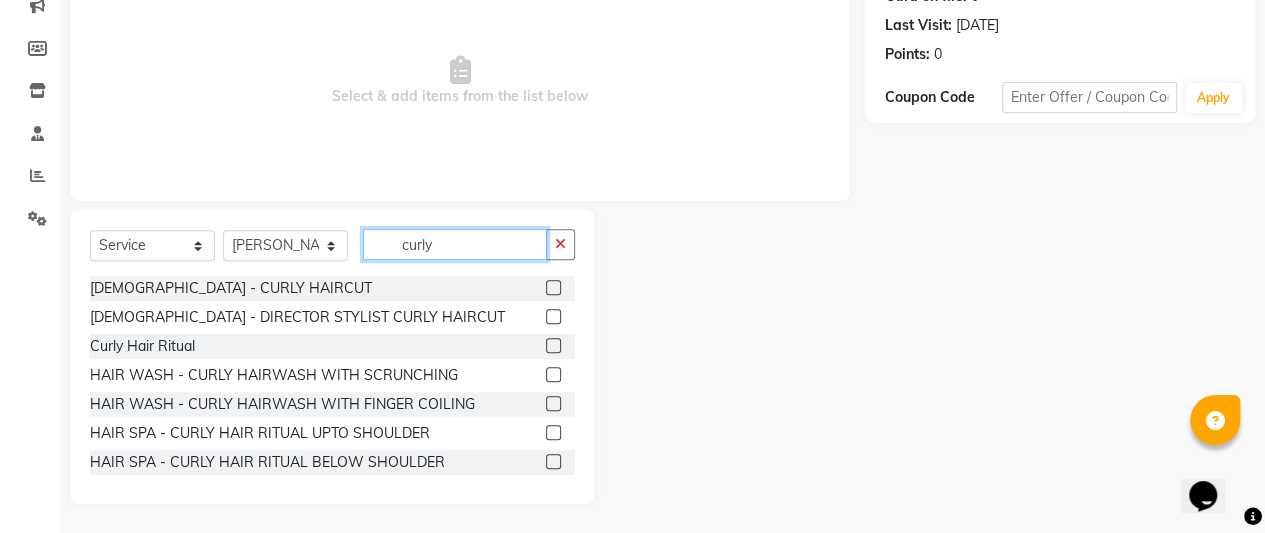 type on "curly" 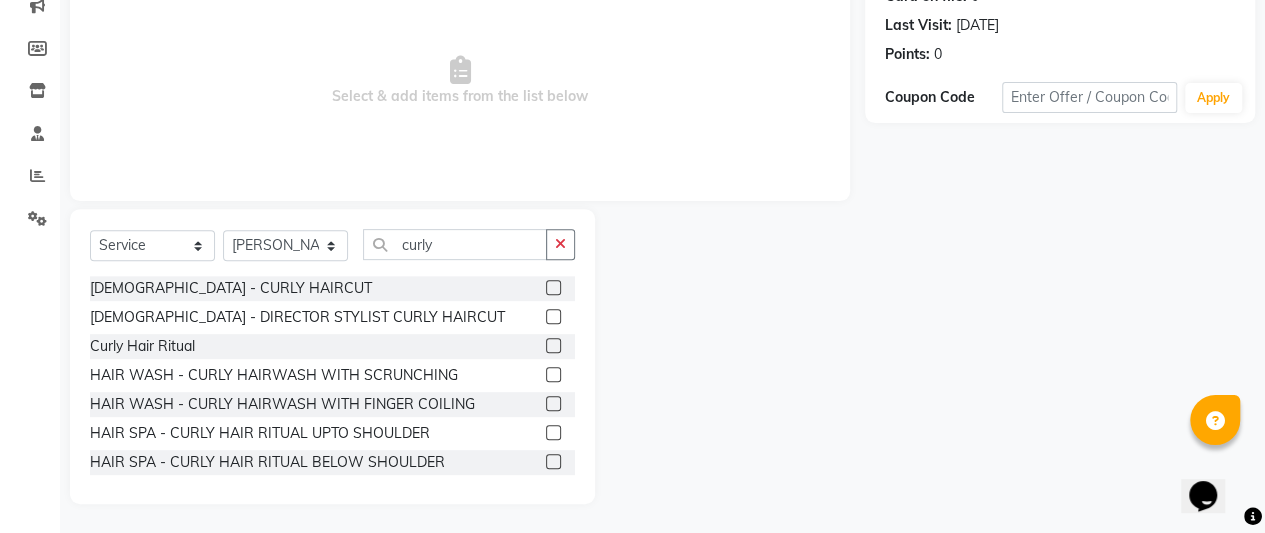 click 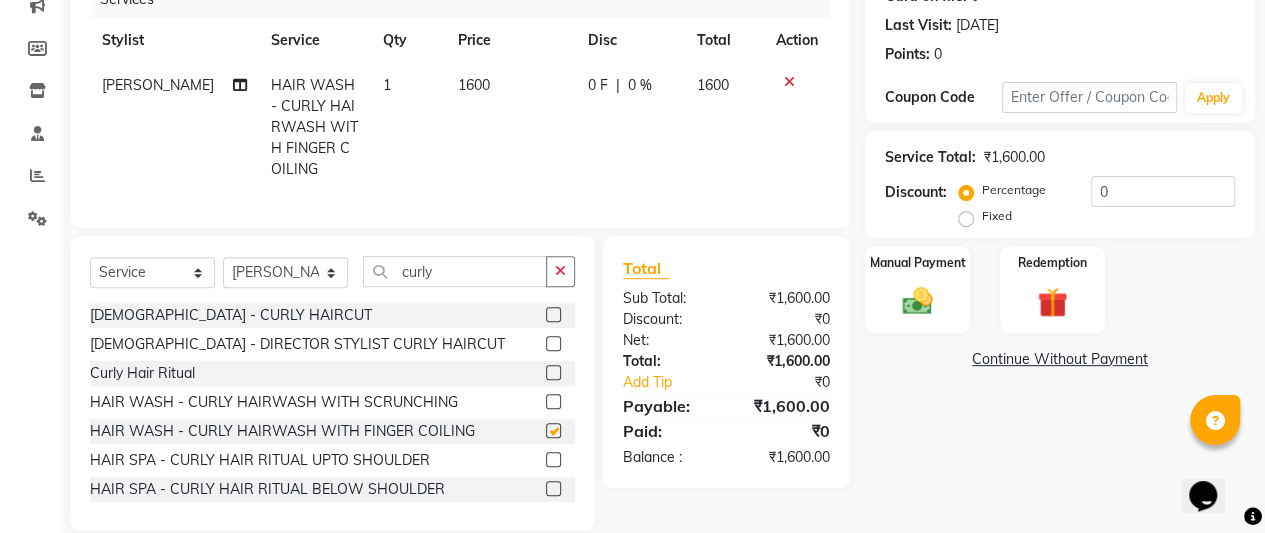 checkbox on "false" 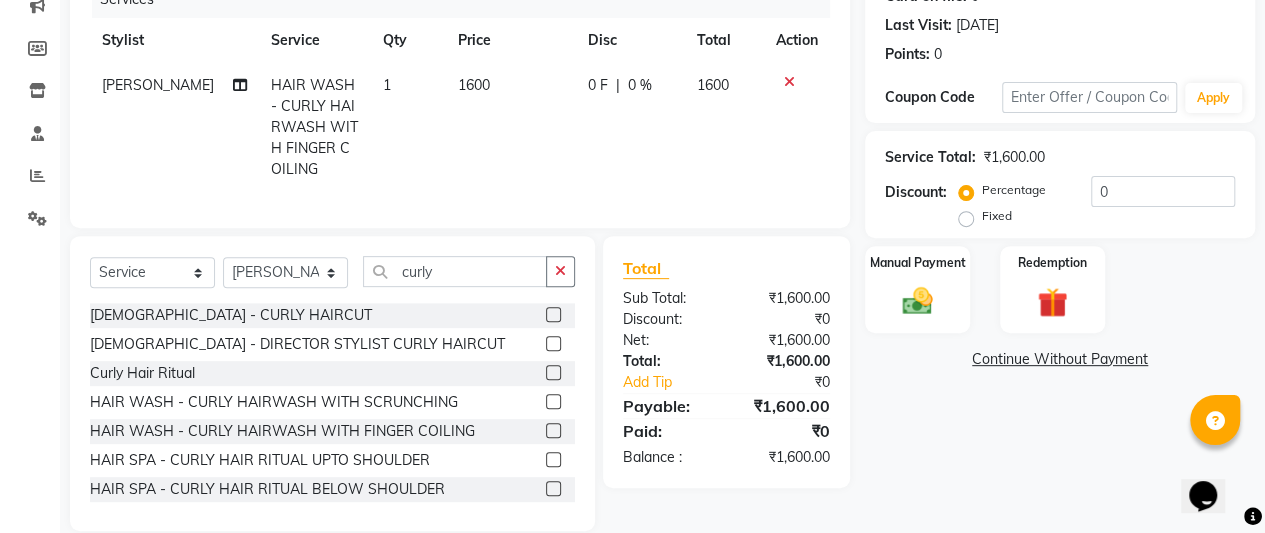 click on "0 F" 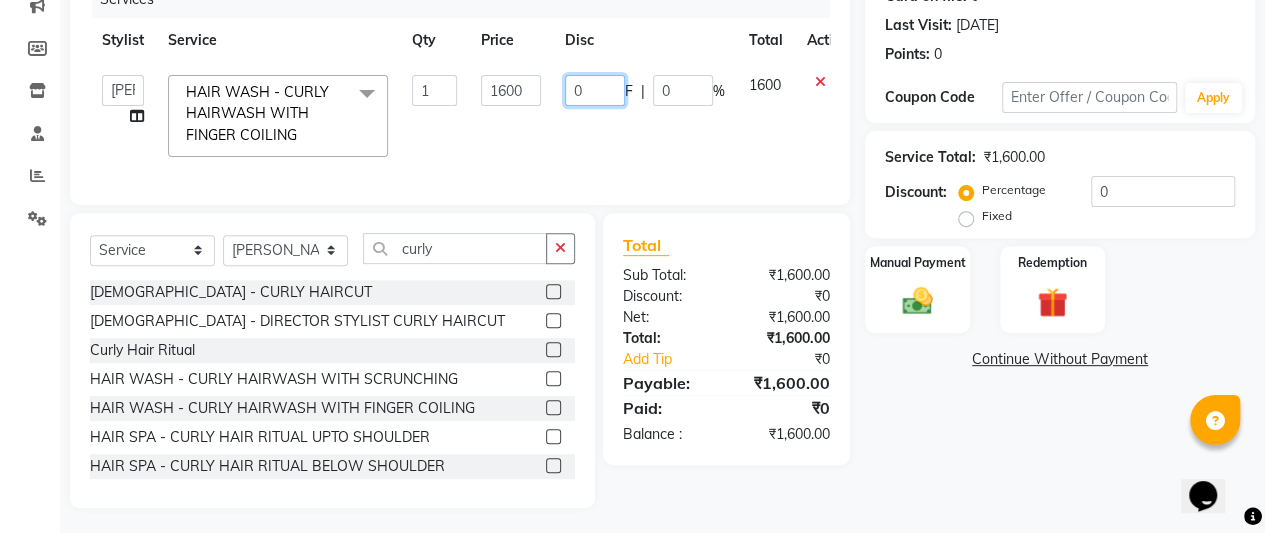 click on "0" 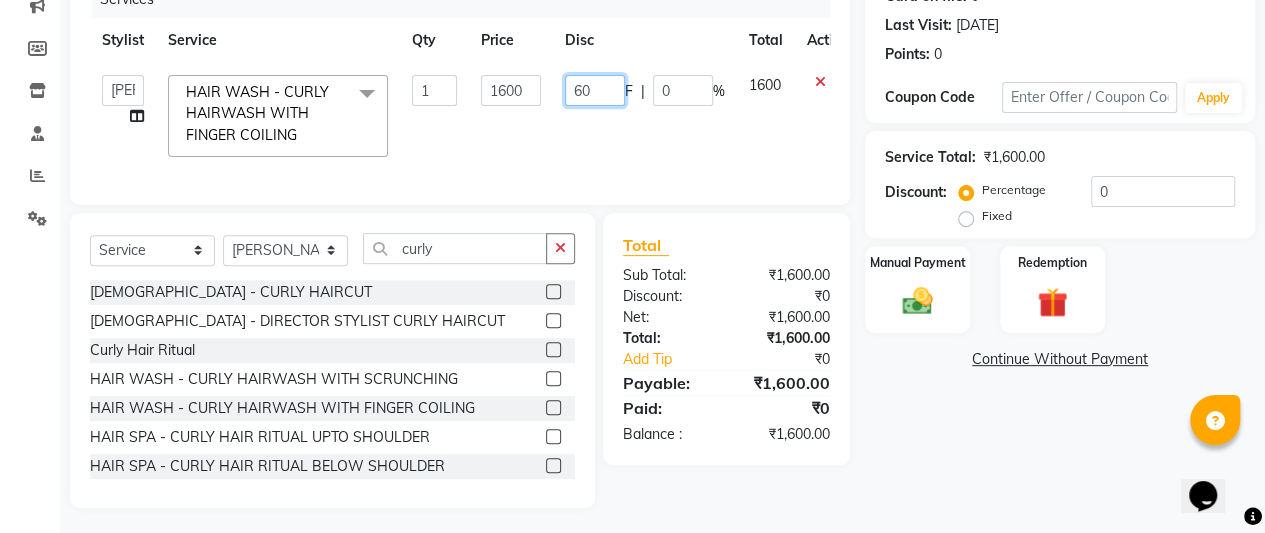 type on "600" 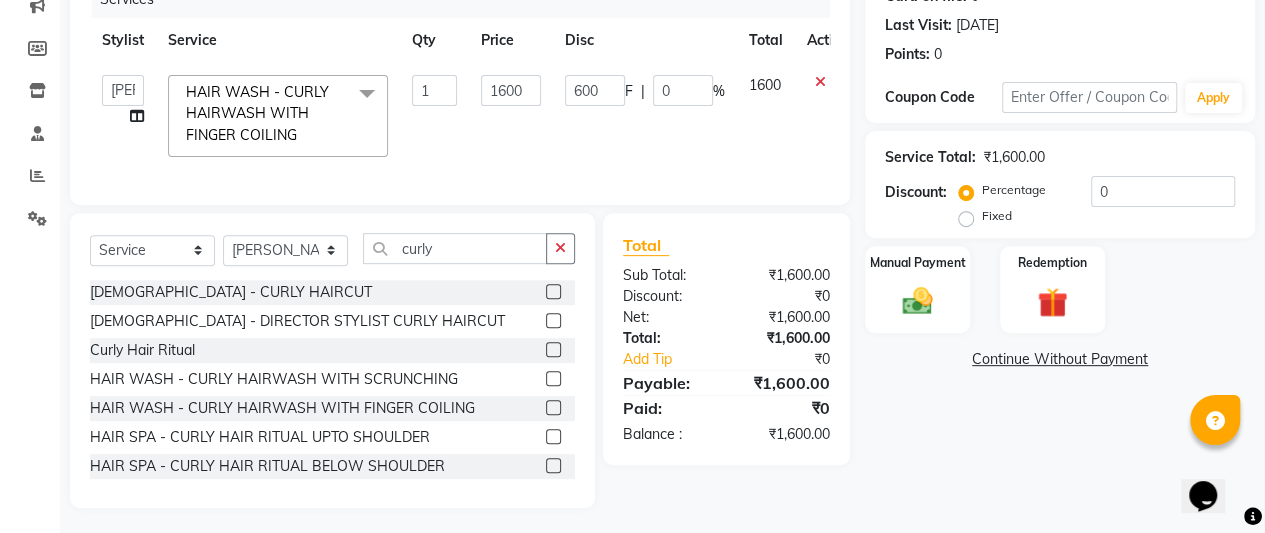 click on "600 F | 0 %" 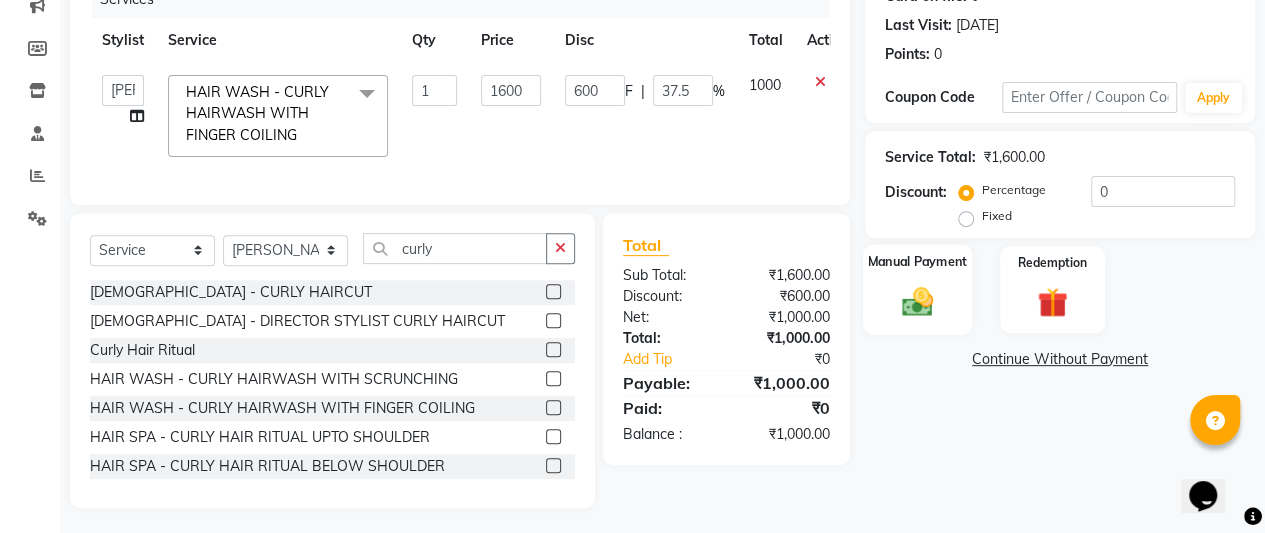 click 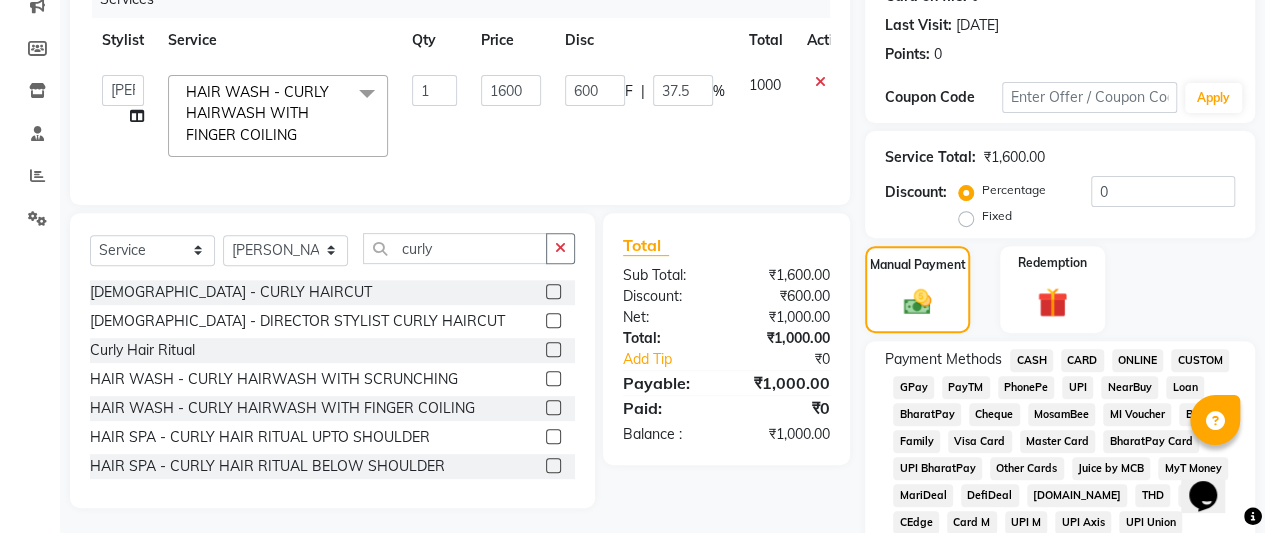click on "CARD" 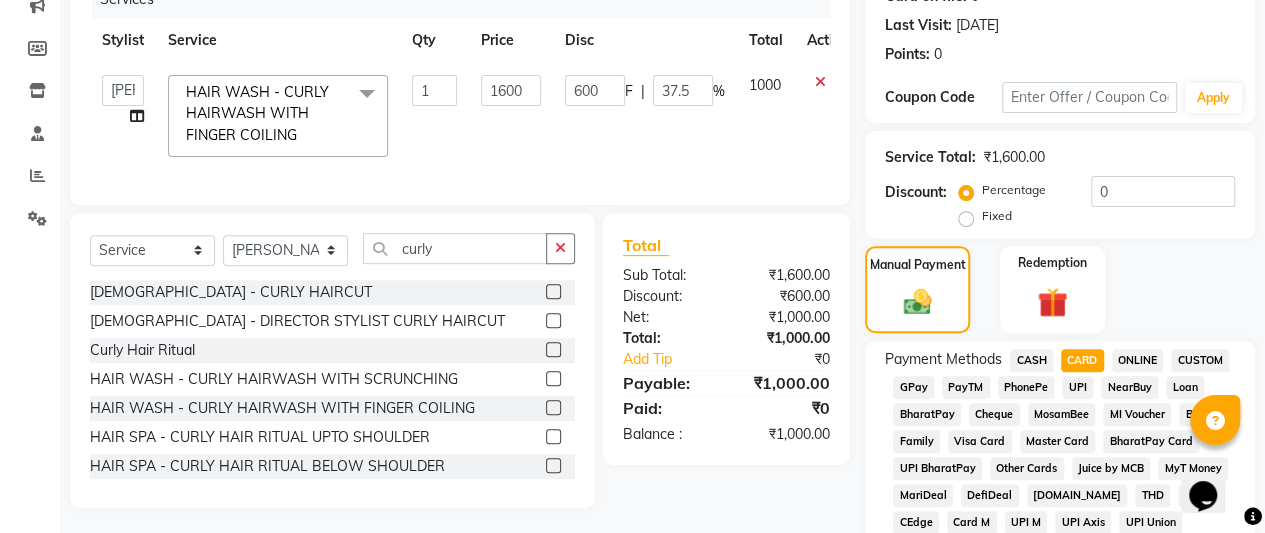 scroll, scrollTop: 1024, scrollLeft: 0, axis: vertical 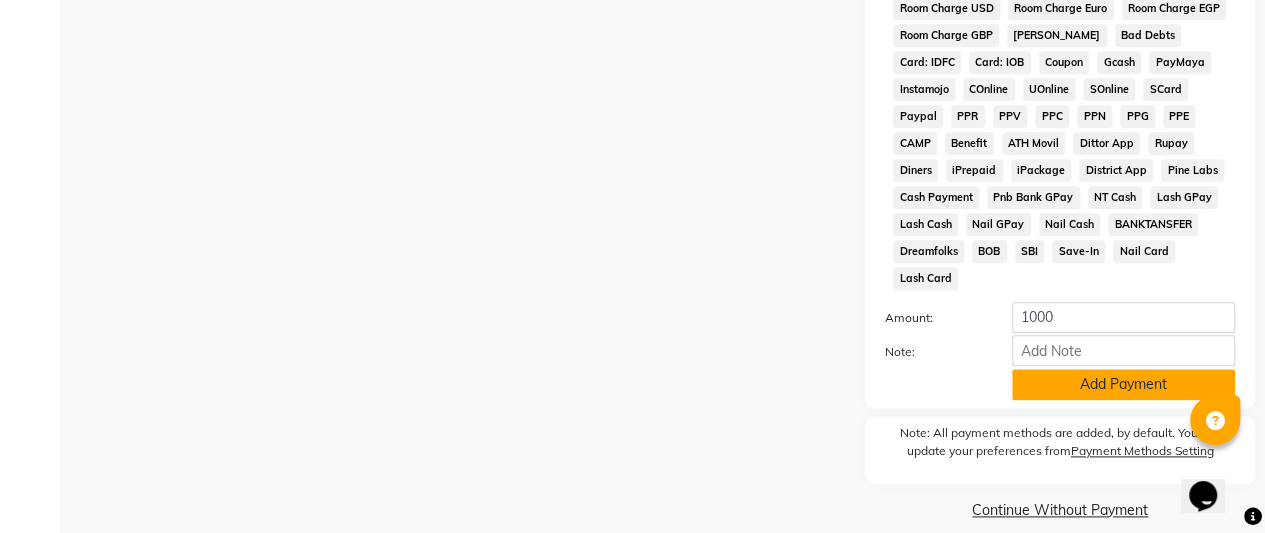 click on "Add Payment" 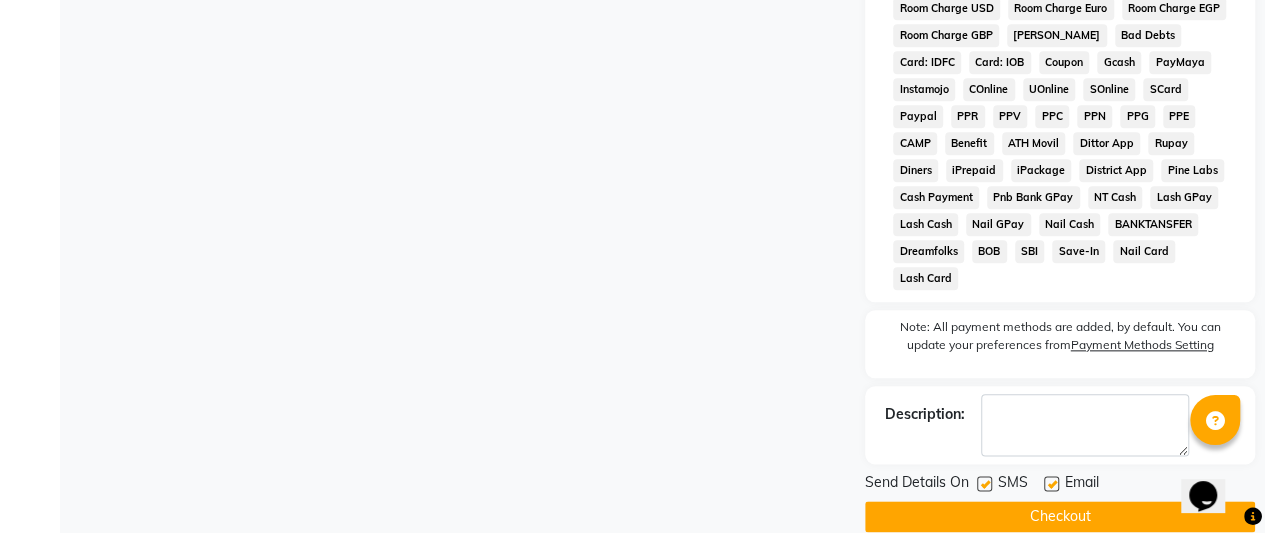 click 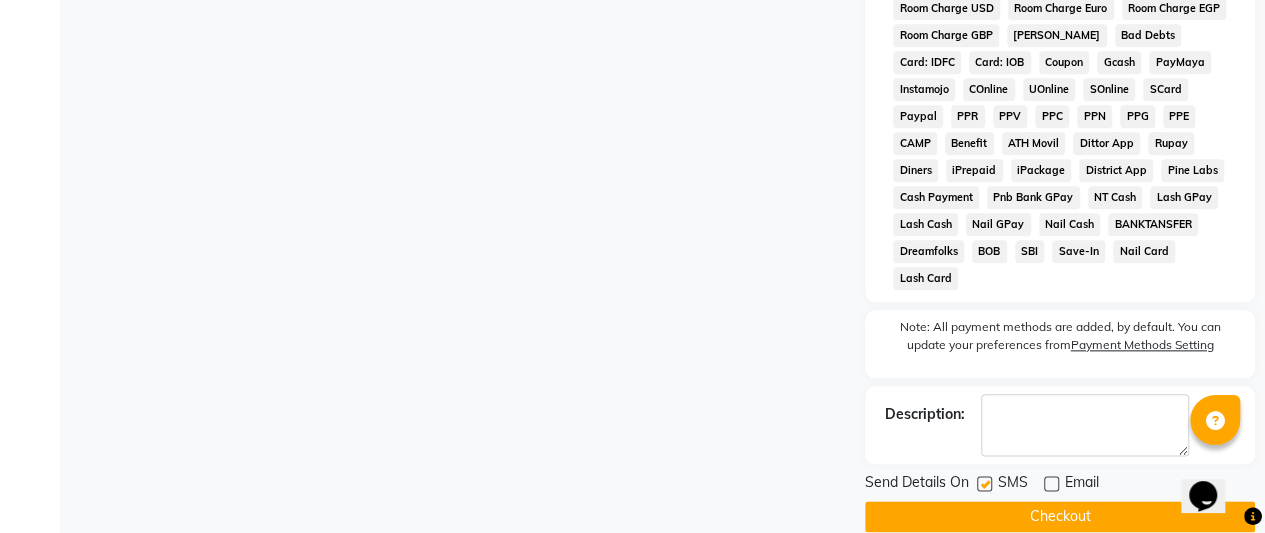click 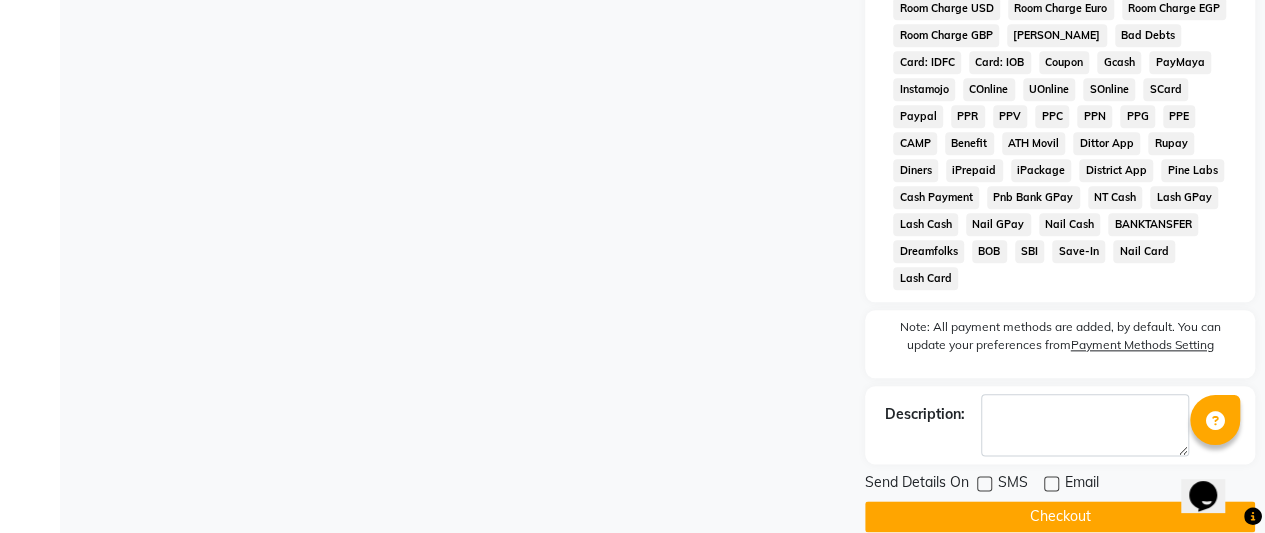 click on "Checkout" 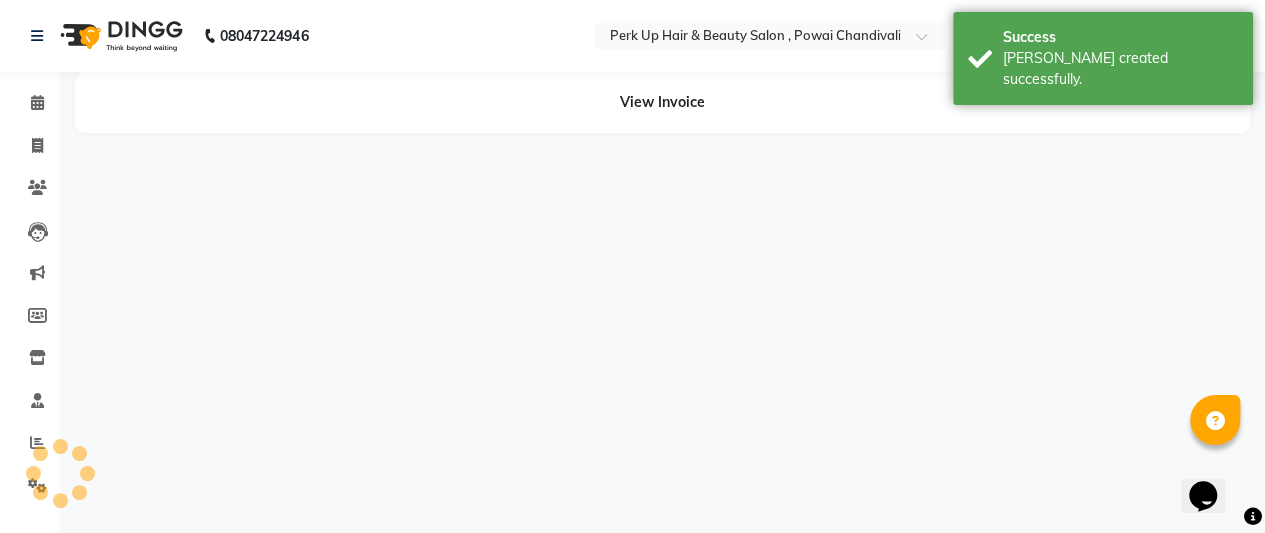 scroll, scrollTop: 0, scrollLeft: 0, axis: both 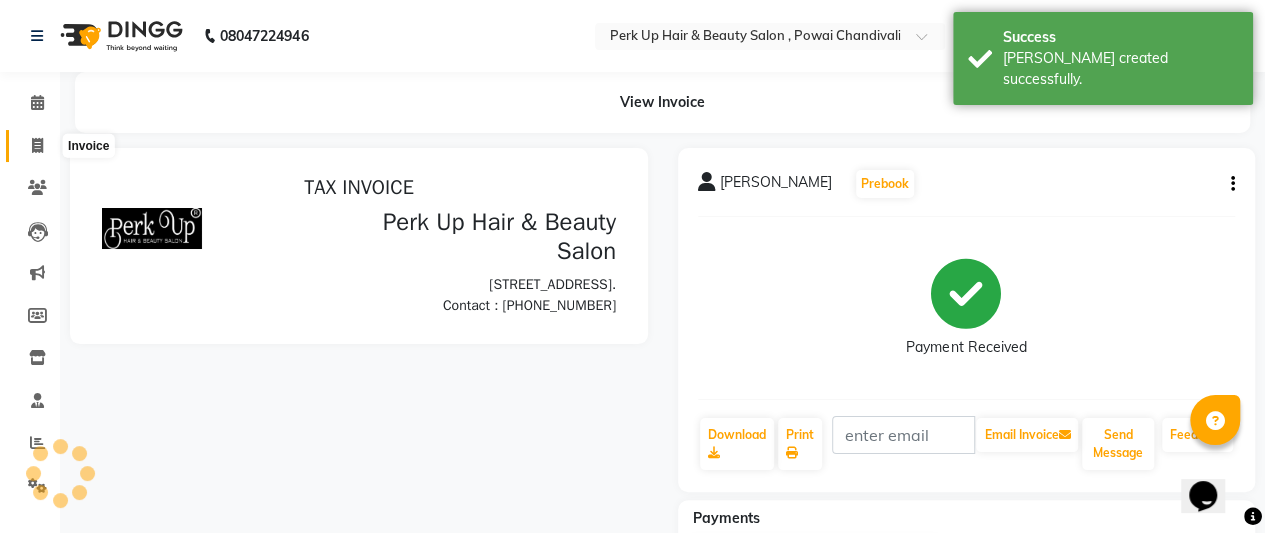 click 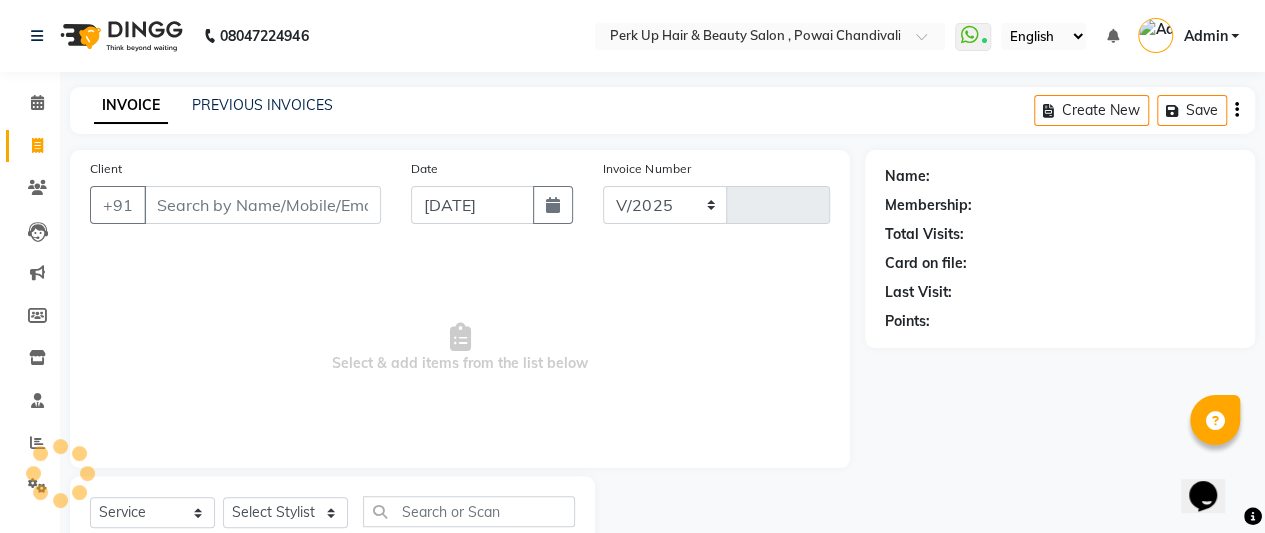 select on "5131" 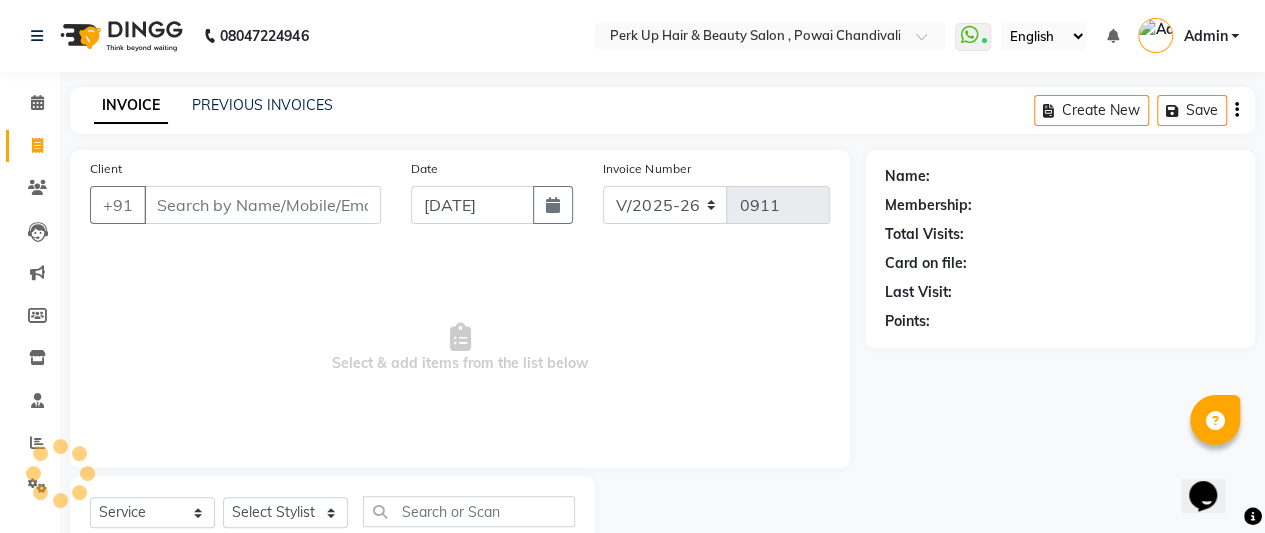 scroll, scrollTop: 67, scrollLeft: 0, axis: vertical 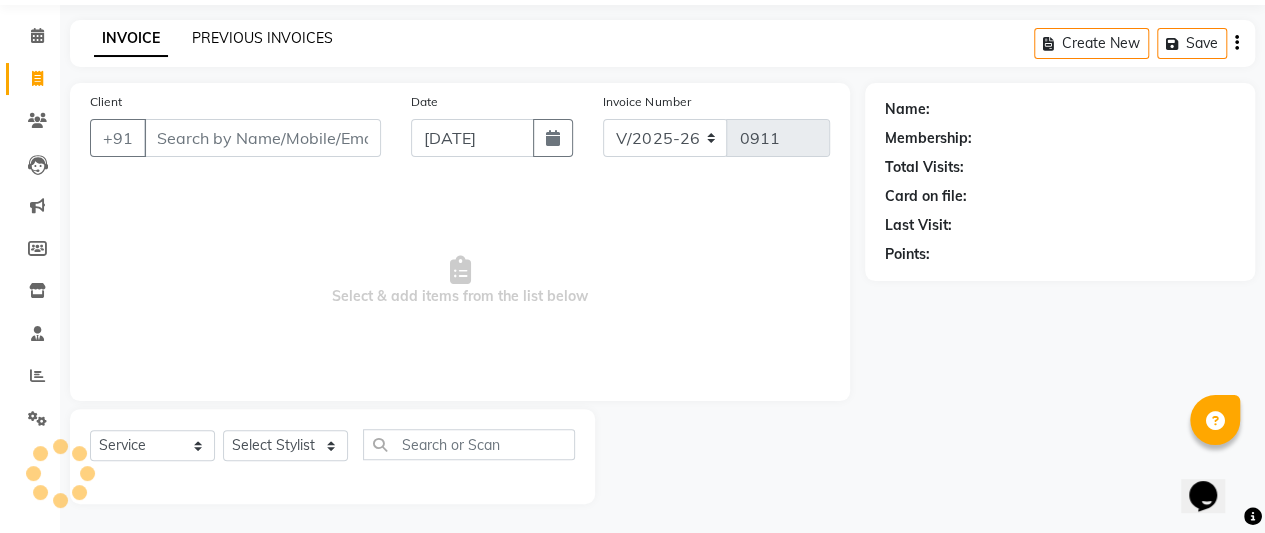 click on "PREVIOUS INVOICES" 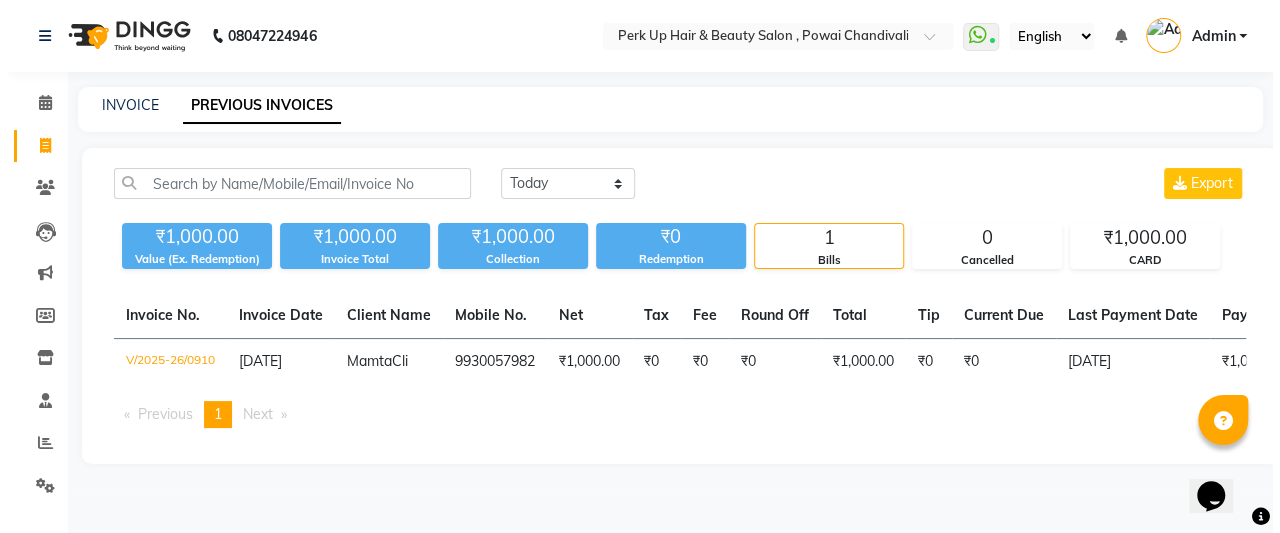 scroll, scrollTop: 0, scrollLeft: 0, axis: both 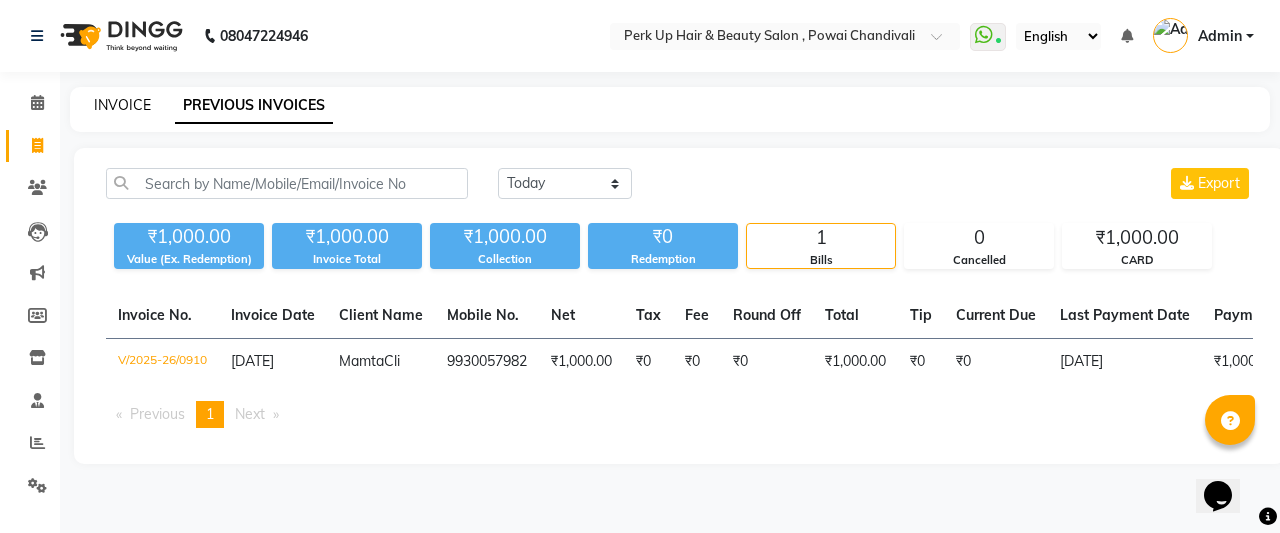 click on "INVOICE" 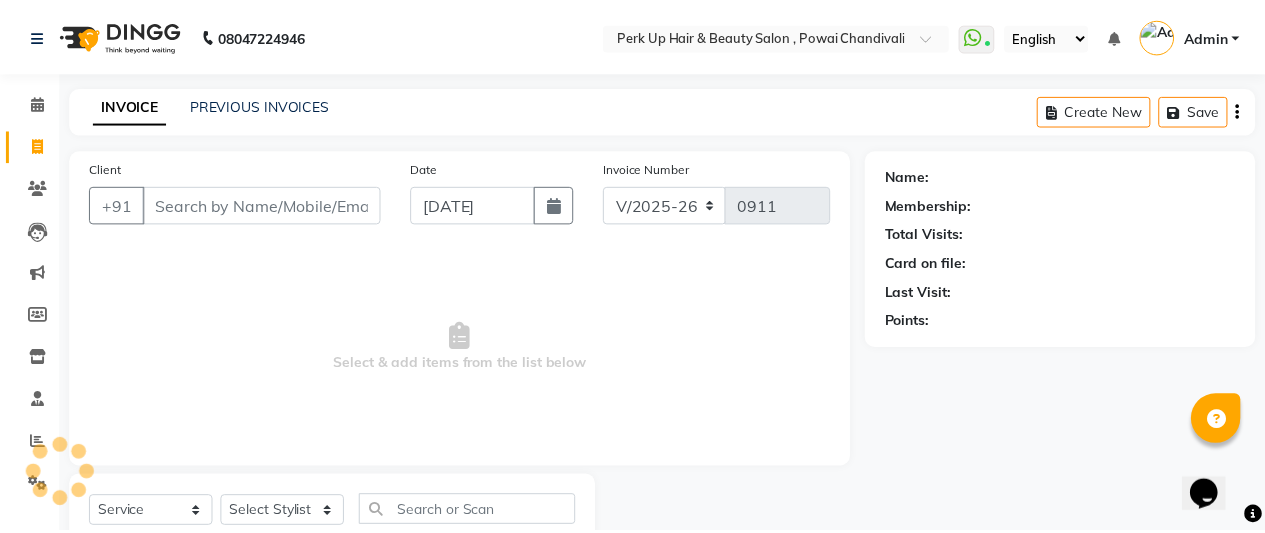 scroll, scrollTop: 67, scrollLeft: 0, axis: vertical 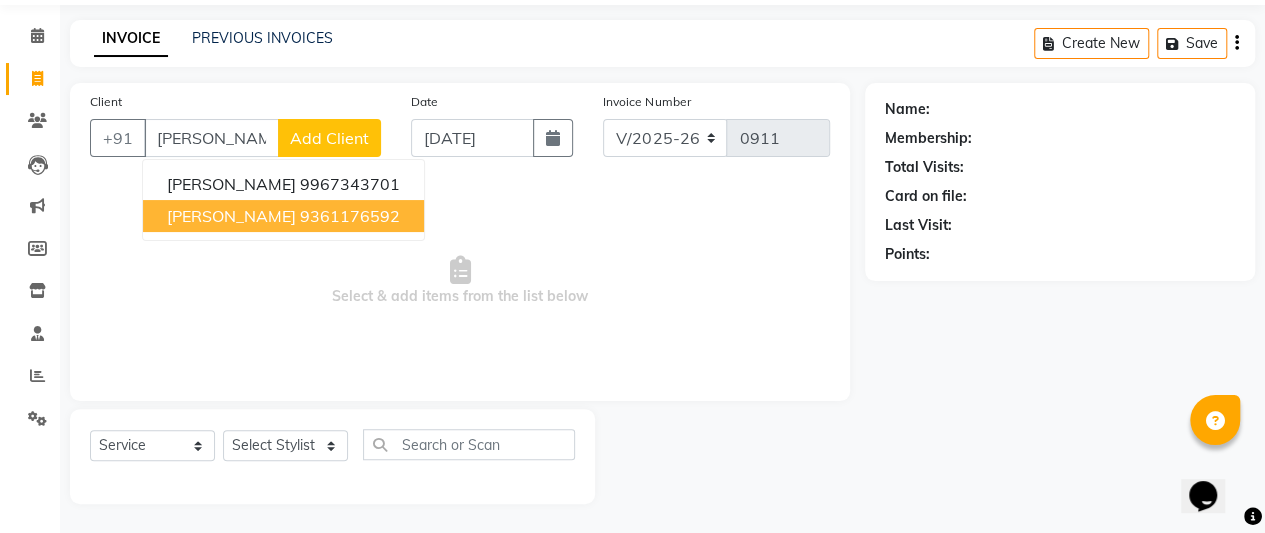 click on "9361176592" at bounding box center (350, 216) 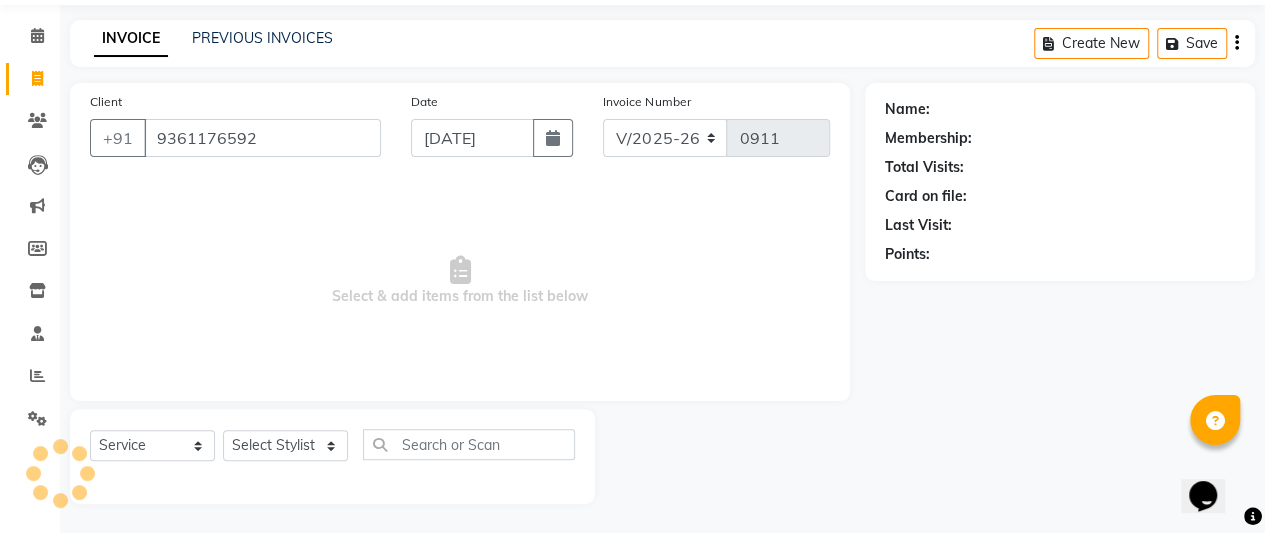 type on "9361176592" 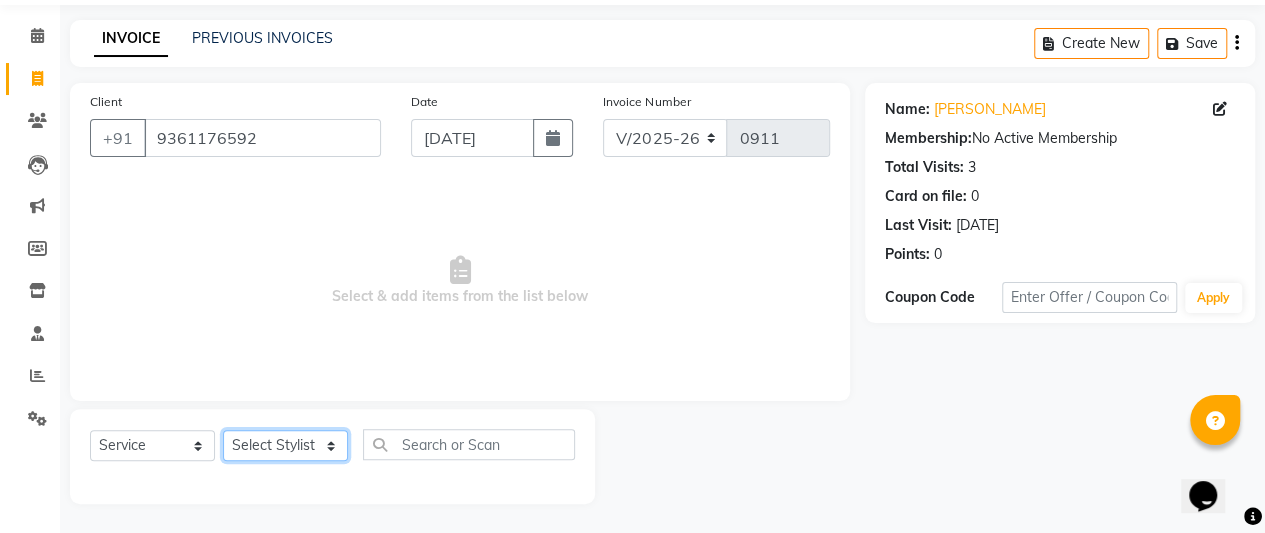 click on "Select Stylist [PERSON_NAME] danish [PERSON_NAME] [PERSON_NAME]		 [PERSON_NAME] [PERSON_NAME]			 Raju [PERSON_NAME]			 [PERSON_NAME]			 [PERSON_NAME] [PERSON_NAME] [PERSON_NAME] Seja [PERSON_NAME] Shaves [PERSON_NAME]" 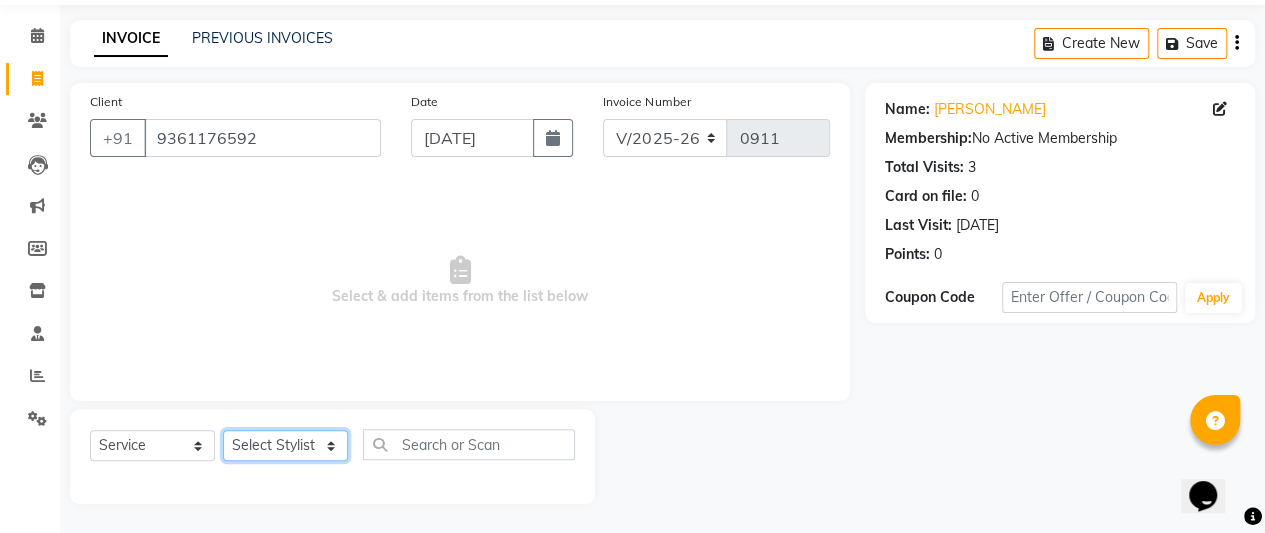 select on "80429" 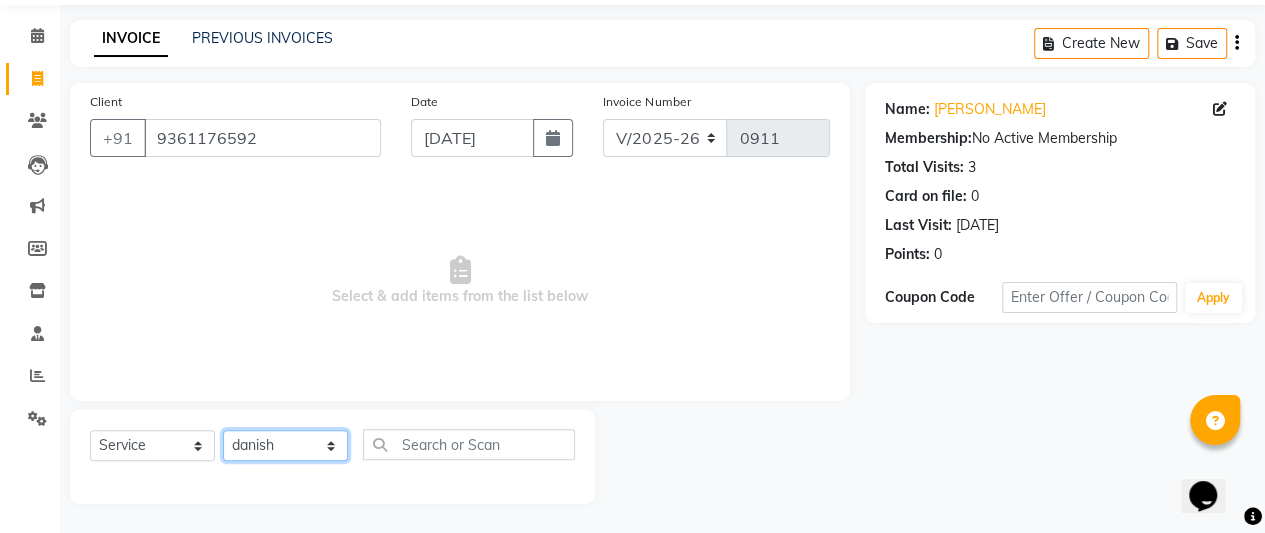 click on "Select Stylist [PERSON_NAME] danish [PERSON_NAME] [PERSON_NAME]		 [PERSON_NAME] [PERSON_NAME]			 Raju [PERSON_NAME]			 [PERSON_NAME]			 [PERSON_NAME] [PERSON_NAME] [PERSON_NAME] Seja [PERSON_NAME] Shaves [PERSON_NAME]" 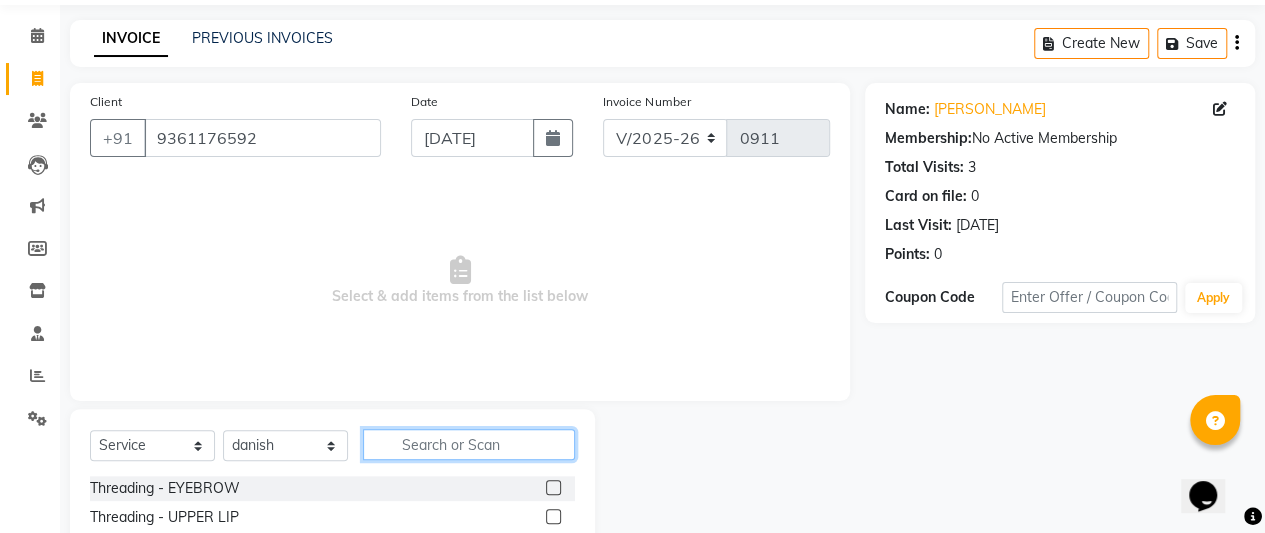 click 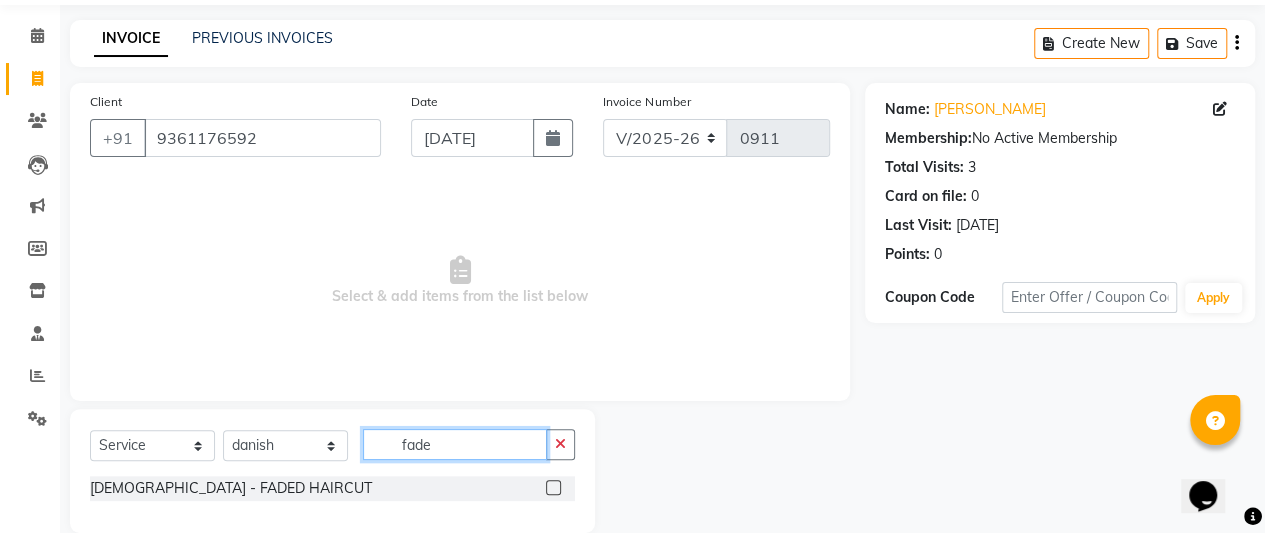 type on "fade" 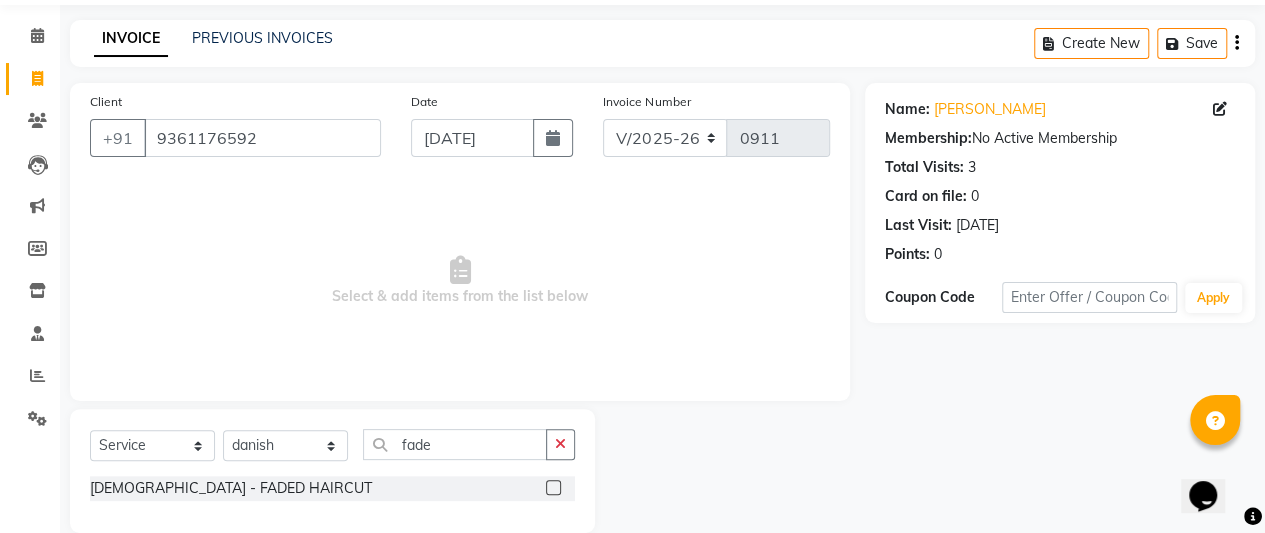 click 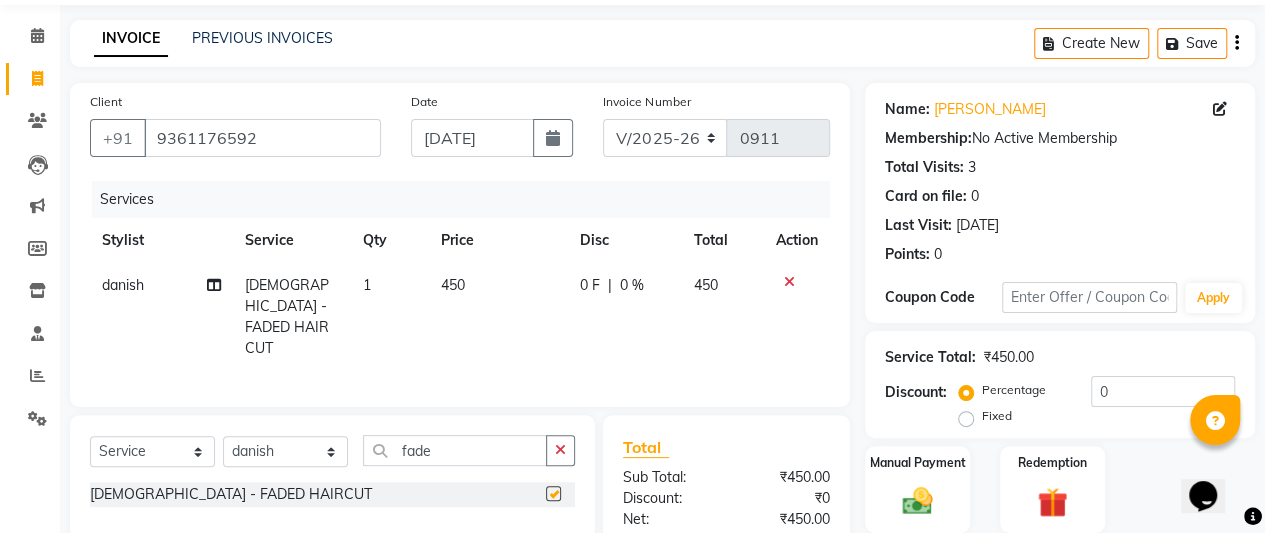 checkbox on "false" 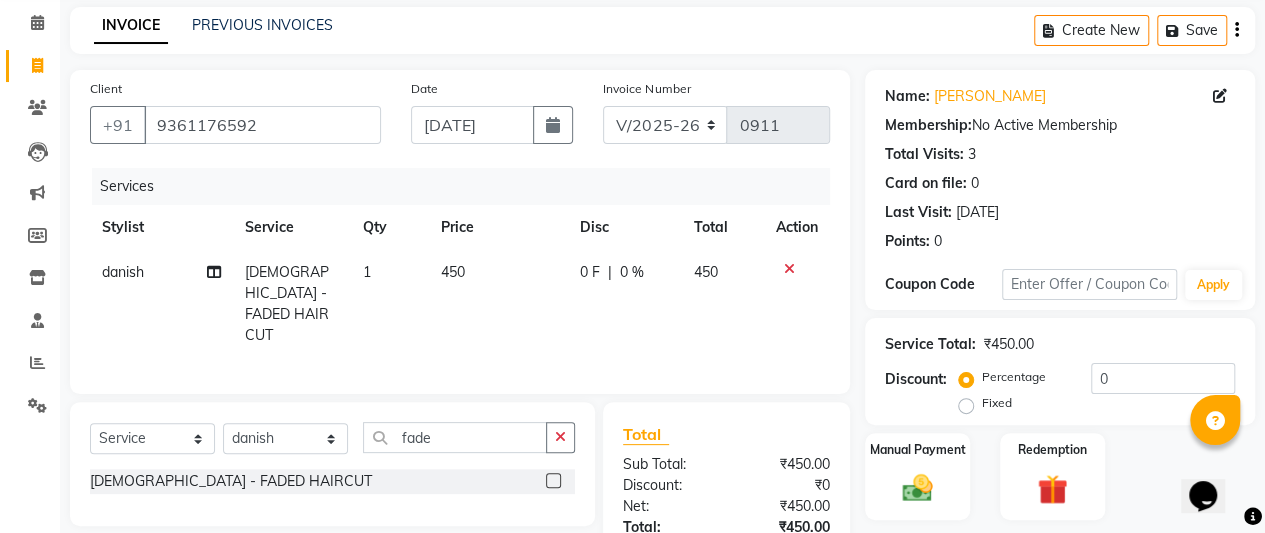 scroll, scrollTop: 223, scrollLeft: 0, axis: vertical 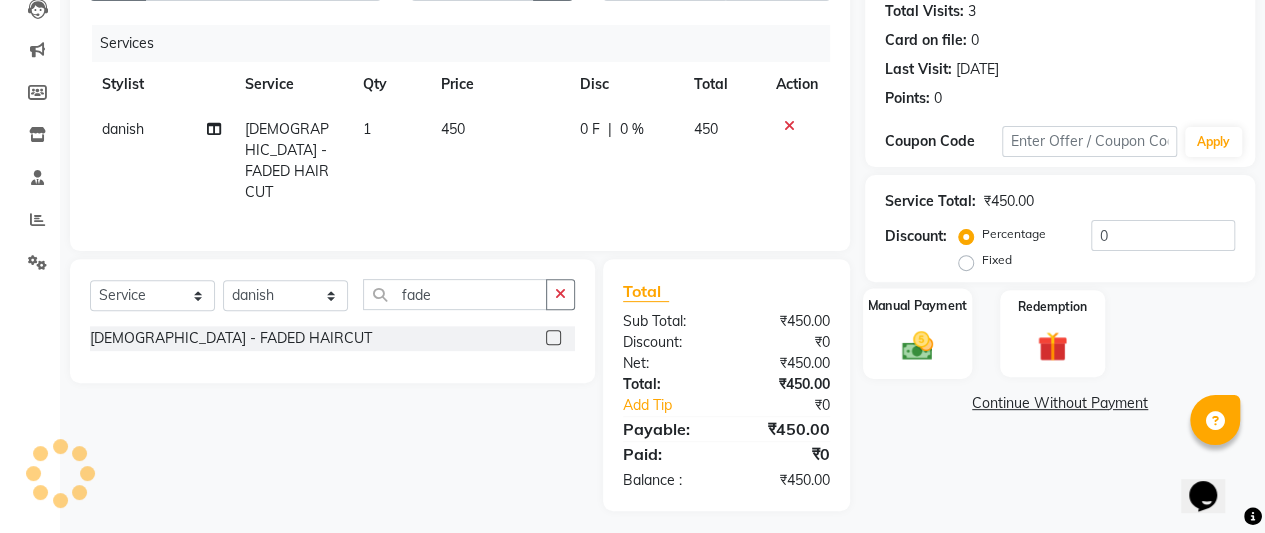 click on "Manual Payment" 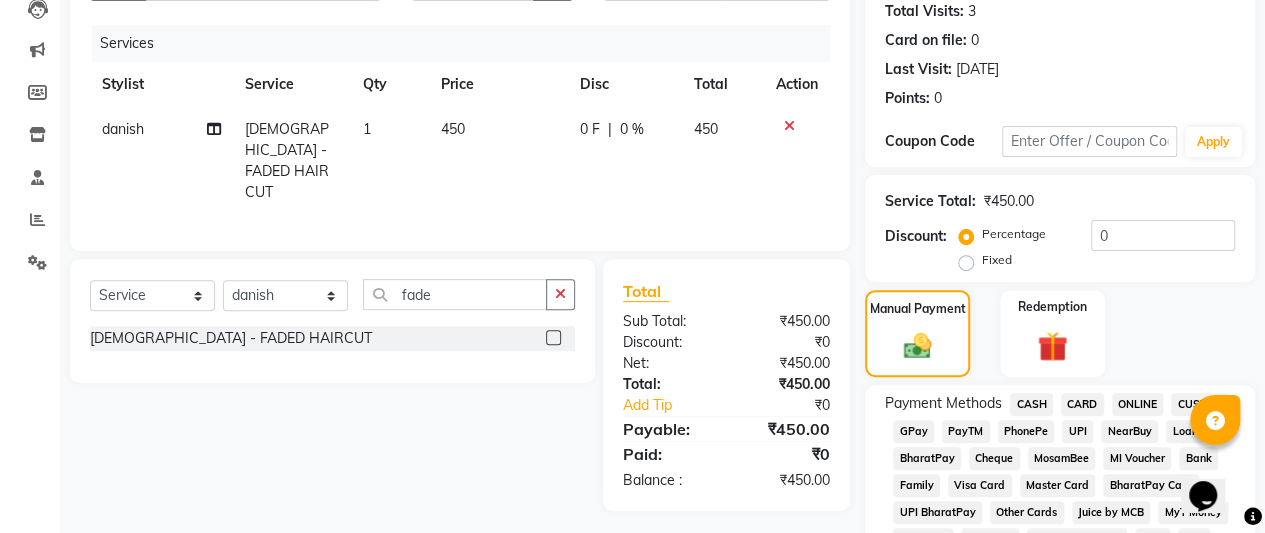 click on "CARD" 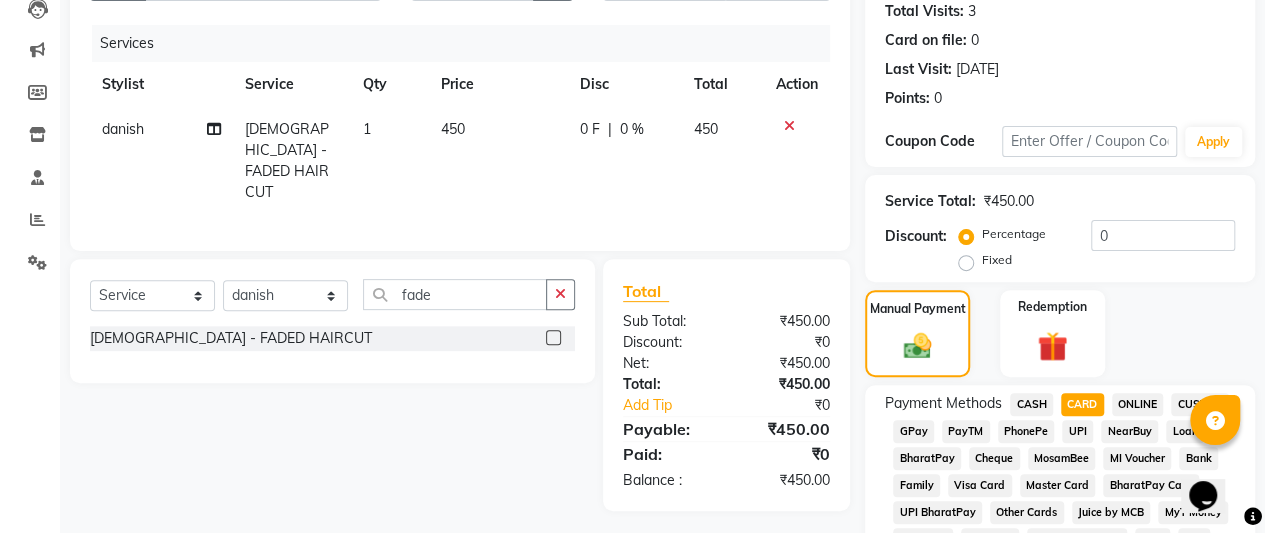 scroll, scrollTop: 690, scrollLeft: 0, axis: vertical 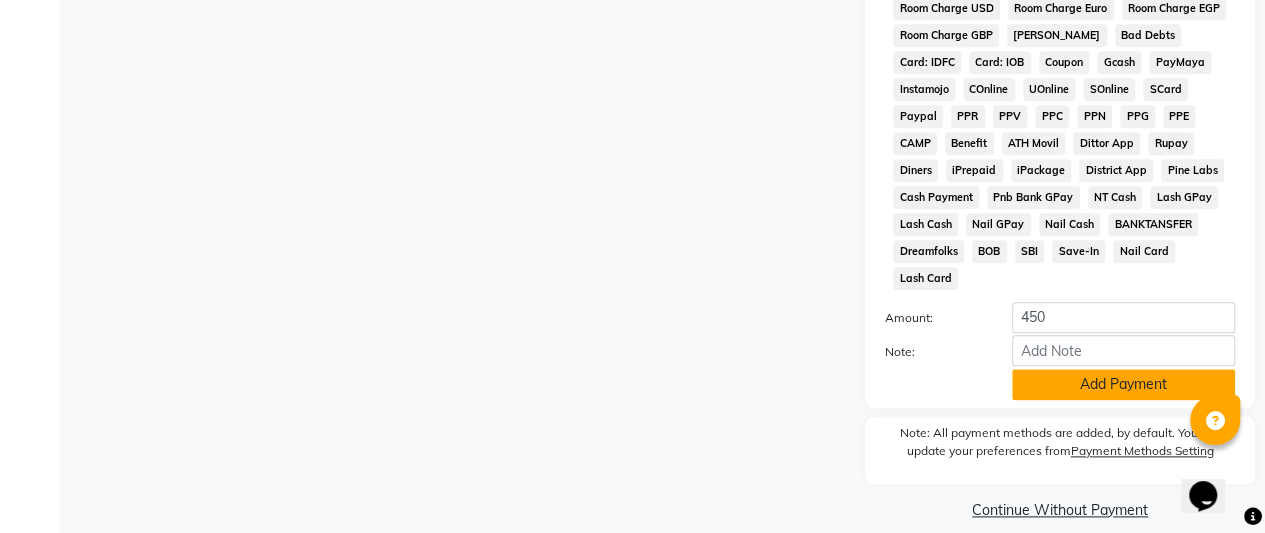 click on "Add Payment" 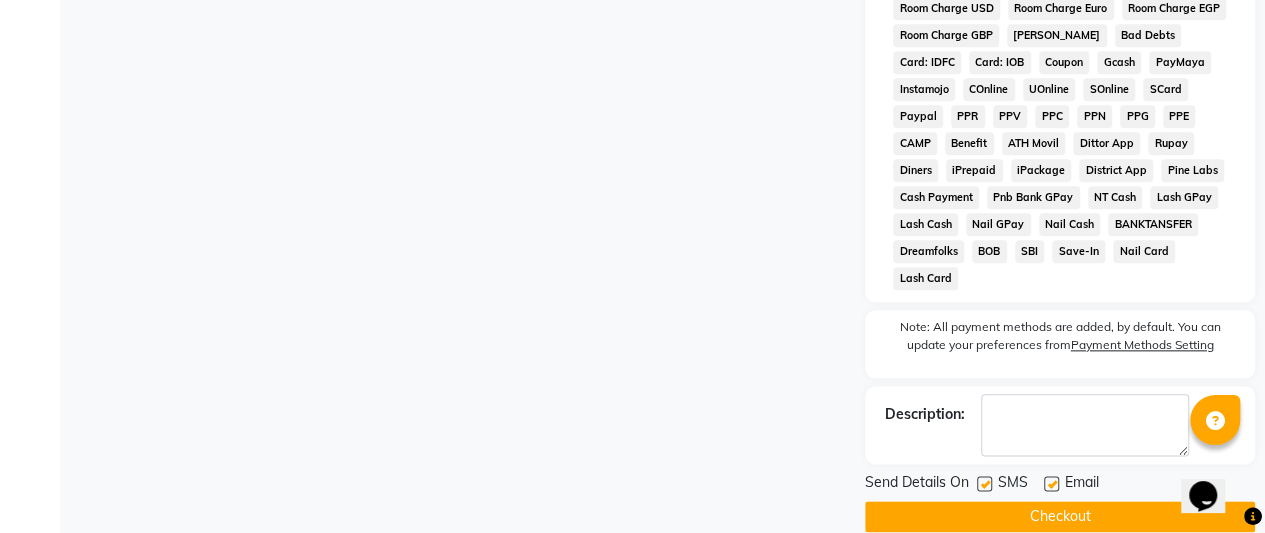 scroll, scrollTop: 1030, scrollLeft: 0, axis: vertical 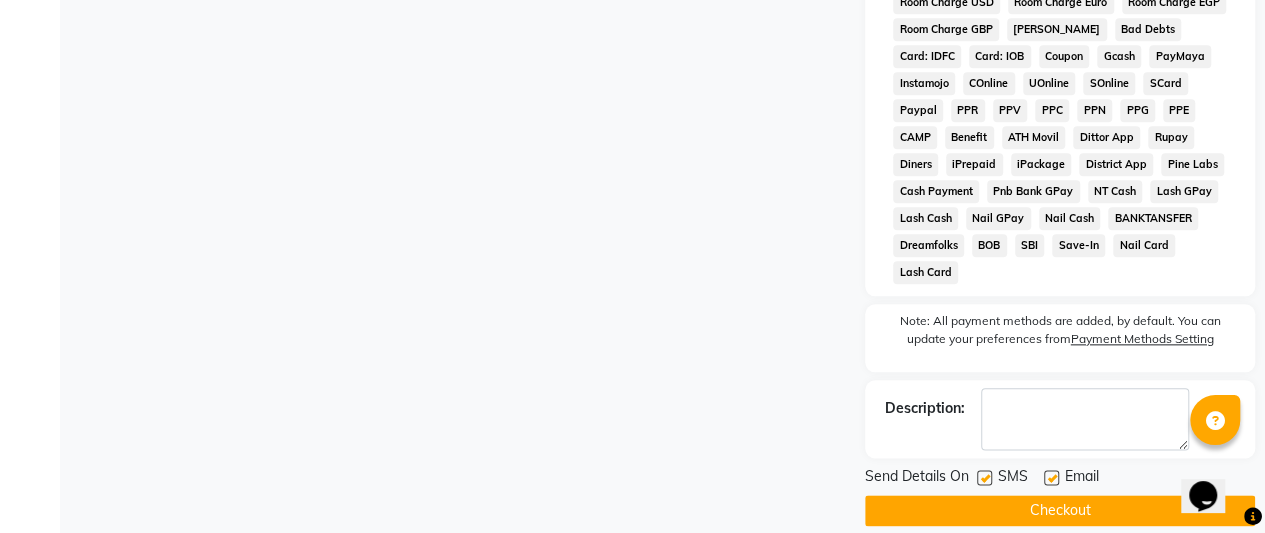 click 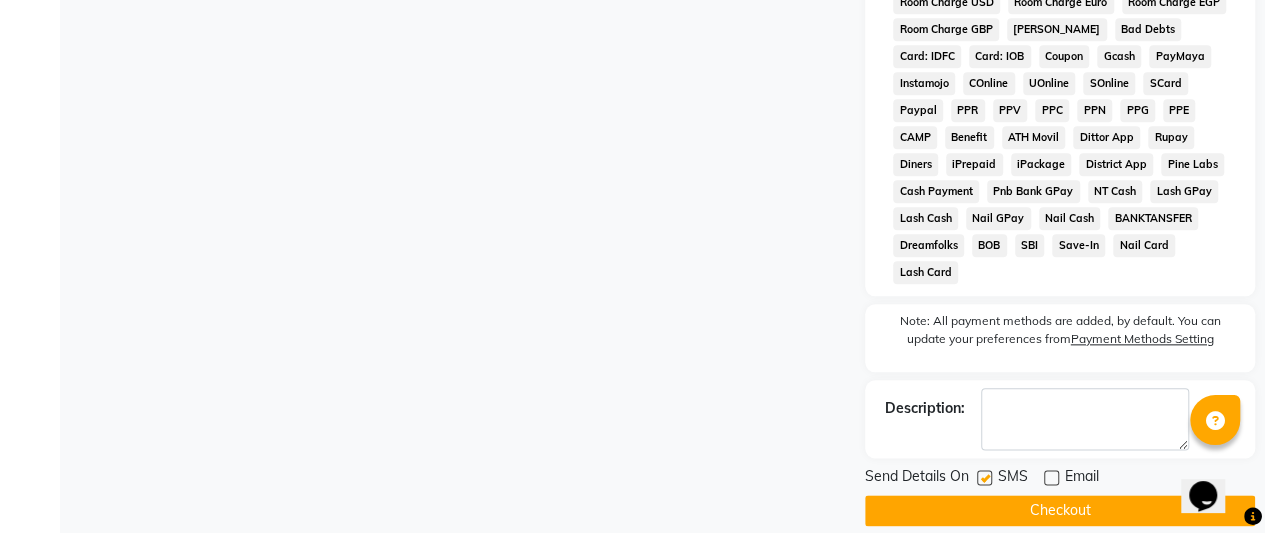 click 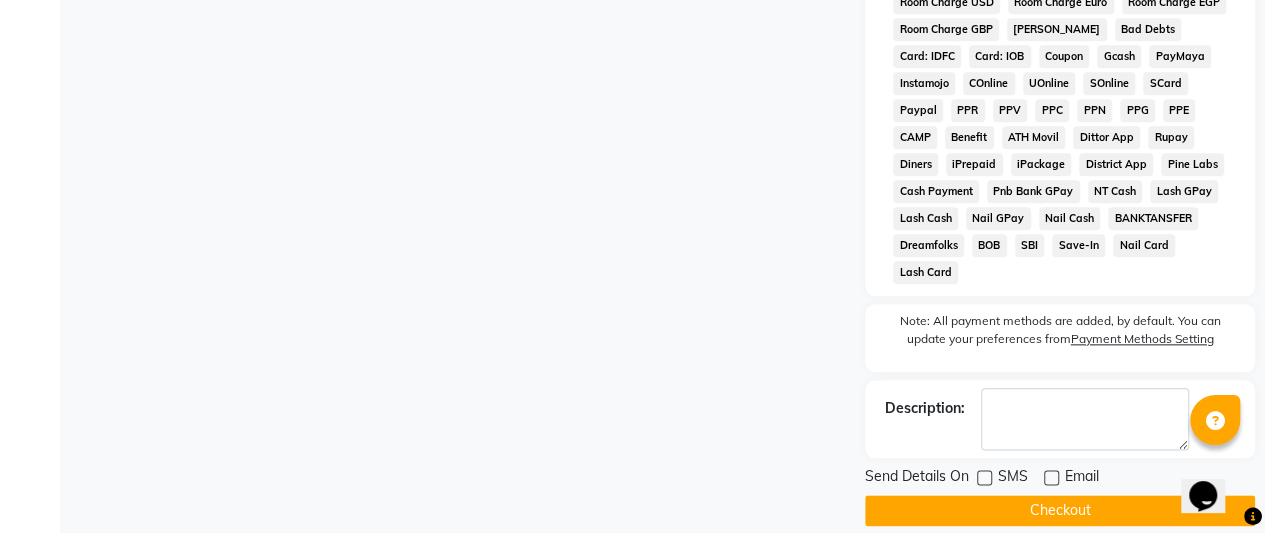 click on "Checkout" 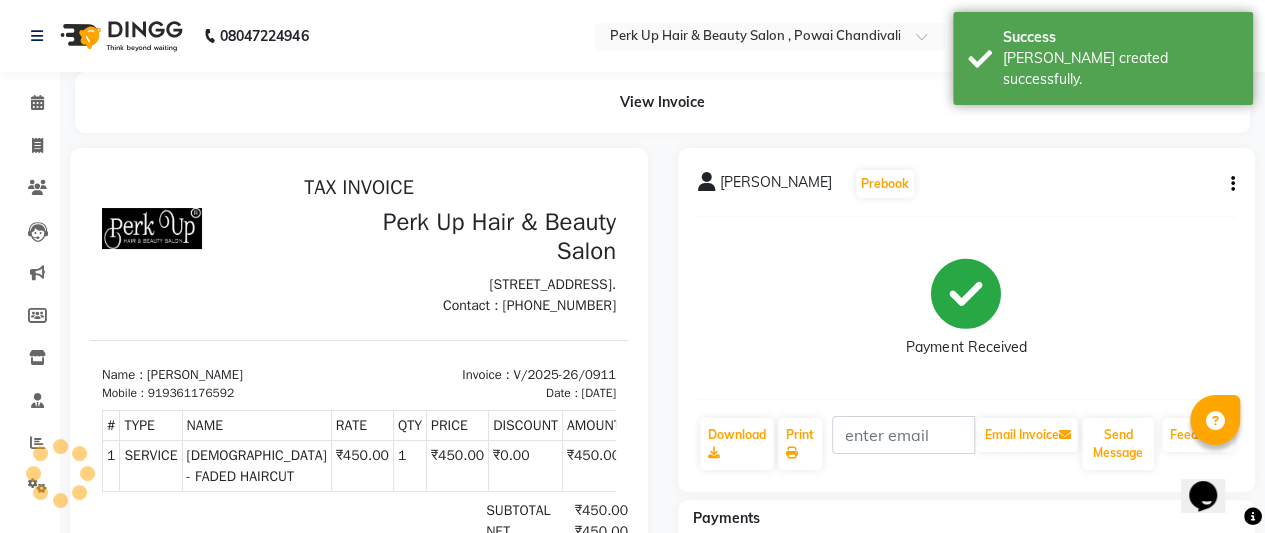 scroll, scrollTop: 0, scrollLeft: 0, axis: both 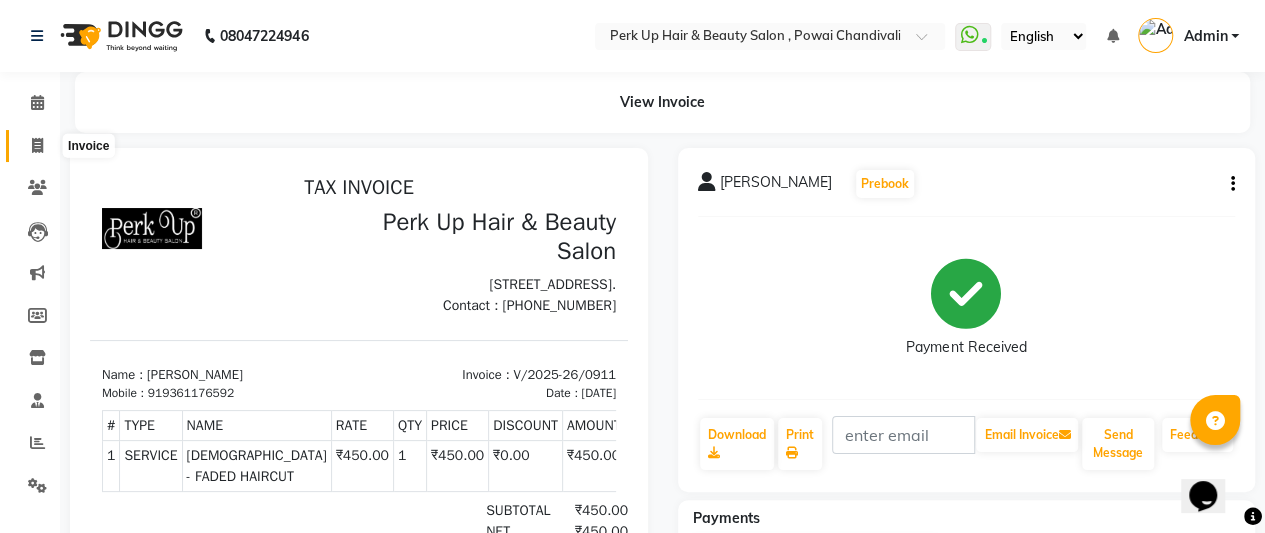 click 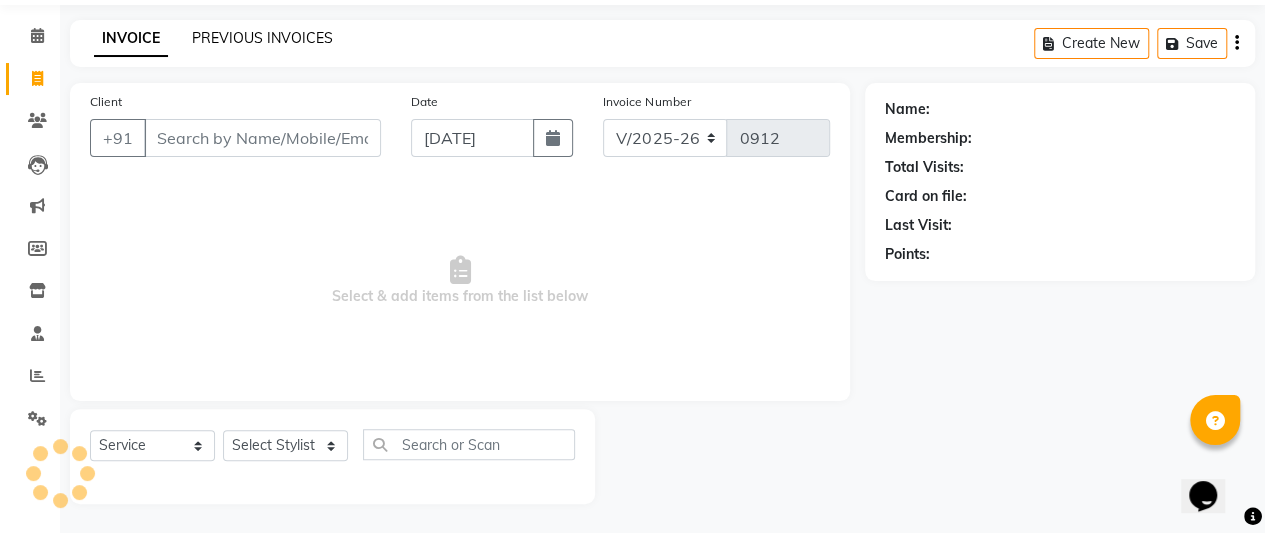 click on "PREVIOUS INVOICES" 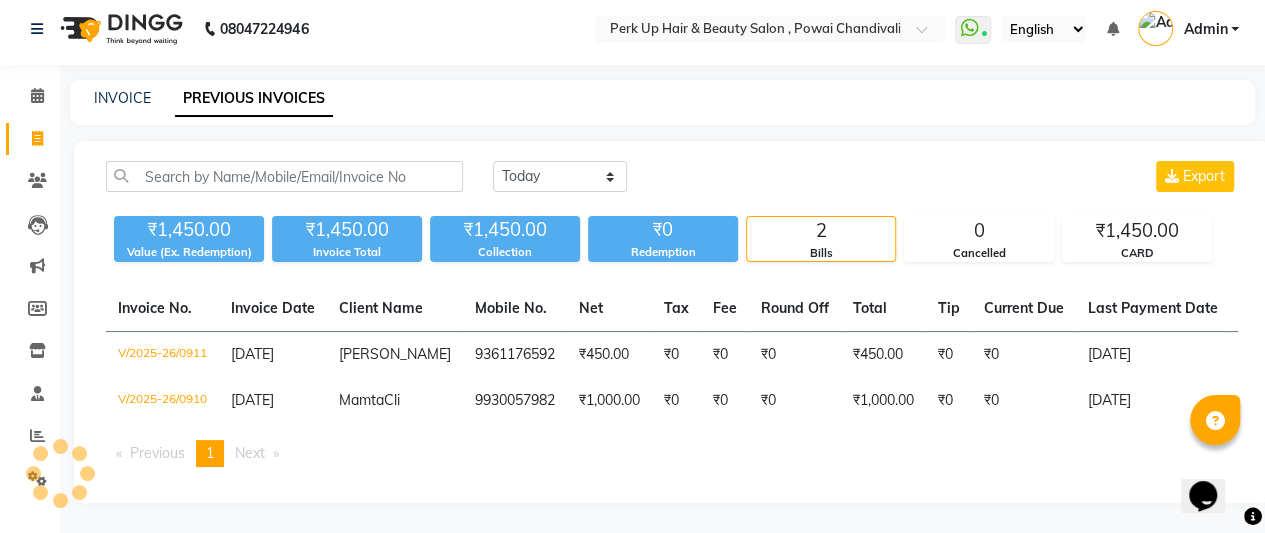 scroll, scrollTop: 20, scrollLeft: 0, axis: vertical 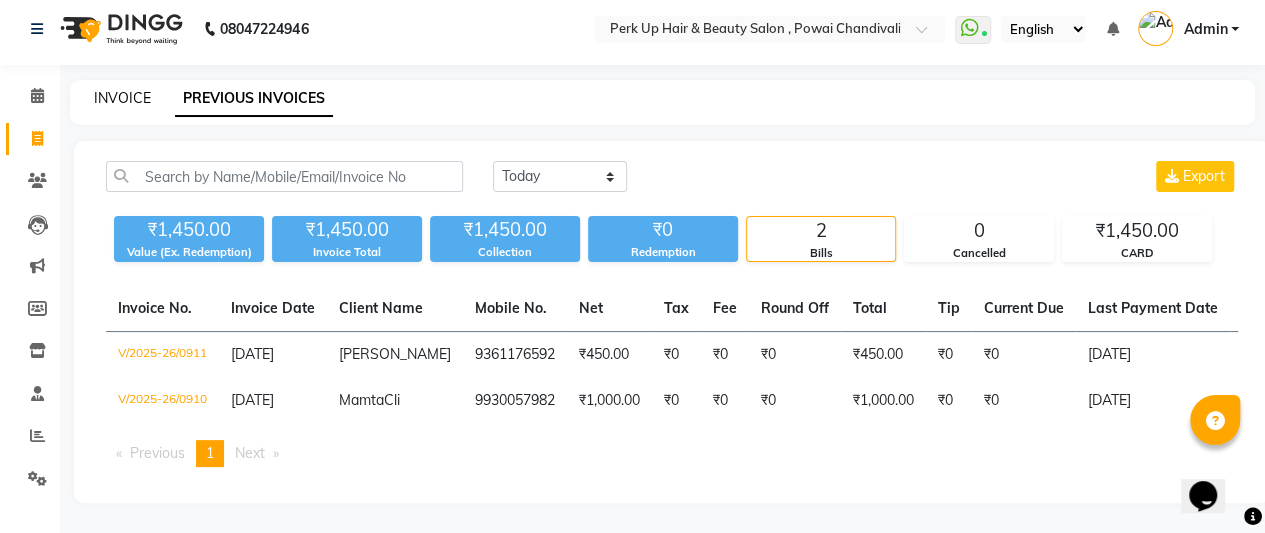 click on "INVOICE" 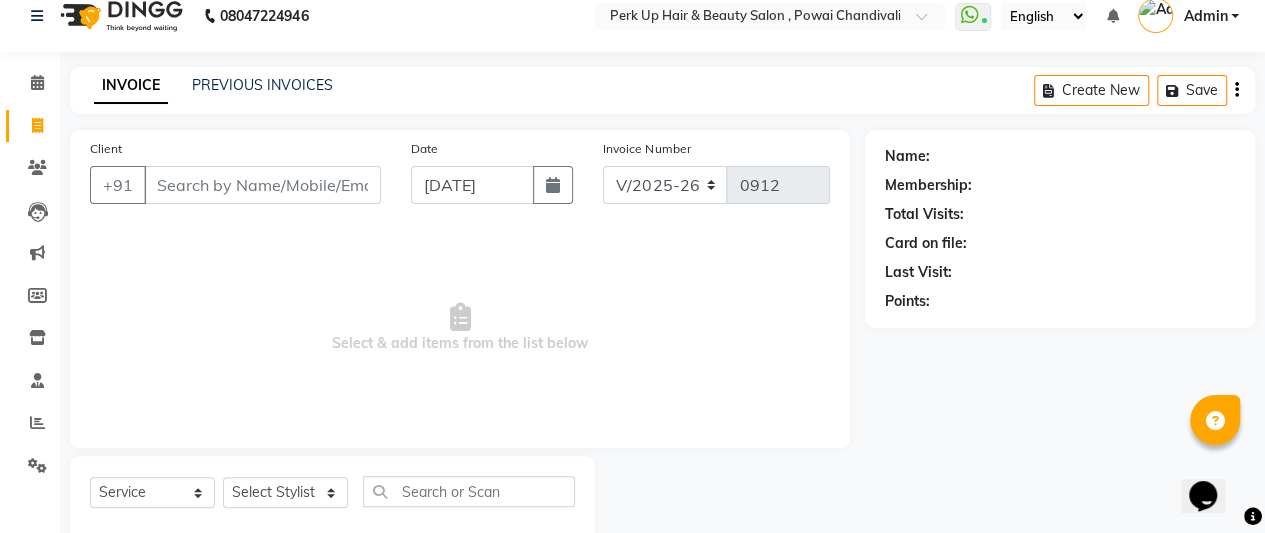 scroll, scrollTop: 67, scrollLeft: 0, axis: vertical 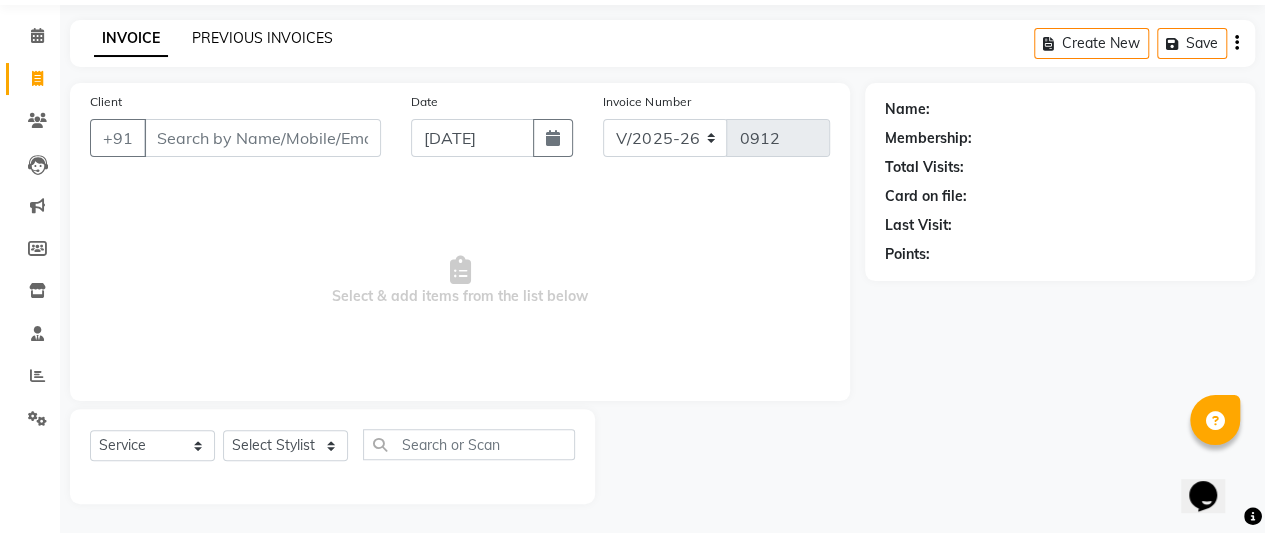 click on "PREVIOUS INVOICES" 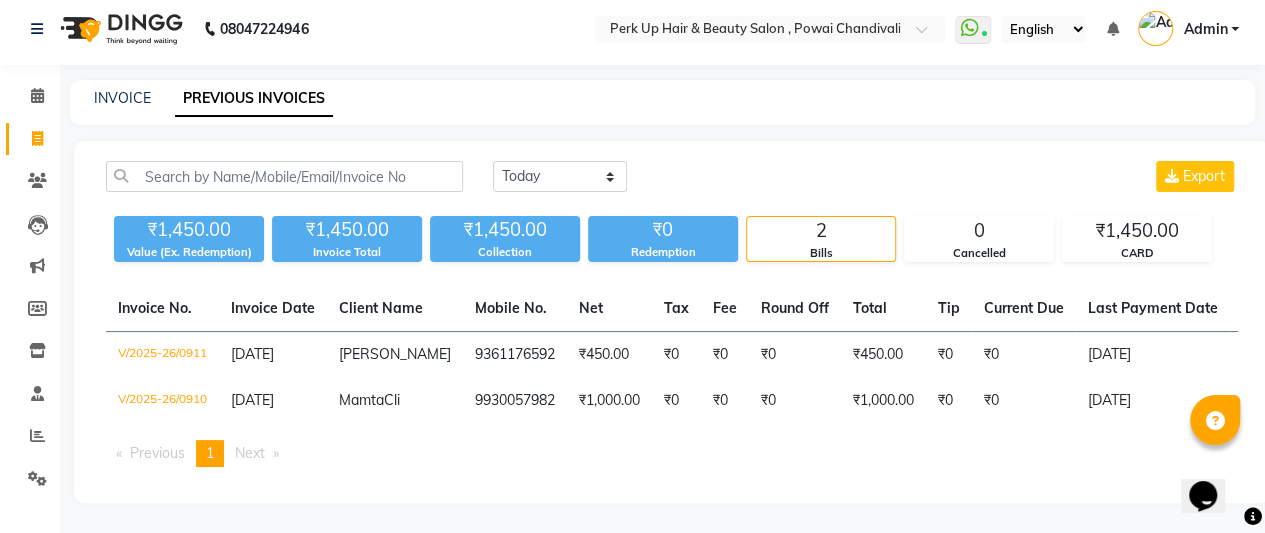 scroll, scrollTop: 20, scrollLeft: 0, axis: vertical 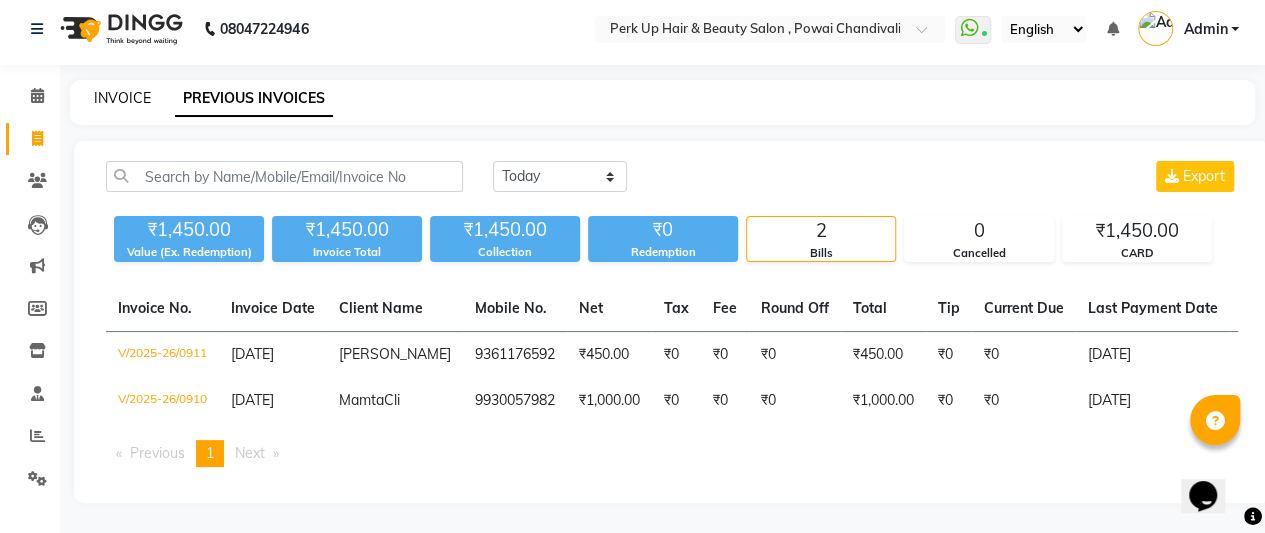 click on "INVOICE" 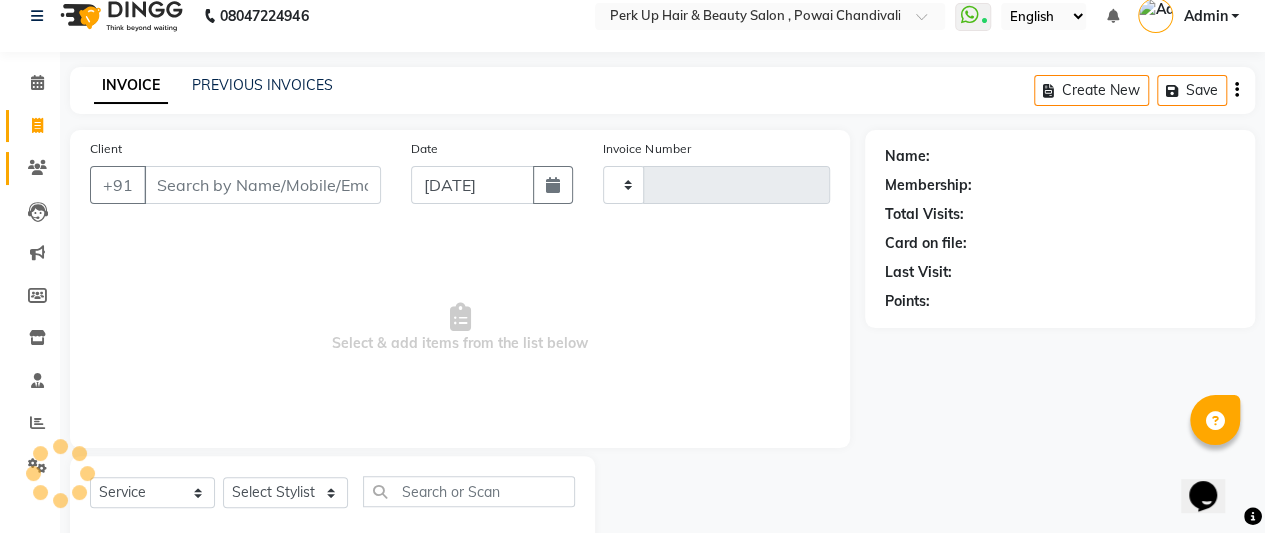 type on "0912" 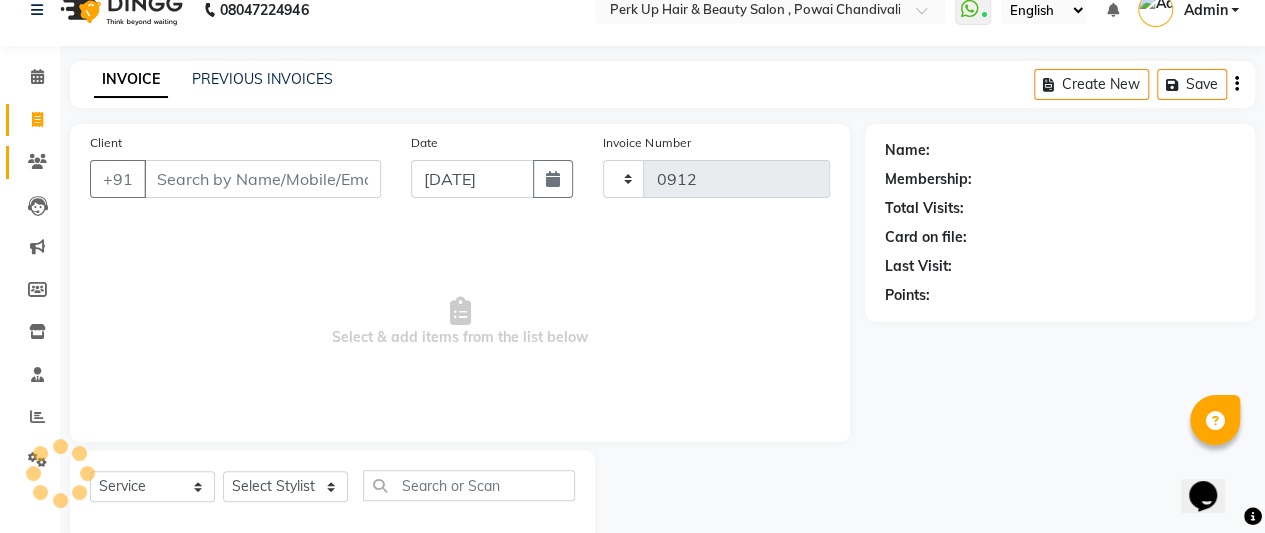 select on "5131" 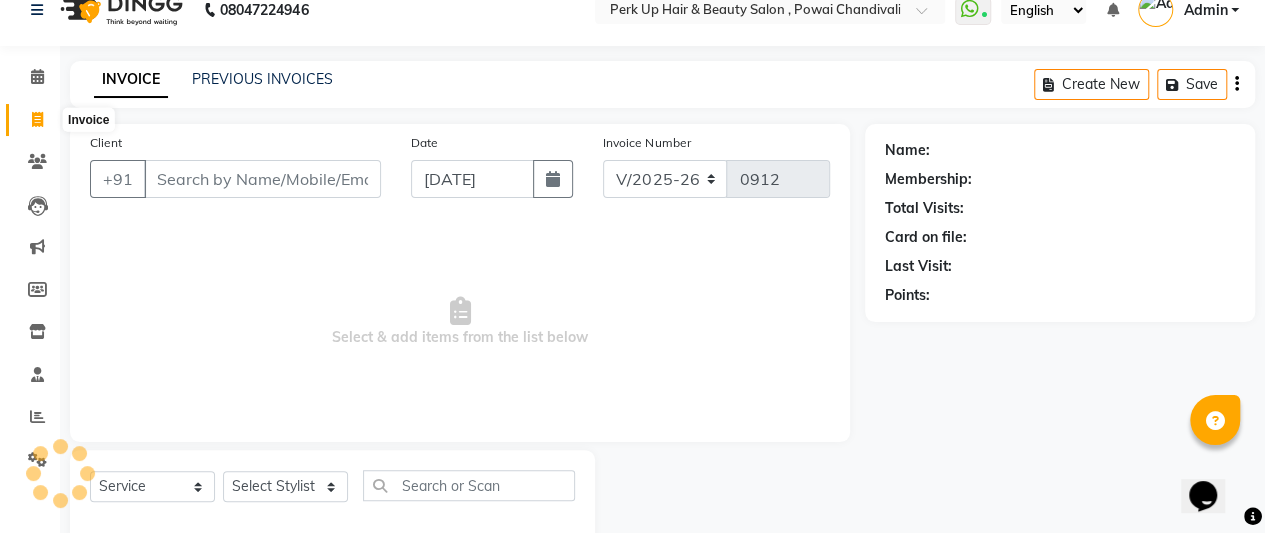 scroll, scrollTop: 67, scrollLeft: 0, axis: vertical 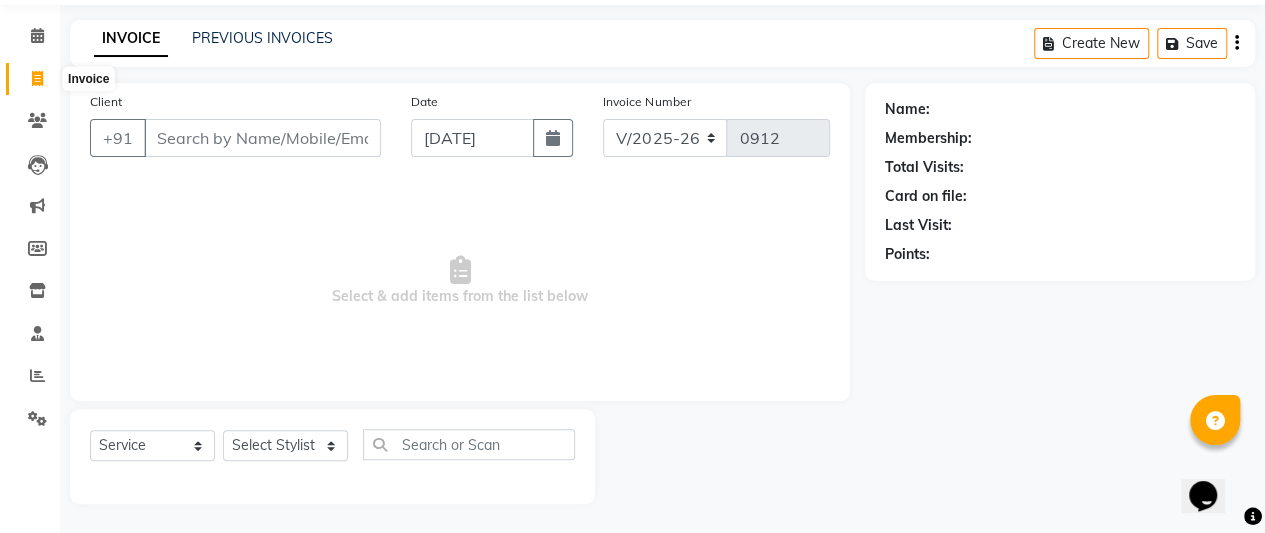 click 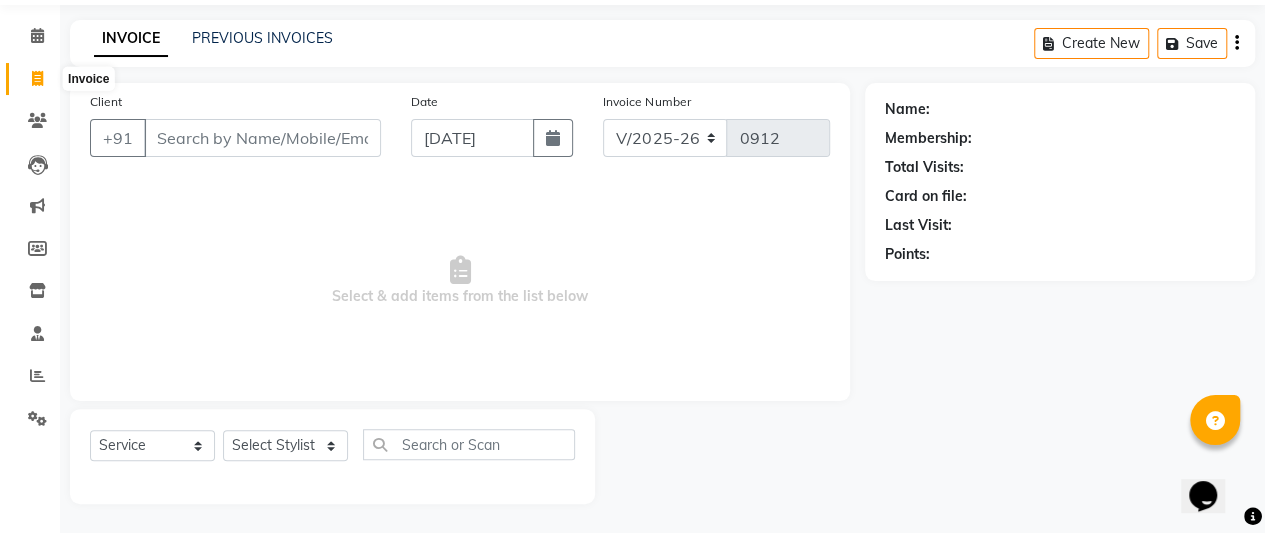 select on "5131" 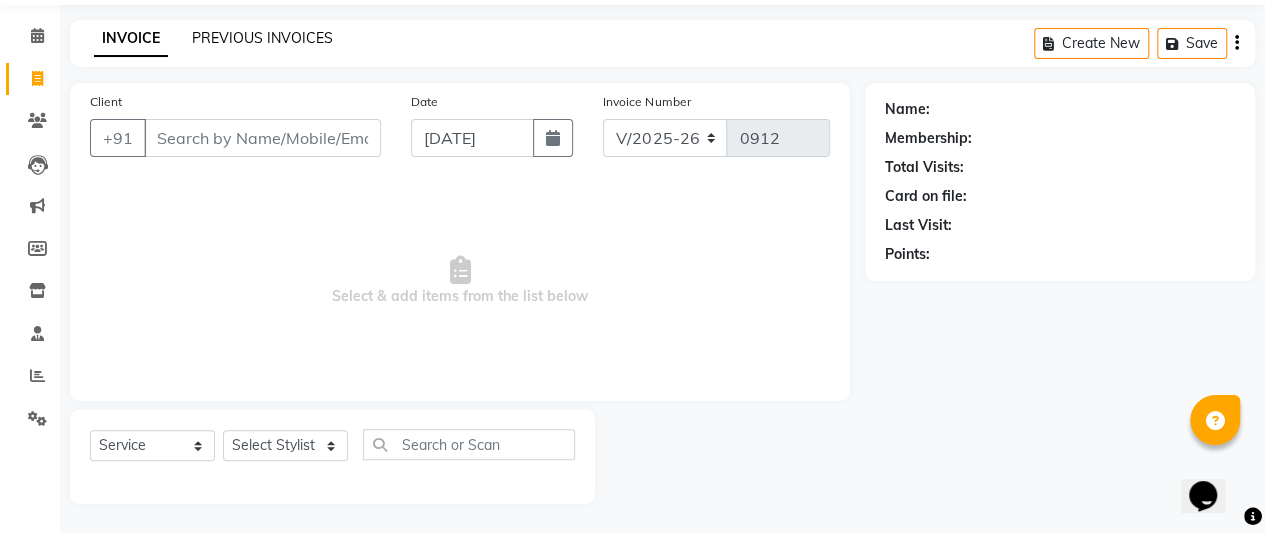 click on "PREVIOUS INVOICES" 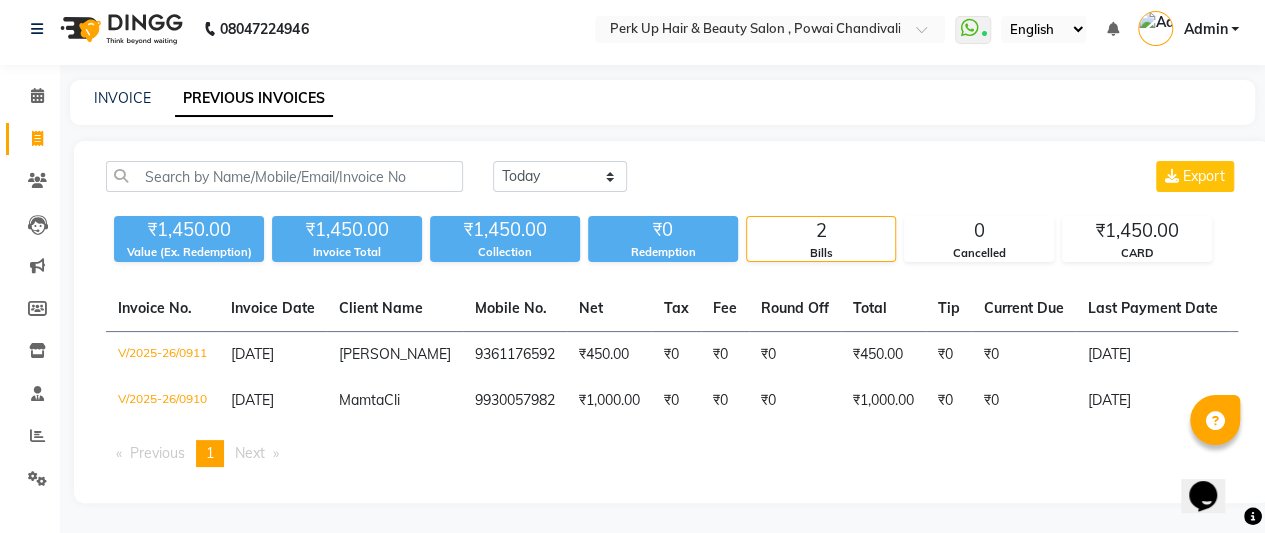 scroll, scrollTop: 20, scrollLeft: 0, axis: vertical 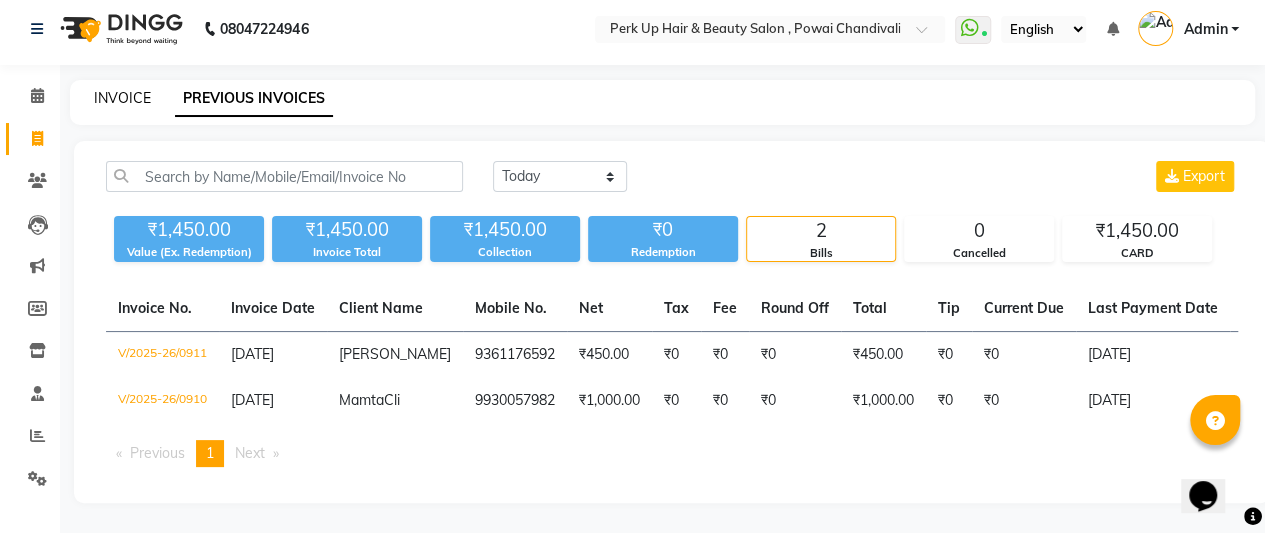 click on "INVOICE" 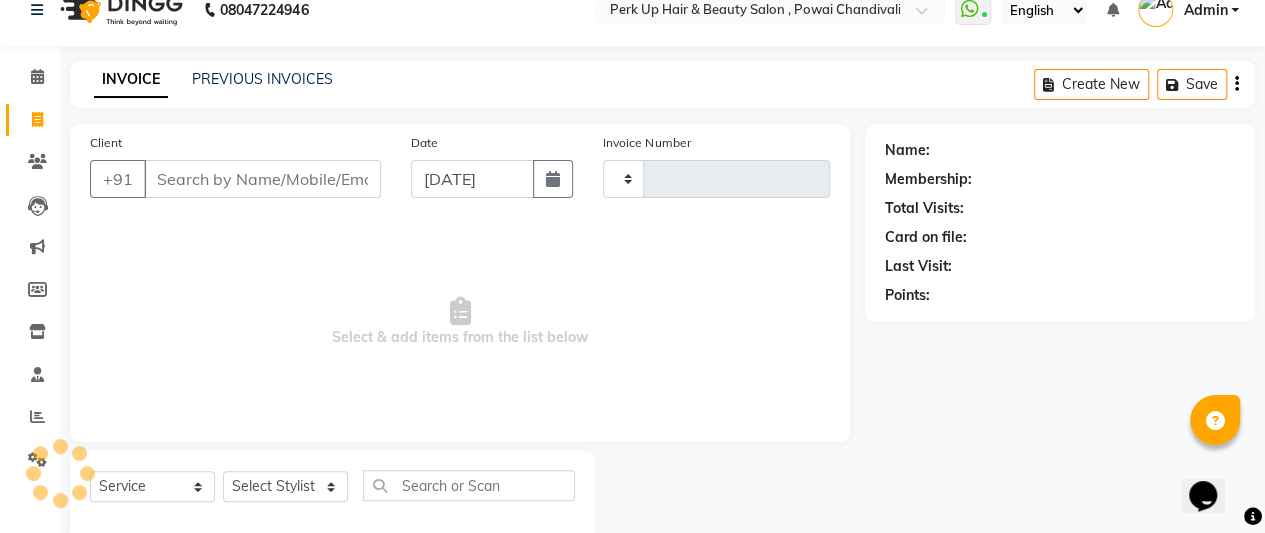 type on "0912" 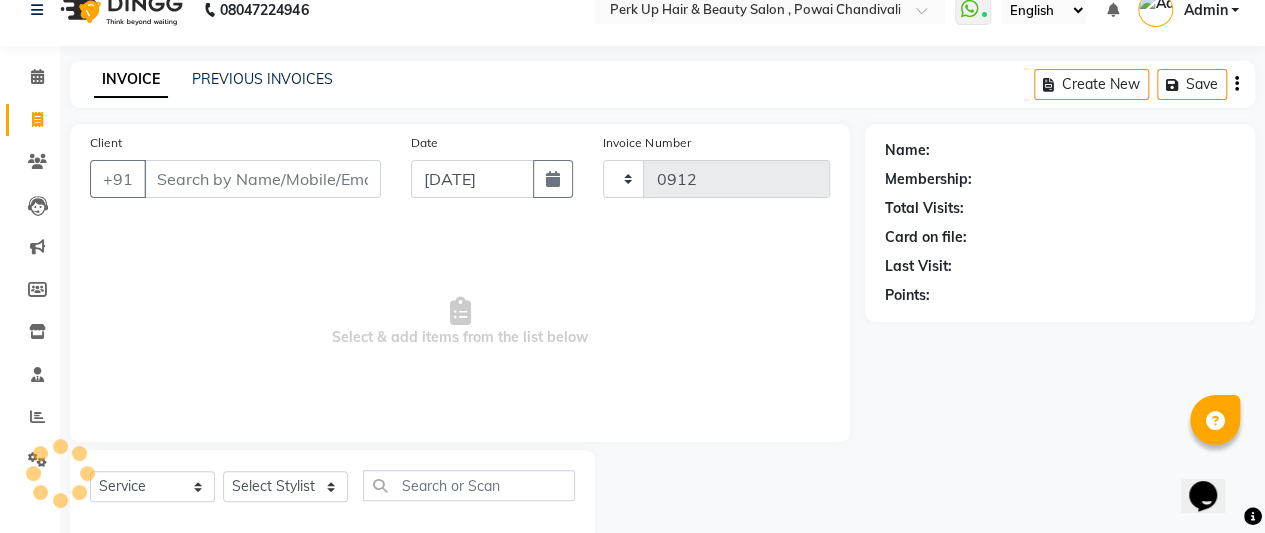select on "5131" 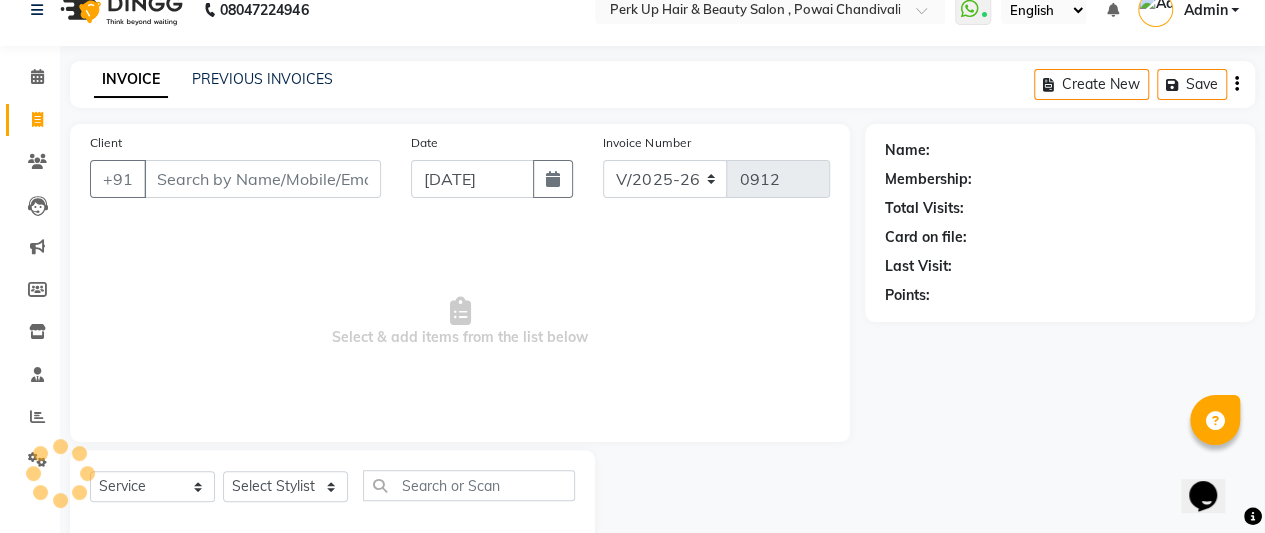 scroll, scrollTop: 67, scrollLeft: 0, axis: vertical 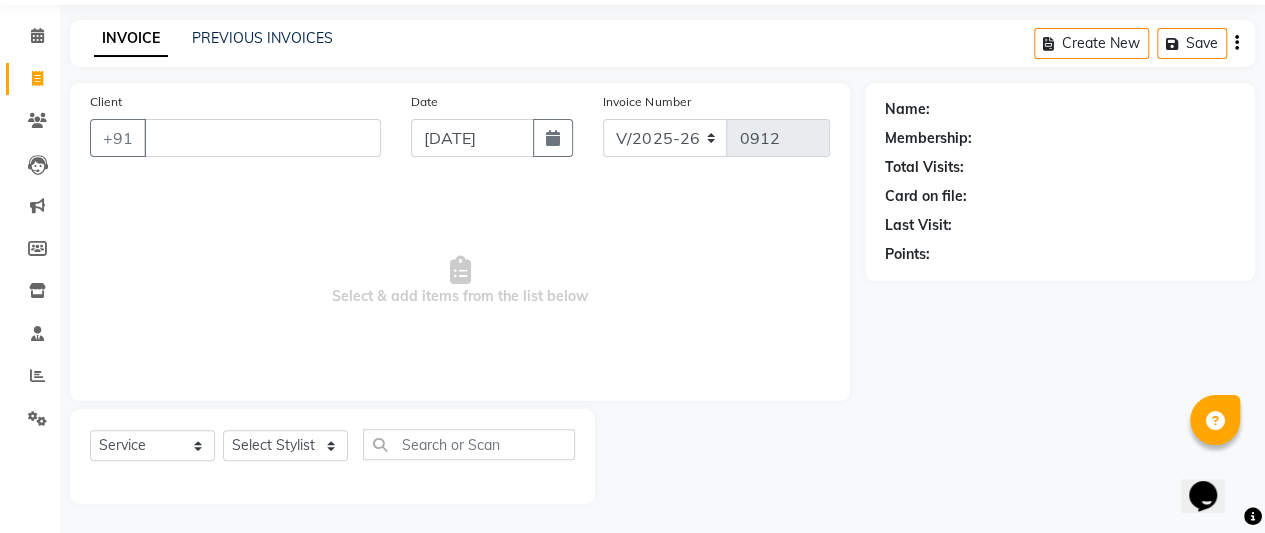 click on "Select & add items from the list below" at bounding box center (460, 281) 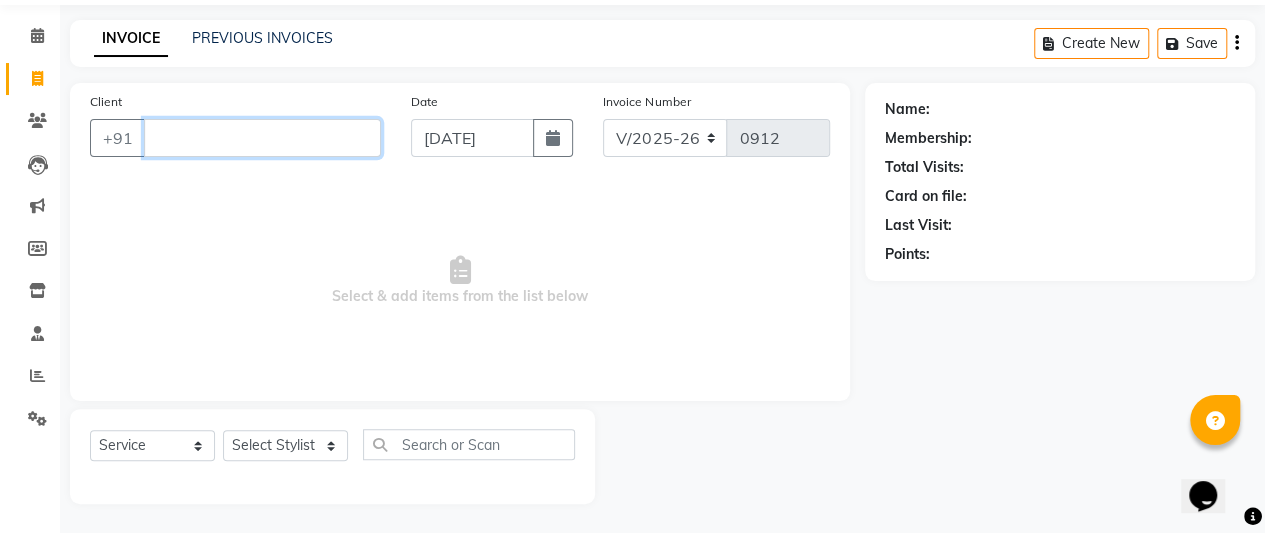 click on "Client" at bounding box center [262, 138] 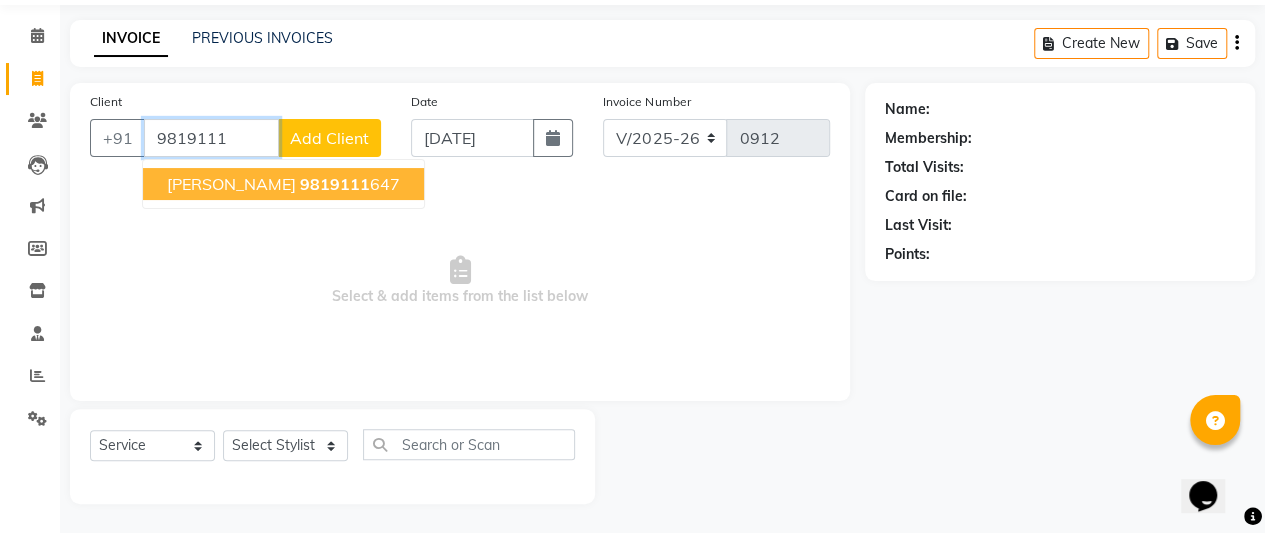 click on "[PERSON_NAME]" at bounding box center (231, 184) 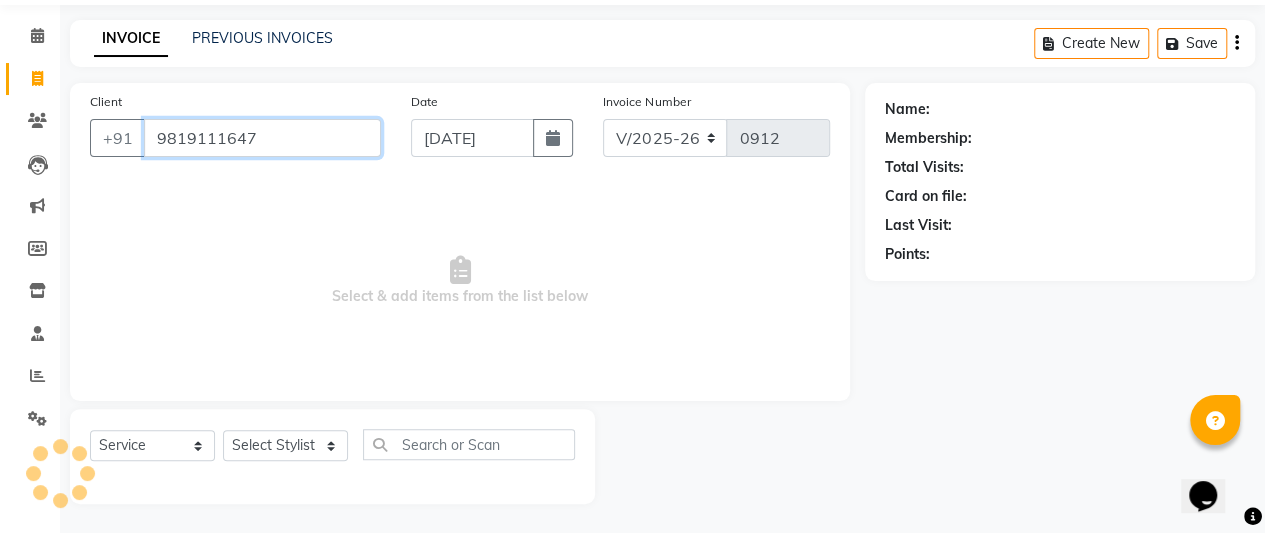 type on "9819111647" 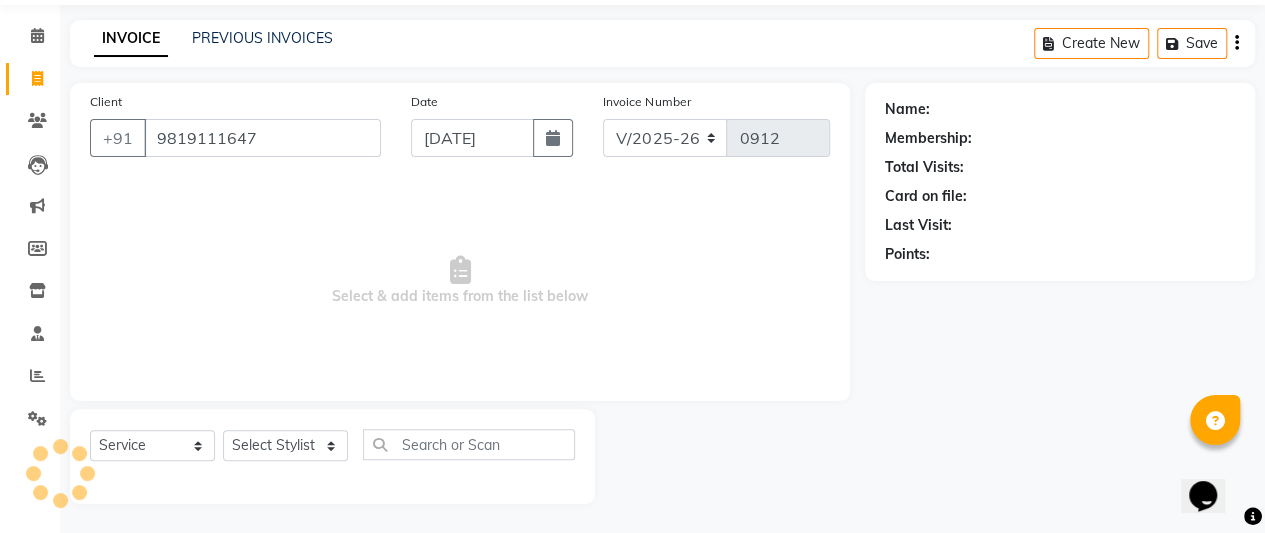 select on "1: Object" 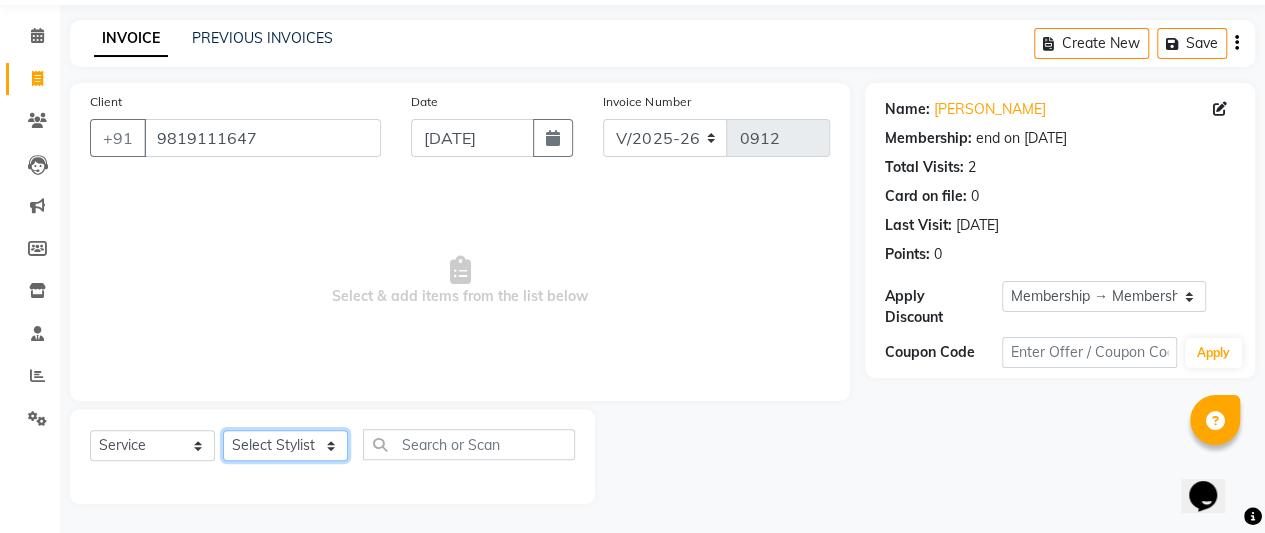 click on "Select Stylist [PERSON_NAME] danish [PERSON_NAME] [PERSON_NAME]		 [PERSON_NAME] [PERSON_NAME]			 Raju [PERSON_NAME]			 [PERSON_NAME]			 [PERSON_NAME] [PERSON_NAME] [PERSON_NAME] Seja [PERSON_NAME] Shaves [PERSON_NAME]" 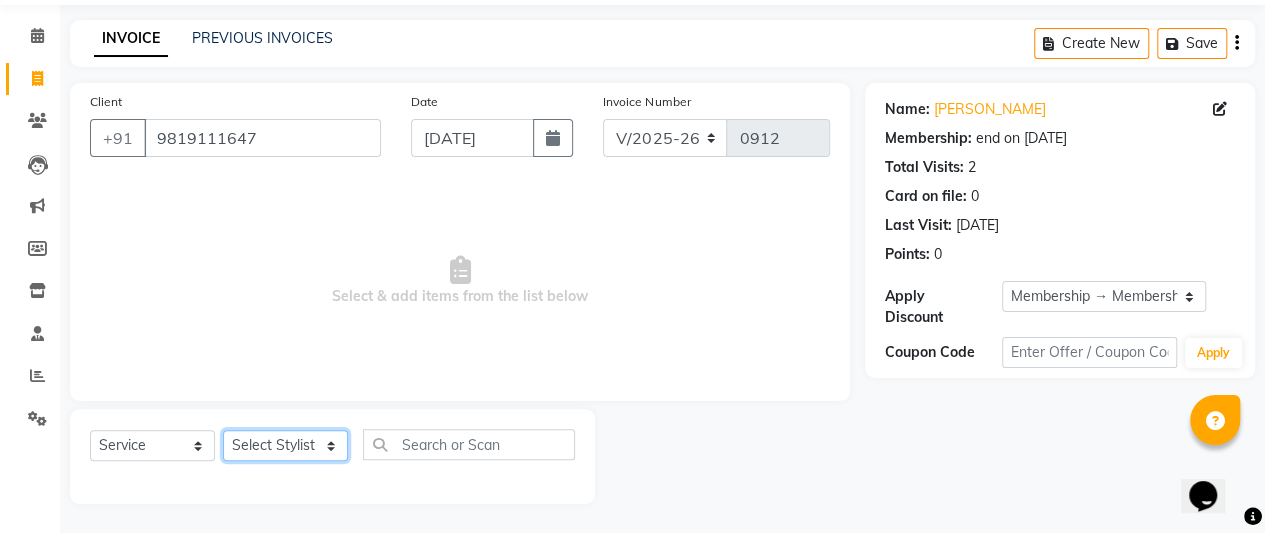 select on "80429" 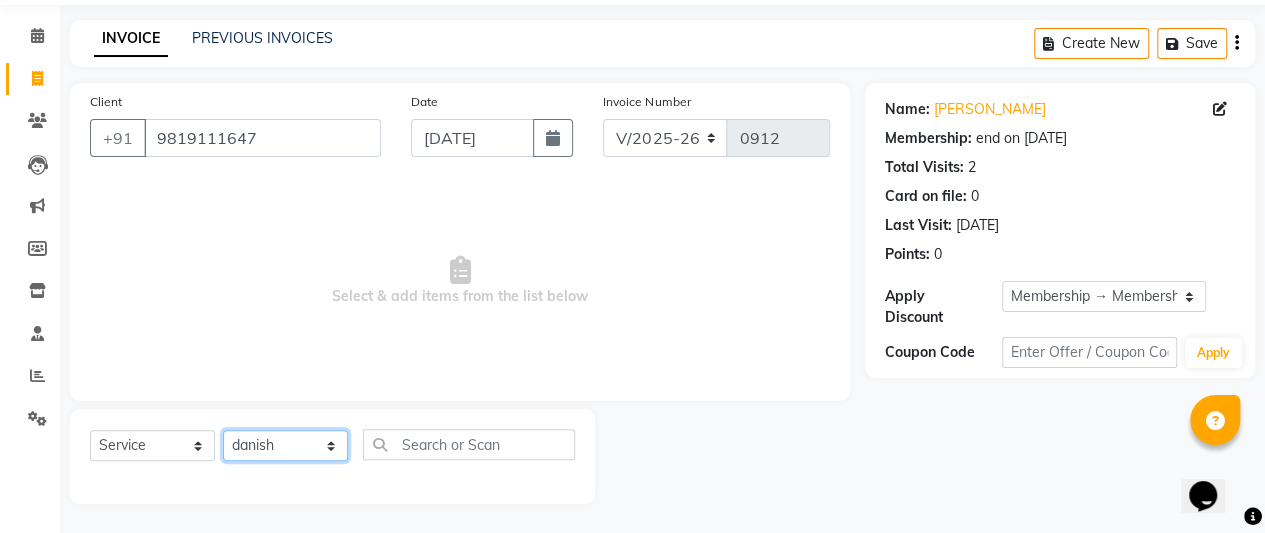 click on "Select Stylist [PERSON_NAME] danish [PERSON_NAME] [PERSON_NAME]		 [PERSON_NAME] [PERSON_NAME]			 Raju [PERSON_NAME]			 [PERSON_NAME]			 [PERSON_NAME] [PERSON_NAME] [PERSON_NAME] Seja [PERSON_NAME] Shaves [PERSON_NAME]" 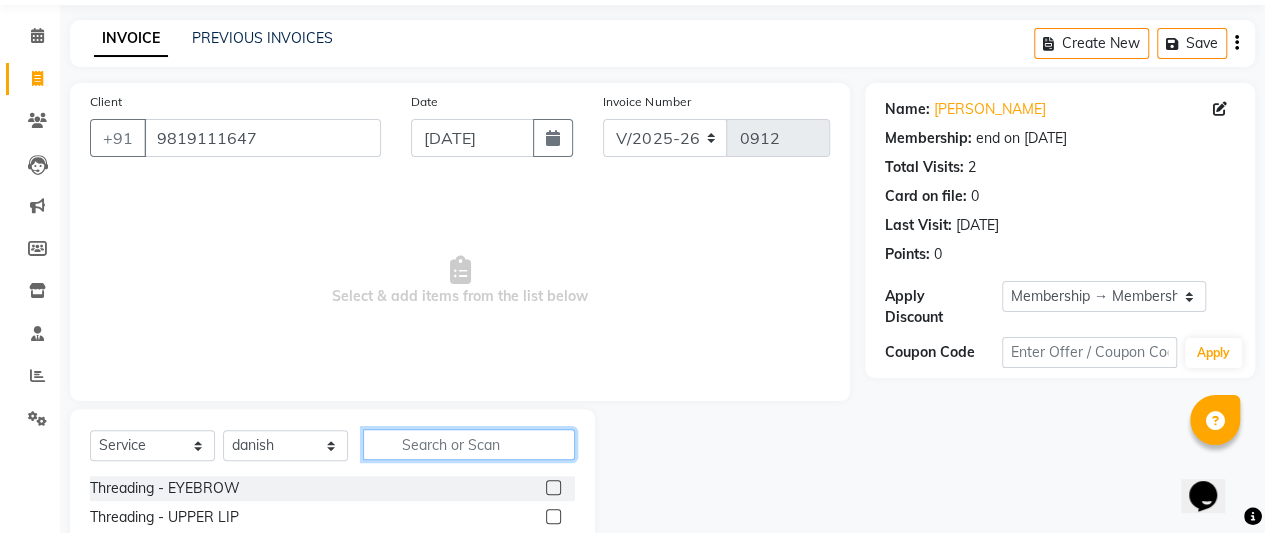 click 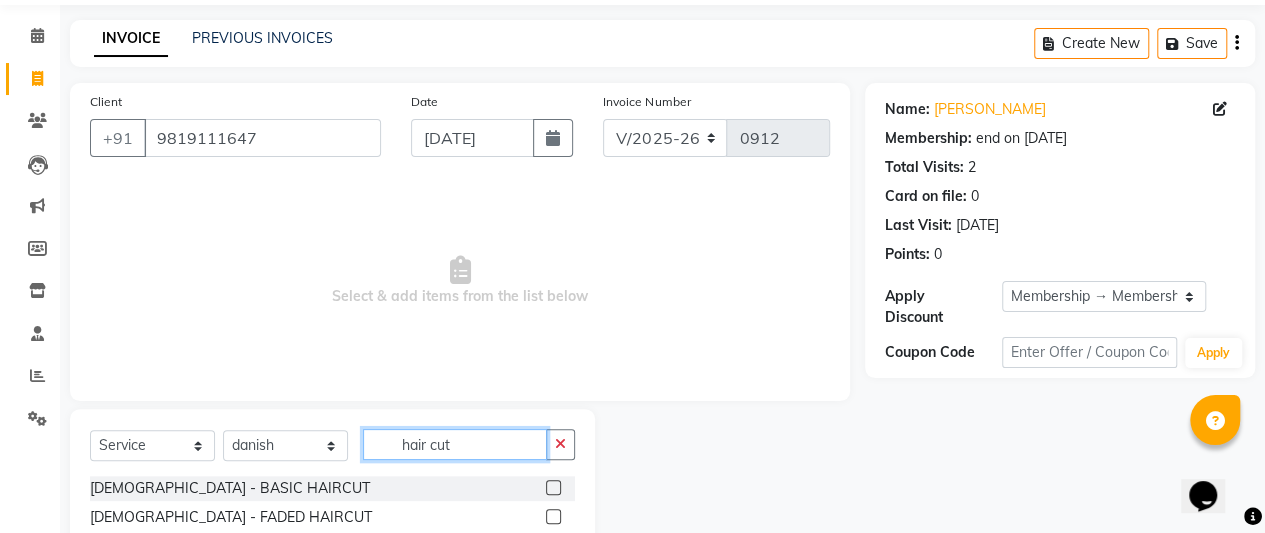 type on "hair cut" 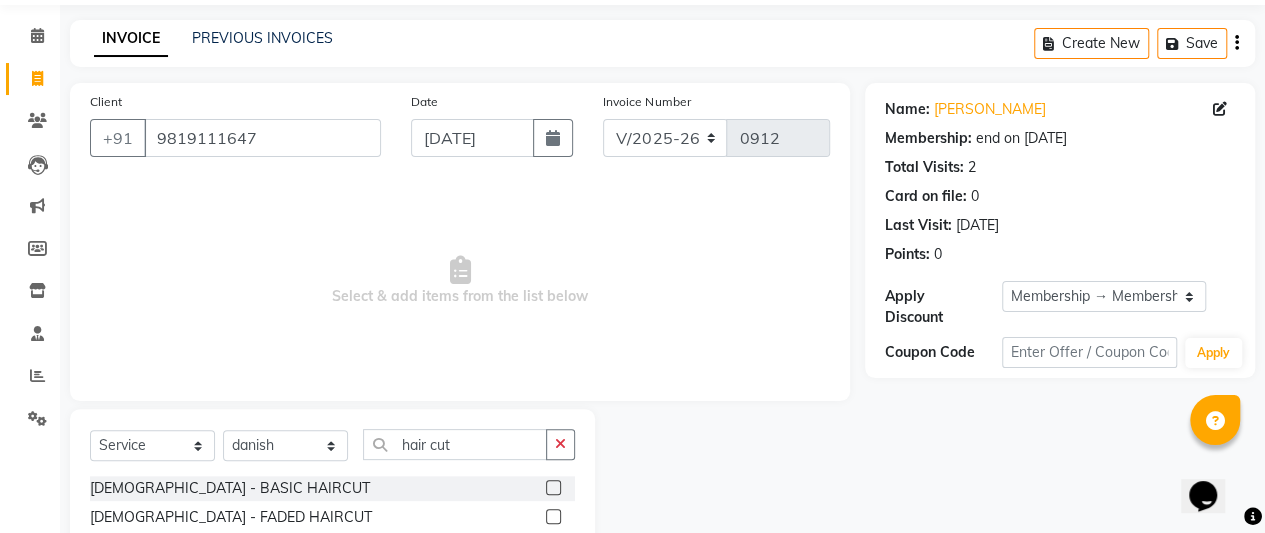 click 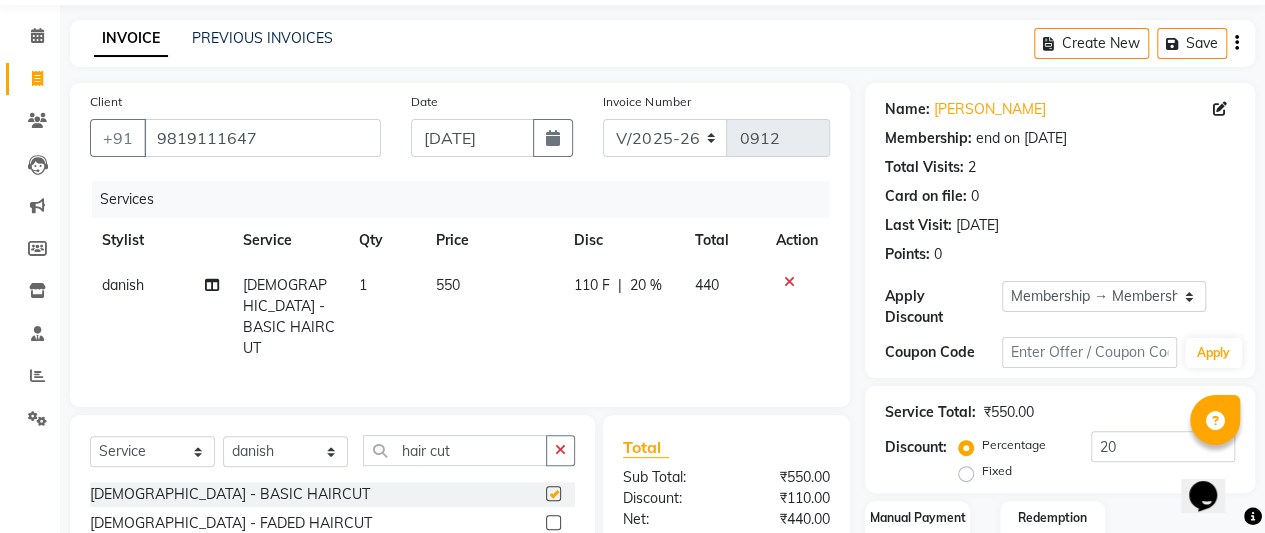 checkbox on "false" 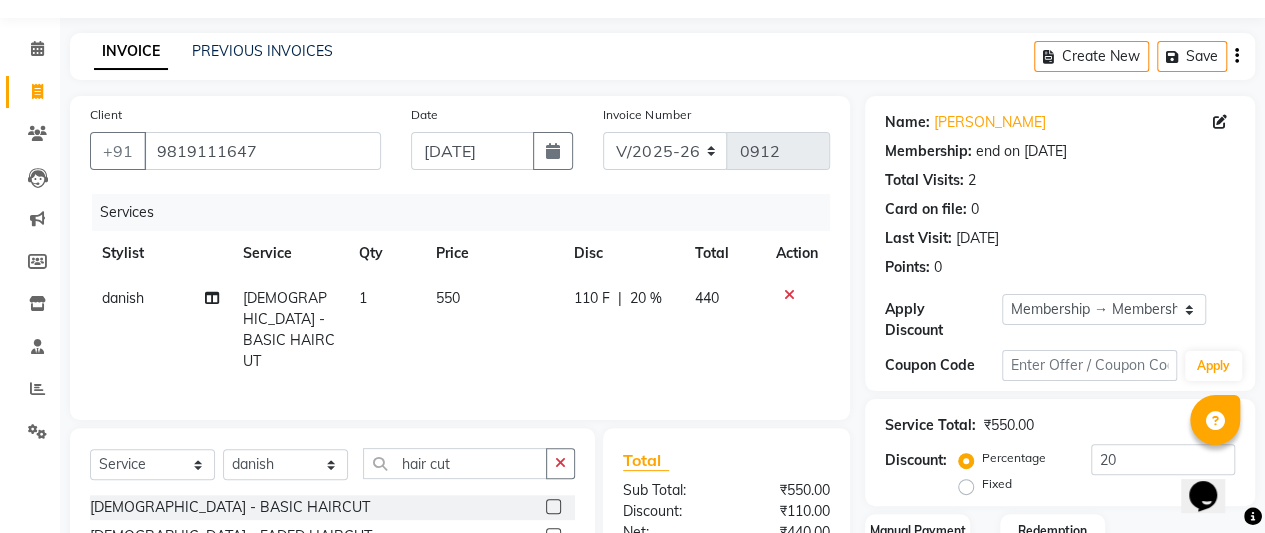 scroll, scrollTop: 0, scrollLeft: 0, axis: both 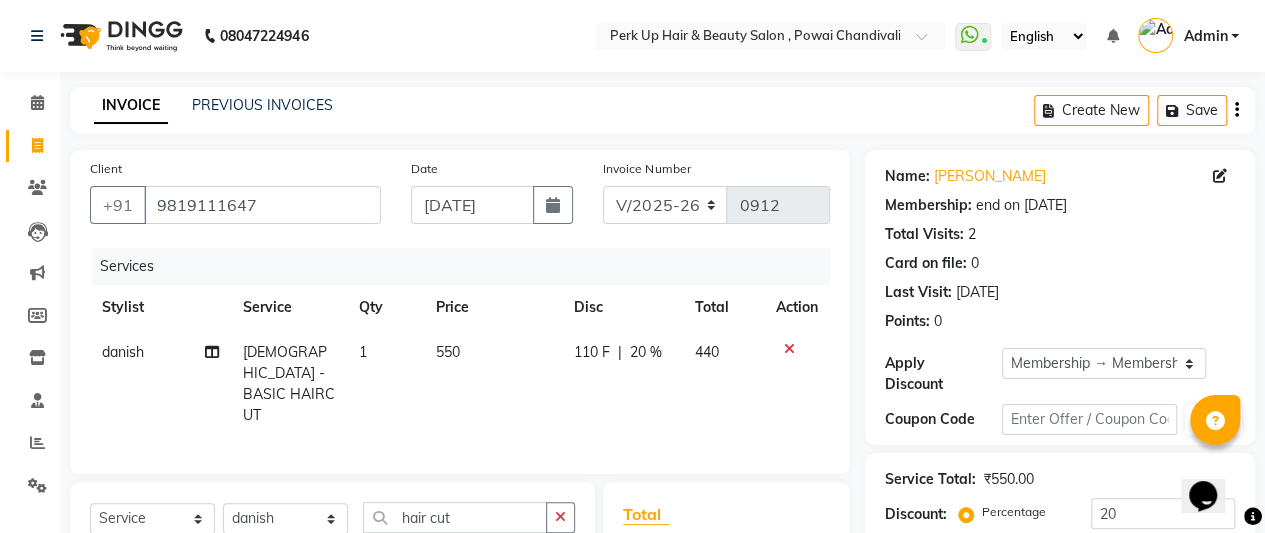 click on "550" 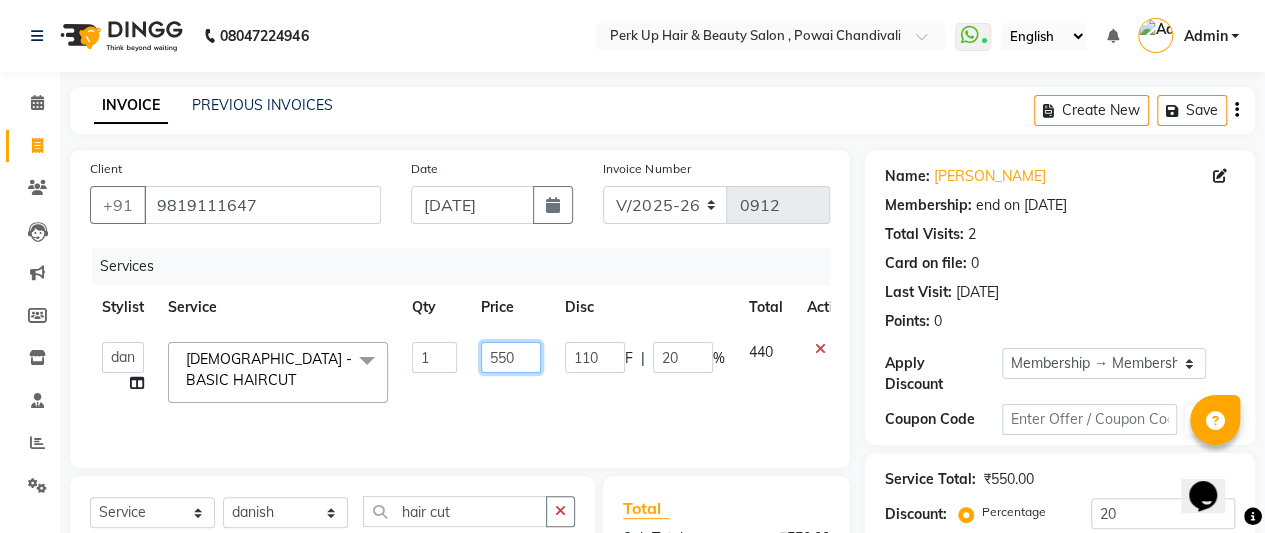 drag, startPoint x: 498, startPoint y: 357, endPoint x: 593, endPoint y: 464, distance: 143.08739 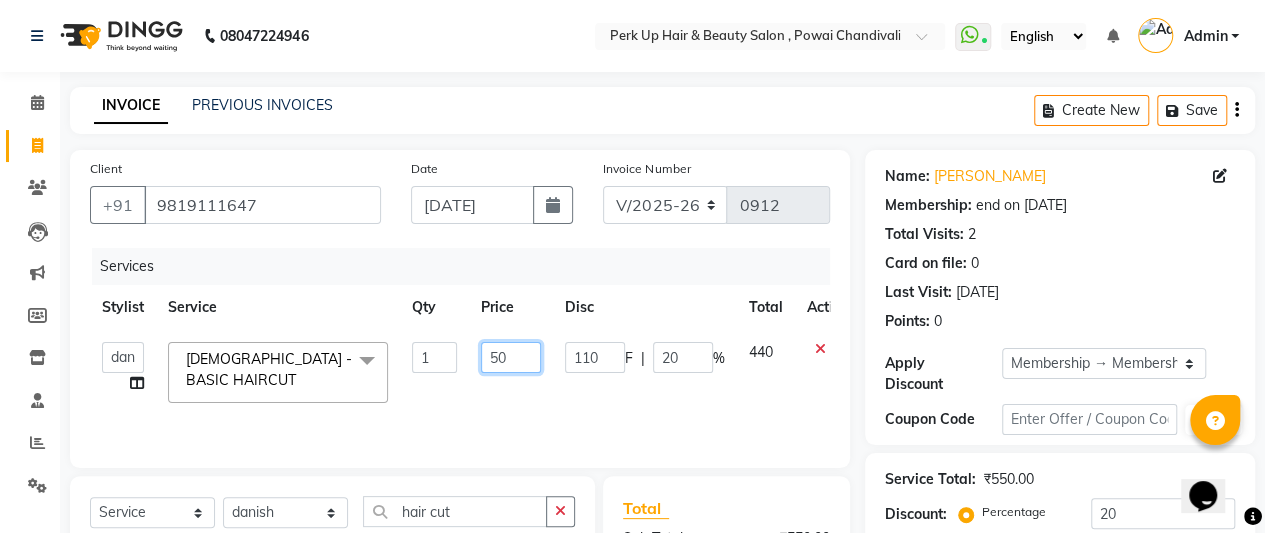 type on "350" 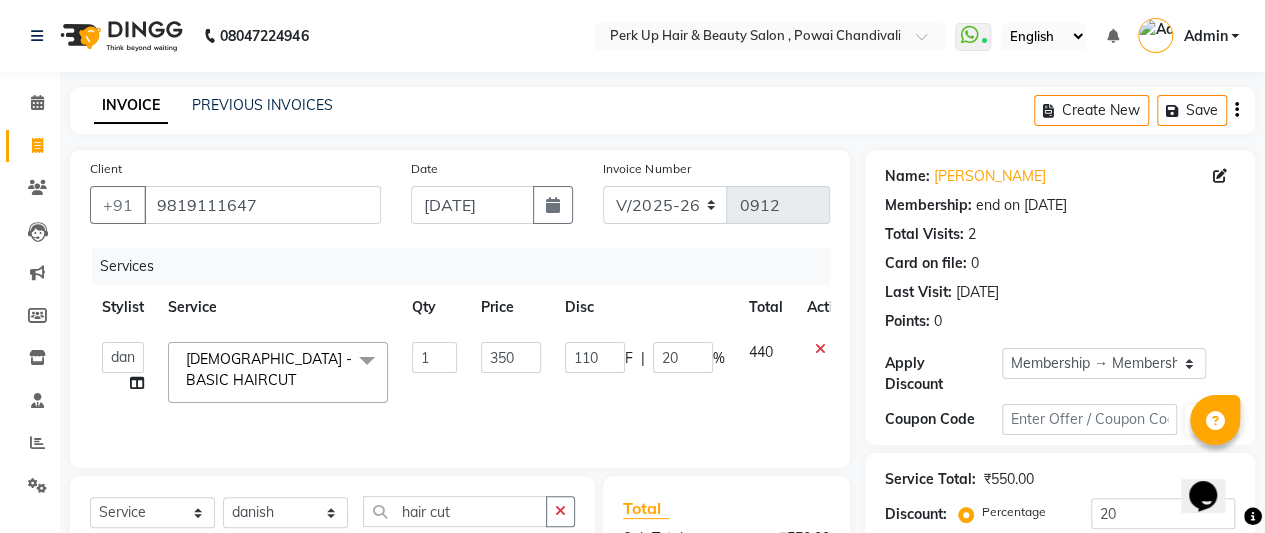 click on "Services Stylist Service Qty Price Disc Total Action  [PERSON_NAME]   danish   [PERSON_NAME]   [PERSON_NAME]		   [PERSON_NAME]   [PERSON_NAME]			   Raju   [PERSON_NAME]			   [PERSON_NAME]			   [PERSON_NAME]   [PERSON_NAME]   [PERSON_NAME]   Seja [PERSON_NAME]   Shaves [PERSON_NAME]  [DEMOGRAPHIC_DATA] - BASIC HAIRCUT  x Threading - EYEBROW Threading - UPPER LIP Threading - LOWER LIP Threading - CHIN Threading - FOREHEAD Threading - SIDE LOCK Threading - NOSE Threading - CHEEKS Threading - FULL FACE Back massage Neck threading Waxing (Regular Wax) - [DEMOGRAPHIC_DATA] - FULL ARMS Waxing (Regular Wax) - [DEMOGRAPHIC_DATA] - FULL LEGS Waxing (Regular Wax) - [DEMOGRAPHIC_DATA] - UNDERARMS Waxing (Regular Wax) - [DEMOGRAPHIC_DATA] - HALF ARM Waxing (Regular Wax) - [DEMOGRAPHIC_DATA] - HALF LEG Waxing (Regular Wax) - [DEMOGRAPHIC_DATA] - HALF BACK/FRONT Waxing (Regular Wax) - [DEMOGRAPHIC_DATA] - BACK Waxing (Regular Wax) - [DEMOGRAPHIC_DATA] - FRONT Waxing (Regular Wax) - [DEMOGRAPHIC_DATA] - STOMACH Waxing (Regular Wax) - [DEMOGRAPHIC_DATA] - BUTTOCKS Waxing (Regular Wax) - [DEMOGRAPHIC_DATA] - BIKINI LINE Waxing (Regular Wax) - [DEMOGRAPHIC_DATA] - BRAZILIAN" 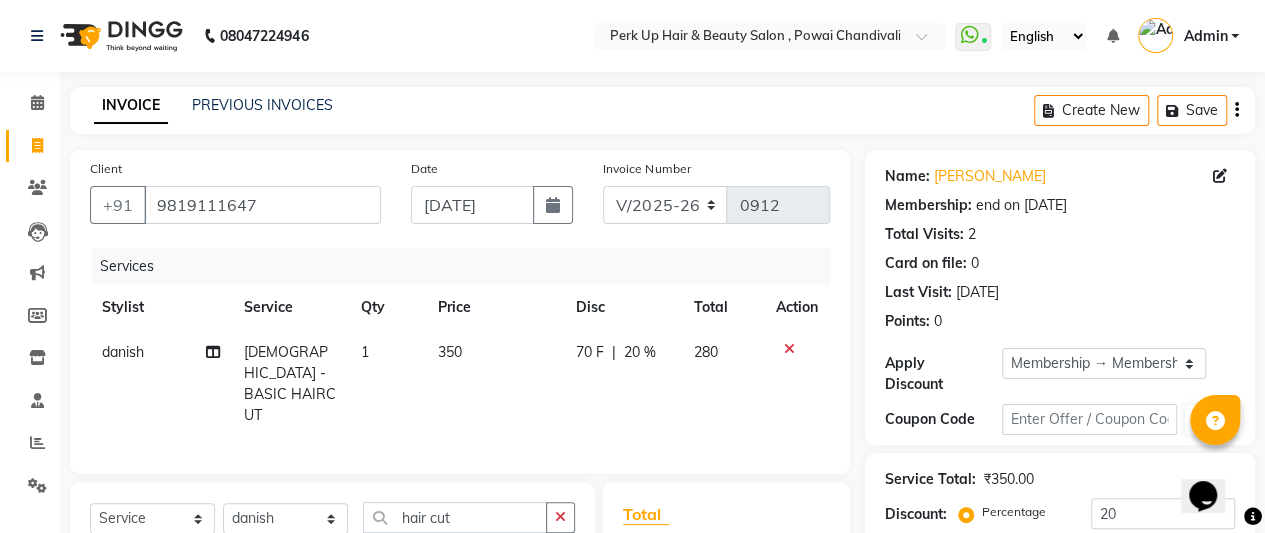 scroll, scrollTop: 267, scrollLeft: 0, axis: vertical 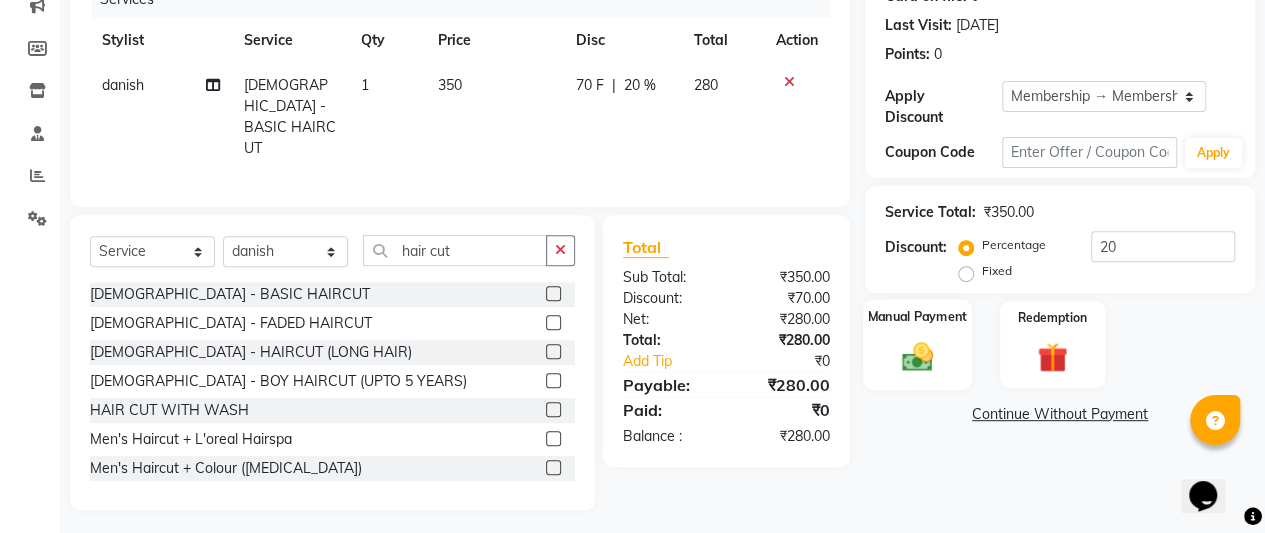 click 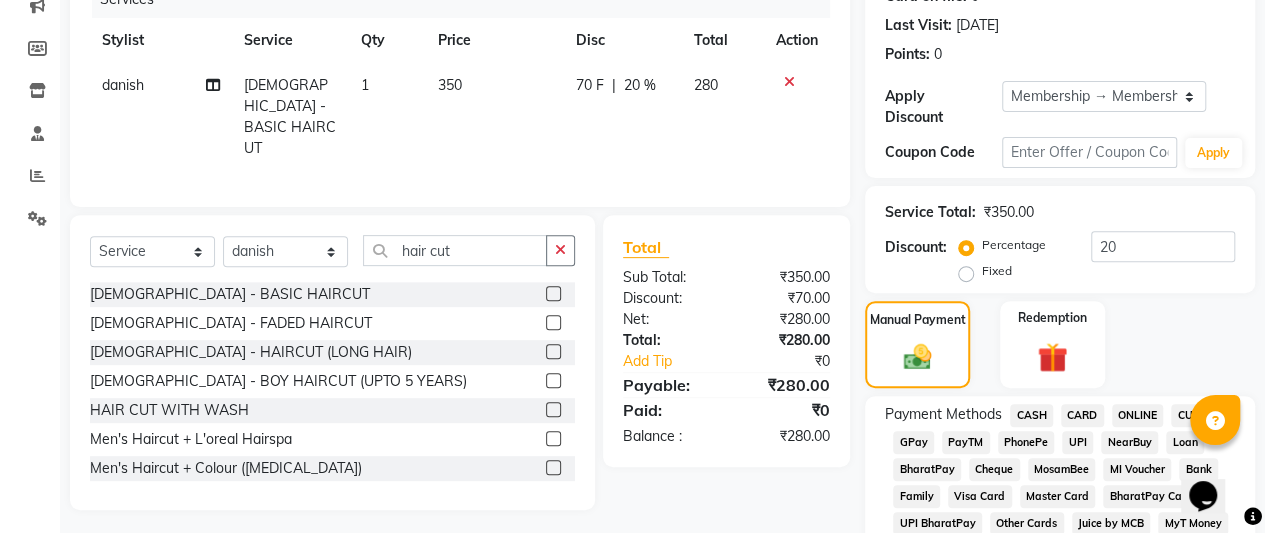 click on "CARD" 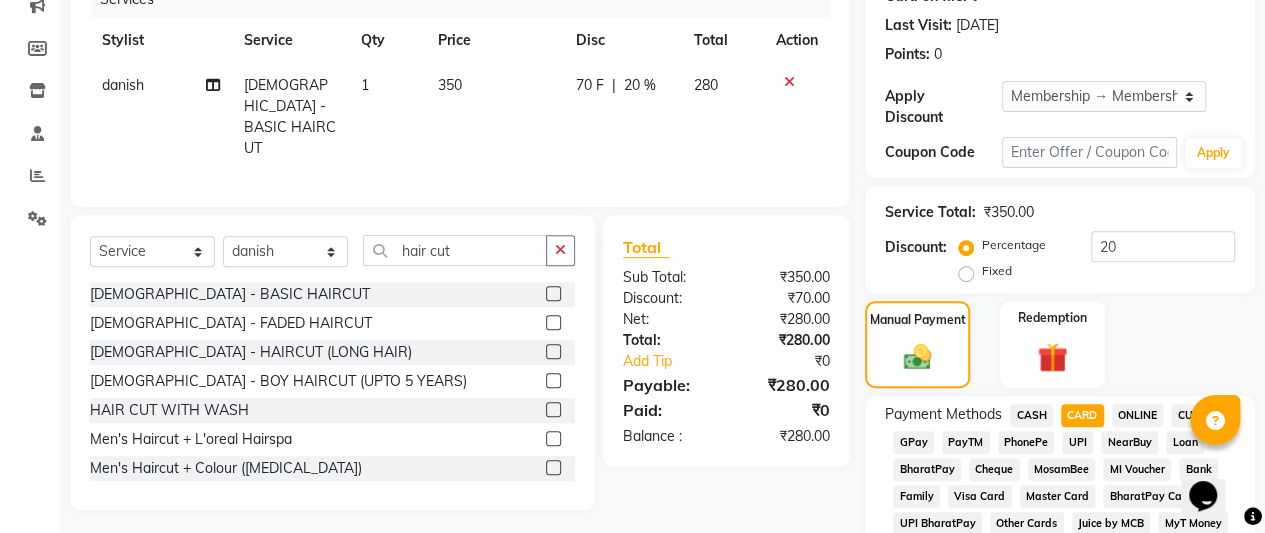 scroll, scrollTop: 1079, scrollLeft: 0, axis: vertical 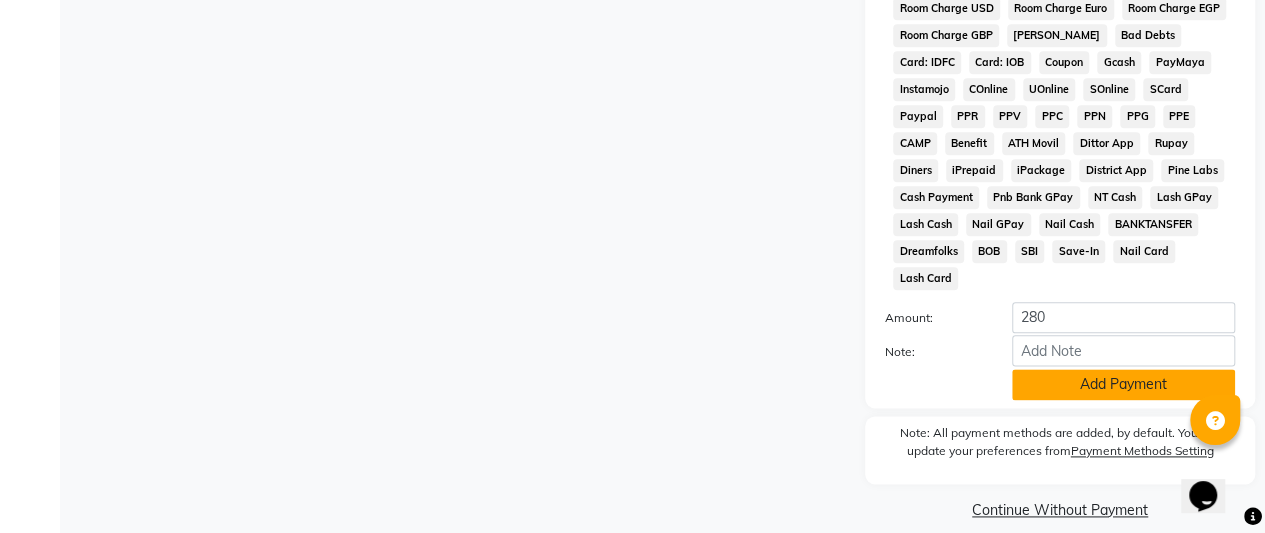 click on "Add Payment" 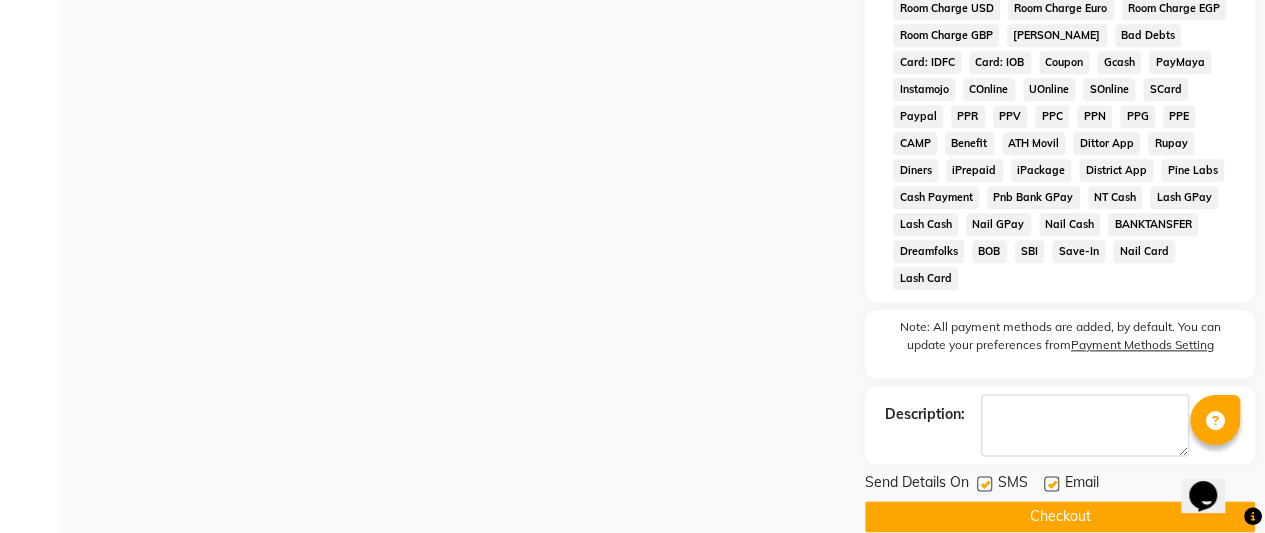scroll, scrollTop: 1085, scrollLeft: 0, axis: vertical 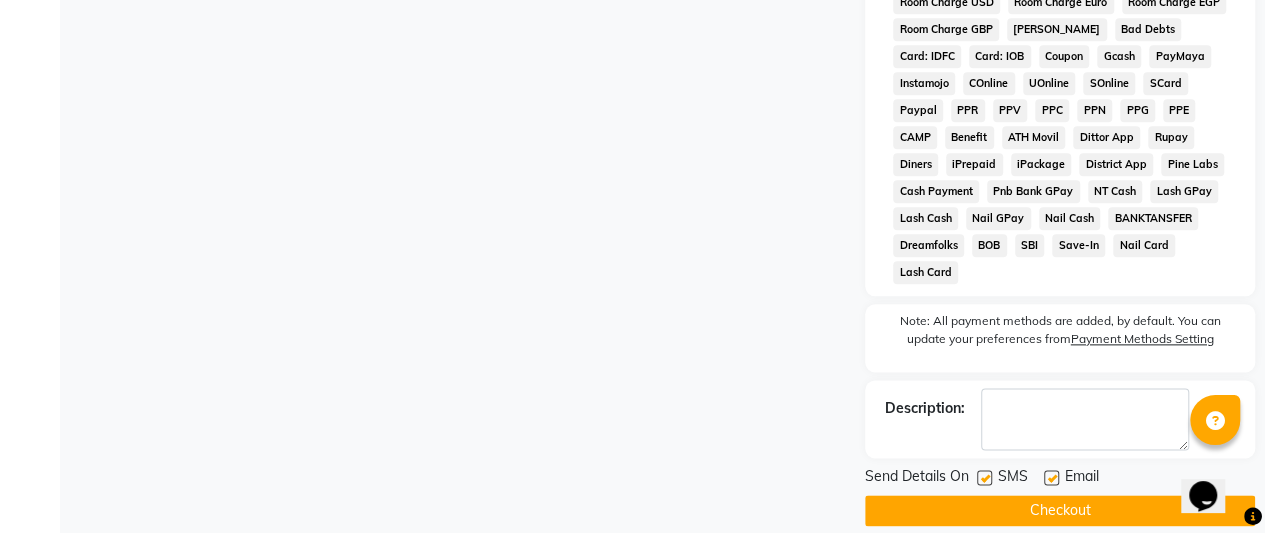 click on "Checkout" 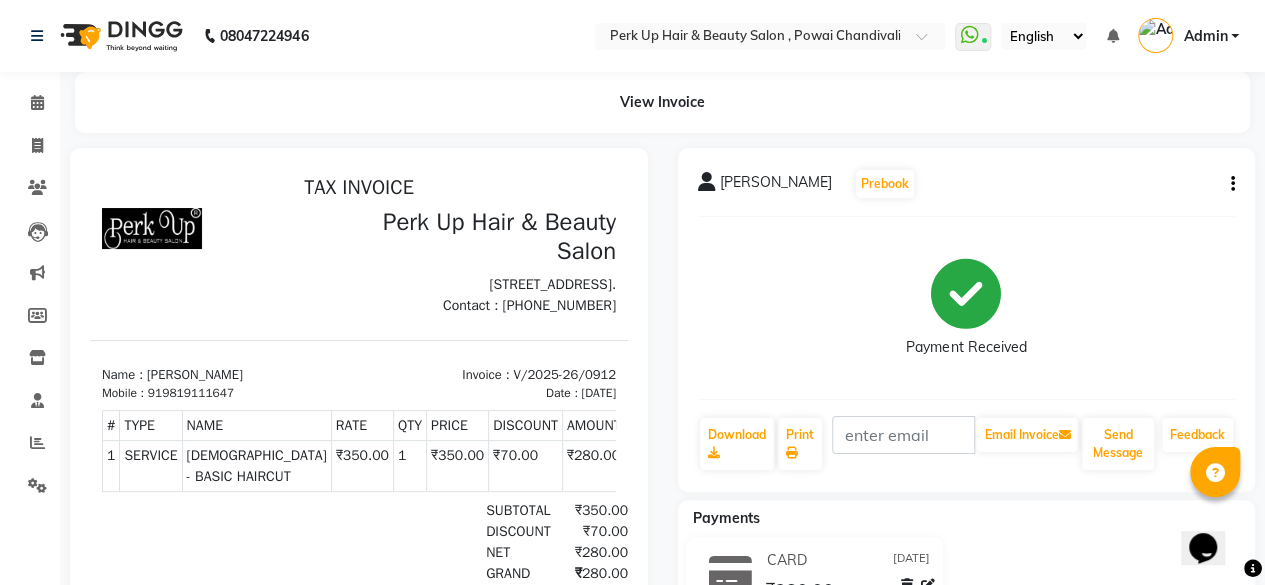 scroll, scrollTop: 0, scrollLeft: 0, axis: both 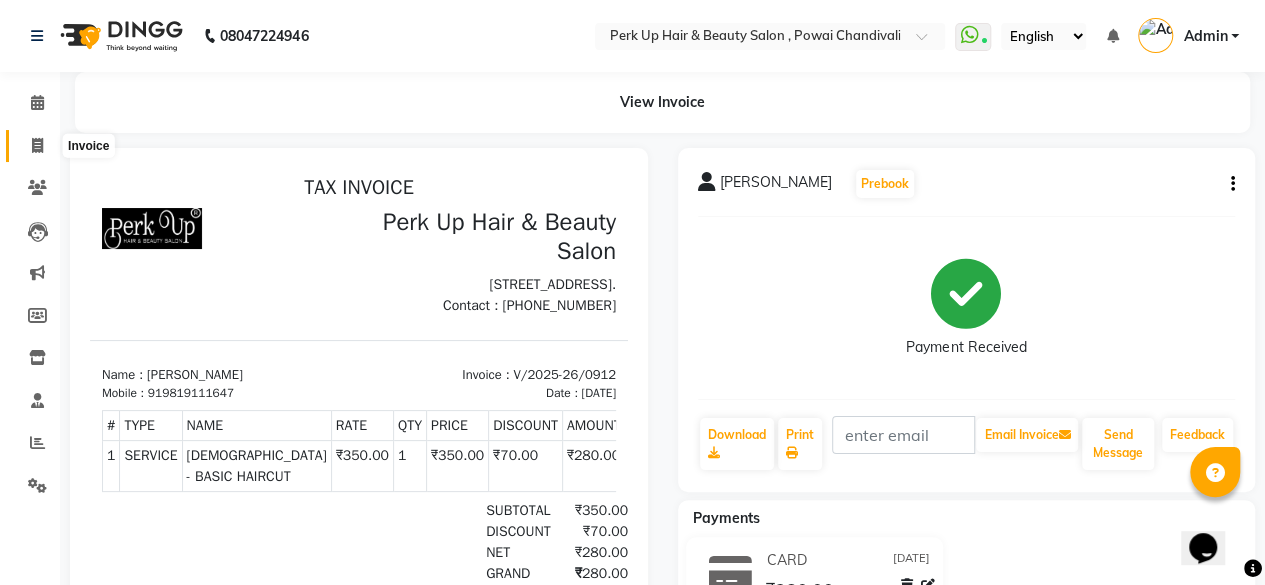 click 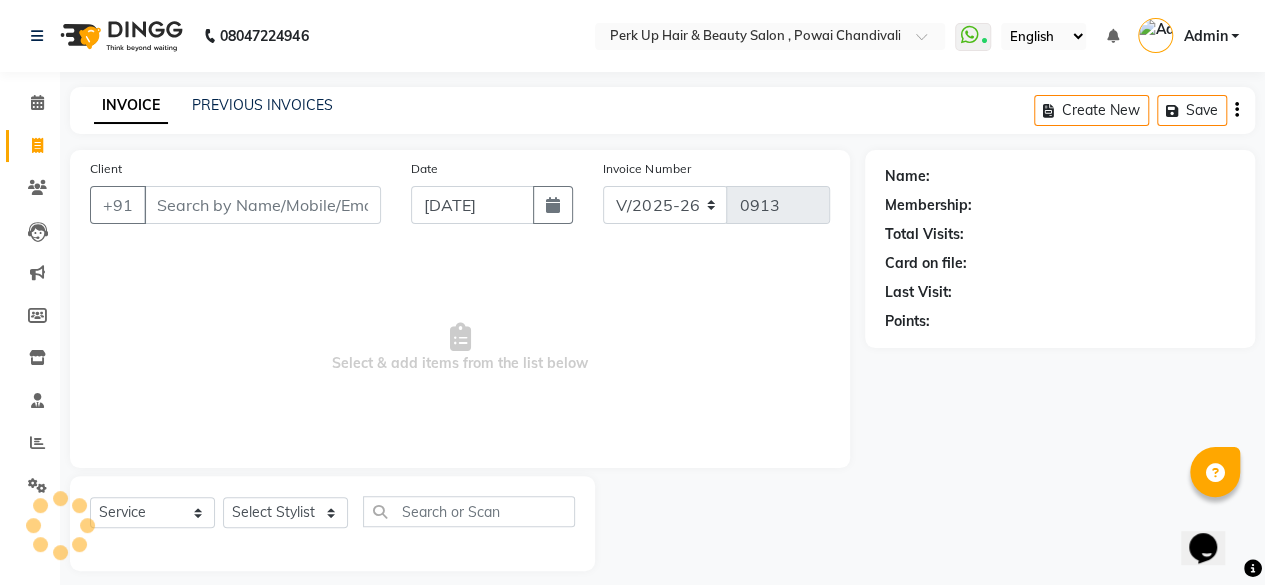 scroll, scrollTop: 15, scrollLeft: 0, axis: vertical 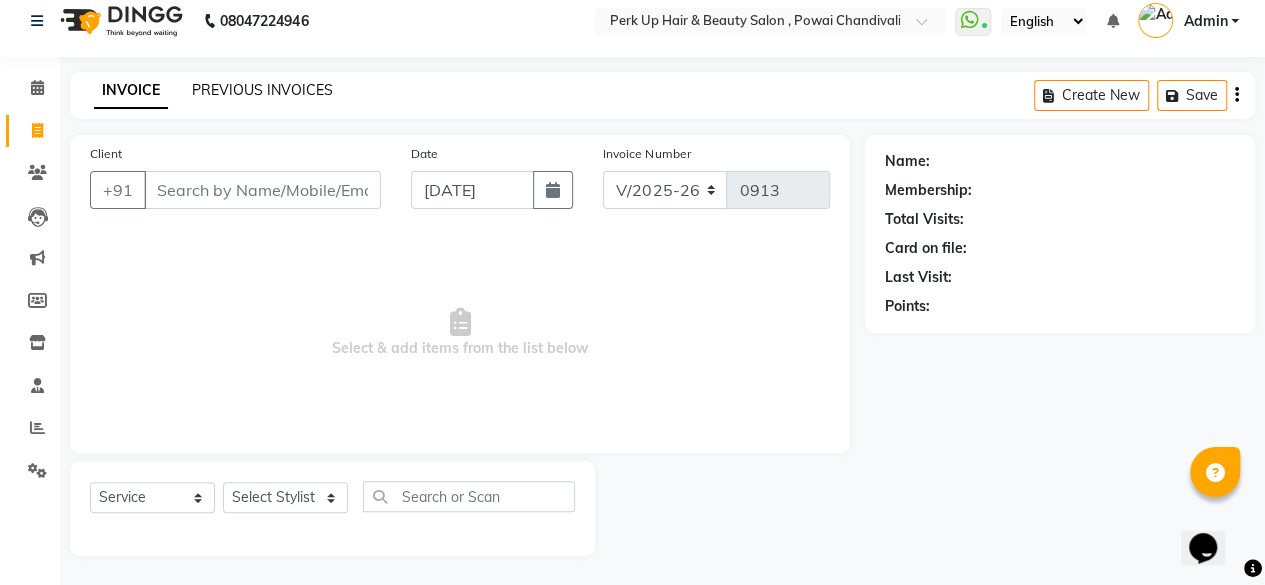 click on "PREVIOUS INVOICES" 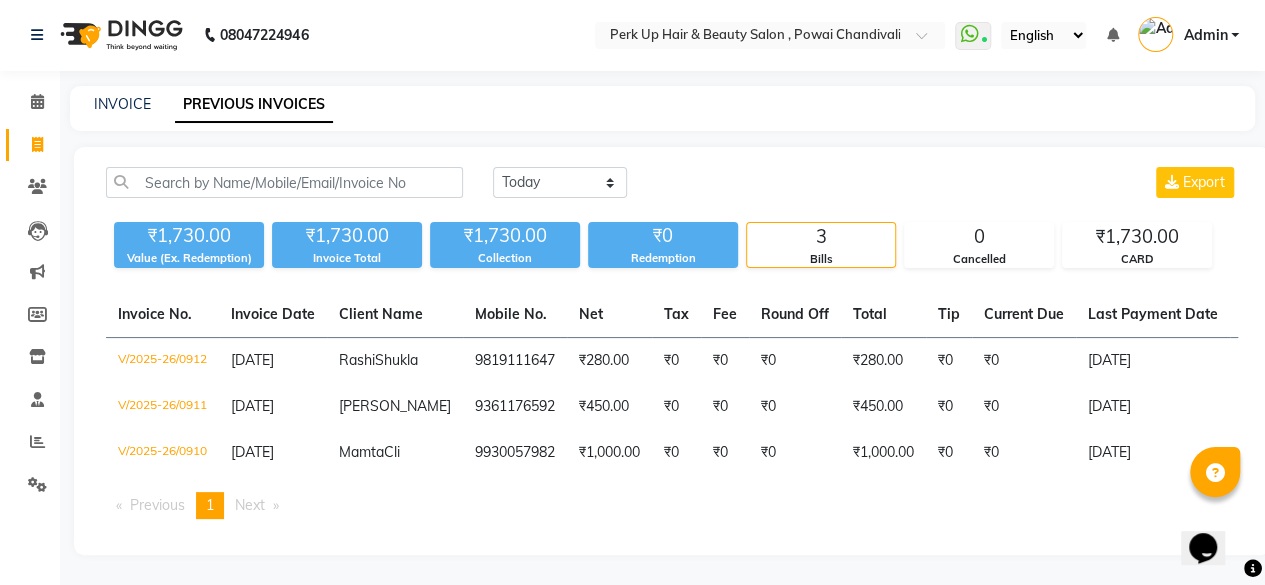 scroll, scrollTop: 0, scrollLeft: 0, axis: both 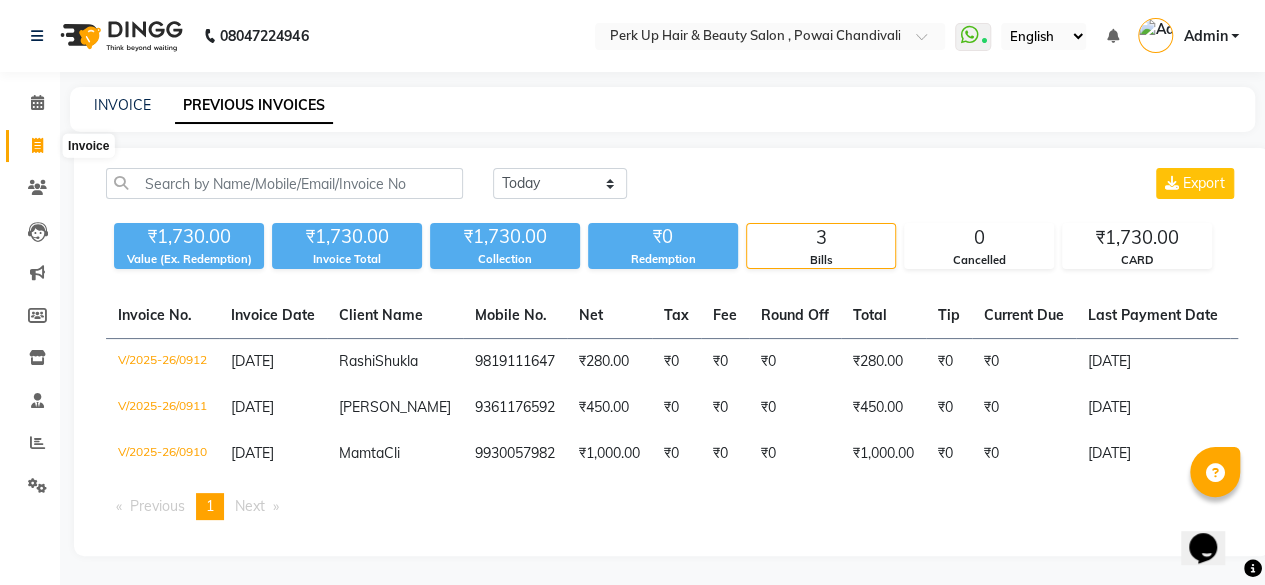 click 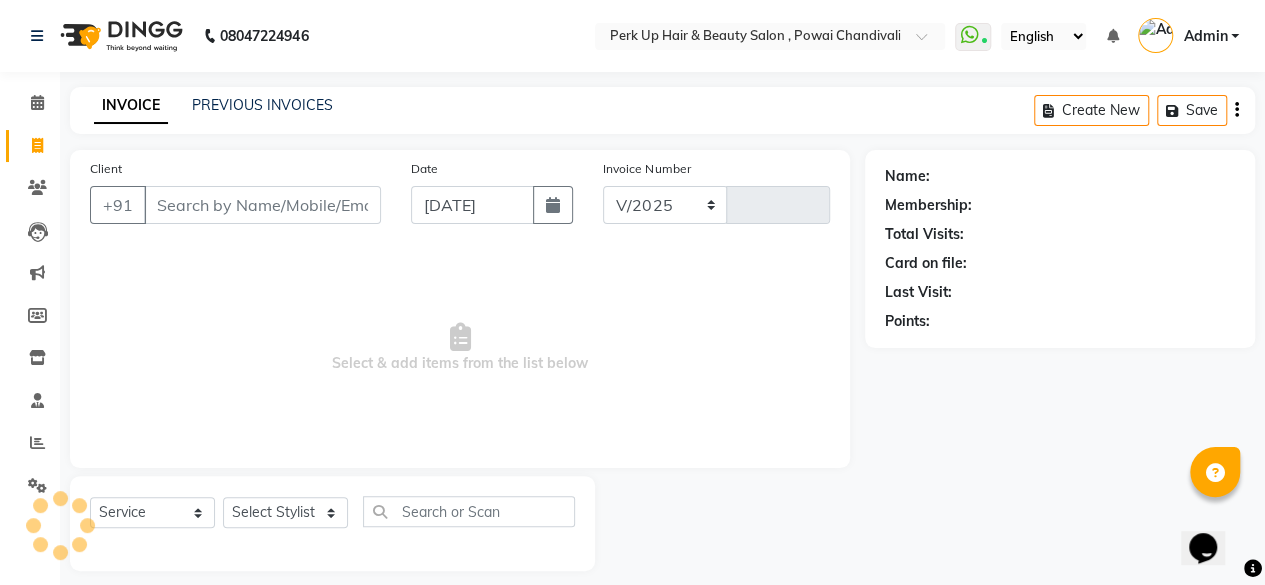 scroll, scrollTop: 15, scrollLeft: 0, axis: vertical 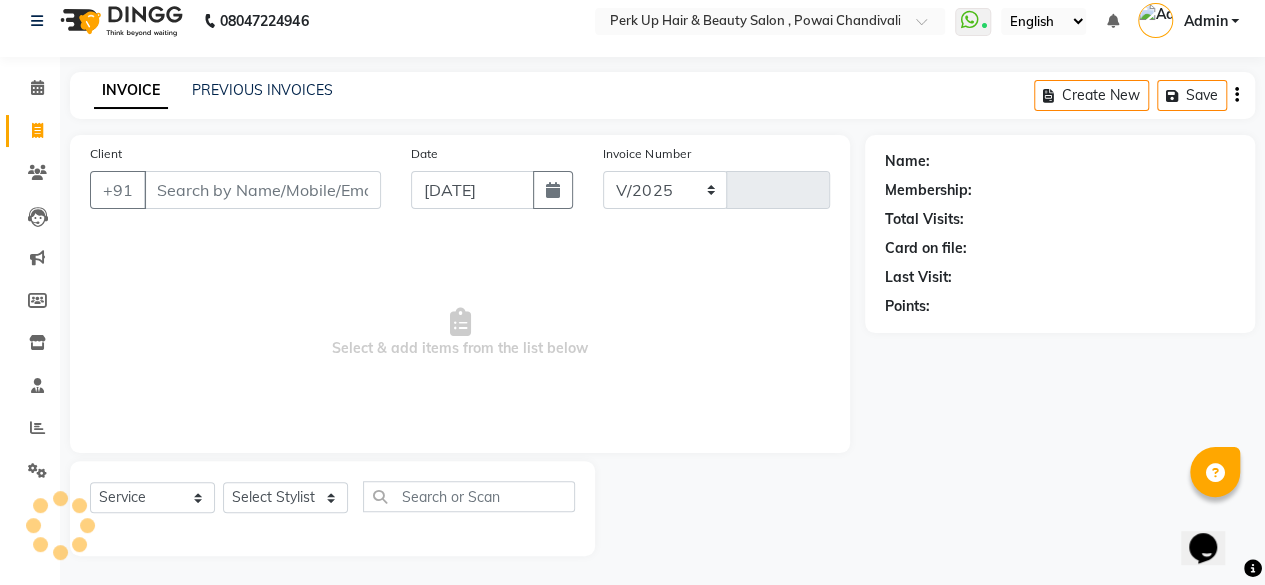select on "5131" 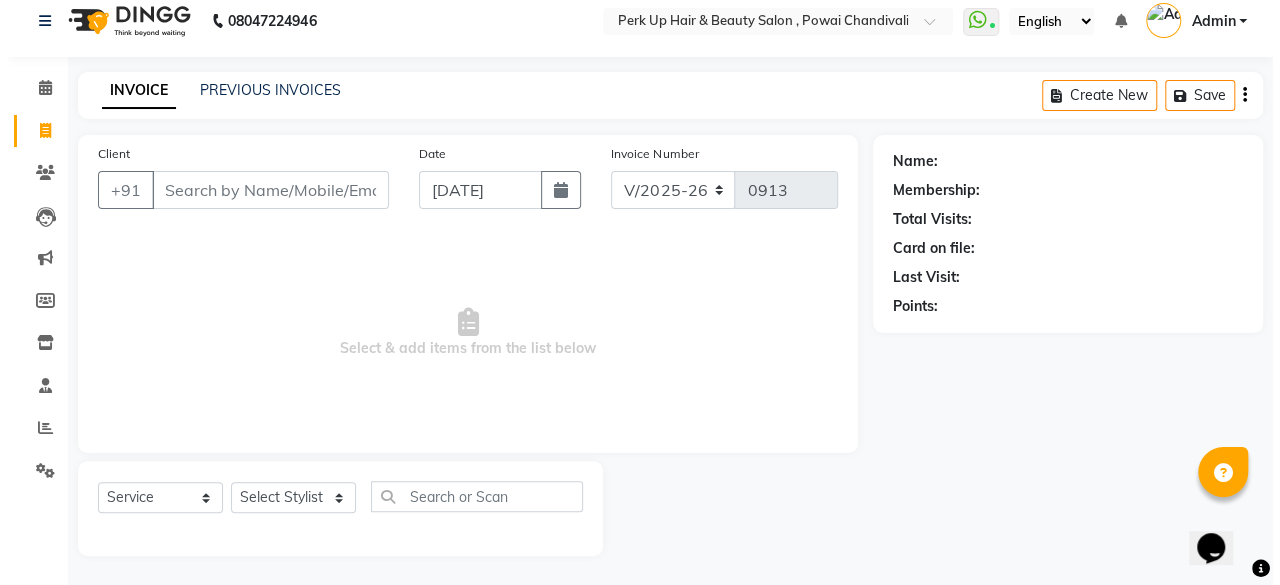 scroll, scrollTop: 0, scrollLeft: 0, axis: both 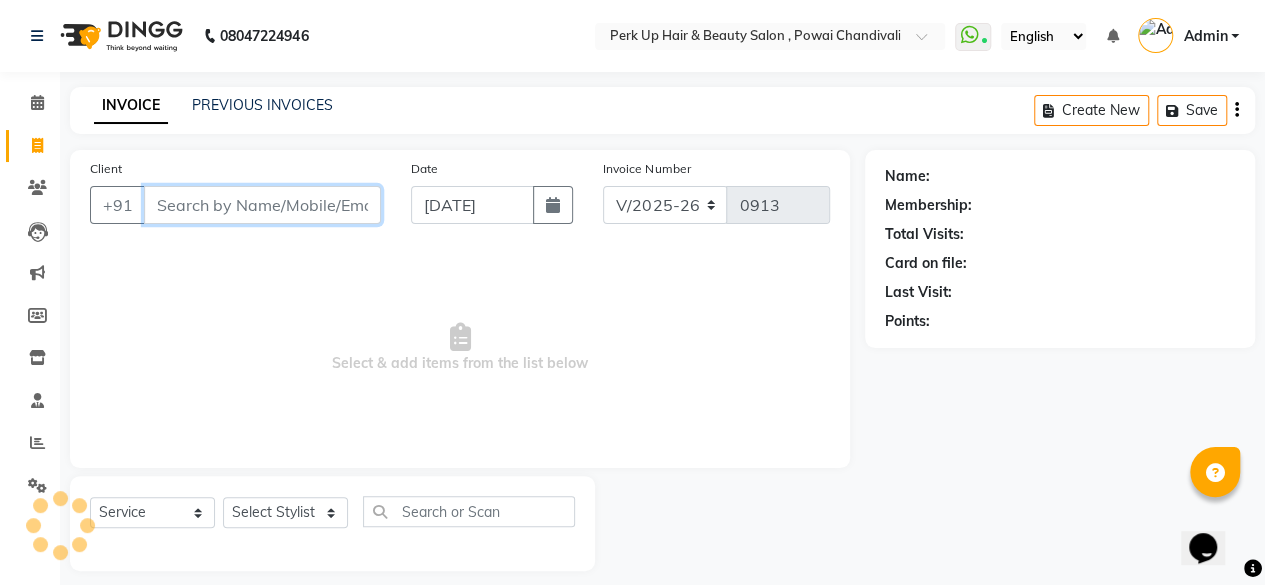 click on "Client" at bounding box center (262, 205) 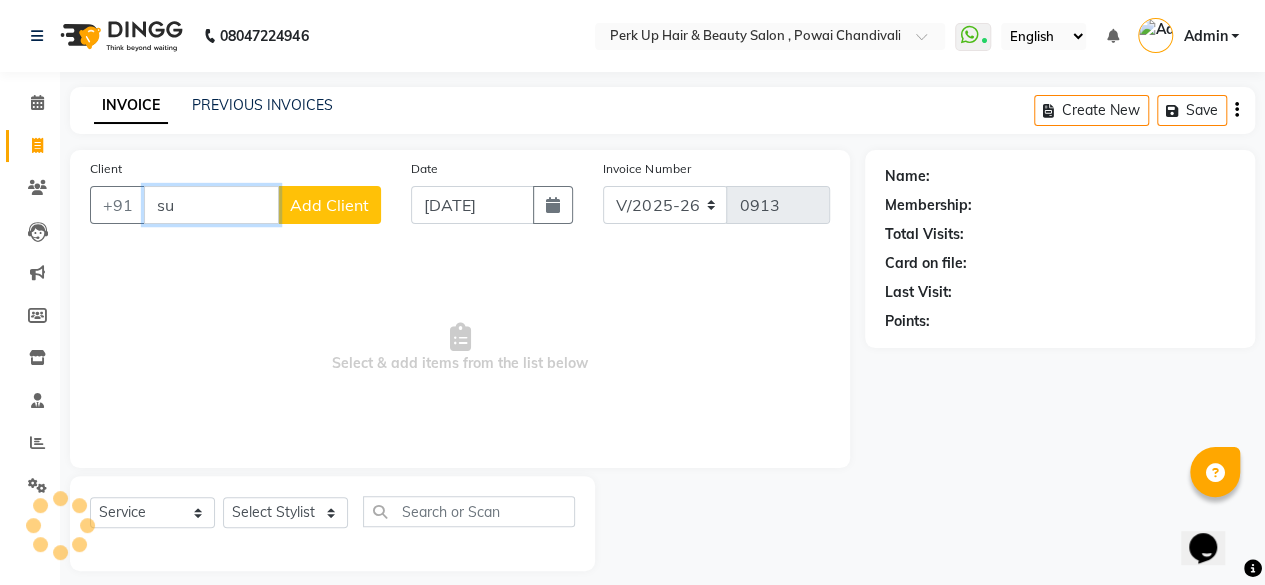 type on "s" 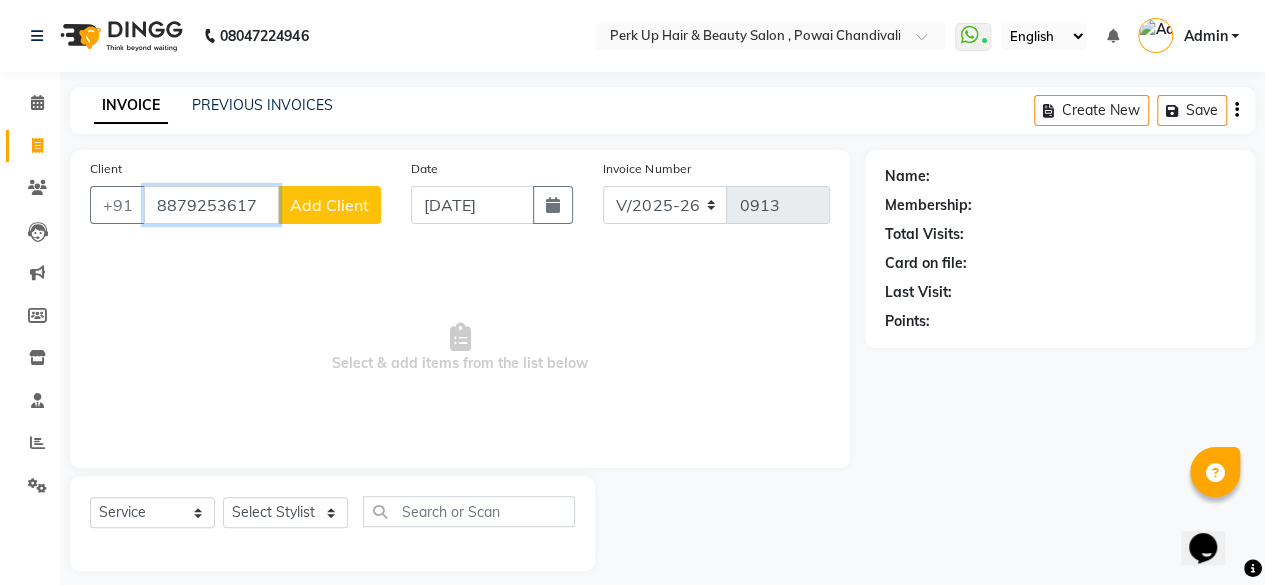type on "8879253617" 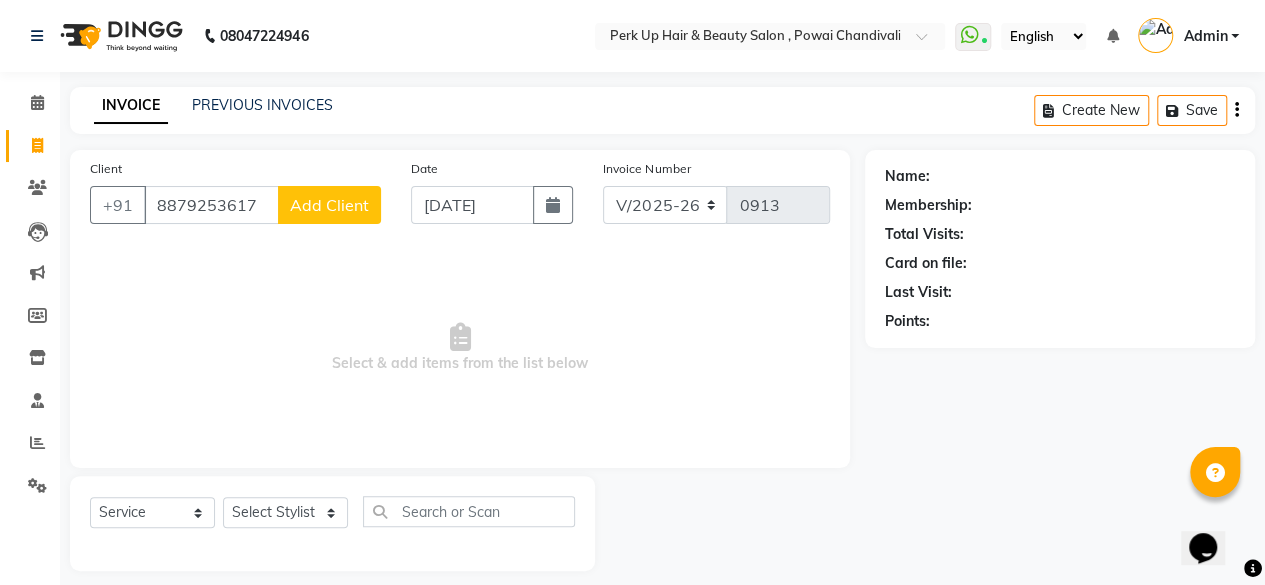 click on "Add Client" 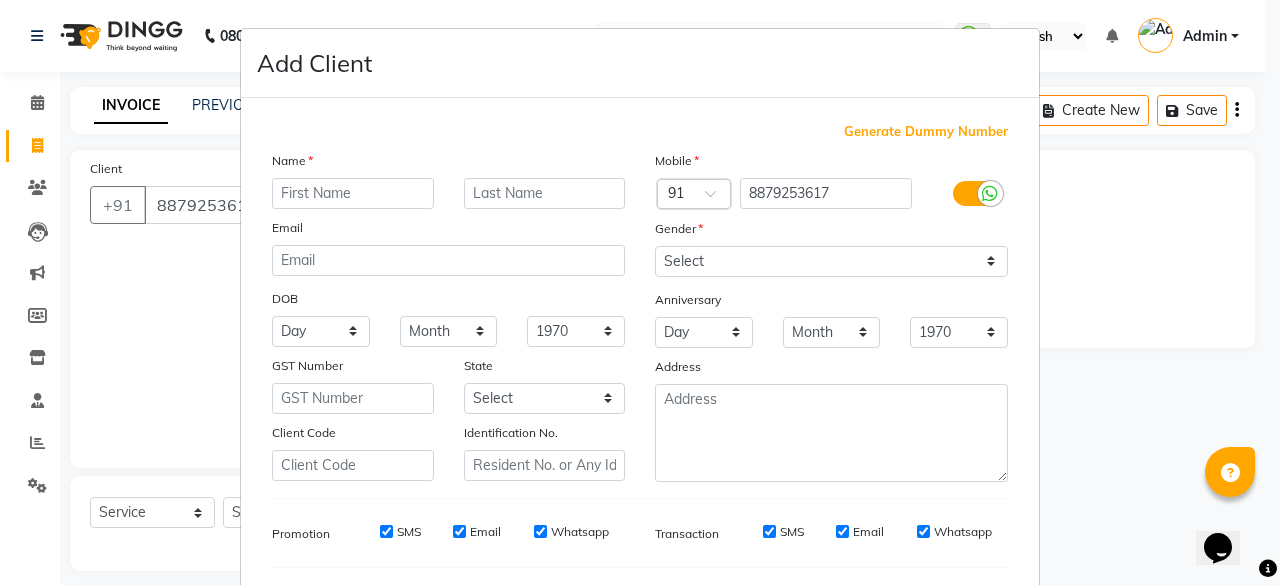 click at bounding box center [353, 193] 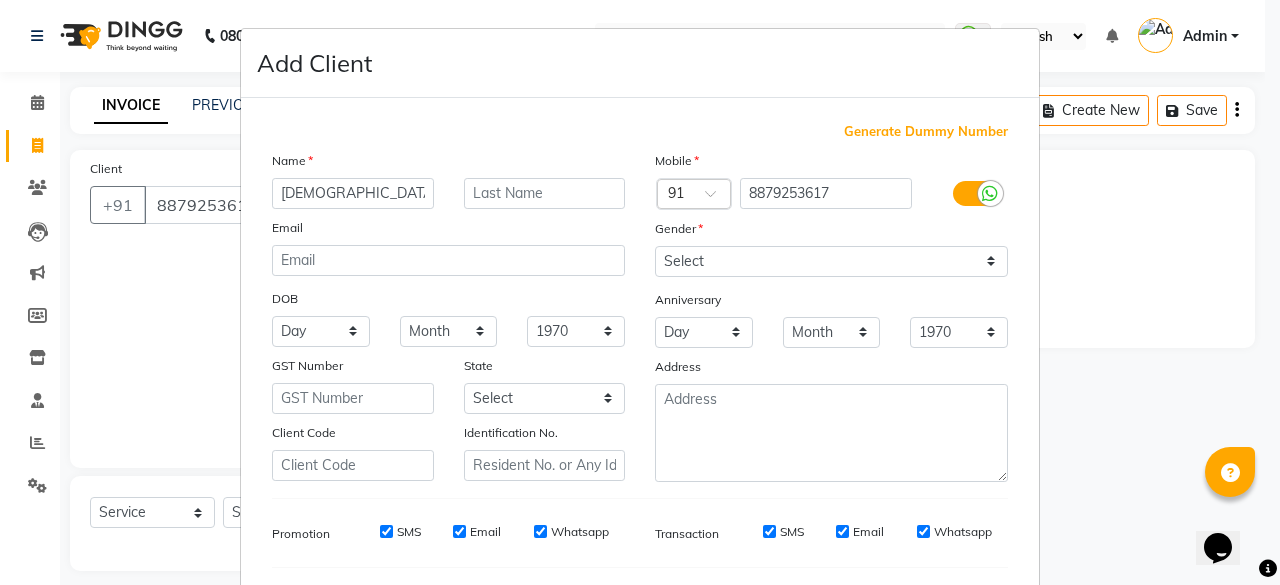 type on "[DEMOGRAPHIC_DATA]" 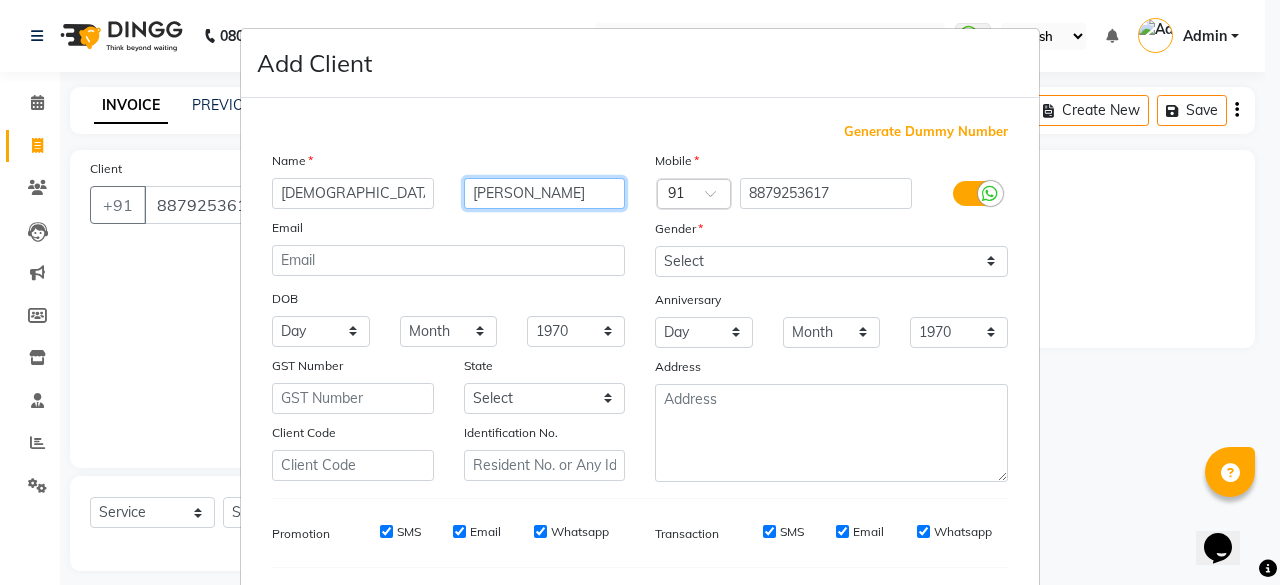 type on "[PERSON_NAME]" 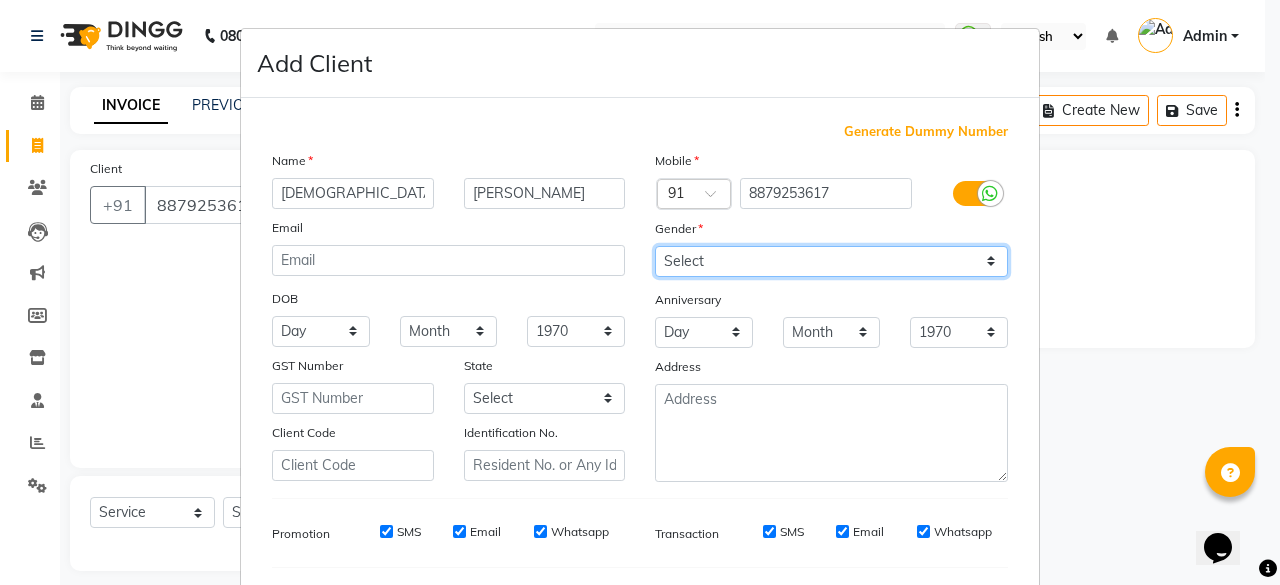 click on "Select [DEMOGRAPHIC_DATA] [DEMOGRAPHIC_DATA] Other Prefer Not To Say" at bounding box center (831, 261) 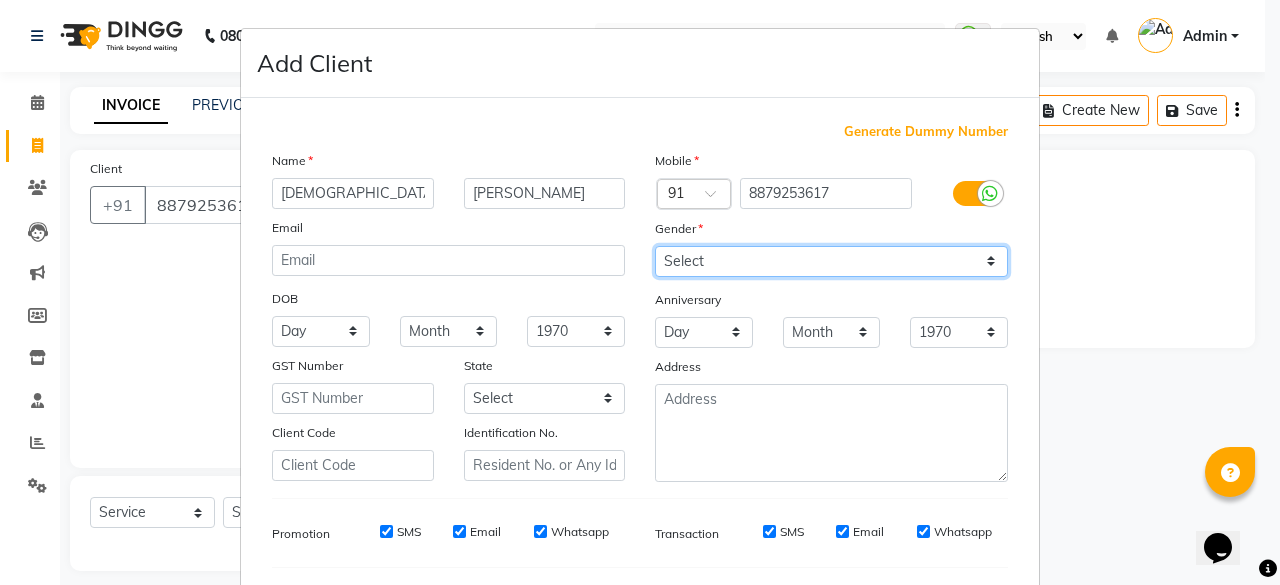 select on "[DEMOGRAPHIC_DATA]" 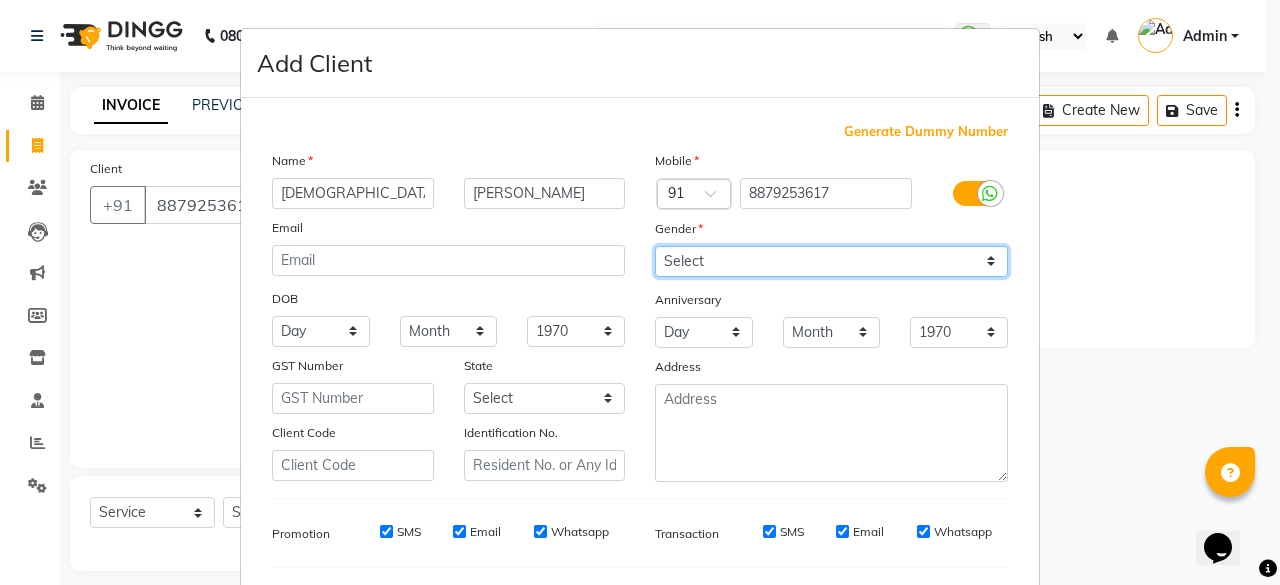 click on "Select [DEMOGRAPHIC_DATA] [DEMOGRAPHIC_DATA] Other Prefer Not To Say" at bounding box center [831, 261] 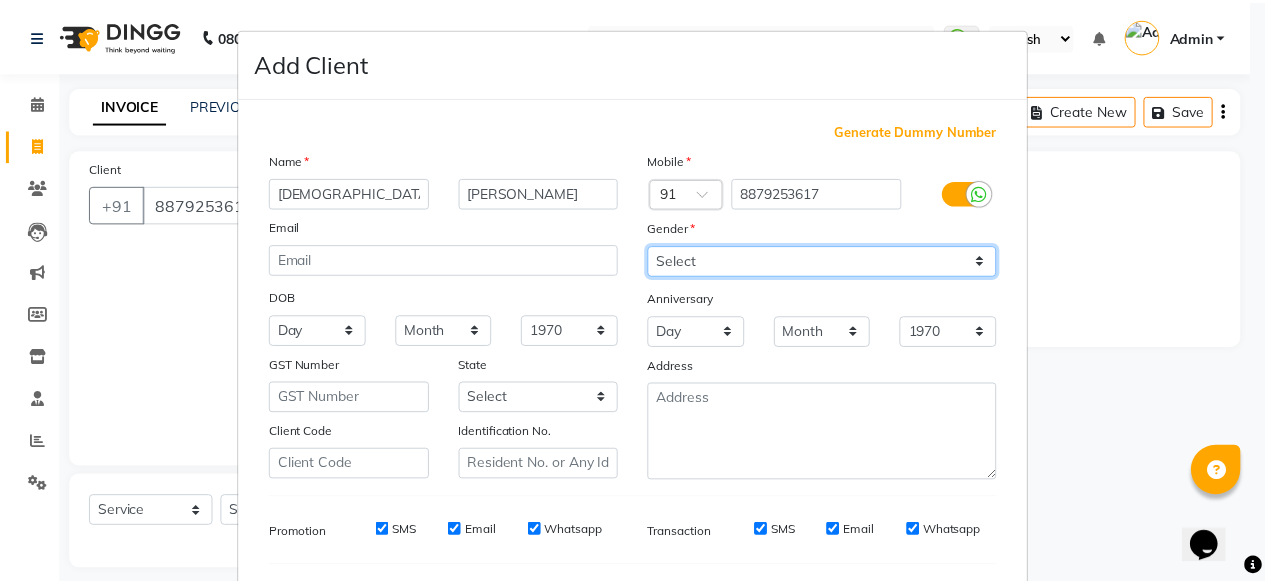 scroll, scrollTop: 260, scrollLeft: 0, axis: vertical 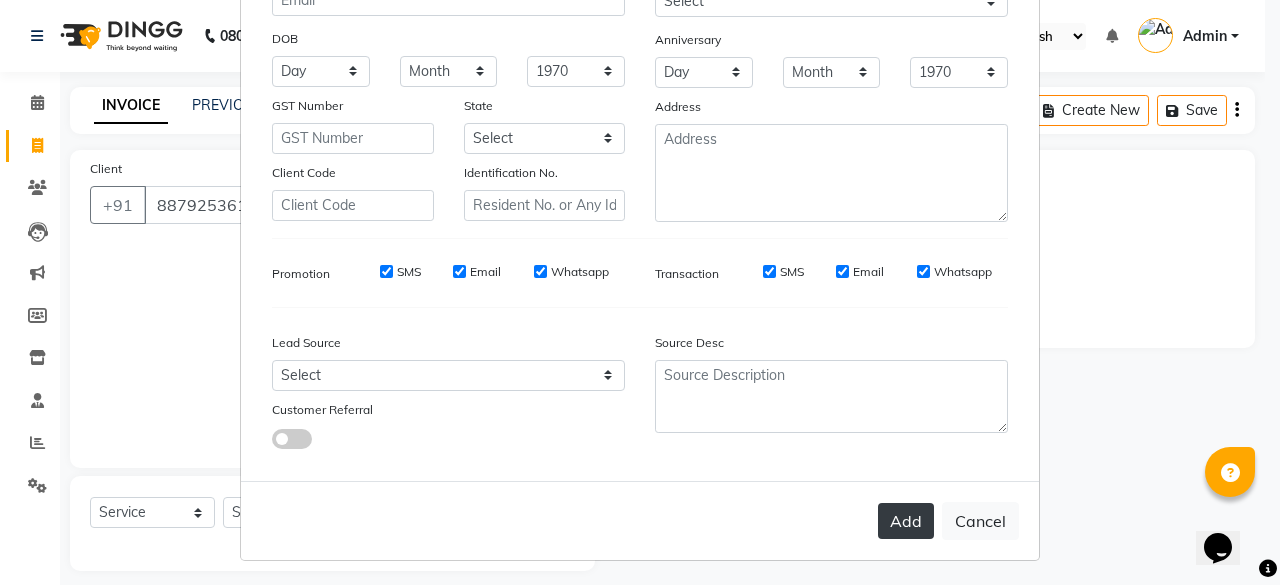 click on "Add" at bounding box center (906, 521) 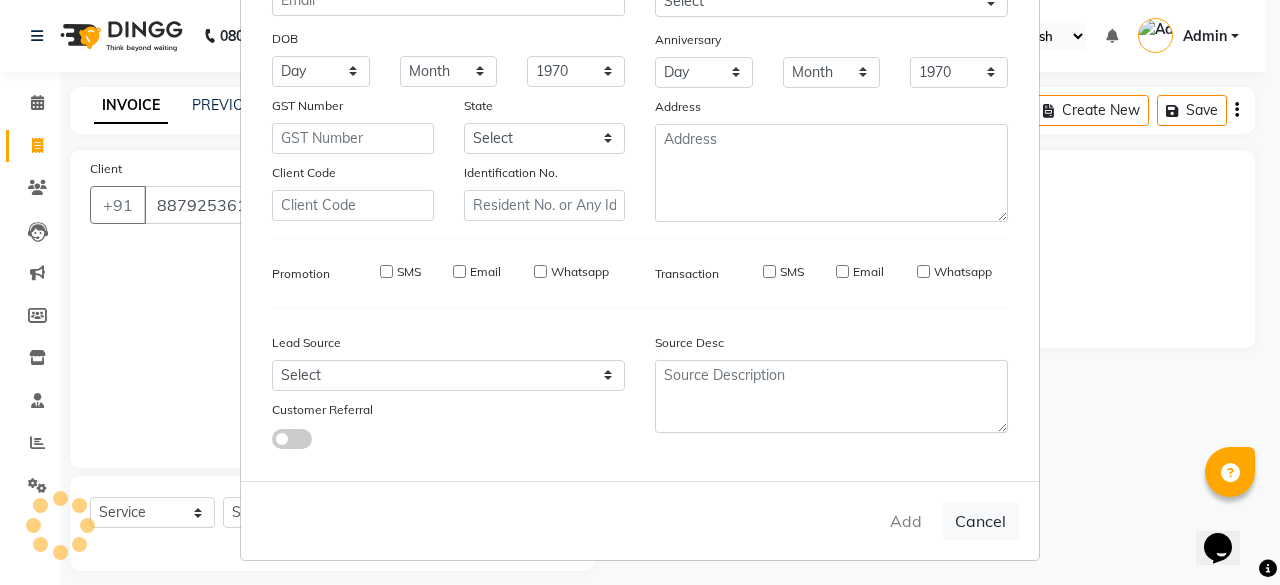 type 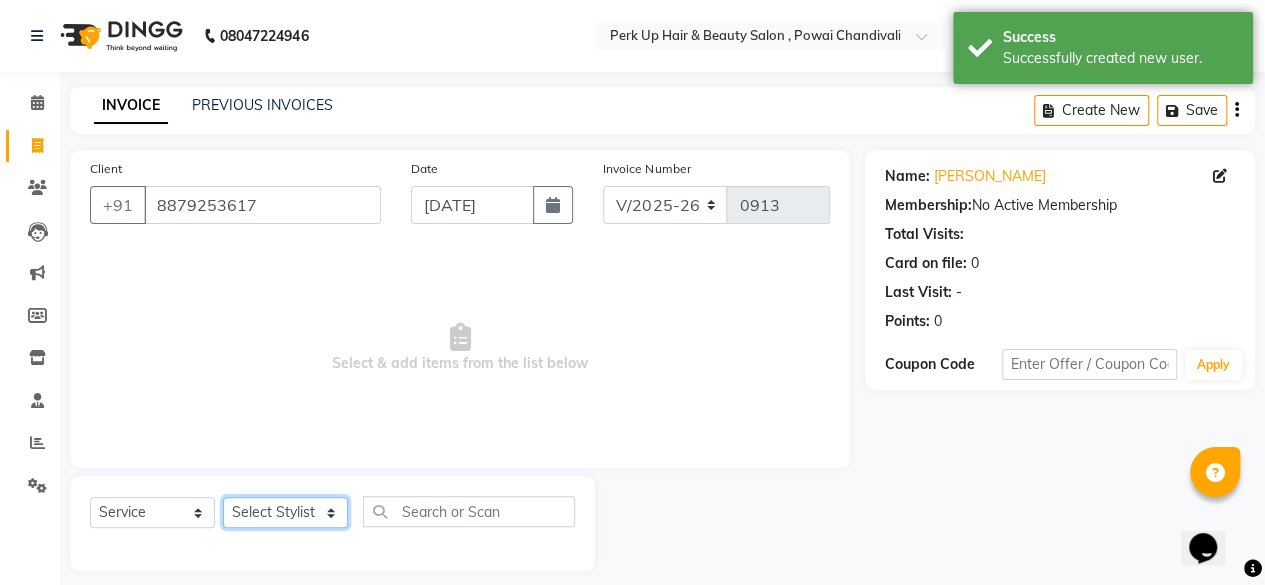 click on "Select Stylist [PERSON_NAME] danish [PERSON_NAME] [PERSON_NAME]		 [PERSON_NAME] [PERSON_NAME]			 Raju [PERSON_NAME]			 [PERSON_NAME]			 [PERSON_NAME] [PERSON_NAME] [PERSON_NAME] Seja [PERSON_NAME] Shaves [PERSON_NAME]" 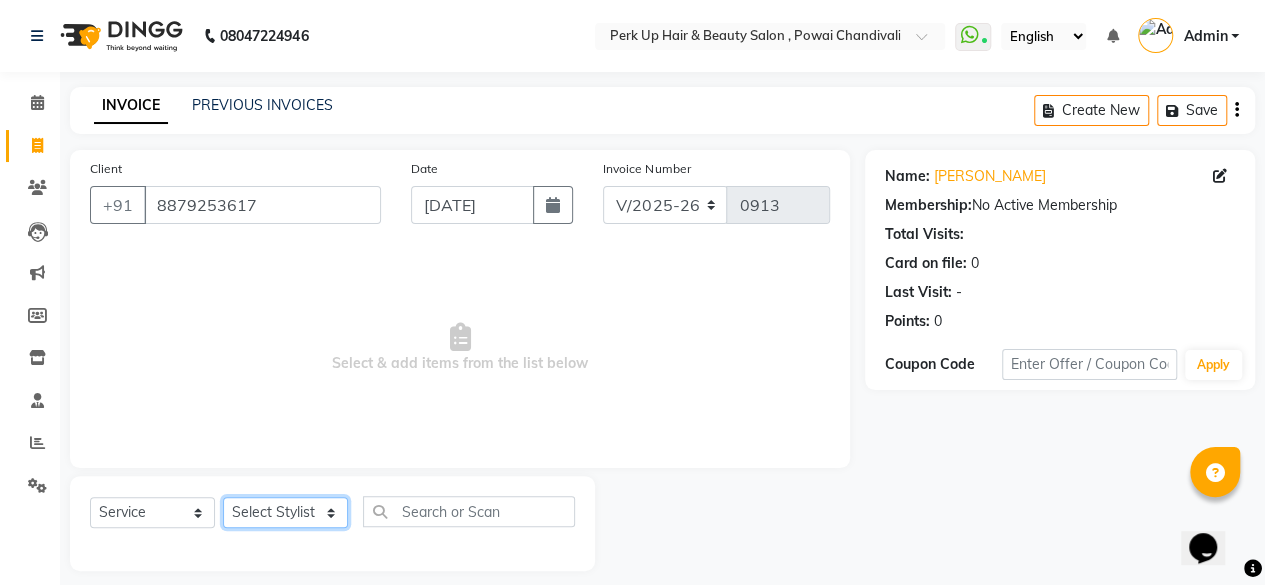 select on "46592" 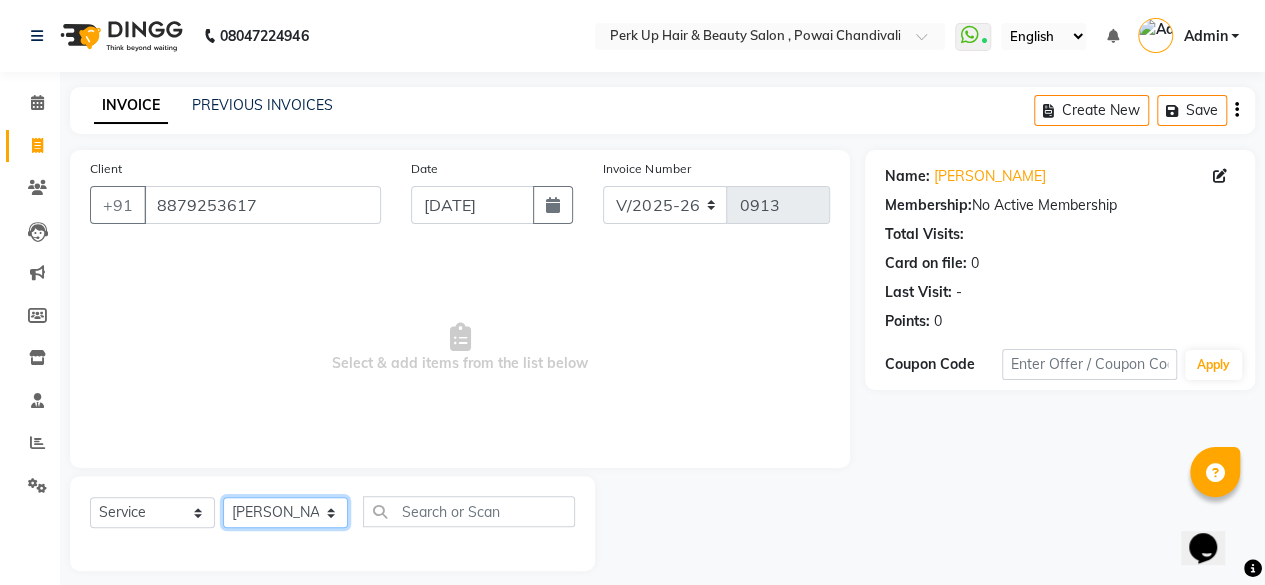 click on "Select Stylist [PERSON_NAME] danish [PERSON_NAME] [PERSON_NAME]		 [PERSON_NAME] [PERSON_NAME]			 Raju [PERSON_NAME]			 [PERSON_NAME]			 [PERSON_NAME] [PERSON_NAME] [PERSON_NAME] Seja [PERSON_NAME] Shaves [PERSON_NAME]" 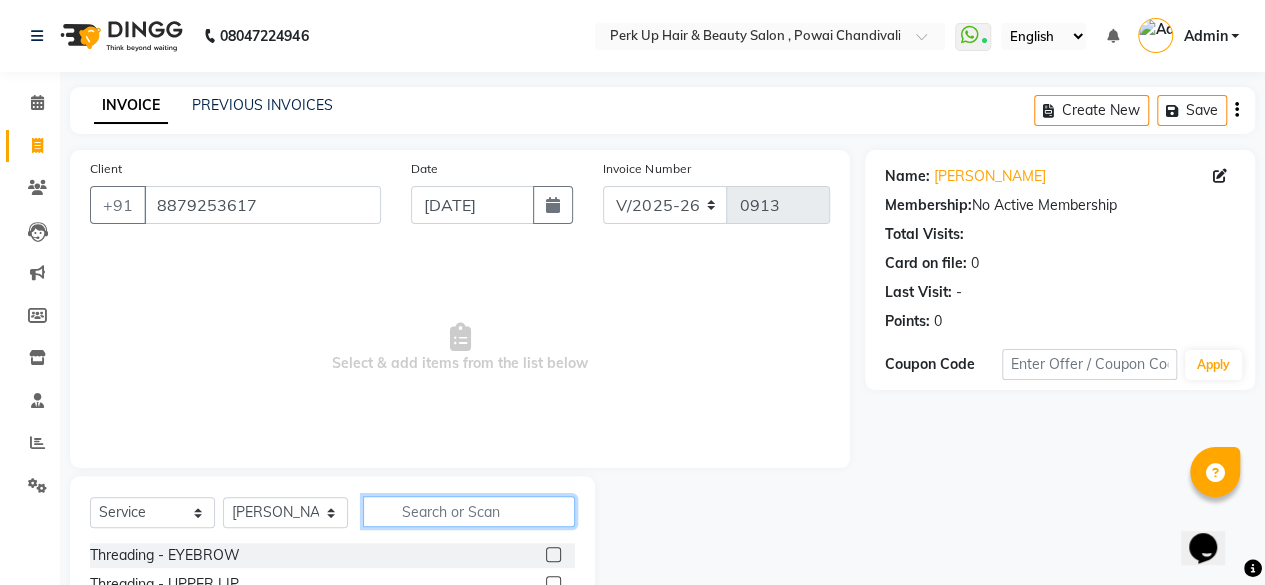 click 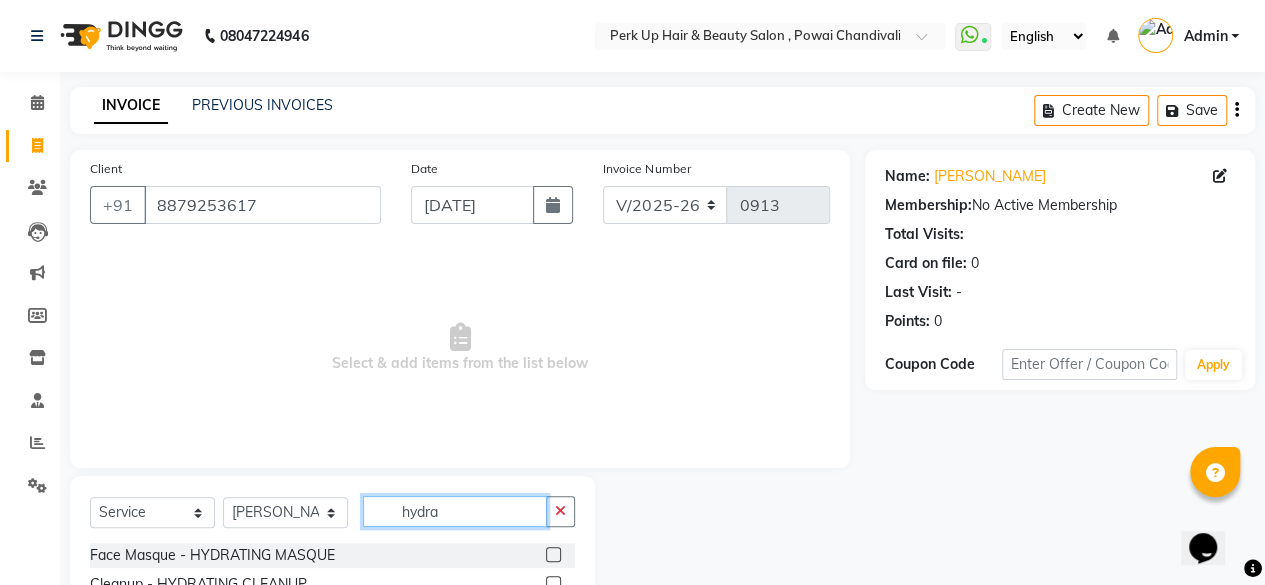 scroll, scrollTop: 160, scrollLeft: 0, axis: vertical 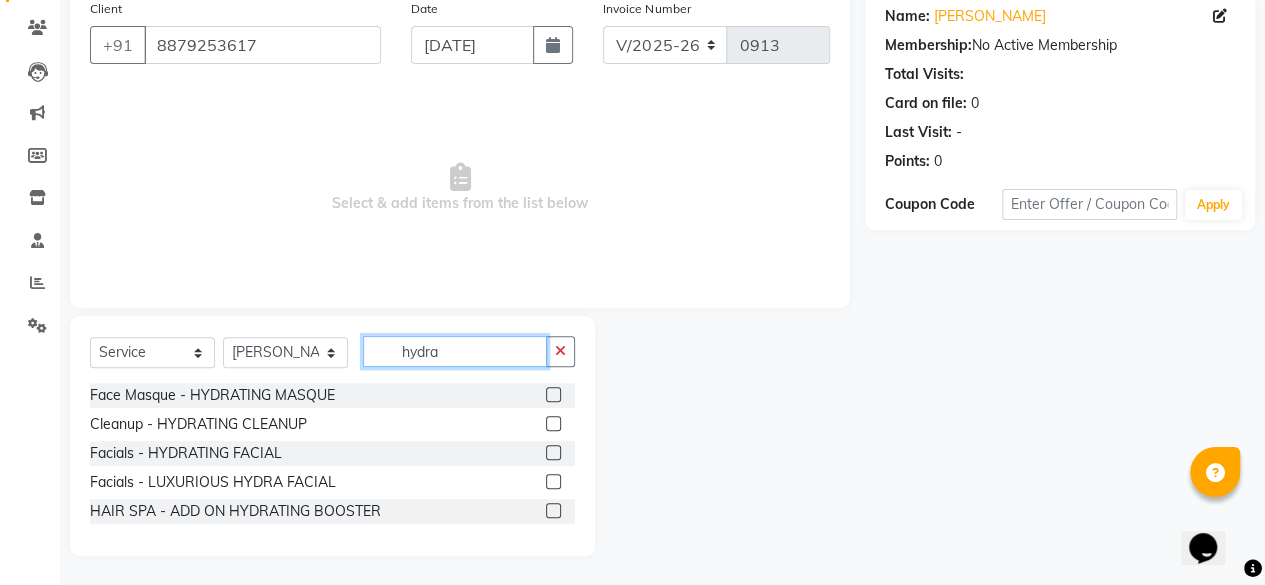 type on "hydra" 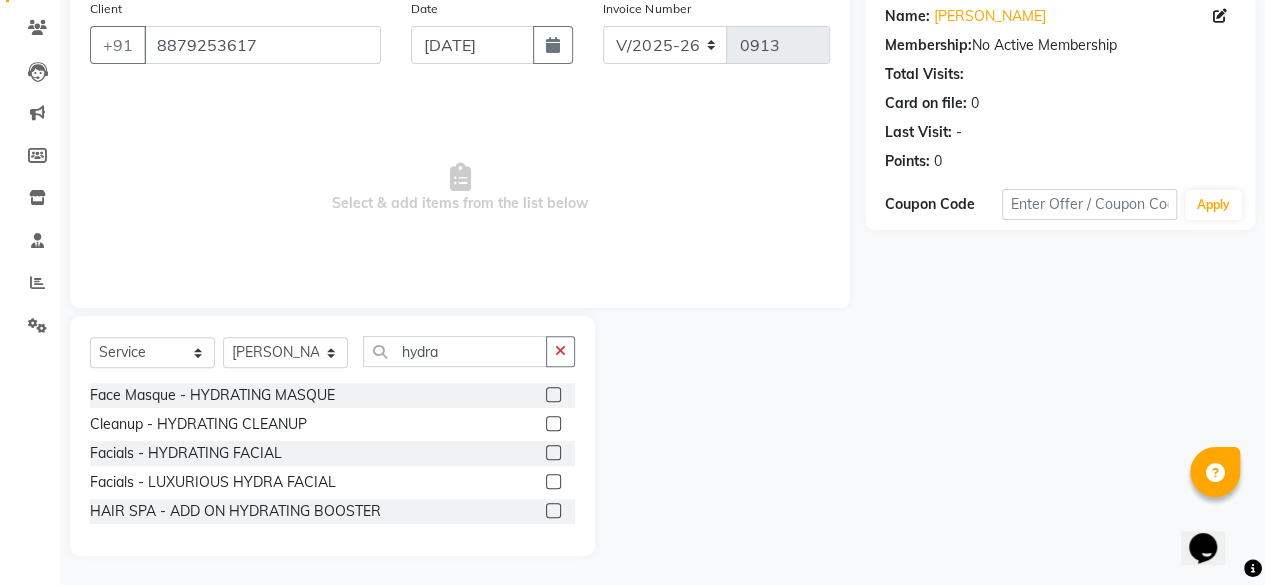 click 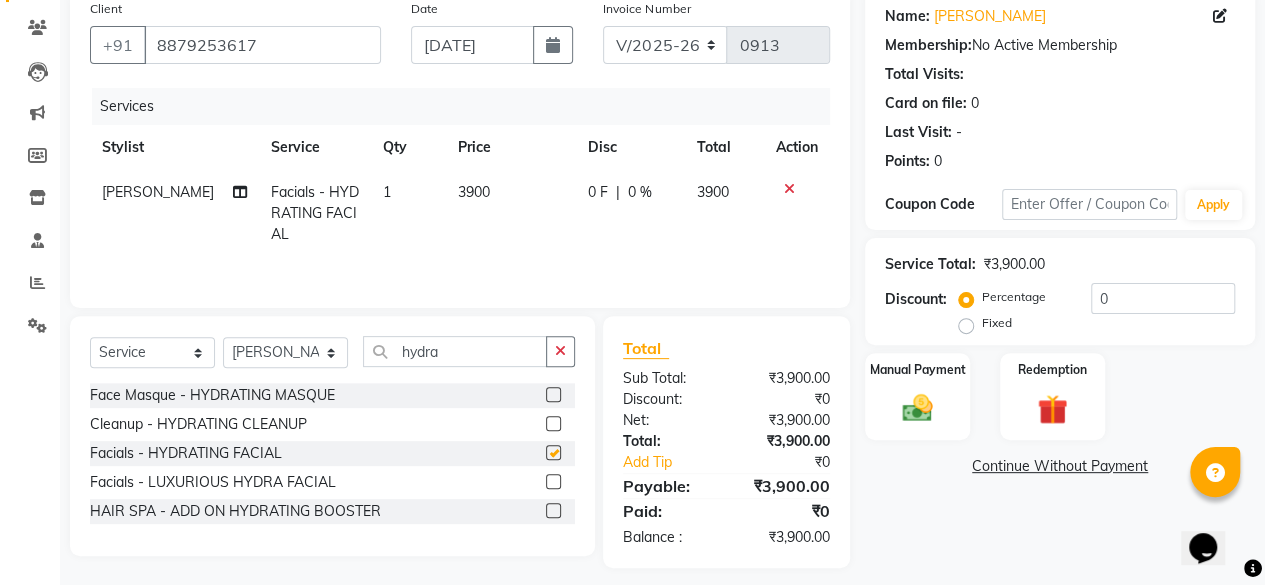 checkbox on "false" 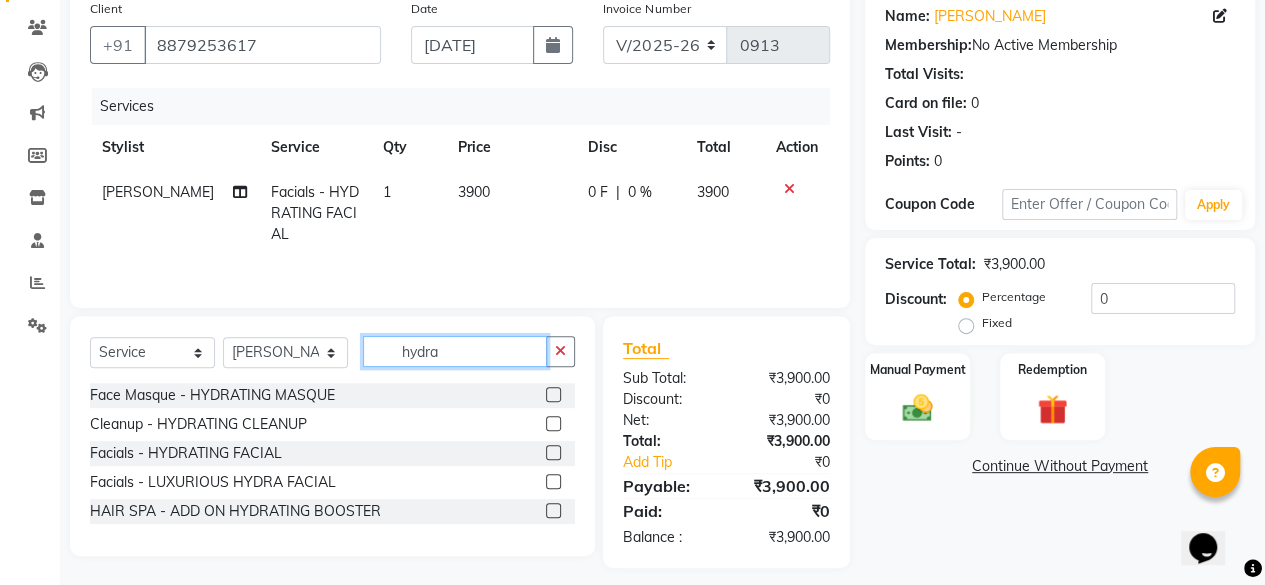 click on "hydra" 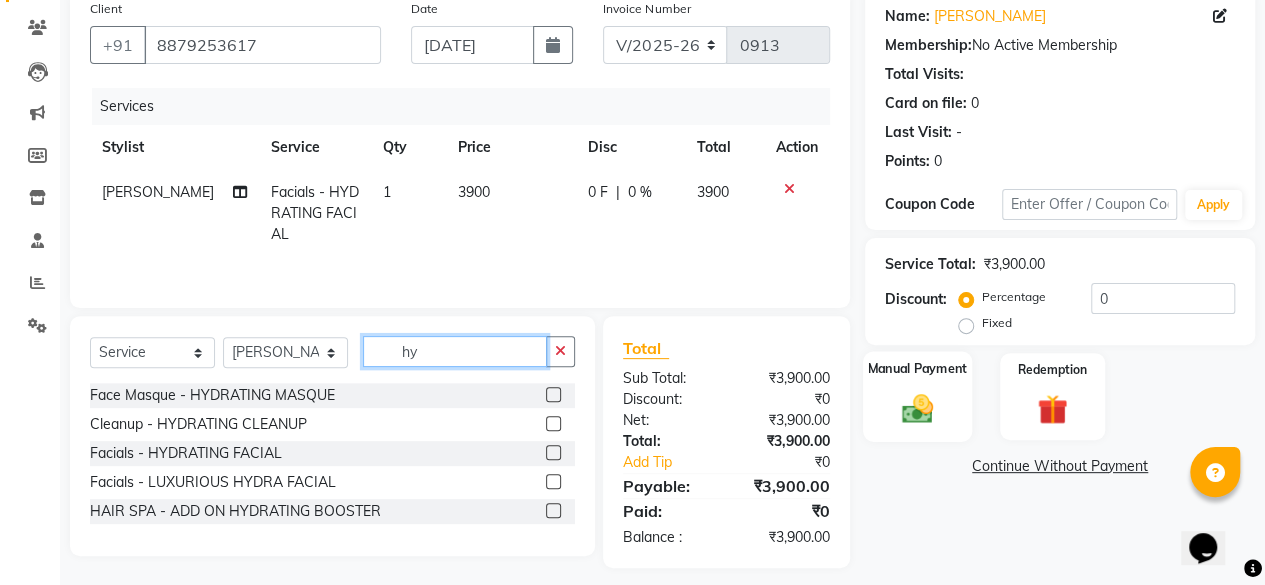 type on "h" 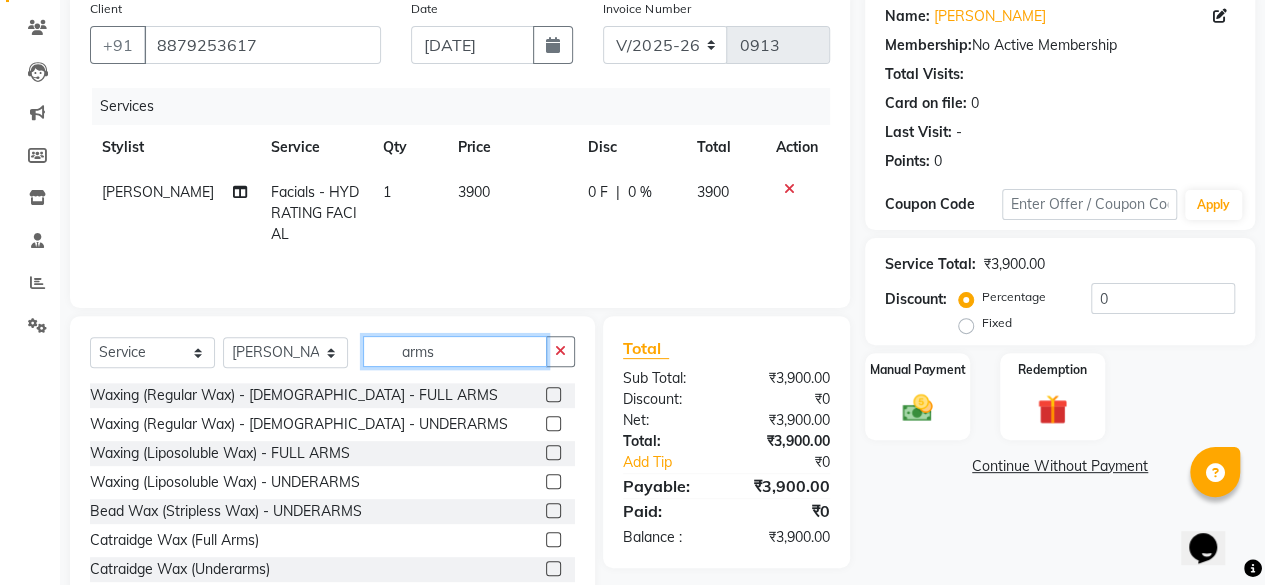type on "arms" 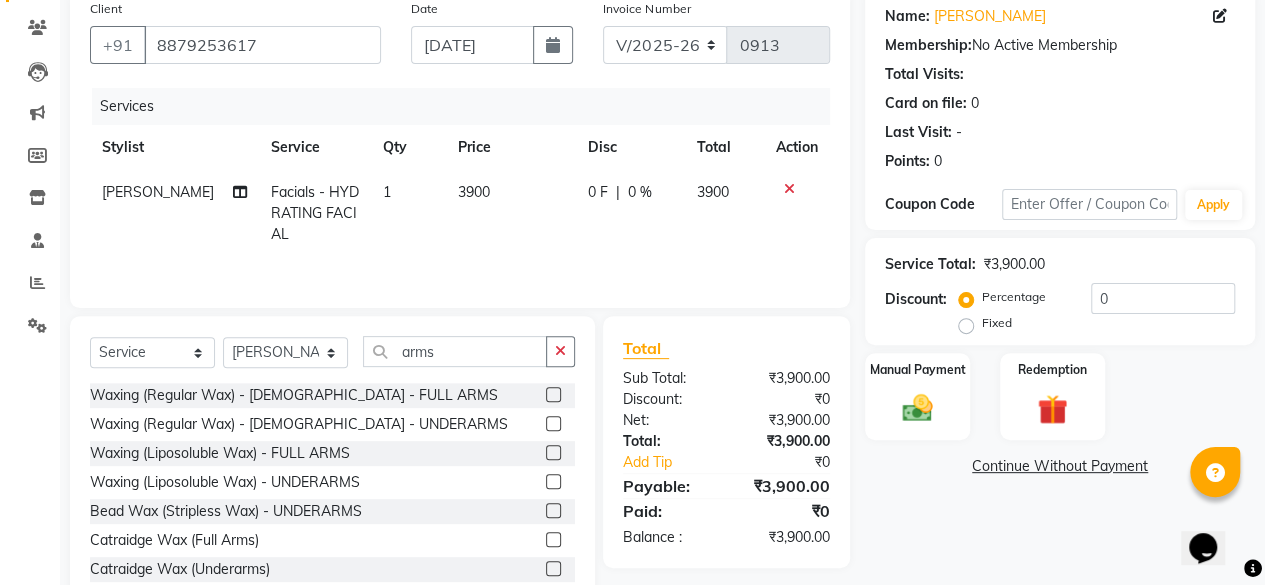 click 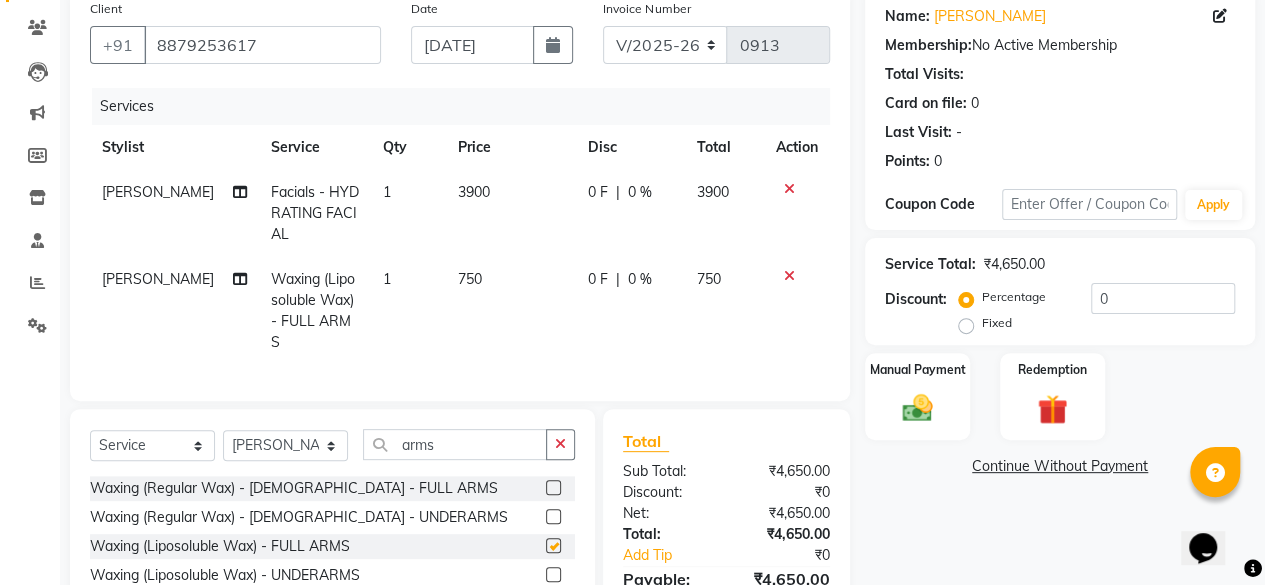checkbox on "false" 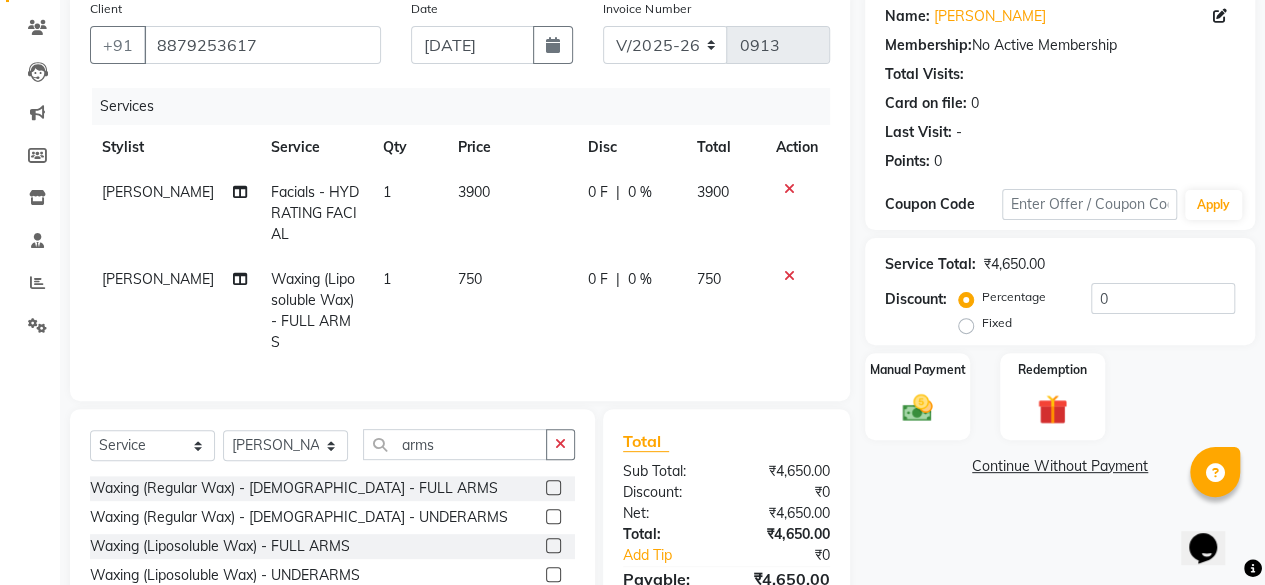 scroll, scrollTop: 302, scrollLeft: 0, axis: vertical 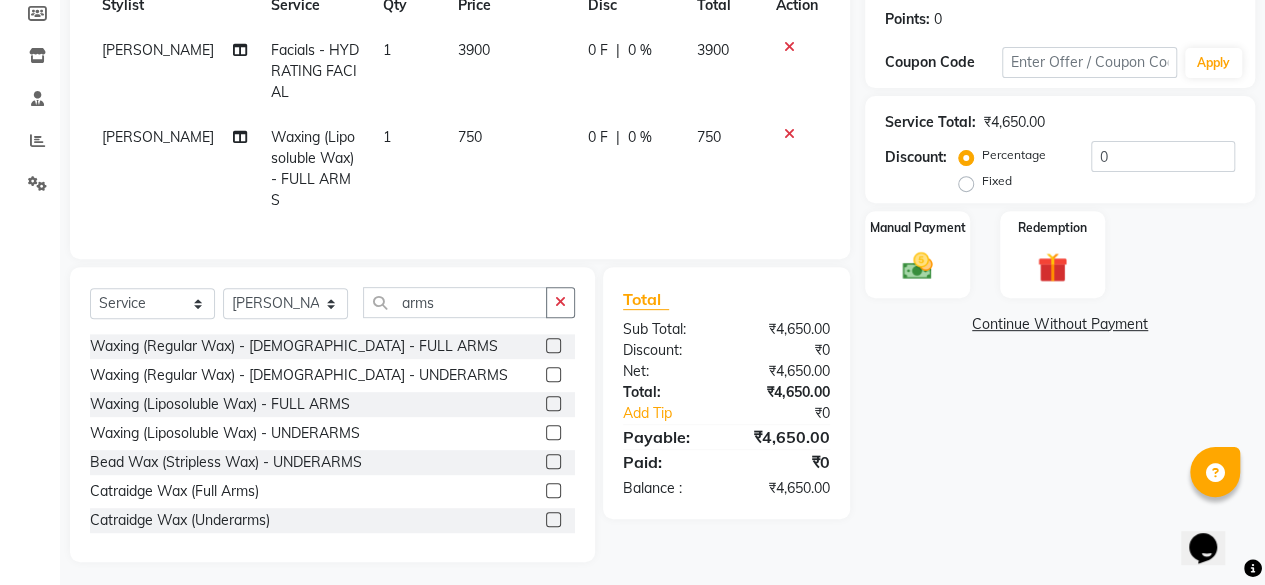 click 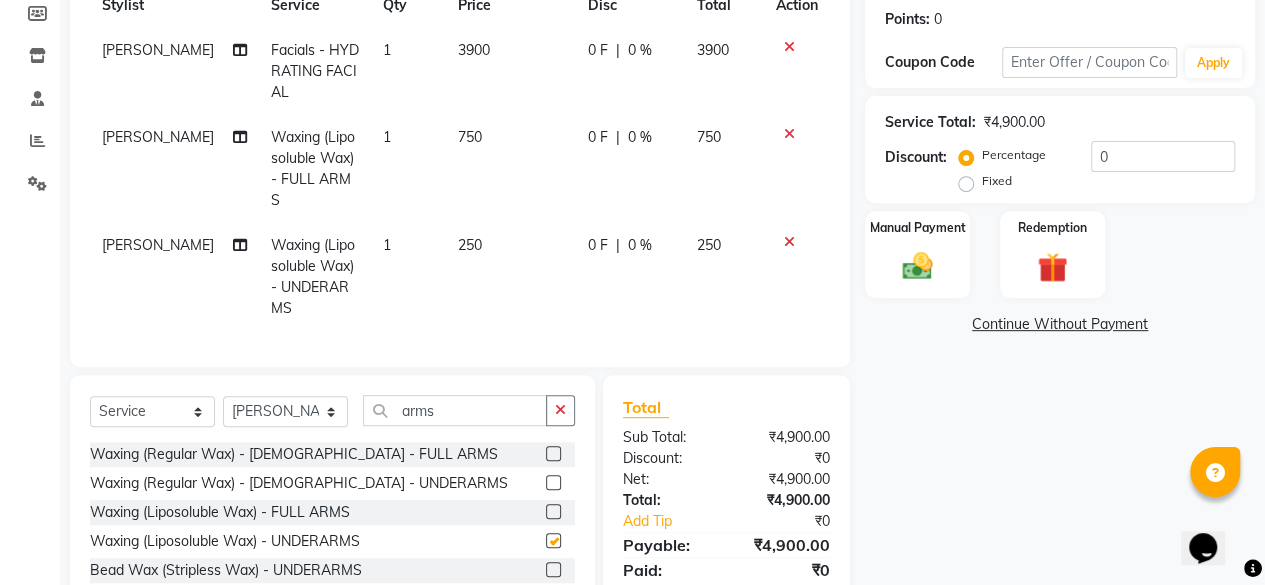 checkbox on "false" 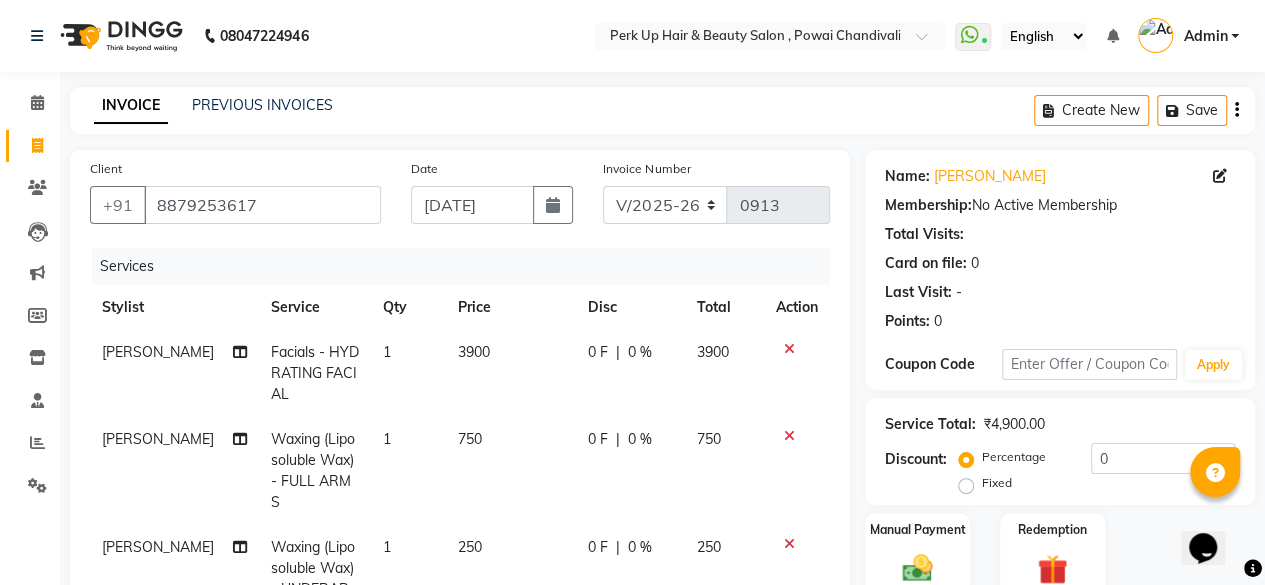 scroll, scrollTop: 410, scrollLeft: 0, axis: vertical 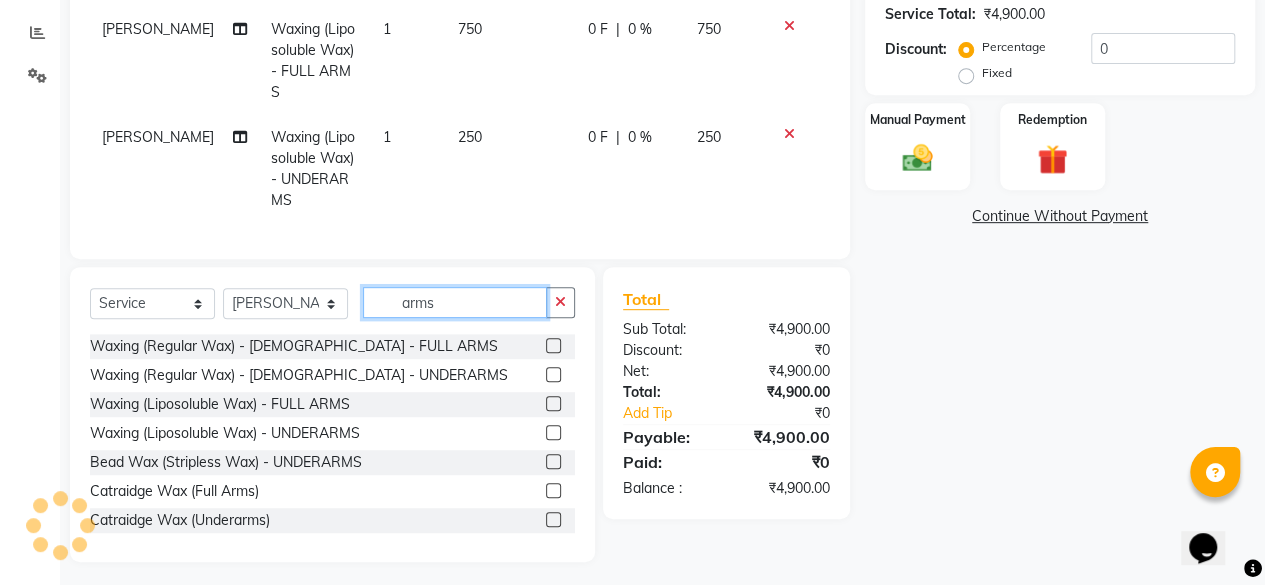 click on "arms" 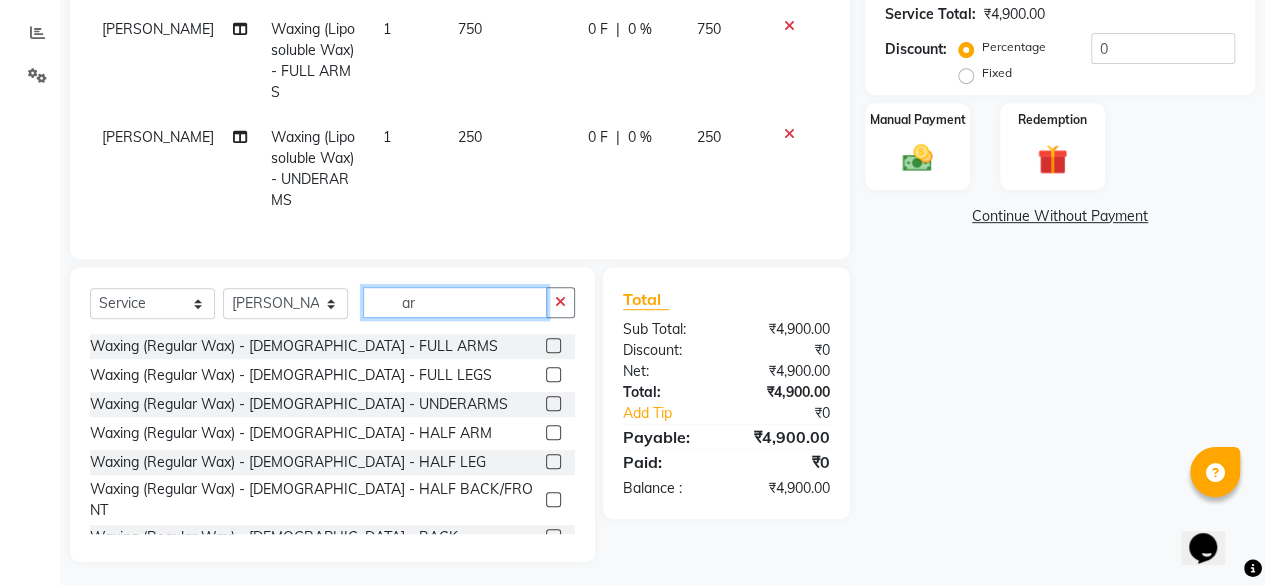 type on "a" 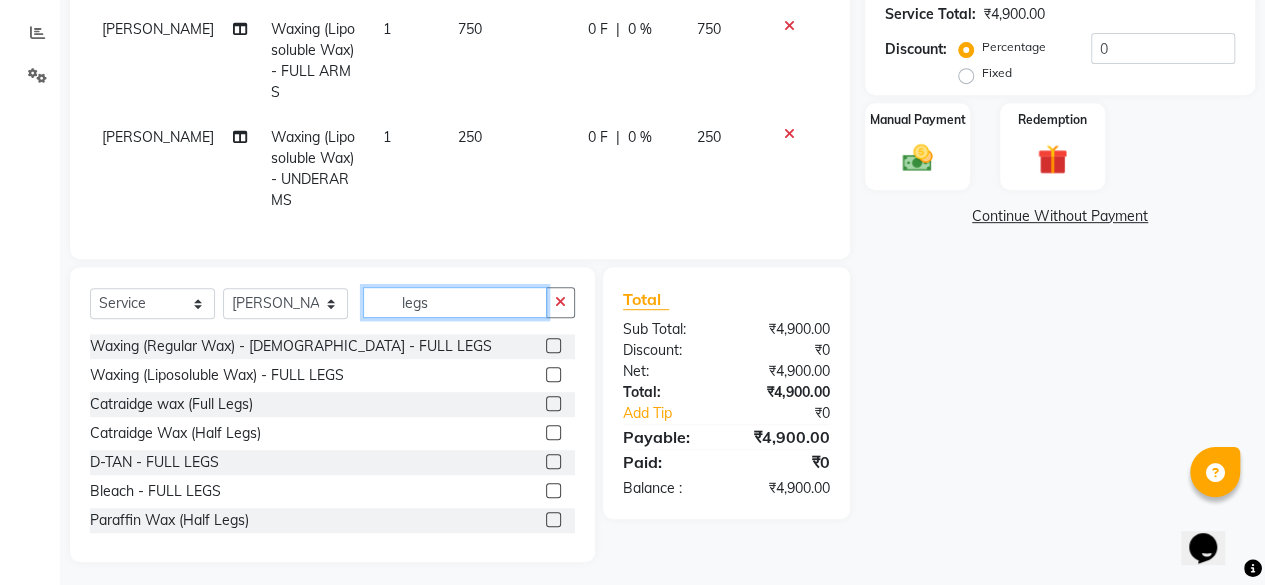 type on "legs" 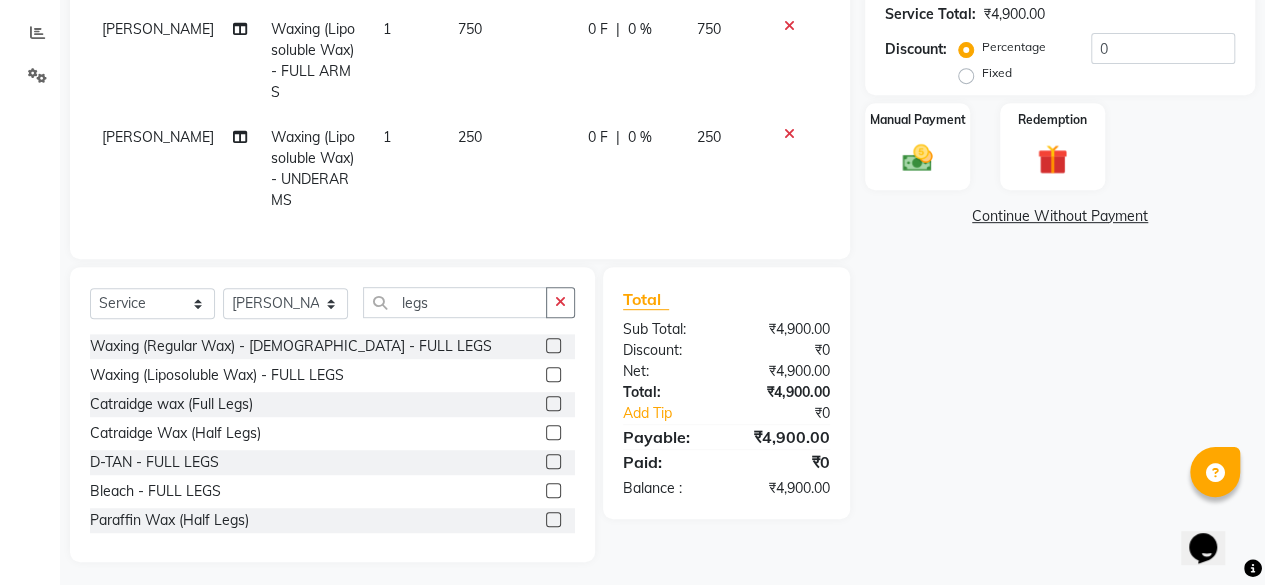 click 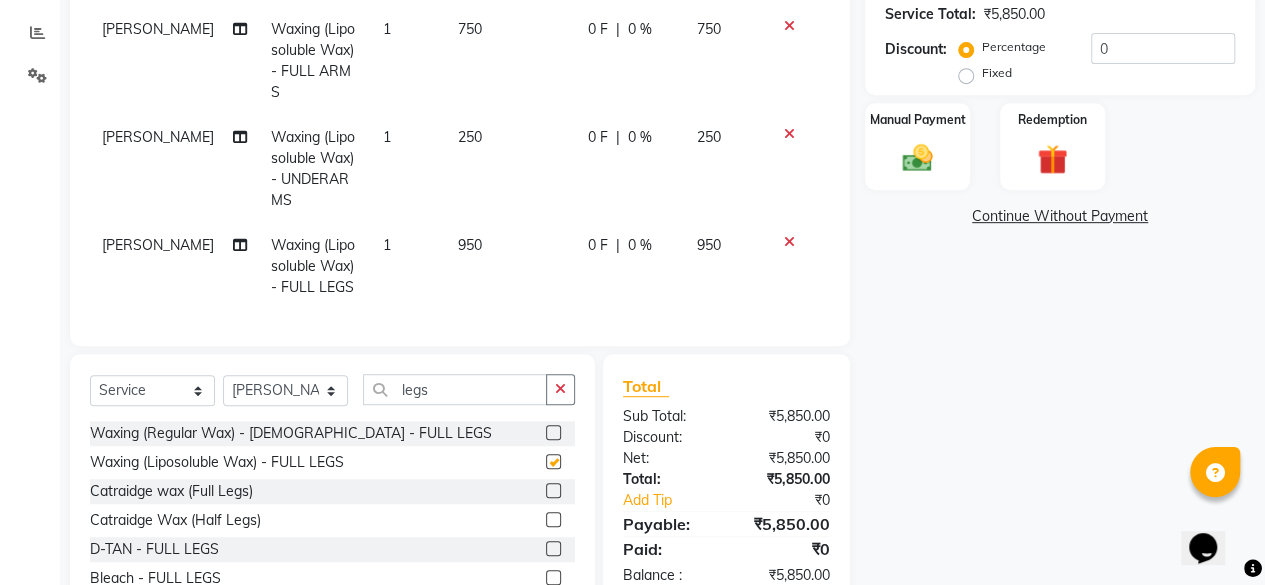 checkbox on "false" 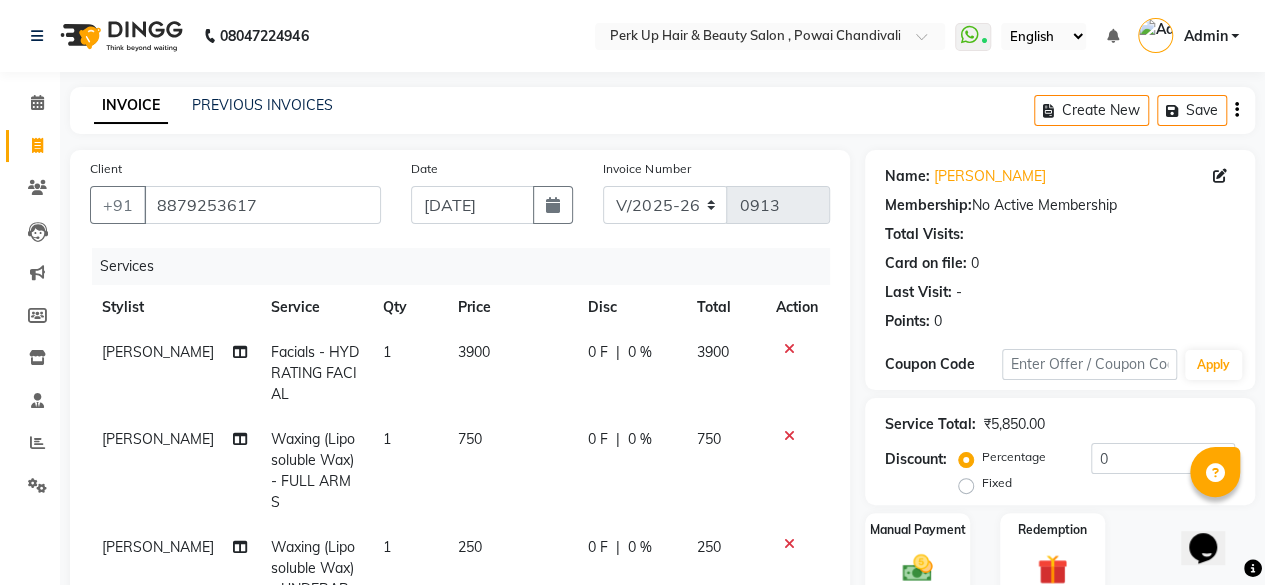 scroll, scrollTop: 497, scrollLeft: 0, axis: vertical 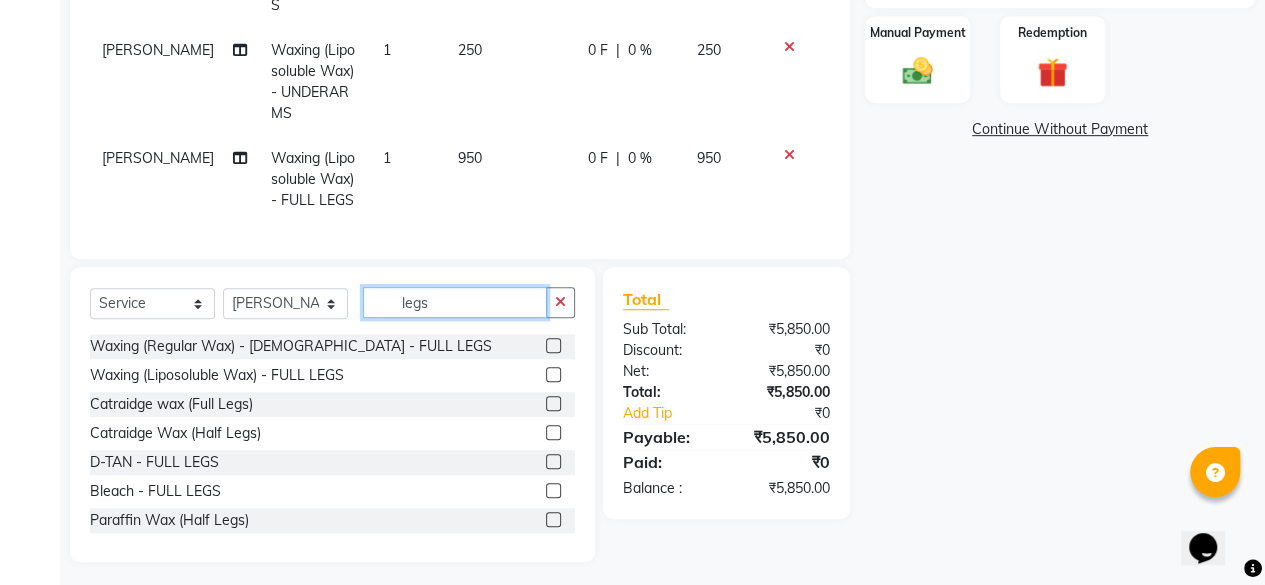 click on "legs" 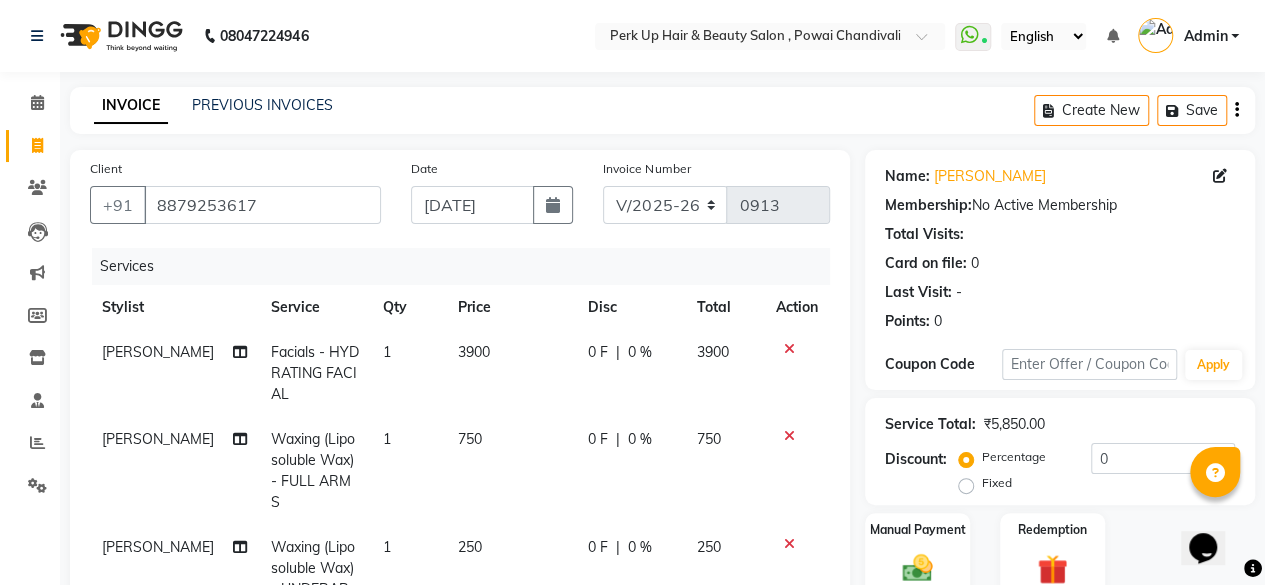 scroll, scrollTop: 497, scrollLeft: 0, axis: vertical 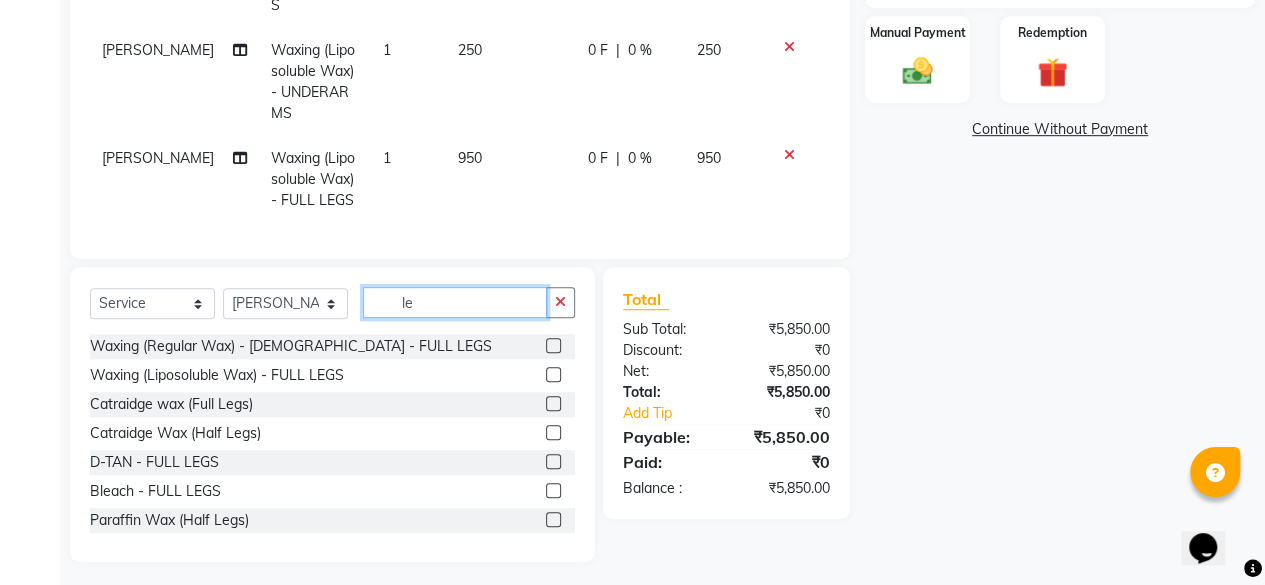 type on "l" 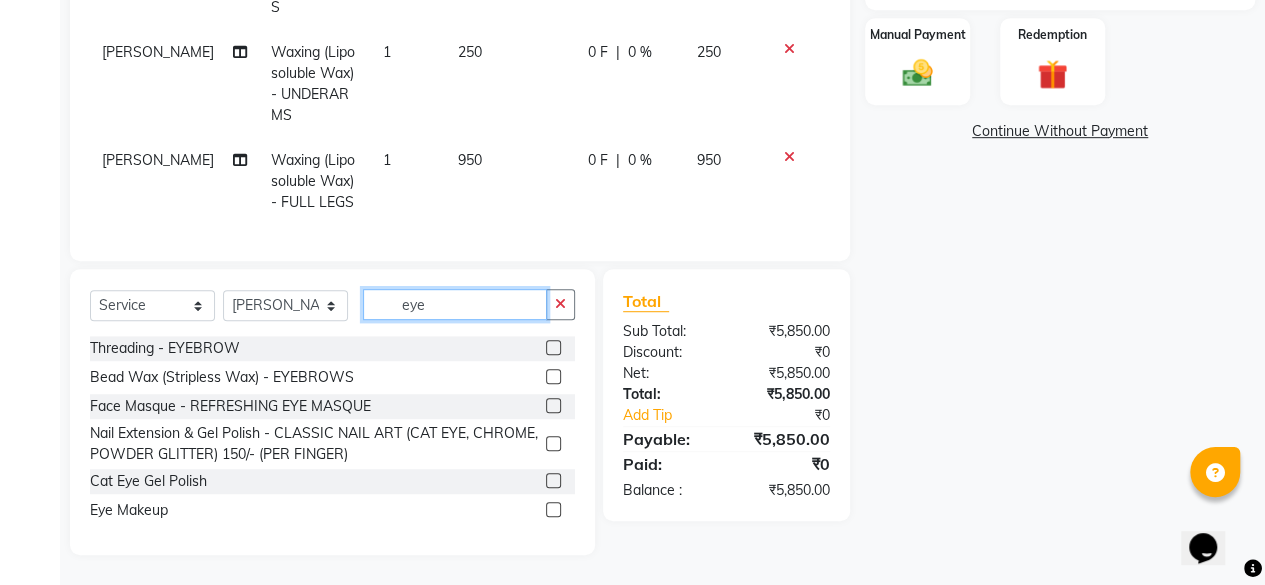 scroll, scrollTop: 488, scrollLeft: 0, axis: vertical 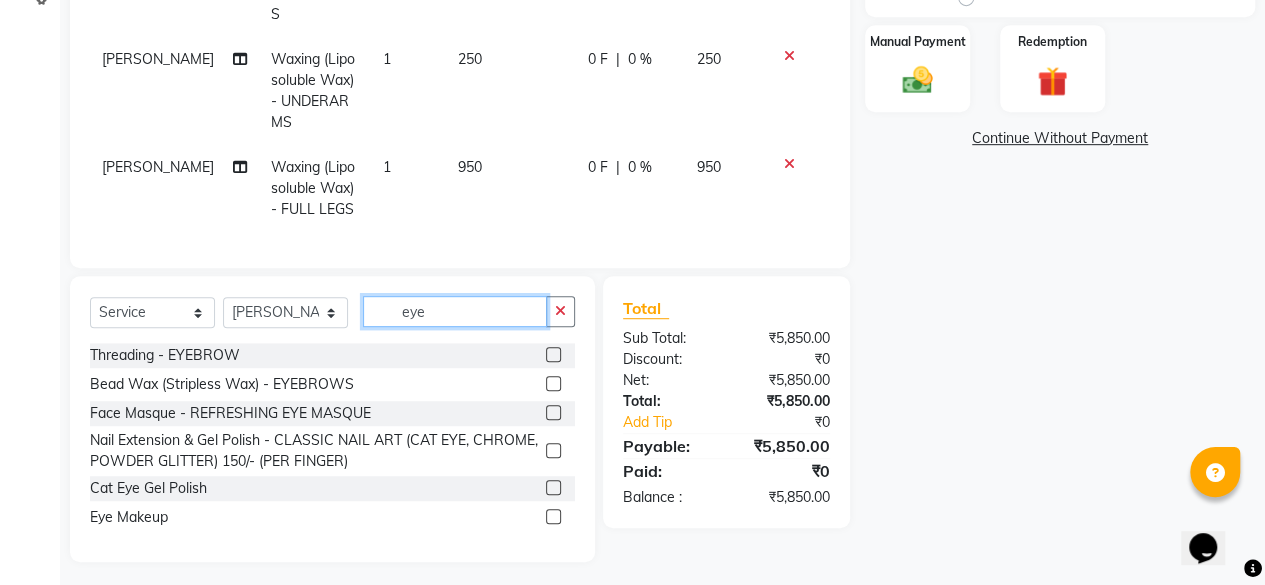 type on "eye" 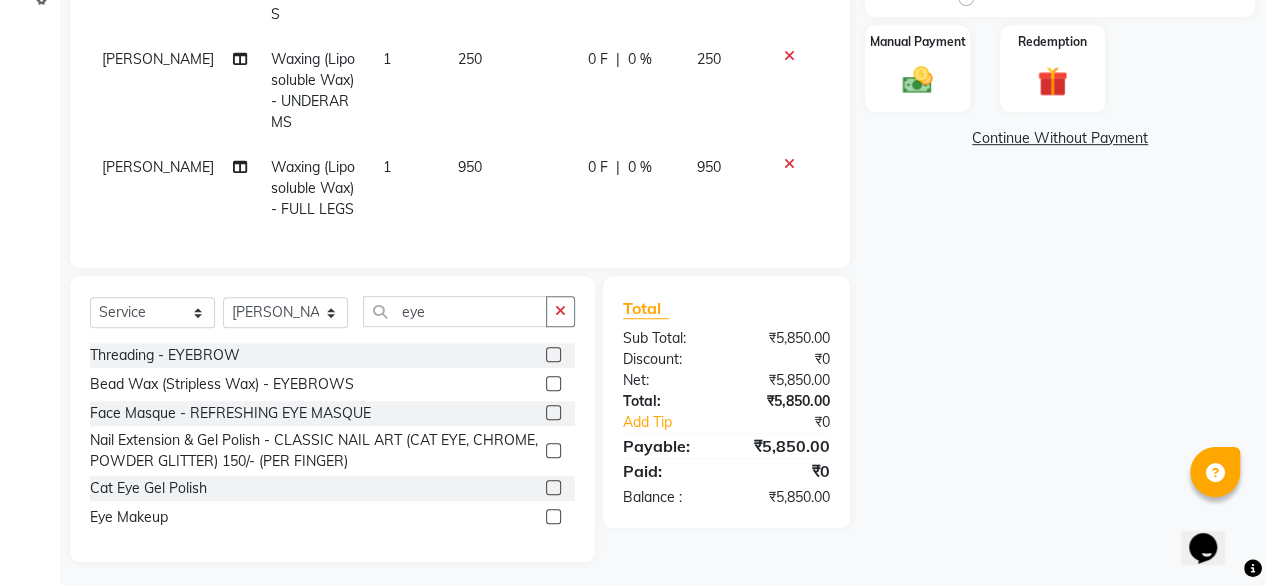 click 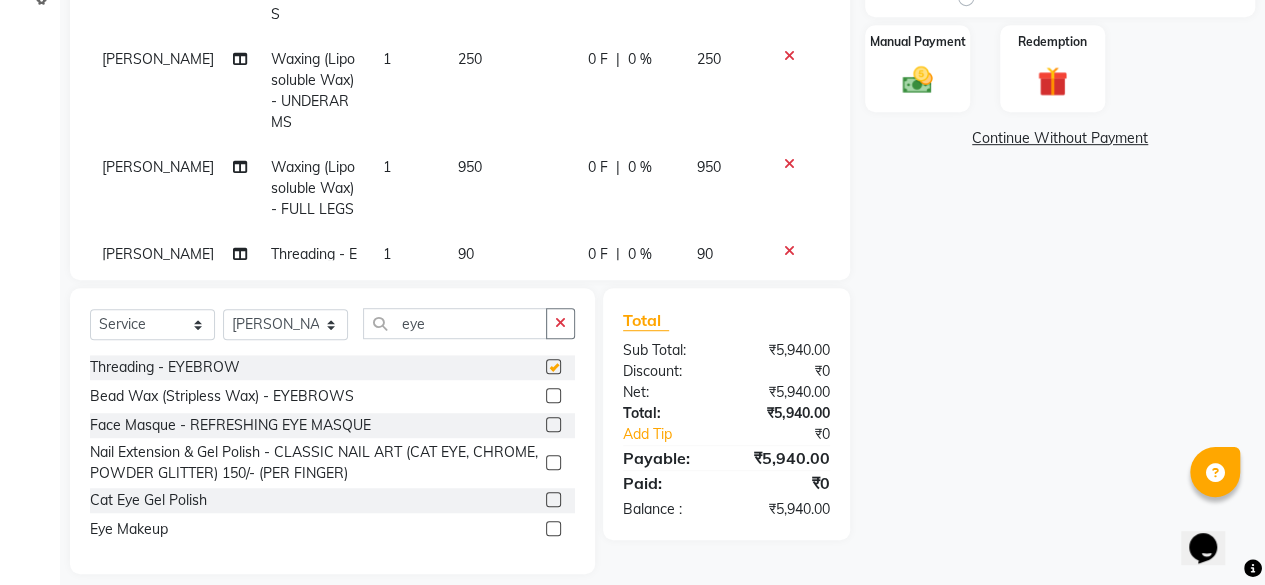 checkbox on "false" 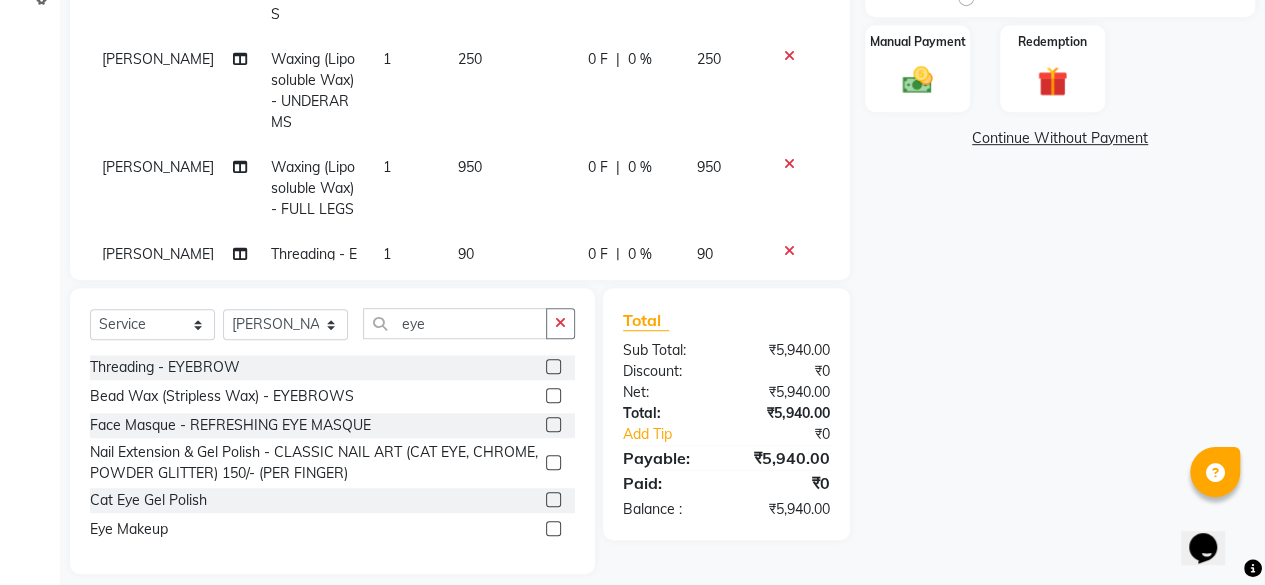 click on "0" 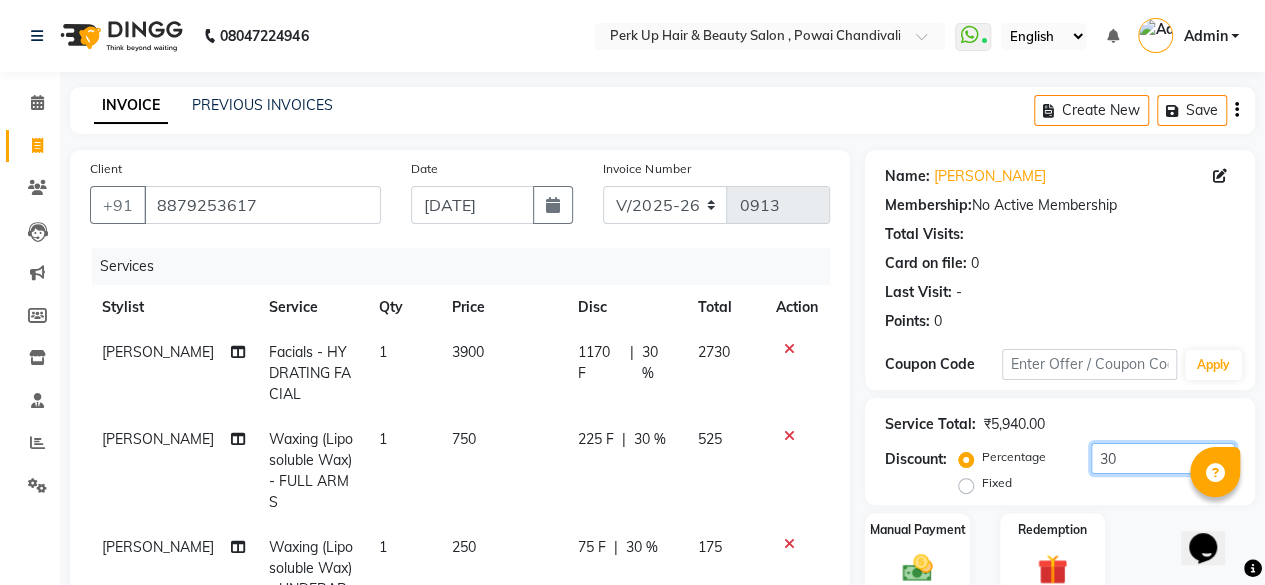 scroll, scrollTop: 69, scrollLeft: 0, axis: vertical 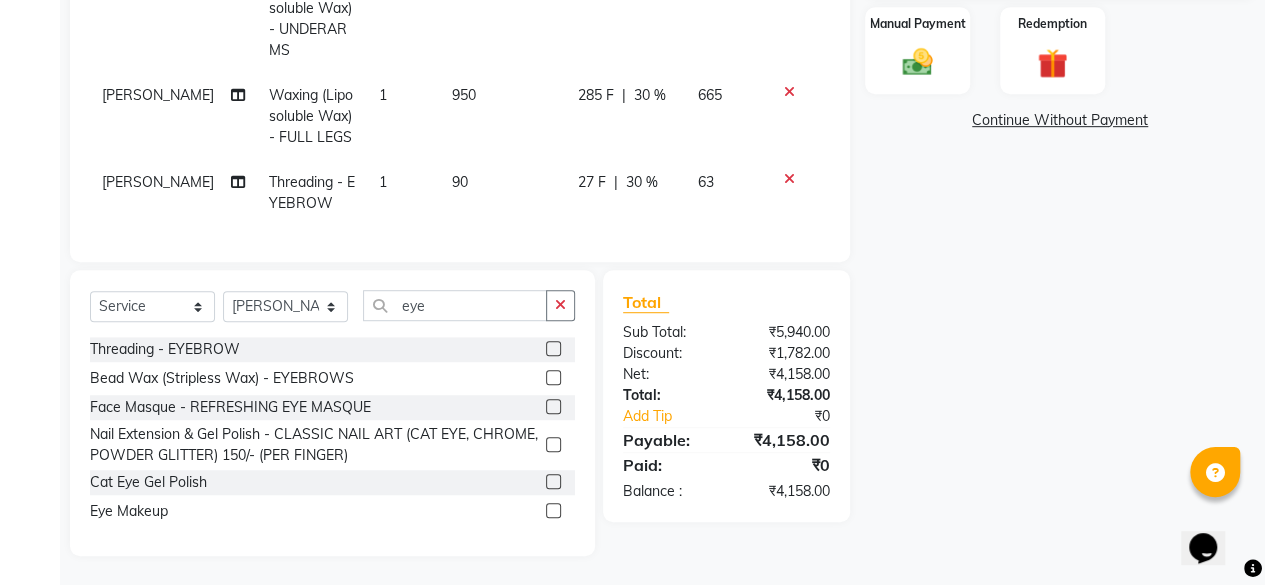 type on "30" 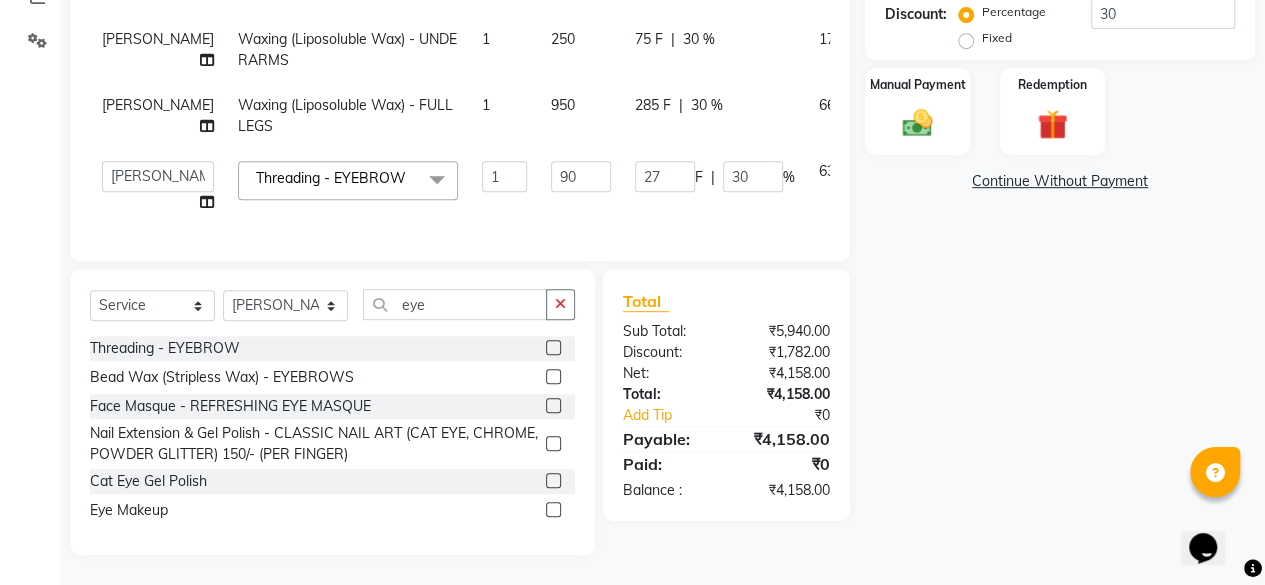 scroll, scrollTop: 37, scrollLeft: 0, axis: vertical 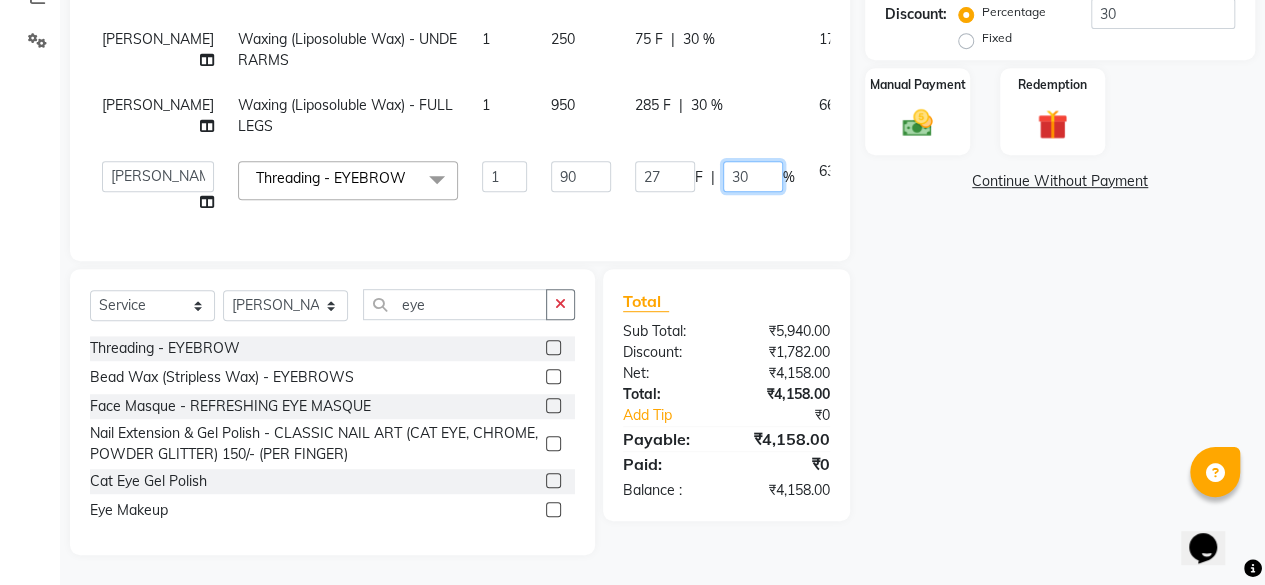 drag, startPoint x: 702, startPoint y: 162, endPoint x: 673, endPoint y: 172, distance: 30.675724 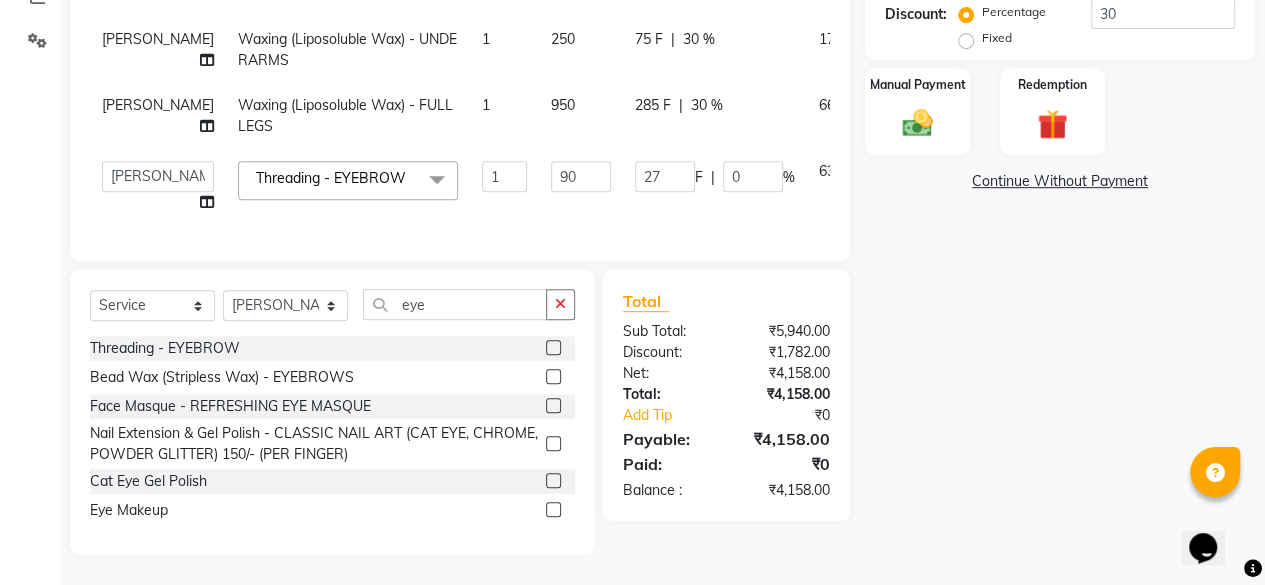 click on "Services Stylist Service Qty Price Disc Total Action [PERSON_NAME] Facials - HYDRATING FACIAL 1 3900 1170 F | 30 % 2730 [PERSON_NAME] (Liposoluble Wax) - FULL ARMS 1 750 225 F | 30 % 525 [PERSON_NAME] Waxing (Liposoluble Wax) - UNDERARMS 1 250 75 F | 30 % 175 [PERSON_NAME] Waxing (Liposoluble Wax) - FULL LEGS 1 950 285 F | 30 % 665  [PERSON_NAME]   danish   [PERSON_NAME]   [PERSON_NAME]		   [PERSON_NAME]   [PERSON_NAME]			   Raju   [PERSON_NAME]			   [PERSON_NAME]			   [PERSON_NAME]   [PERSON_NAME]   [PERSON_NAME]   Seja [PERSON_NAME]   Shaves [PERSON_NAME]  Threading - EYEBROW  x Threading - EYEBROW Threading - UPPER LIP Threading - LOWER LIP Threading - CHIN Threading - FOREHEAD Threading - SIDE LOCK Threading - NOSE Threading - CHEEKS Threading - FULL FACE Back massage Neck threading Waxing (Regular Wax) - [DEMOGRAPHIC_DATA] - FULL ARMS Waxing (Regular Wax) - [DEMOGRAPHIC_DATA] - FULL LEGS Waxing (Regular Wax) - [DEMOGRAPHIC_DATA] - UNDERARMS Waxing (Regular Wax) - [DEMOGRAPHIC_DATA] - HALF ARM Waxing (Liposoluble Wax) - BACK" 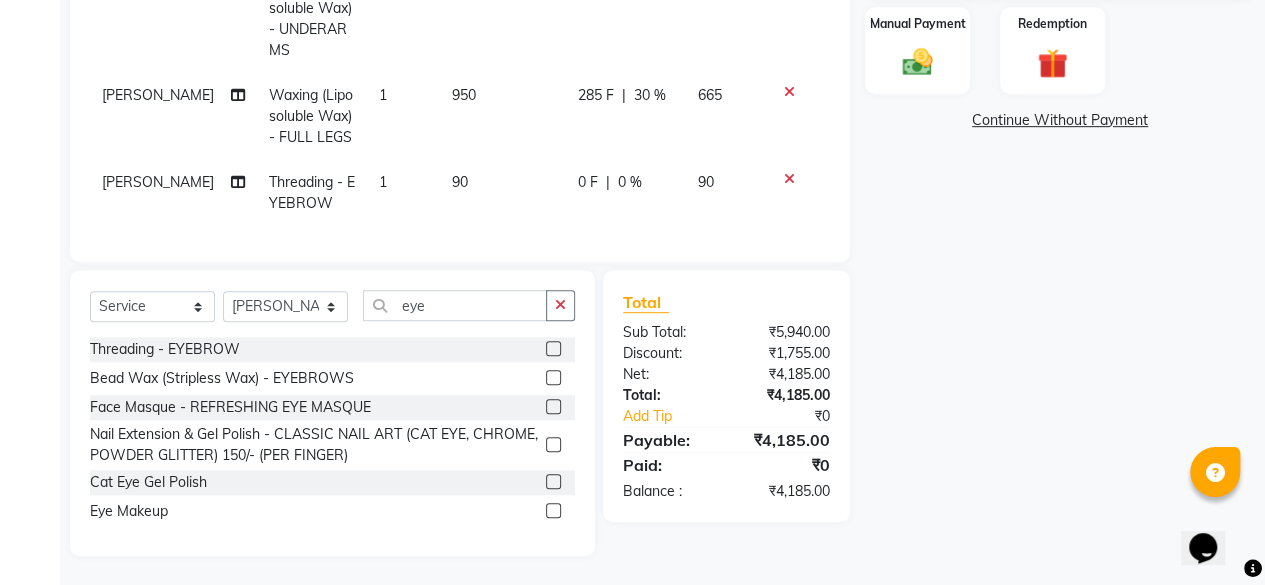 scroll, scrollTop: 69, scrollLeft: 0, axis: vertical 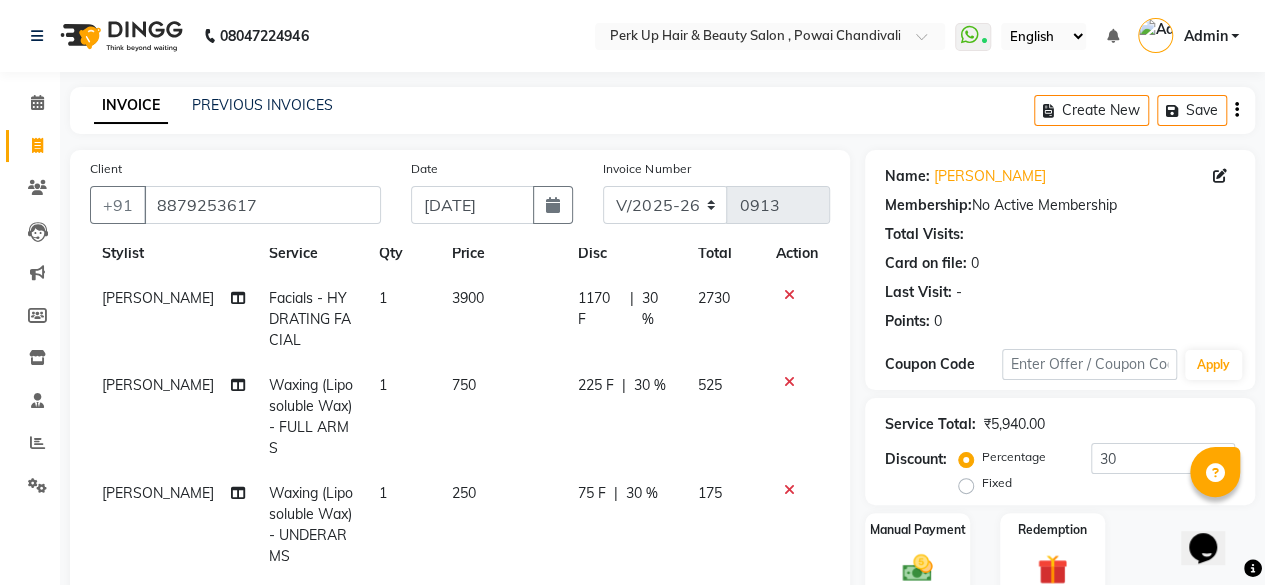 click on "225 F" 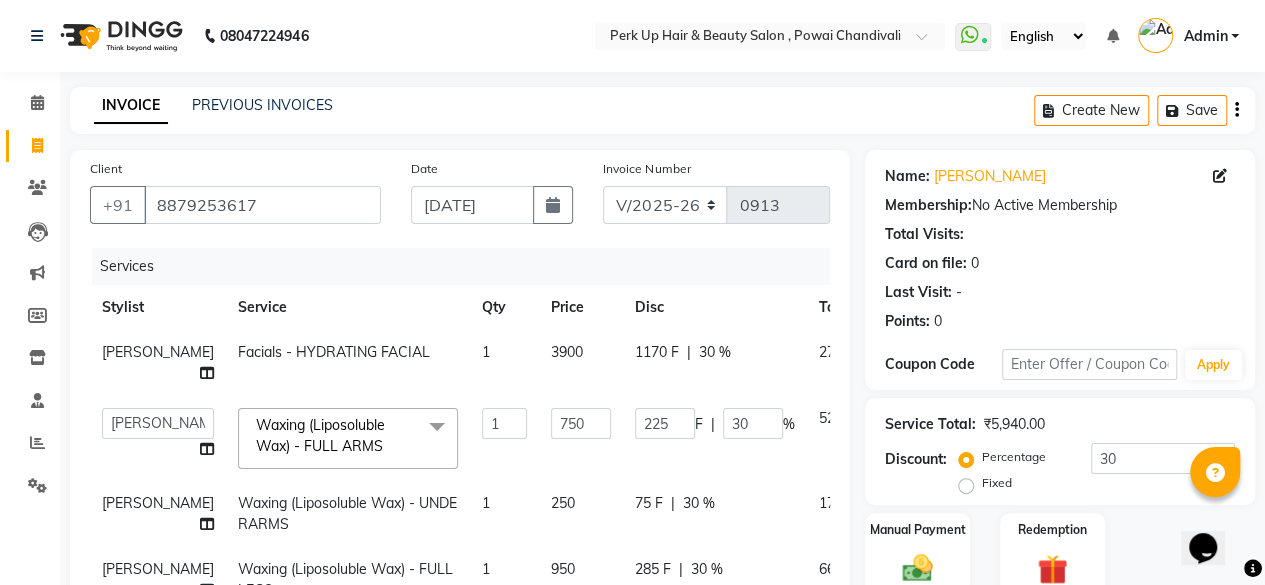 scroll, scrollTop: 45, scrollLeft: 0, axis: vertical 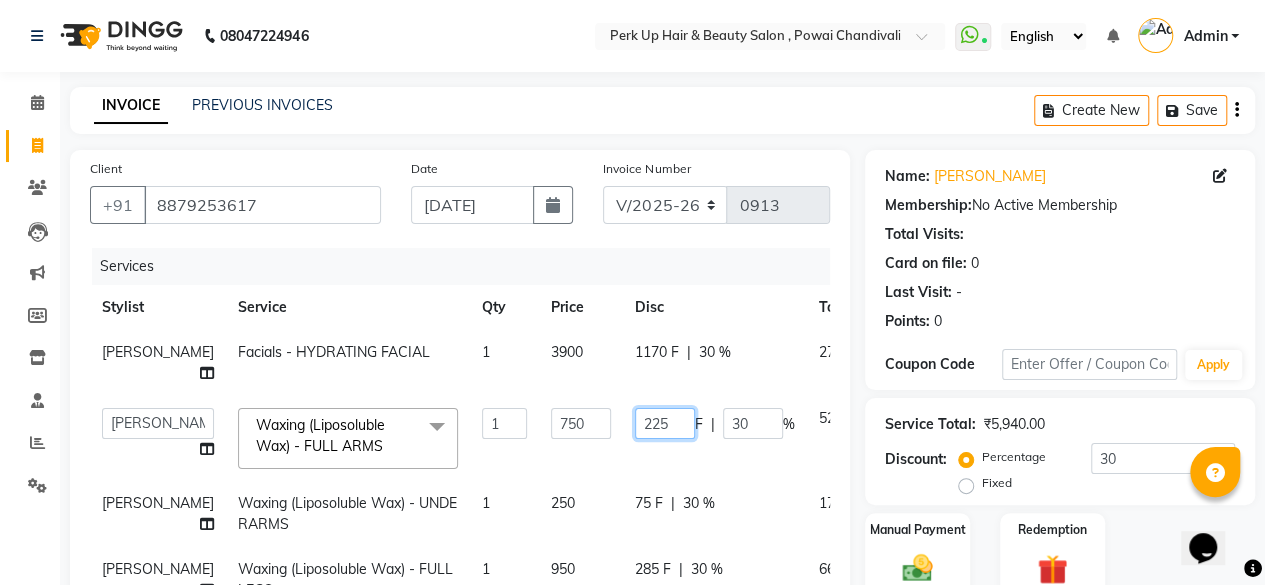 drag, startPoint x: 626, startPoint y: 394, endPoint x: 584, endPoint y: 401, distance: 42.579338 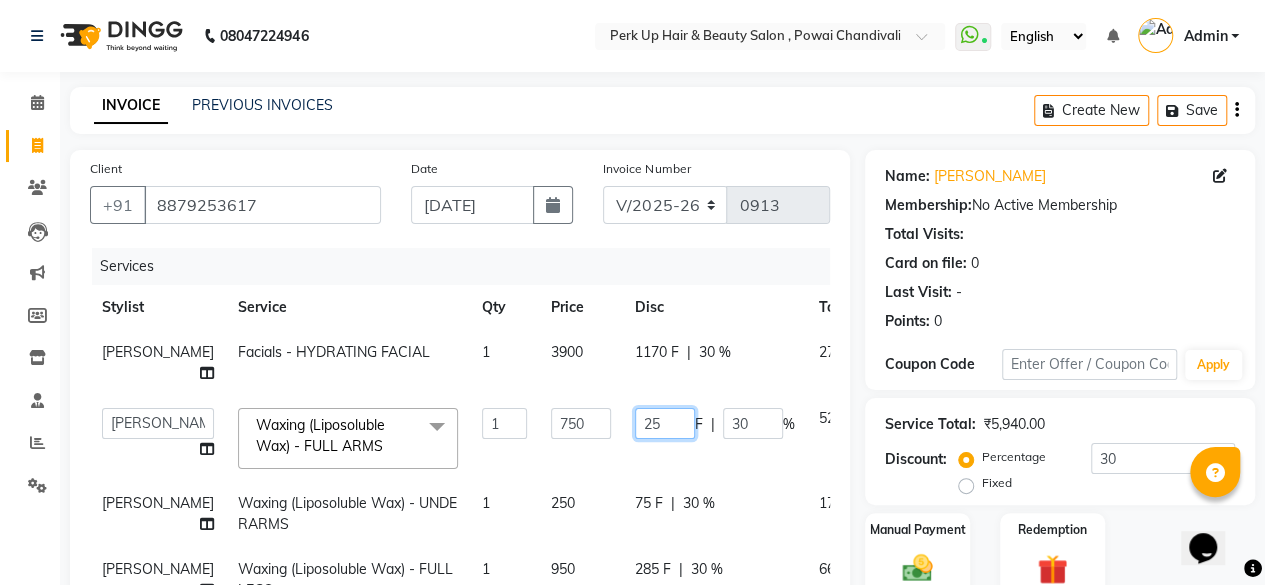 type on "250" 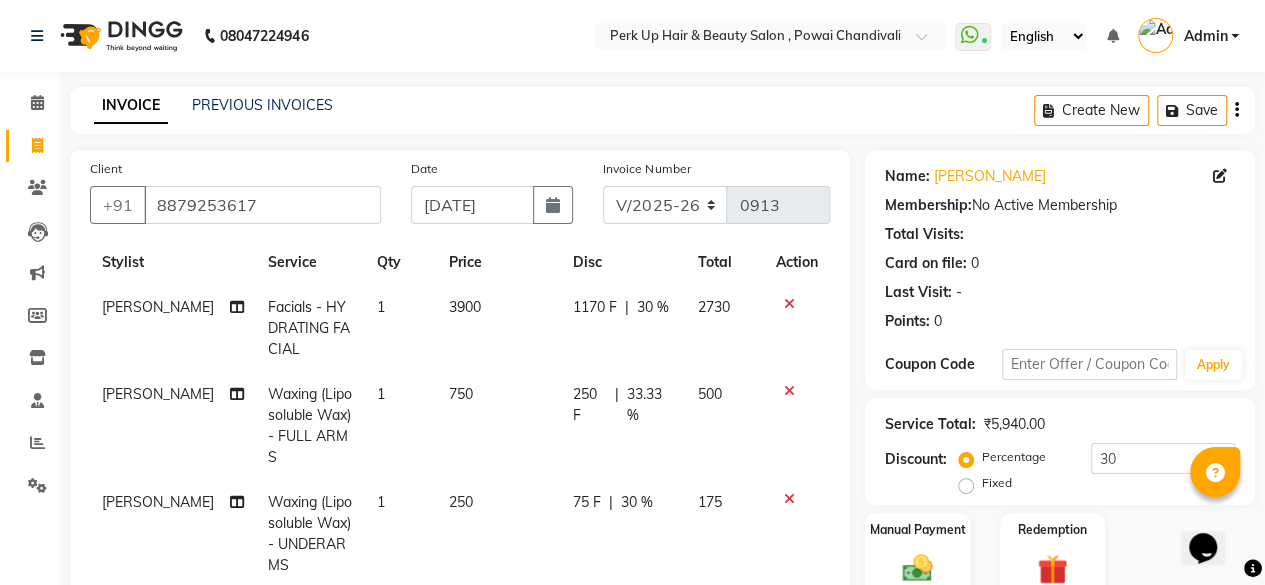 click on "250 F | 33.33 %" 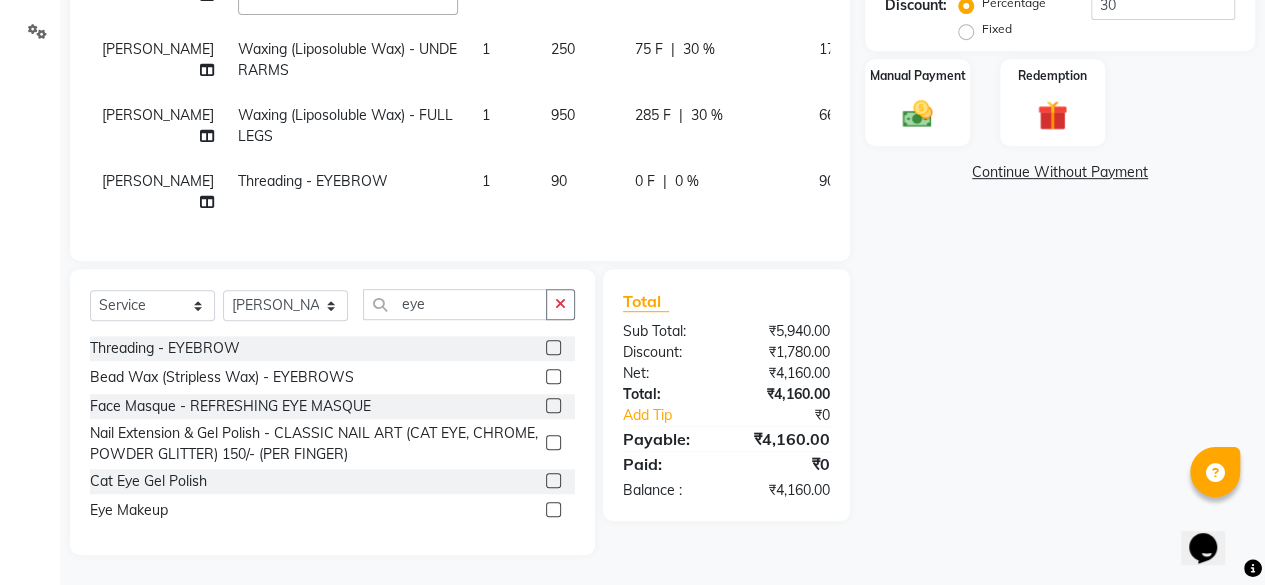 scroll, scrollTop: 0, scrollLeft: 0, axis: both 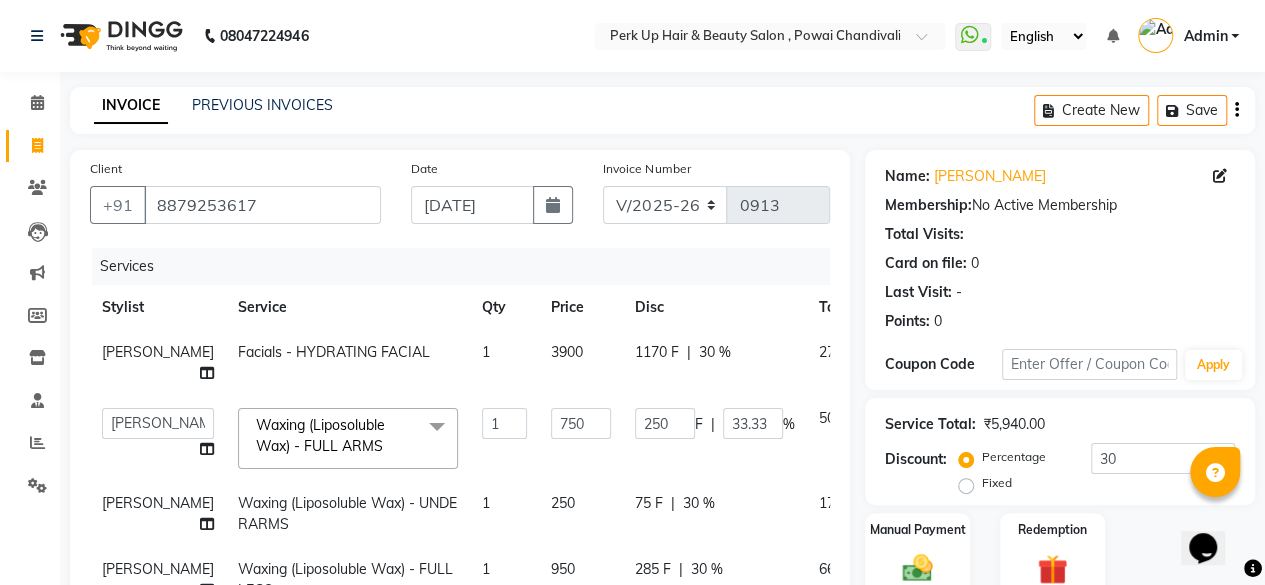 click on "75 F" 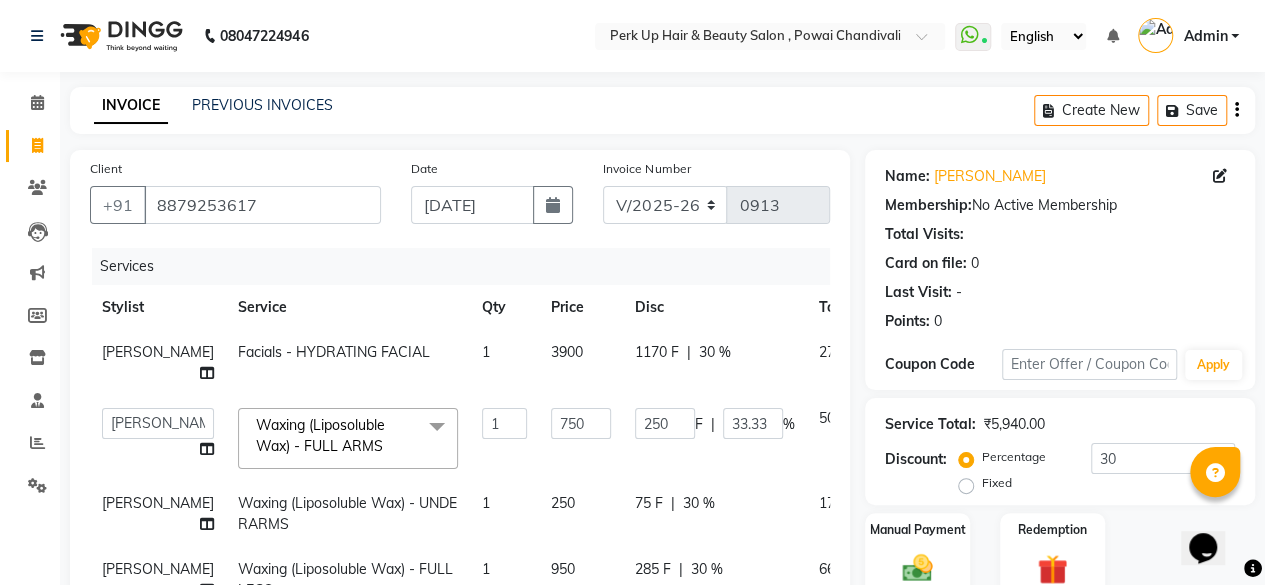 select on "46592" 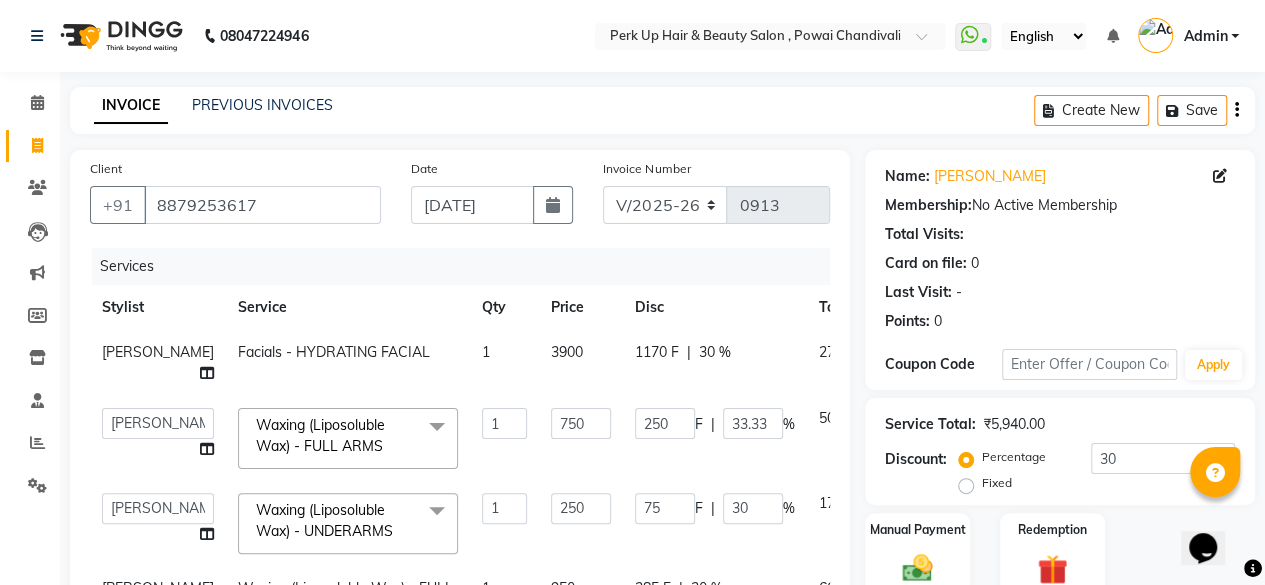 scroll, scrollTop: 306, scrollLeft: 0, axis: vertical 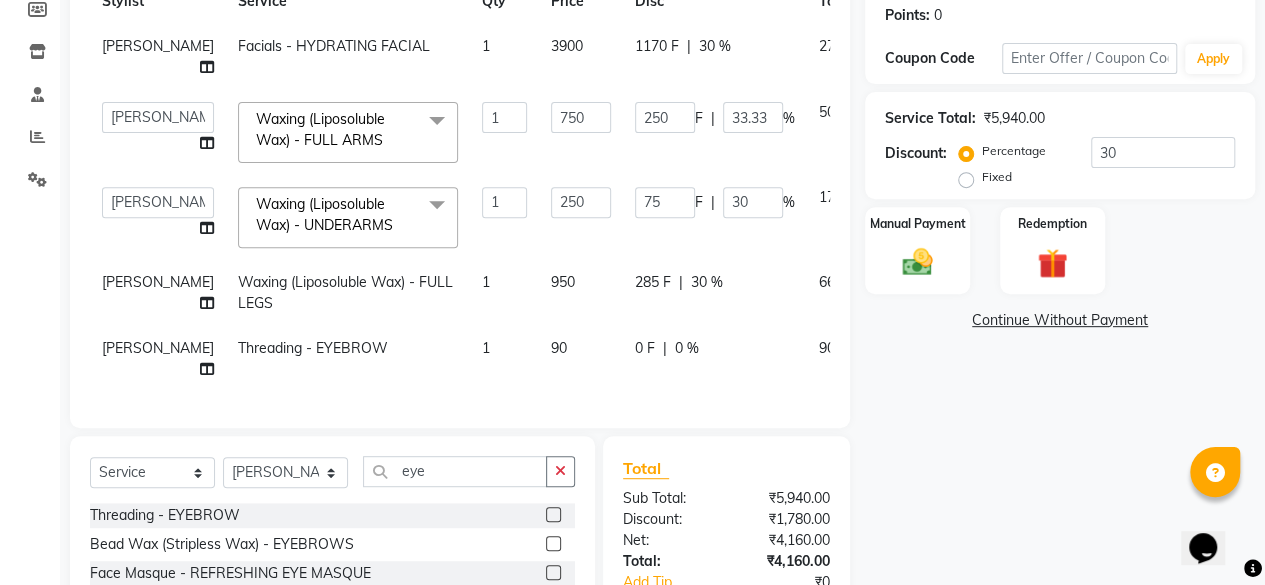 click on "75" 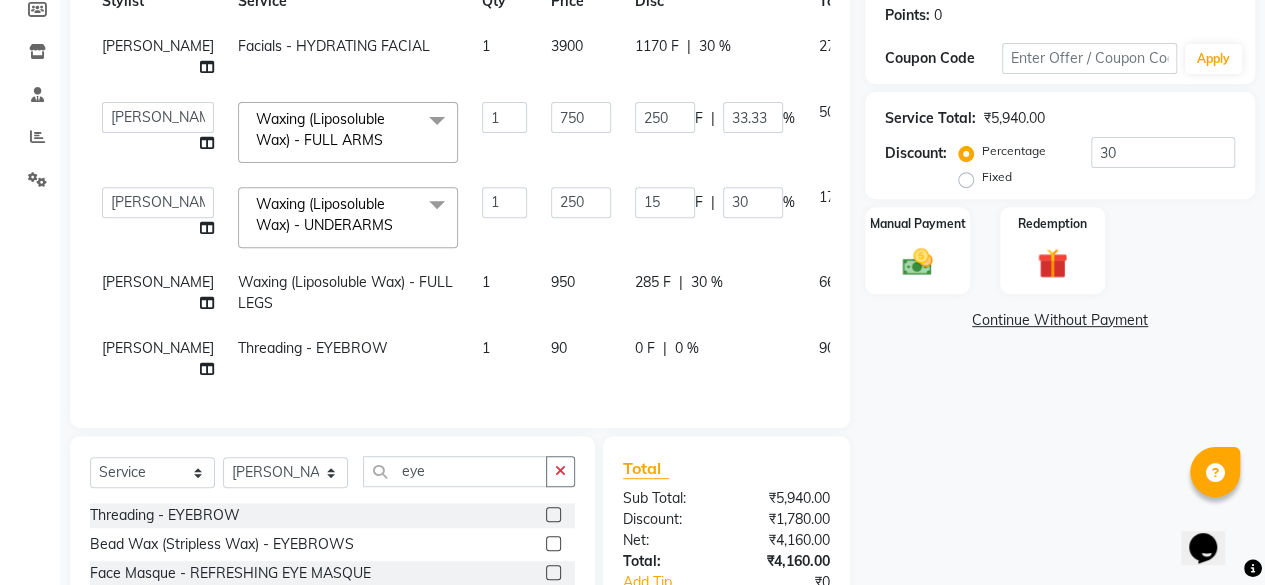 type on "150" 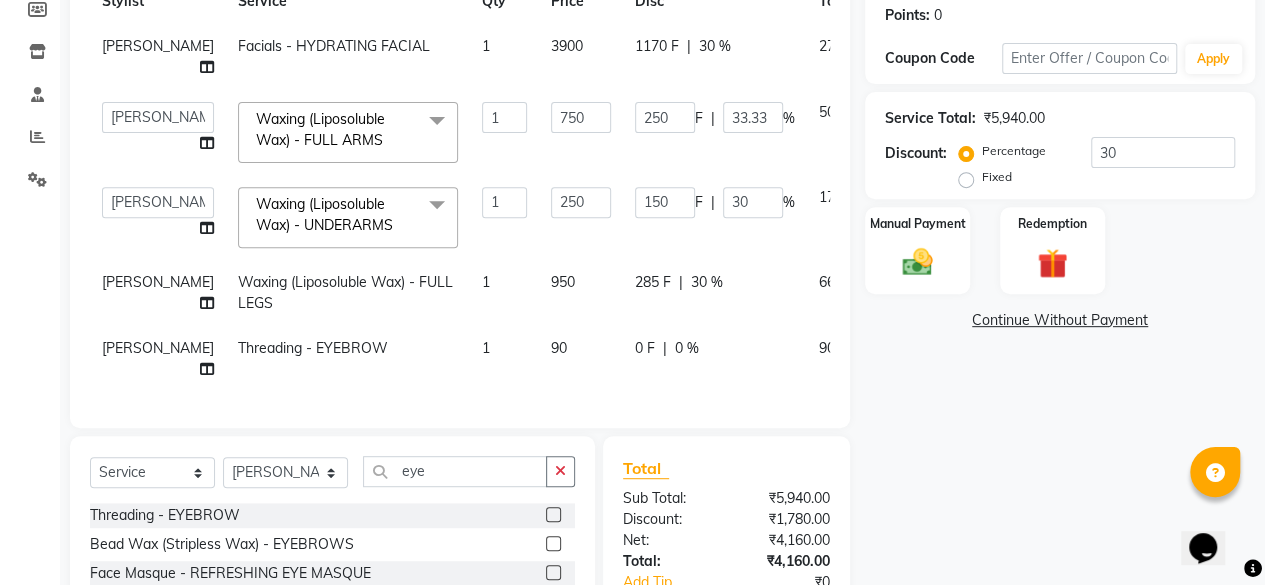click on "150 F | 30 %" 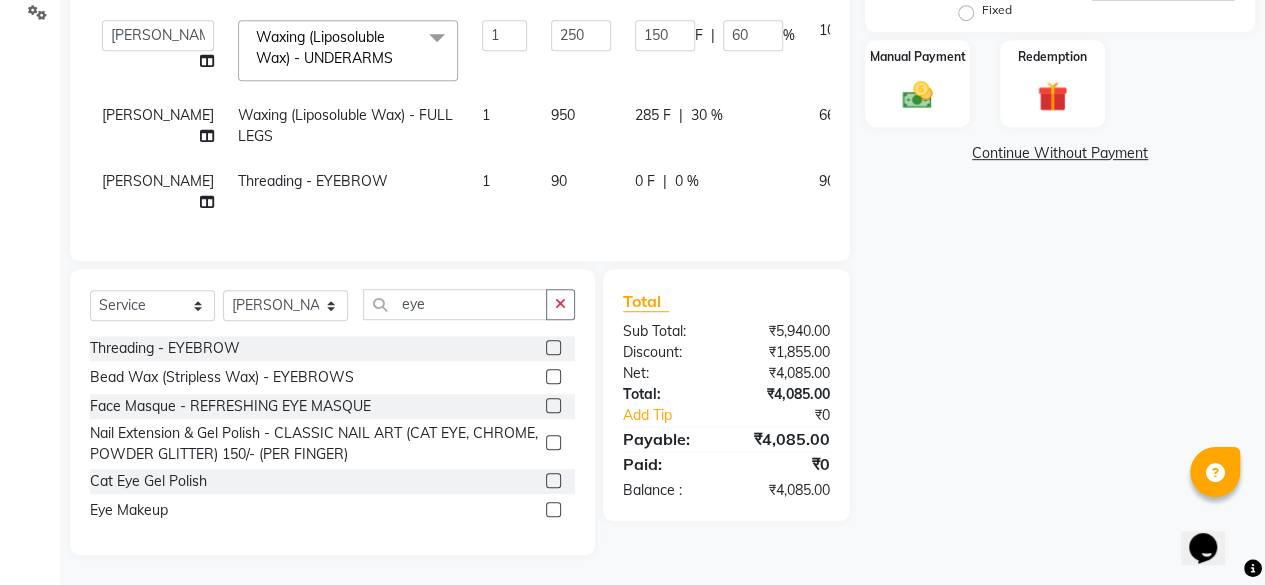 scroll, scrollTop: 0, scrollLeft: 0, axis: both 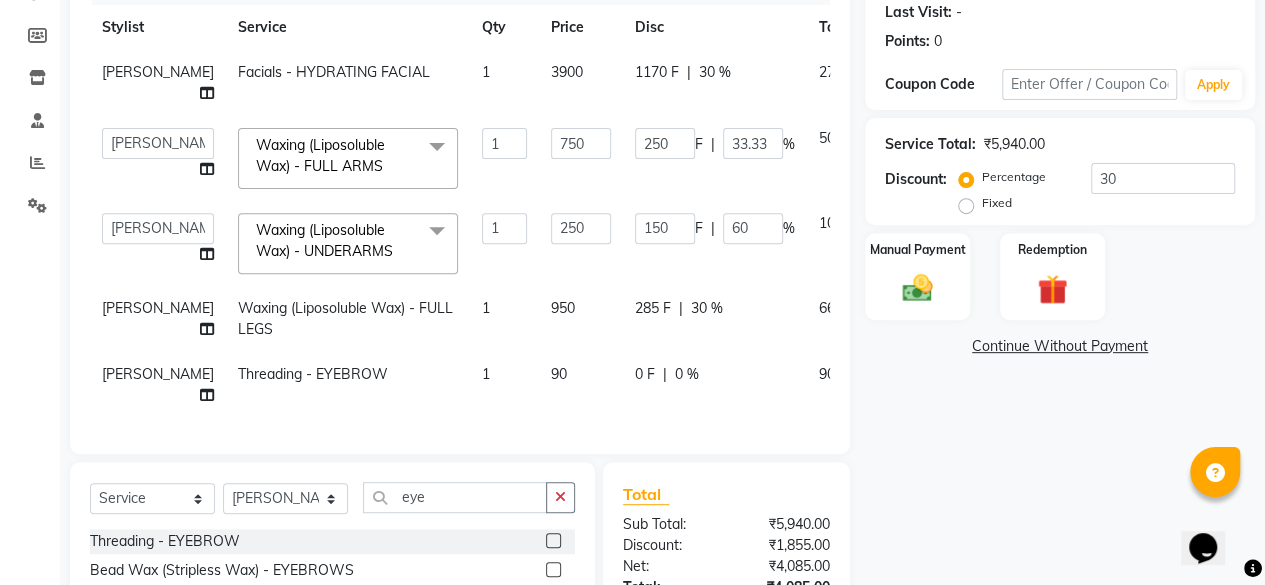 click on "285 F" 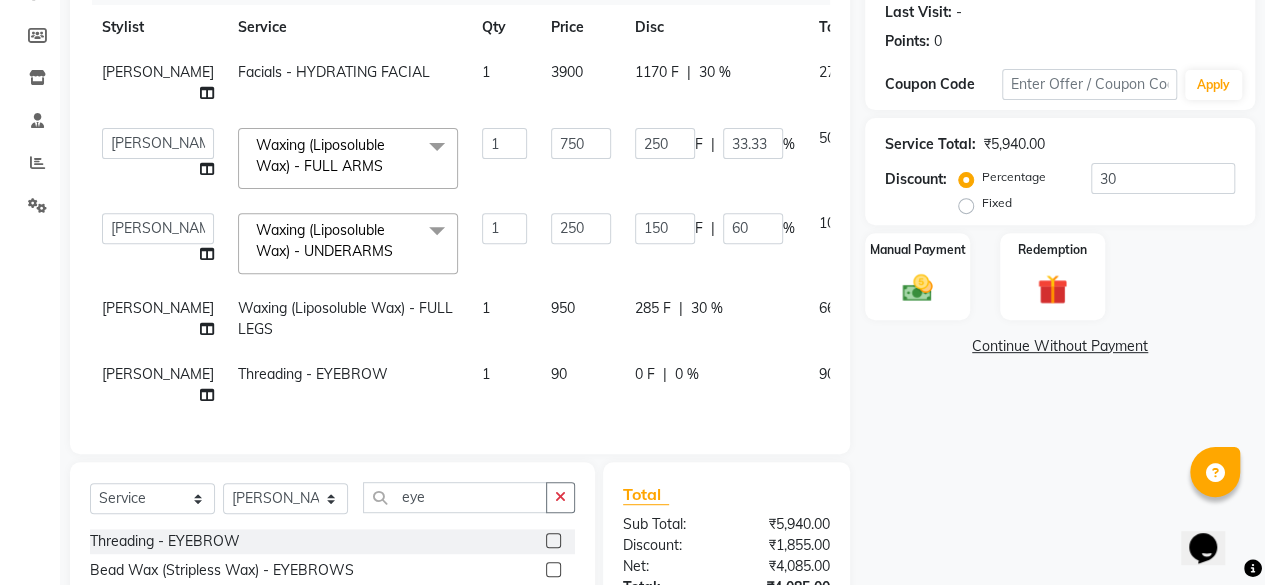 select on "46592" 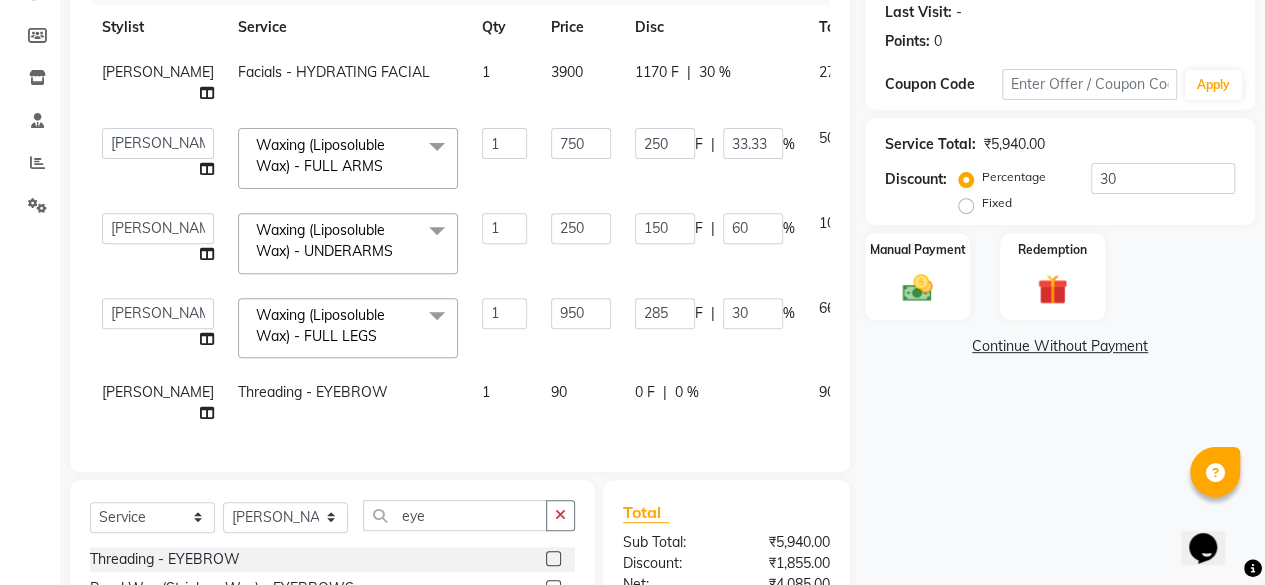 scroll, scrollTop: 40, scrollLeft: 0, axis: vertical 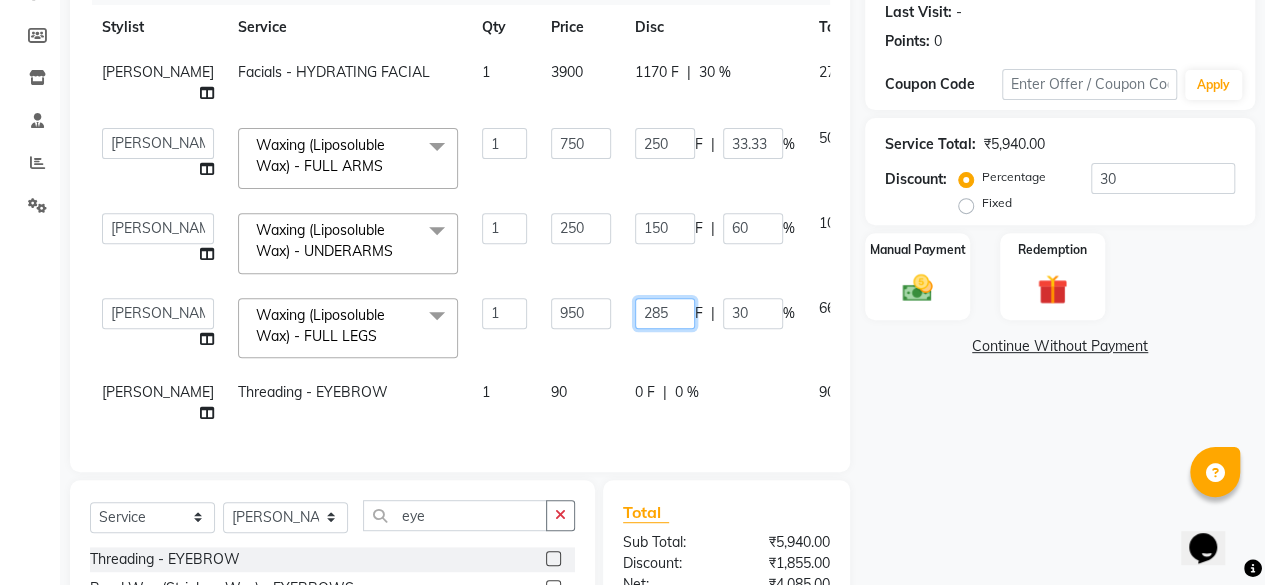 drag, startPoint x: 622, startPoint y: 285, endPoint x: 582, endPoint y: 294, distance: 41 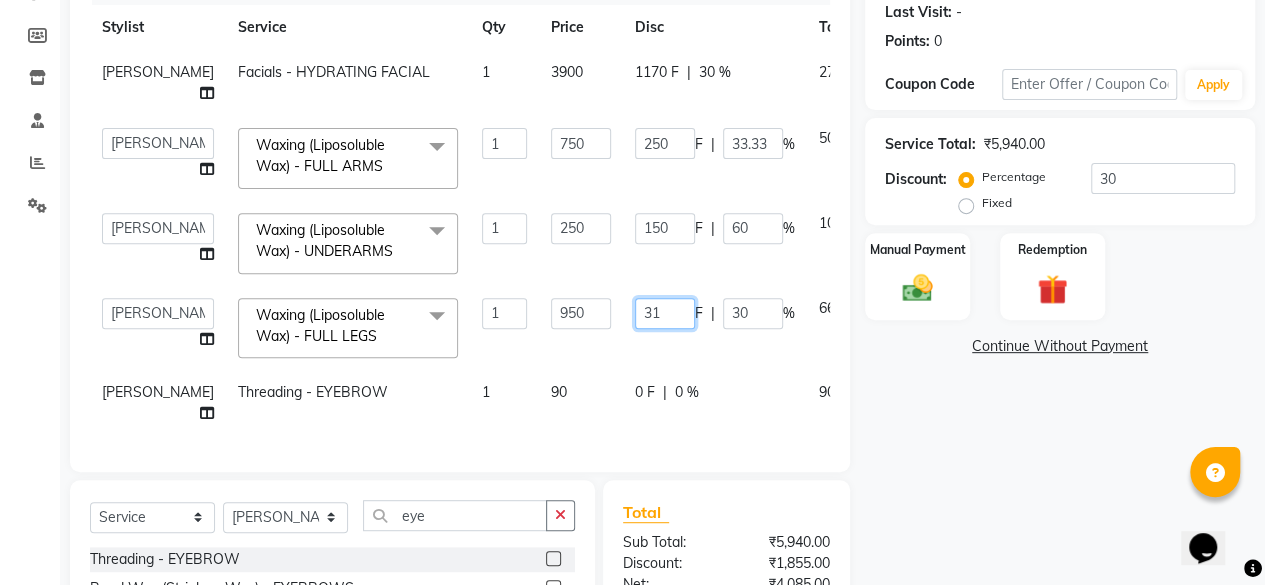type on "315" 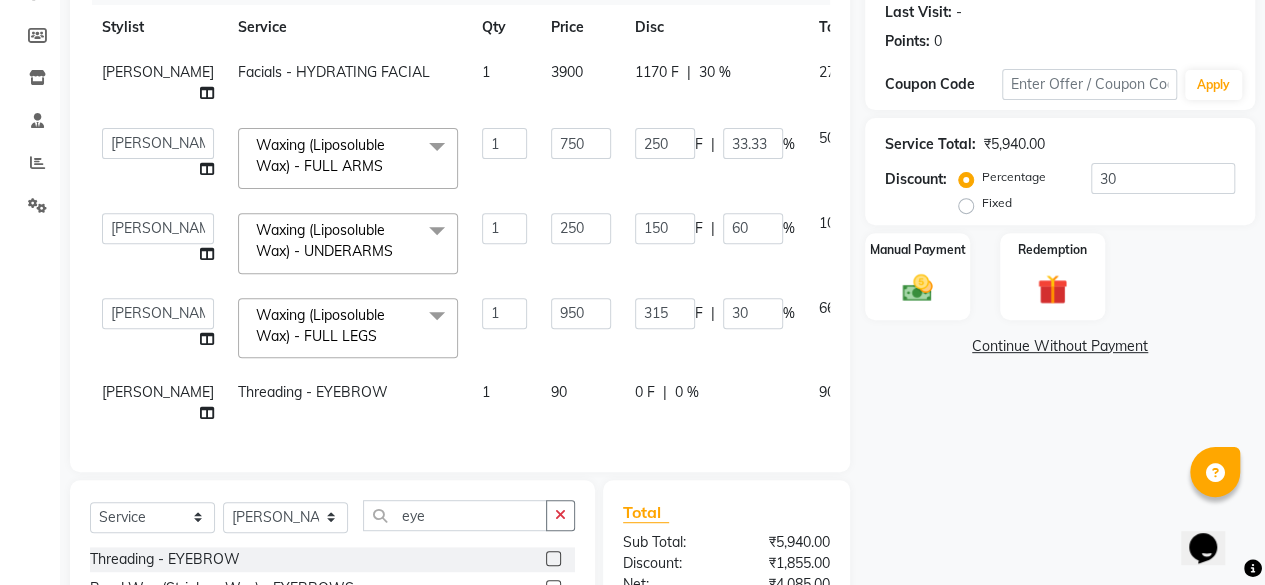 click on "Services Stylist Service Qty Price Disc Total Action [PERSON_NAME] Facials - HYDRATING FACIAL 1 3900 1170 F | 30 % 2730  [PERSON_NAME]   danish   [PERSON_NAME]   [PERSON_NAME]		   [PERSON_NAME]   [PERSON_NAME]			   Raju   [PERSON_NAME]			   [PERSON_NAME]			   [PERSON_NAME]   [PERSON_NAME]   [PERSON_NAME]   Seja [PERSON_NAME]   Shaves [PERSON_NAME] (Liposoluble Wax) - FULL ARMS  x Threading - EYEBROW Threading - UPPER LIP Threading - LOWER LIP Threading - CHIN Threading - FOREHEAD Threading - SIDE LOCK Threading - NOSE Threading - CHEEKS Threading - FULL FACE Back massage Neck threading Waxing (Regular Wax) - [DEMOGRAPHIC_DATA] - FULL ARMS Waxing (Regular Wax) - [DEMOGRAPHIC_DATA] - FULL LEGS Waxing (Regular Wax) - [DEMOGRAPHIC_DATA] - UNDERARMS Waxing (Regular Wax) - [DEMOGRAPHIC_DATA] - HALF ARM Waxing (Regular Wax) - [DEMOGRAPHIC_DATA] - HALF LEG Waxing (Regular Wax) - [DEMOGRAPHIC_DATA] - HALF BACK/FRONT Waxing (Regular Wax) - [DEMOGRAPHIC_DATA] - BACK Waxing (Regular Wax) - [DEMOGRAPHIC_DATA] - FRONT Waxing (Regular Wax) - [DEMOGRAPHIC_DATA] - STOMACH Waxing (Regular Wax) - [DEMOGRAPHIC_DATA] - BUTTOCKS" 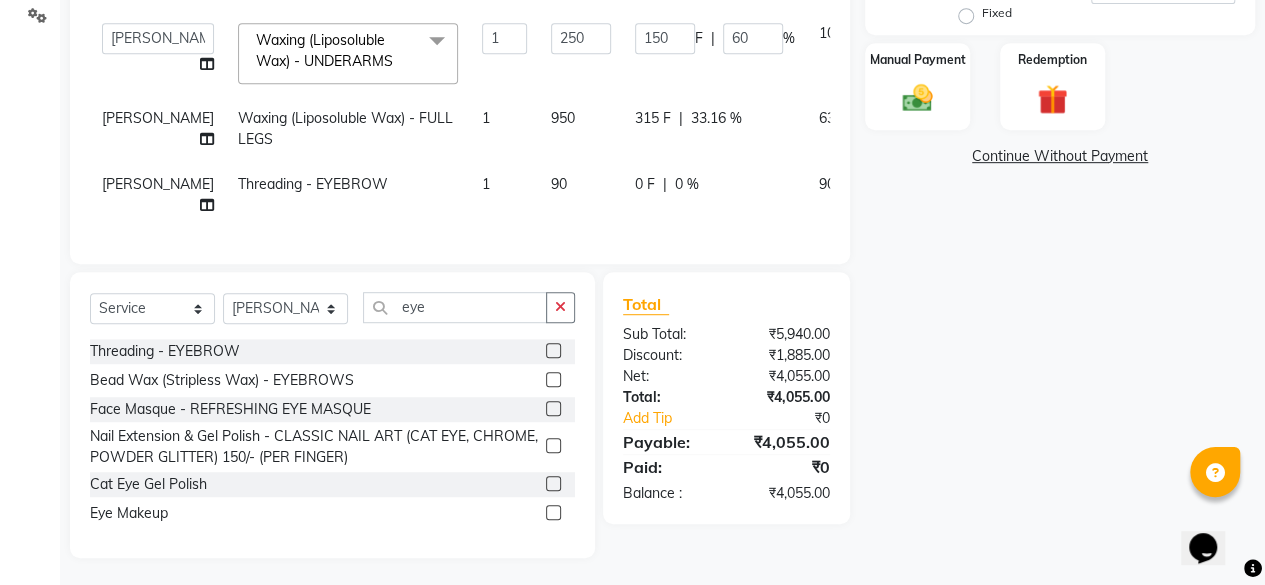 scroll, scrollTop: 506, scrollLeft: 0, axis: vertical 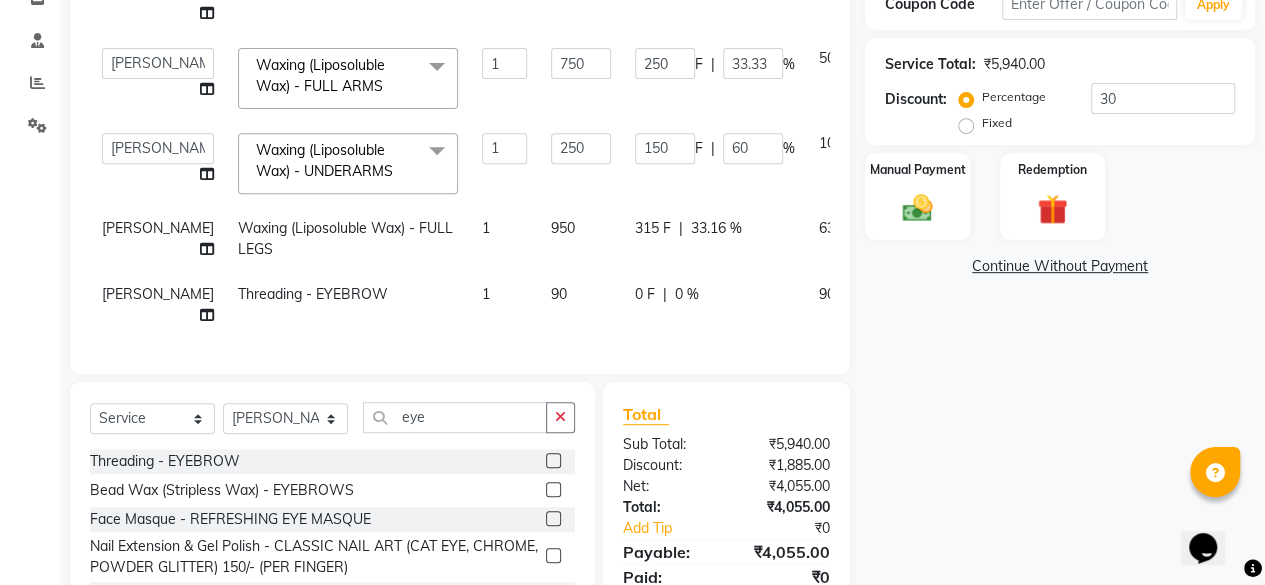 click on "315 F" 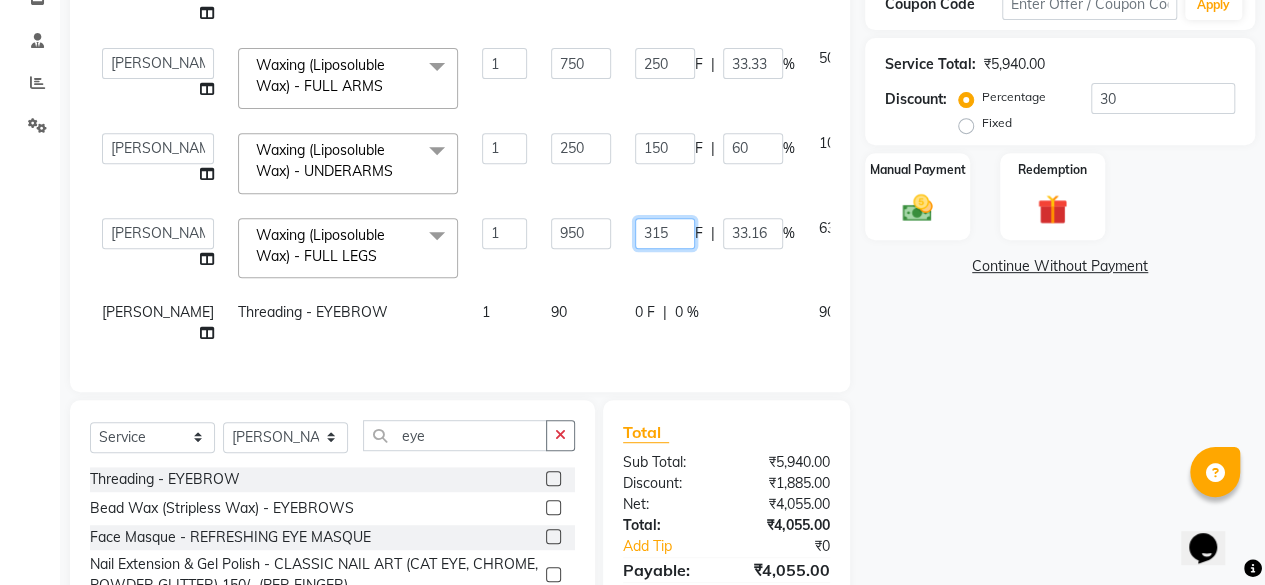 drag, startPoint x: 618, startPoint y: 249, endPoint x: 580, endPoint y: 266, distance: 41.62932 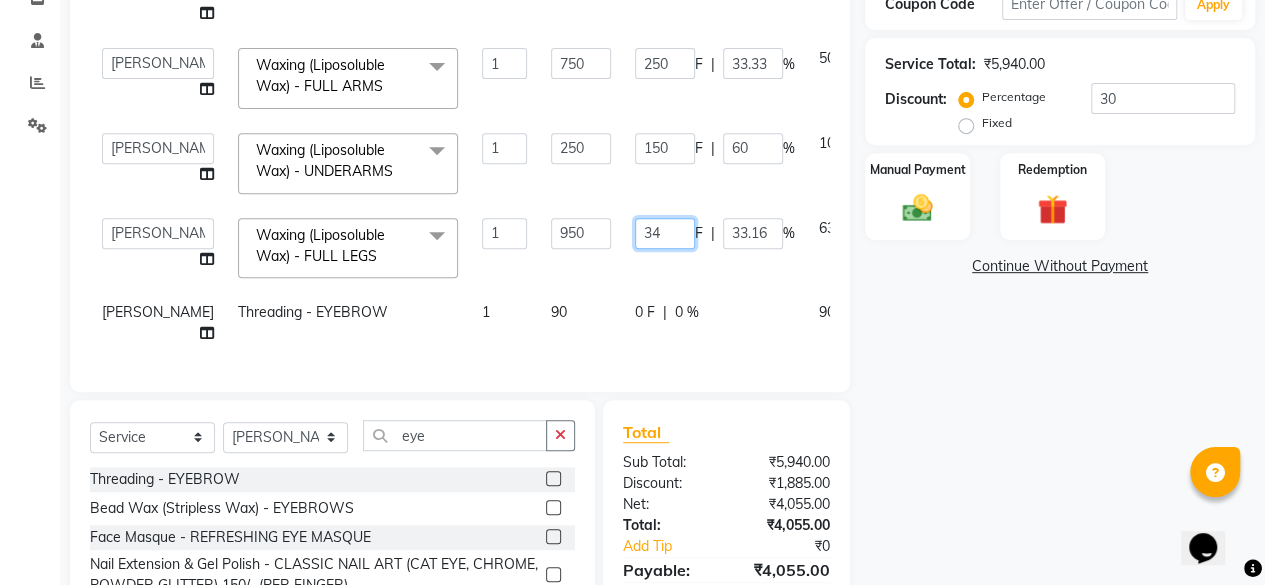 type on "340" 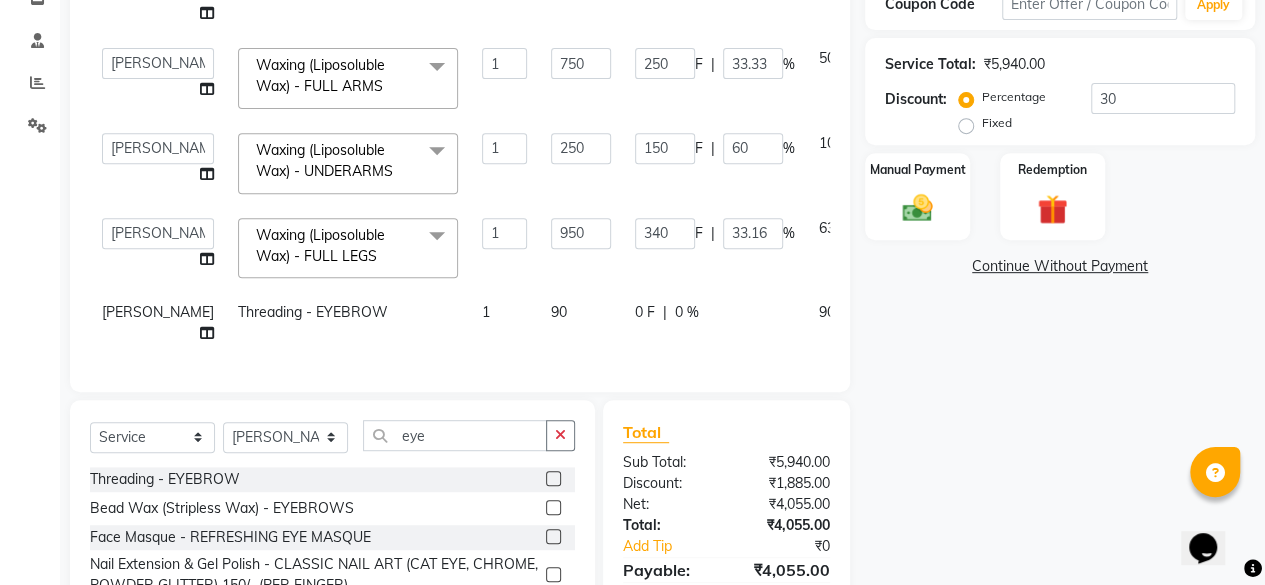 drag, startPoint x: 916, startPoint y: 364, endPoint x: 706, endPoint y: 193, distance: 270.81543 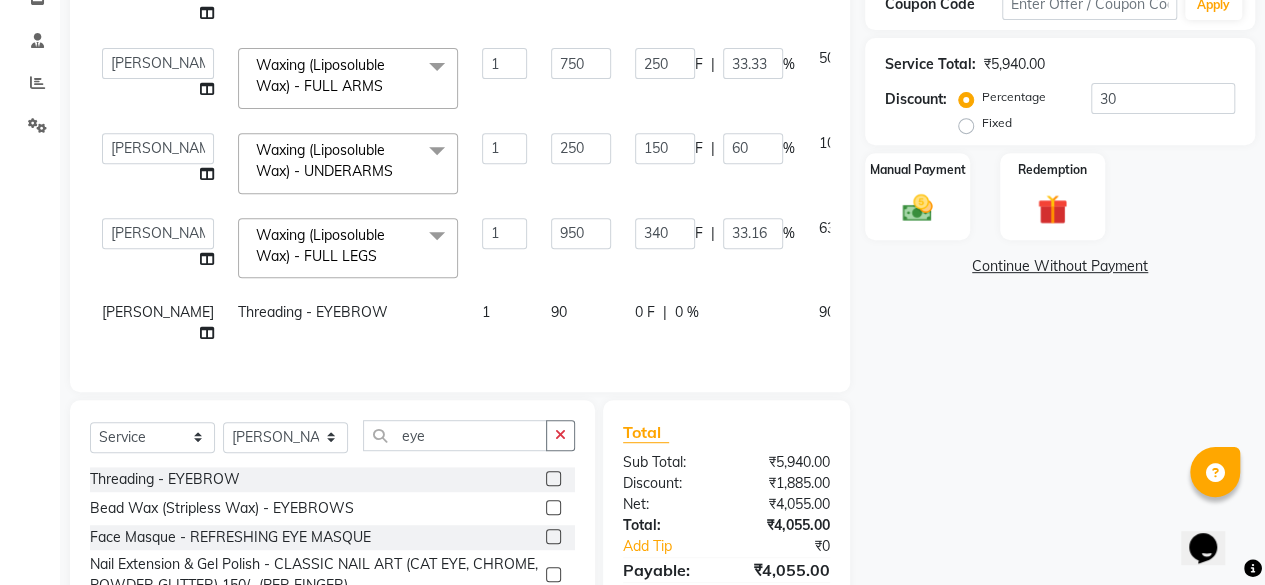 click on "Name: [PERSON_NAME] Membership:  No Active Membership  Total Visits:   Card on file:  0 Last Visit:   - Points:   0  Coupon Code Apply Service Total:  ₹5,940.00  Discount:  Percentage   Fixed  30 Manual Payment Redemption  Continue Without Payment" 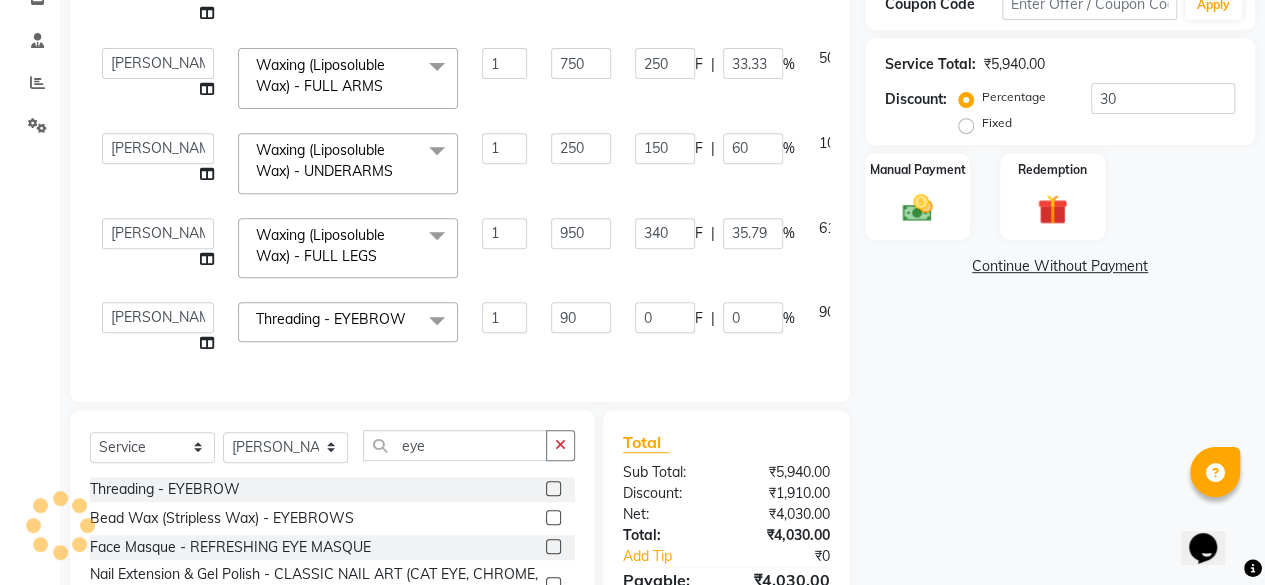 scroll, scrollTop: 506, scrollLeft: 0, axis: vertical 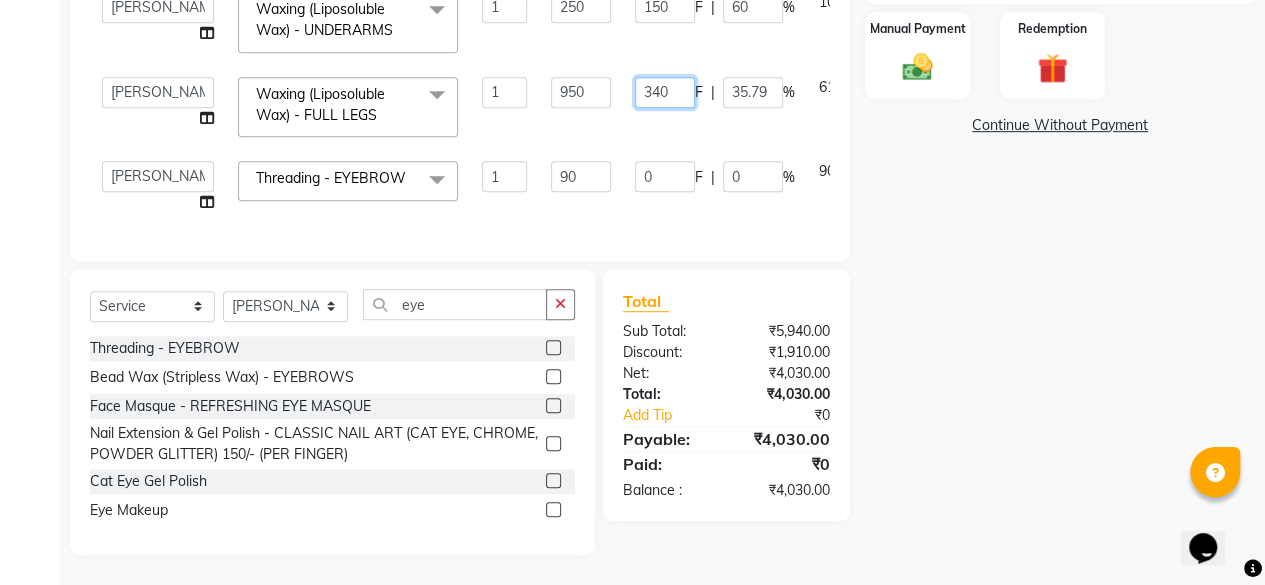 drag, startPoint x: 626, startPoint y: 70, endPoint x: 581, endPoint y: 83, distance: 46.840153 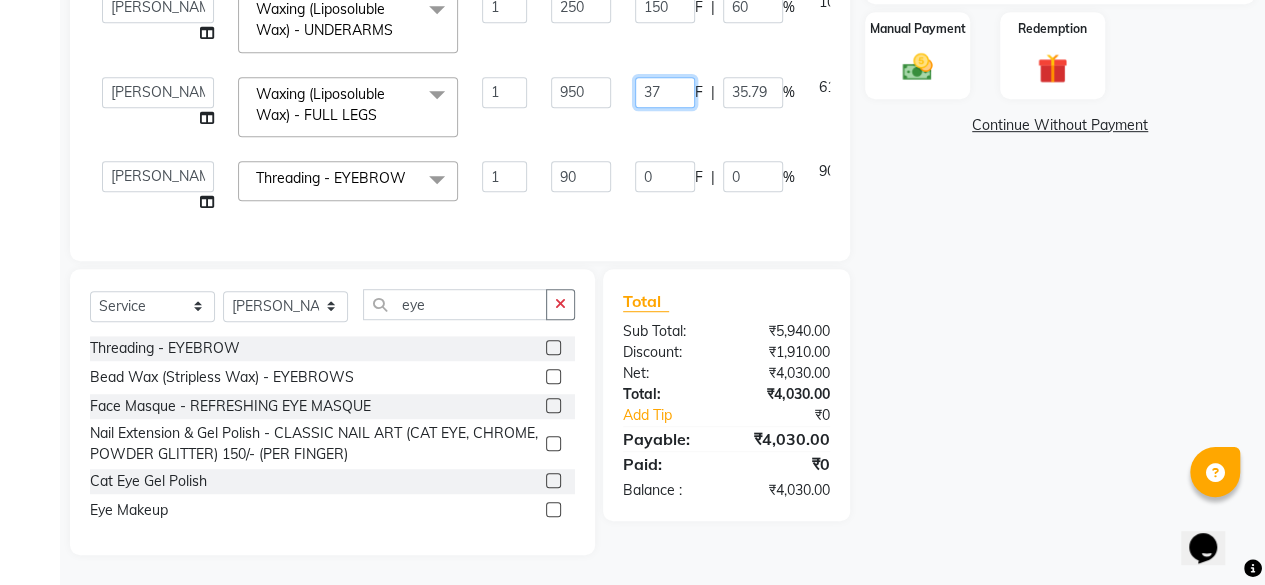 type on "370" 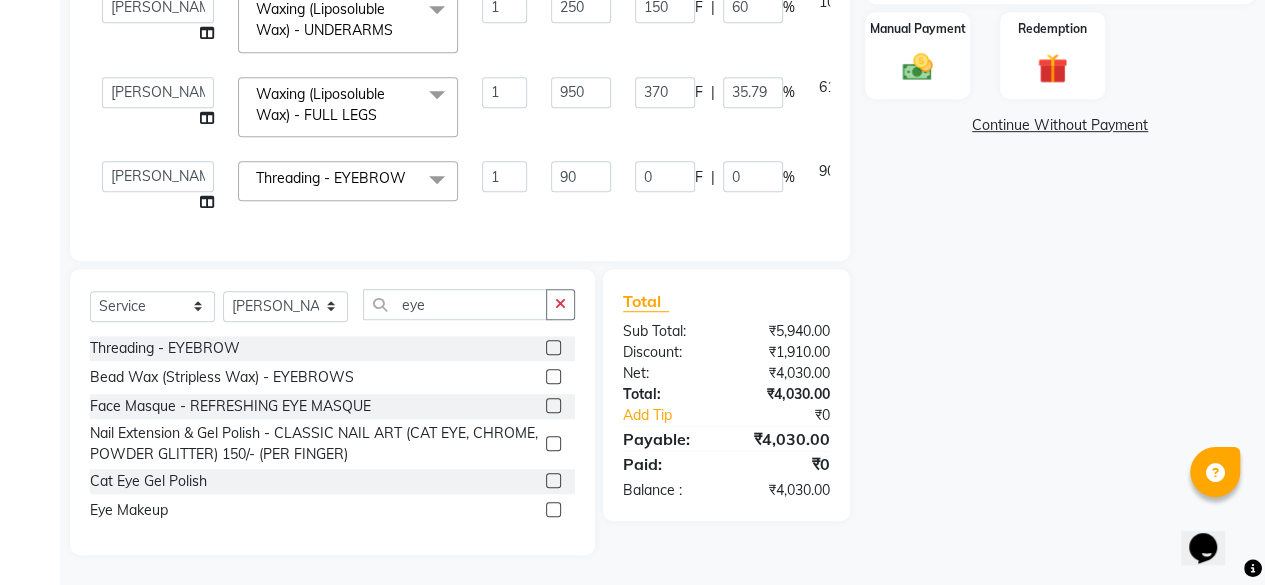 click on "0 F | 0 %" 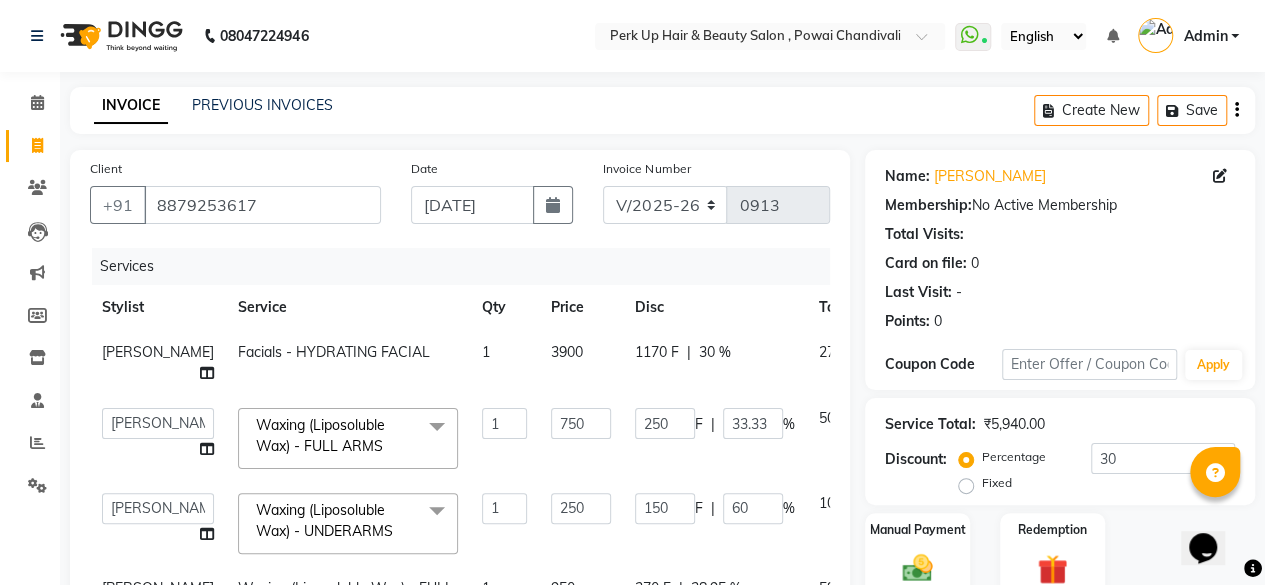 scroll, scrollTop: 506, scrollLeft: 0, axis: vertical 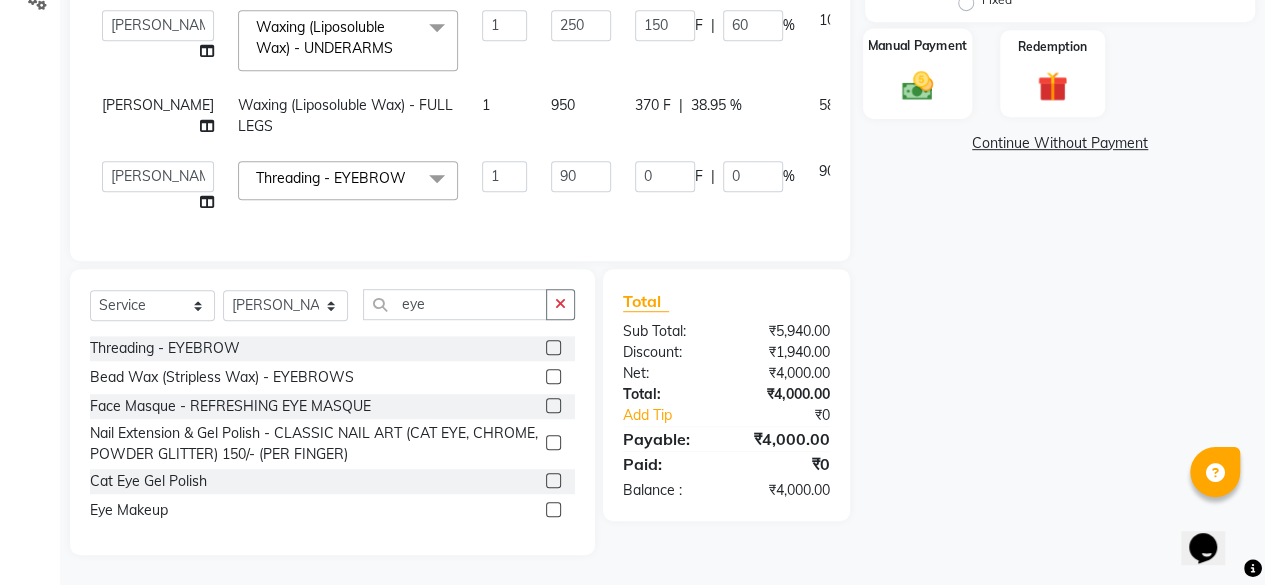click on "Manual Payment" 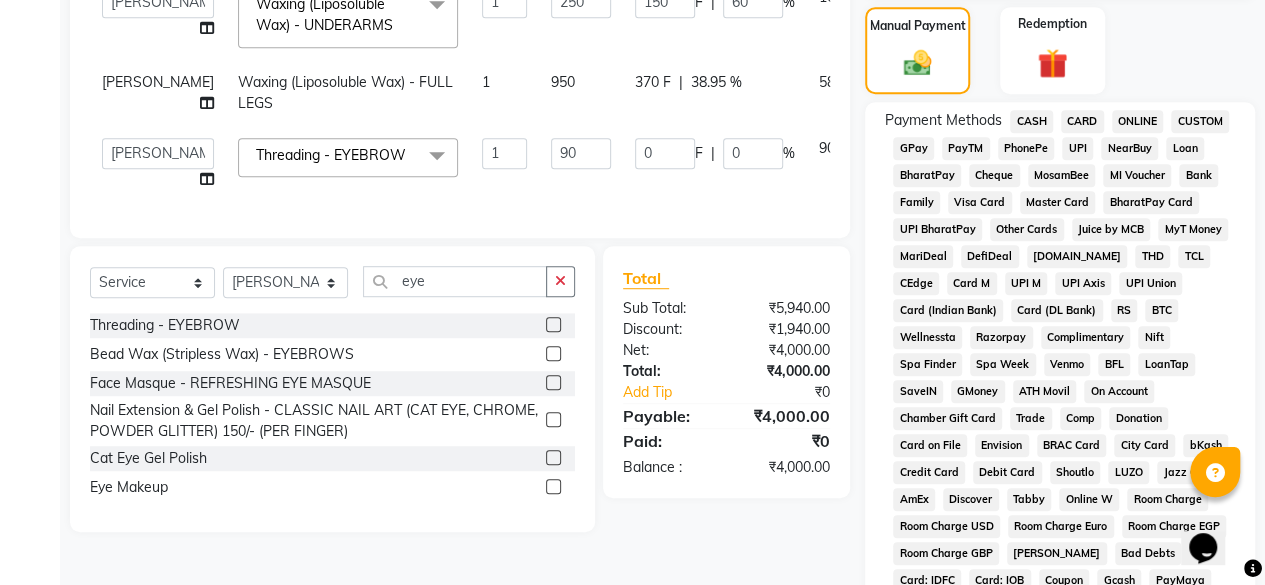 click on "UPI" 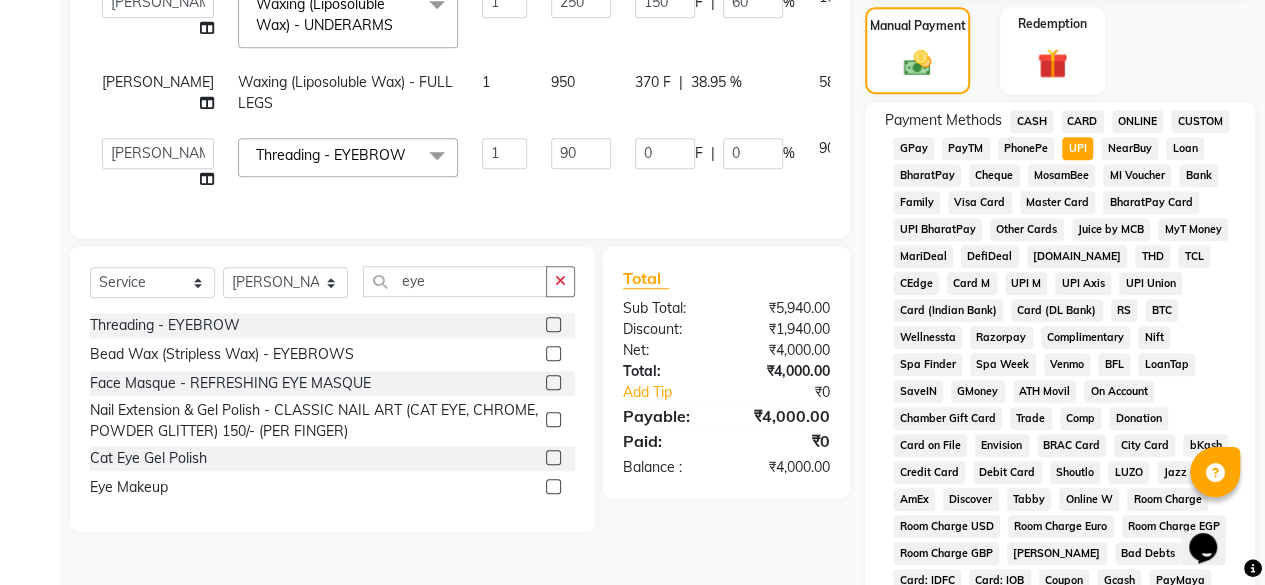 scroll, scrollTop: 972, scrollLeft: 0, axis: vertical 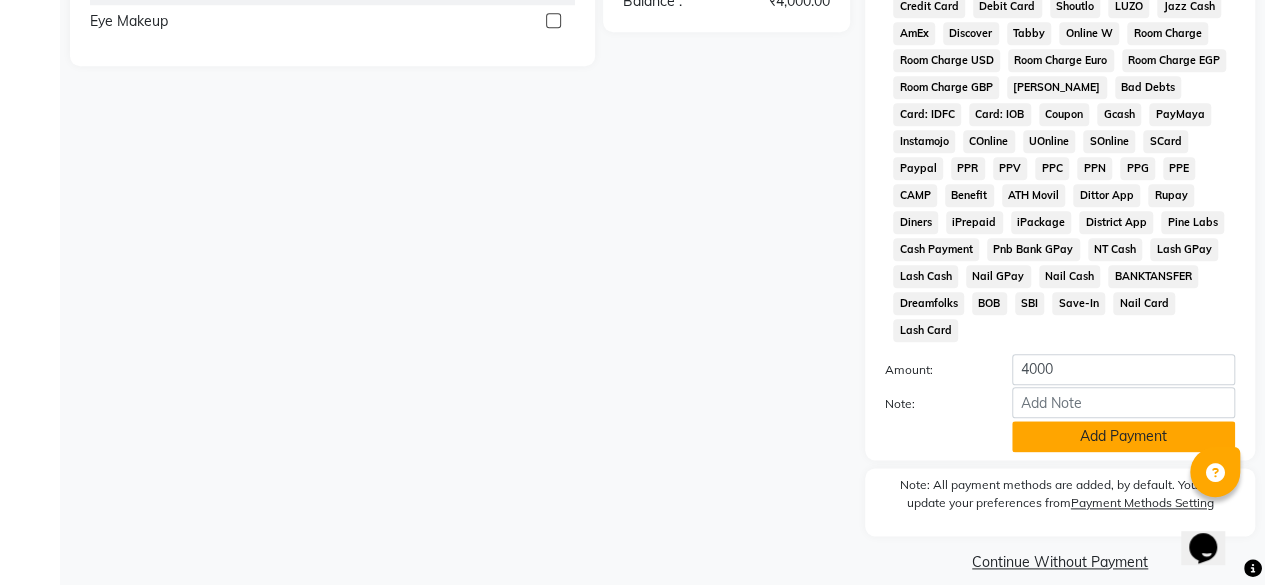 click on "Add Payment" 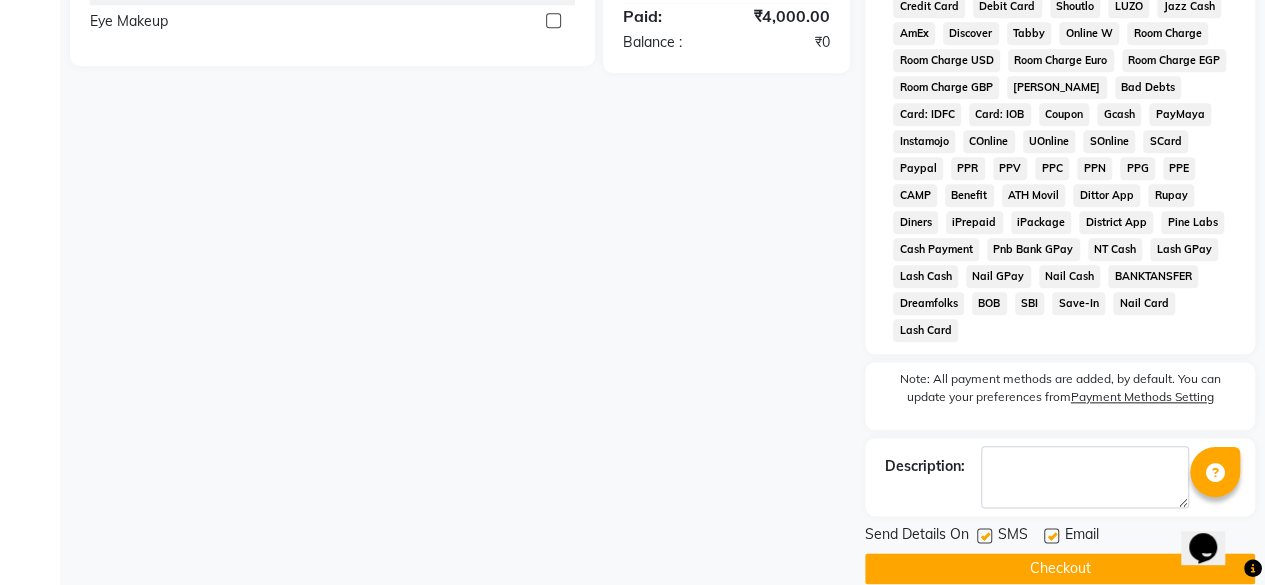 scroll, scrollTop: 978, scrollLeft: 0, axis: vertical 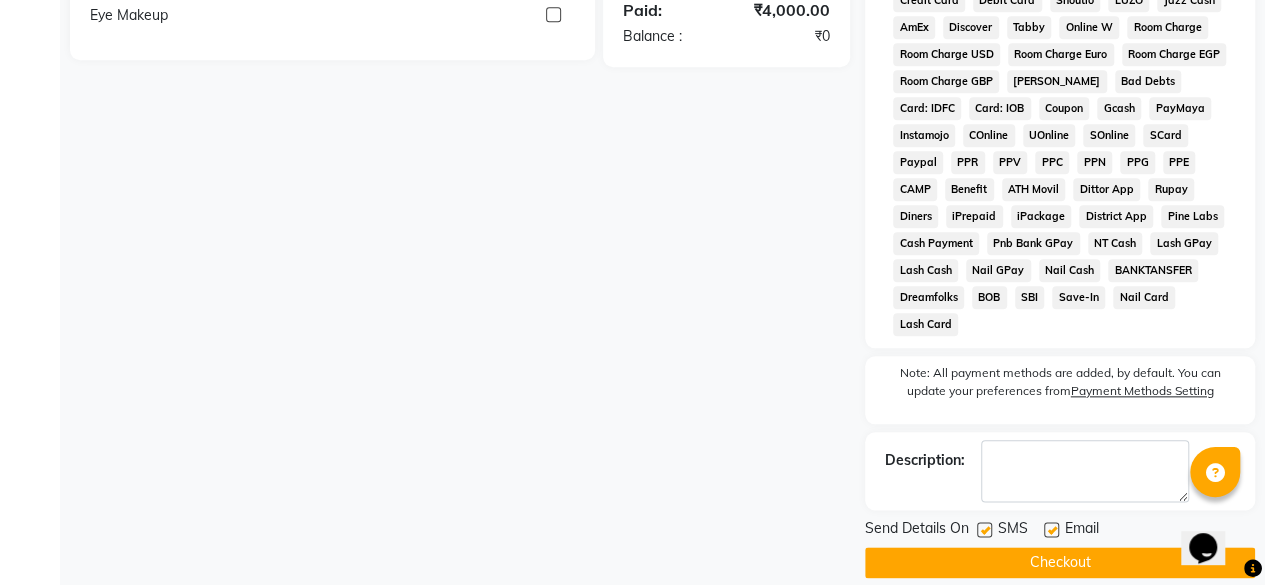 click 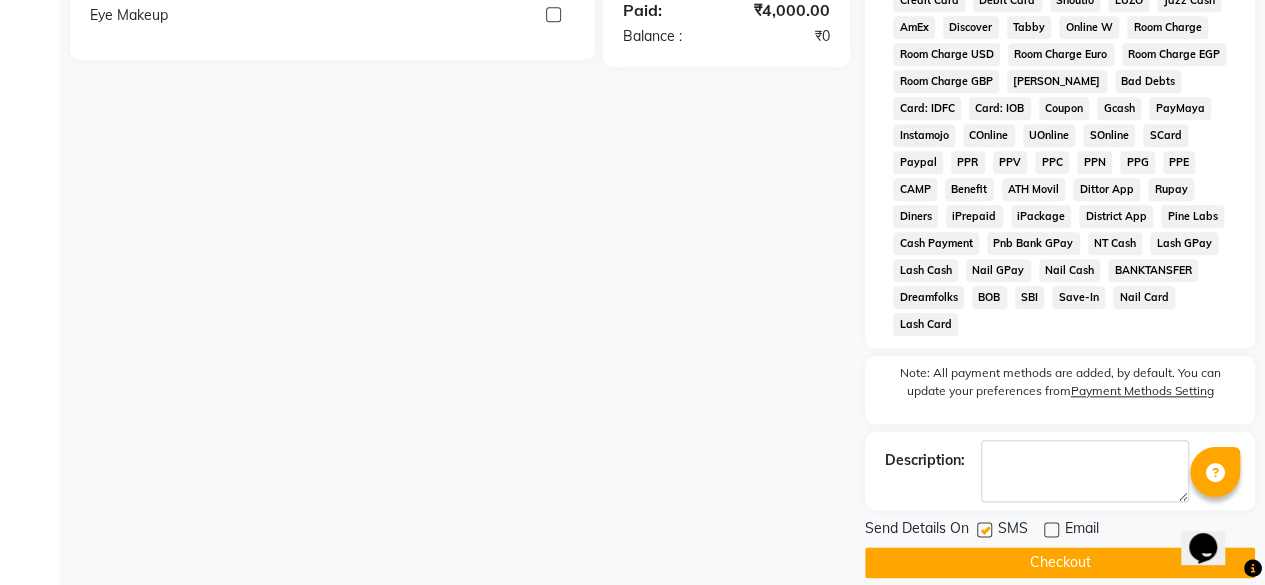 click 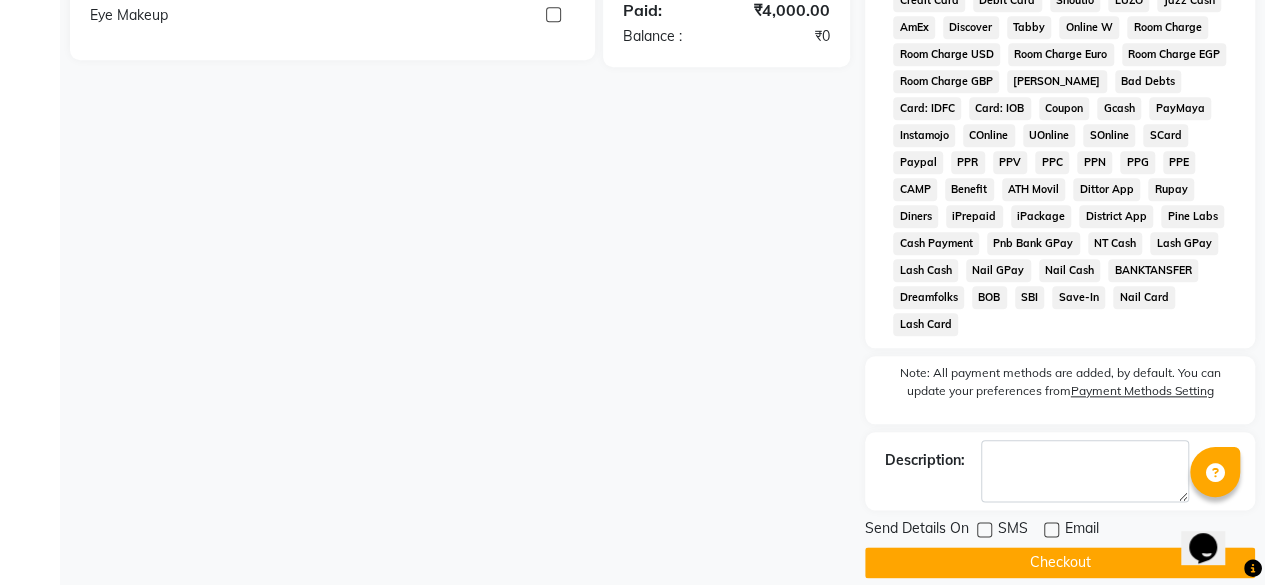 click on "Checkout" 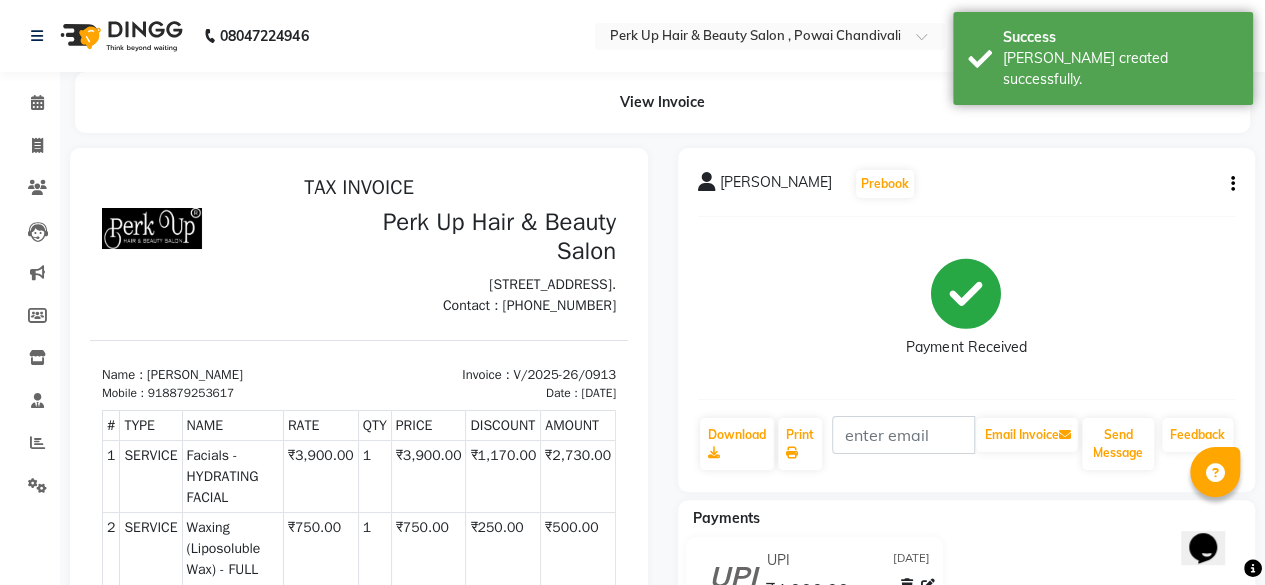 scroll, scrollTop: 0, scrollLeft: 0, axis: both 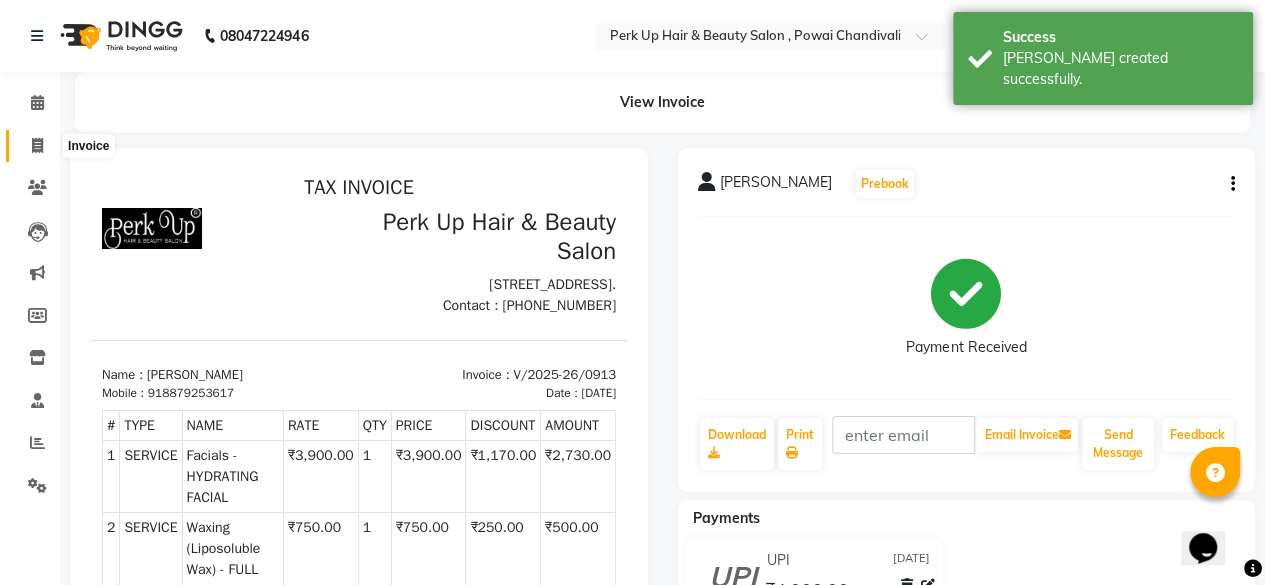 click 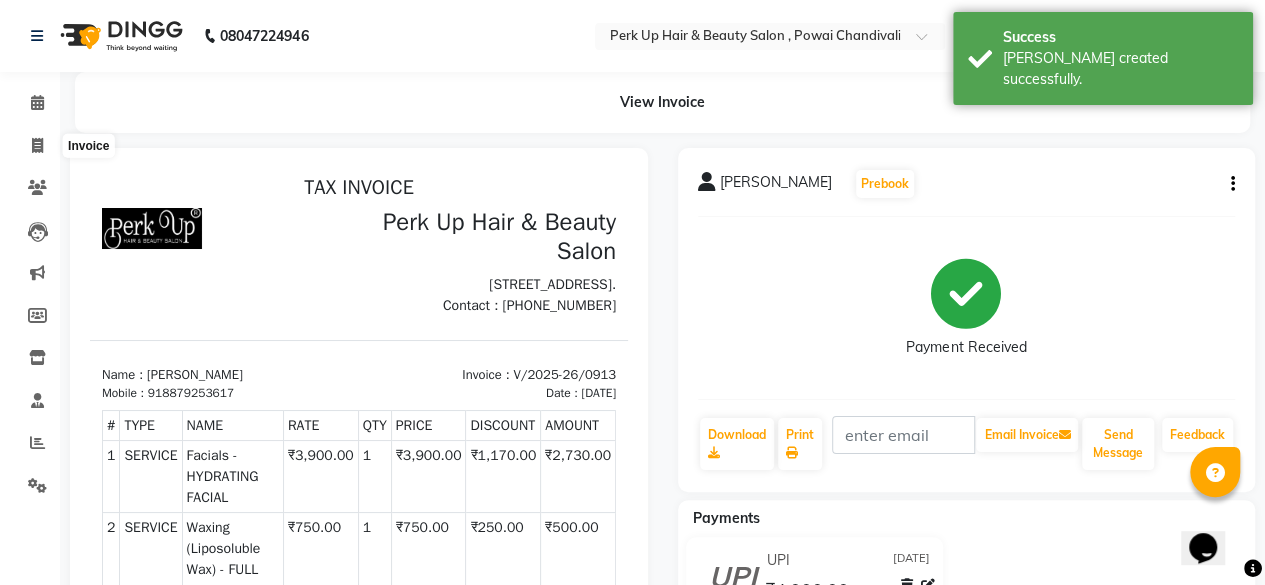 select on "5131" 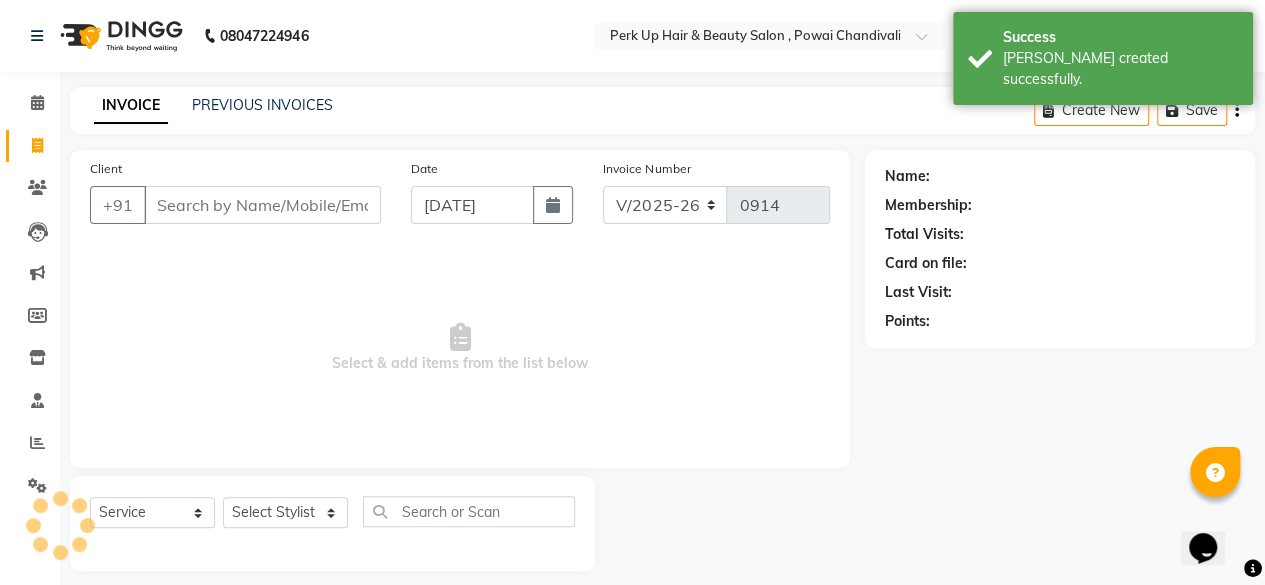scroll, scrollTop: 15, scrollLeft: 0, axis: vertical 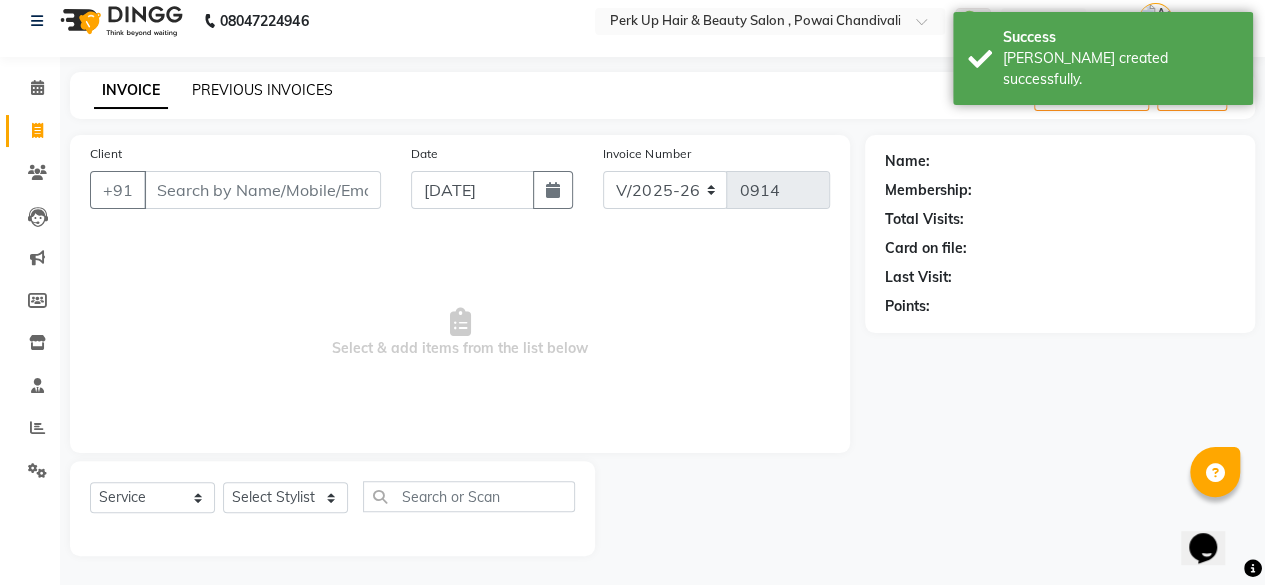 click on "PREVIOUS INVOICES" 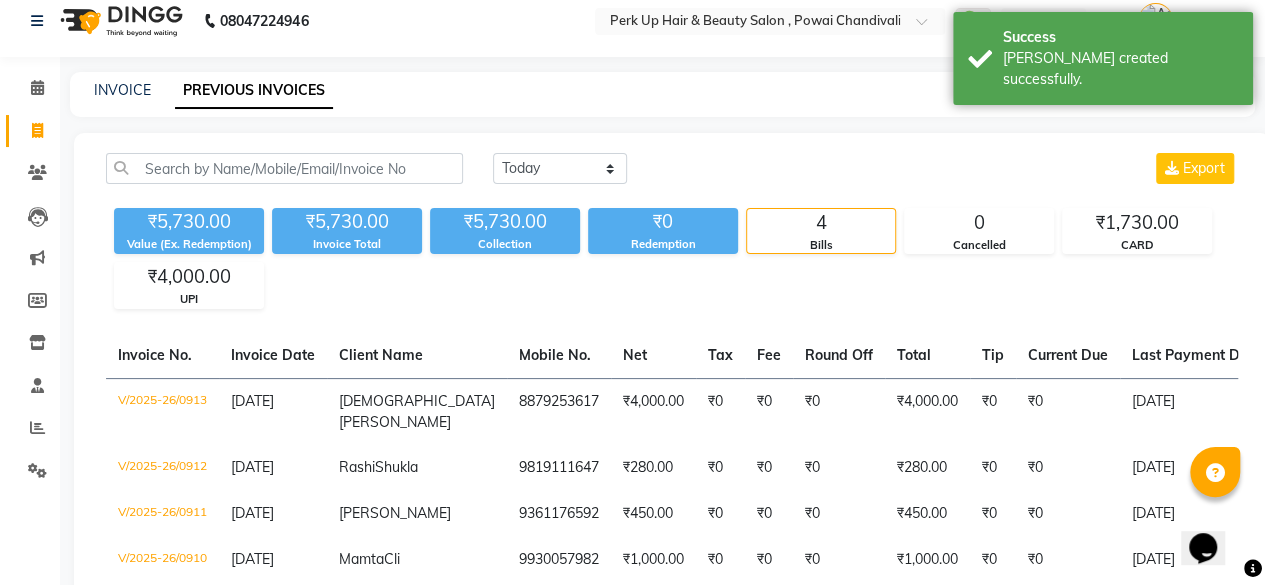 scroll, scrollTop: 0, scrollLeft: 0, axis: both 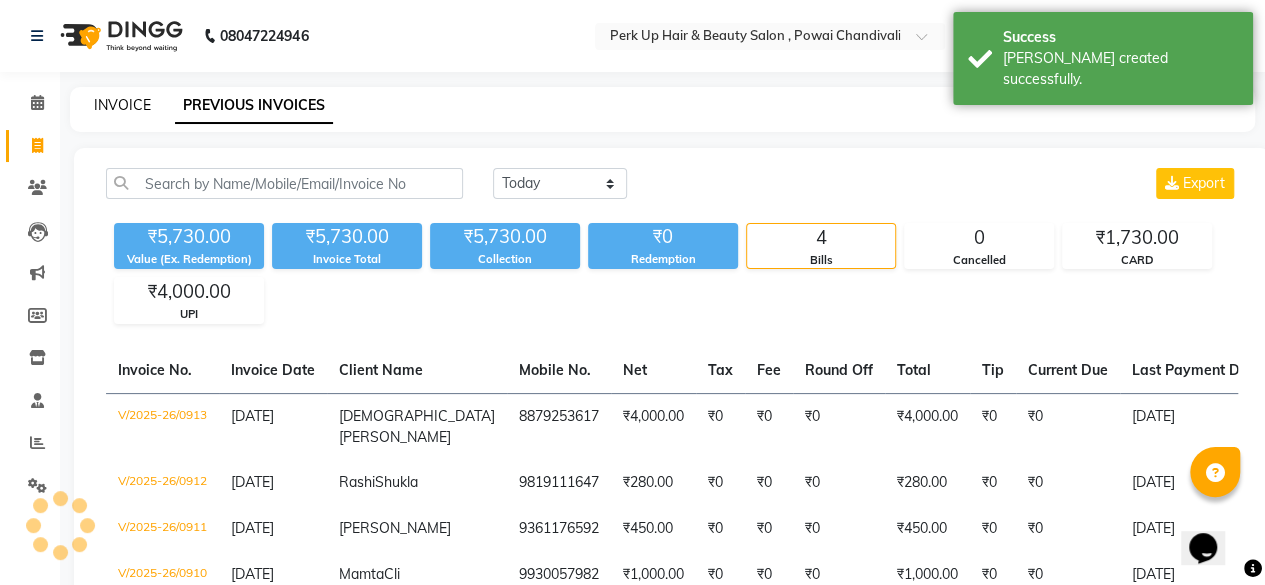 click on "INVOICE" 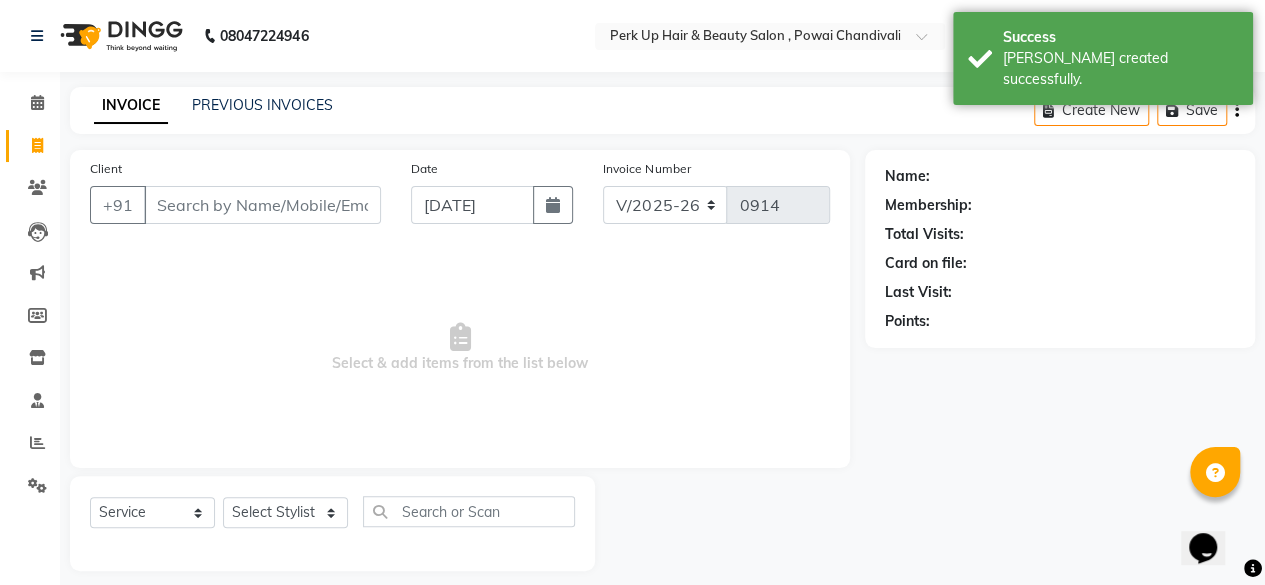 scroll, scrollTop: 15, scrollLeft: 0, axis: vertical 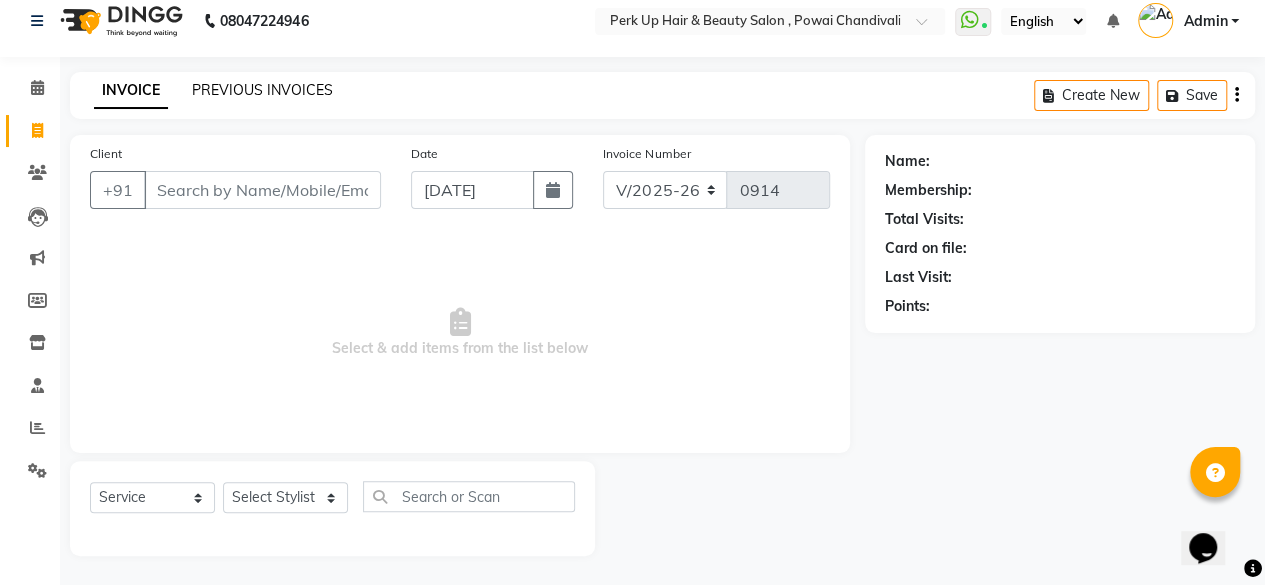click on "PREVIOUS INVOICES" 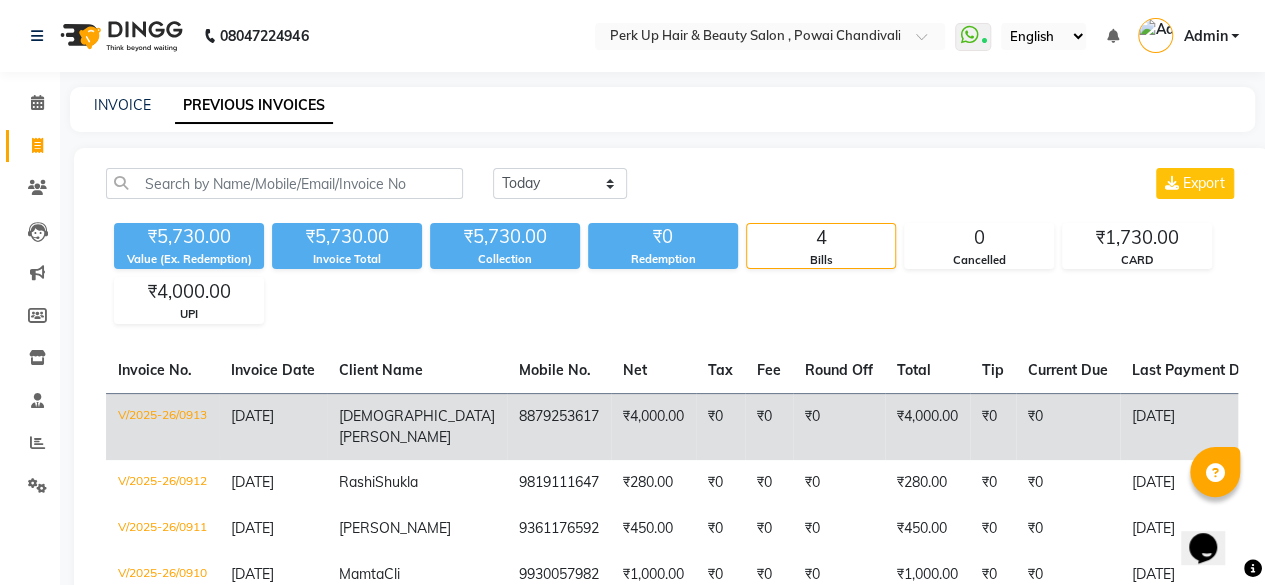 scroll, scrollTop: 154, scrollLeft: 0, axis: vertical 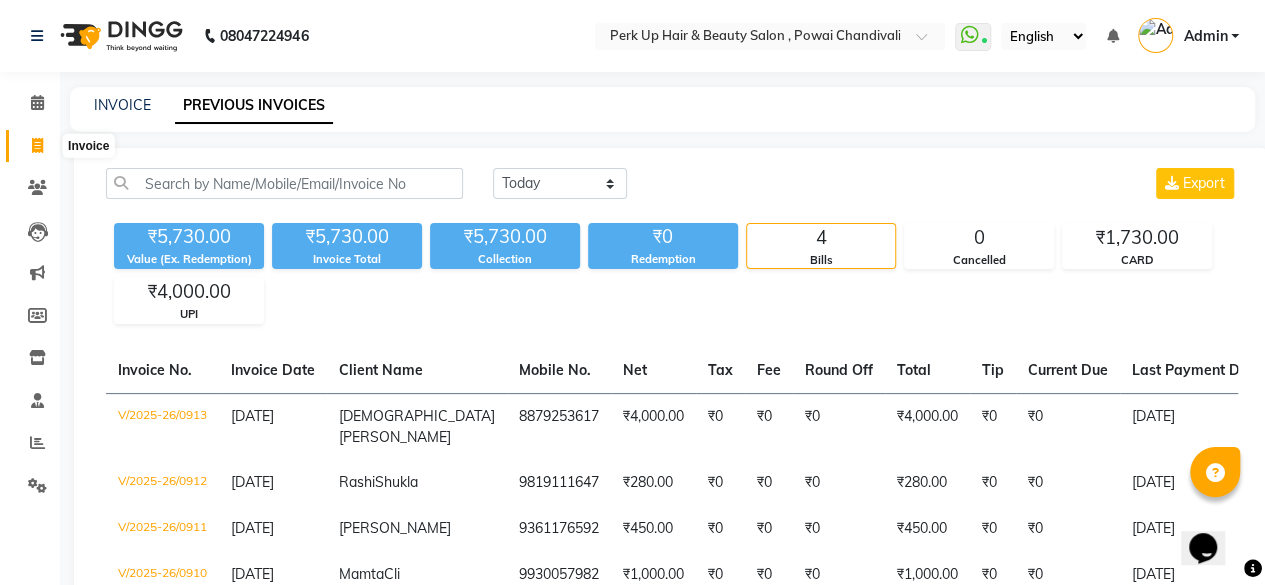 click 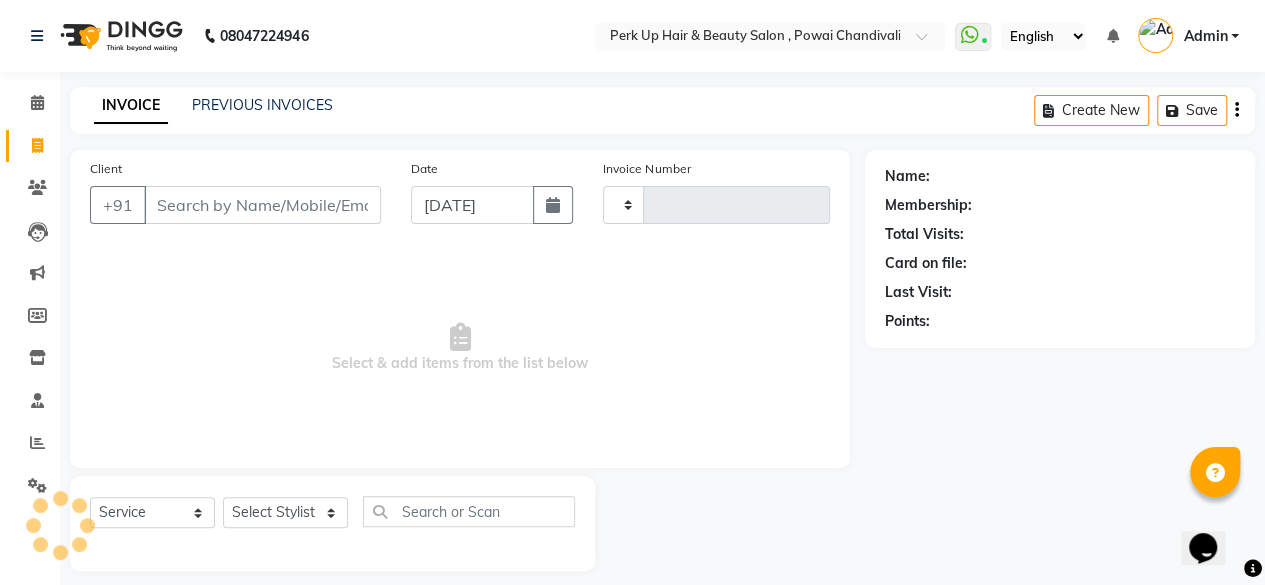 type on "0914" 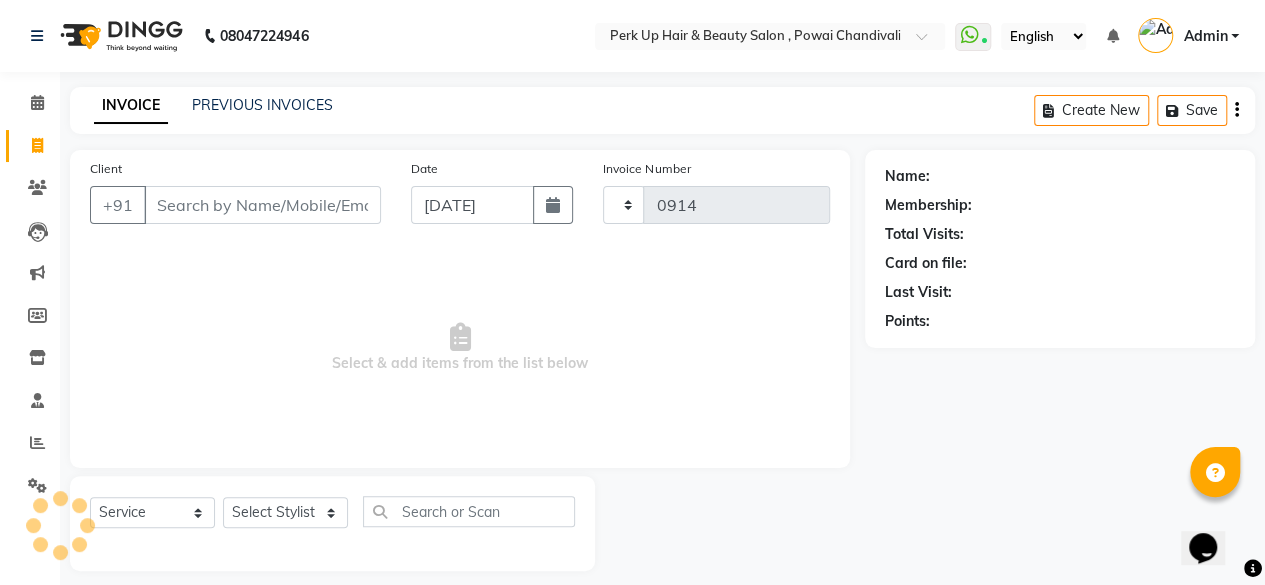 scroll, scrollTop: 15, scrollLeft: 0, axis: vertical 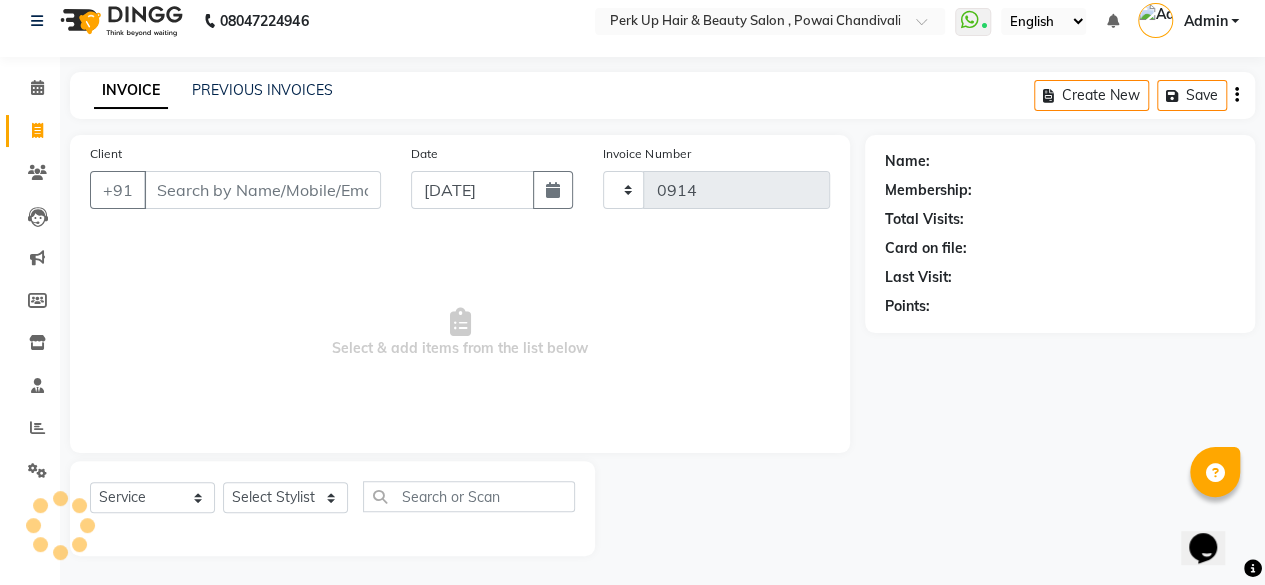 select on "5131" 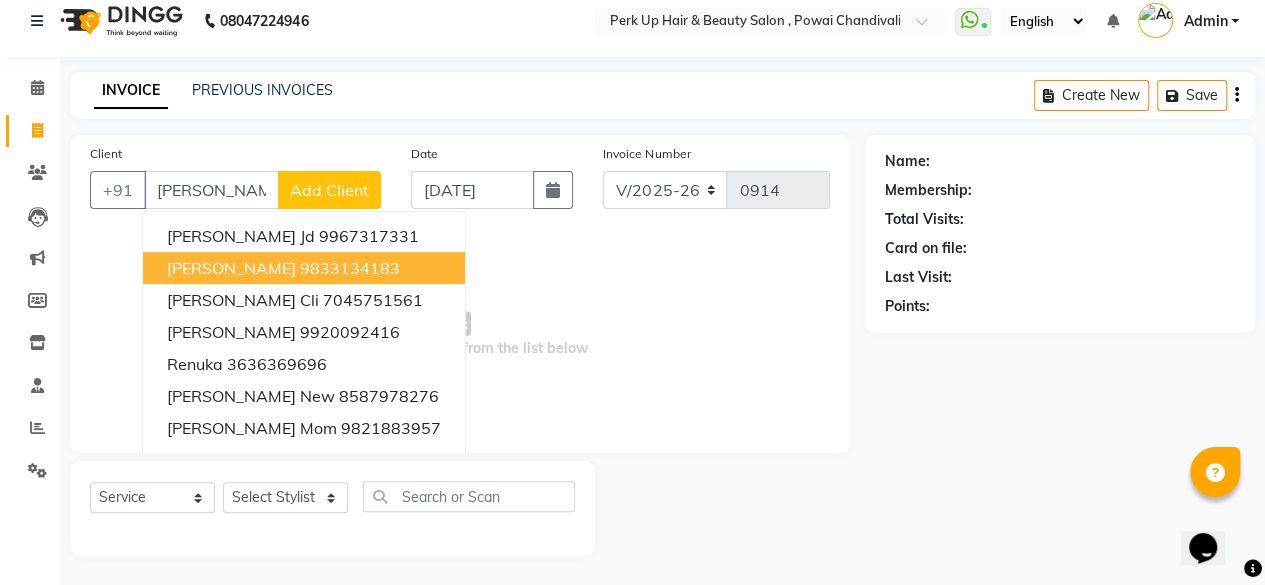 click on "[PERSON_NAME]  9833134183" at bounding box center [304, 268] 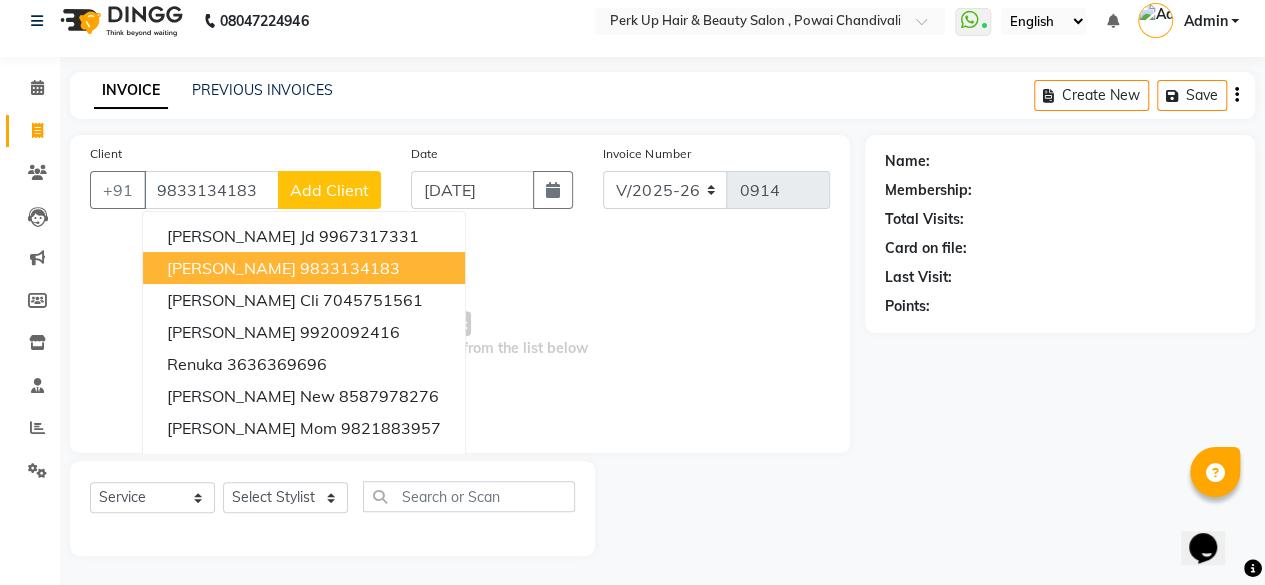 type on "9833134183" 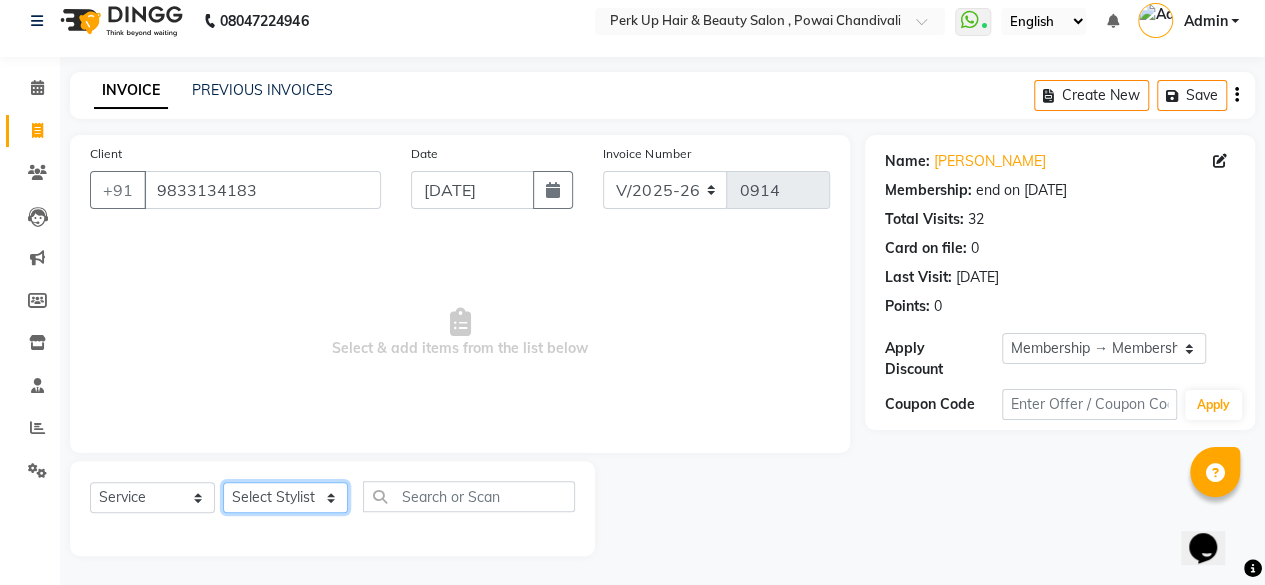 click on "Select Stylist [PERSON_NAME] danish [PERSON_NAME] [PERSON_NAME]		 [PERSON_NAME] [PERSON_NAME]			 Raju [PERSON_NAME]			 [PERSON_NAME]			 [PERSON_NAME] [PERSON_NAME] [PERSON_NAME] Seja [PERSON_NAME] Shaves [PERSON_NAME]" 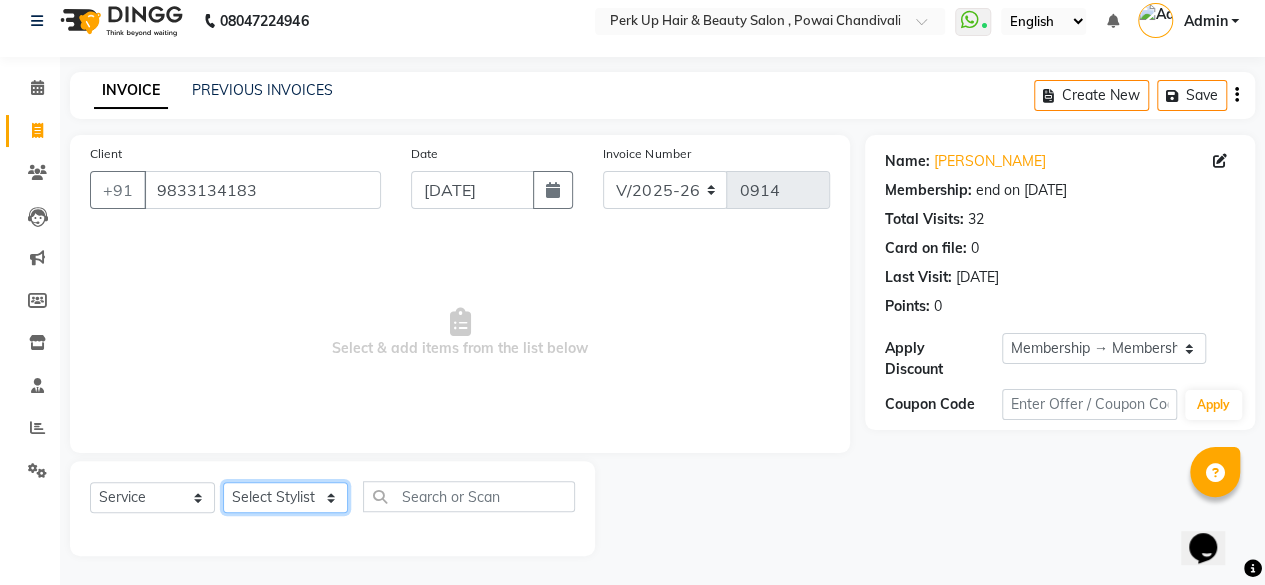select on "32903" 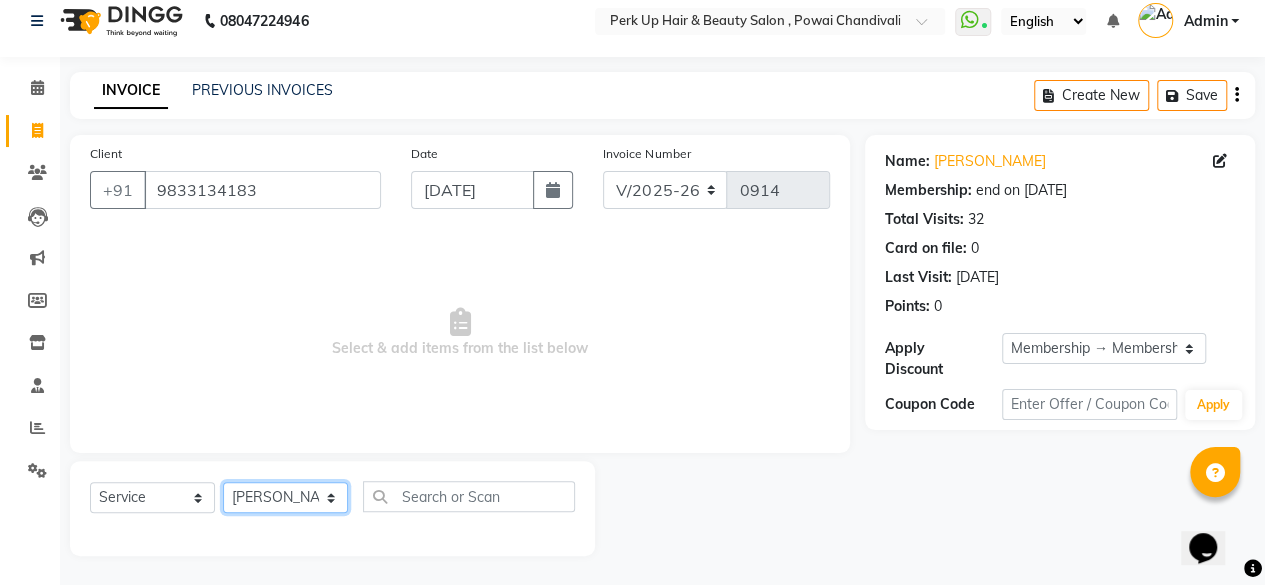 click on "Select Stylist [PERSON_NAME] danish [PERSON_NAME] [PERSON_NAME]		 [PERSON_NAME] [PERSON_NAME]			 Raju [PERSON_NAME]			 [PERSON_NAME]			 [PERSON_NAME] [PERSON_NAME] [PERSON_NAME] Seja [PERSON_NAME] Shaves [PERSON_NAME]" 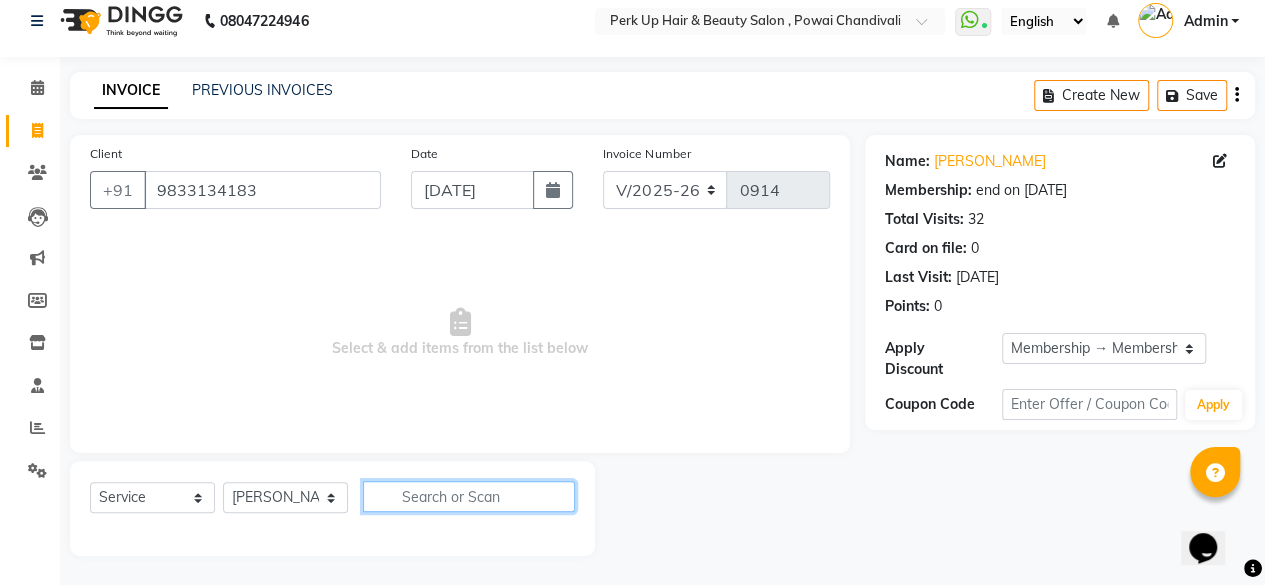 click 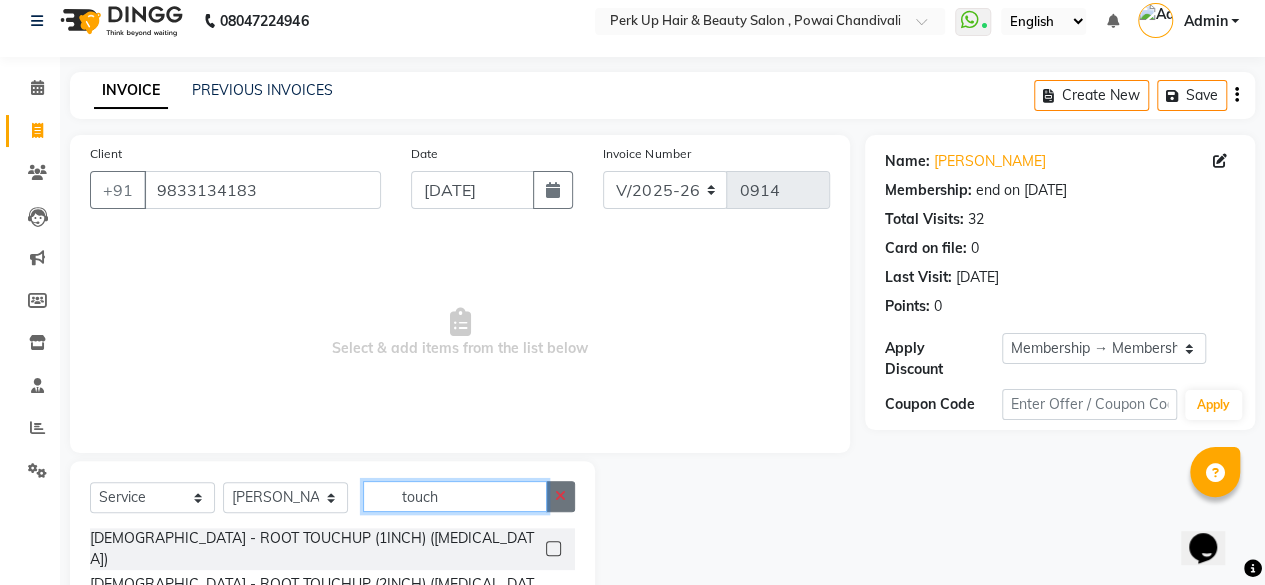 scroll, scrollTop: 215, scrollLeft: 0, axis: vertical 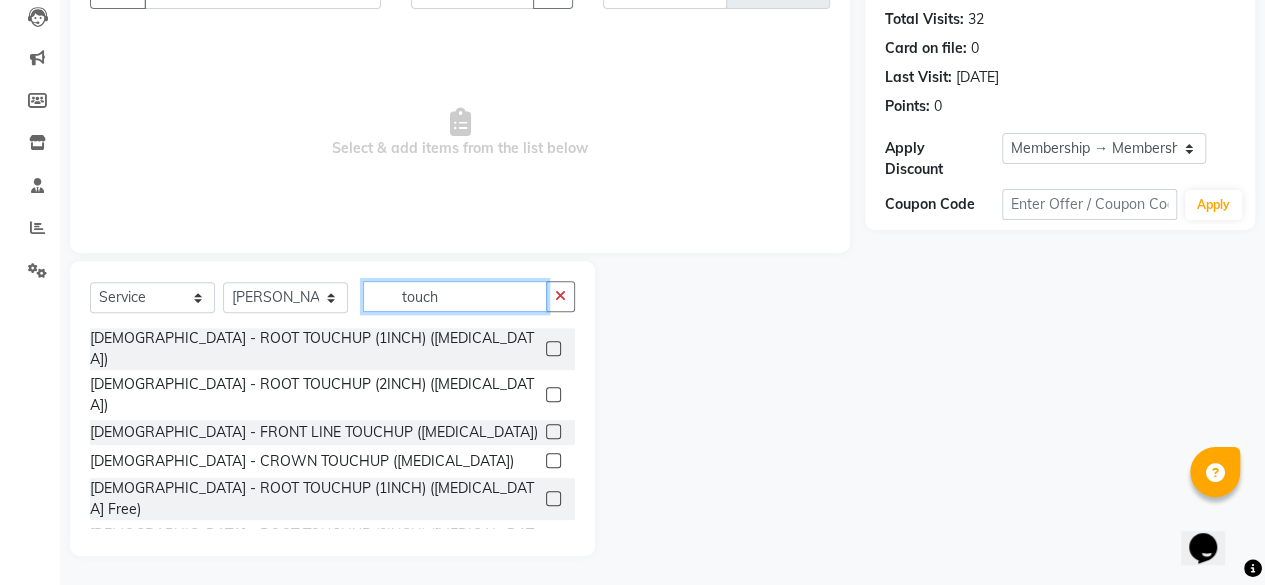 type on "touch" 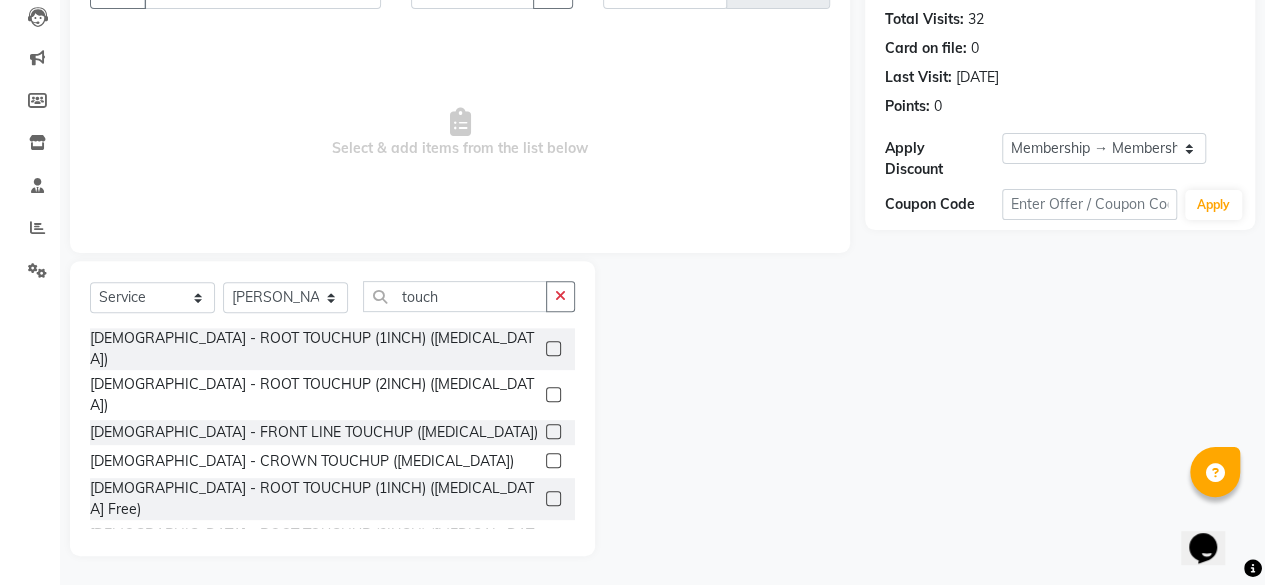 click 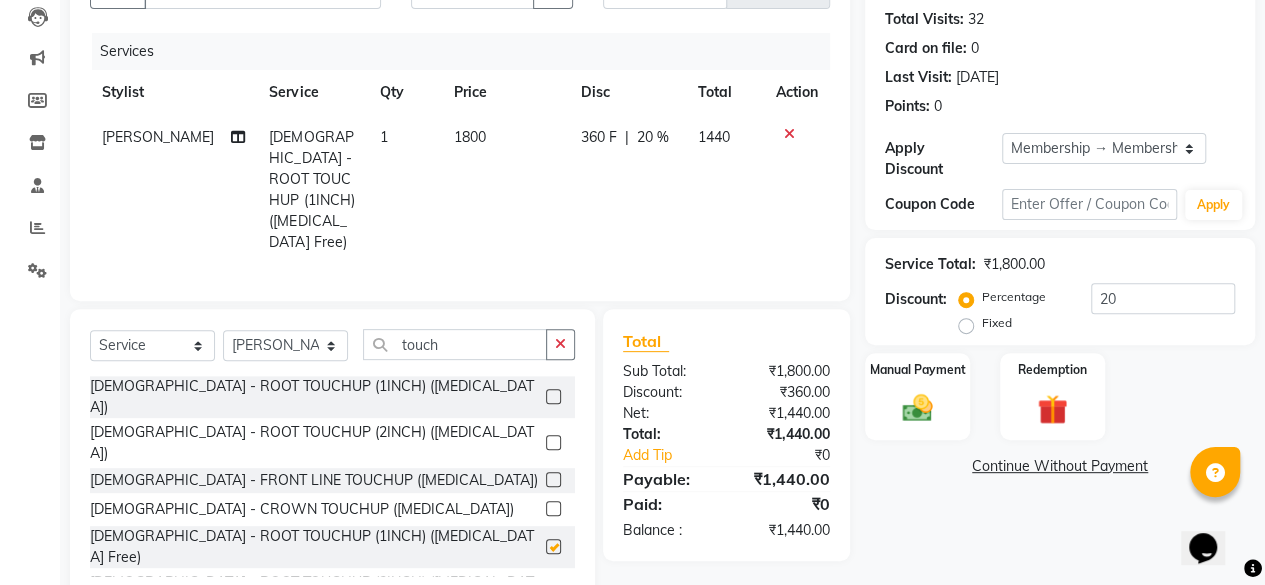 checkbox on "false" 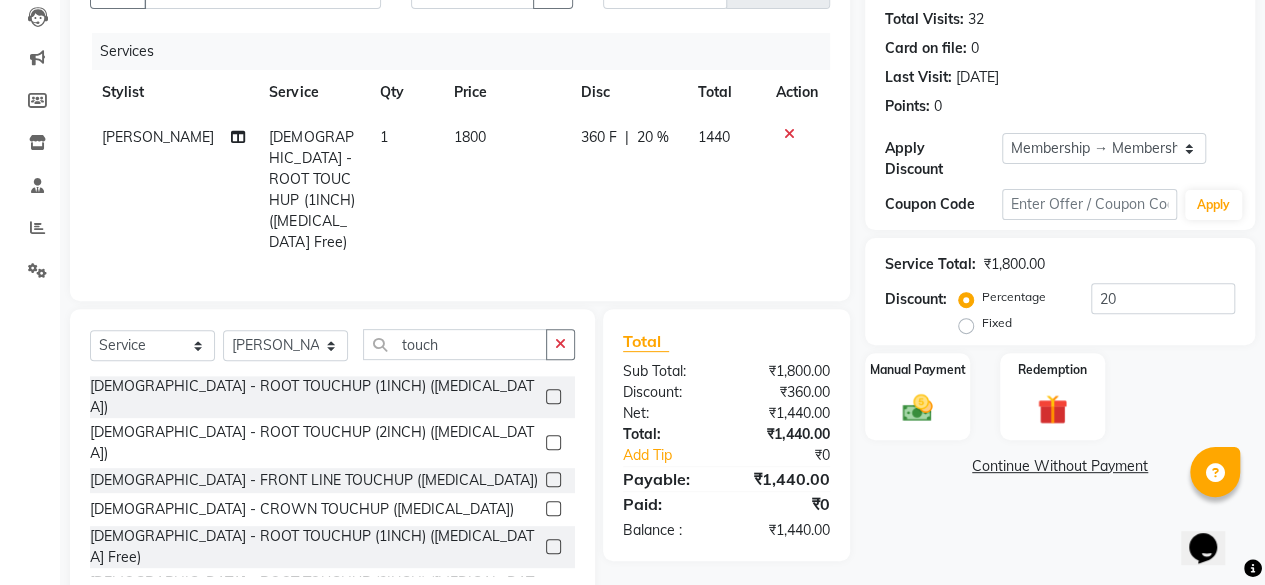 scroll, scrollTop: 236, scrollLeft: 0, axis: vertical 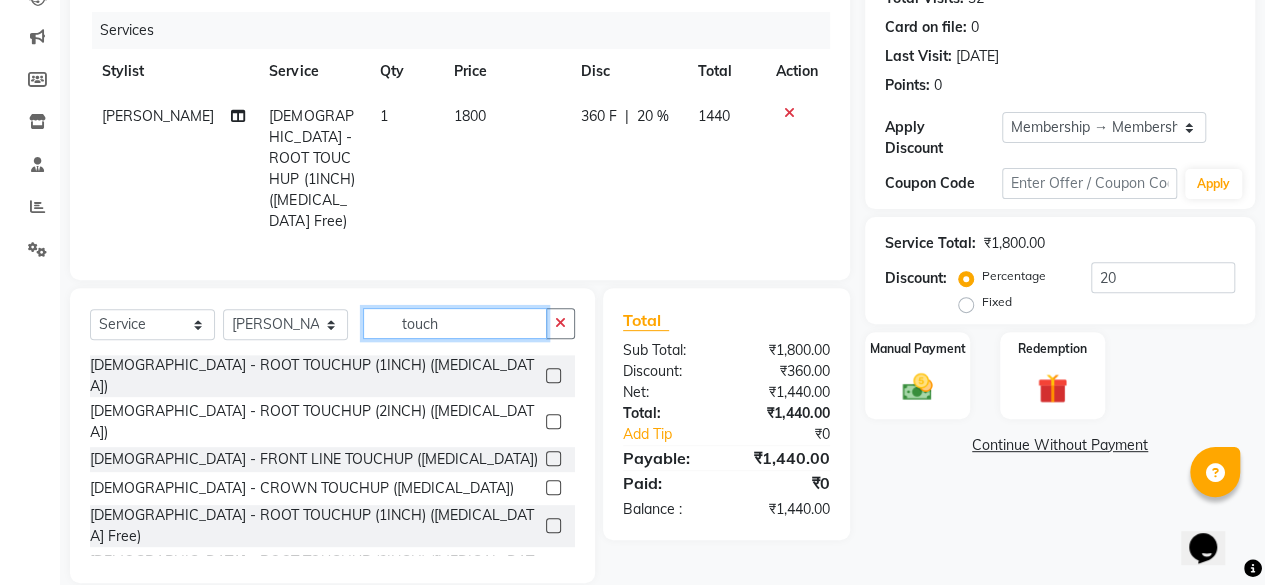 drag, startPoint x: 484, startPoint y: 298, endPoint x: 390, endPoint y: 303, distance: 94.13288 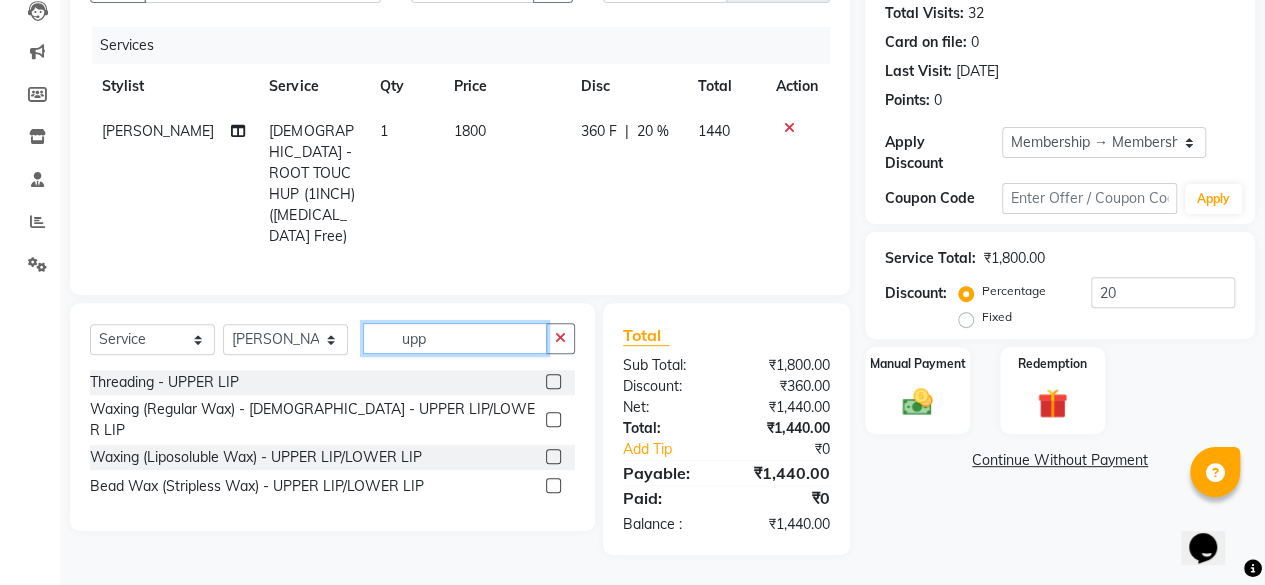 scroll, scrollTop: 192, scrollLeft: 0, axis: vertical 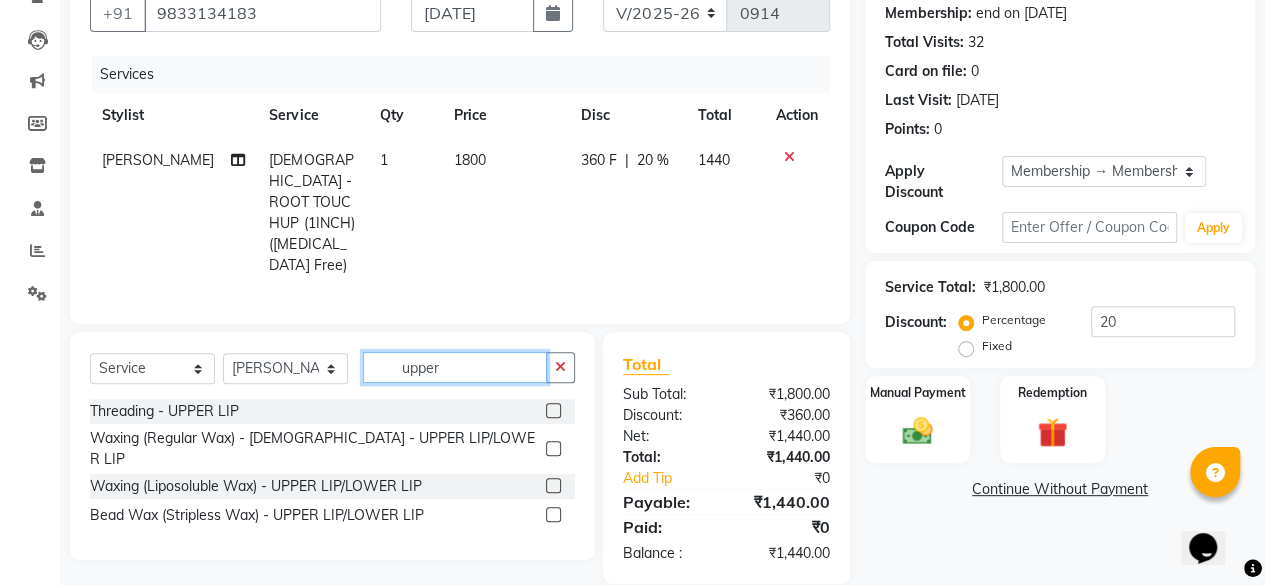 type on "upper" 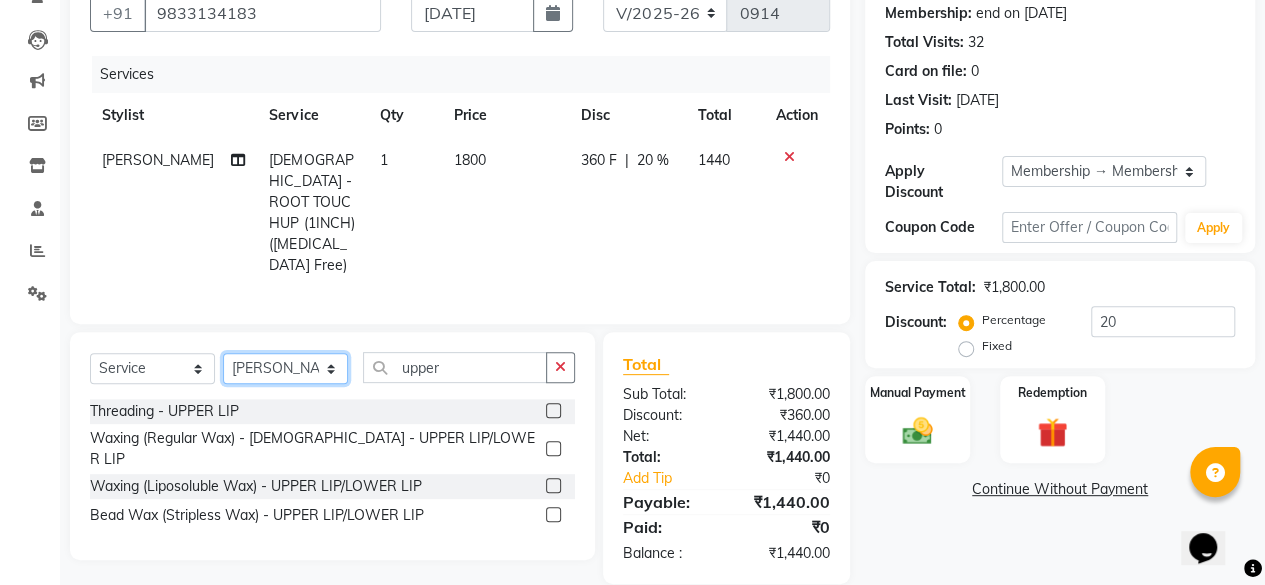 click on "Select Stylist [PERSON_NAME] danish [PERSON_NAME] [PERSON_NAME]		 [PERSON_NAME] [PERSON_NAME]			 Raju [PERSON_NAME]			 [PERSON_NAME]			 [PERSON_NAME] [PERSON_NAME] [PERSON_NAME] Seja [PERSON_NAME] Shaves [PERSON_NAME]" 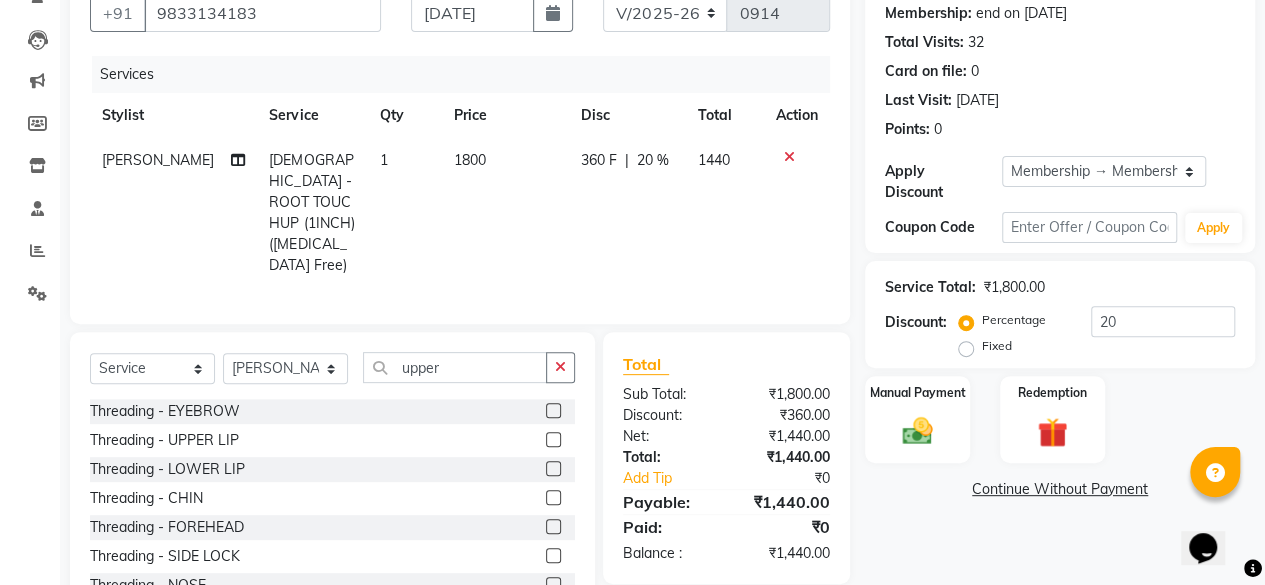 click 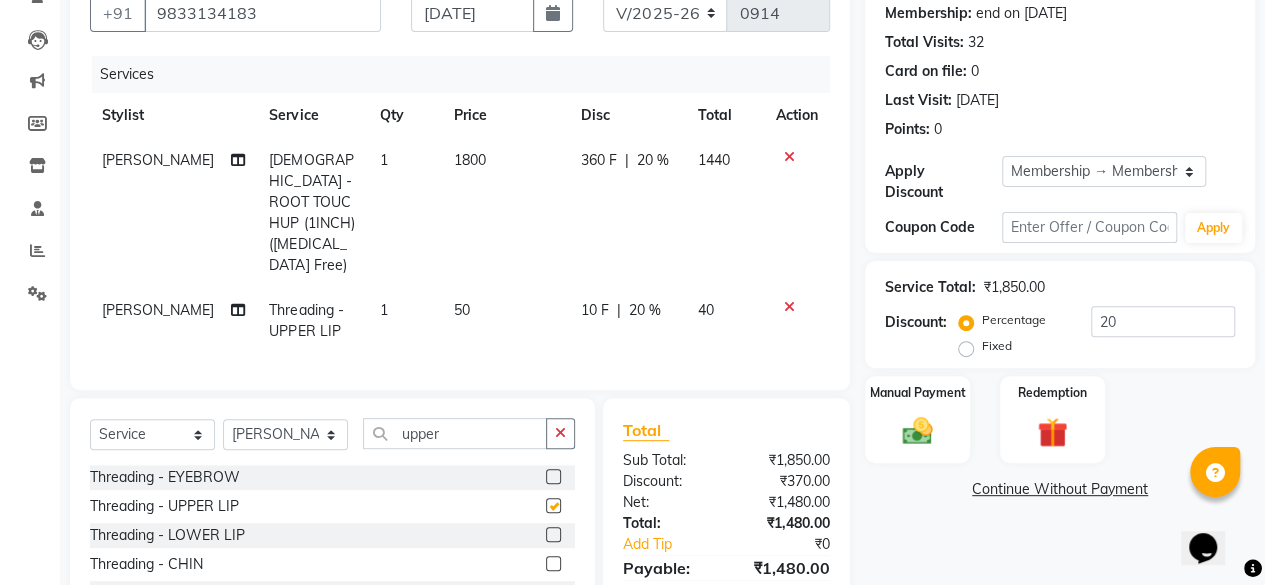 checkbox on "false" 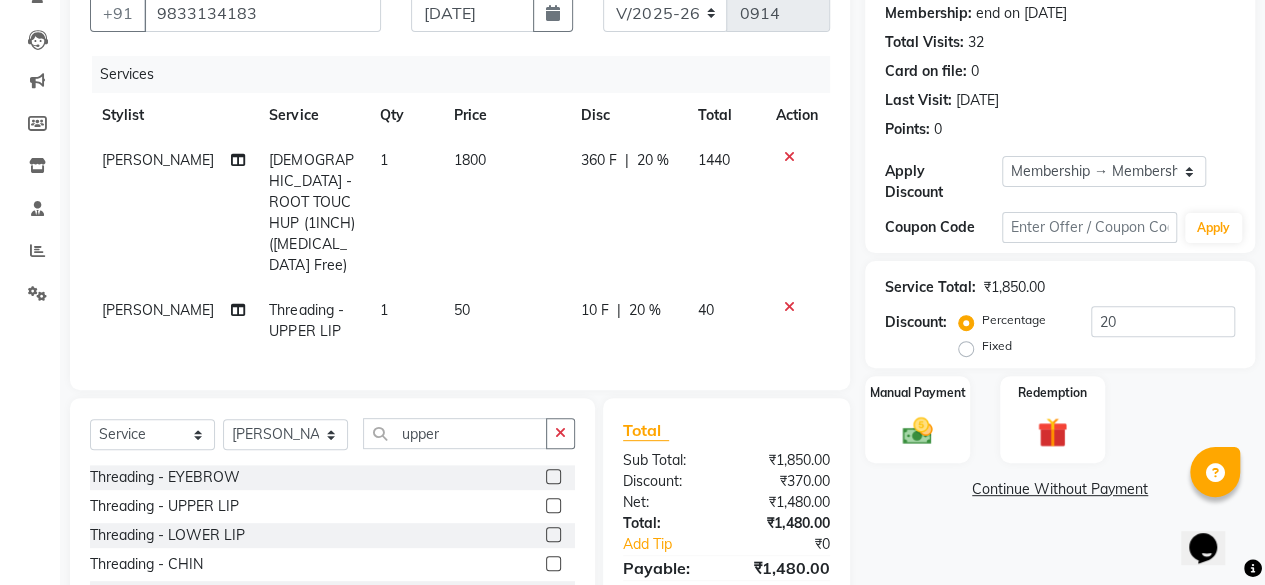 click on "20 %" 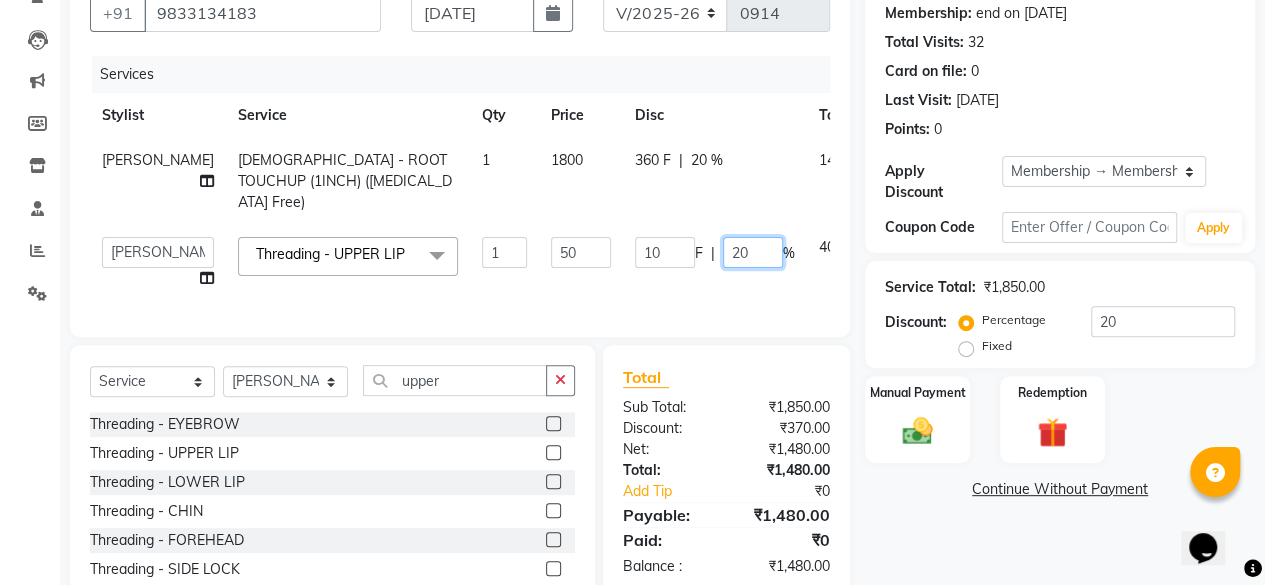 drag, startPoint x: 696, startPoint y: 254, endPoint x: 647, endPoint y: 260, distance: 49.365982 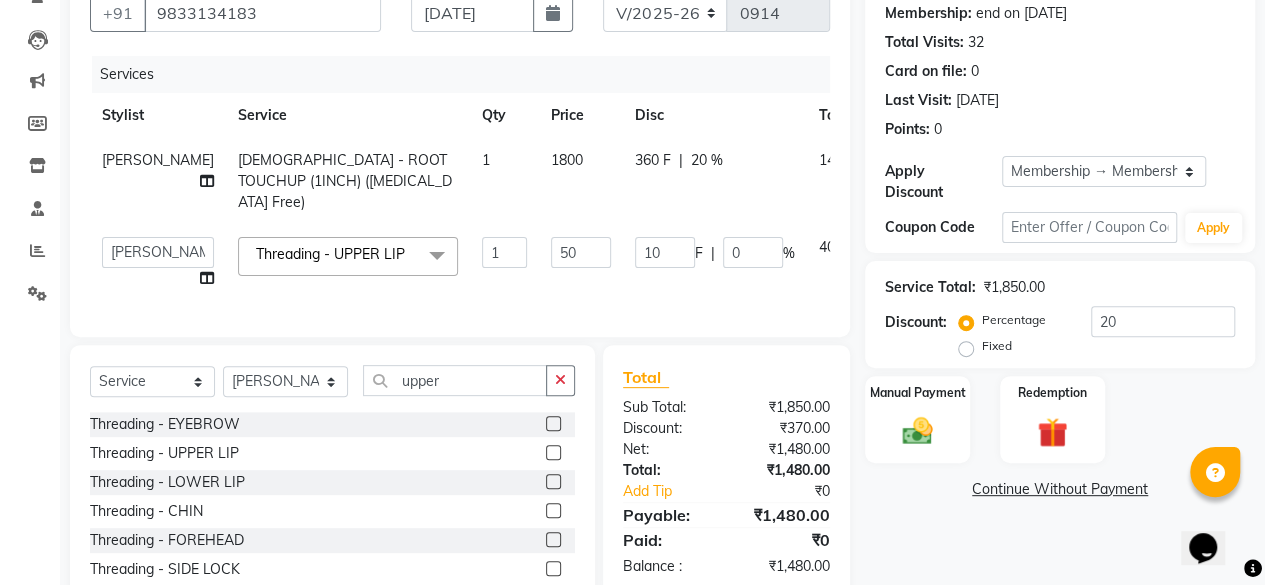 click on "10 F | 0 %" 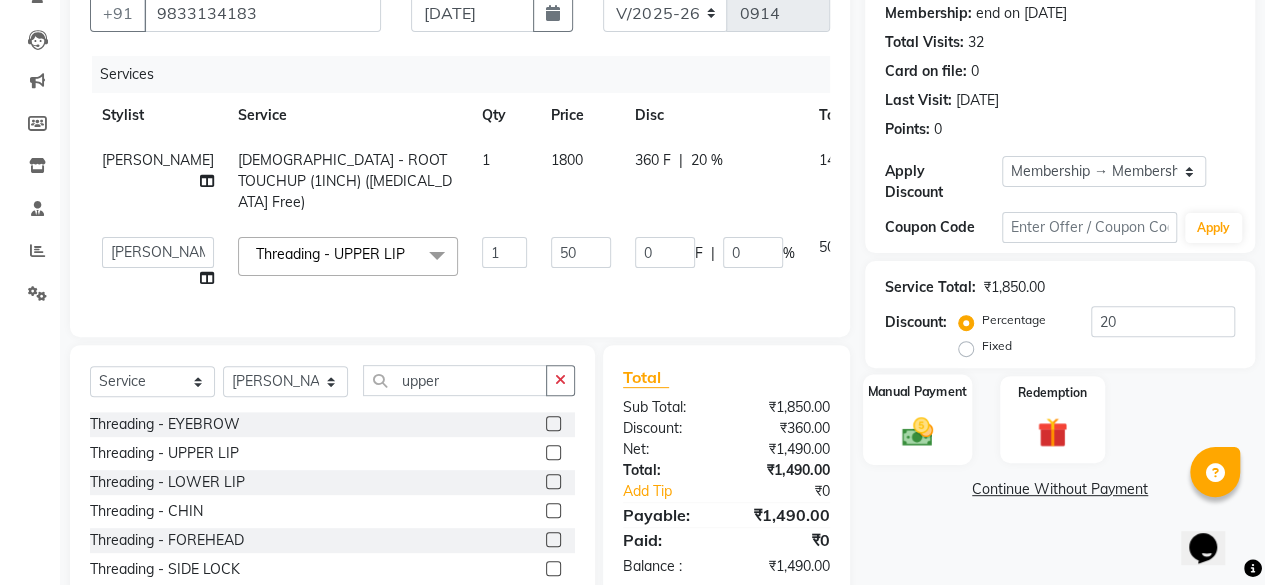 click on "Manual Payment" 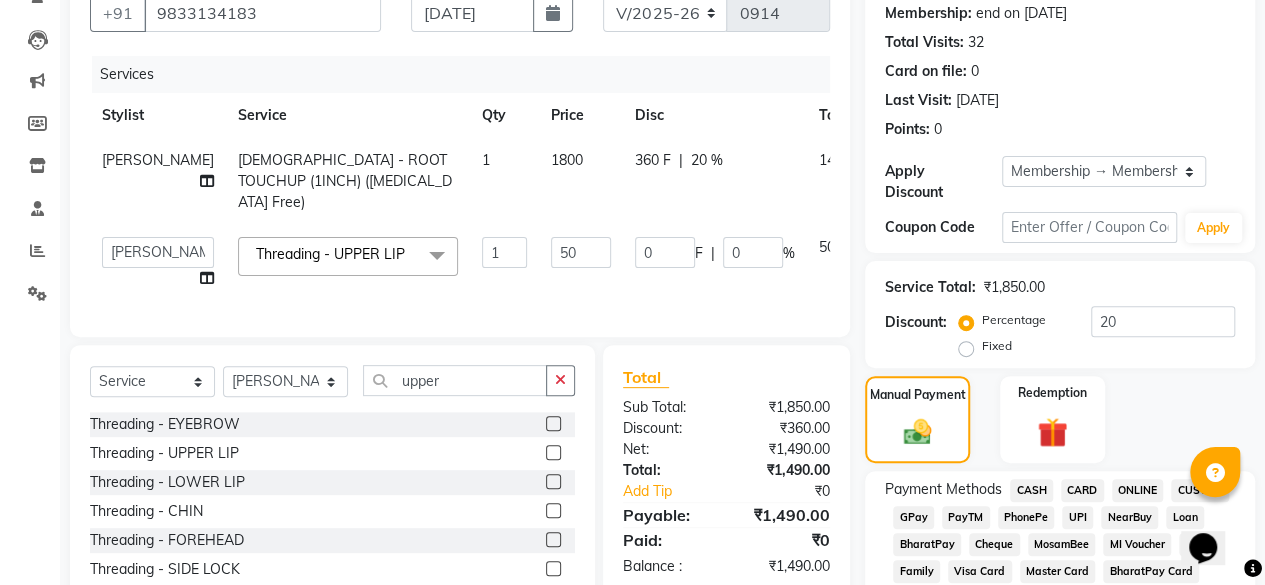 scroll, scrollTop: 291, scrollLeft: 0, axis: vertical 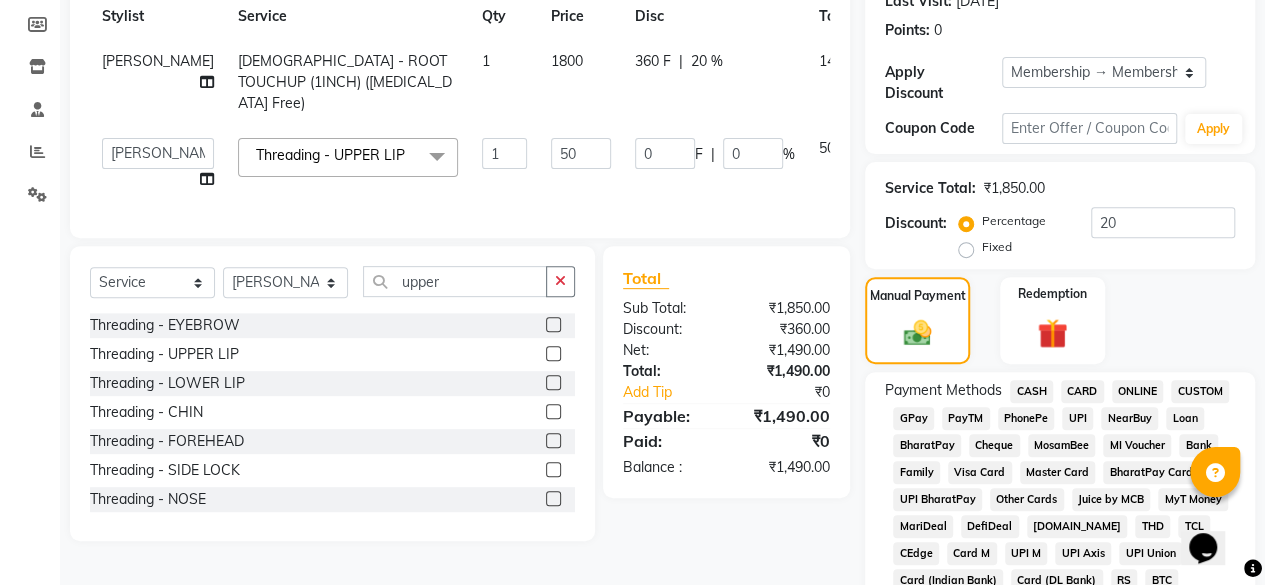 click on "UPI" 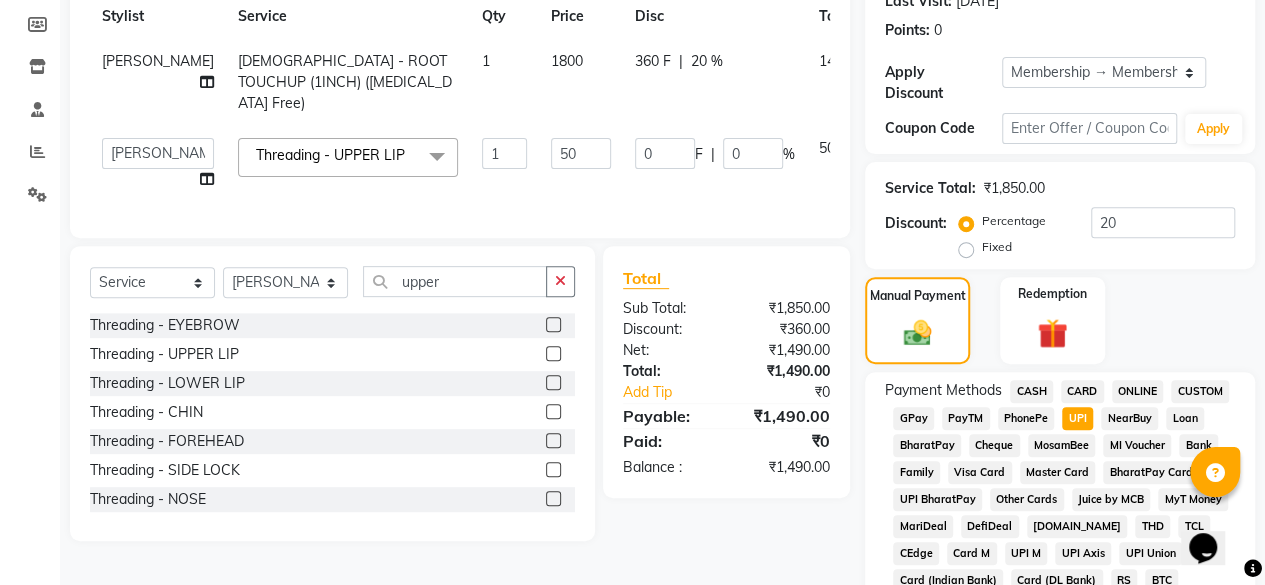 scroll, scrollTop: 1027, scrollLeft: 0, axis: vertical 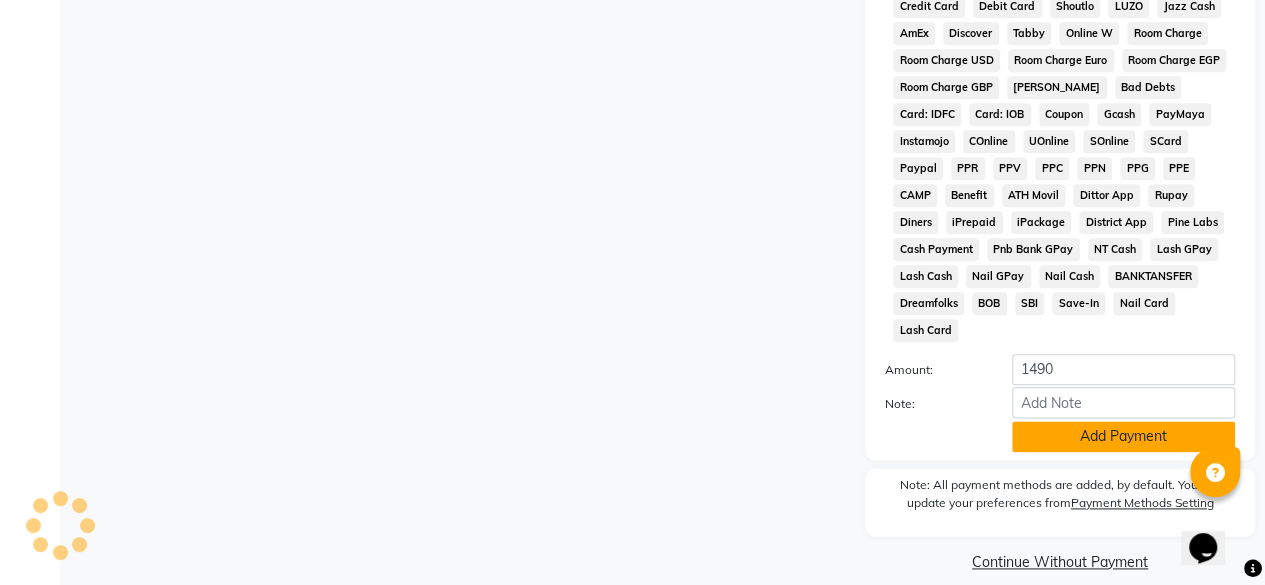 click on "Add Payment" 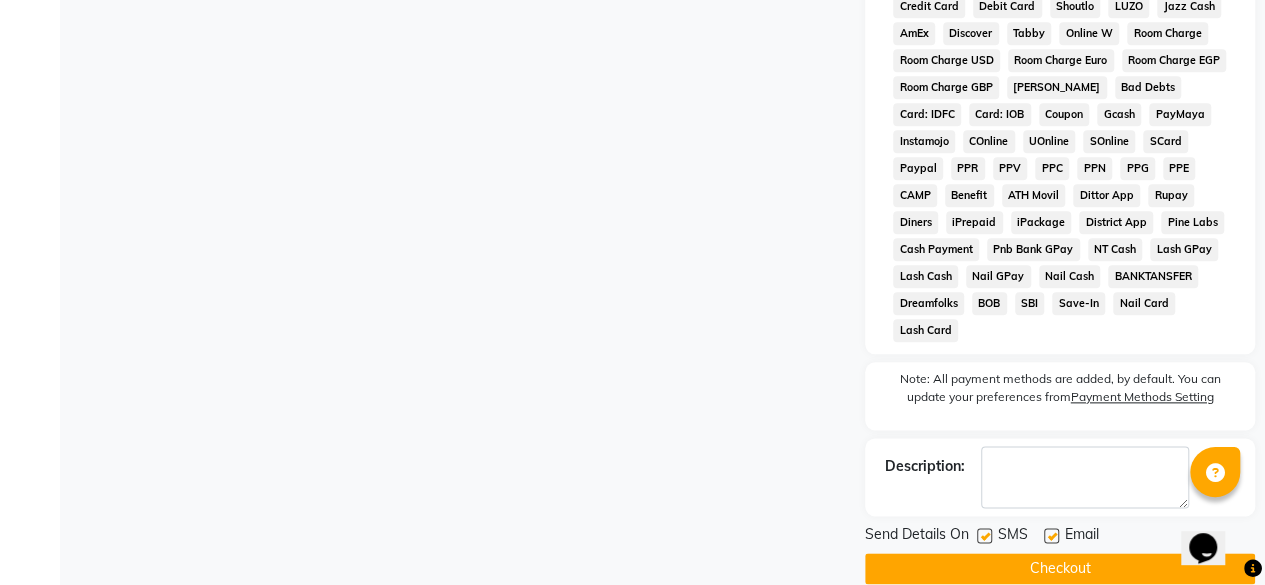 scroll, scrollTop: 1033, scrollLeft: 0, axis: vertical 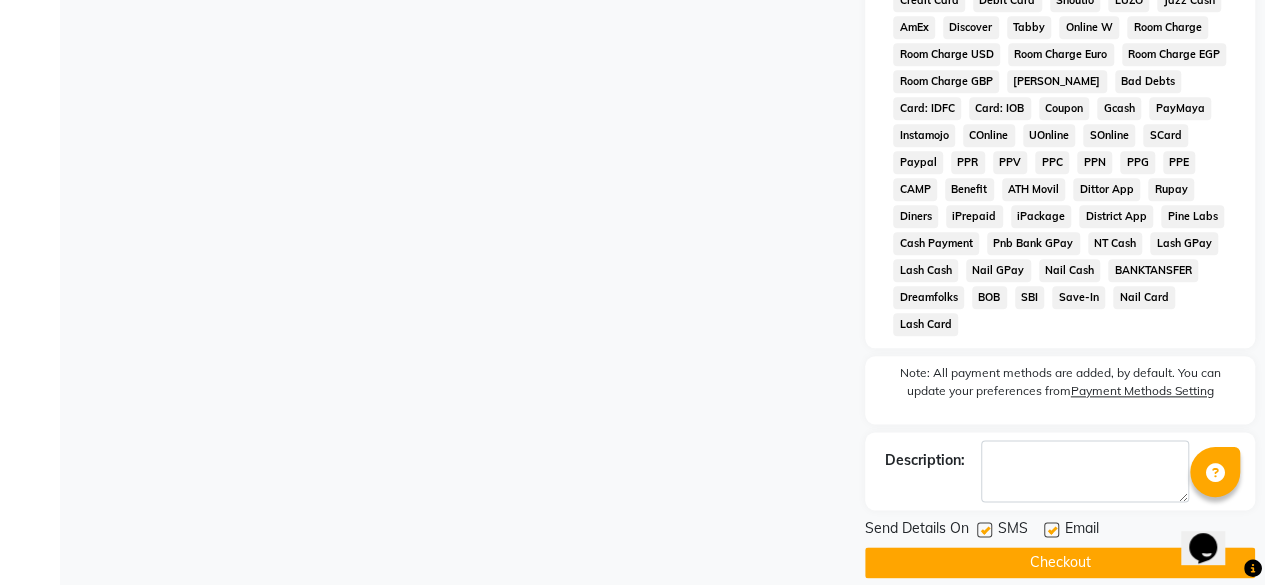 click 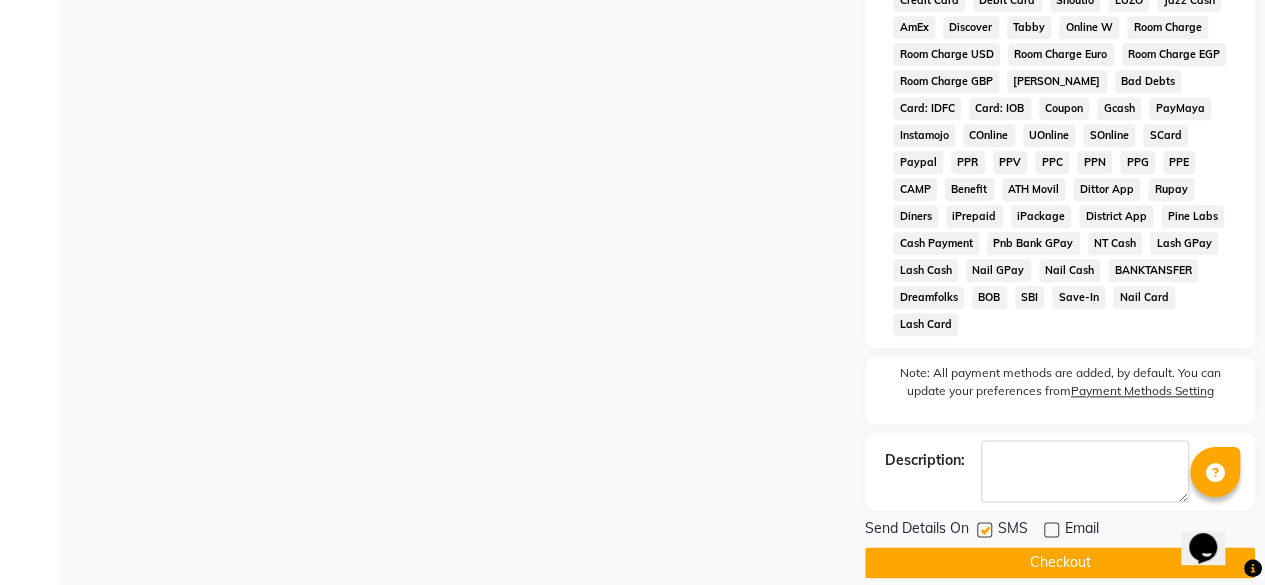 click 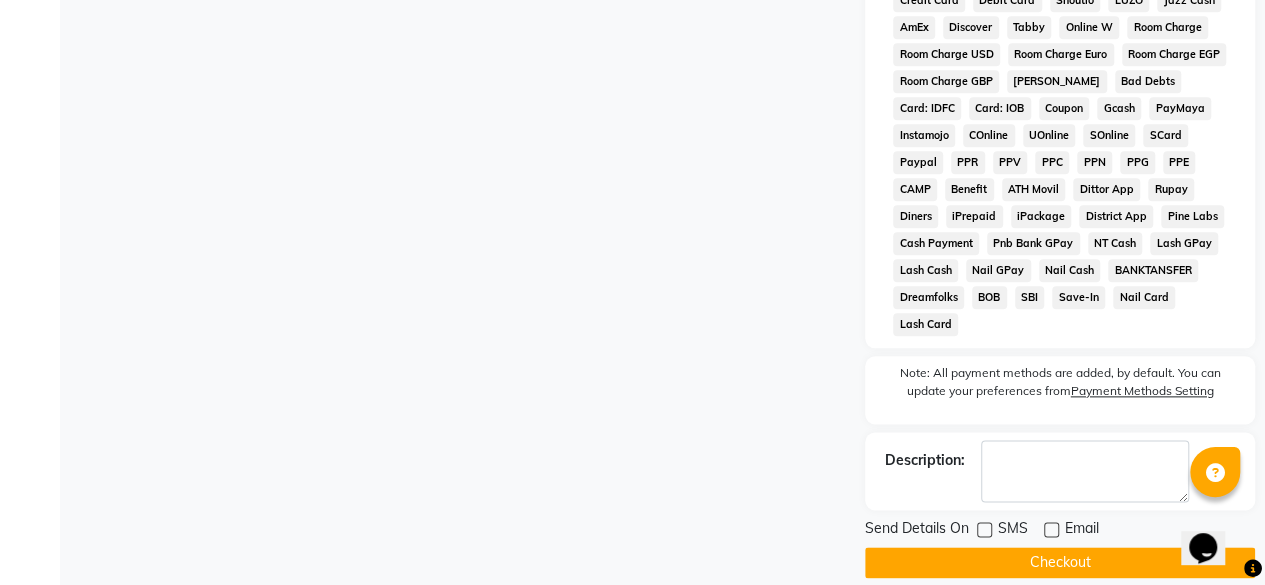click on "Checkout" 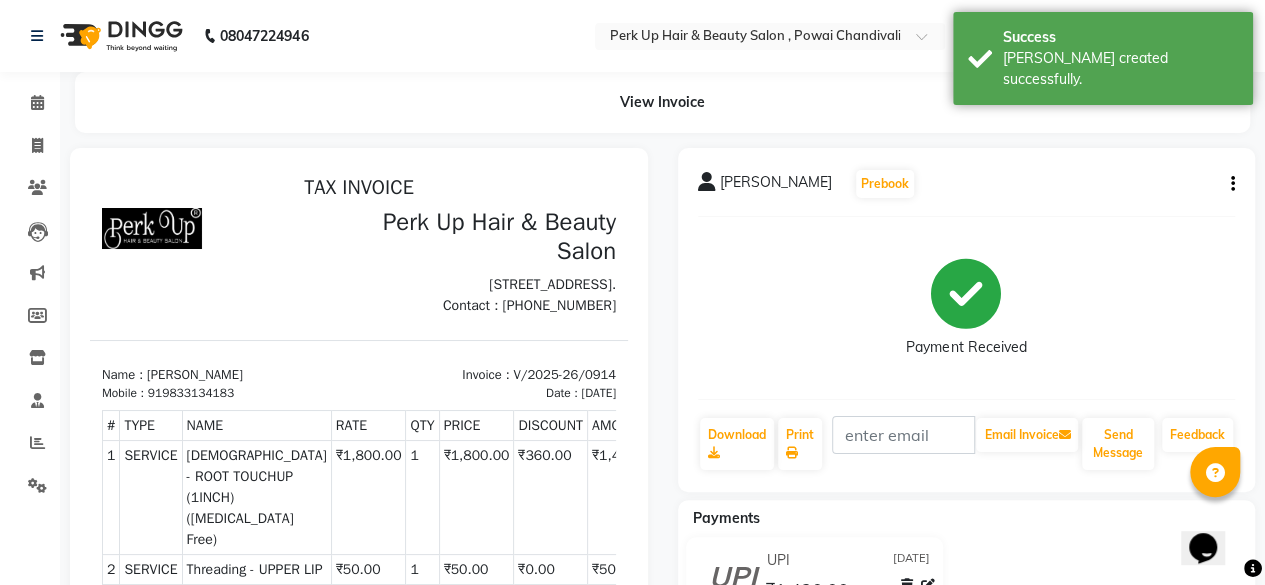 scroll, scrollTop: 0, scrollLeft: 0, axis: both 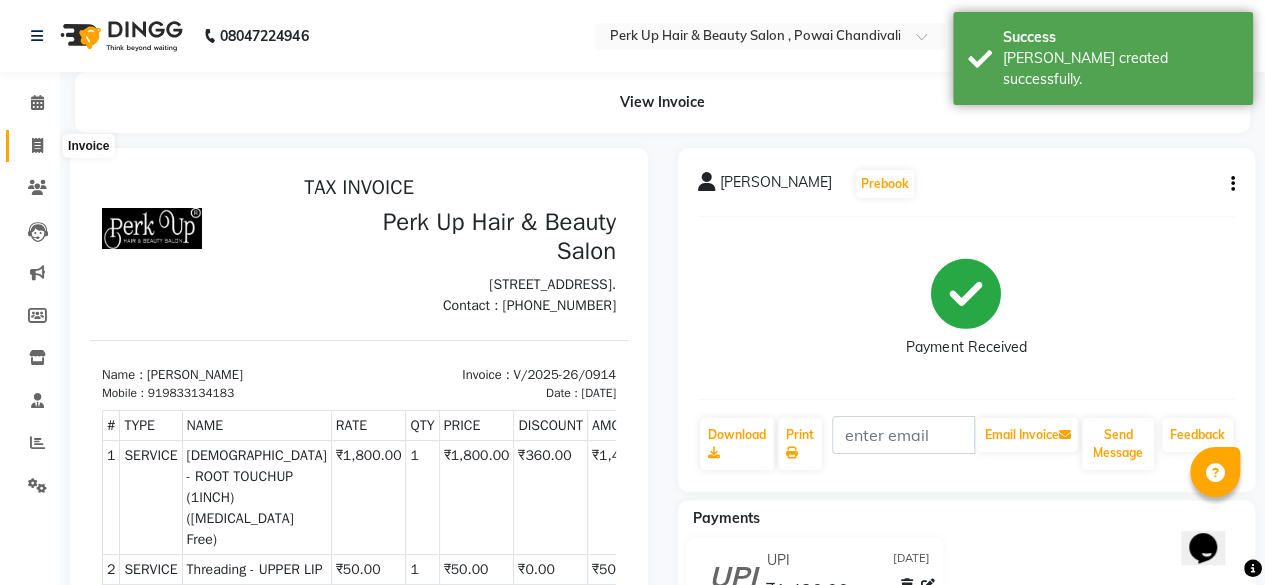 click 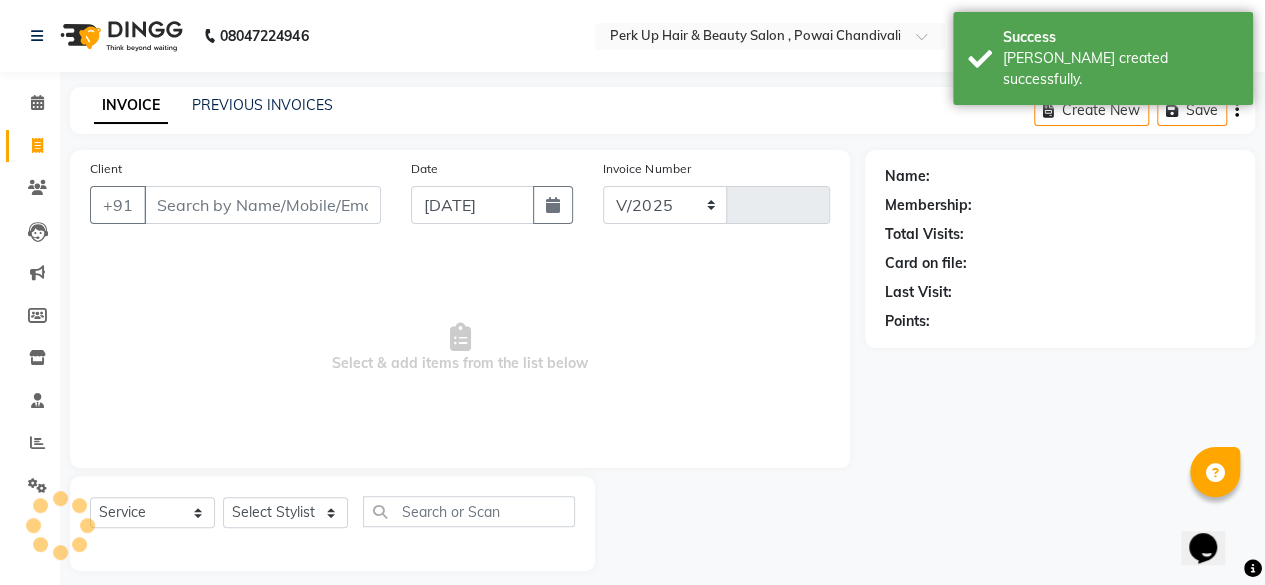 scroll, scrollTop: 15, scrollLeft: 0, axis: vertical 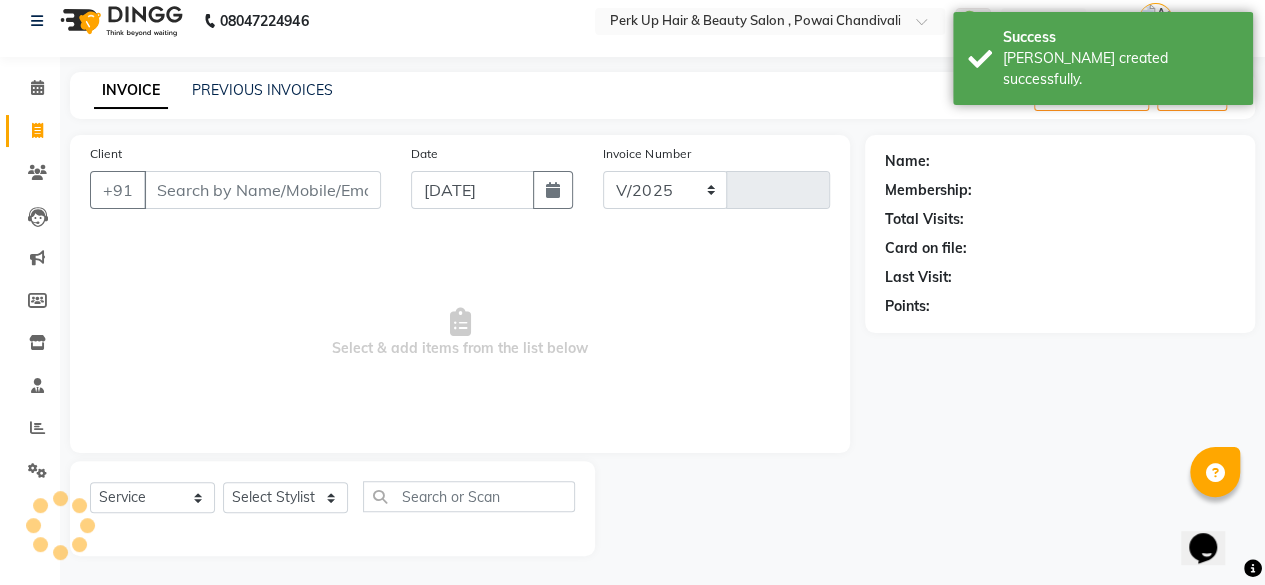 select on "5131" 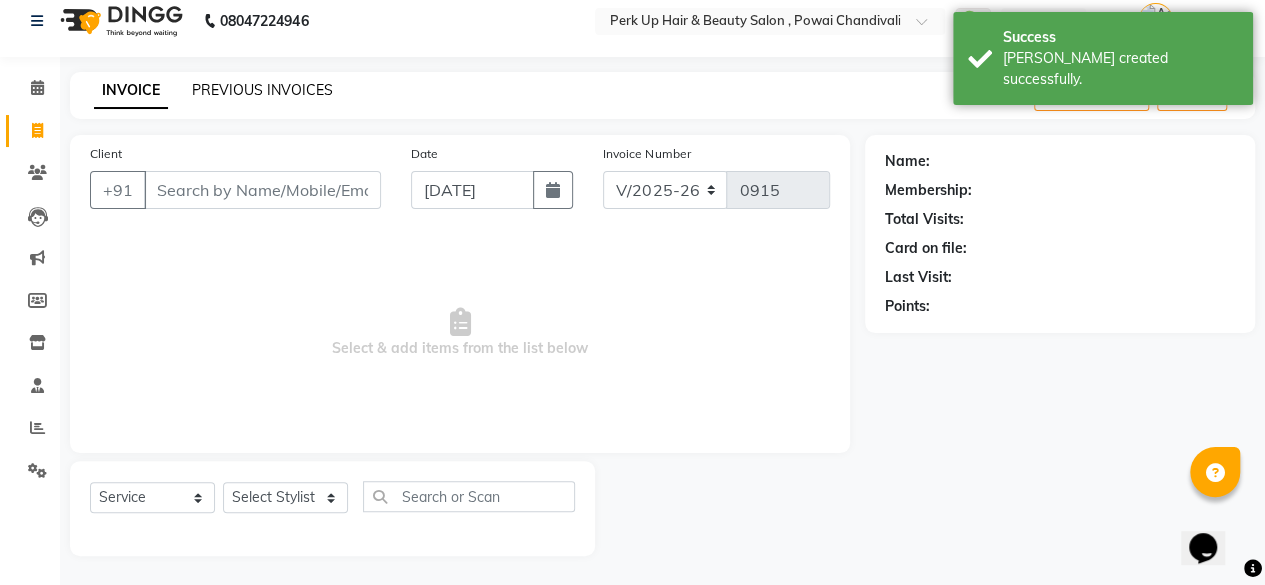 click on "PREVIOUS INVOICES" 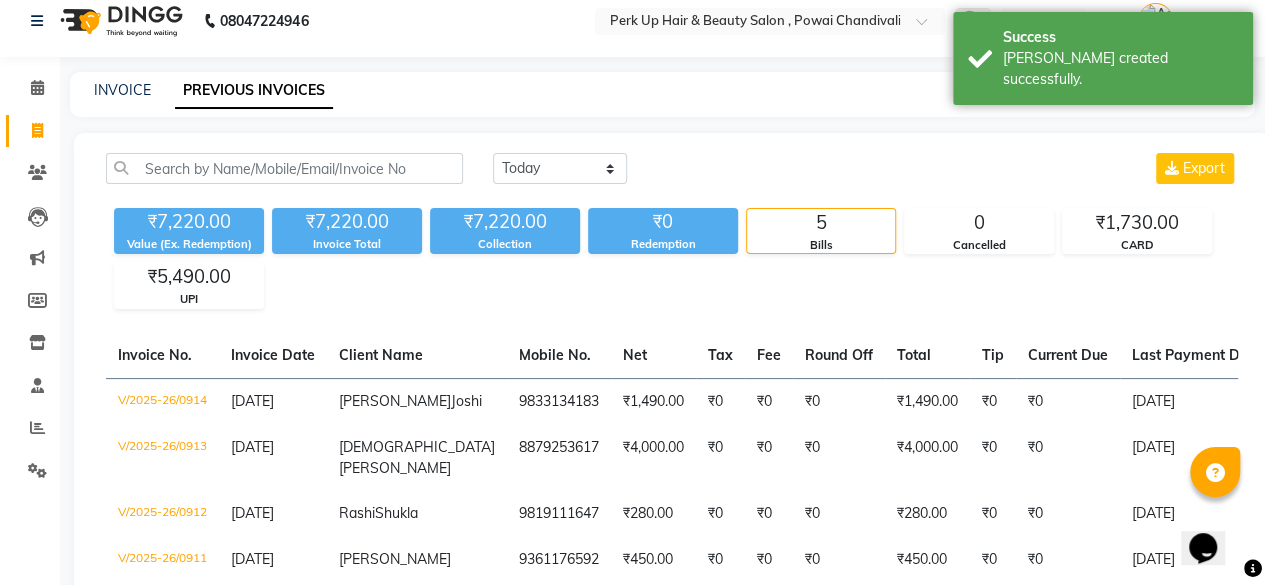 scroll, scrollTop: 0, scrollLeft: 0, axis: both 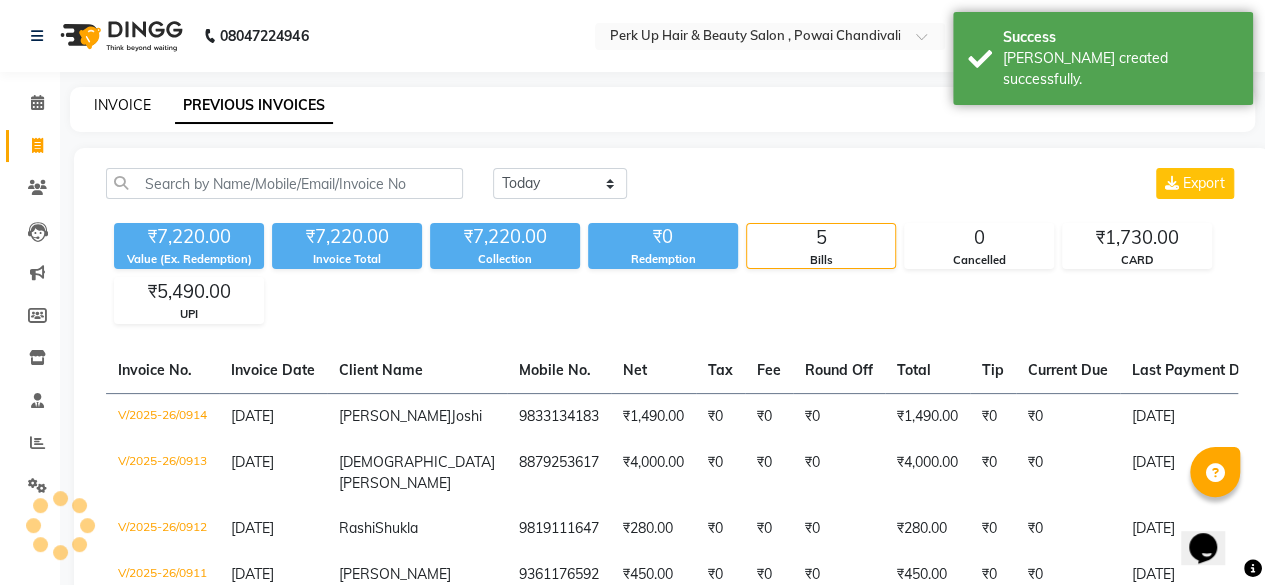 click on "INVOICE" 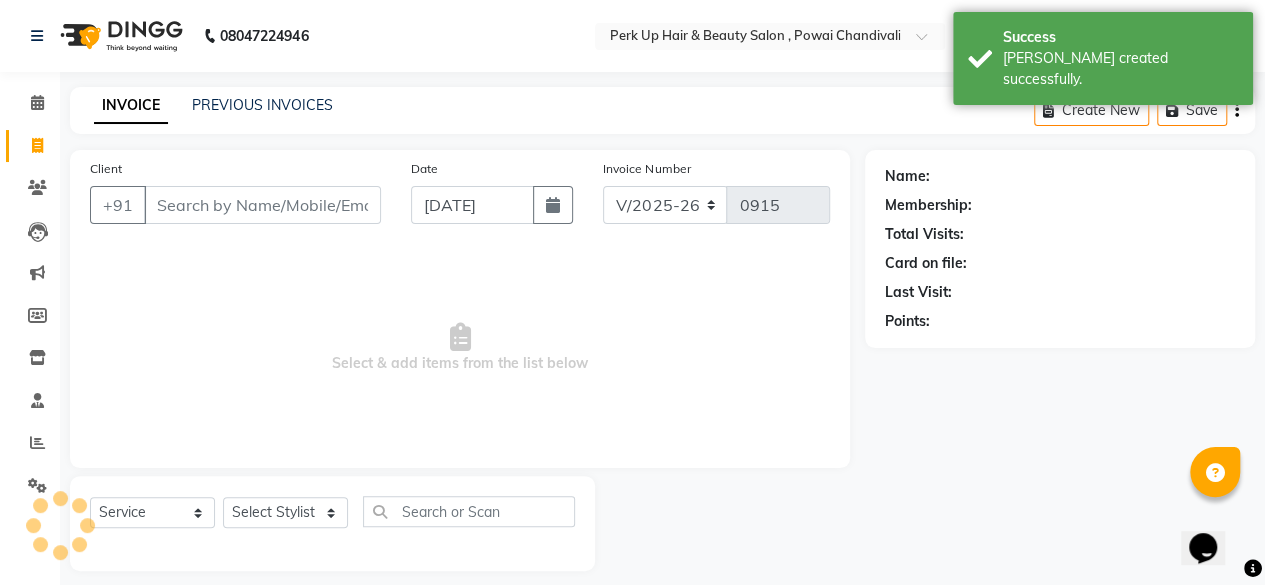 scroll, scrollTop: 15, scrollLeft: 0, axis: vertical 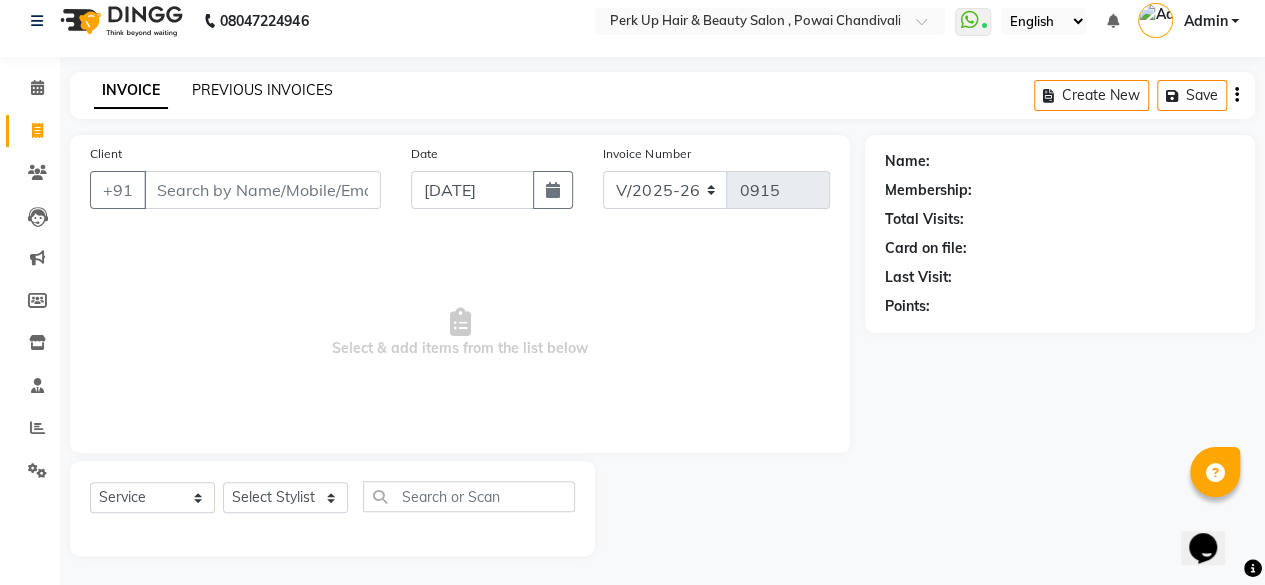 click on "PREVIOUS INVOICES" 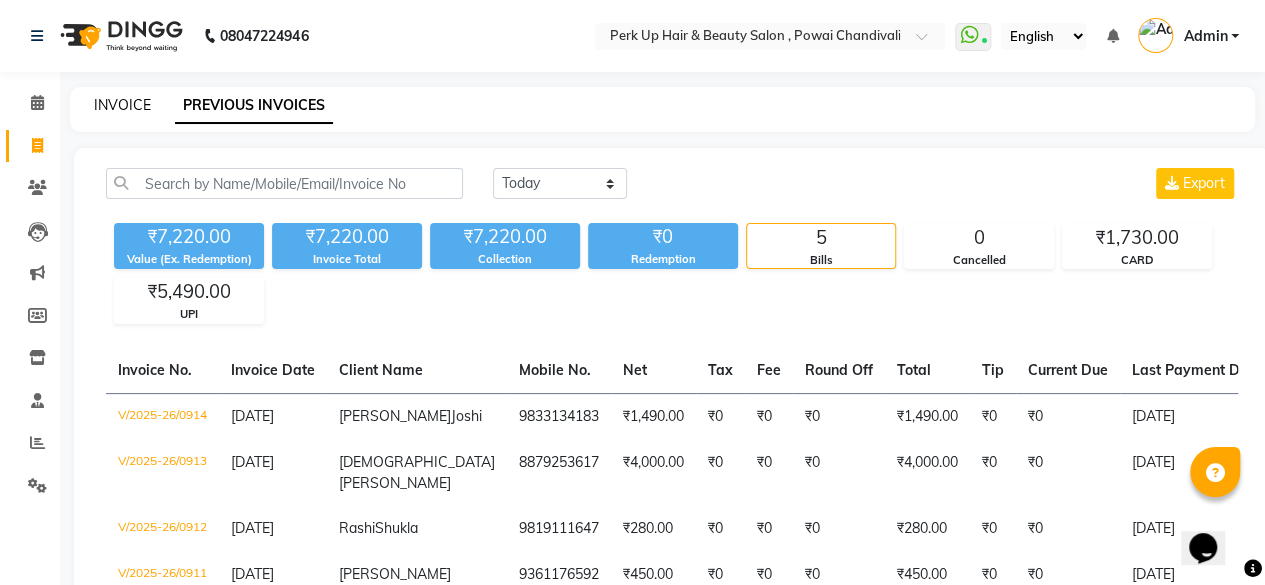 click on "INVOICE" 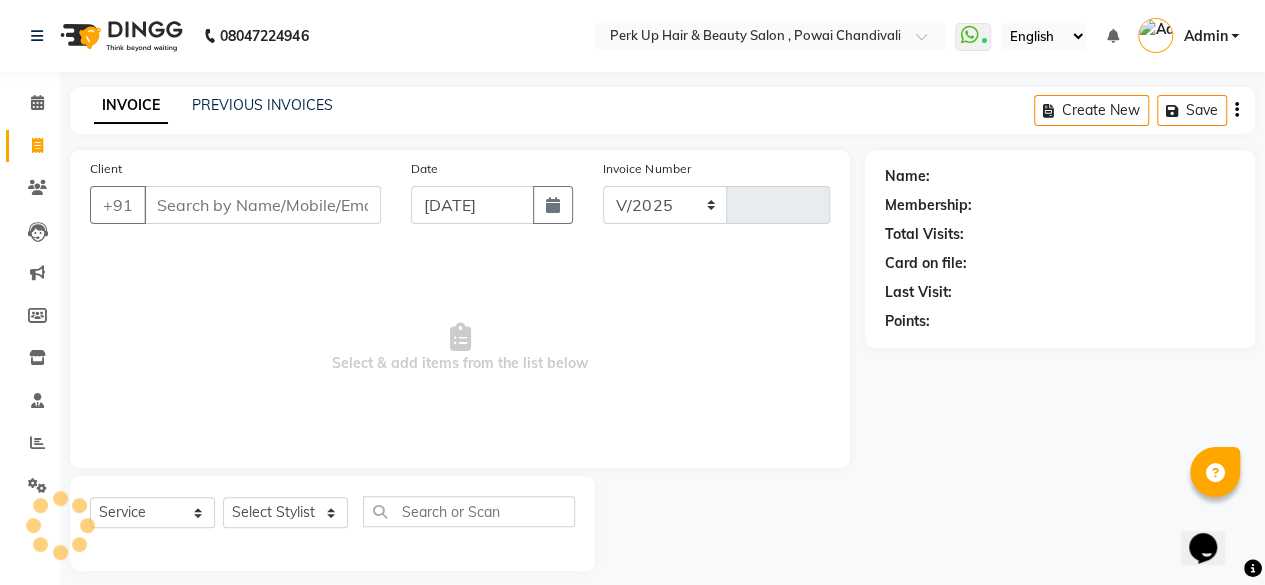 select on "5131" 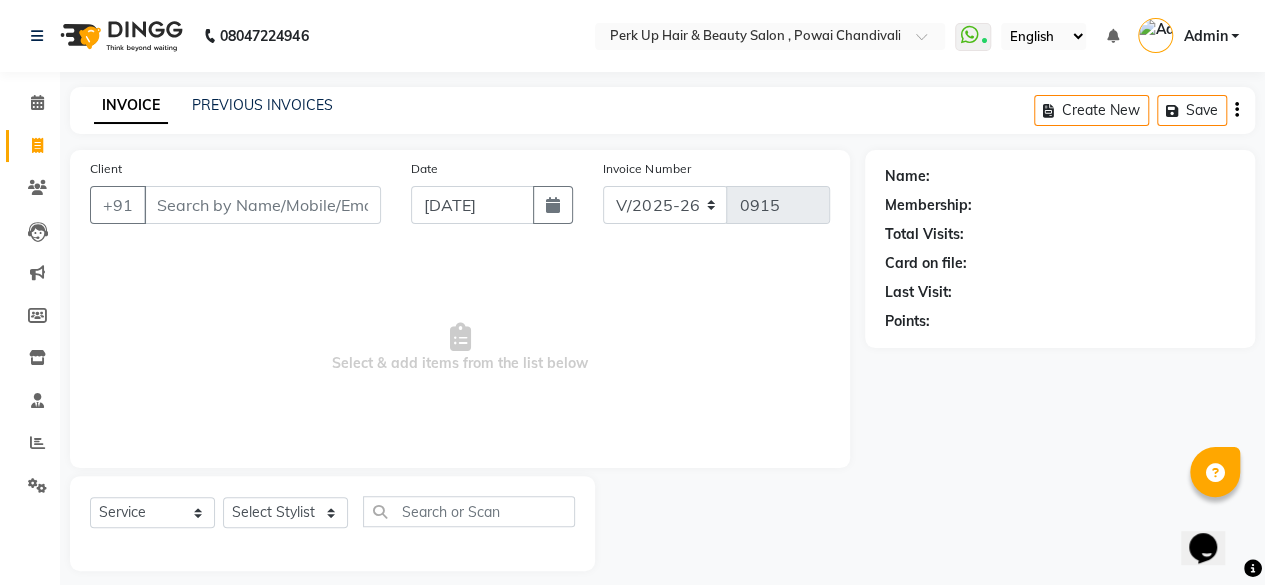 scroll, scrollTop: 15, scrollLeft: 0, axis: vertical 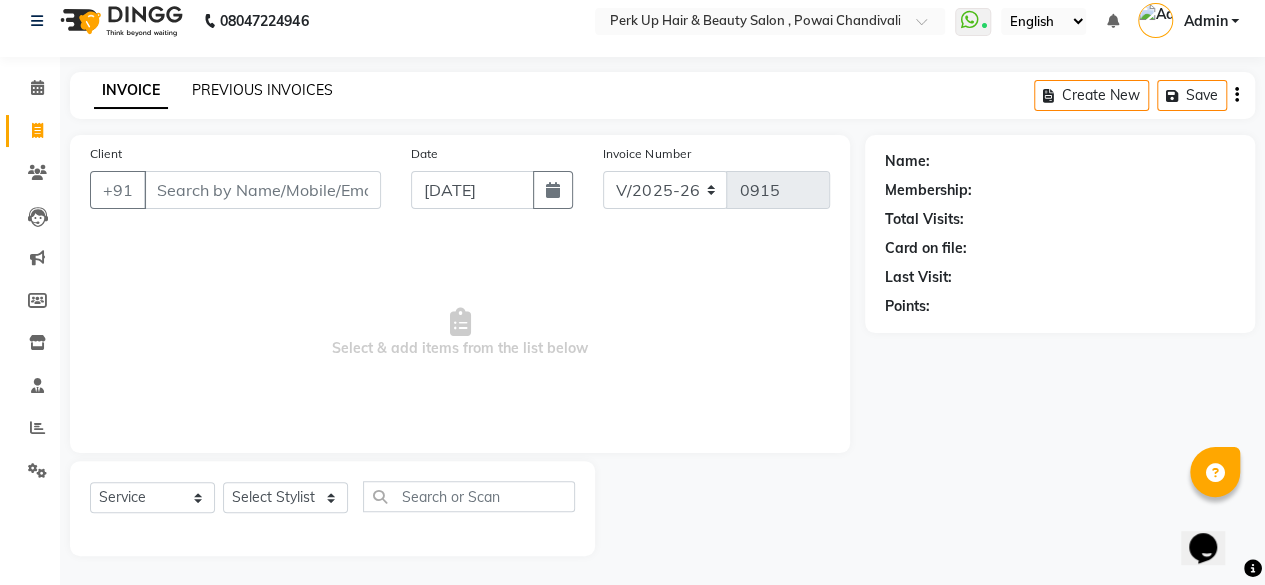 click on "PREVIOUS INVOICES" 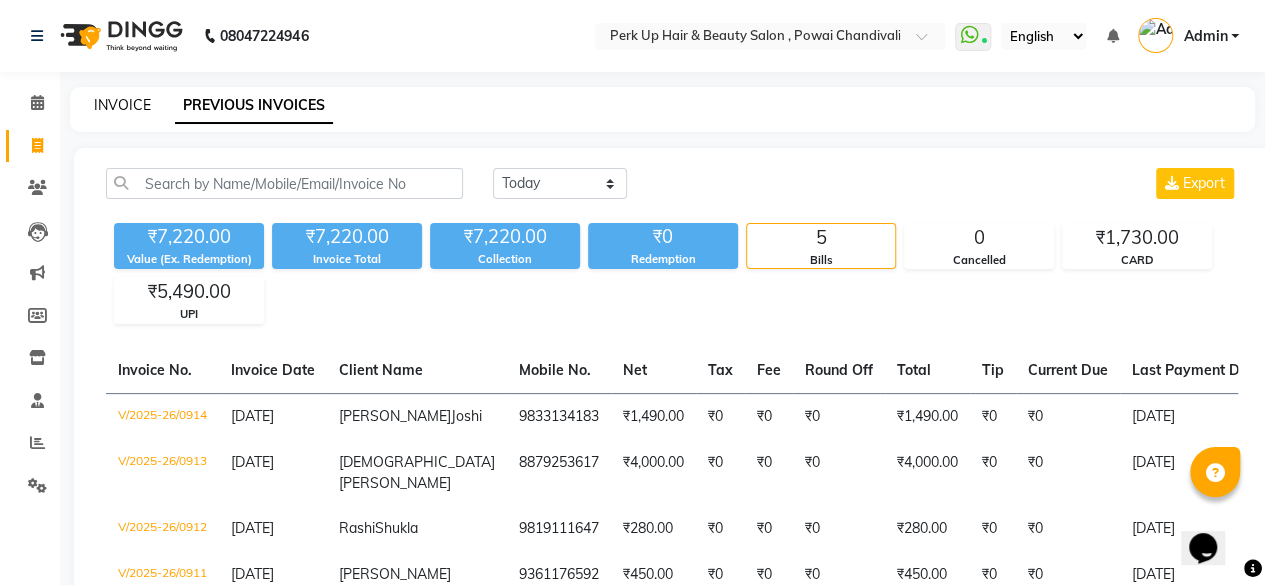 click on "INVOICE" 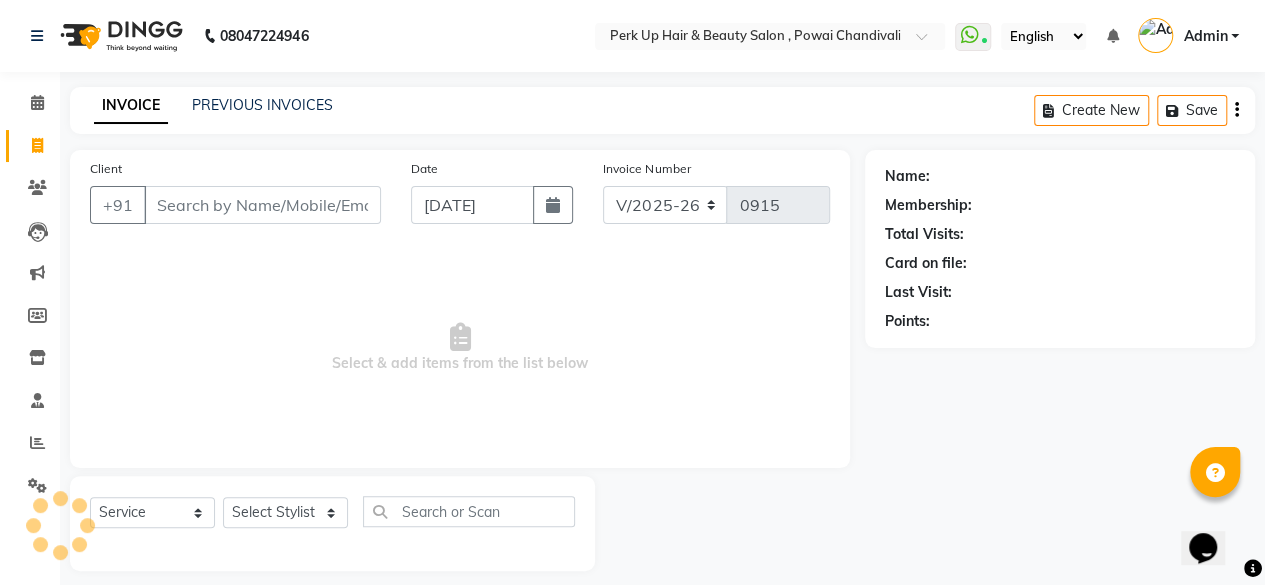 scroll, scrollTop: 15, scrollLeft: 0, axis: vertical 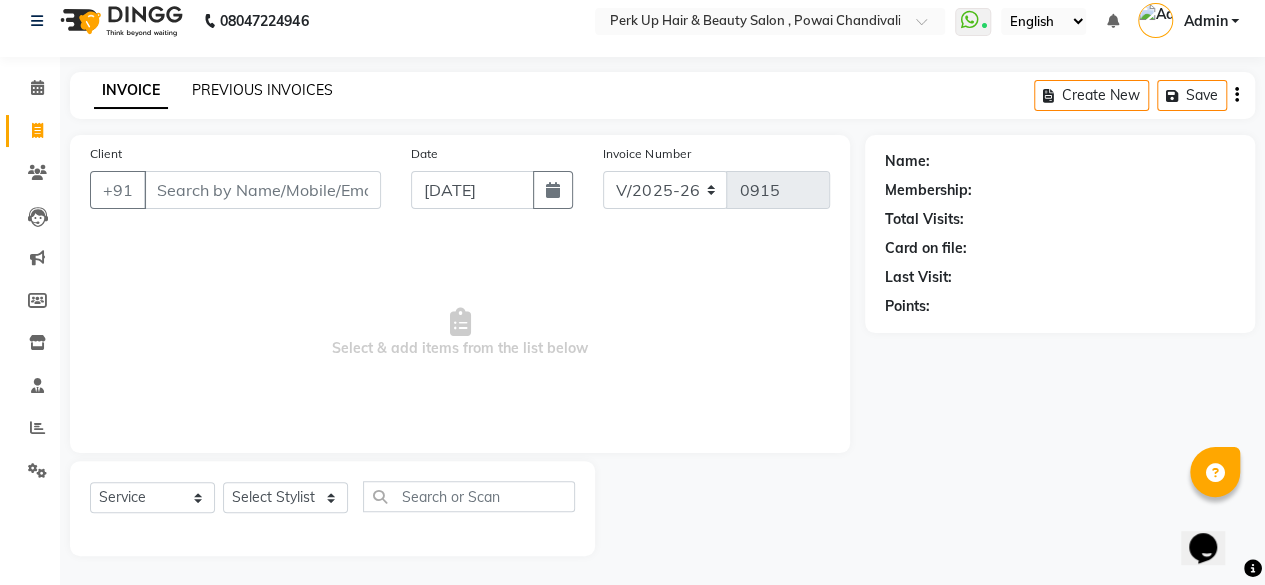 click on "PREVIOUS INVOICES" 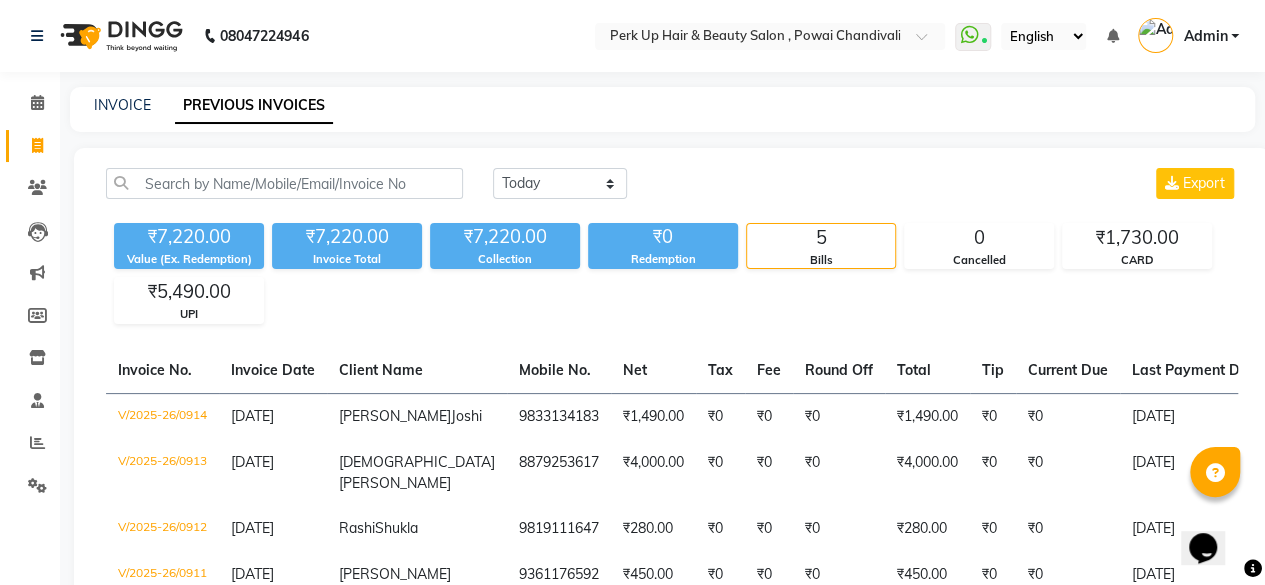 scroll, scrollTop: 200, scrollLeft: 0, axis: vertical 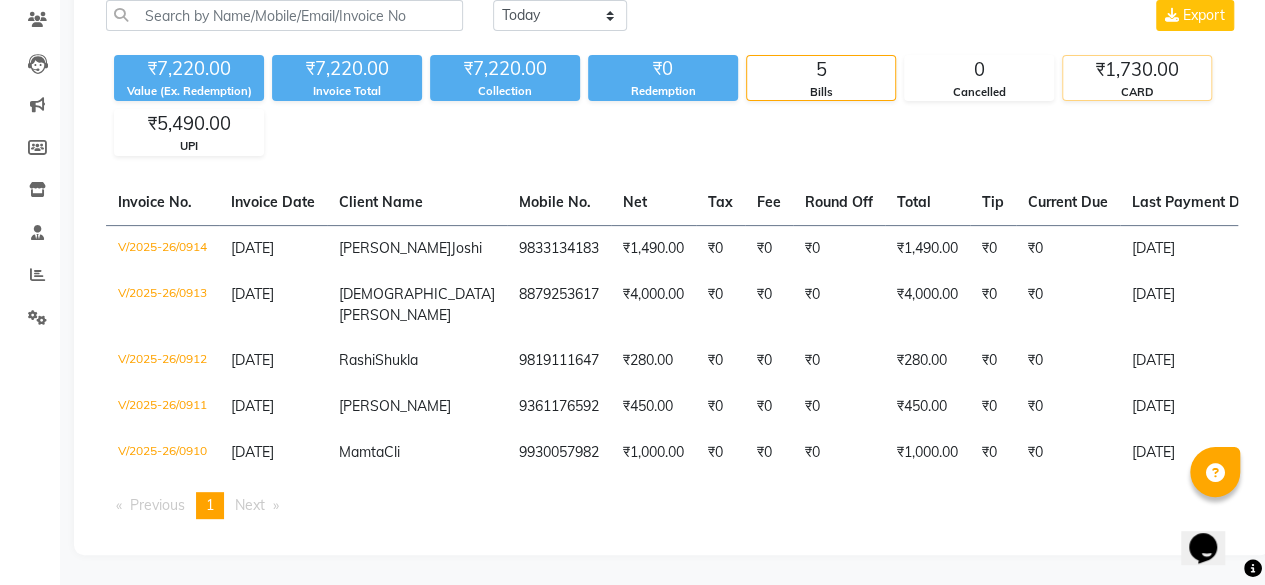 click on "₹1,730.00" 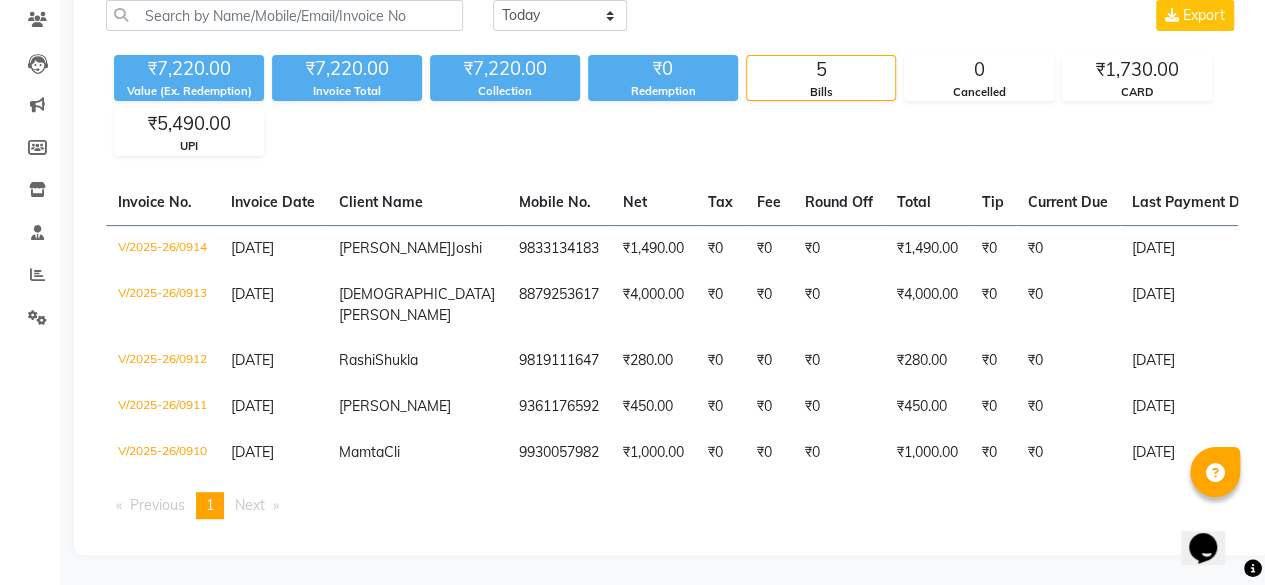 scroll, scrollTop: 88, scrollLeft: 0, axis: vertical 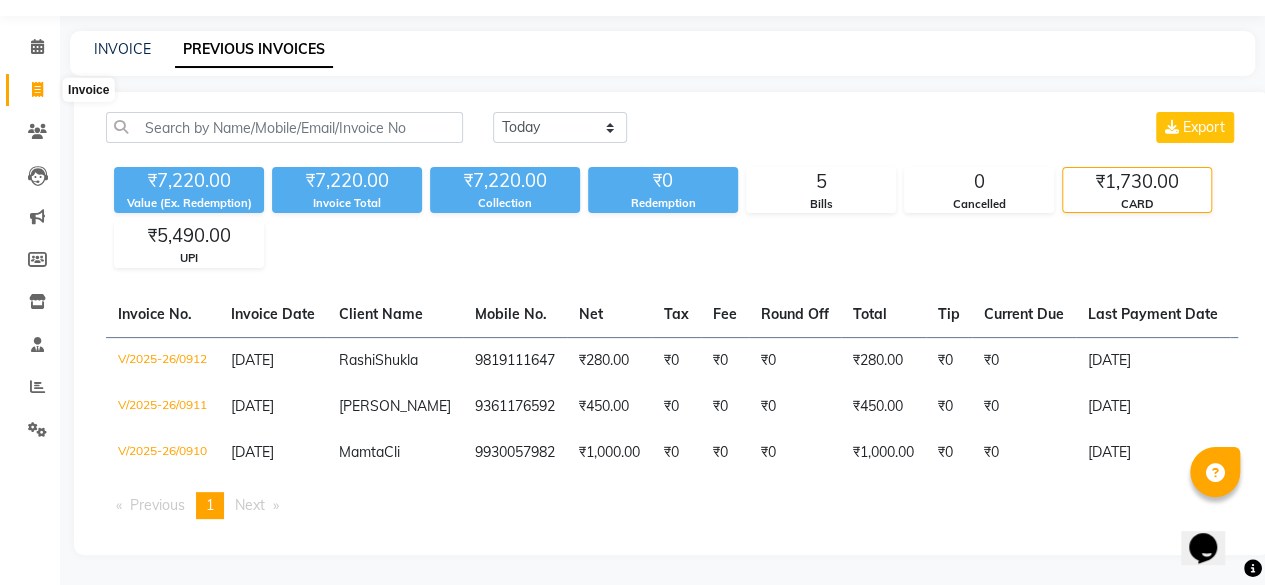 click 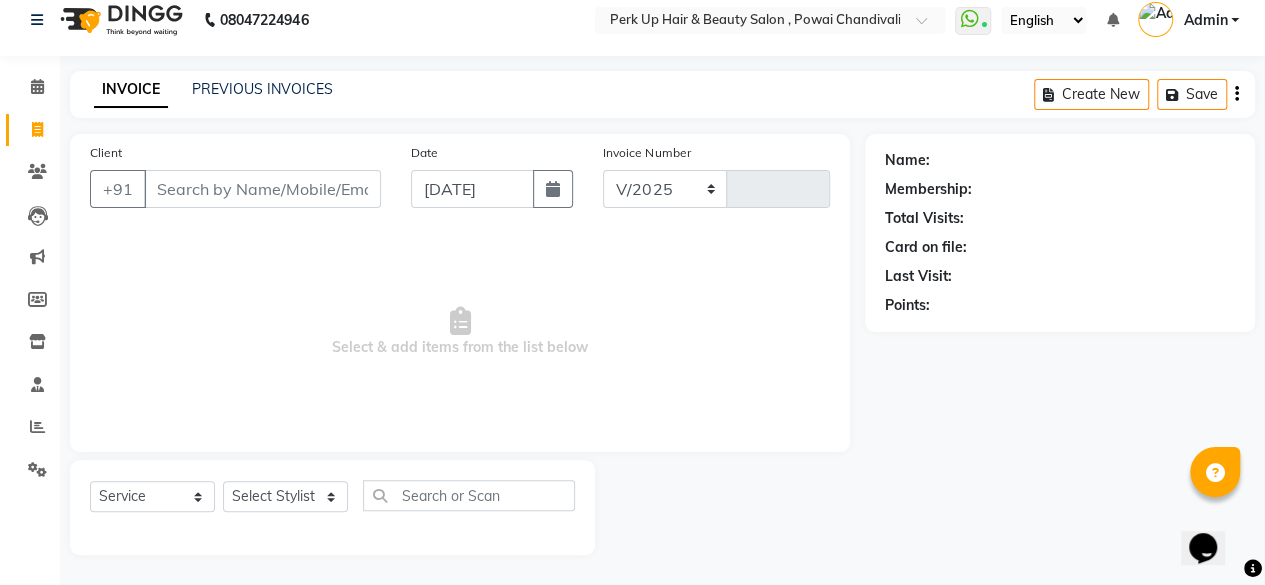 select on "5131" 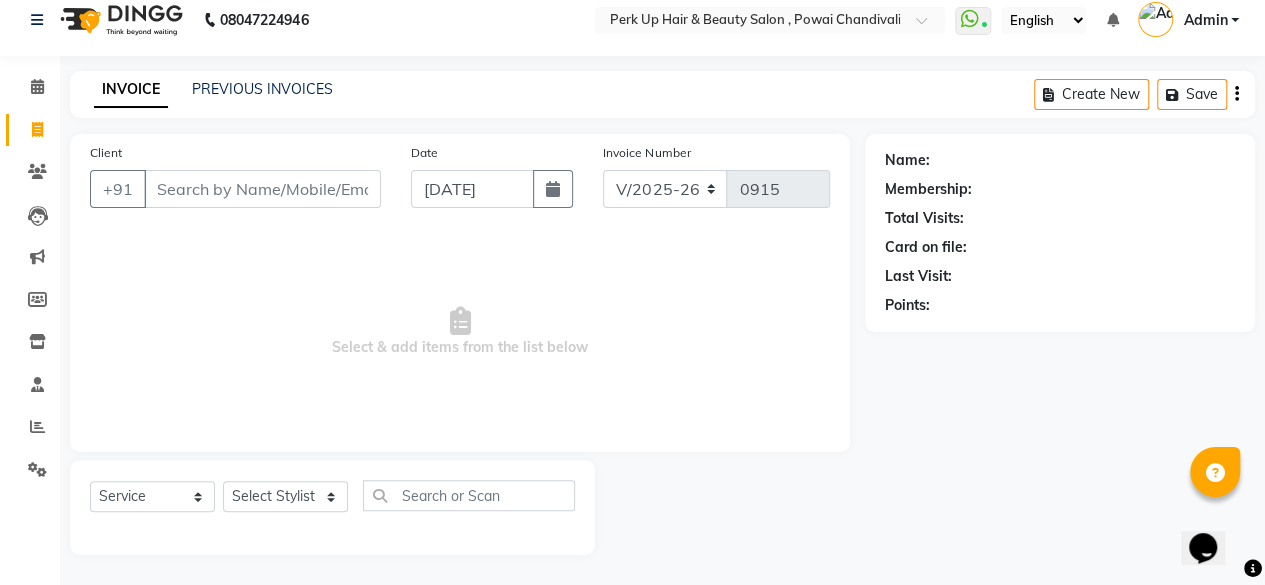 scroll, scrollTop: 15, scrollLeft: 0, axis: vertical 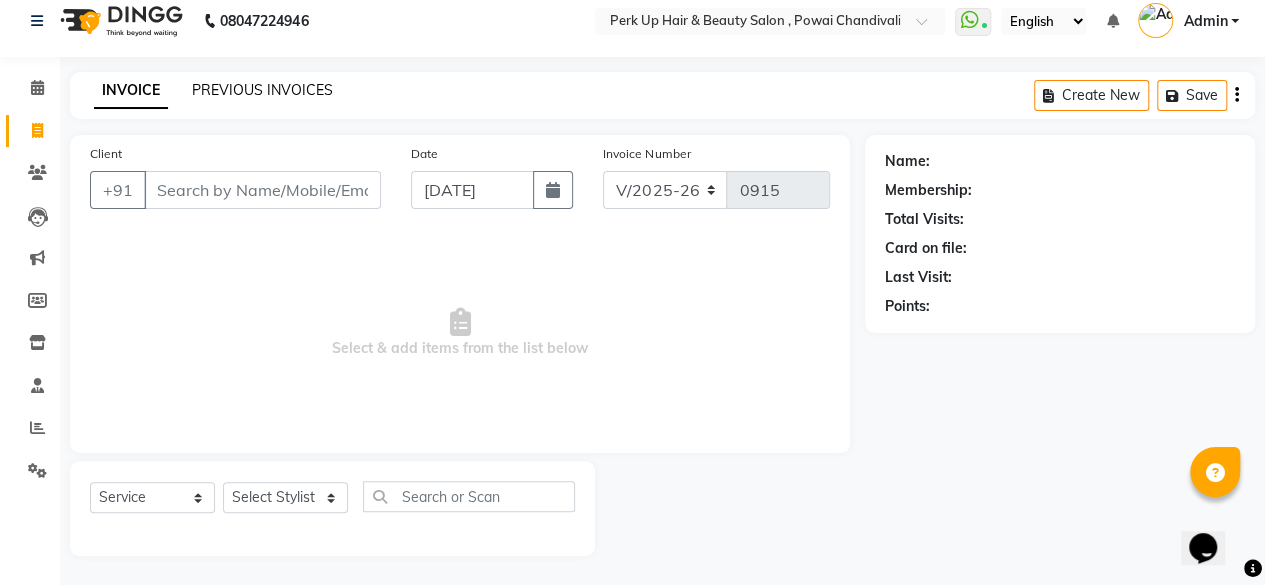click on "PREVIOUS INVOICES" 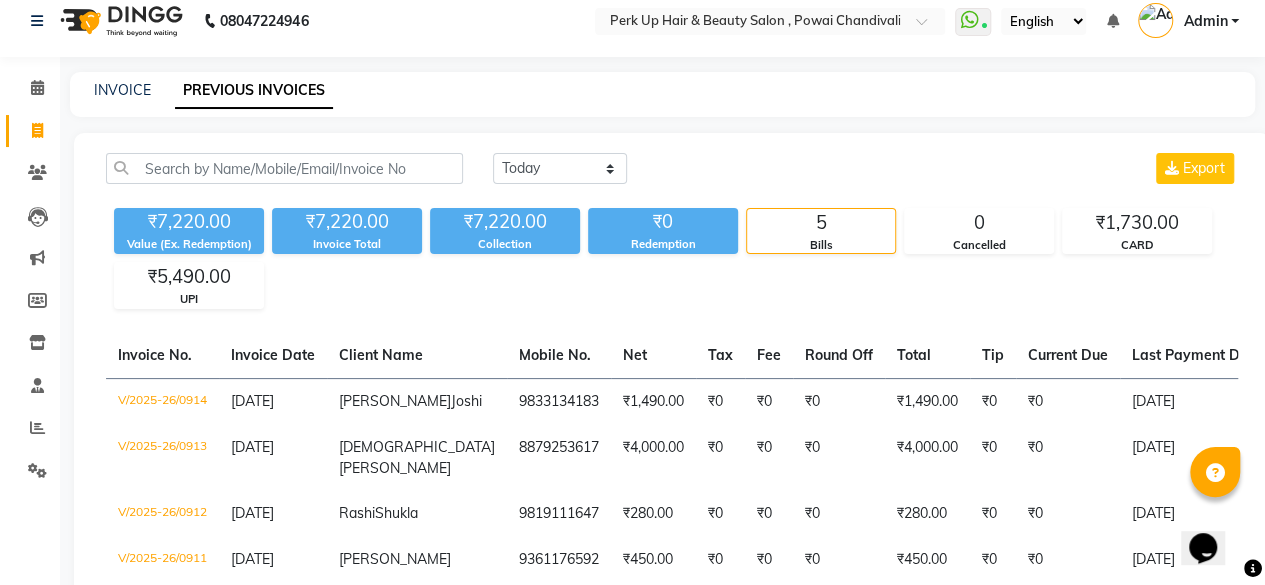 click on "INVOICE" 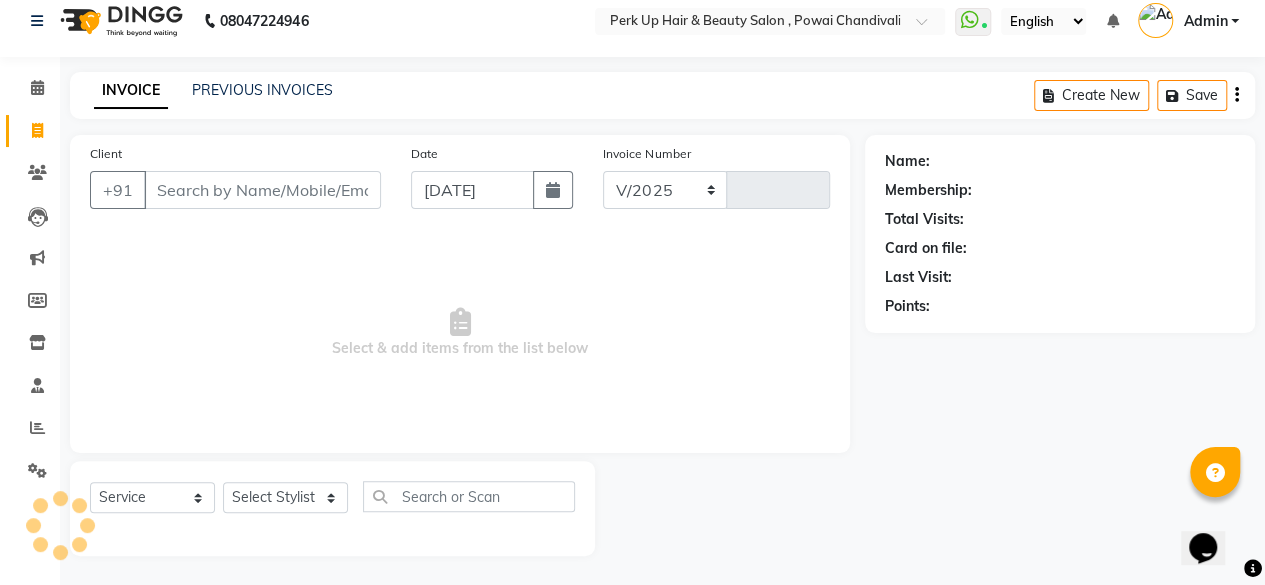 select on "5131" 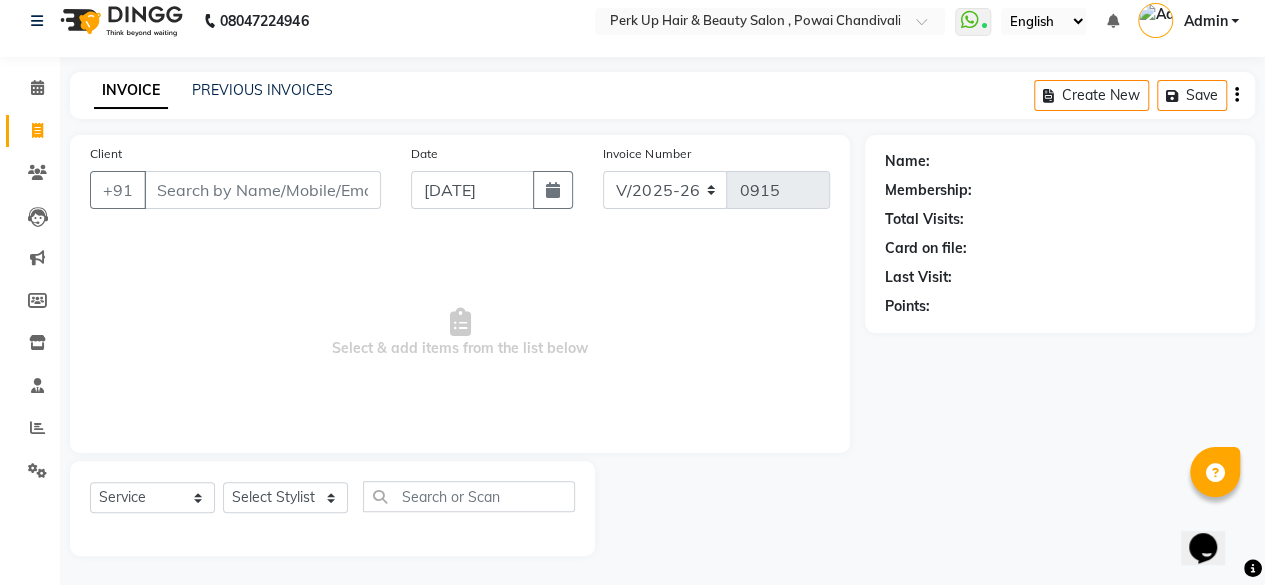 type on "j" 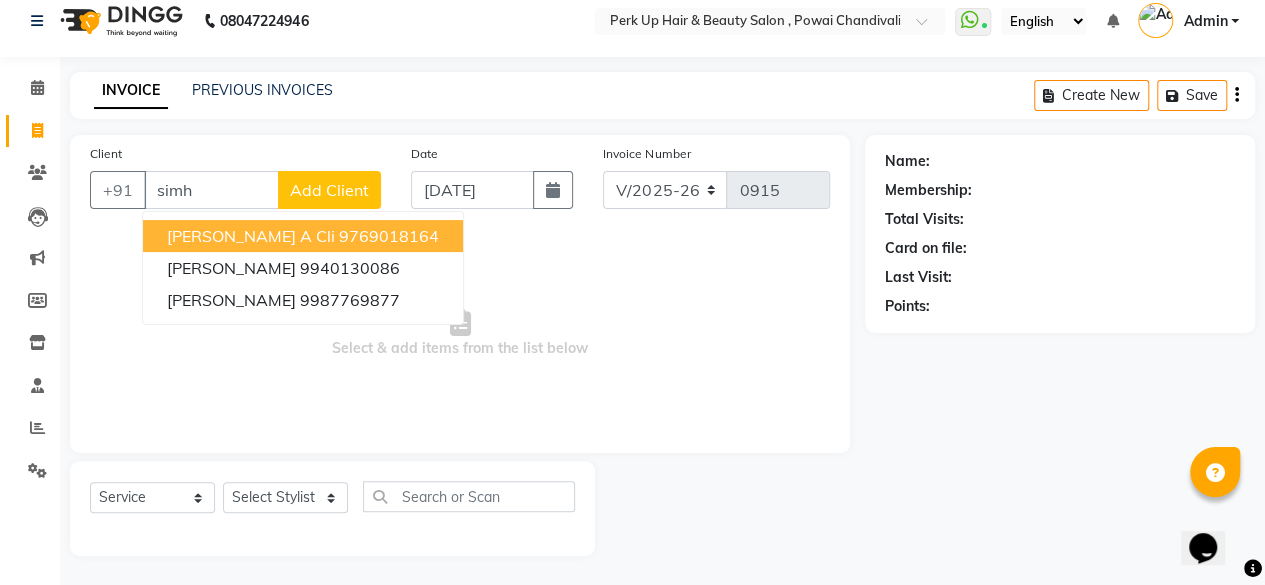 click on "9769018164" at bounding box center [389, 236] 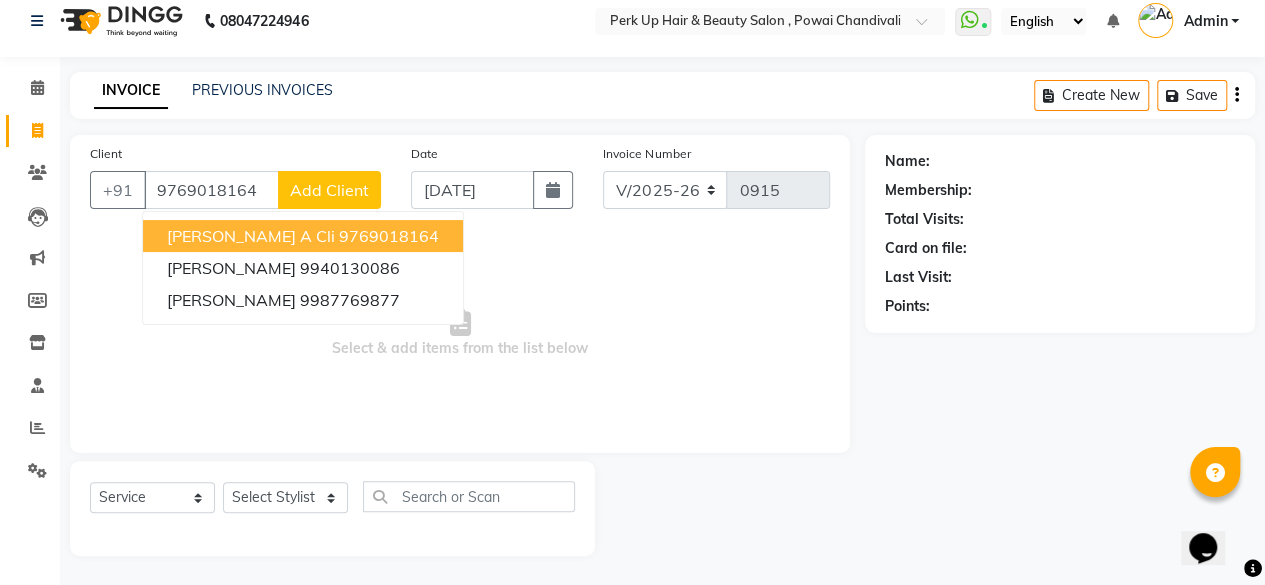 type on "9769018164" 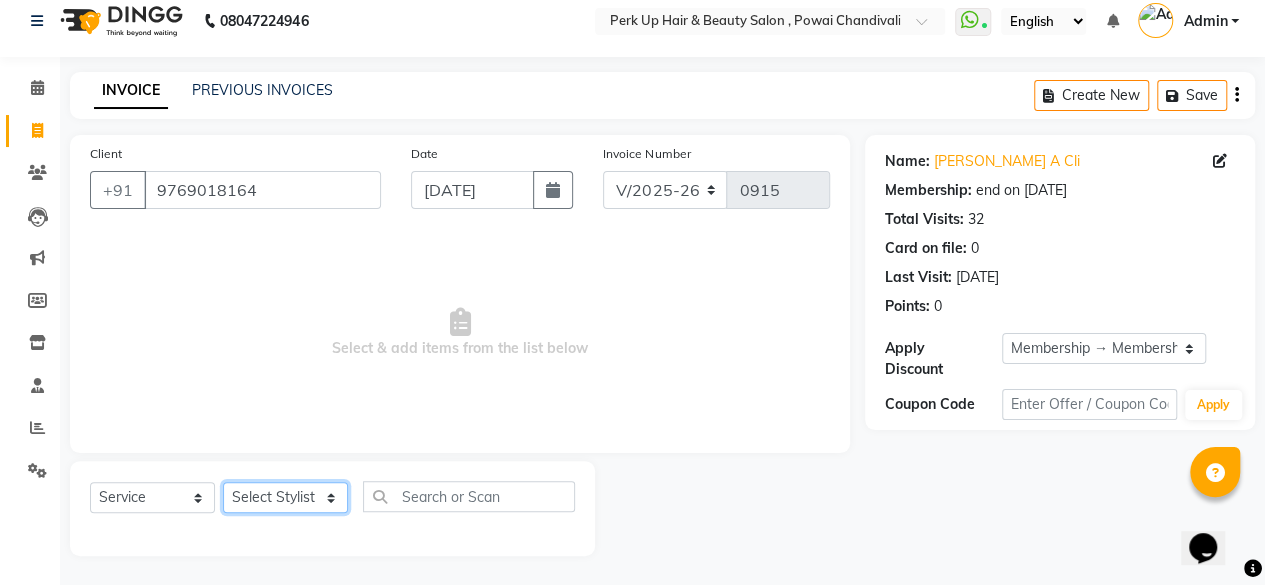 click on "Select Stylist [PERSON_NAME] danish [PERSON_NAME] [PERSON_NAME]		 [PERSON_NAME] [PERSON_NAME]			 Raju [PERSON_NAME]			 [PERSON_NAME]			 [PERSON_NAME] [PERSON_NAME] [PERSON_NAME] Seja [PERSON_NAME] Shaves [PERSON_NAME]" 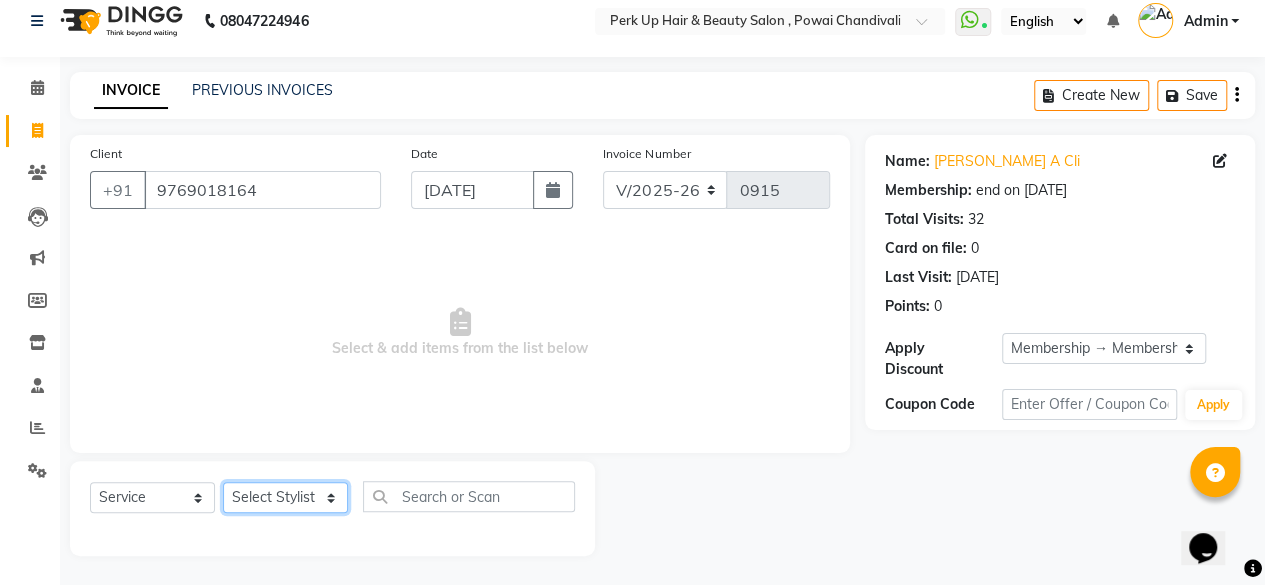 select on "46593" 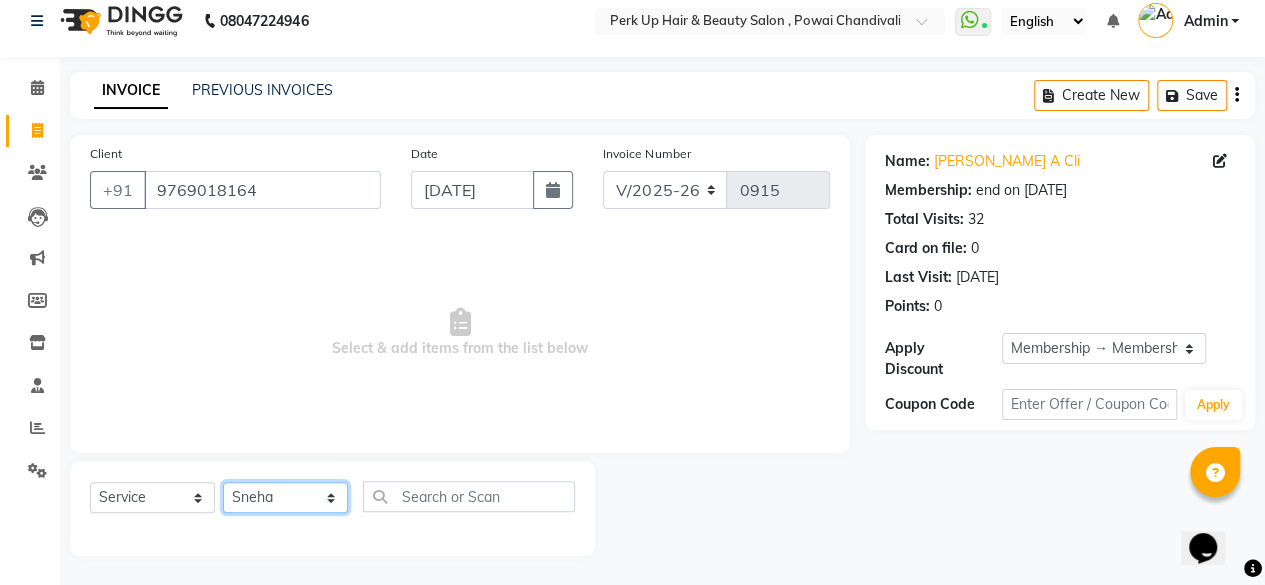 click on "Select Stylist [PERSON_NAME] danish [PERSON_NAME] [PERSON_NAME]		 [PERSON_NAME] [PERSON_NAME]			 Raju [PERSON_NAME]			 [PERSON_NAME]			 [PERSON_NAME] [PERSON_NAME] [PERSON_NAME] Seja [PERSON_NAME] Shaves [PERSON_NAME]" 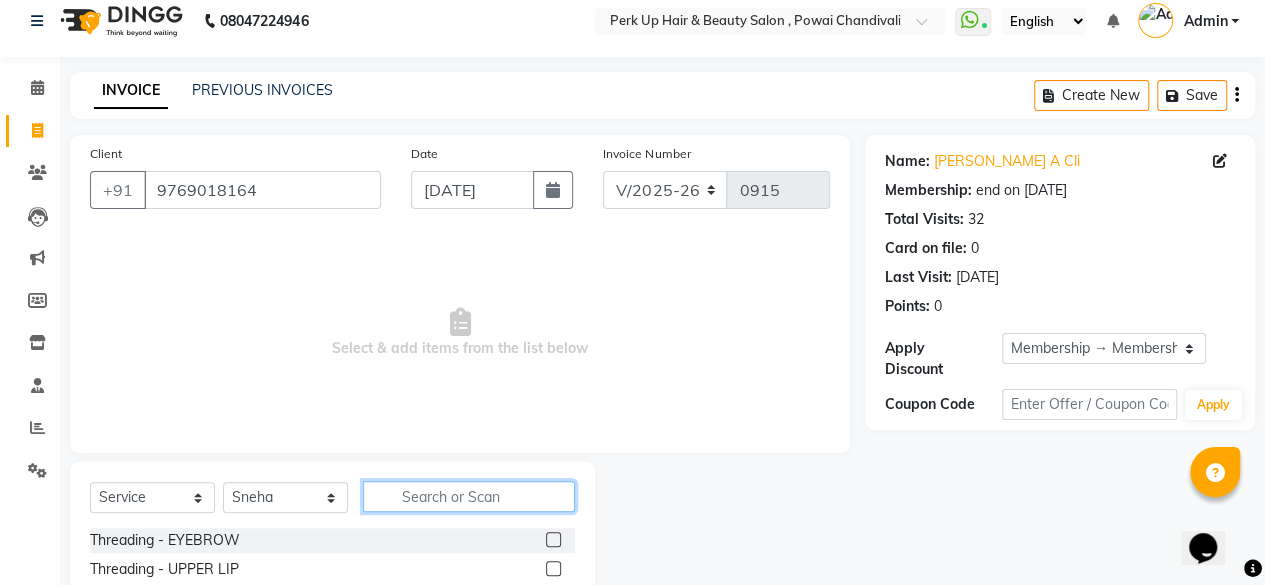 click 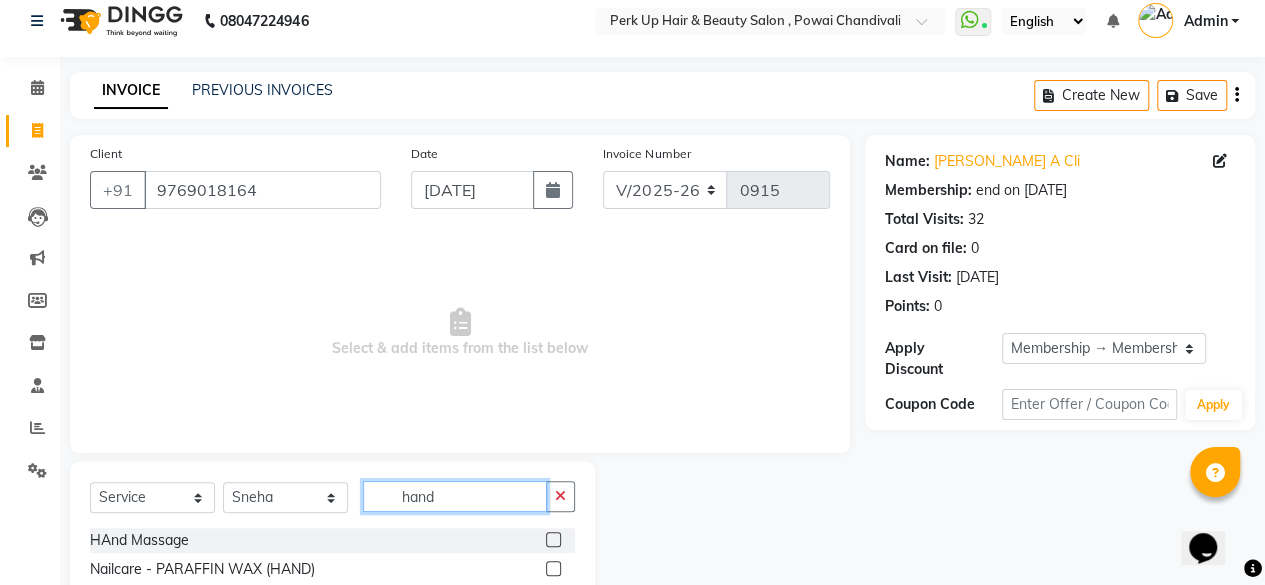 scroll, scrollTop: 119, scrollLeft: 0, axis: vertical 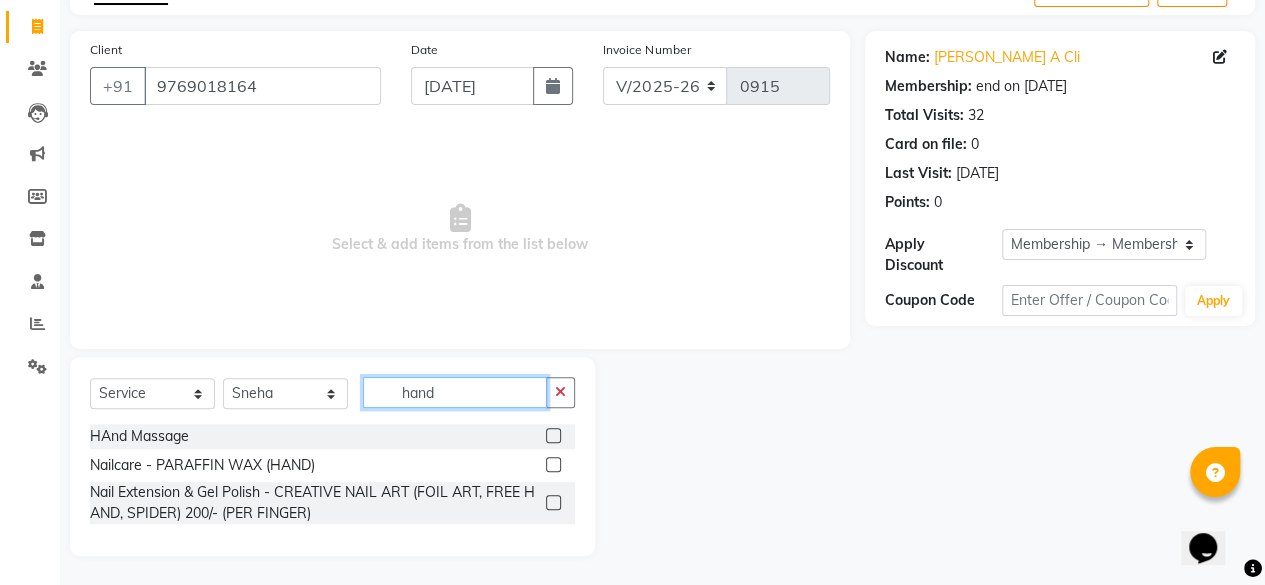 type on "hand" 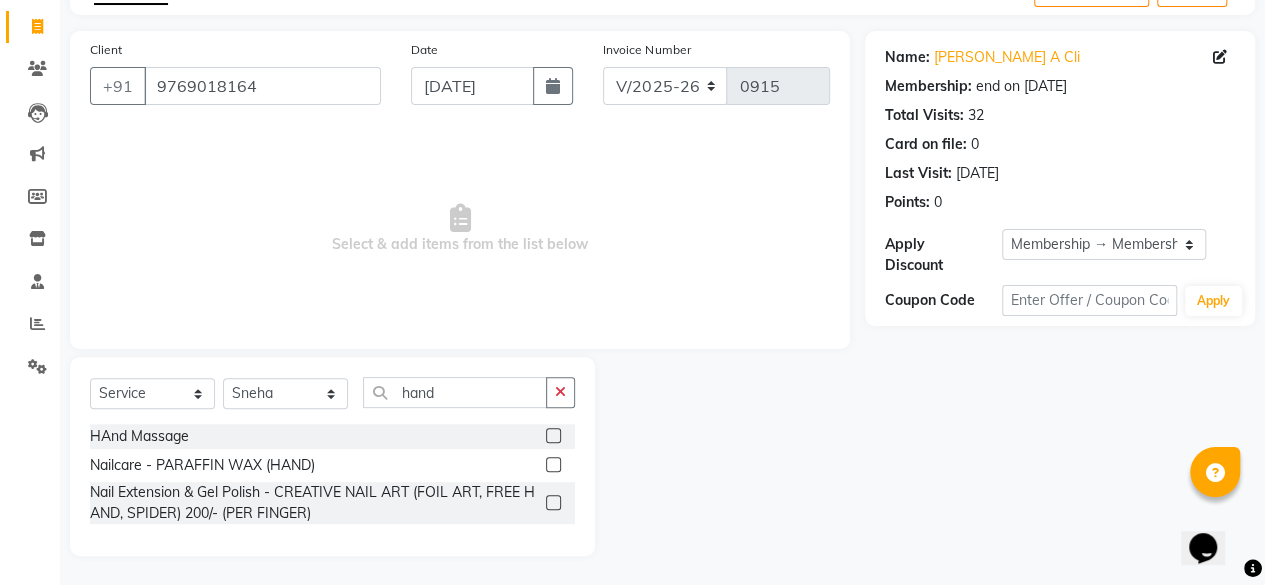 click 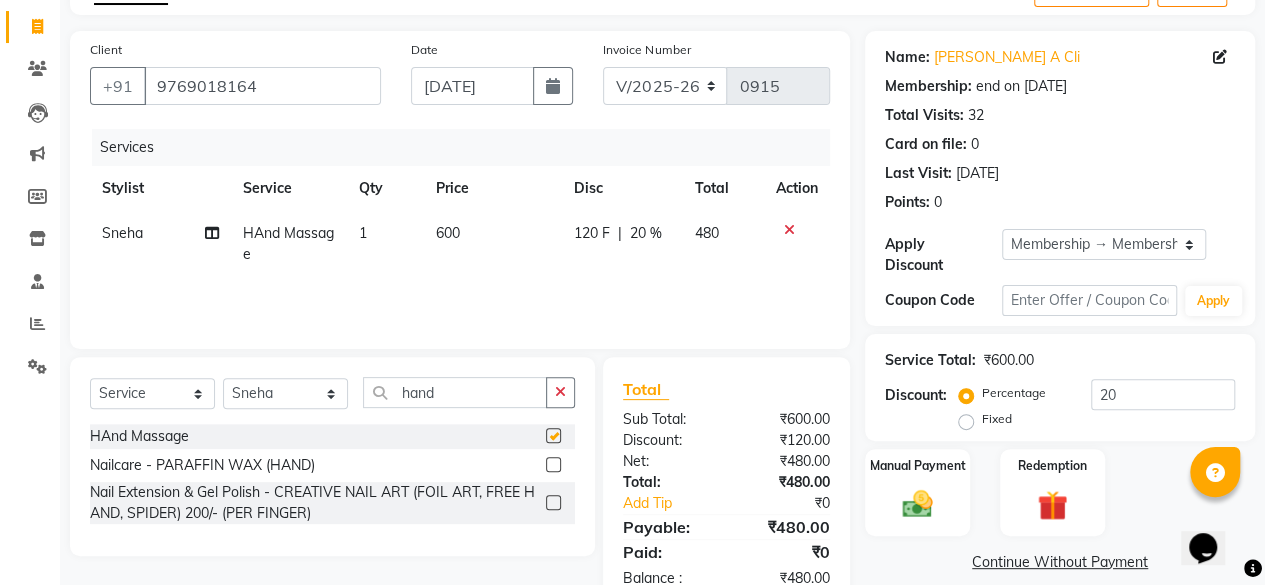 checkbox on "false" 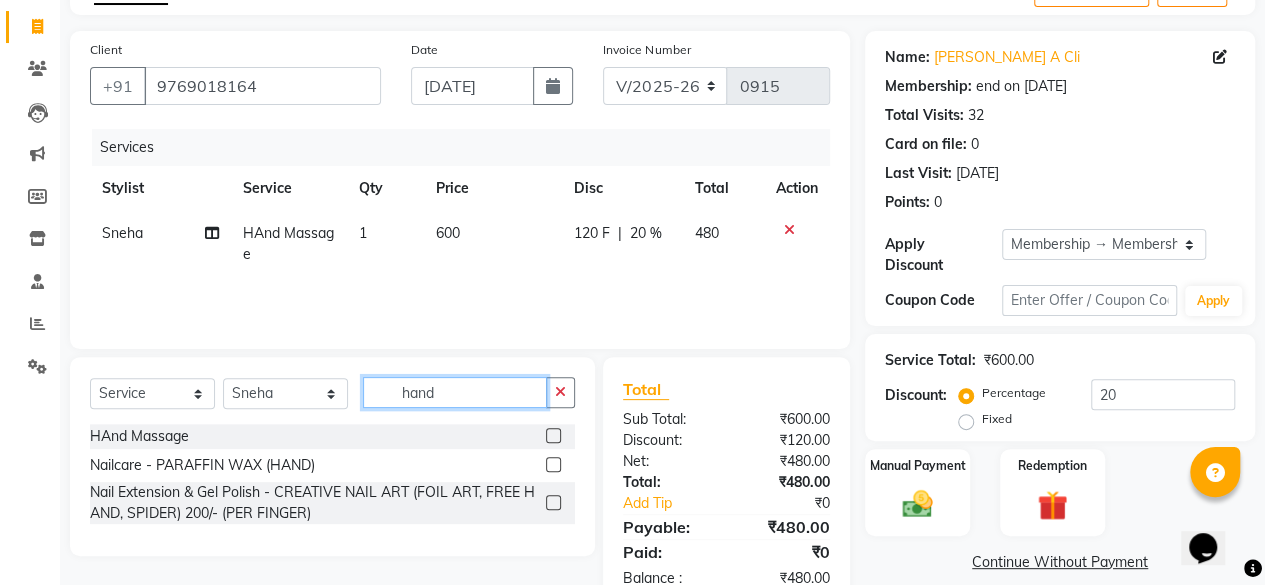 drag, startPoint x: 474, startPoint y: 388, endPoint x: 403, endPoint y: 394, distance: 71.25307 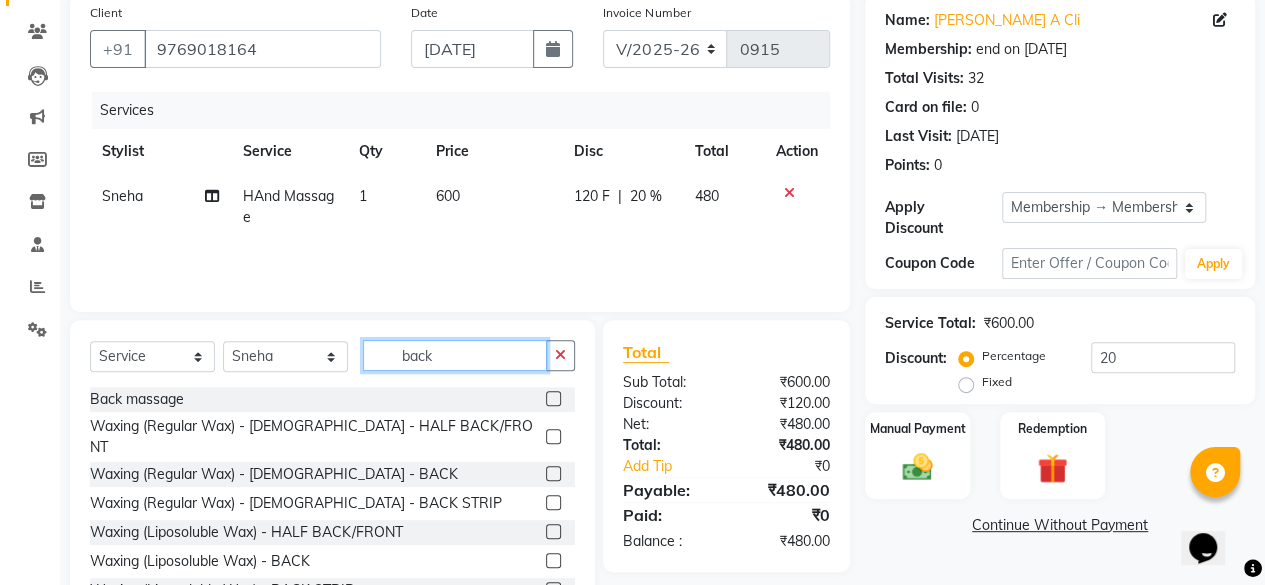 scroll, scrollTop: 215, scrollLeft: 0, axis: vertical 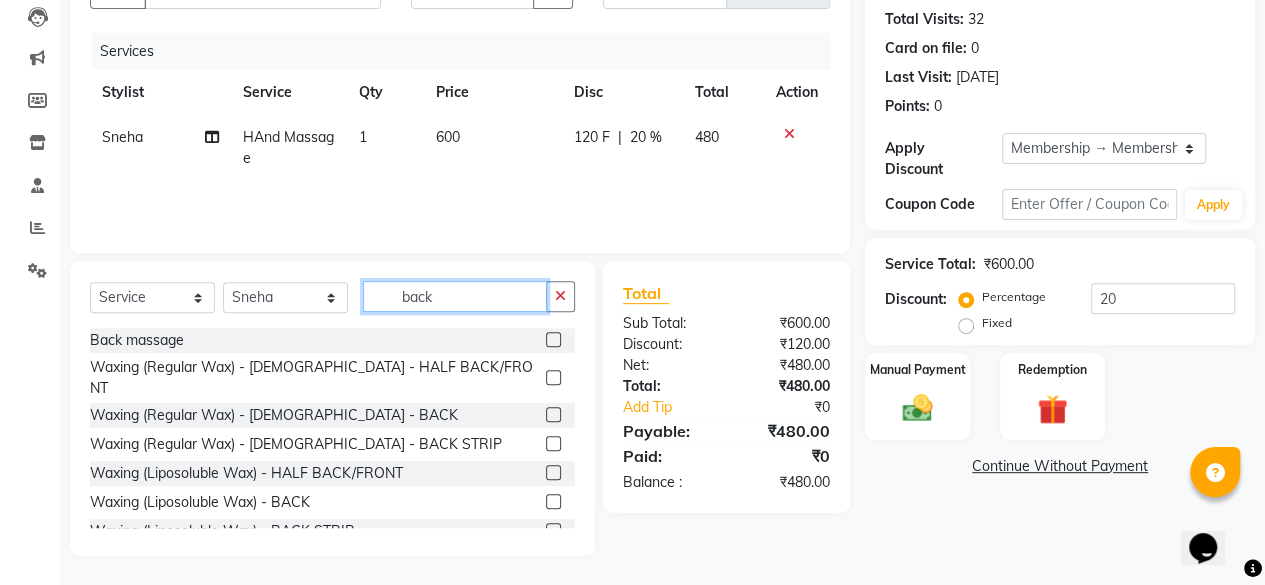 click on "back" 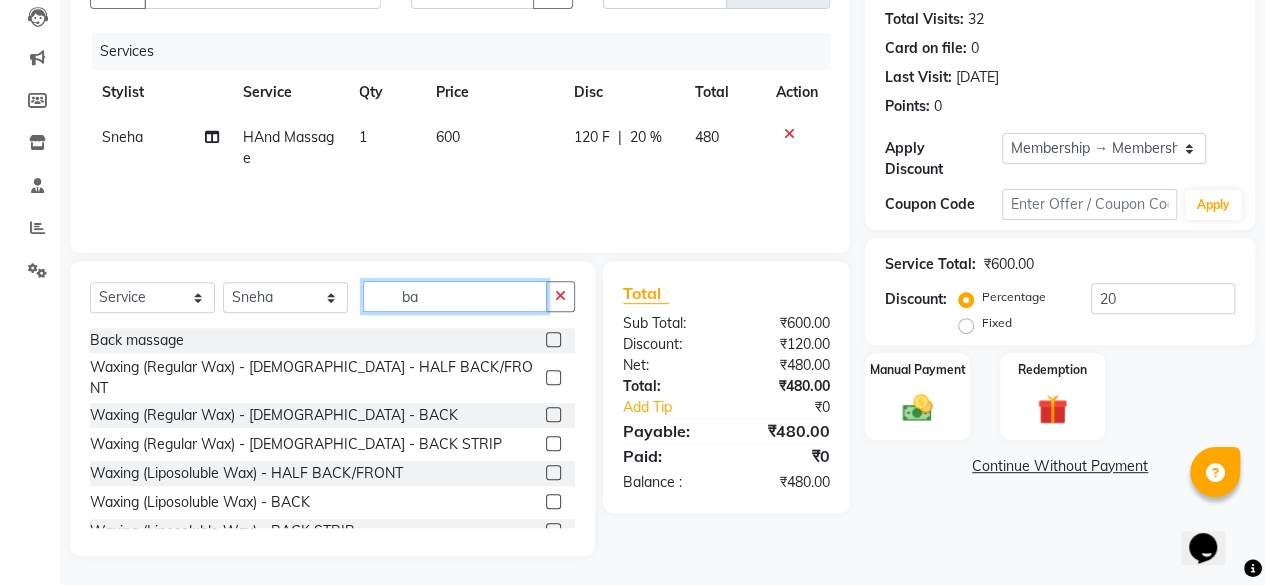 type on "b" 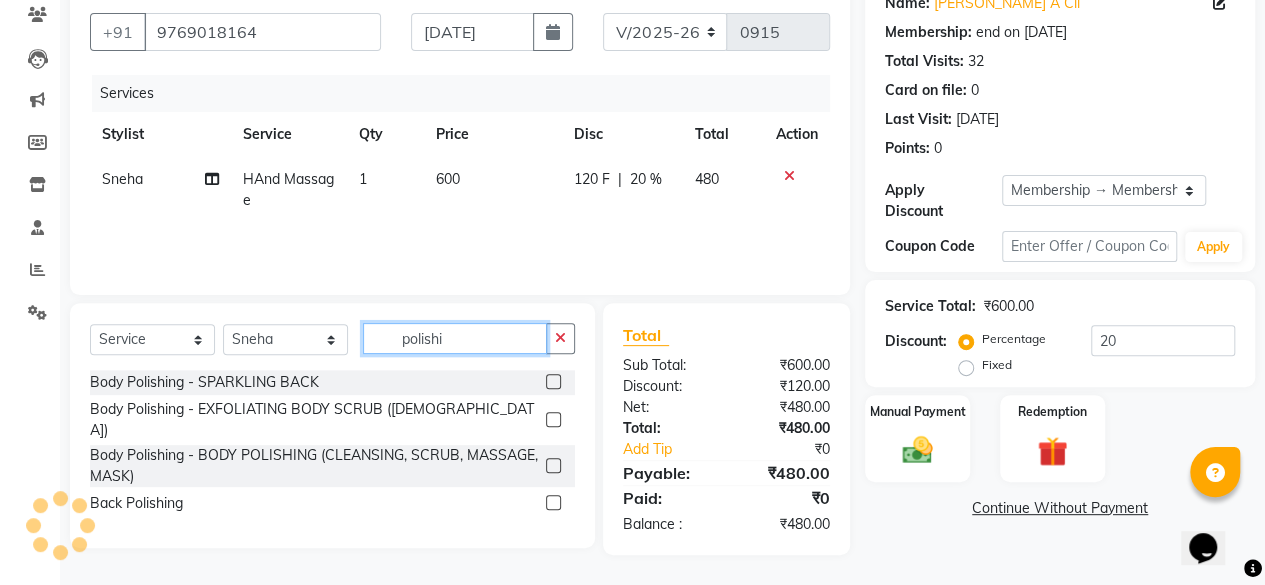 scroll, scrollTop: 171, scrollLeft: 0, axis: vertical 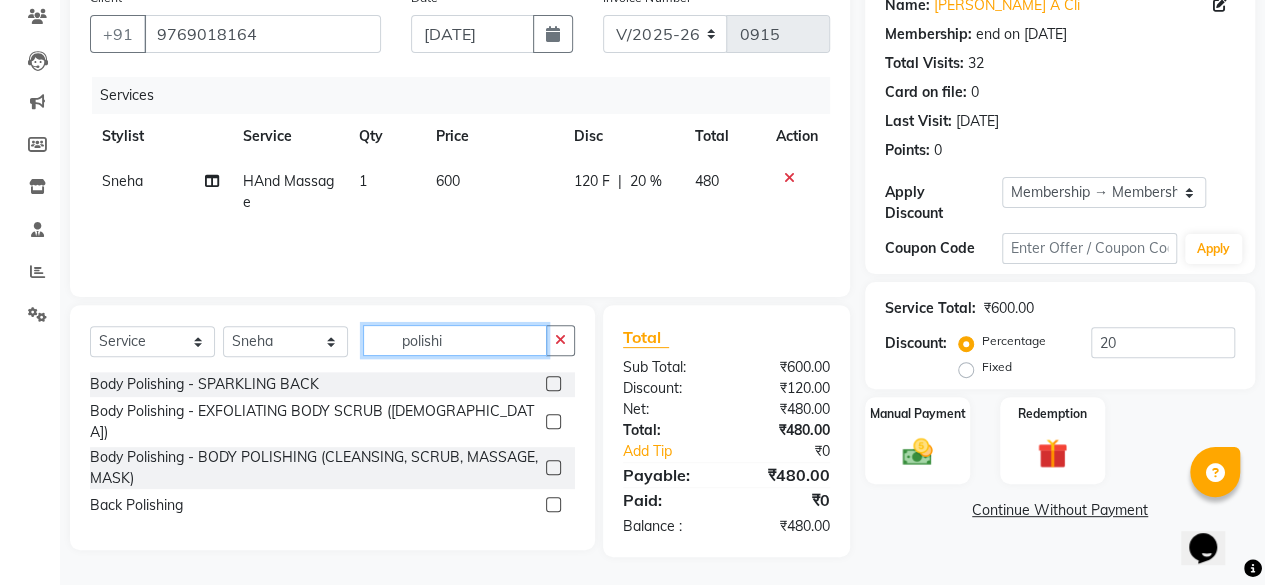 type on "polishi" 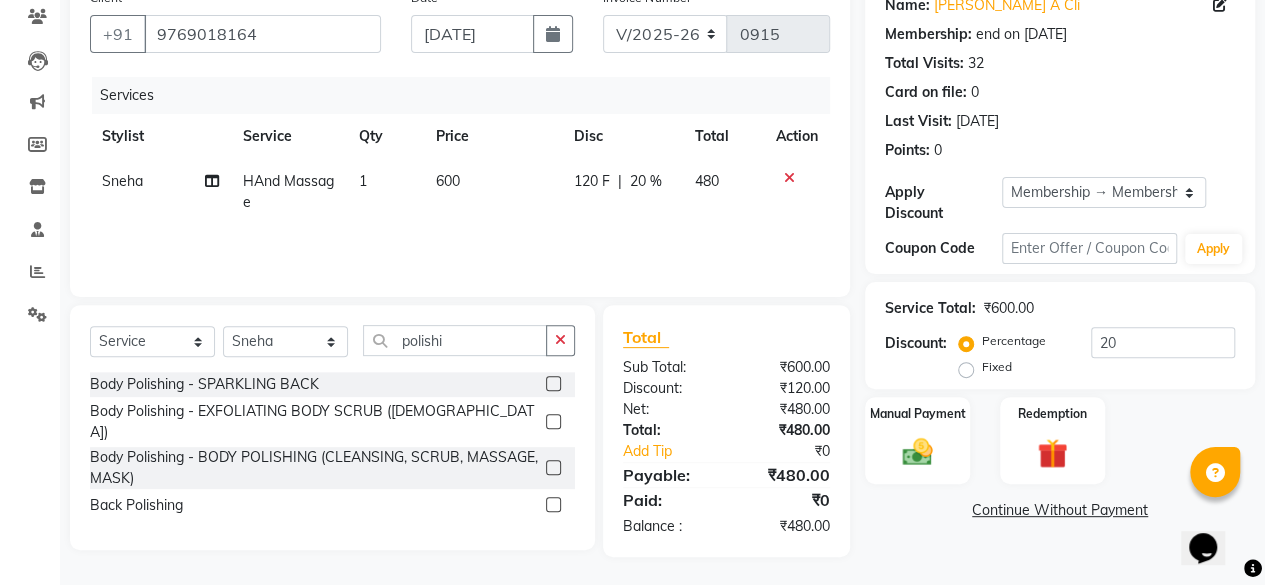 click 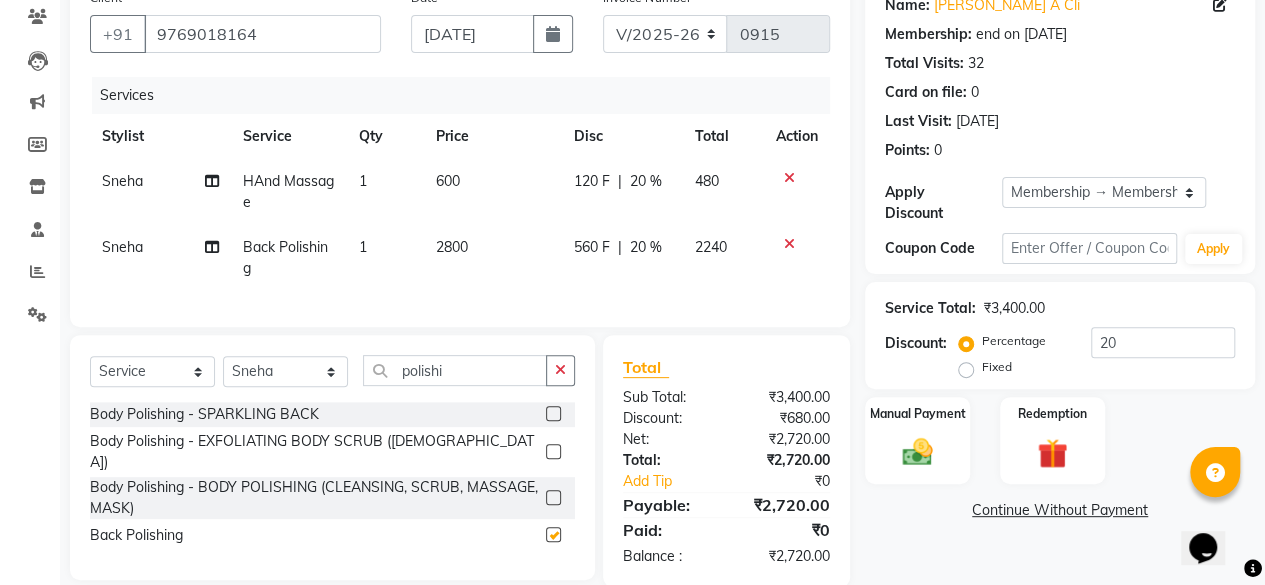 checkbox on "false" 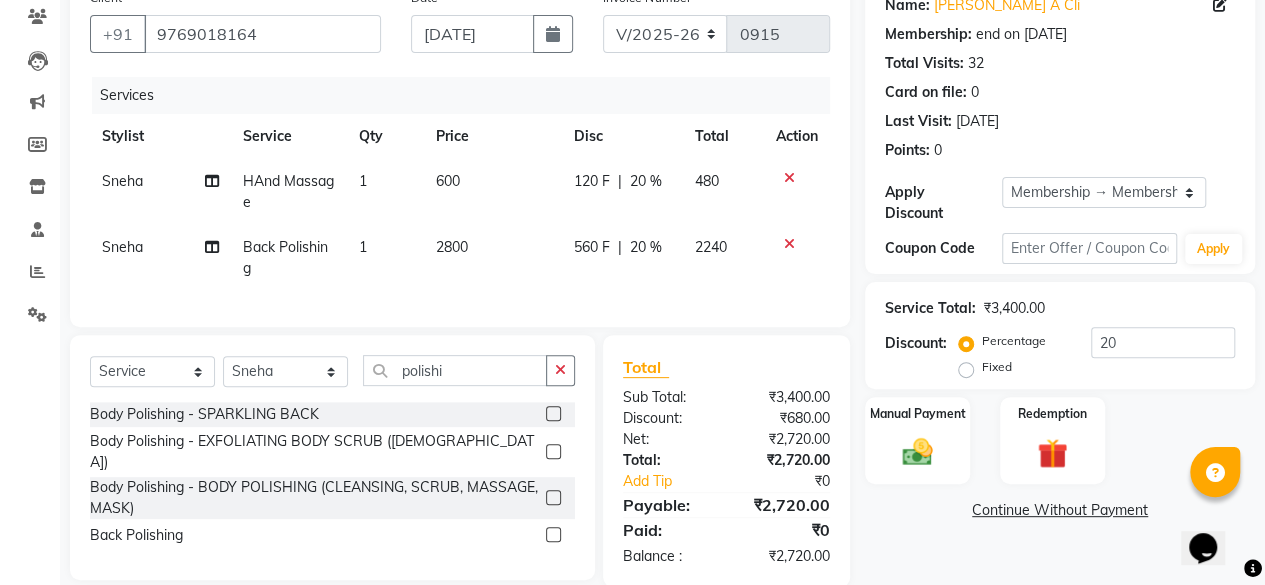 click on "2800" 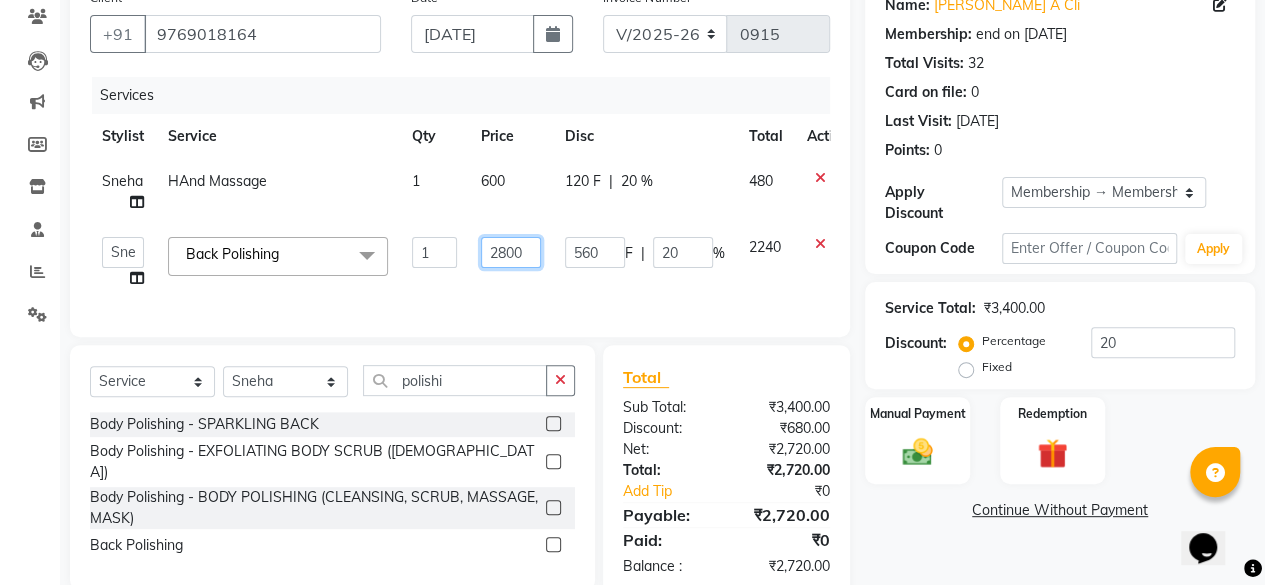 drag, startPoint x: 527, startPoint y: 249, endPoint x: 452, endPoint y: 255, distance: 75.23962 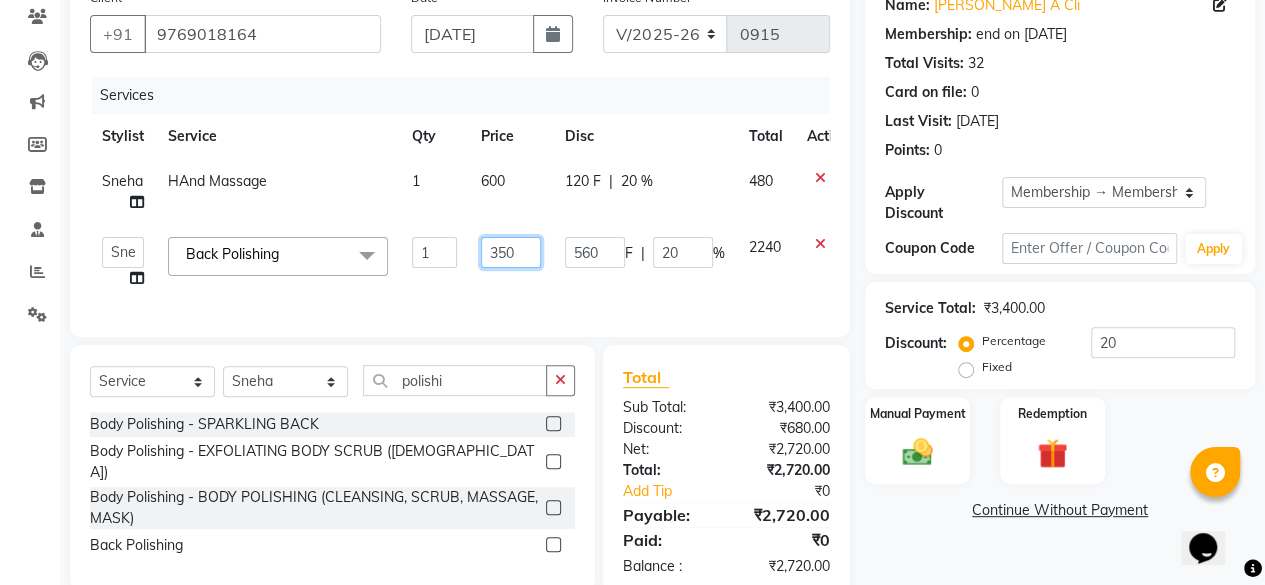 type on "3500" 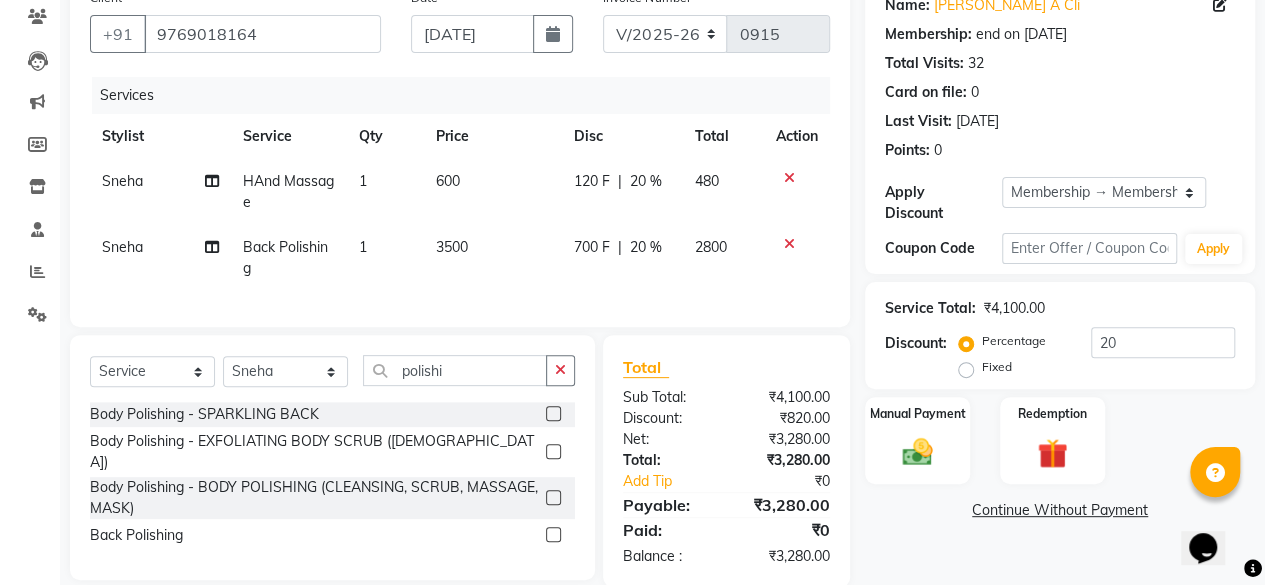 click on "3500" 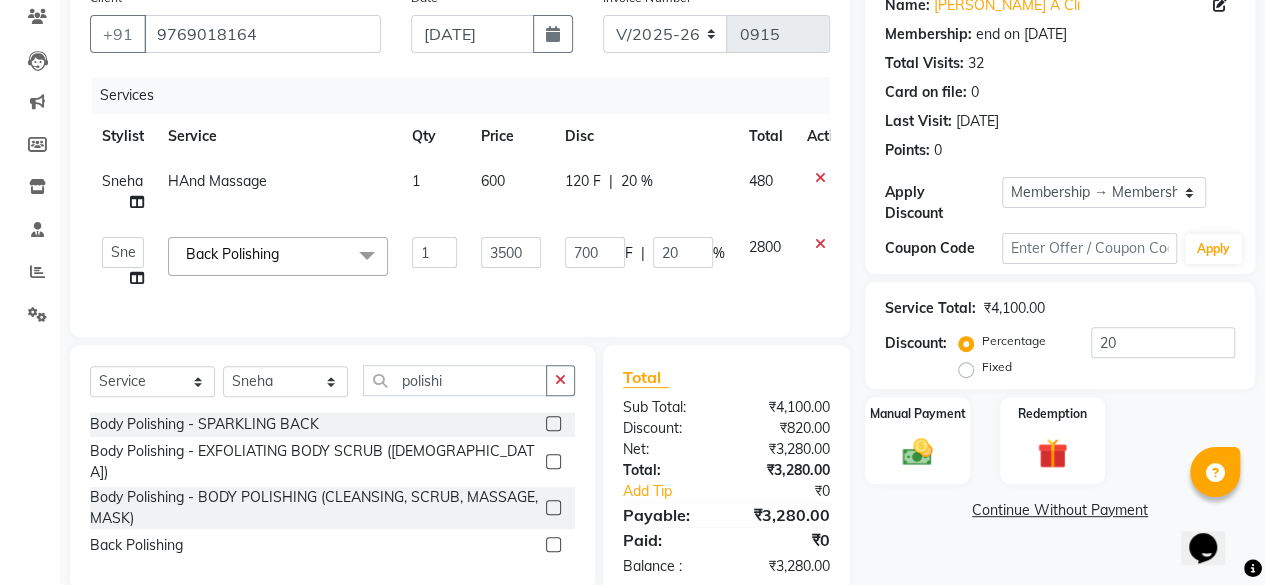 scroll, scrollTop: 226, scrollLeft: 0, axis: vertical 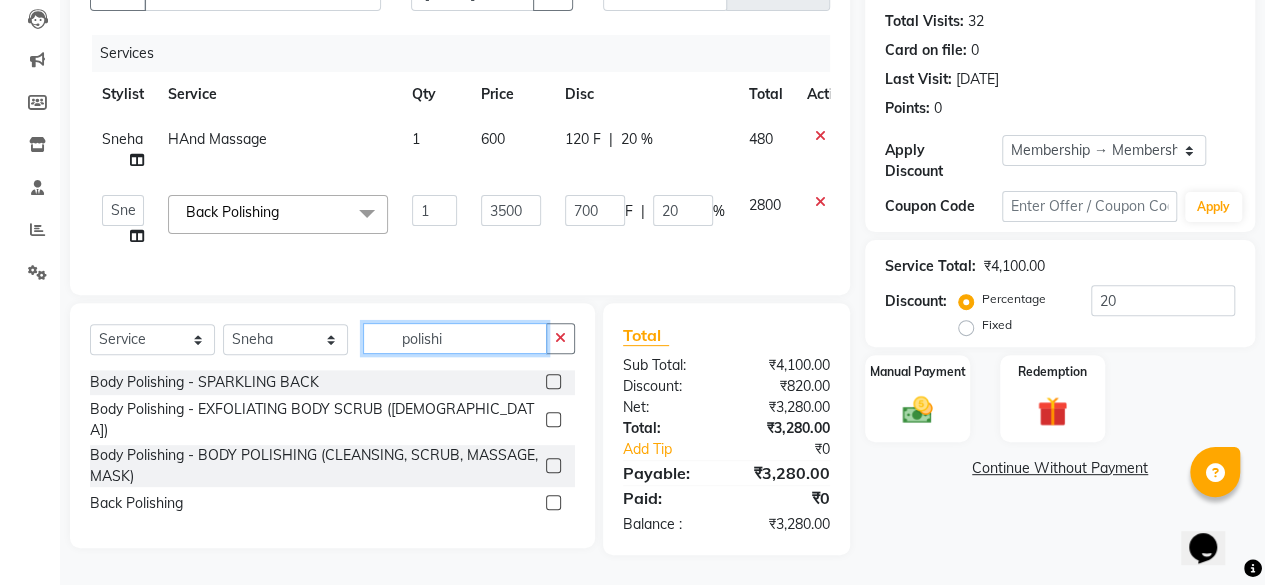 click on "polishi" 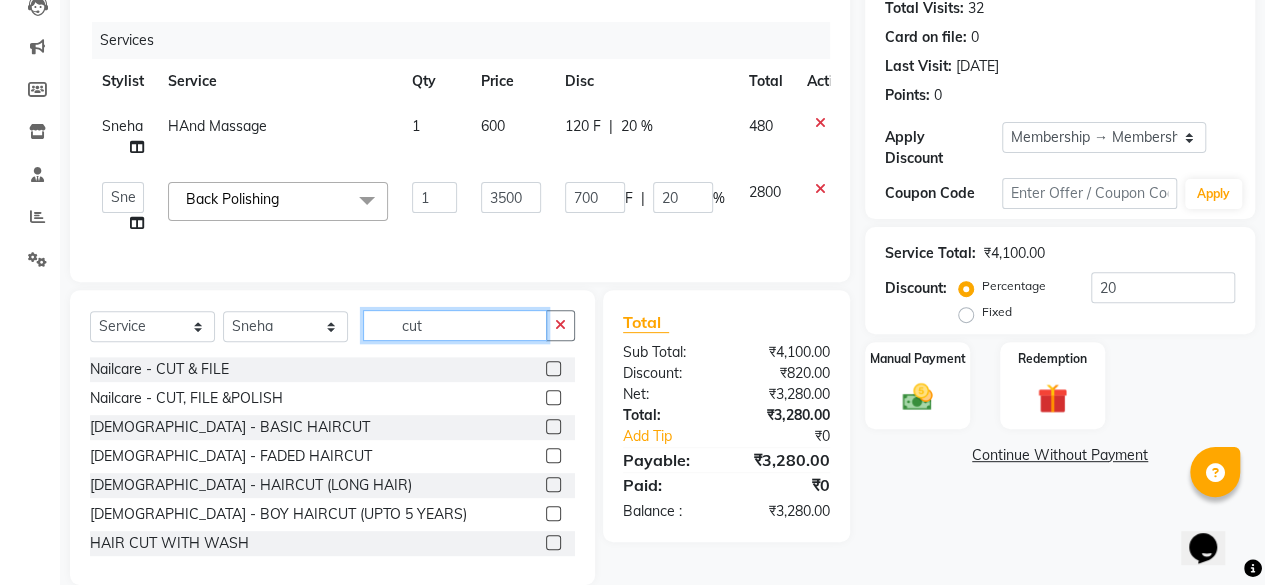 type on "cut" 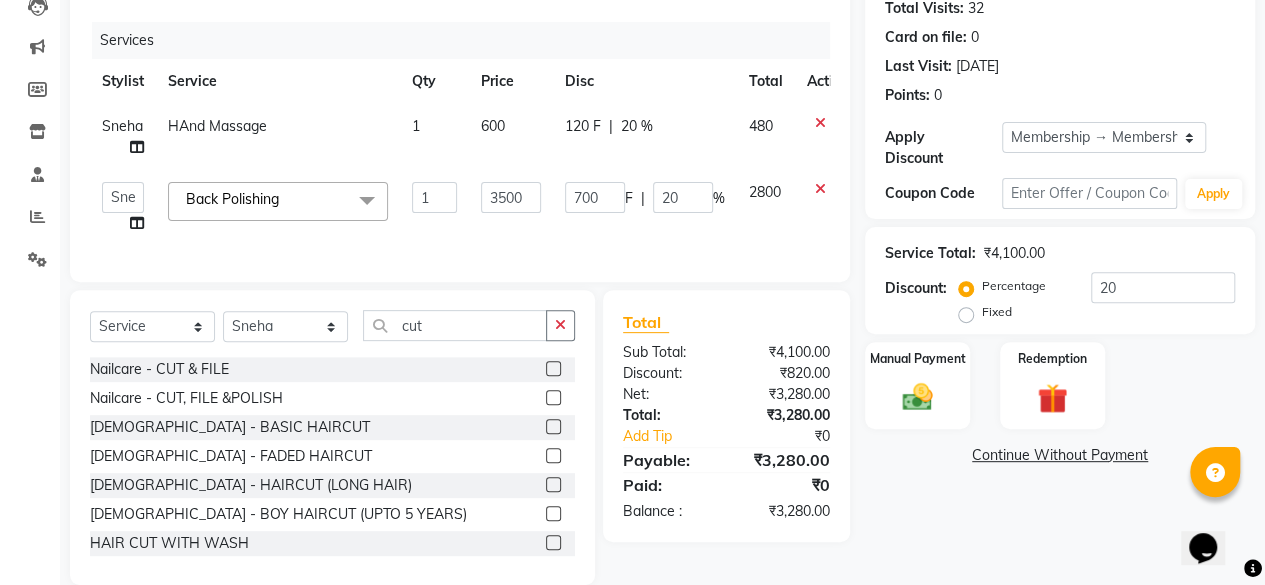 click 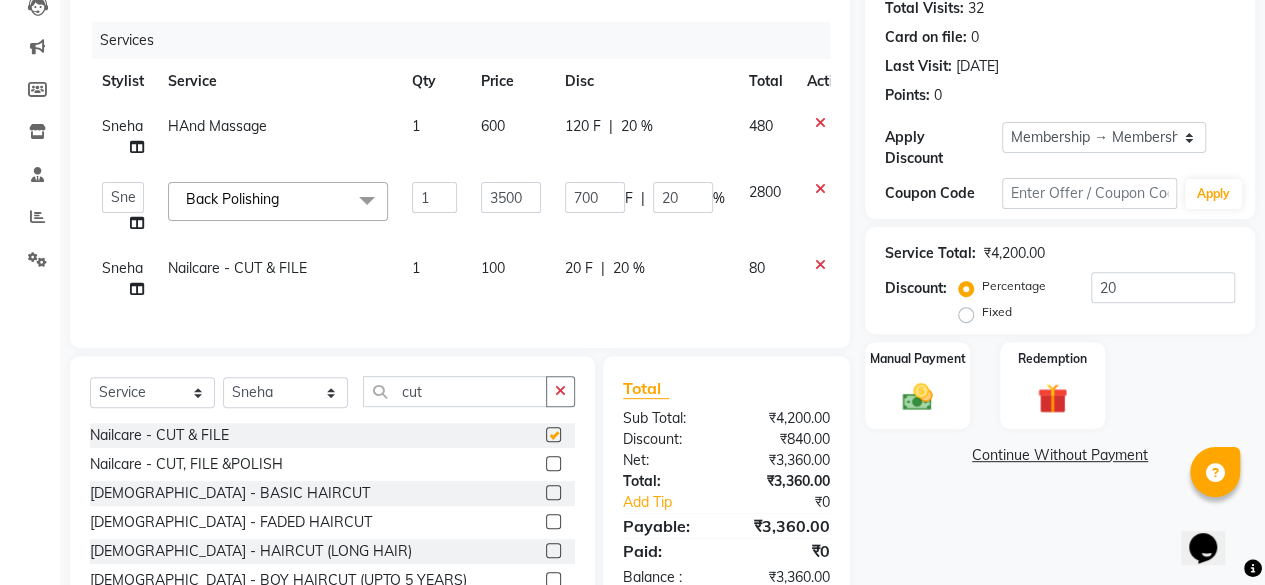 checkbox on "false" 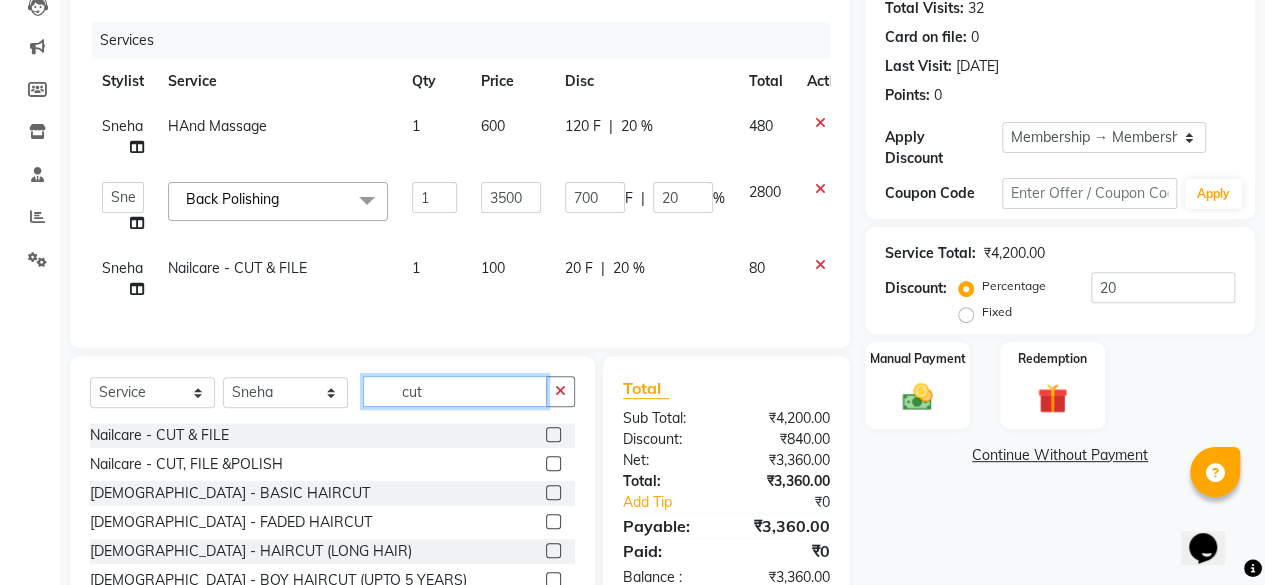 click on "cut" 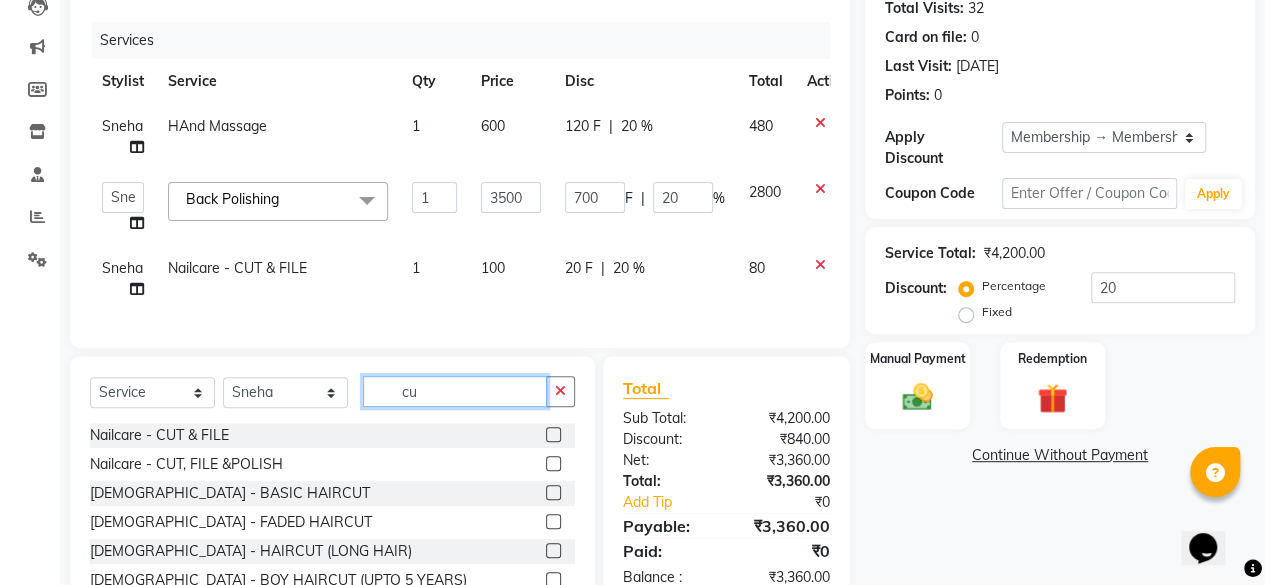 type on "c" 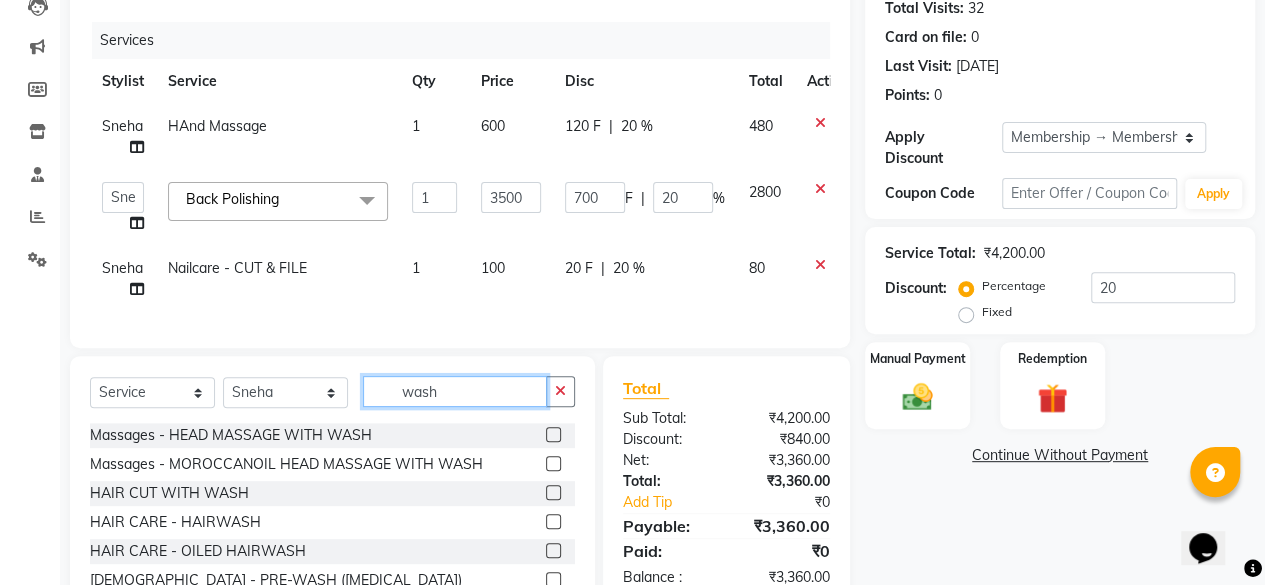 type on "wash" 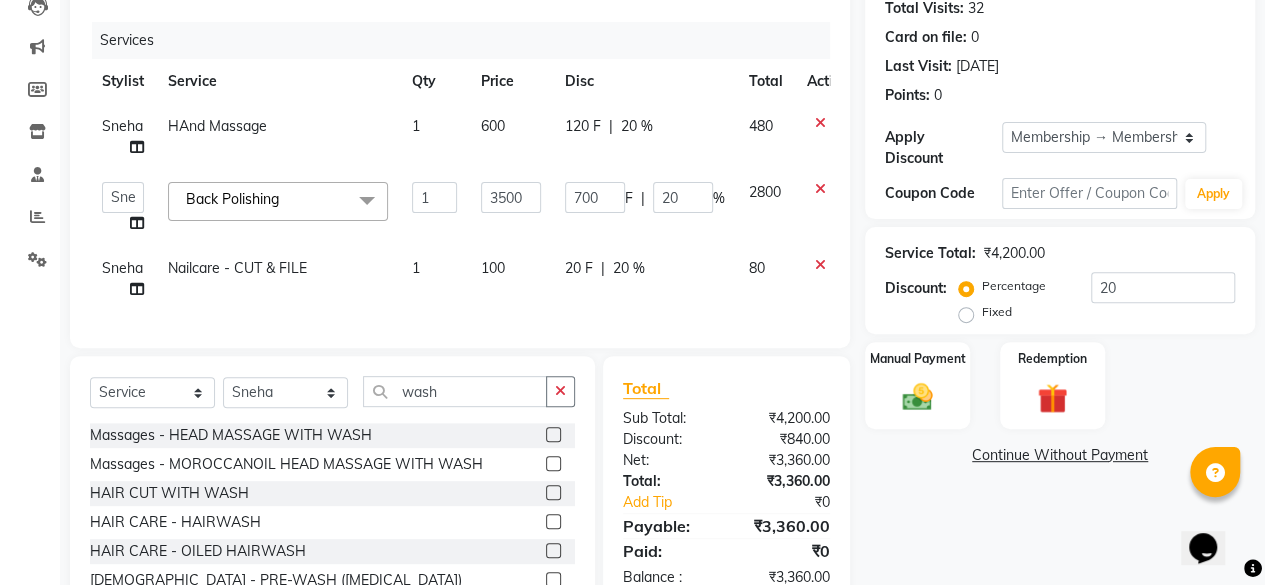 click 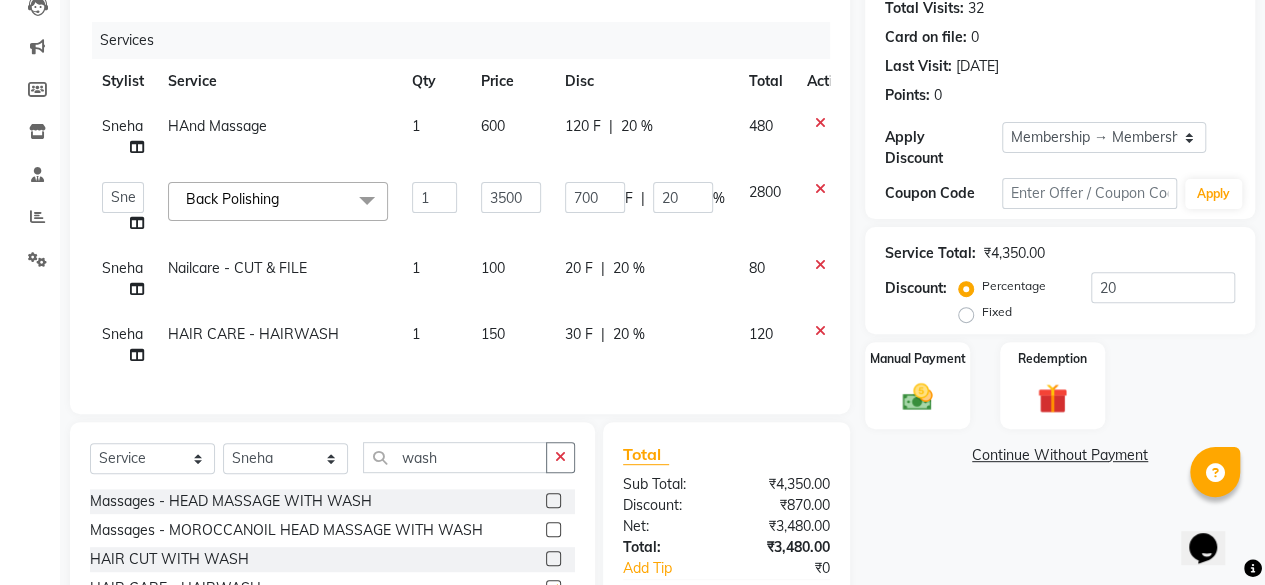 checkbox on "false" 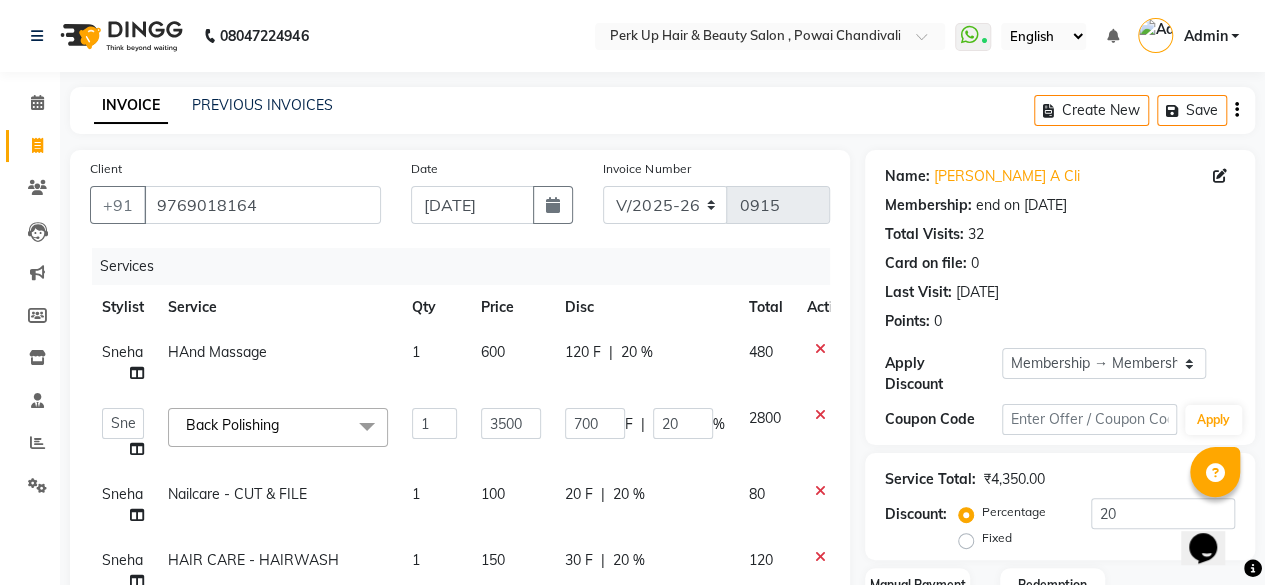 scroll, scrollTop: 402, scrollLeft: 0, axis: vertical 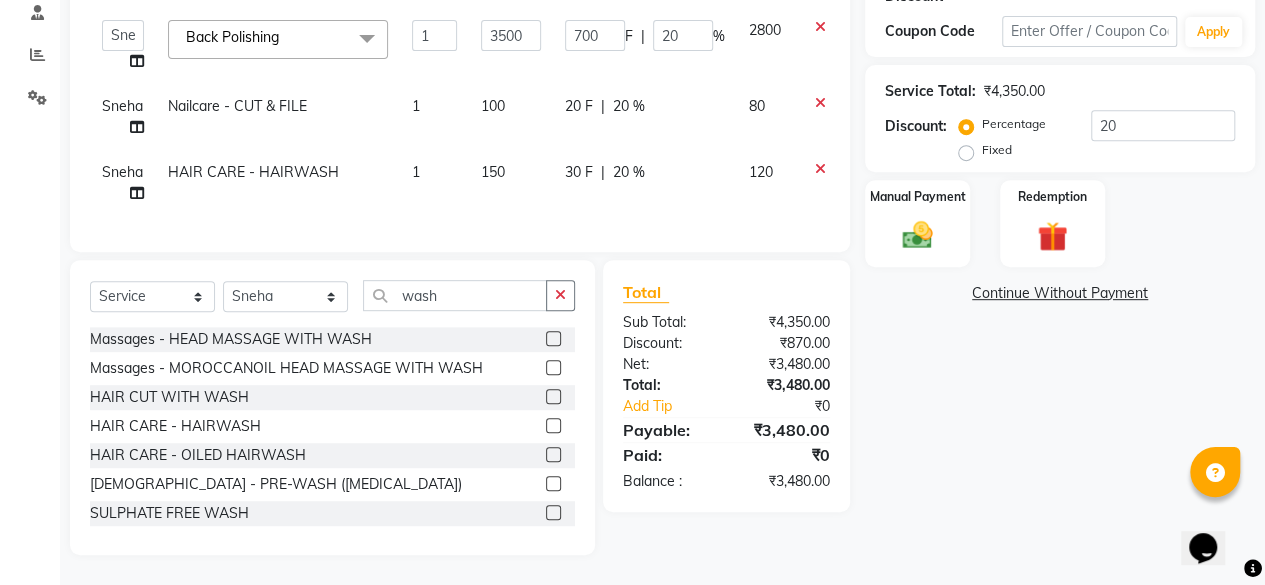 click on "30 F | 20 %" 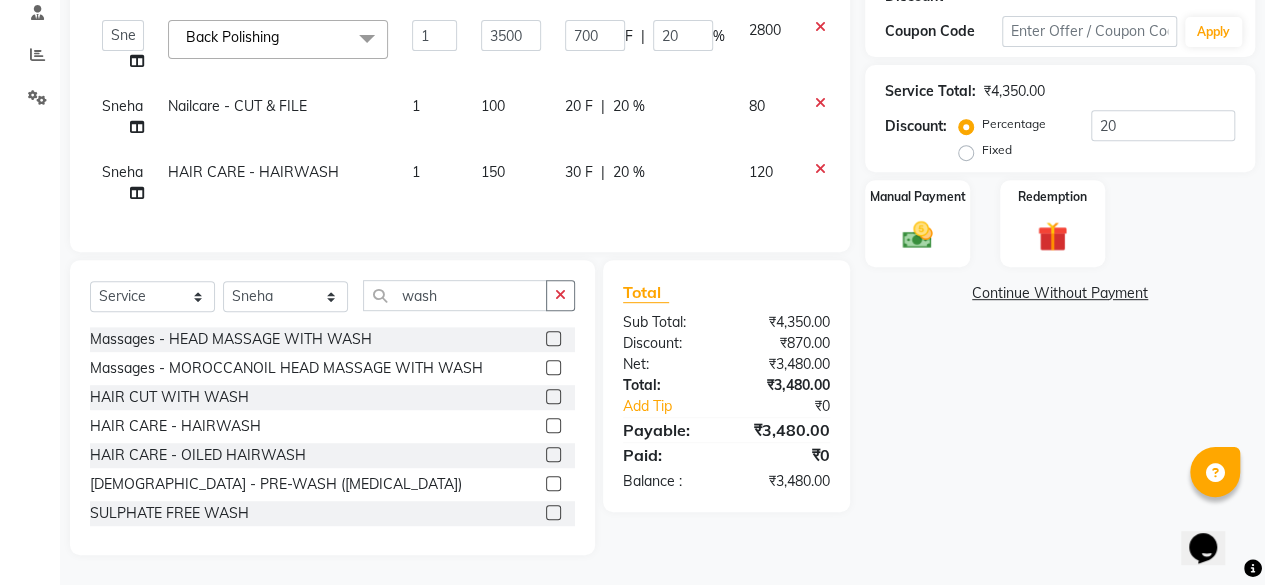 select on "46593" 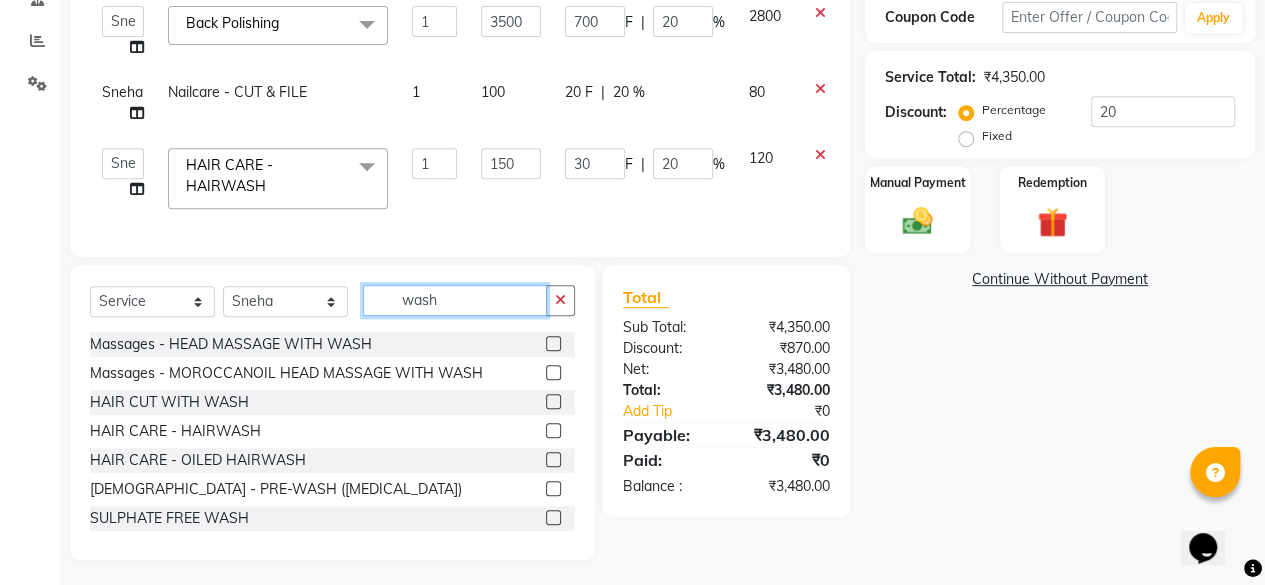 drag, startPoint x: 456, startPoint y: 321, endPoint x: 381, endPoint y: 313, distance: 75.42546 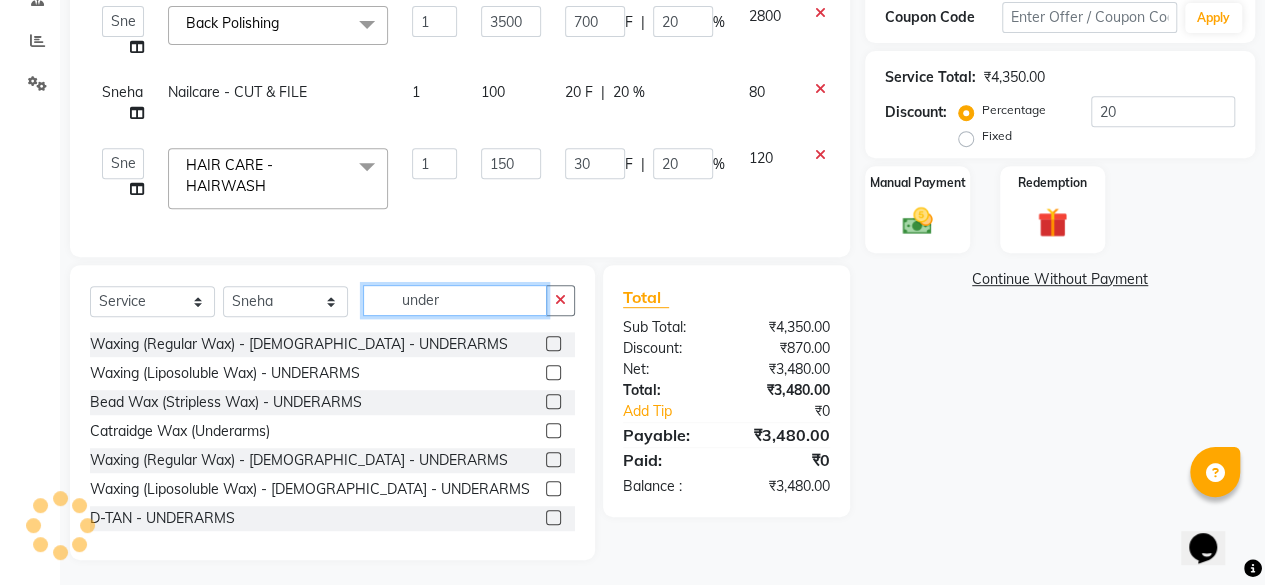 type on "under" 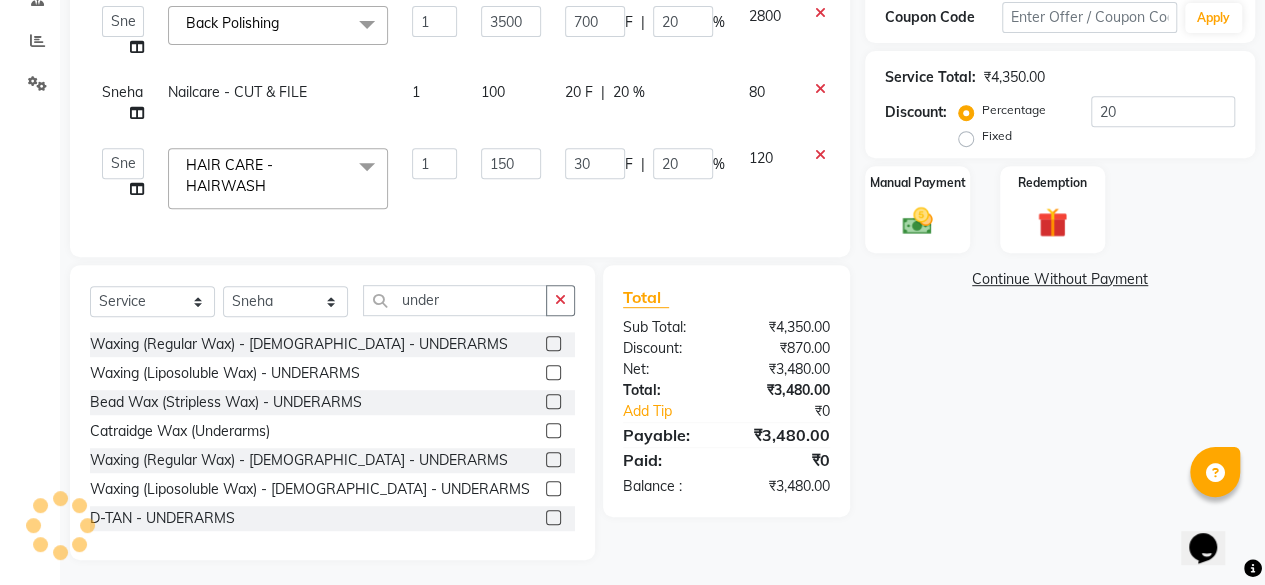 click 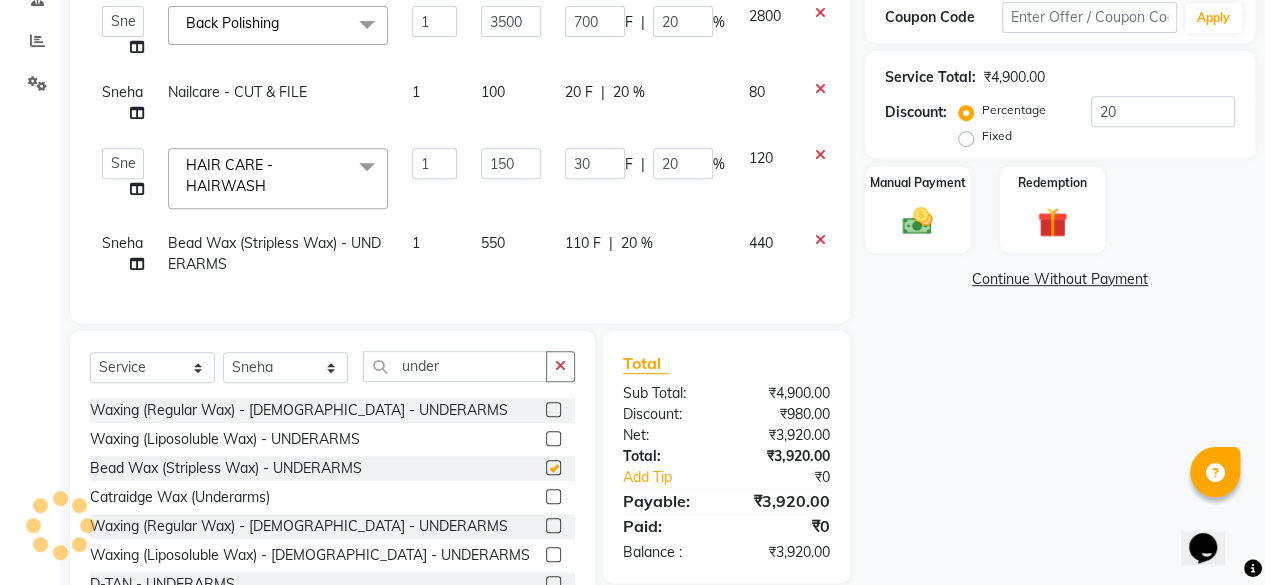 checkbox on "false" 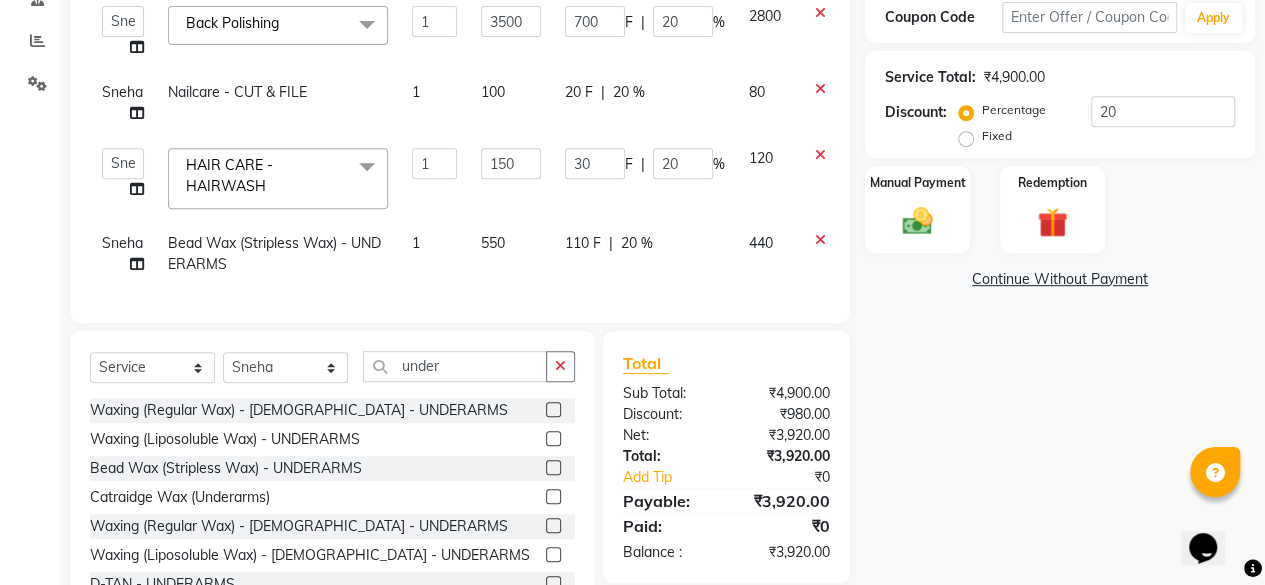 click on "550" 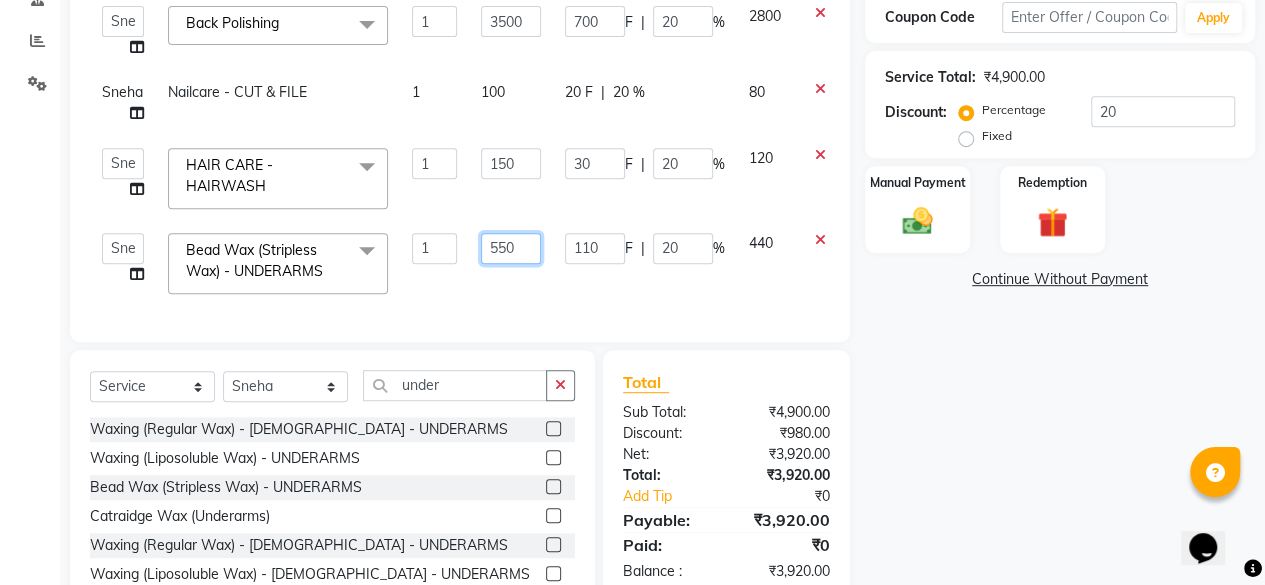 drag, startPoint x: 500, startPoint y: 238, endPoint x: 472, endPoint y: 251, distance: 30.870699 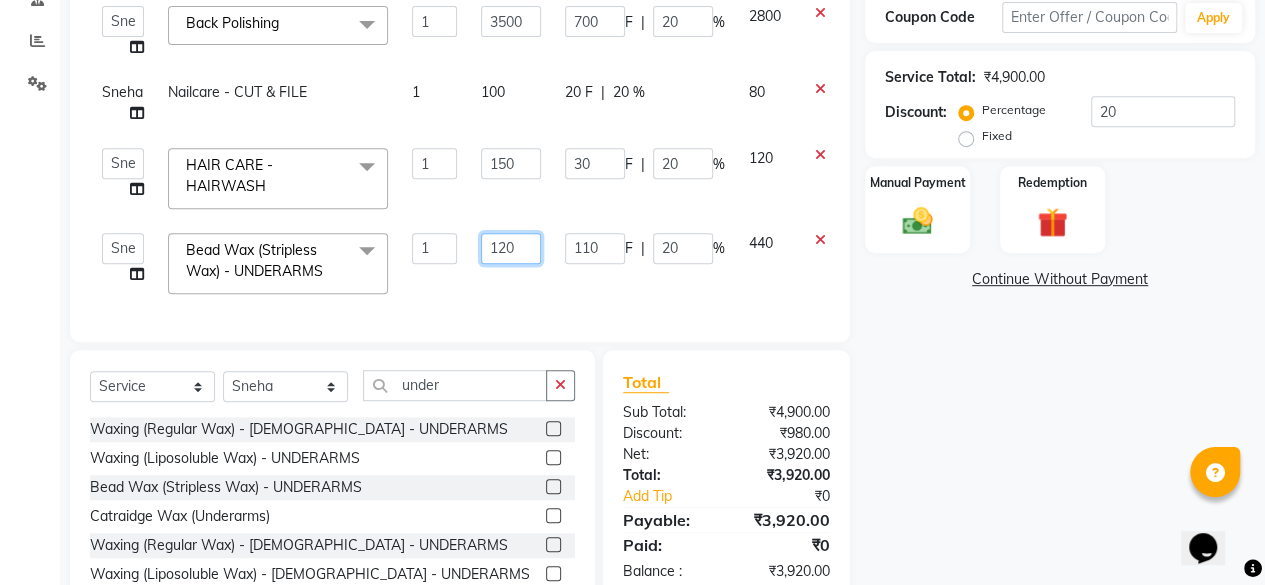 type on "1200" 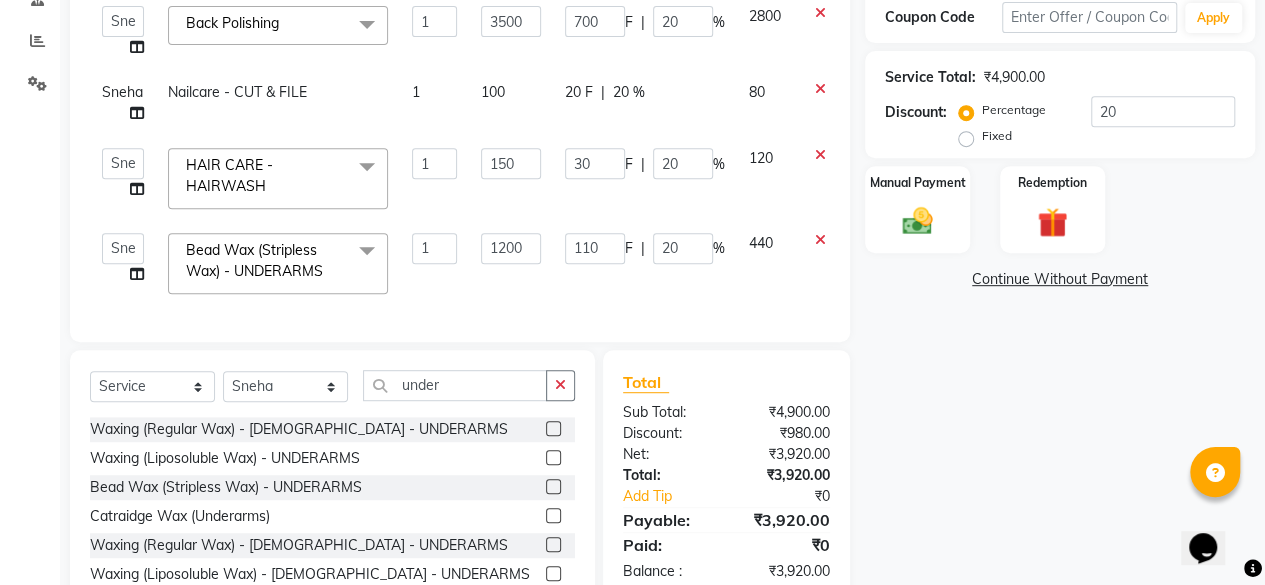 click on "1200" 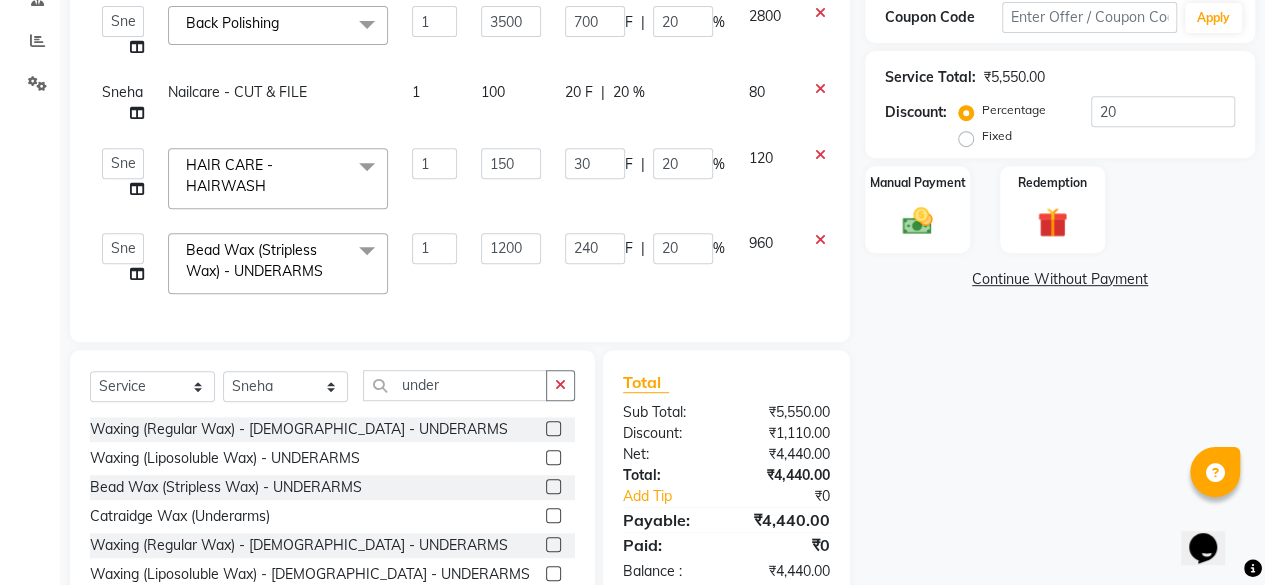 click on "240 F | 20 %" 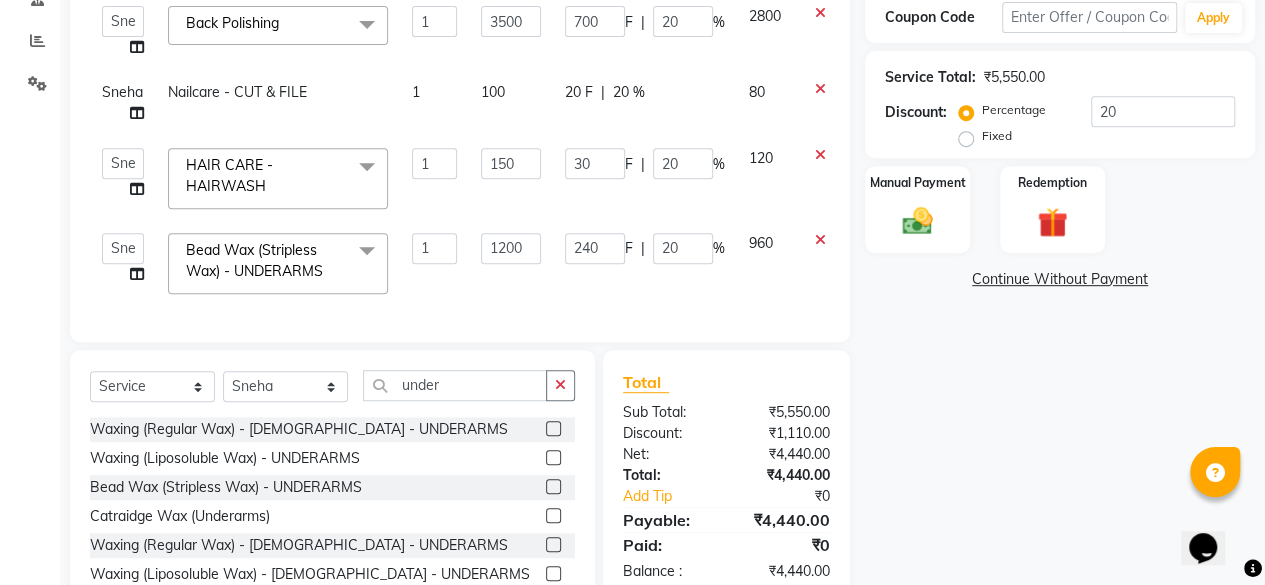 scroll, scrollTop: 504, scrollLeft: 0, axis: vertical 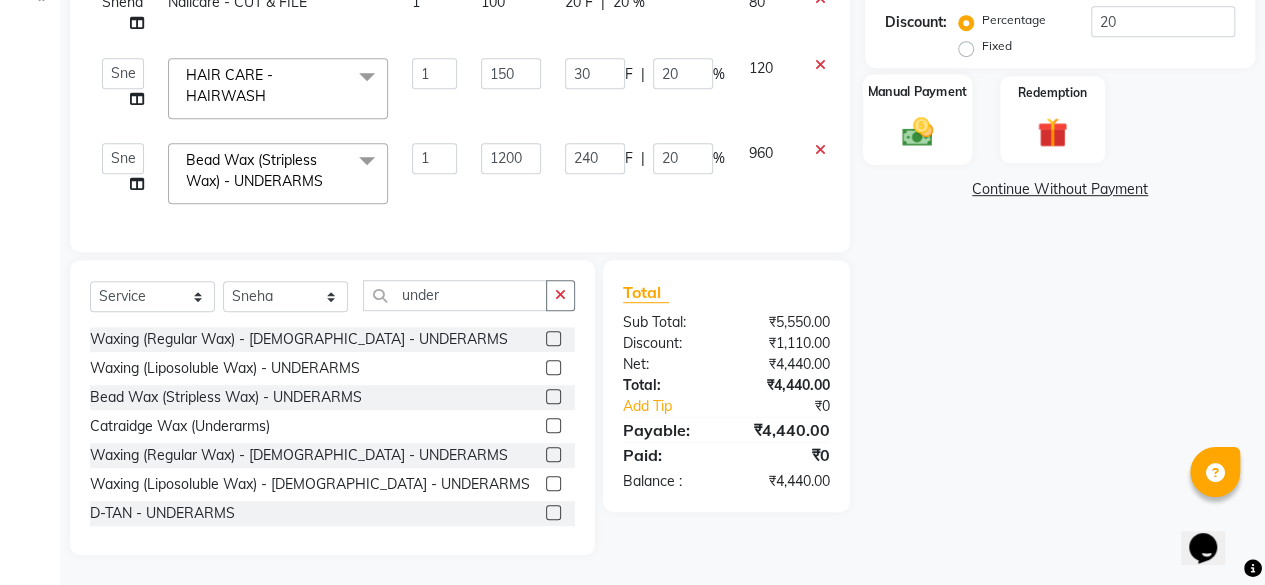 click on "Manual Payment" 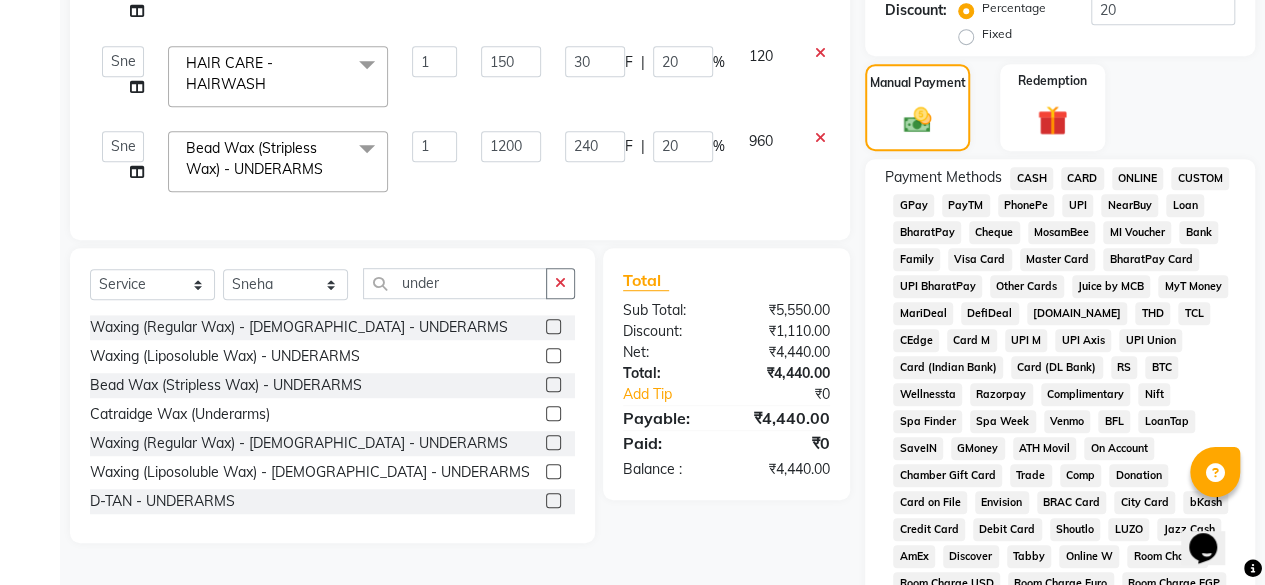 click on "CASH" 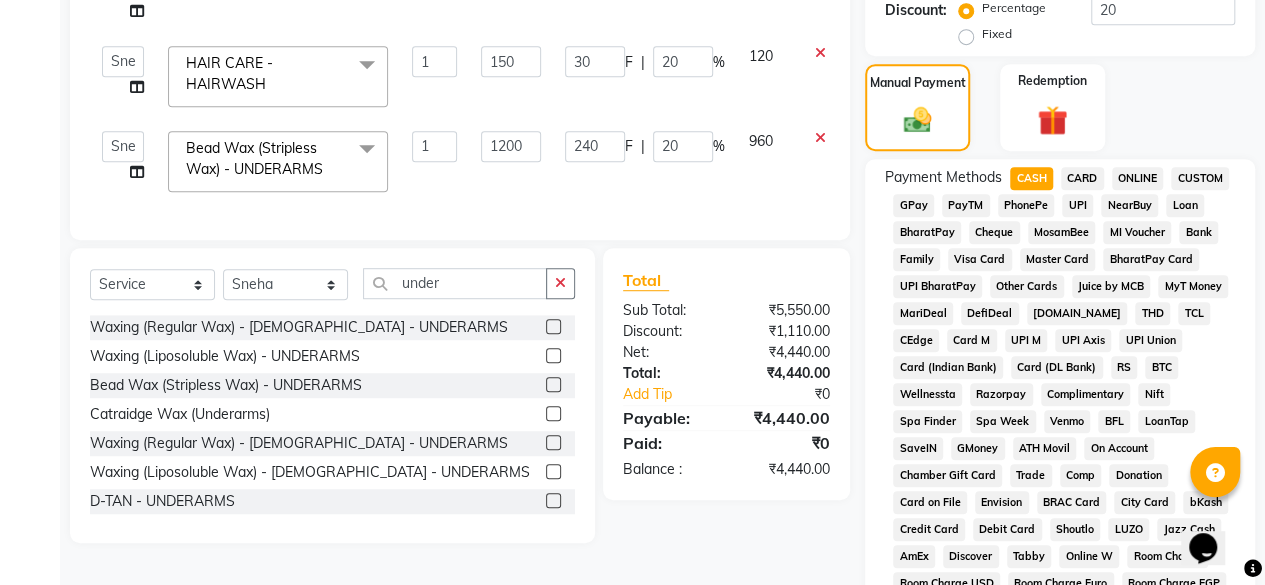scroll, scrollTop: 1016, scrollLeft: 0, axis: vertical 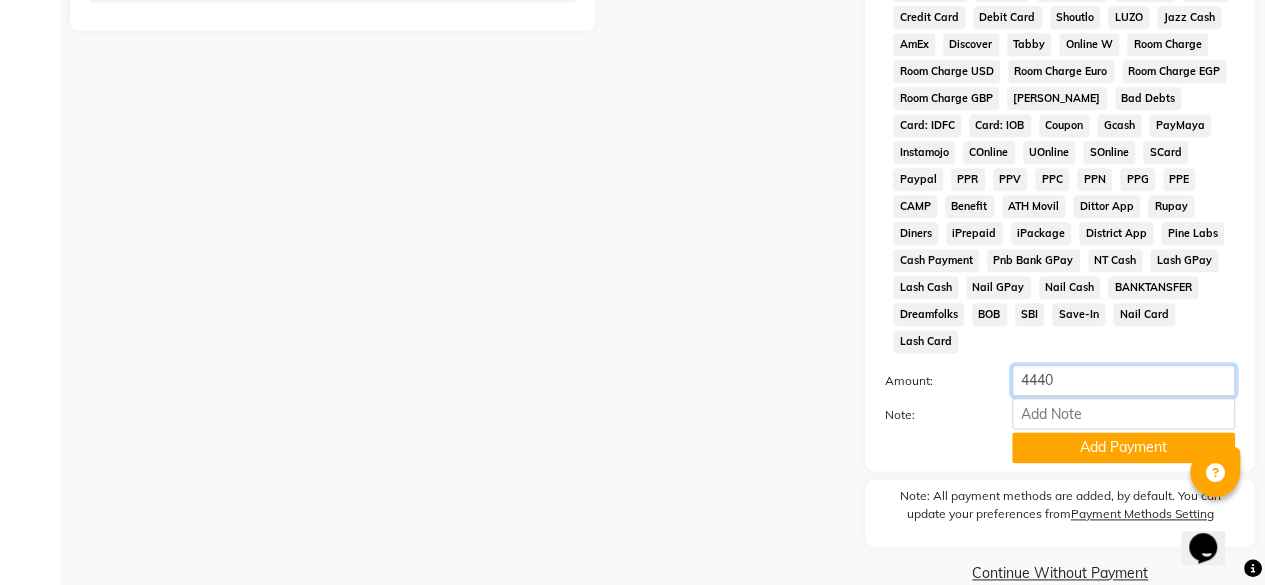 drag, startPoint x: 1098, startPoint y: 365, endPoint x: 959, endPoint y: 343, distance: 140.73024 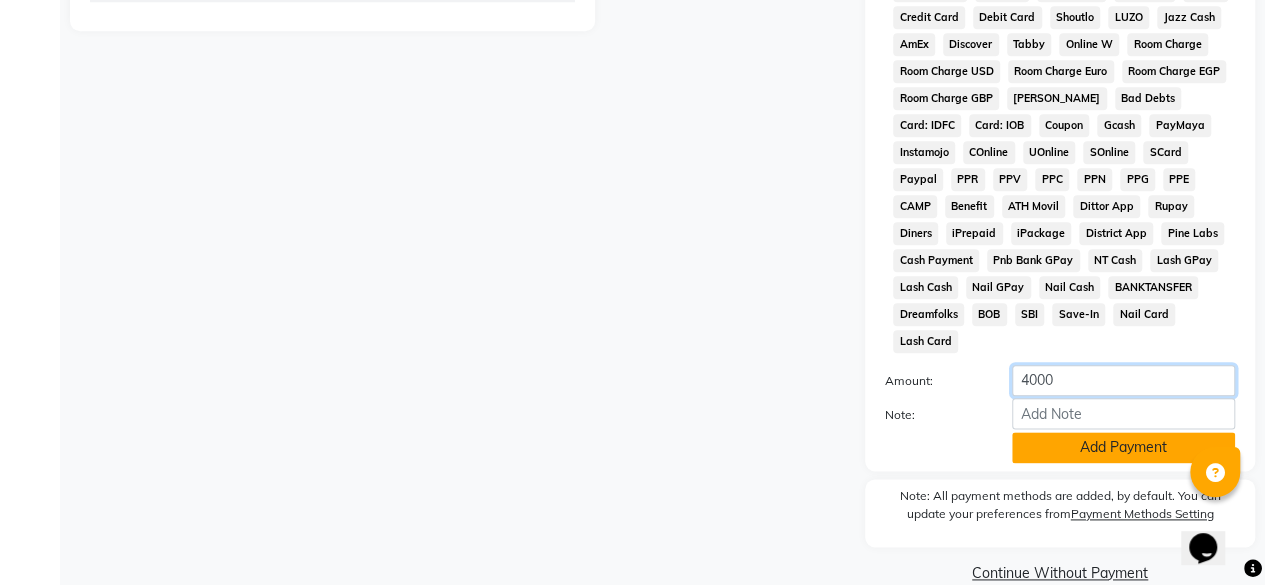 type on "4000" 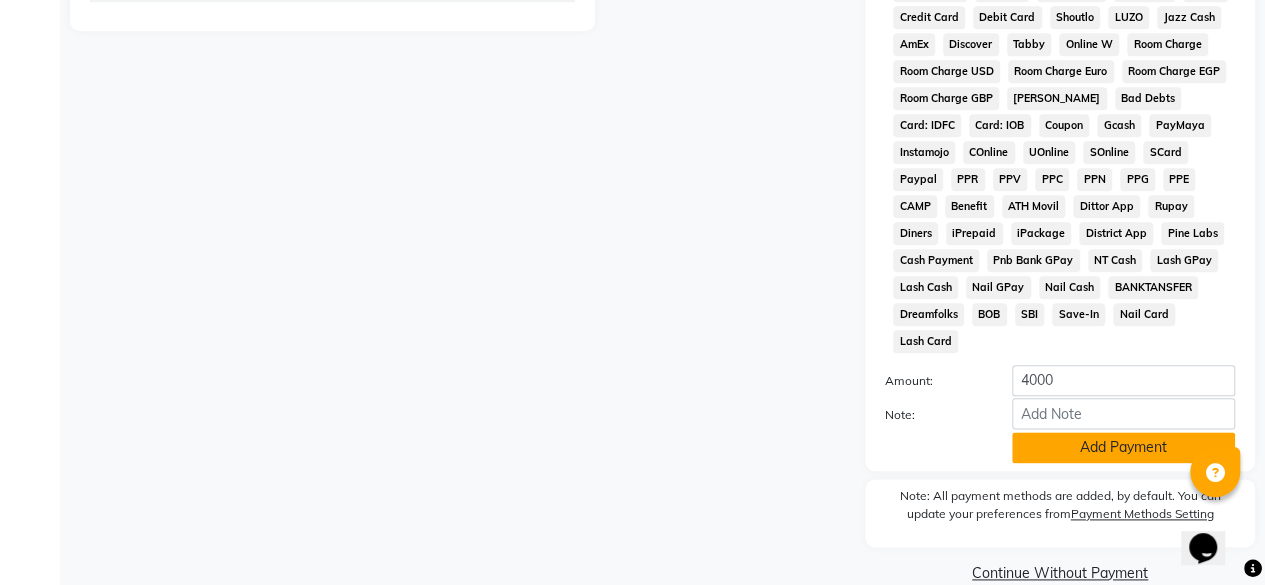 click on "Add Payment" 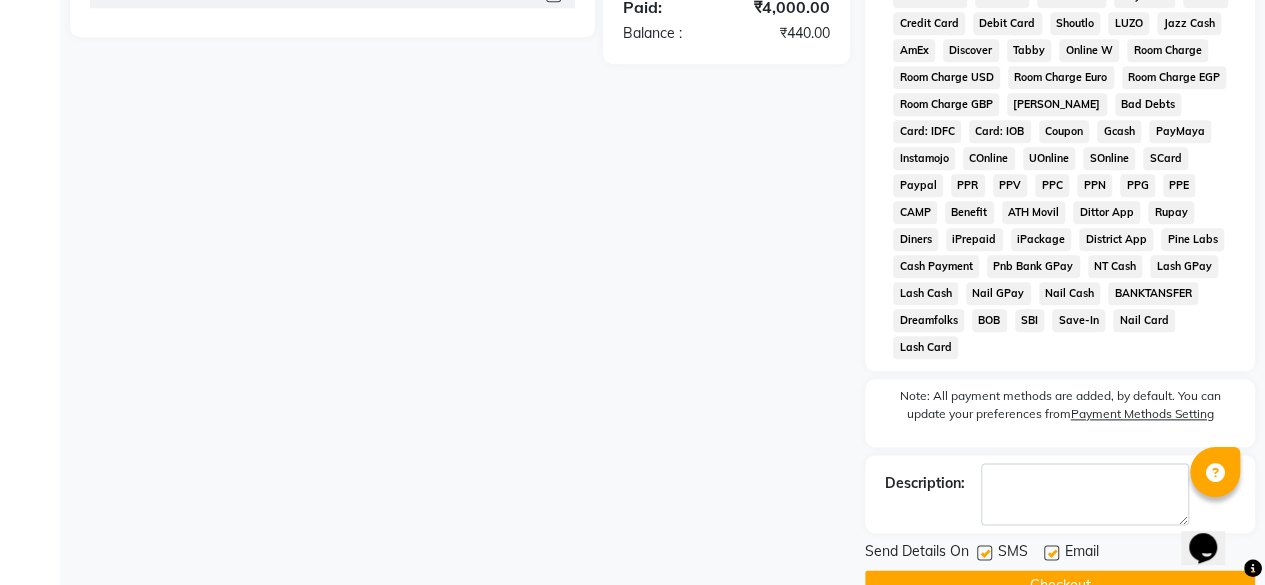 scroll, scrollTop: 553, scrollLeft: 0, axis: vertical 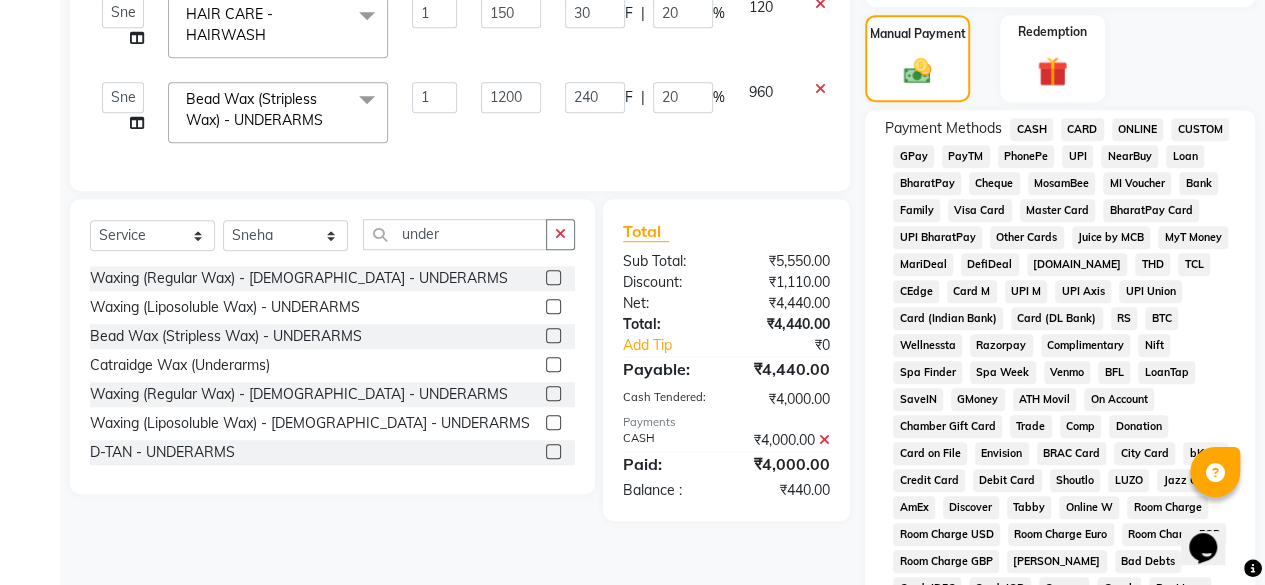 click on "UPI" 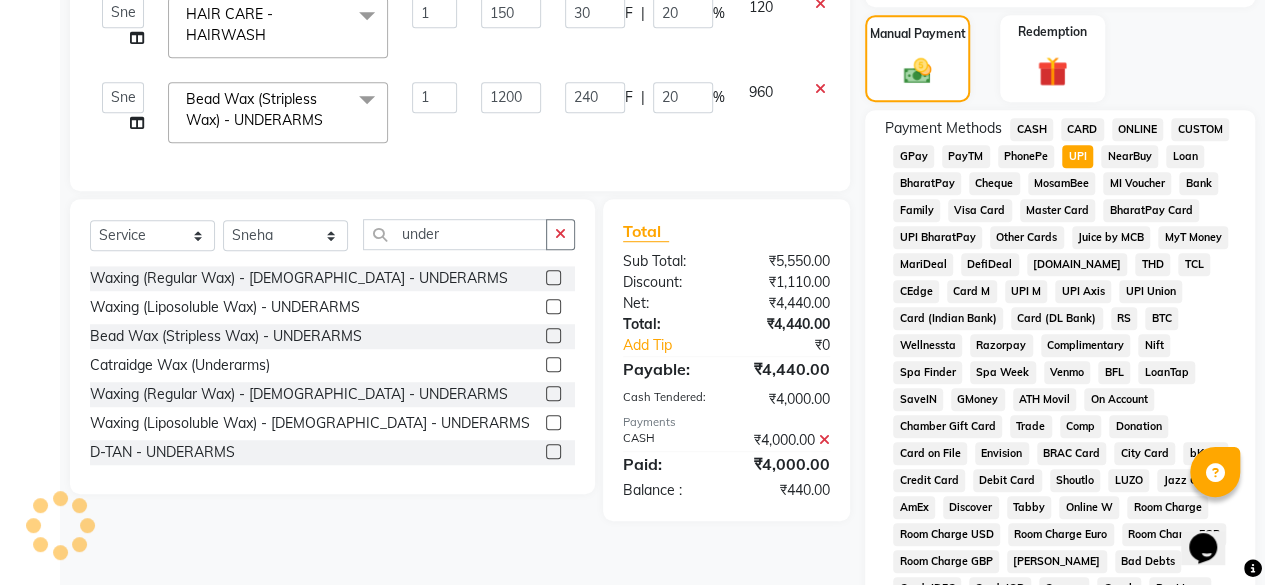 scroll, scrollTop: 1138, scrollLeft: 0, axis: vertical 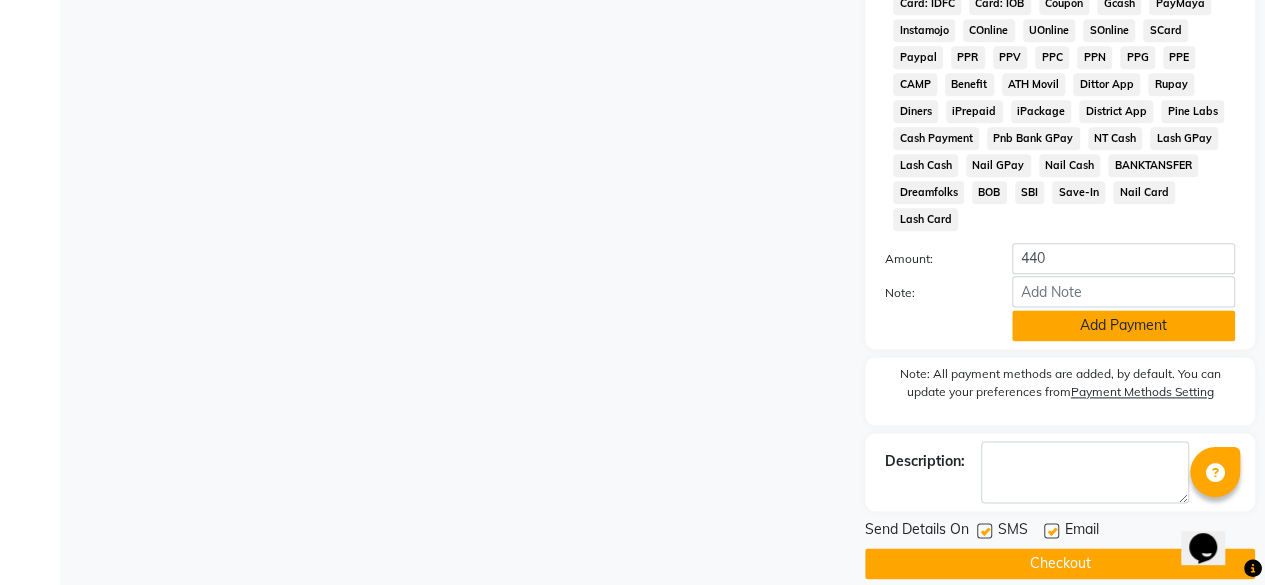 click on "Add Payment" 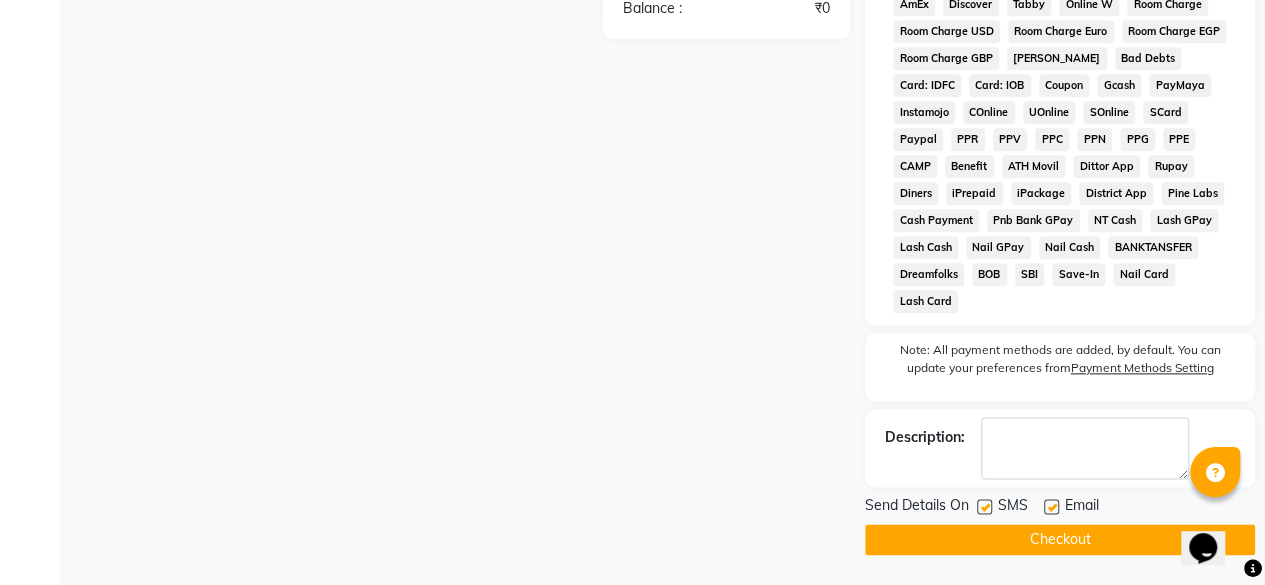 scroll, scrollTop: 1033, scrollLeft: 0, axis: vertical 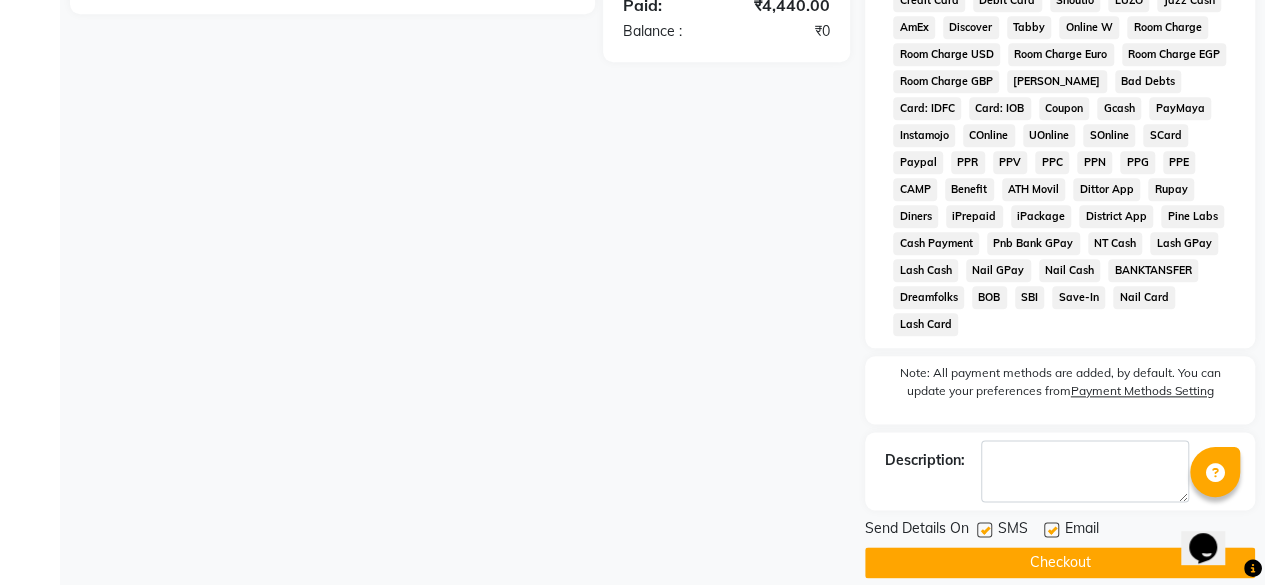 drag, startPoint x: 1049, startPoint y: 505, endPoint x: 997, endPoint y: 497, distance: 52.611786 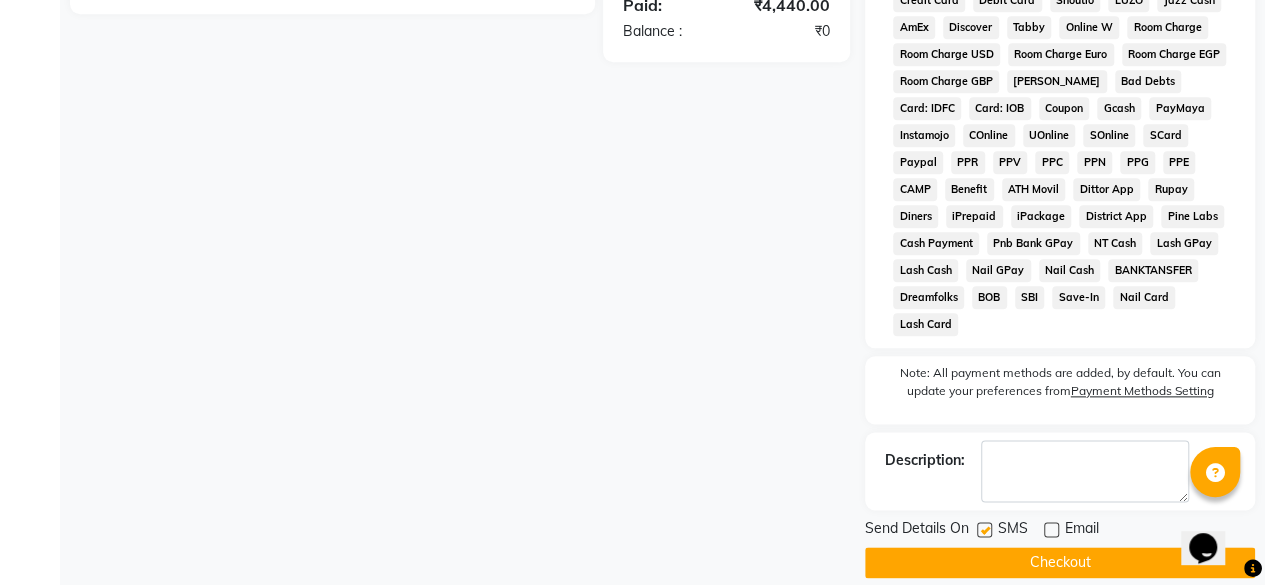 click 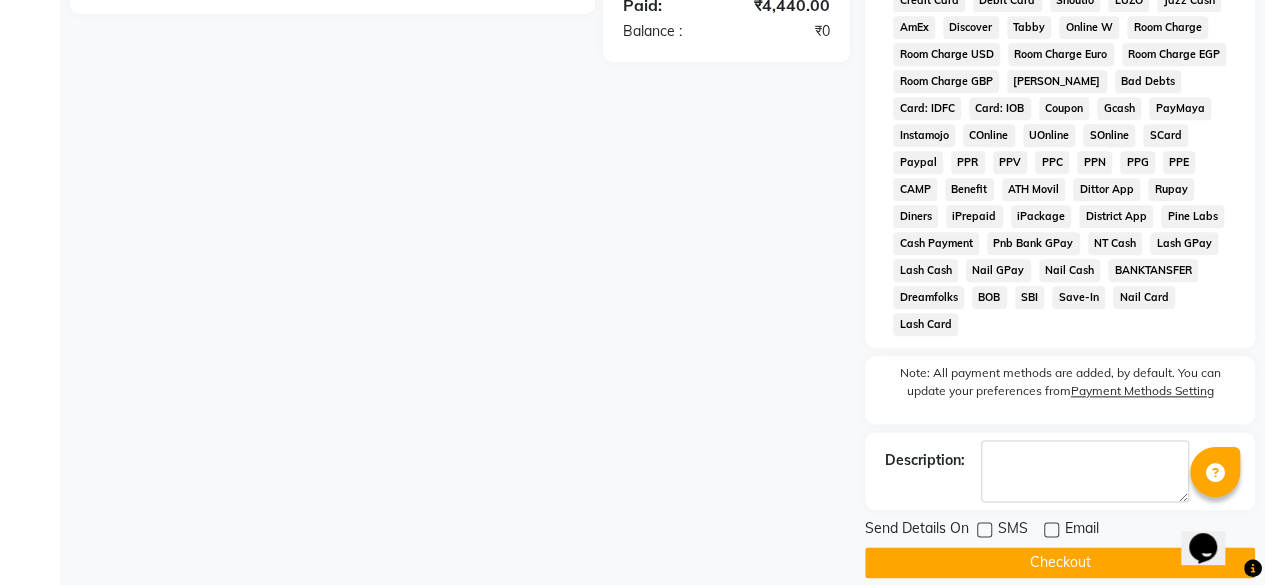 click on "Checkout" 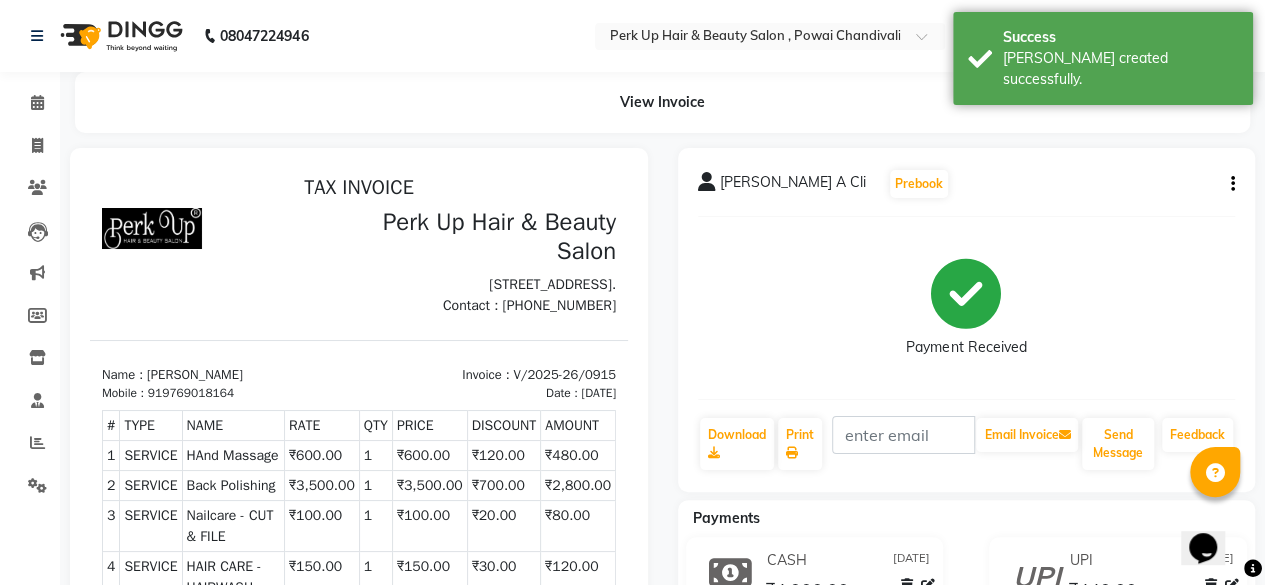 scroll, scrollTop: 0, scrollLeft: 0, axis: both 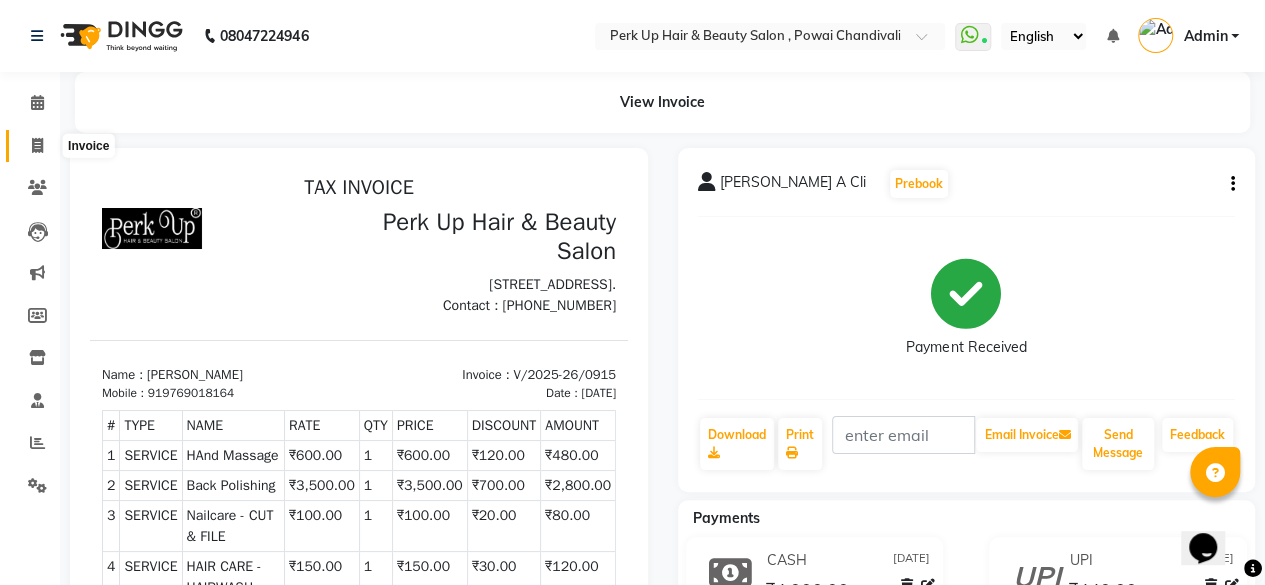click 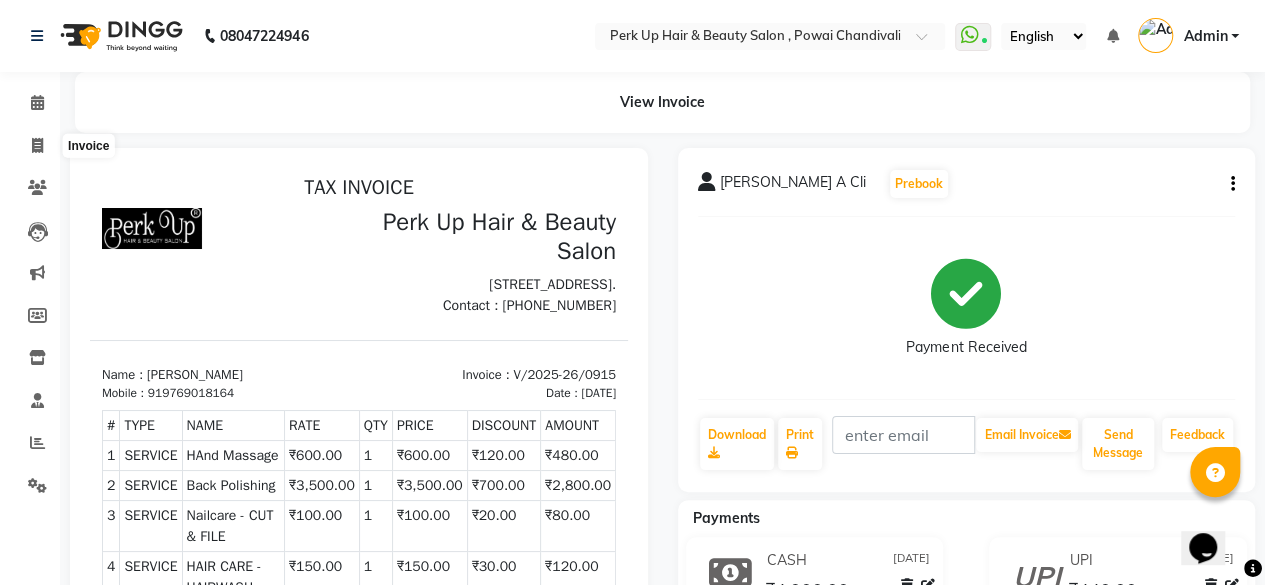 select on "5131" 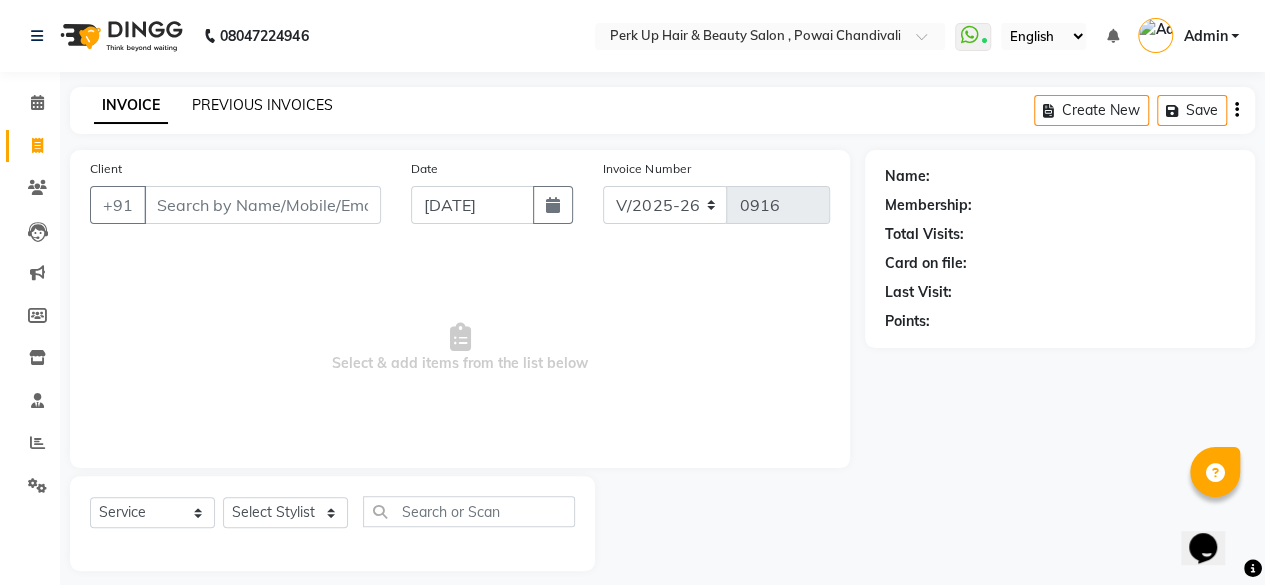 scroll, scrollTop: 15, scrollLeft: 0, axis: vertical 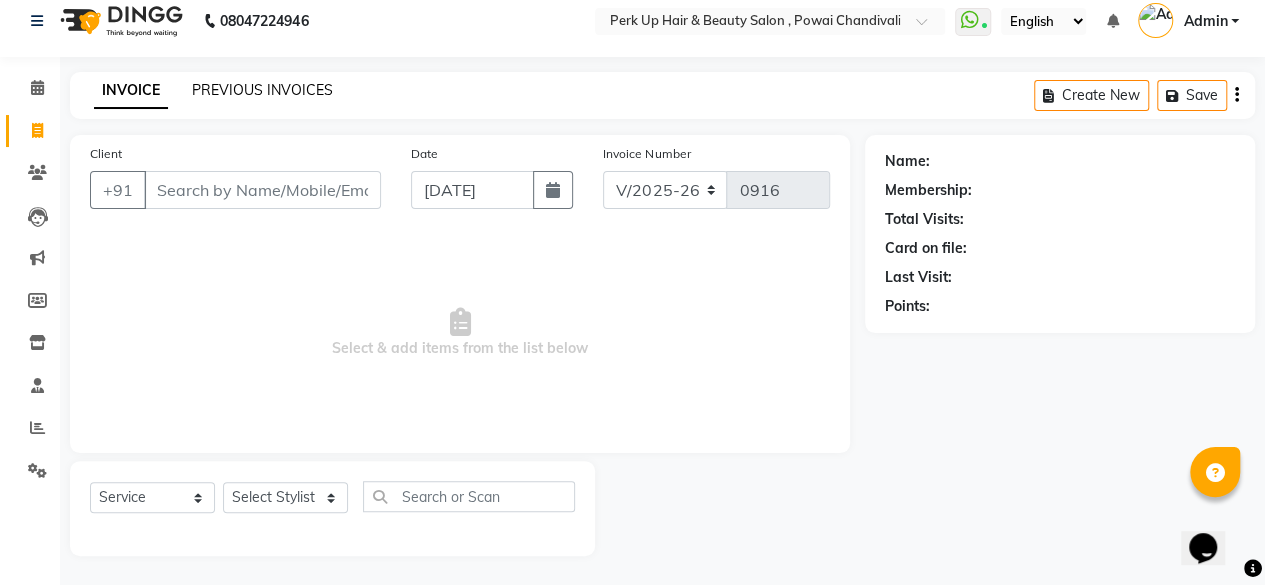 click on "PREVIOUS INVOICES" 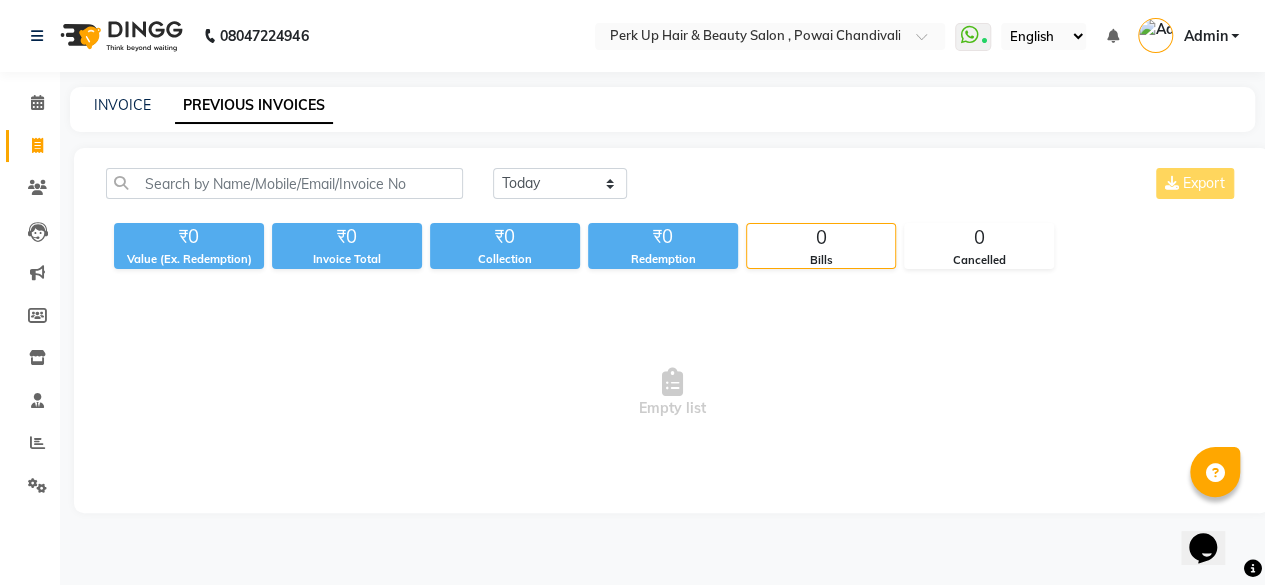 scroll, scrollTop: 0, scrollLeft: 0, axis: both 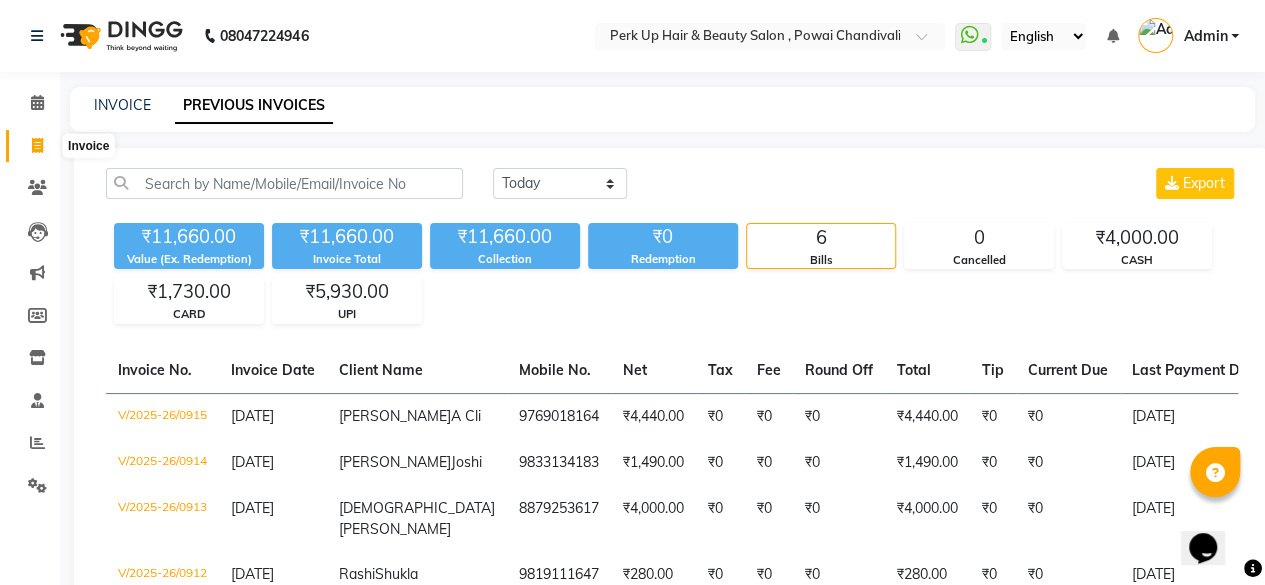 click 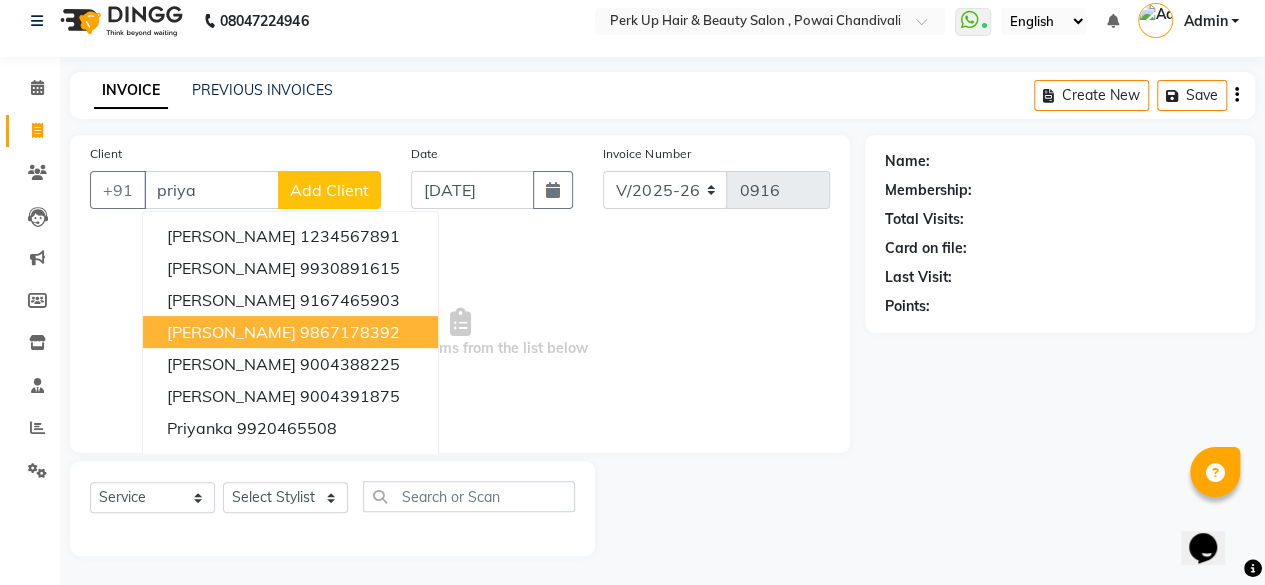 scroll, scrollTop: 0, scrollLeft: 0, axis: both 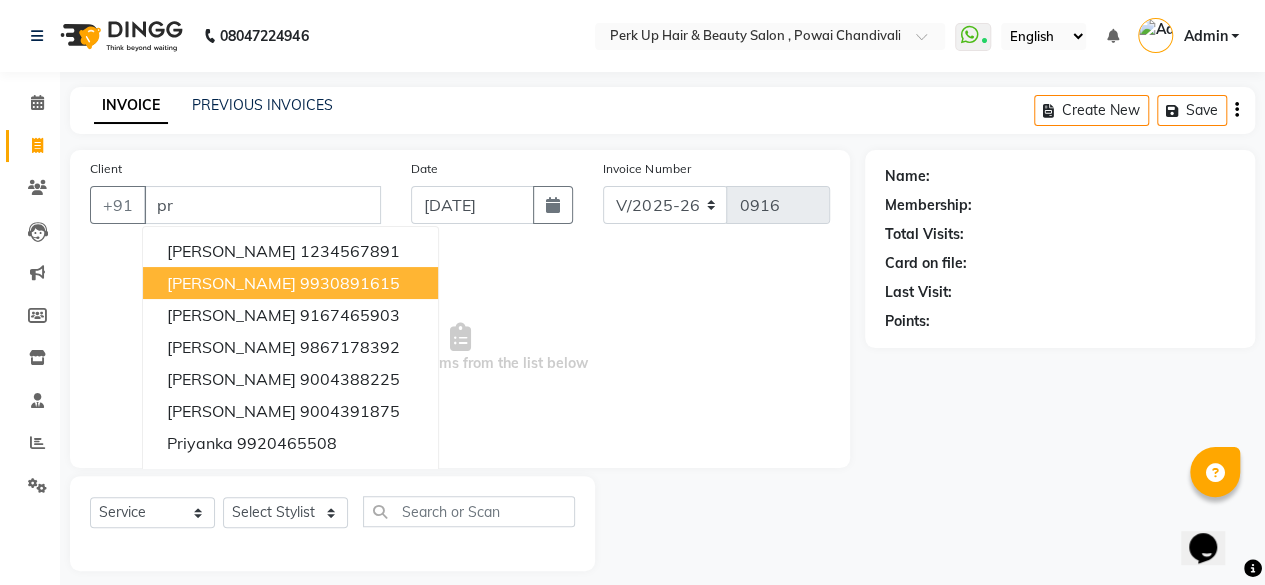 type on "p" 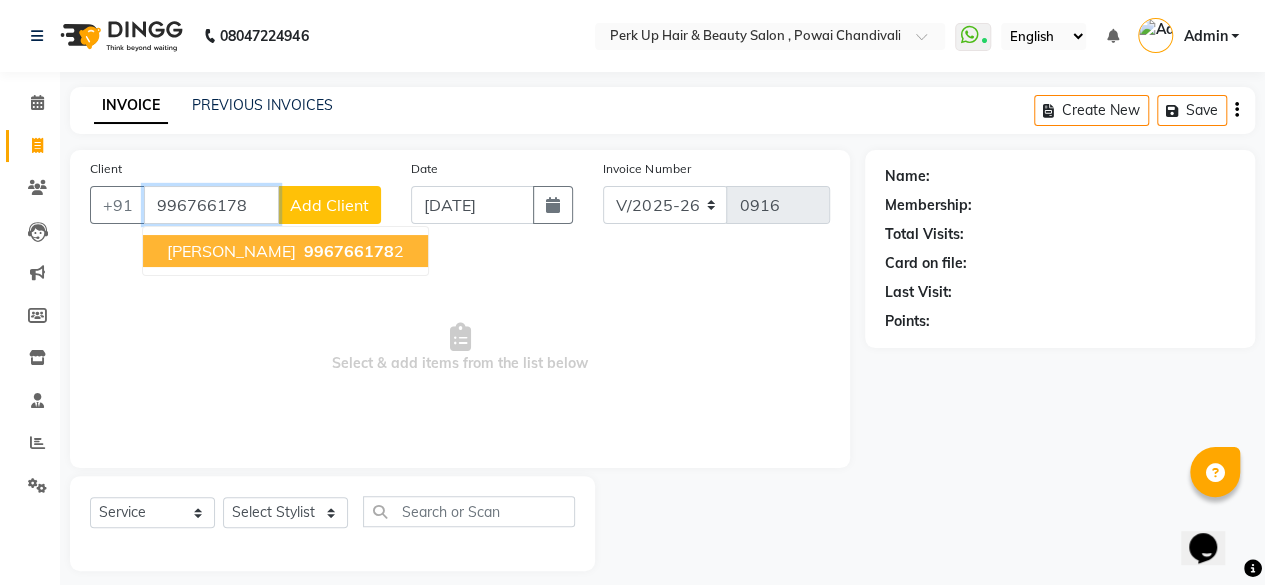 drag, startPoint x: 270, startPoint y: 243, endPoint x: 964, endPoint y: 484, distance: 734.65436 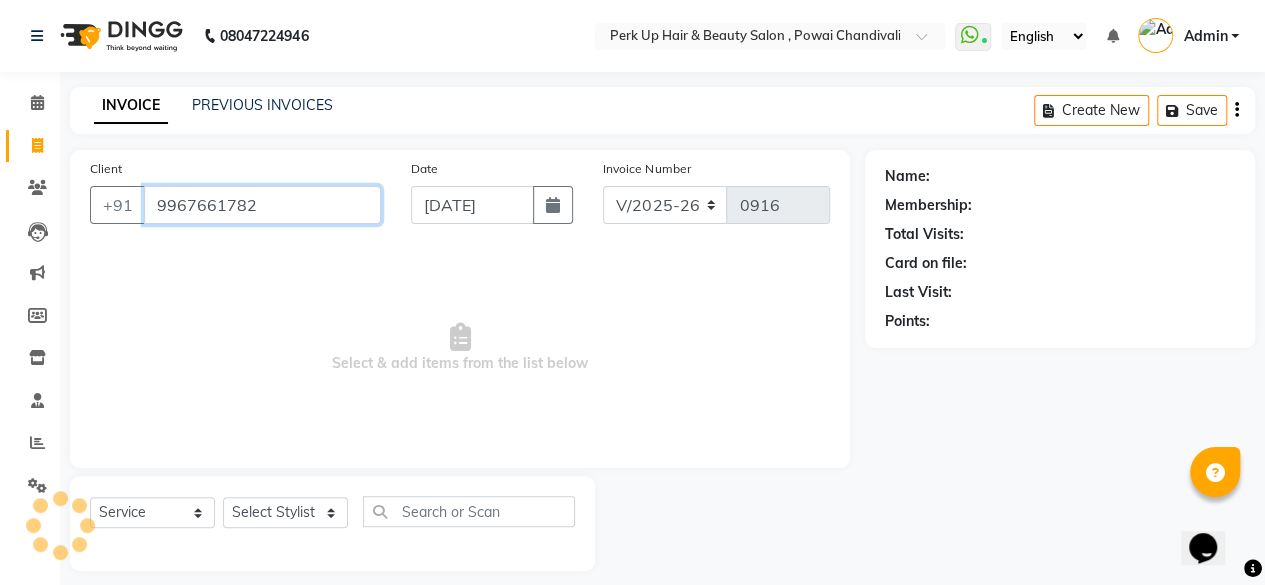 type on "9967661782" 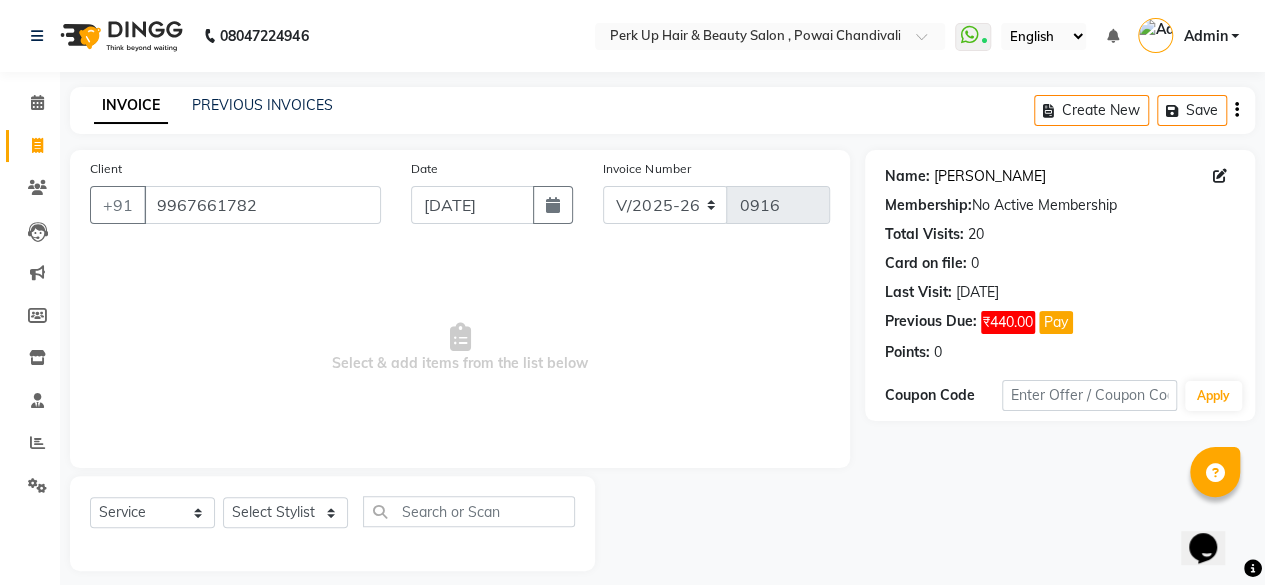 click on "[PERSON_NAME]" 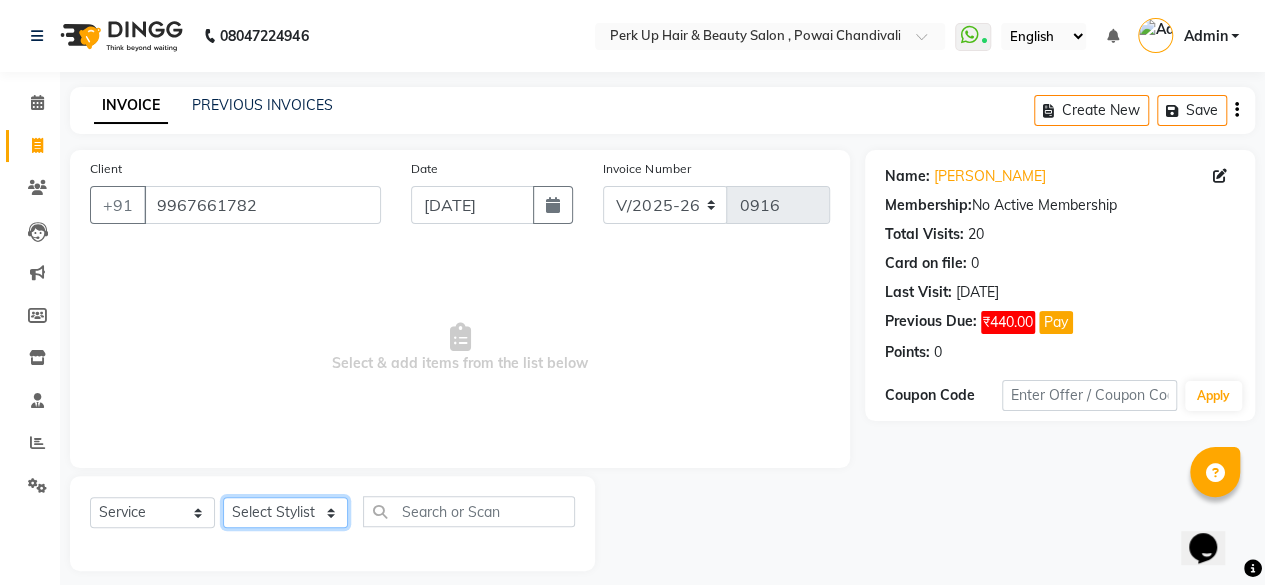 drag, startPoint x: 254, startPoint y: 518, endPoint x: 262, endPoint y: 498, distance: 21.540659 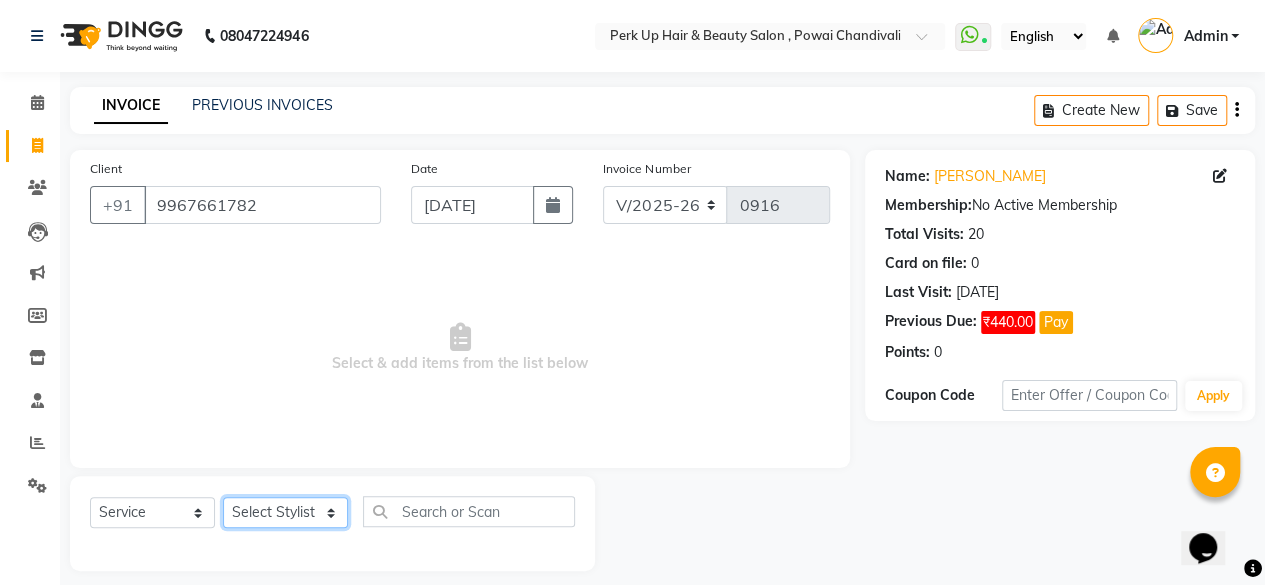 select on "48932" 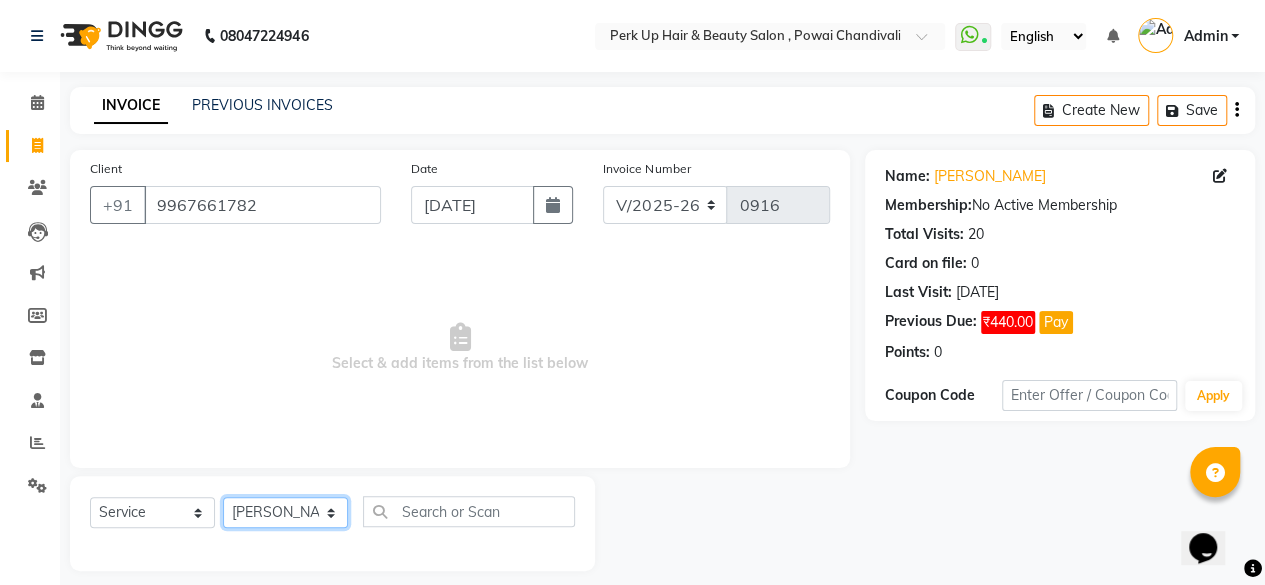 click on "Select Stylist [PERSON_NAME] danish [PERSON_NAME] [PERSON_NAME]		 [PERSON_NAME] [PERSON_NAME]			 Raju [PERSON_NAME]			 [PERSON_NAME]			 [PERSON_NAME] [PERSON_NAME] [PERSON_NAME] Seja [PERSON_NAME] Shaves [PERSON_NAME]" 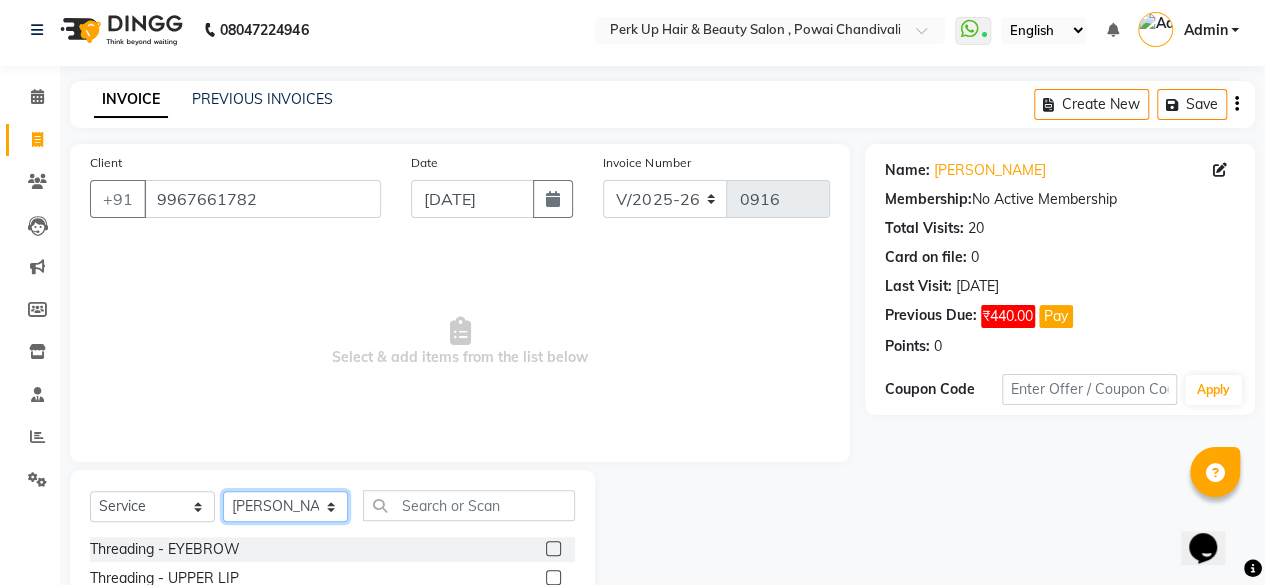 scroll, scrollTop: 215, scrollLeft: 0, axis: vertical 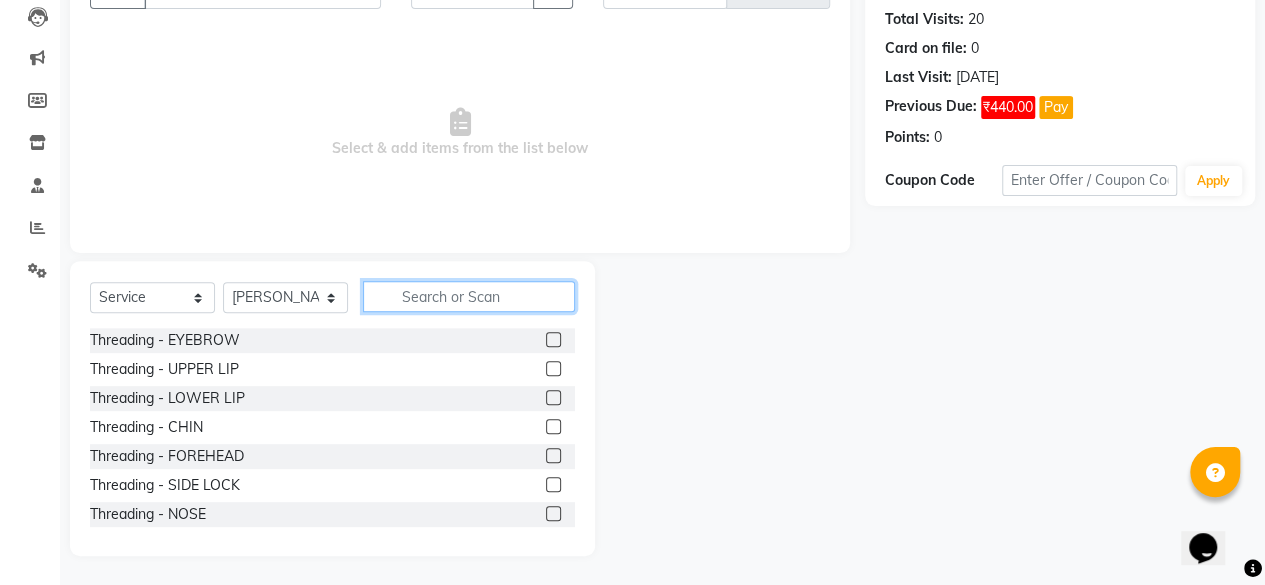 click 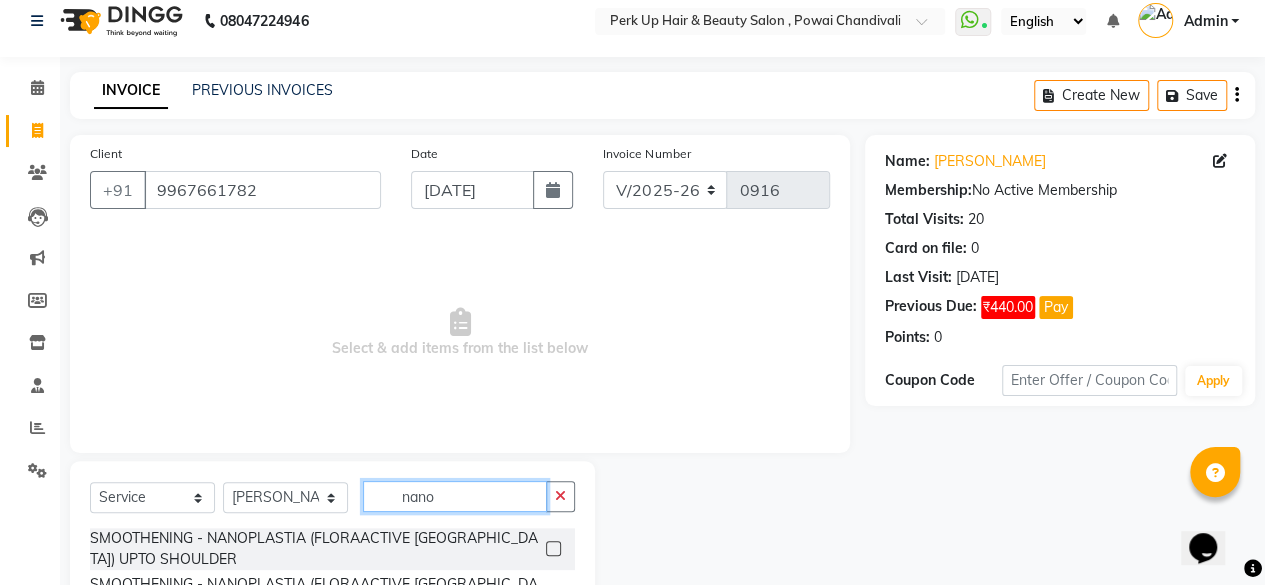 scroll, scrollTop: 215, scrollLeft: 0, axis: vertical 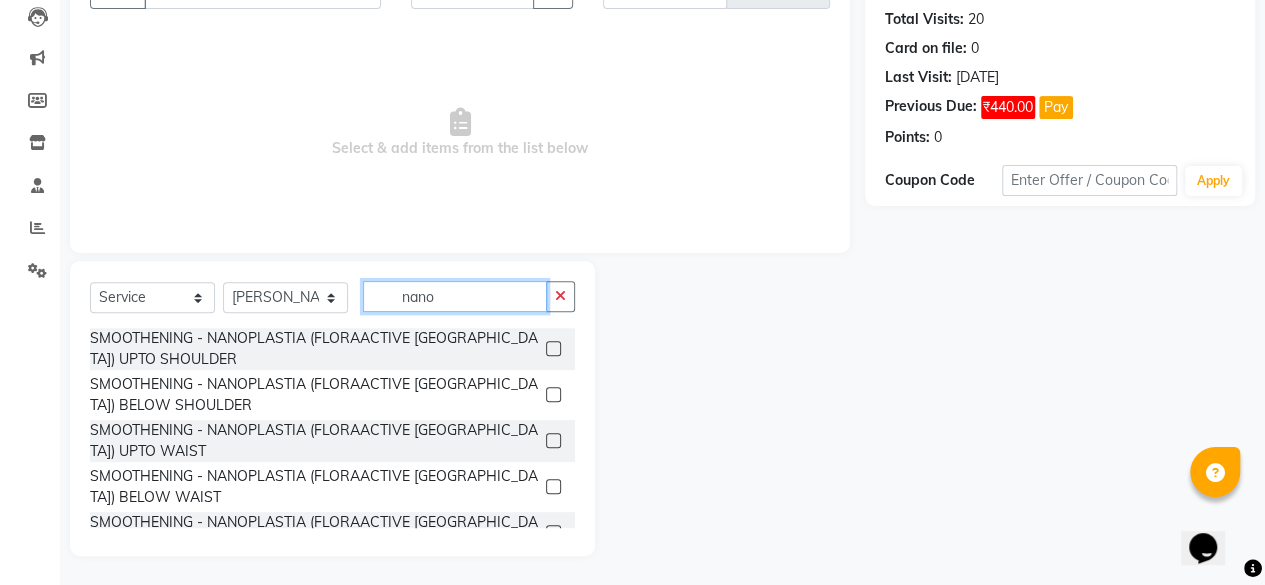type on "nano" 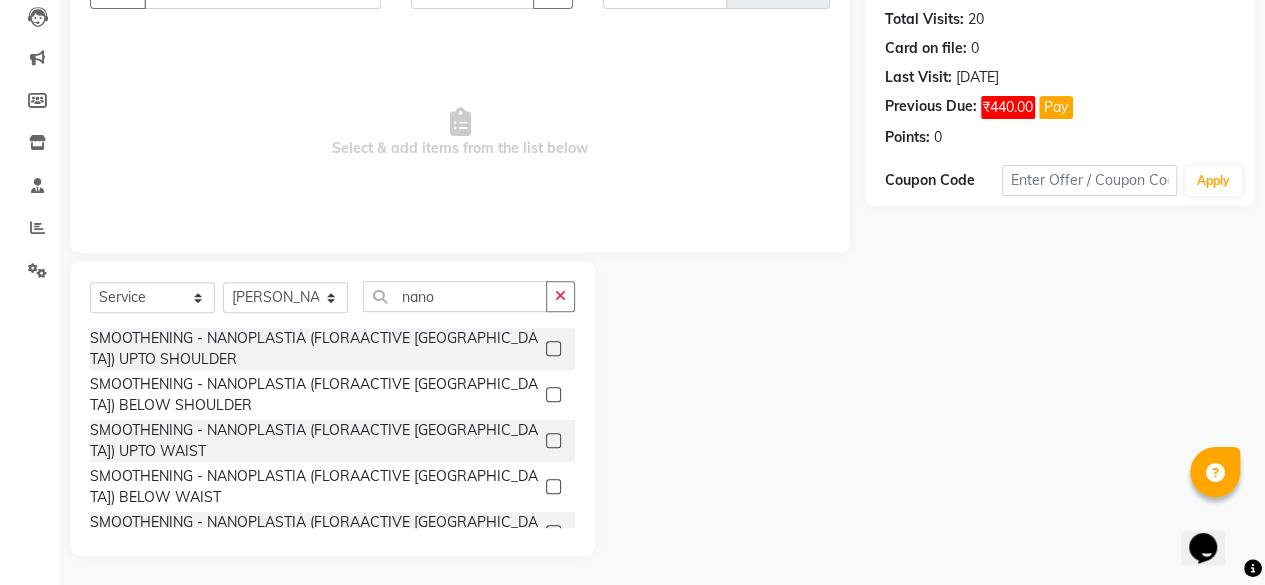 click 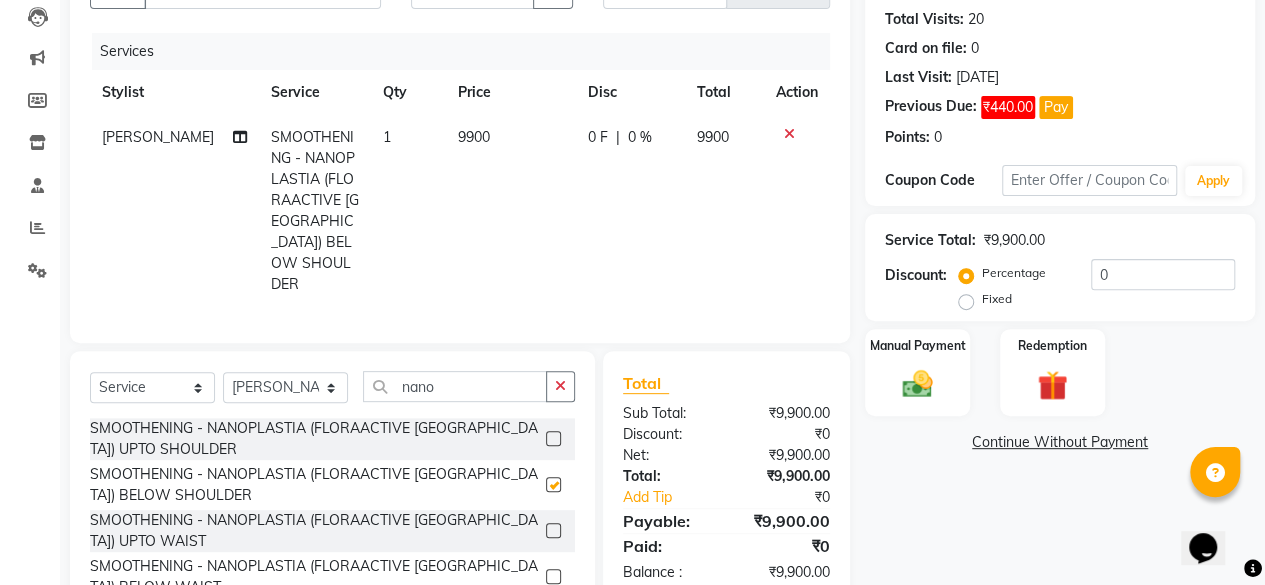 checkbox on "false" 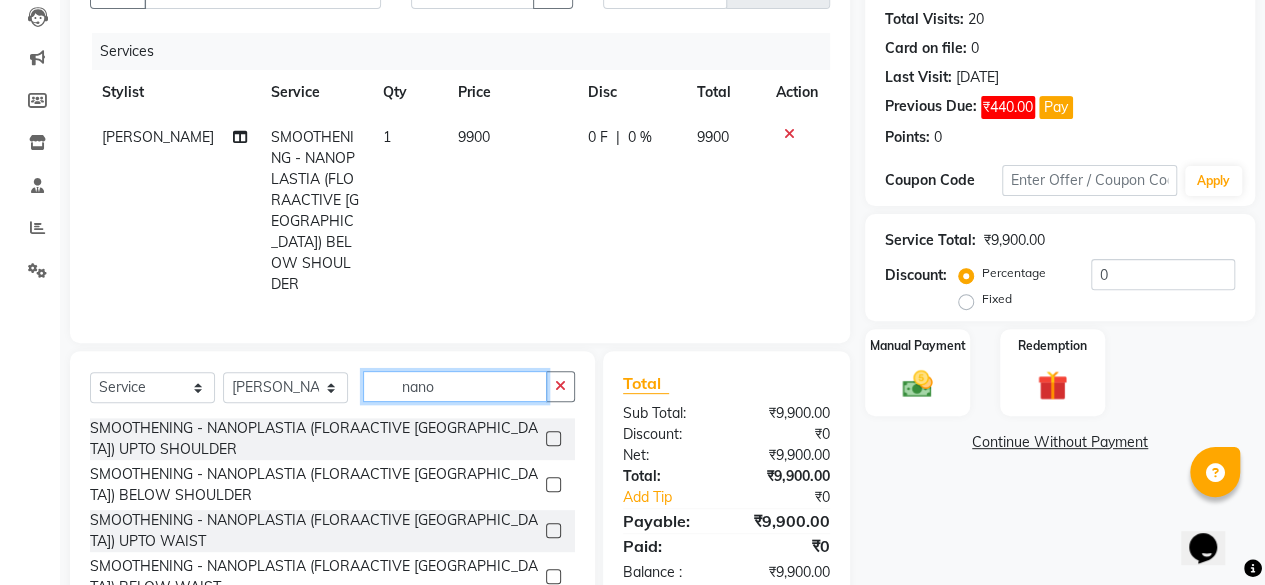 click on "nano" 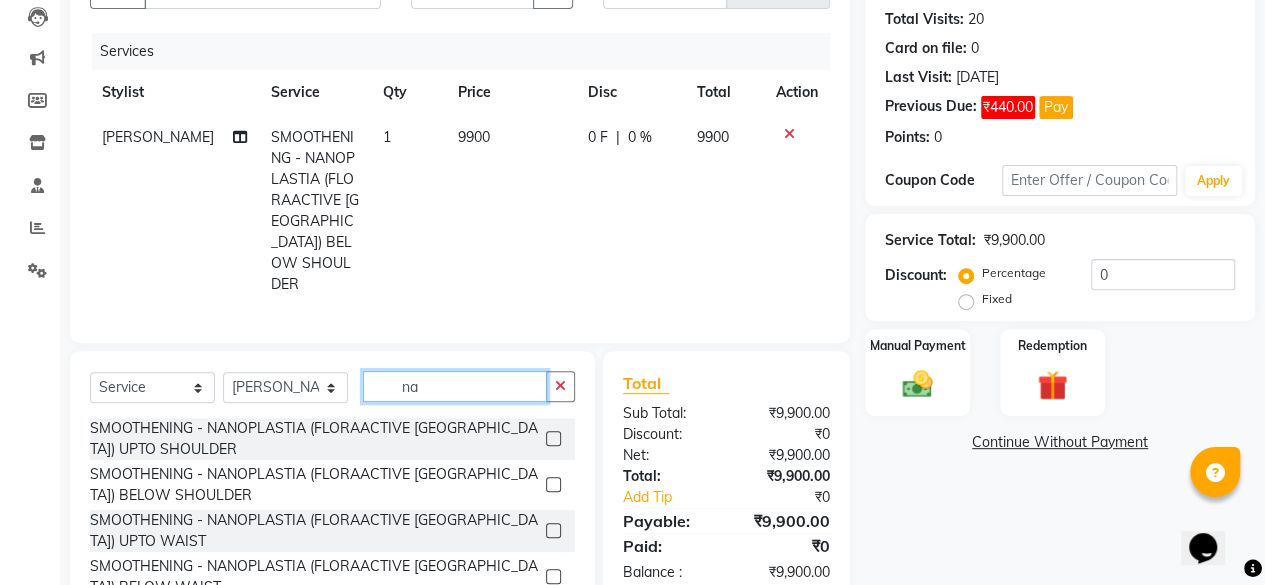 type on "n" 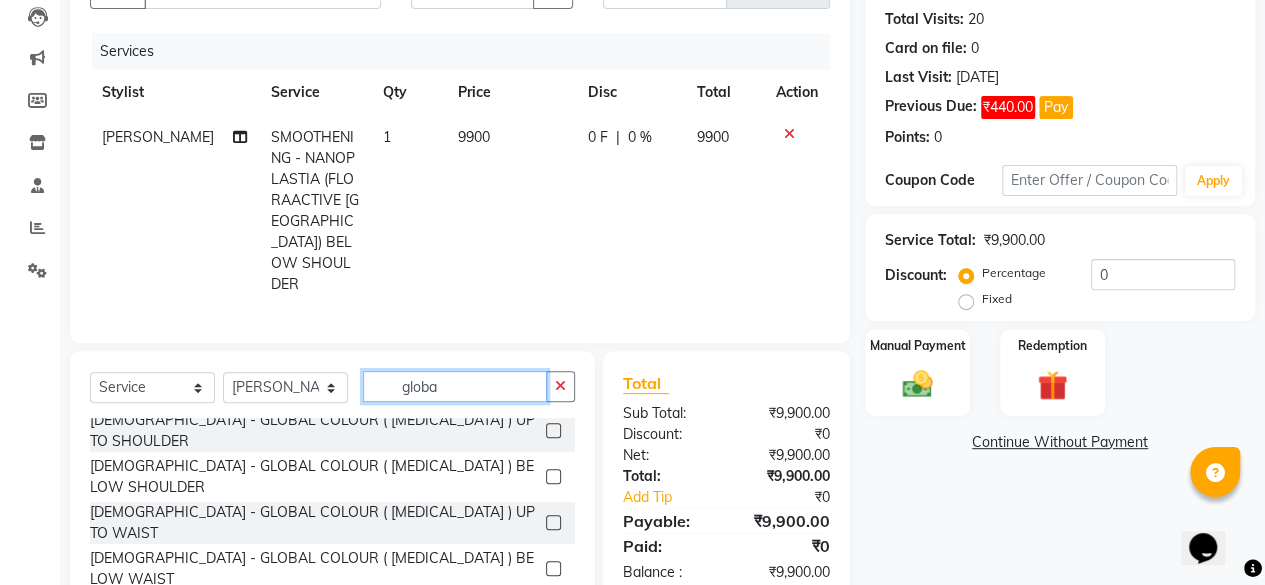 scroll, scrollTop: 80, scrollLeft: 0, axis: vertical 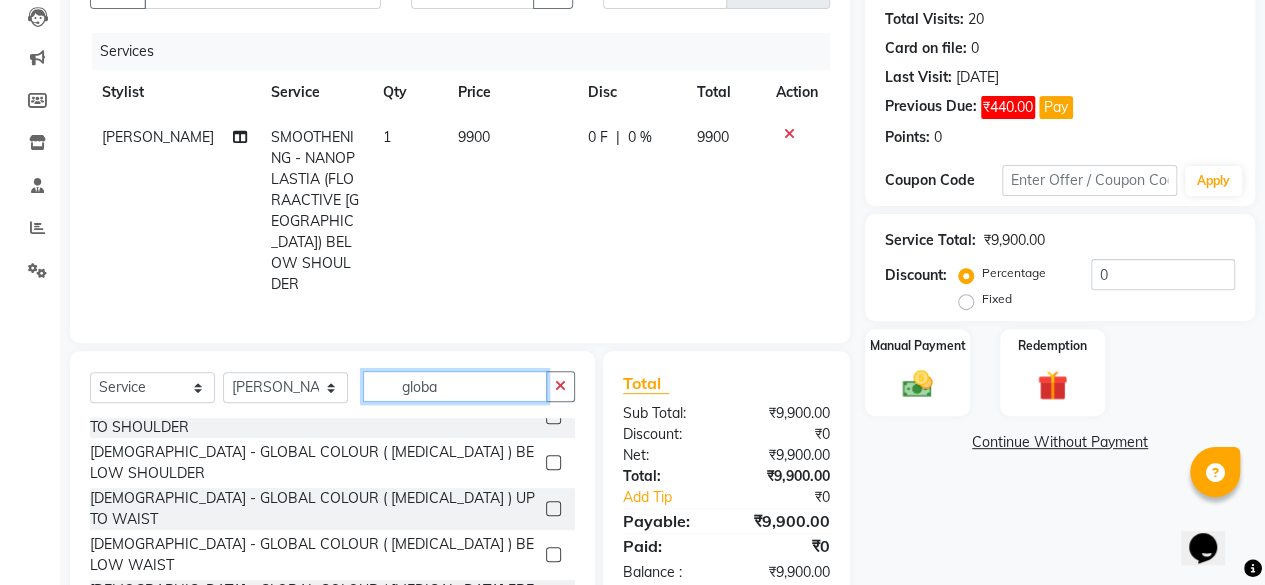 type on "globa" 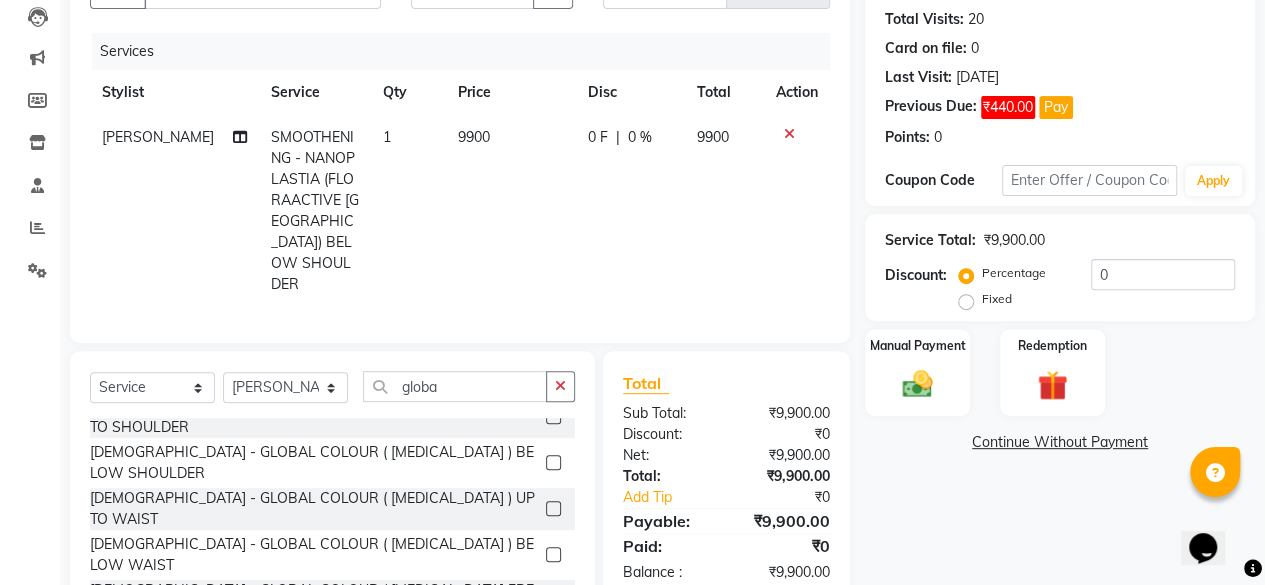click 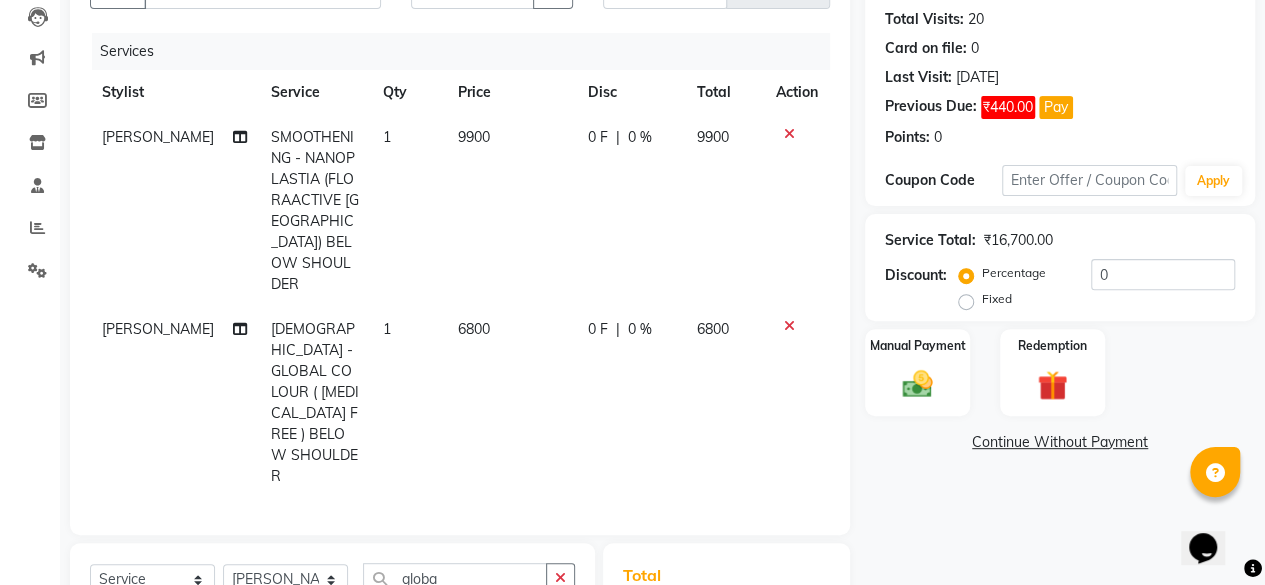 checkbox on "false" 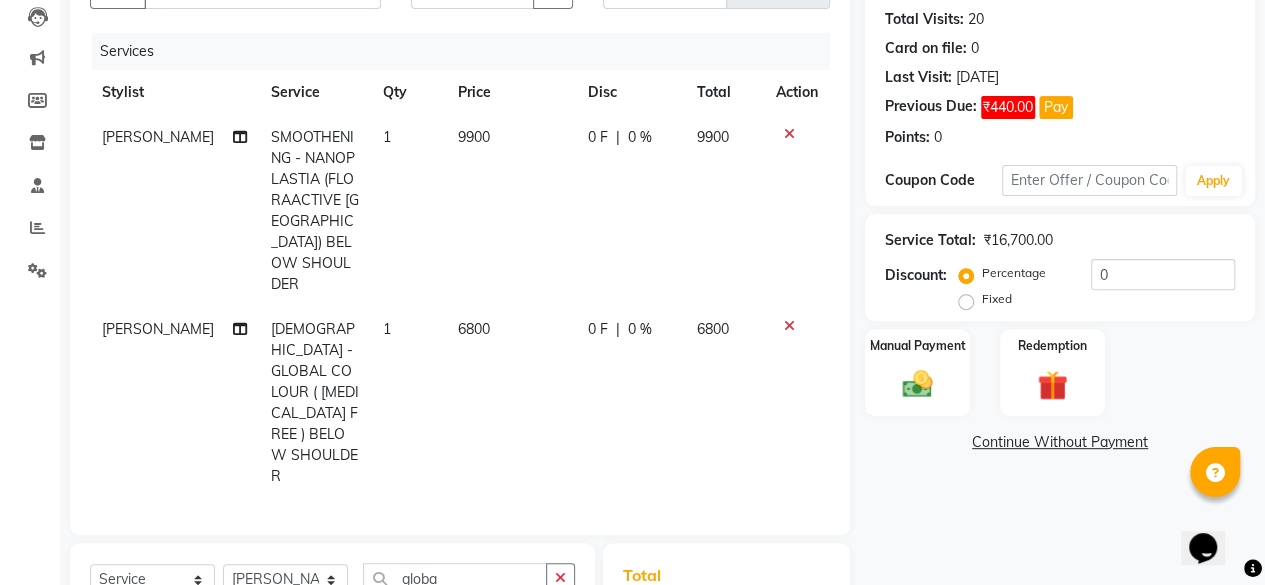 scroll, scrollTop: 428, scrollLeft: 0, axis: vertical 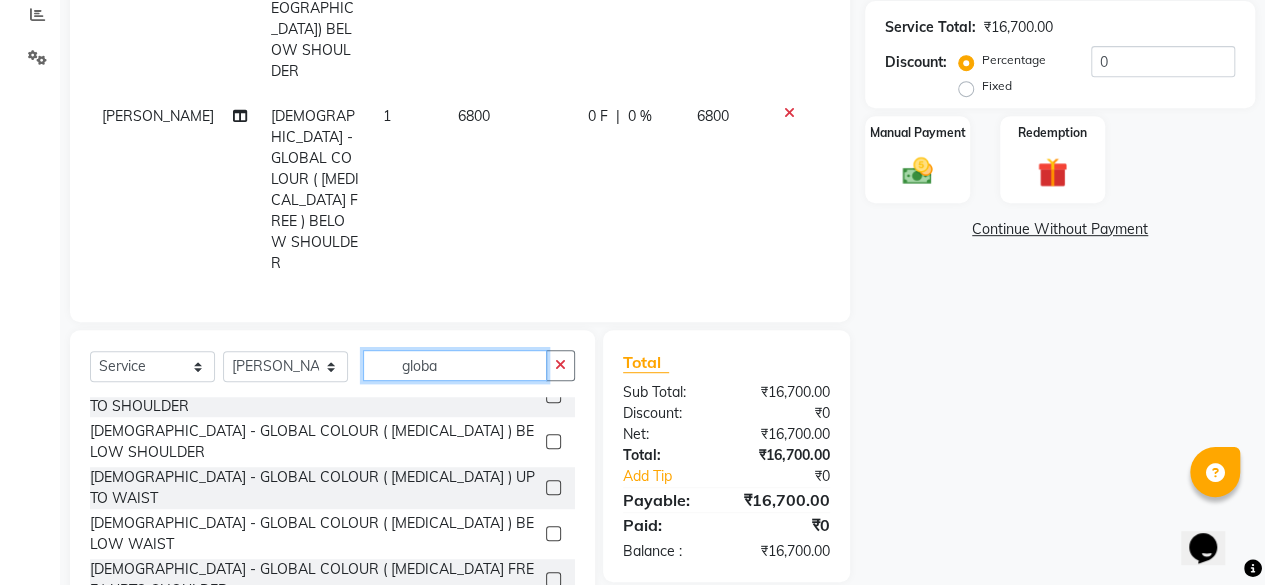 click on "globa" 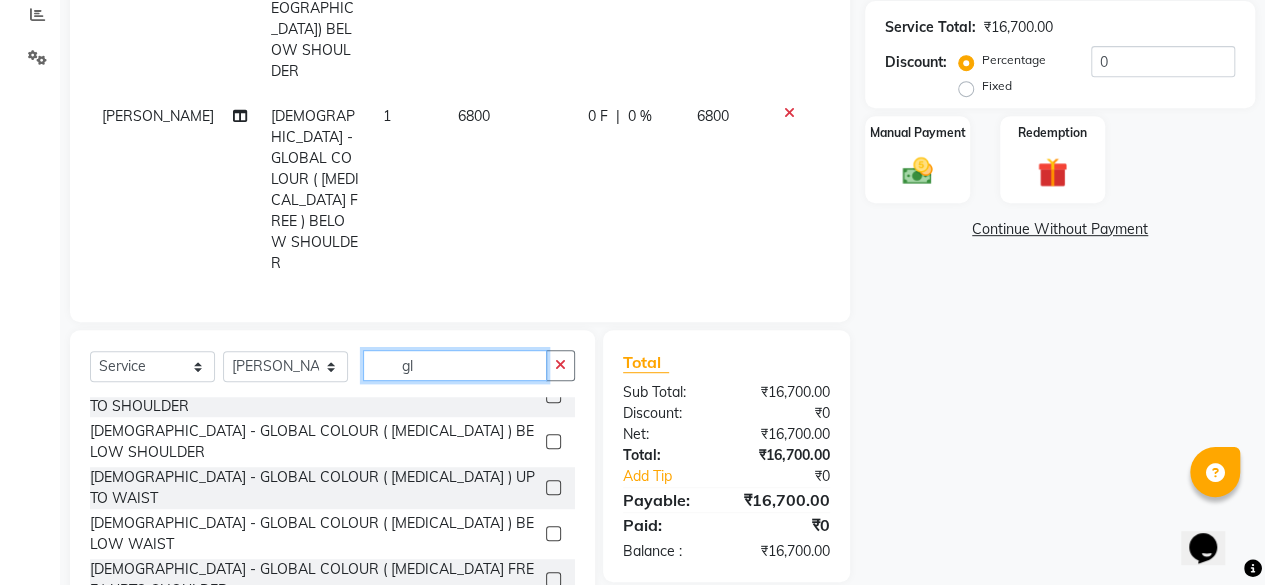 type on "g" 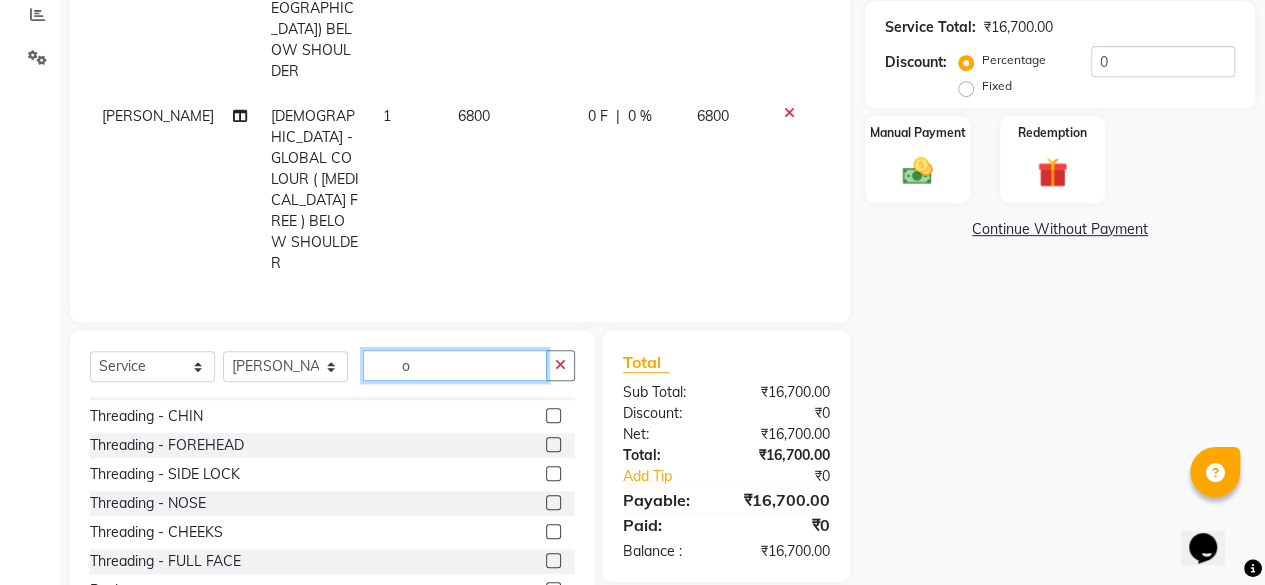 scroll, scrollTop: 51, scrollLeft: 0, axis: vertical 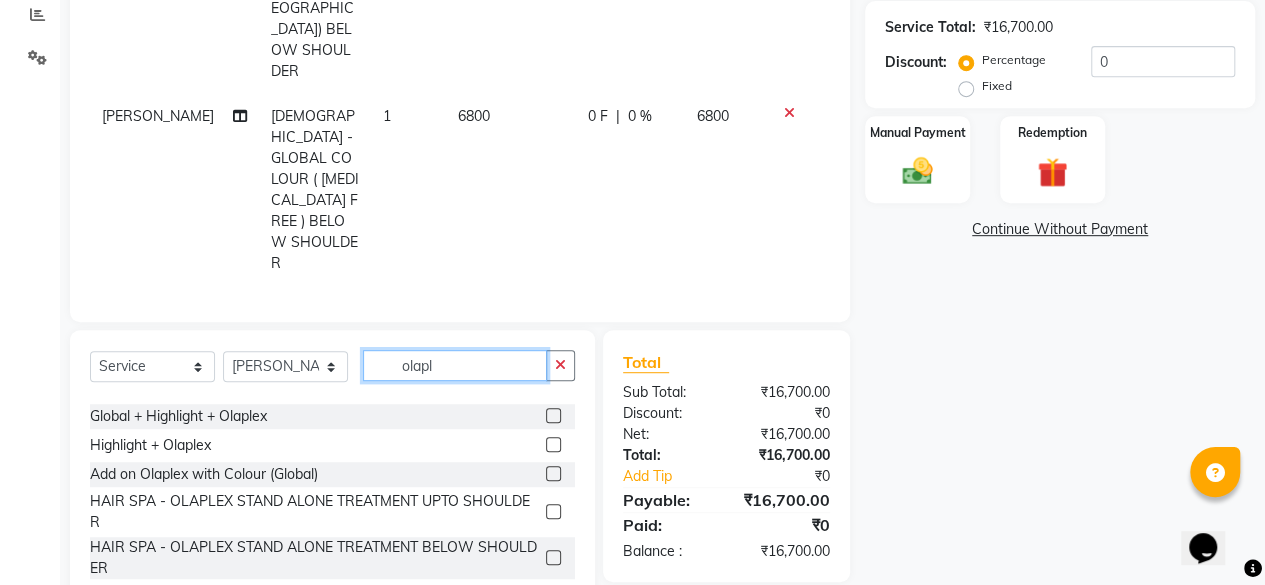 type on "olapl" 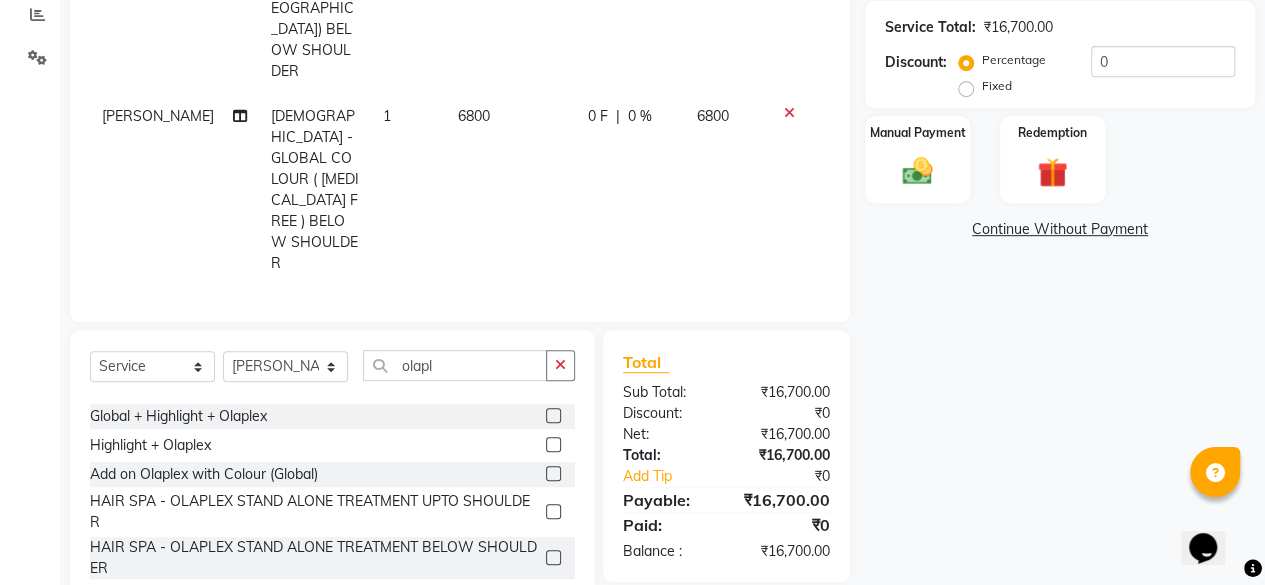 click 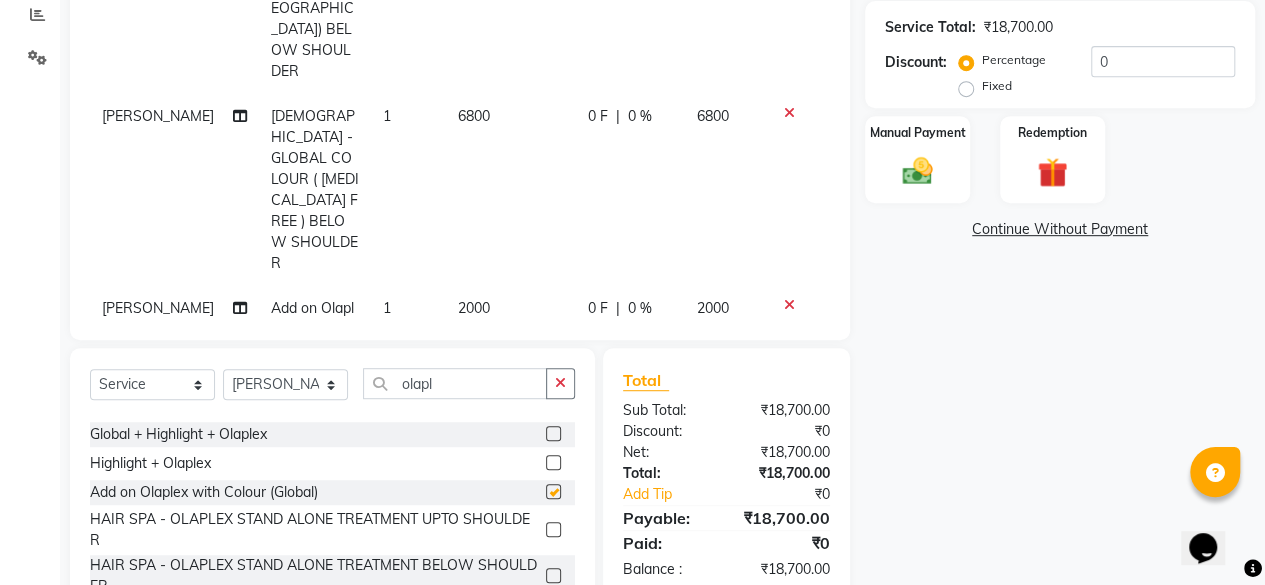 checkbox on "false" 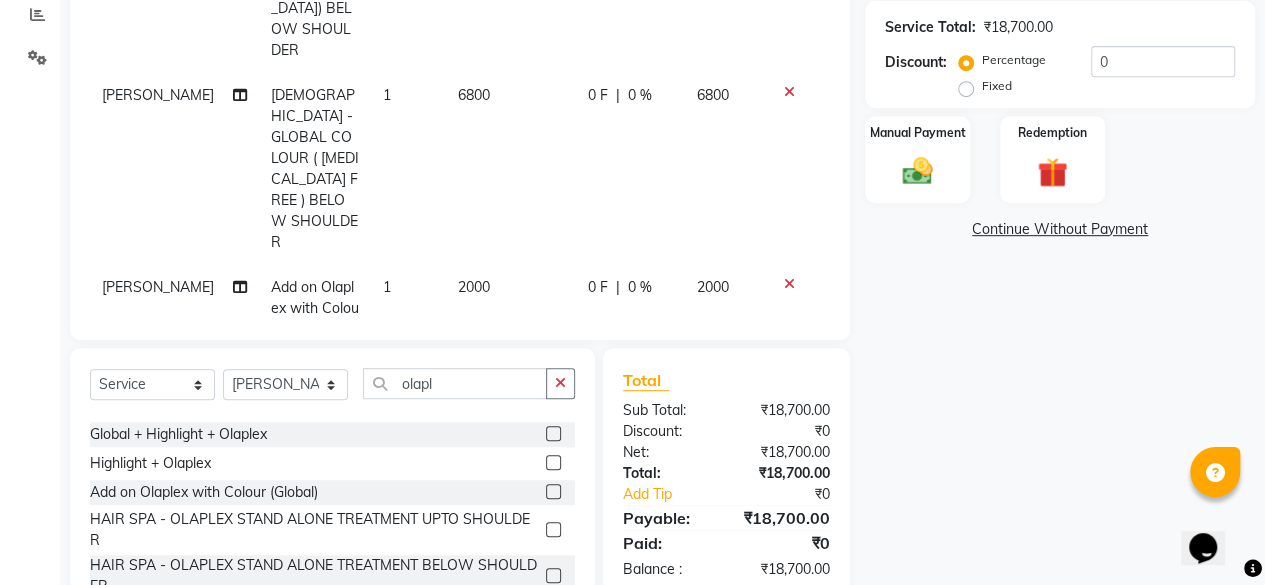 scroll, scrollTop: 0, scrollLeft: 0, axis: both 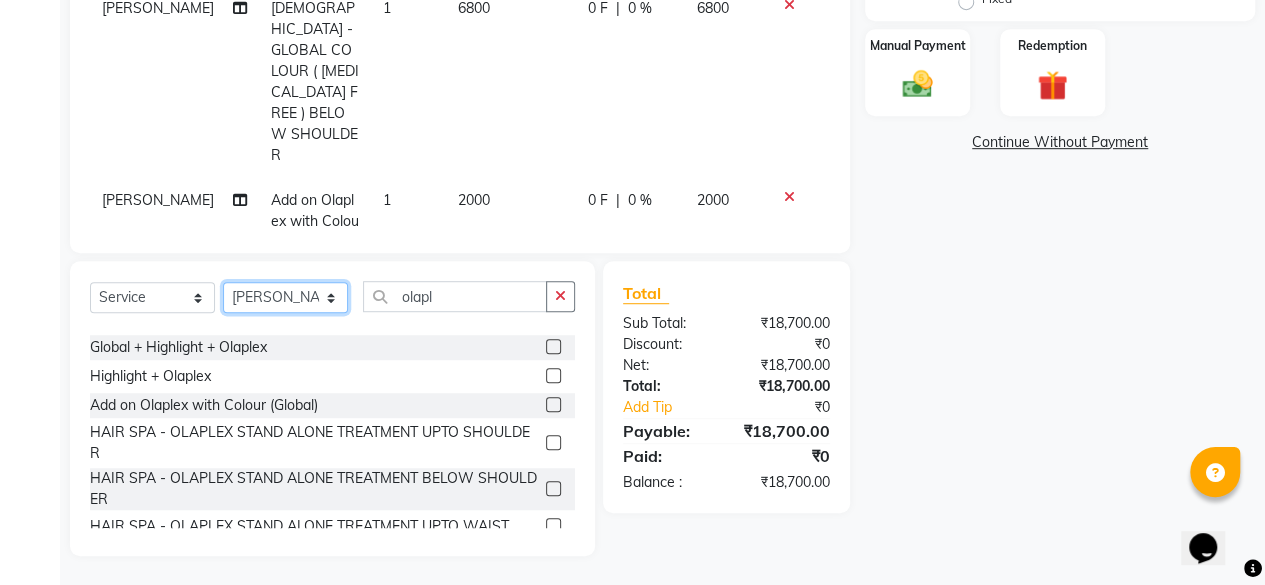 click on "Select Stylist [PERSON_NAME] danish [PERSON_NAME] [PERSON_NAME]		 [PERSON_NAME] [PERSON_NAME]			 Raju [PERSON_NAME]			 [PERSON_NAME]			 [PERSON_NAME] [PERSON_NAME] [PERSON_NAME] Seja [PERSON_NAME] Shaves [PERSON_NAME]" 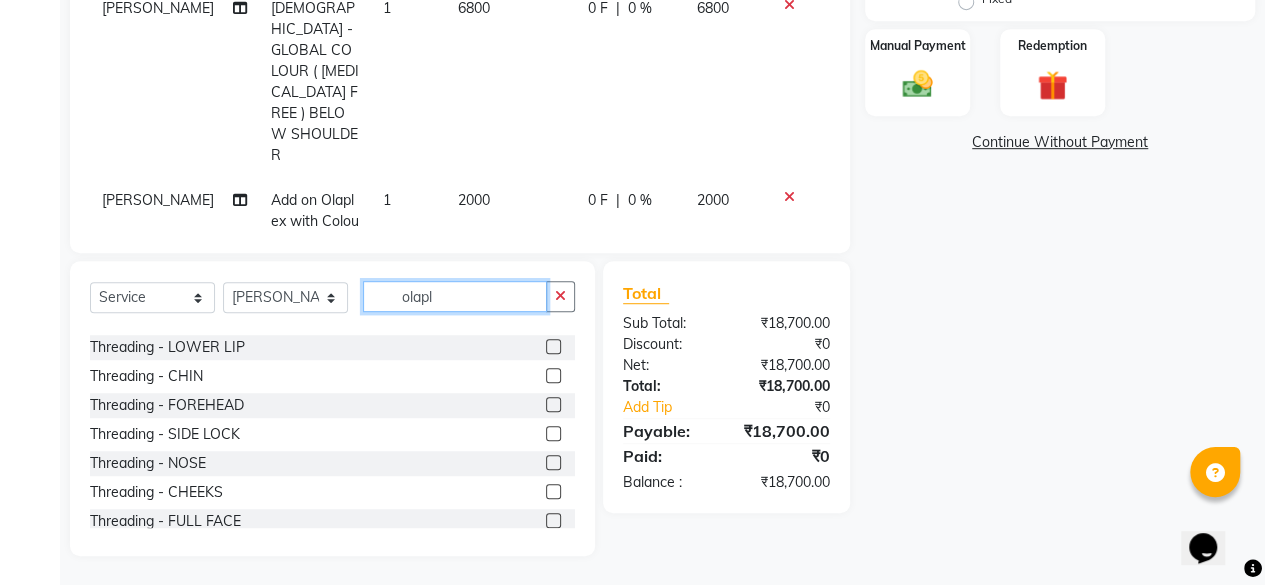 click on "olapl" 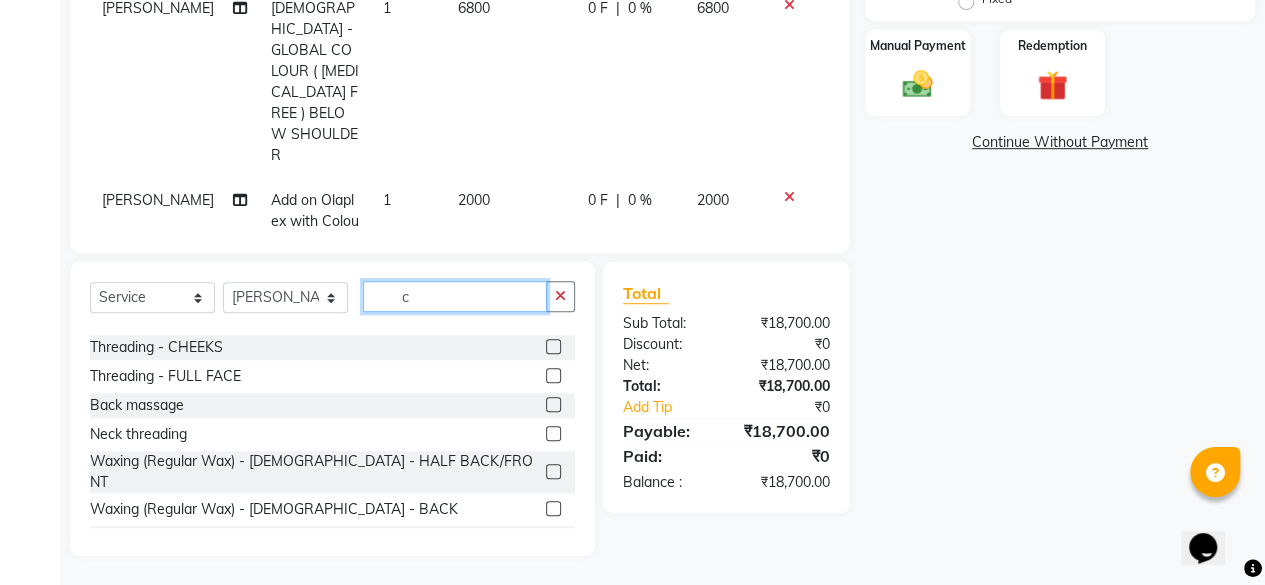 scroll, scrollTop: 0, scrollLeft: 0, axis: both 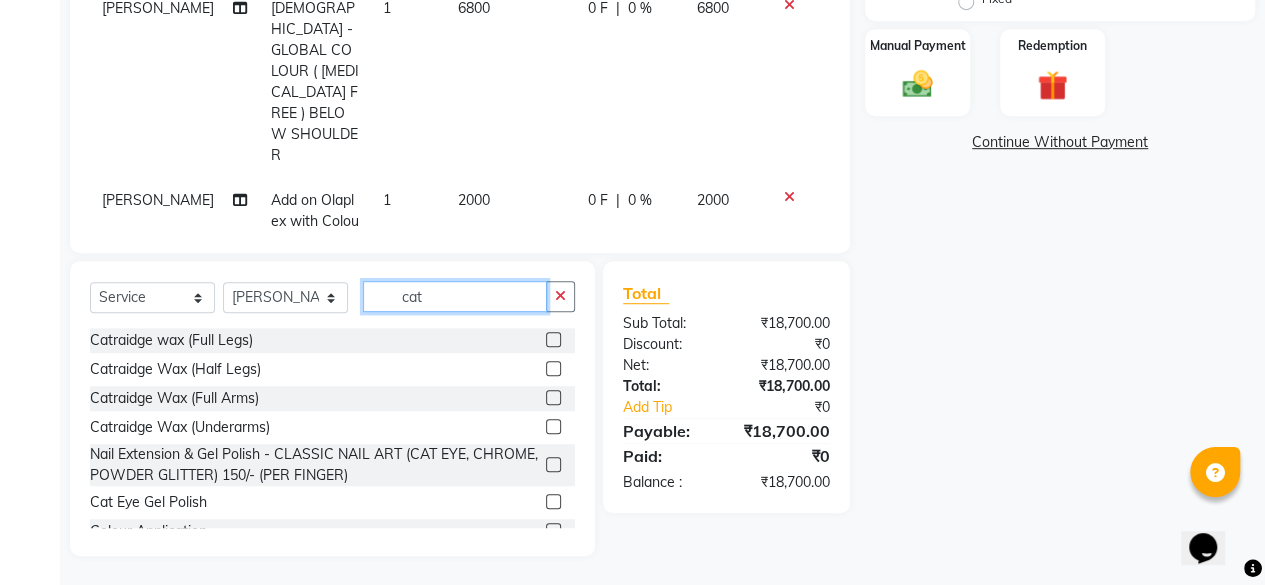 type on "cat" 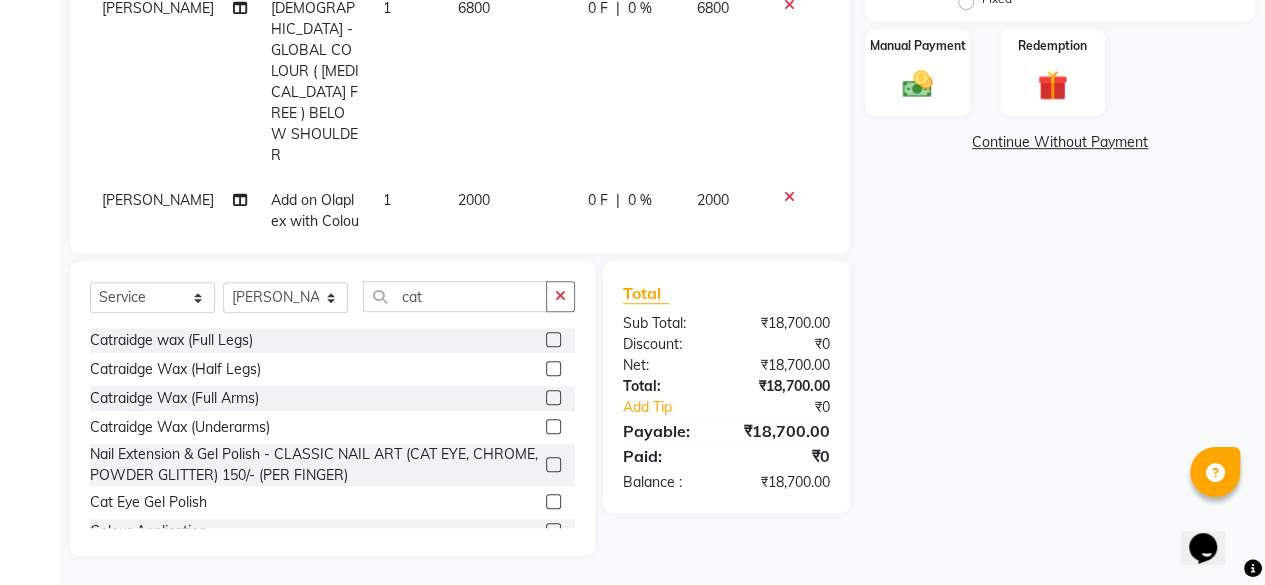click 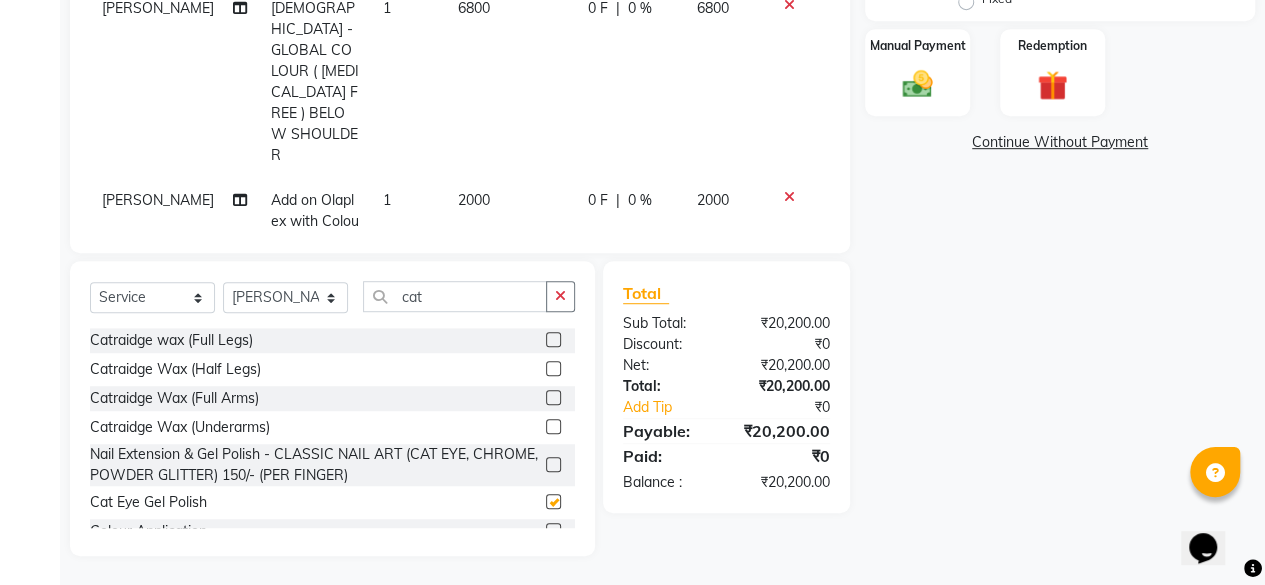 checkbox on "false" 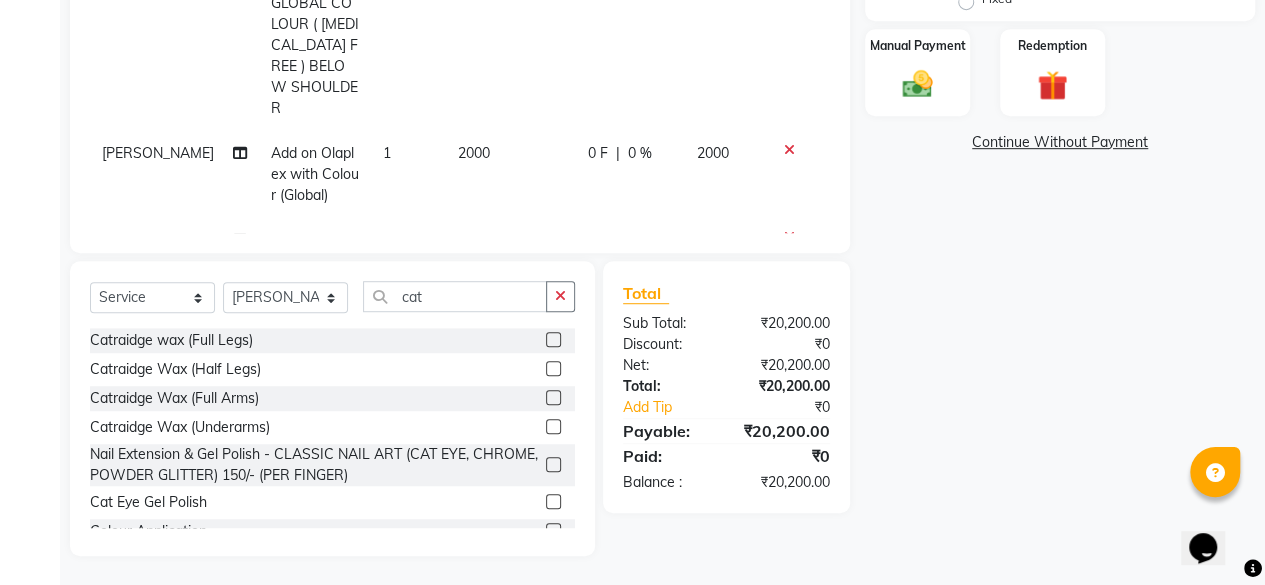 scroll, scrollTop: 87, scrollLeft: 0, axis: vertical 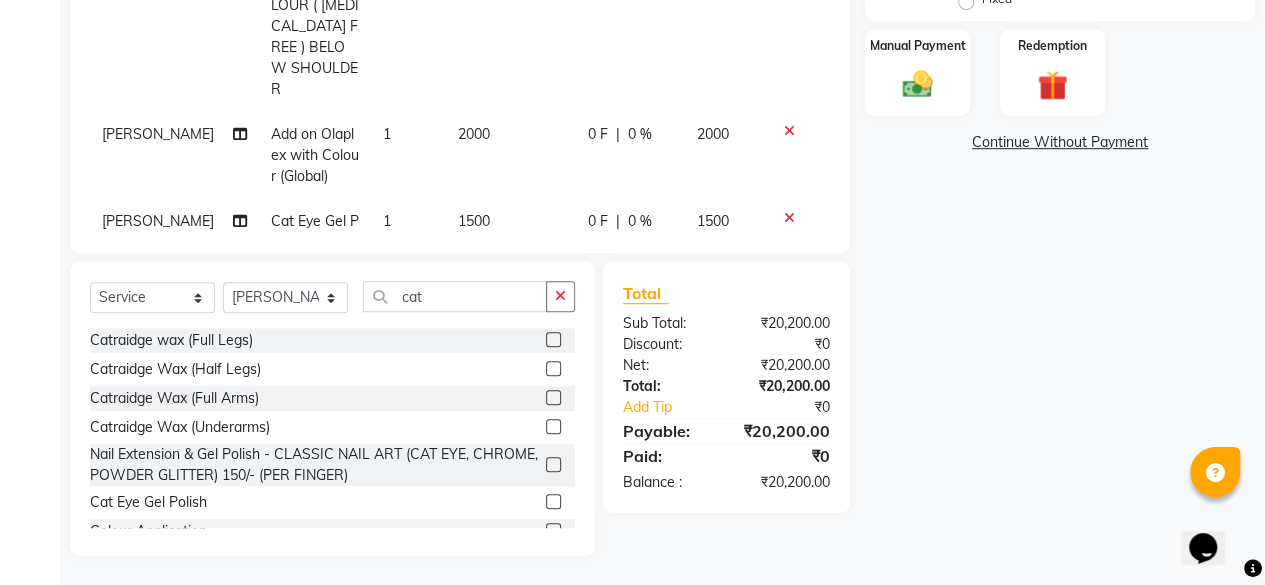 click on "0 F" 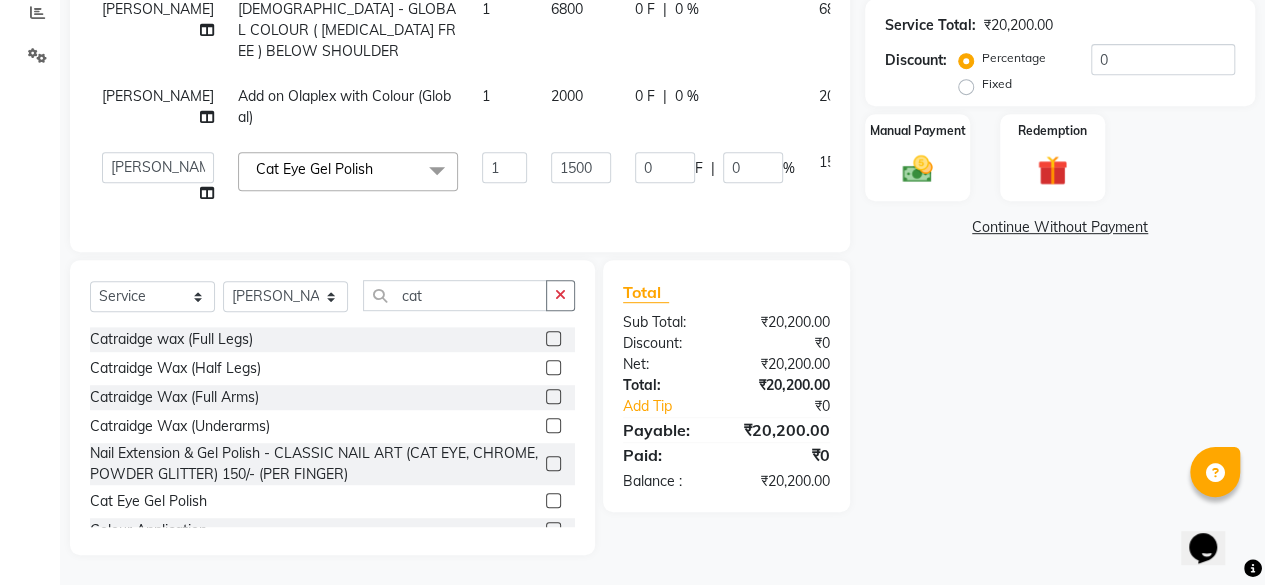 scroll, scrollTop: 465, scrollLeft: 0, axis: vertical 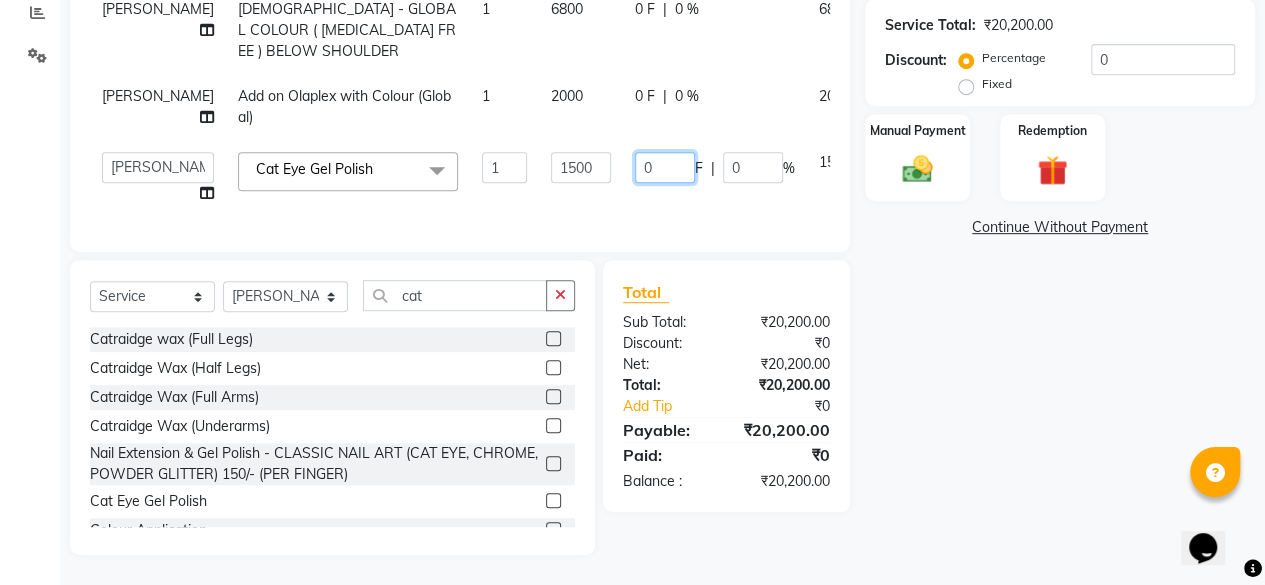 drag, startPoint x: 604, startPoint y: 156, endPoint x: 574, endPoint y: 153, distance: 30.149628 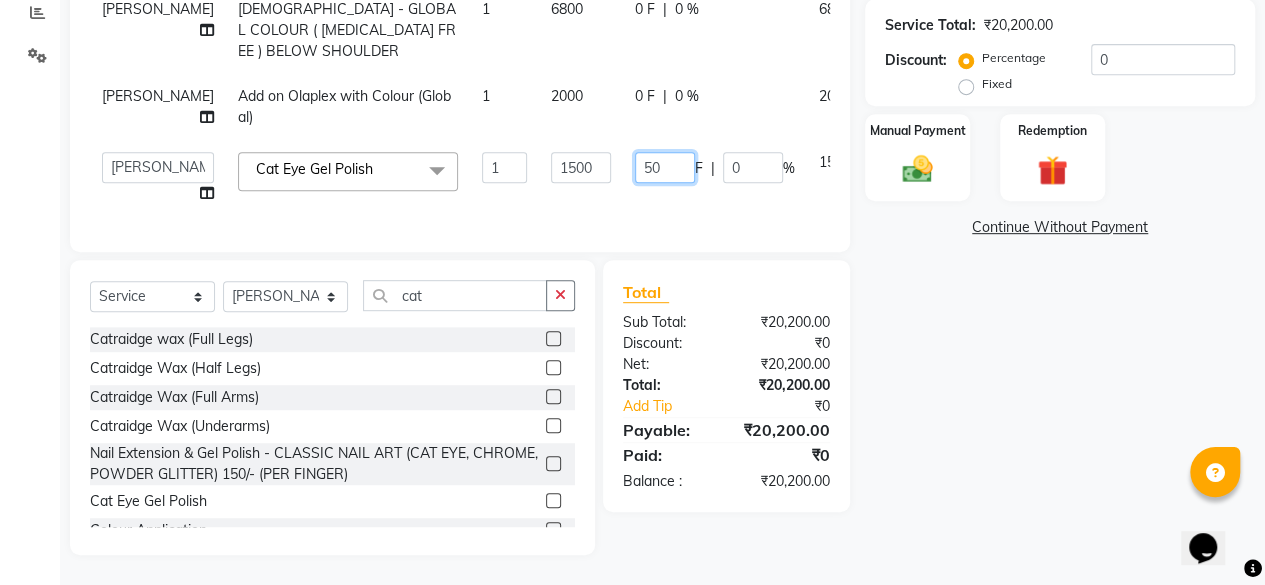 type on "500" 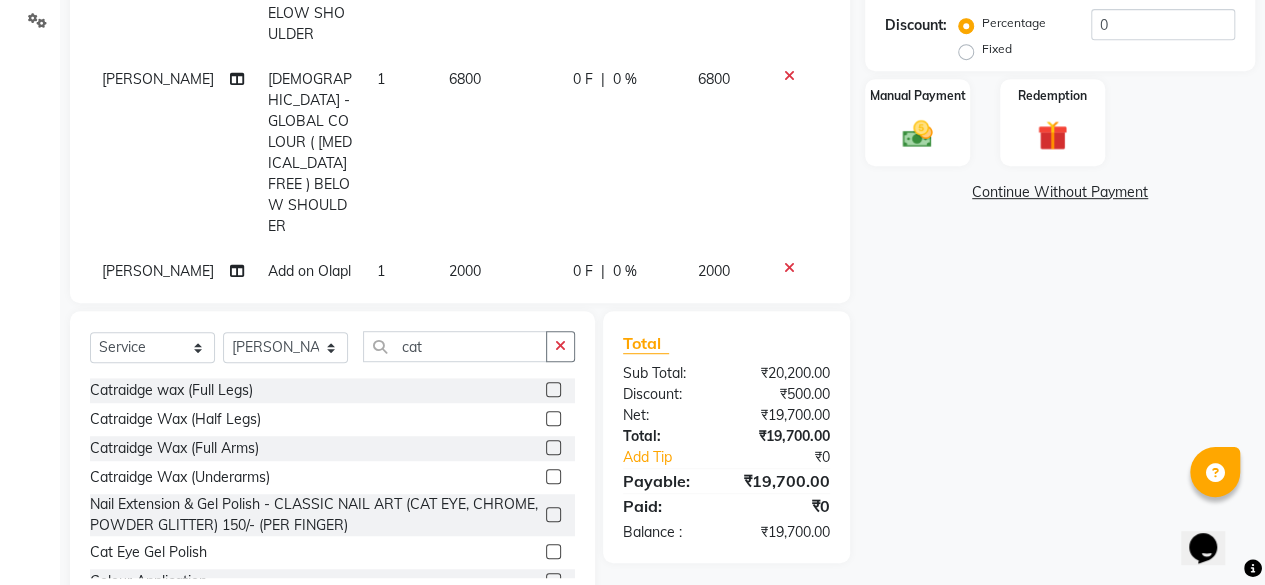 click on "Services Stylist Service Qty Price Disc Total Action [PERSON_NAME] SMOOTHENING - NANOPLASTIA (FLORAACTIVE BRAZIL) BELOW SHOULDER 1 9900 0 F | 0 % 9900 [PERSON_NAME] [DEMOGRAPHIC_DATA] - GLOBAL COLOUR ( [MEDICAL_DATA] FREE ) BELOW SHOULDER 1 6800 0 F | 0 % 6800 [PERSON_NAME] Add on Olaplex with Colour (Global) 1 2000 0 F | 0 % 2000 Seja Jaiswal Cat Eye Gel Polish 1 1500 500 F | 33.33 % 1000" 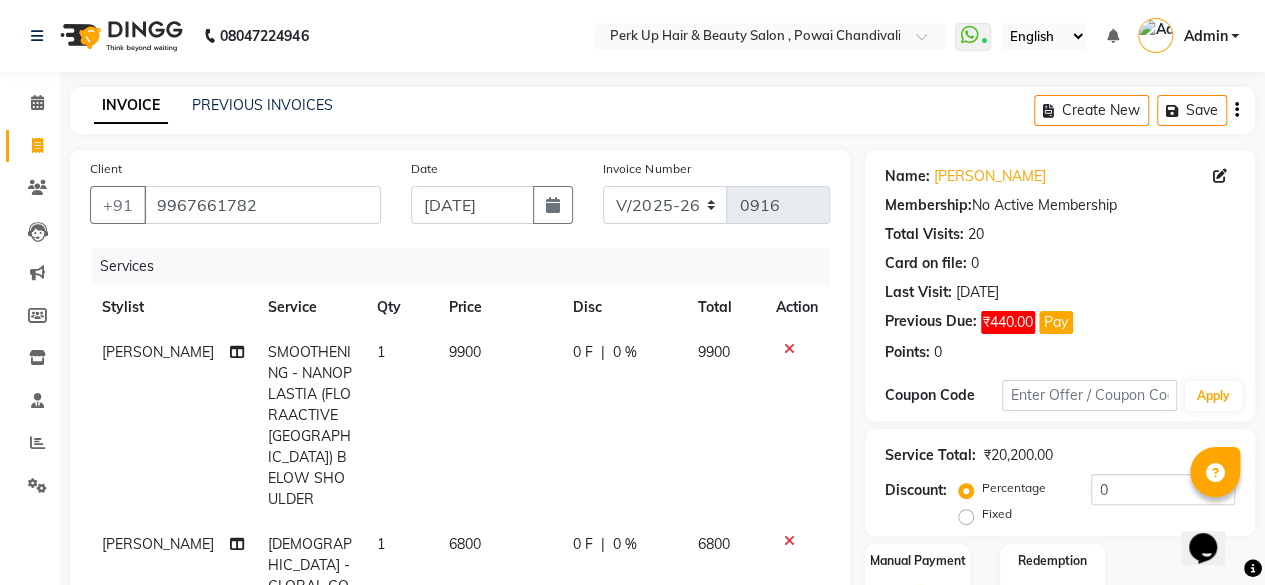 click on "0 F" 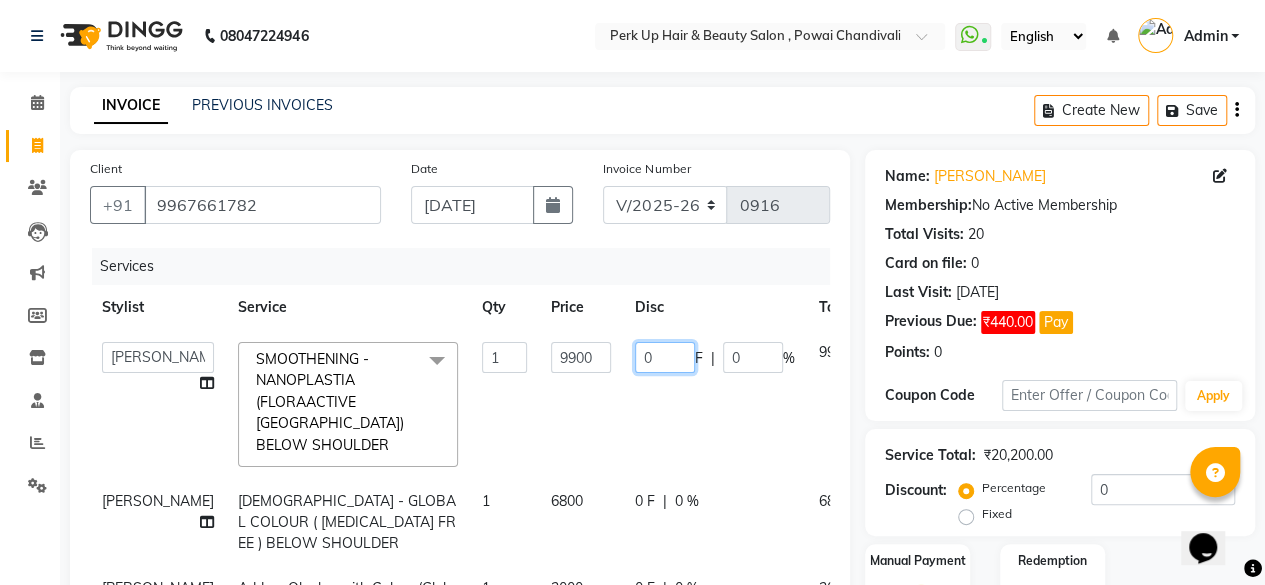 drag, startPoint x: 594, startPoint y: 350, endPoint x: 565, endPoint y: 355, distance: 29.427877 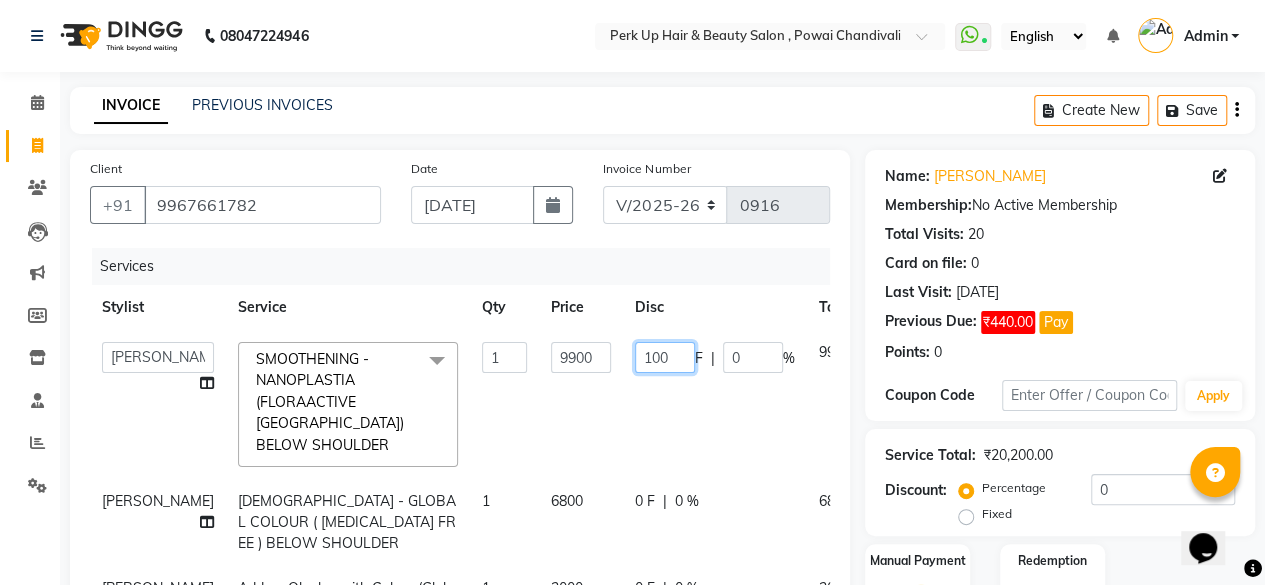 type on "1000" 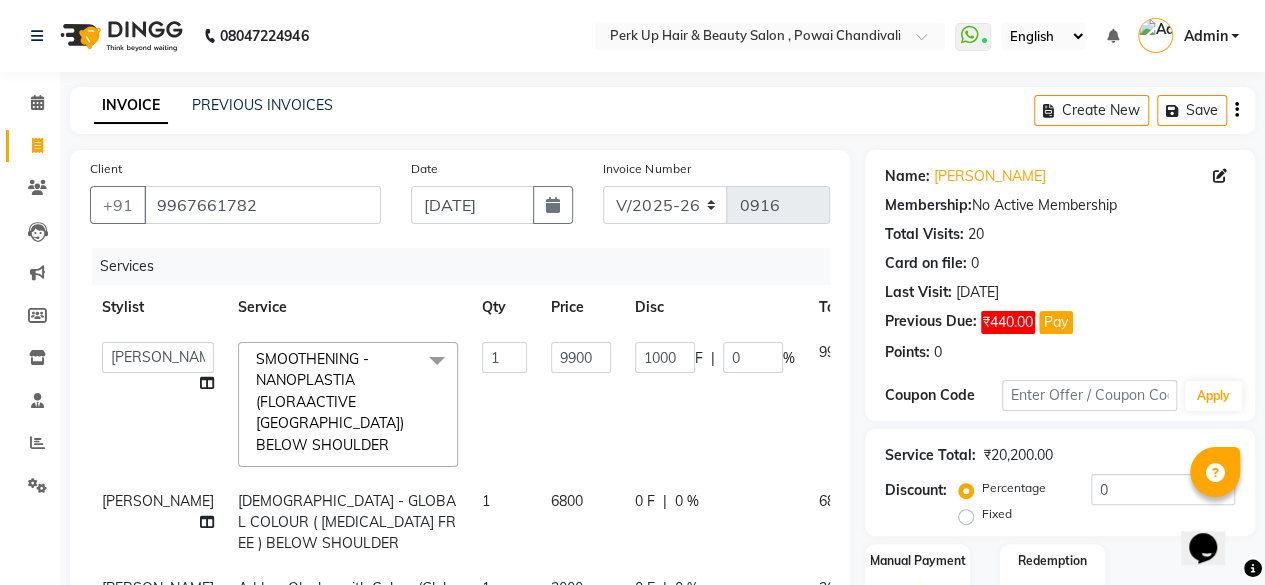click on "1000 F | 0 %" 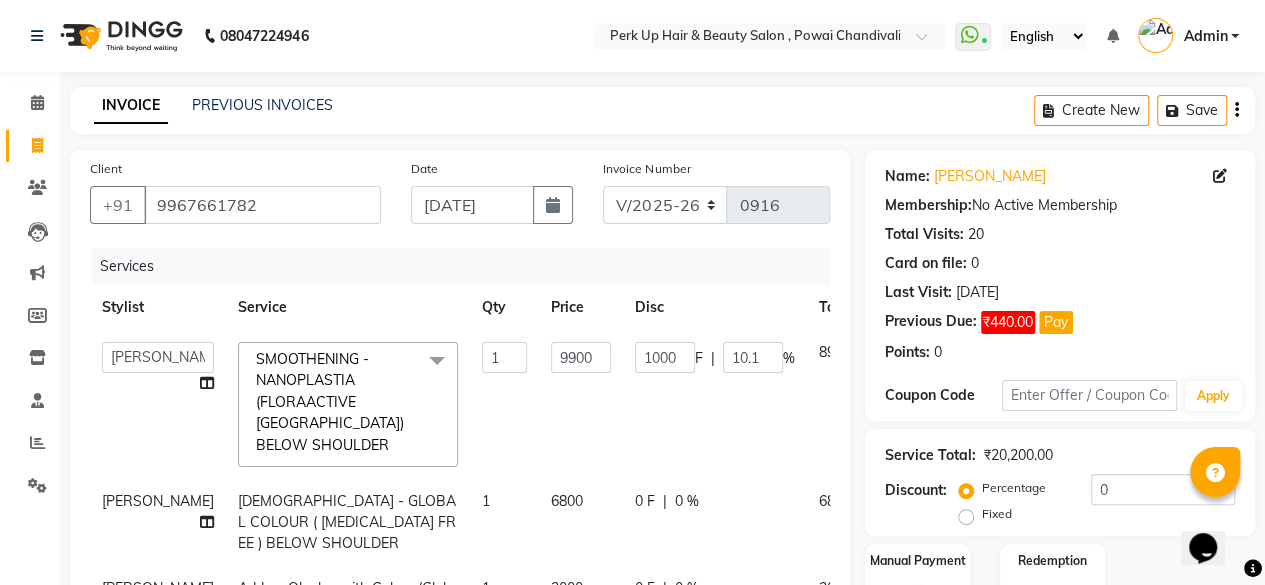 scroll, scrollTop: 1, scrollLeft: 0, axis: vertical 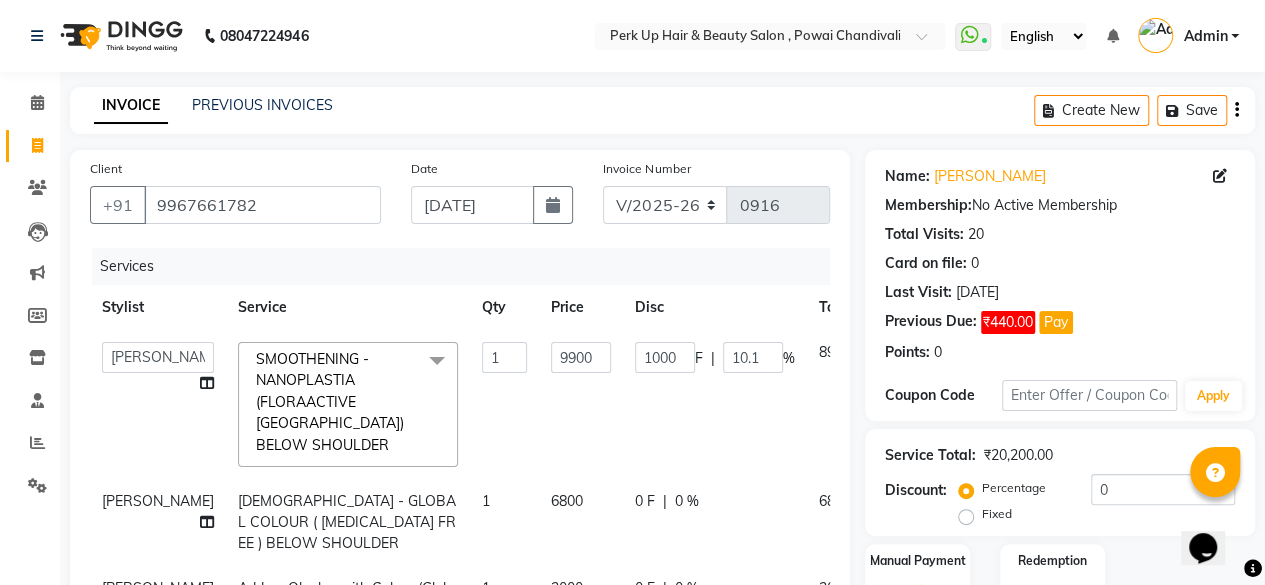 click on "0 F" 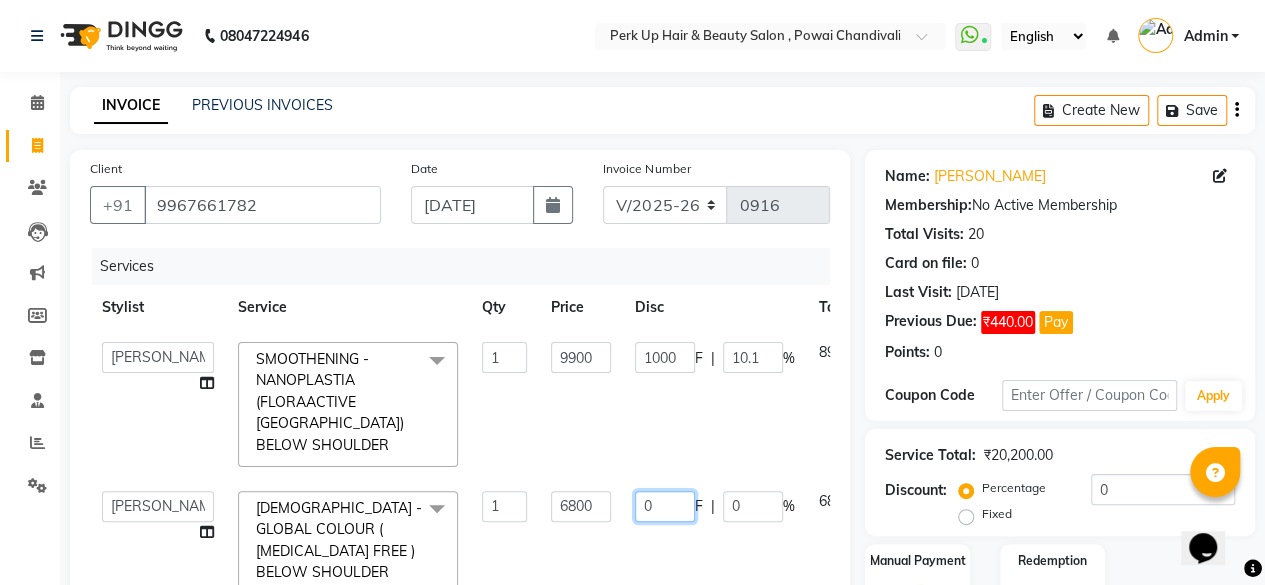 drag, startPoint x: 614, startPoint y: 489, endPoint x: 563, endPoint y: 499, distance: 51.971146 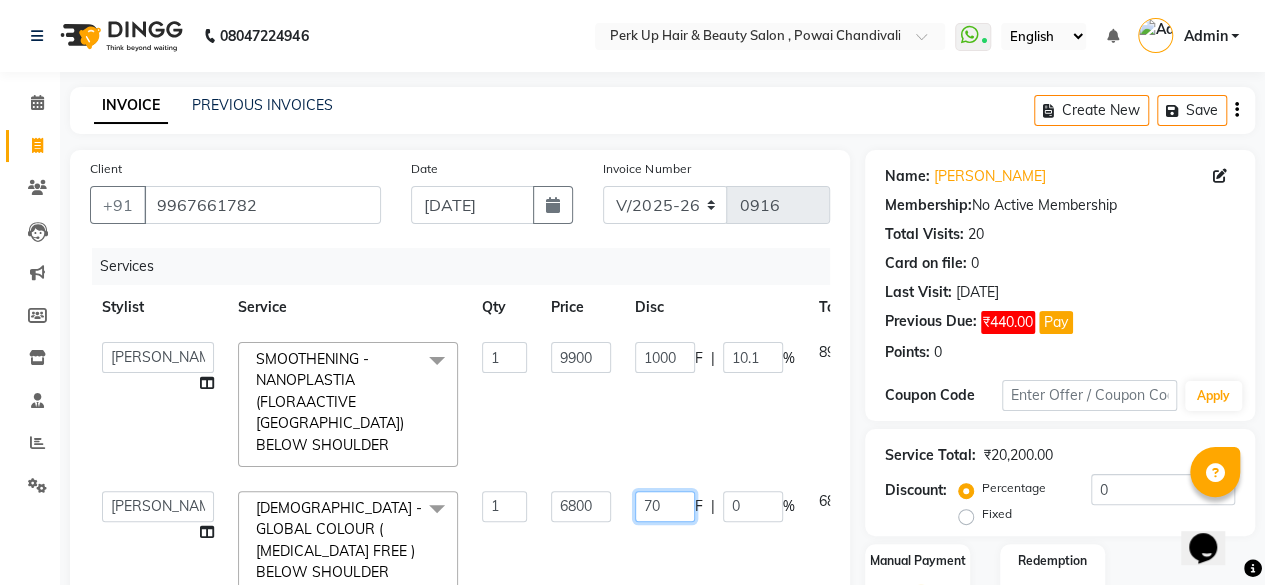 type on "700" 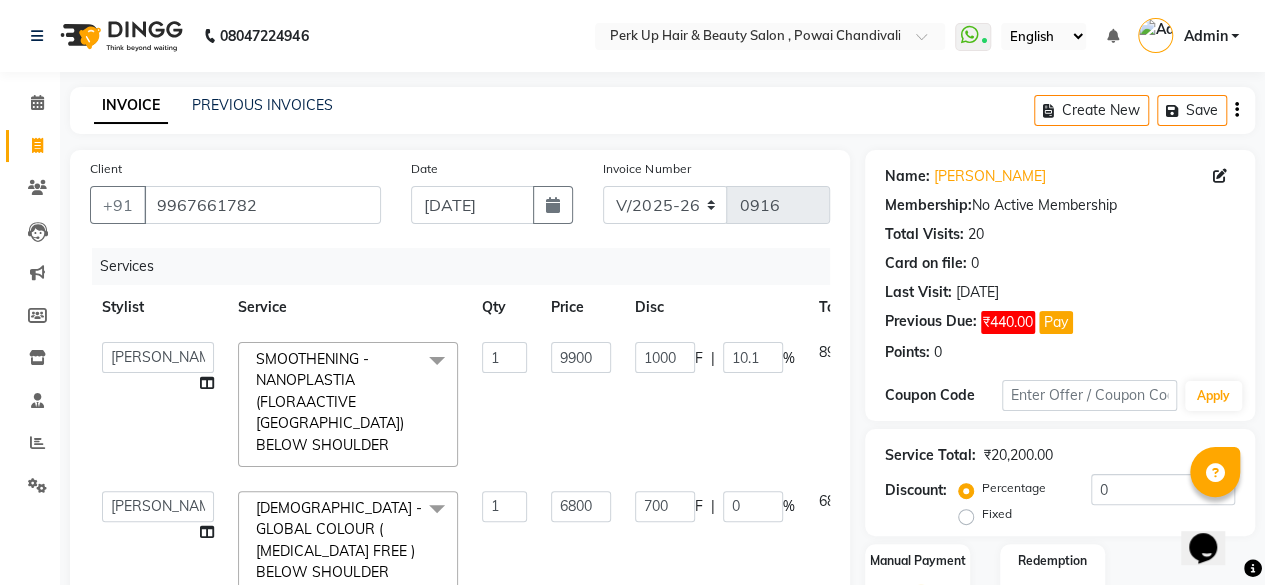 click on "6800" 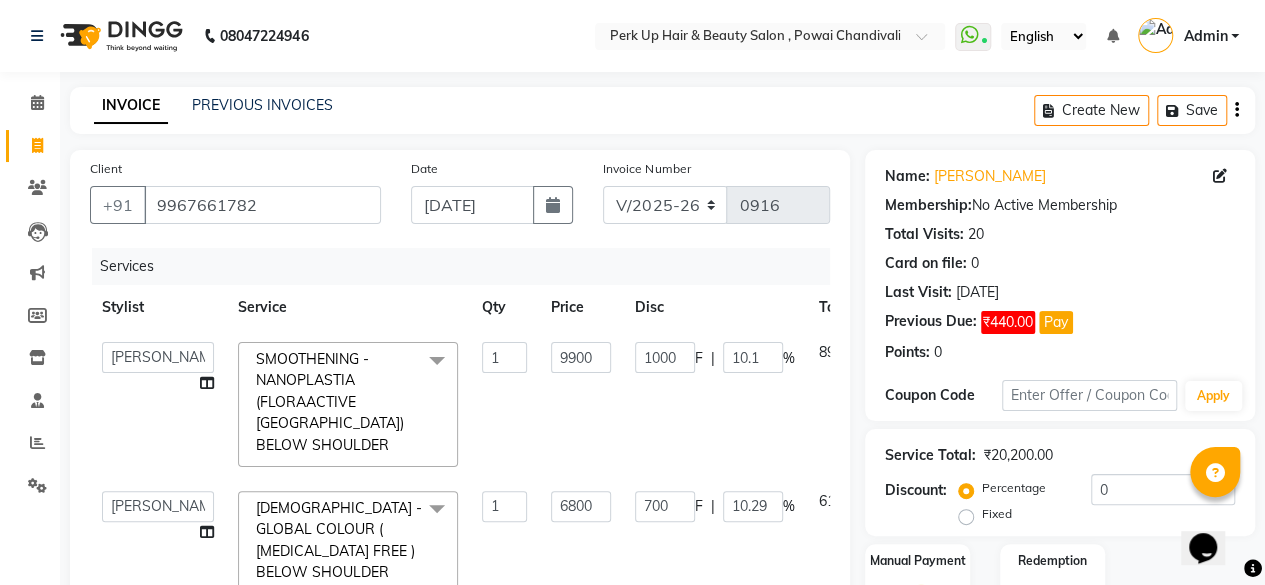click on "6800" 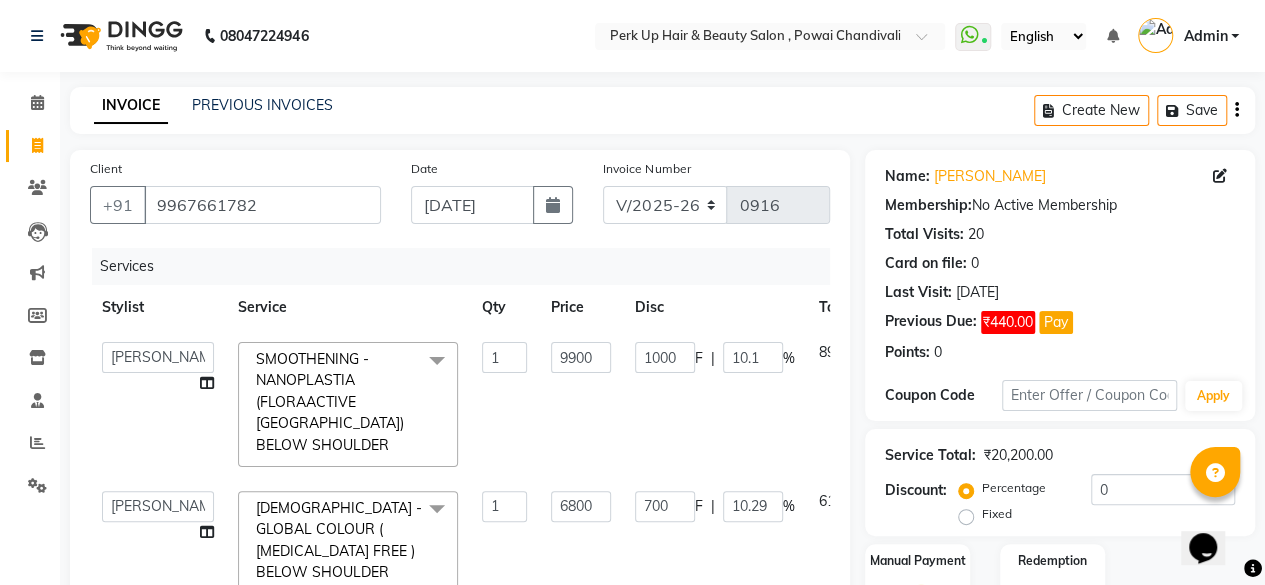 scroll, scrollTop: 41, scrollLeft: 0, axis: vertical 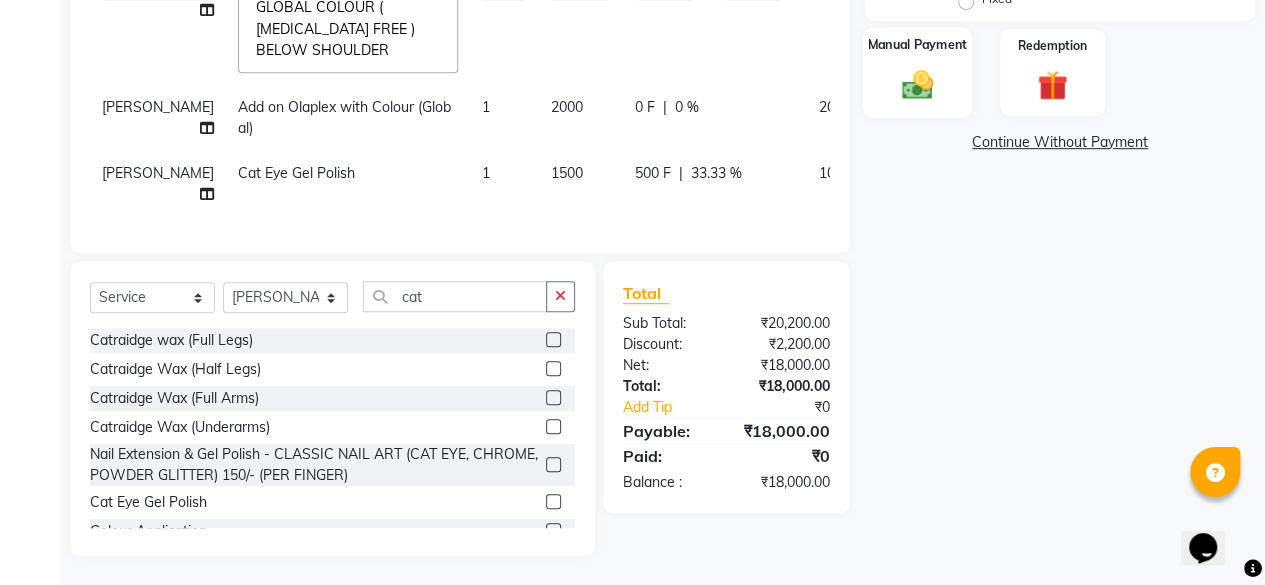 click 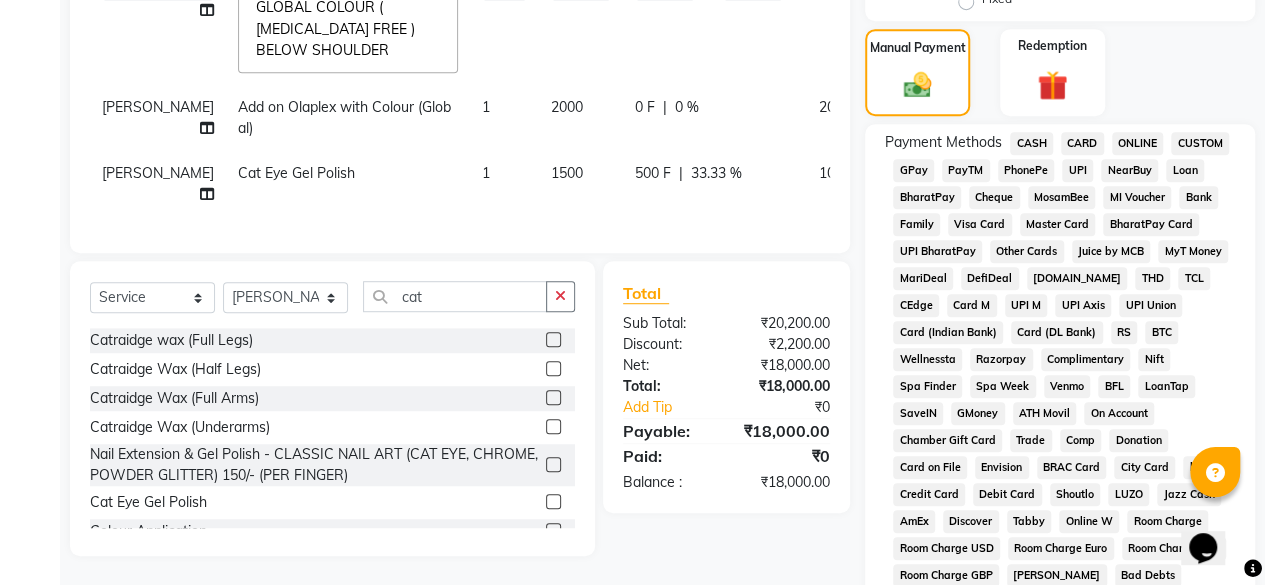 click on "CASH" 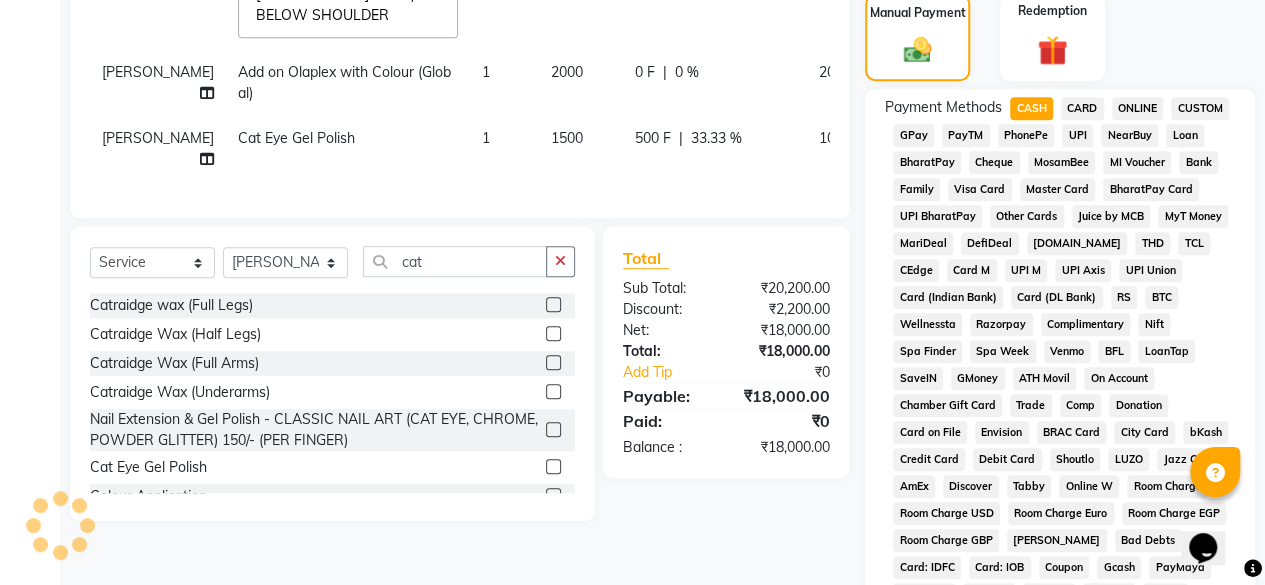 scroll, scrollTop: 1003, scrollLeft: 0, axis: vertical 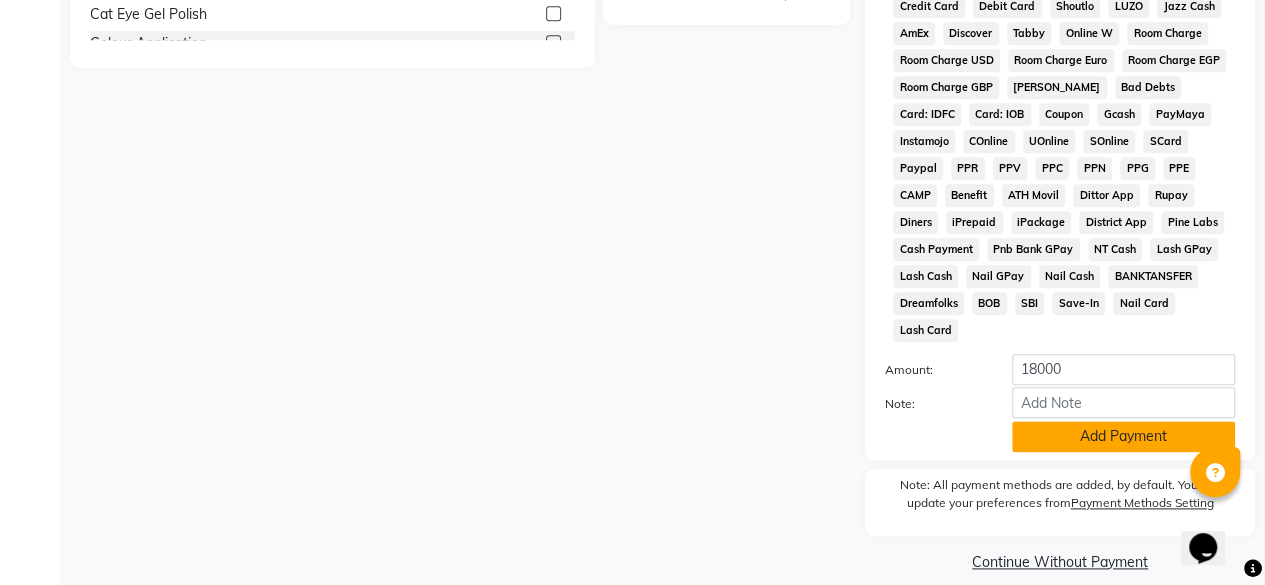 click on "Add Payment" 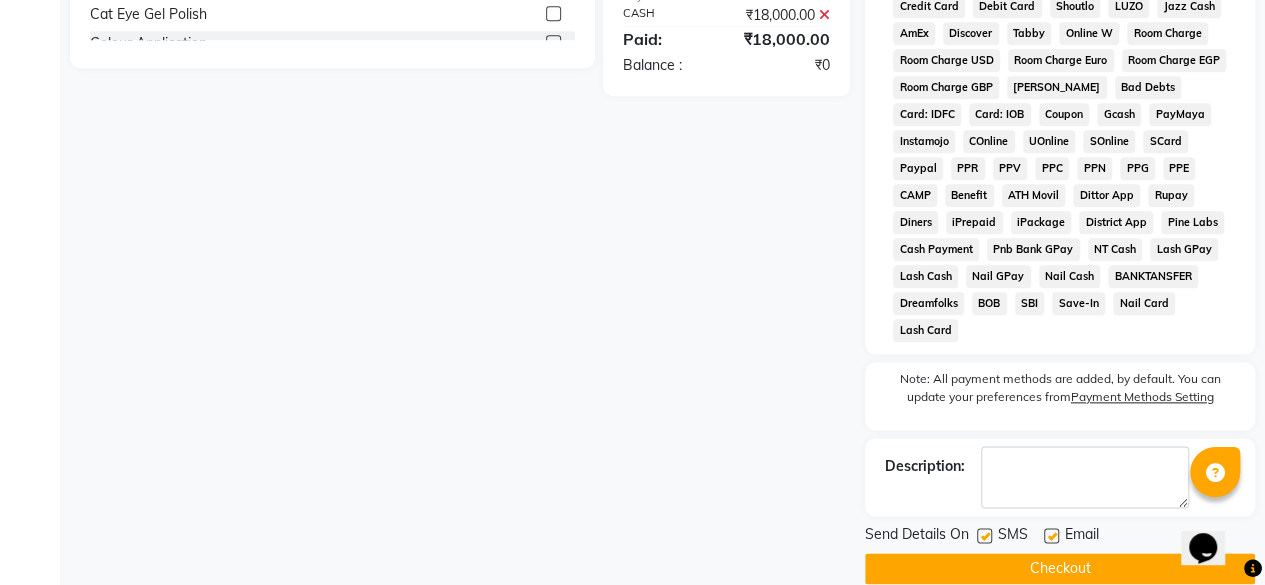 scroll, scrollTop: 1009, scrollLeft: 0, axis: vertical 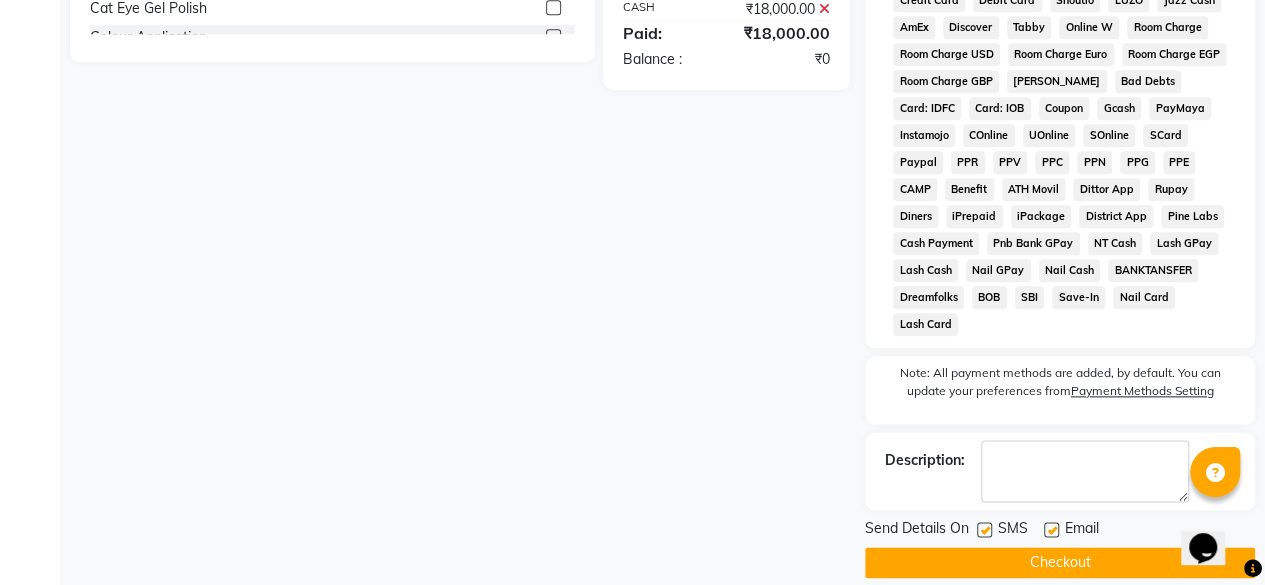 click 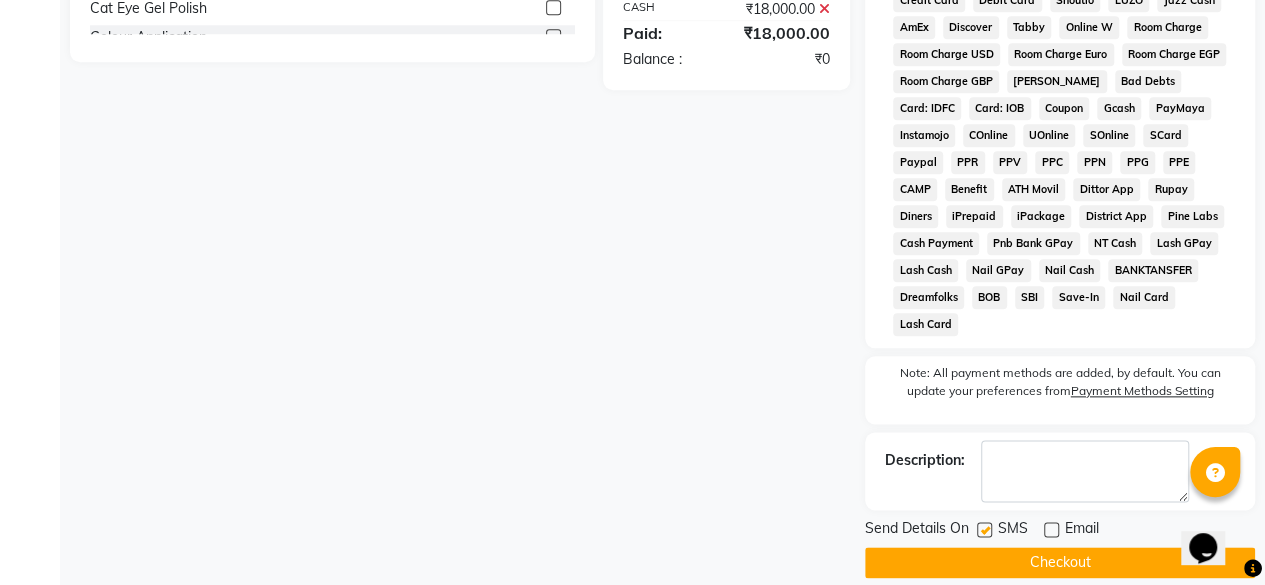 click 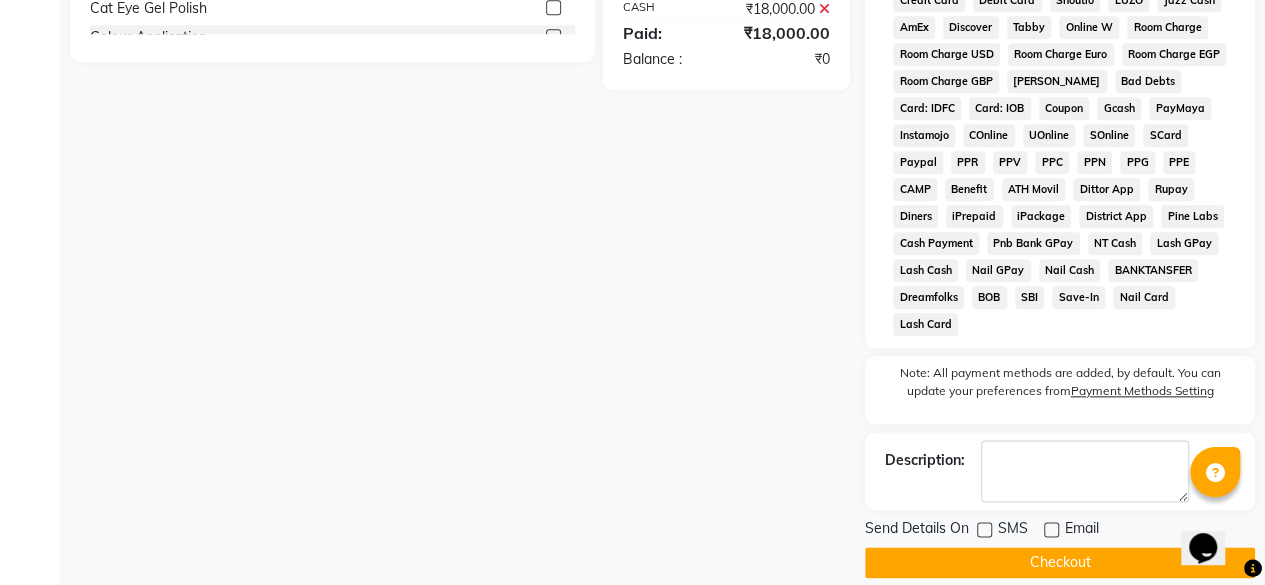 click on "Checkout" 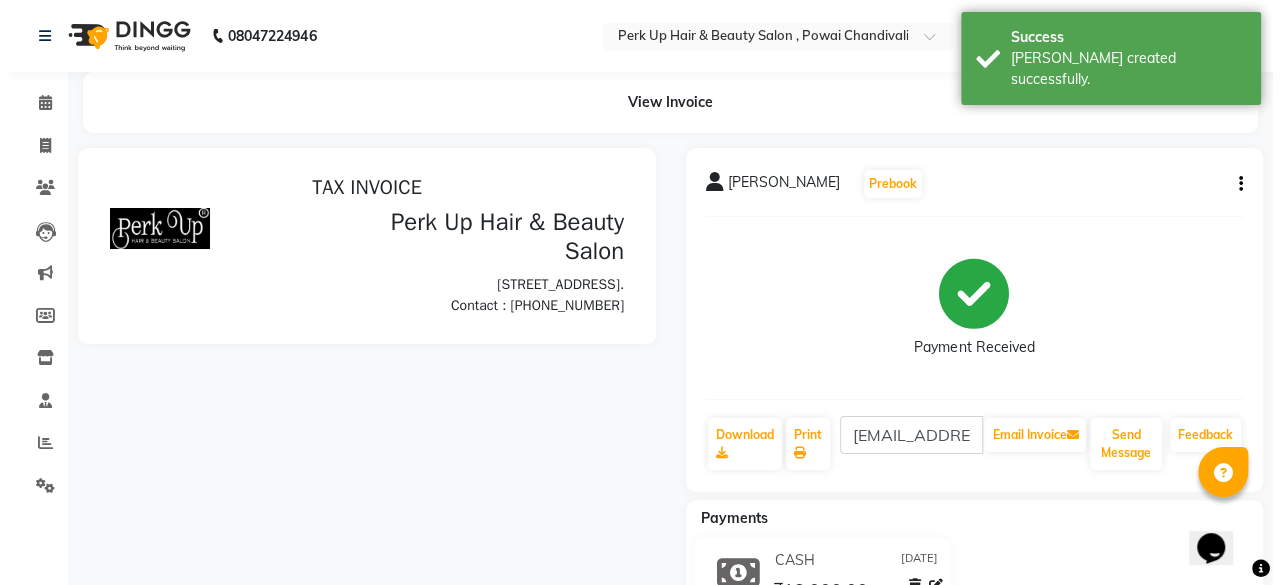 scroll, scrollTop: 0, scrollLeft: 0, axis: both 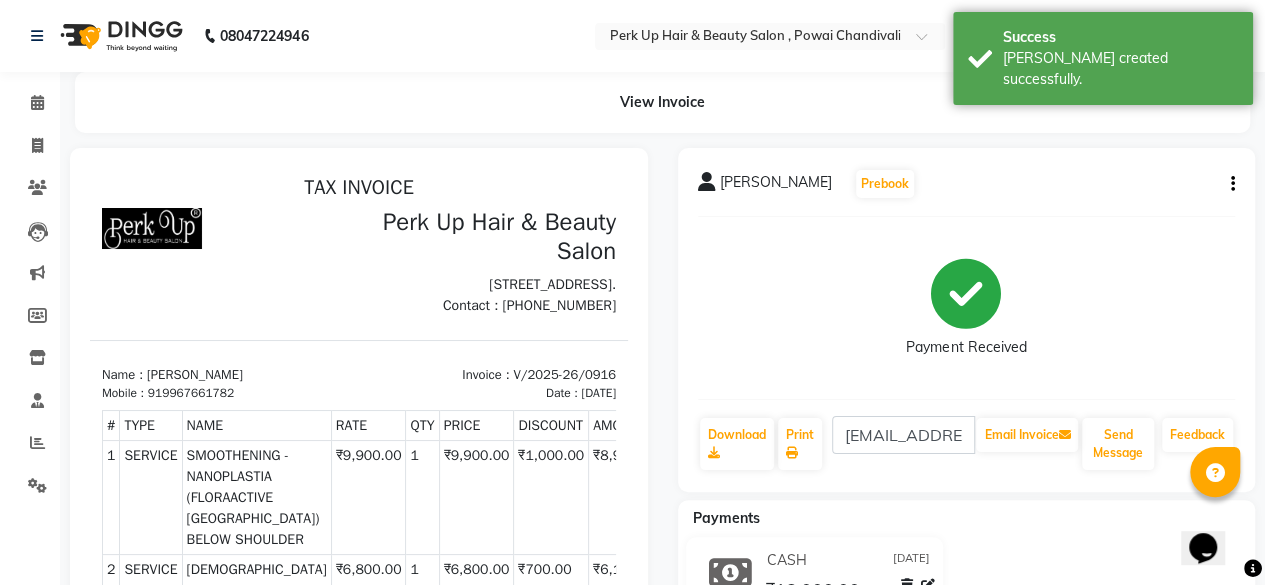 click 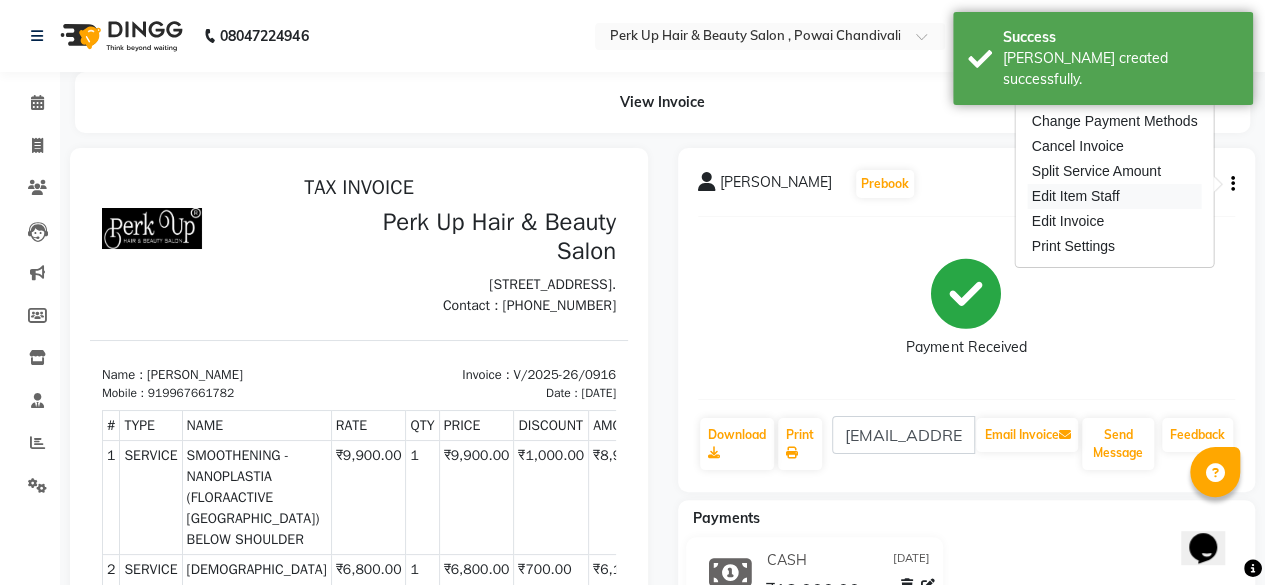 click on "Edit Item Staff" at bounding box center (1115, 196) 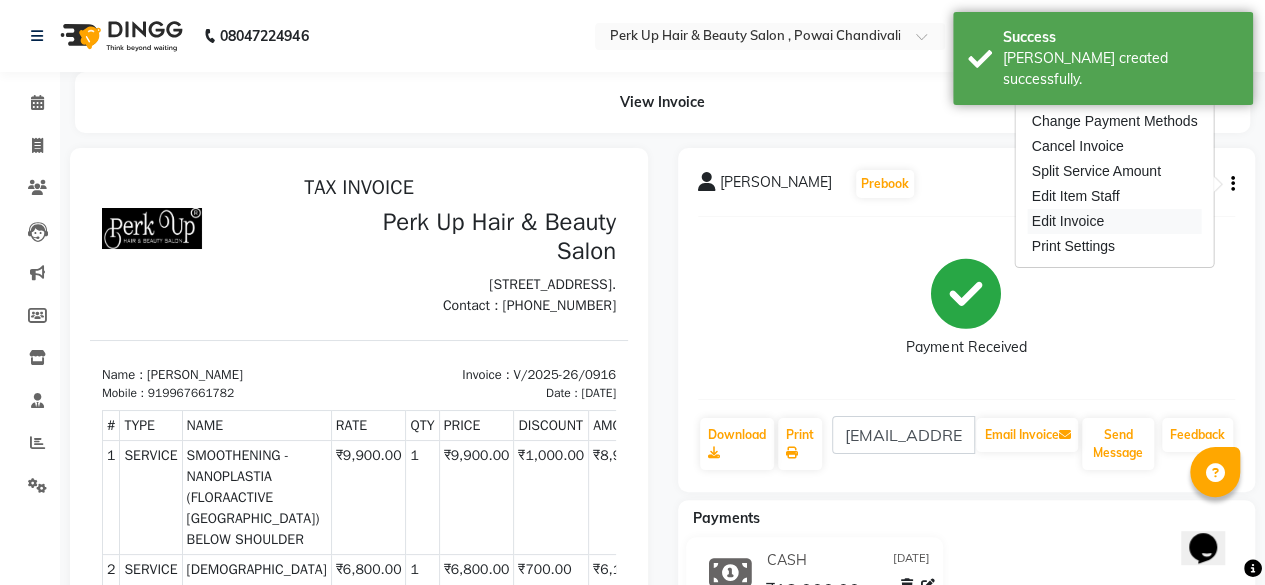 select 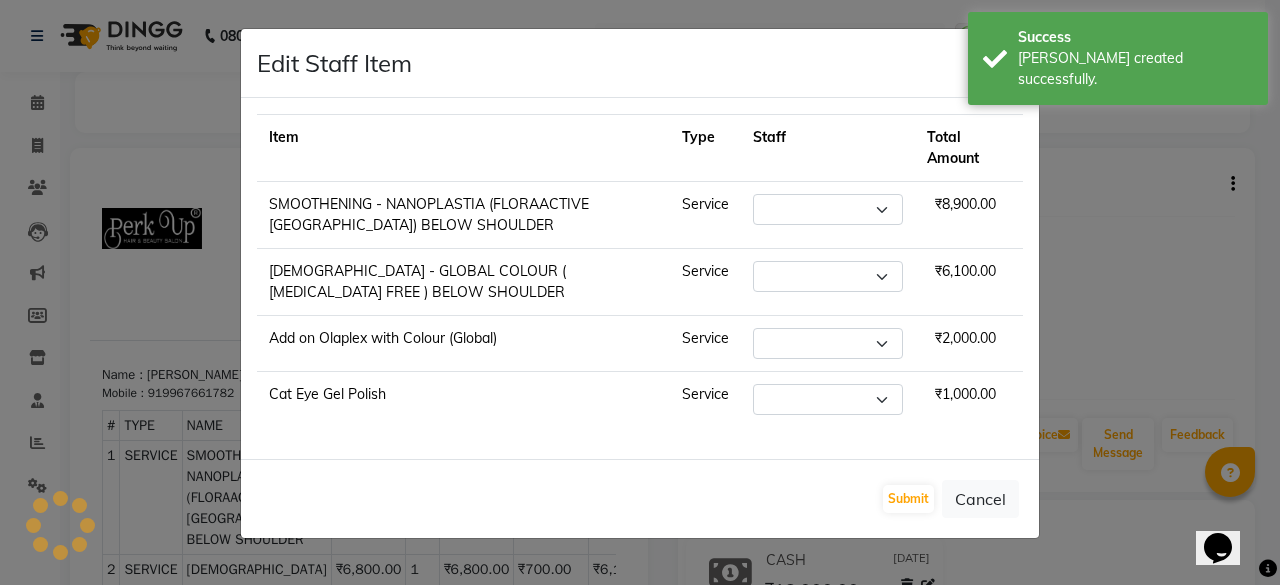 select on "48932" 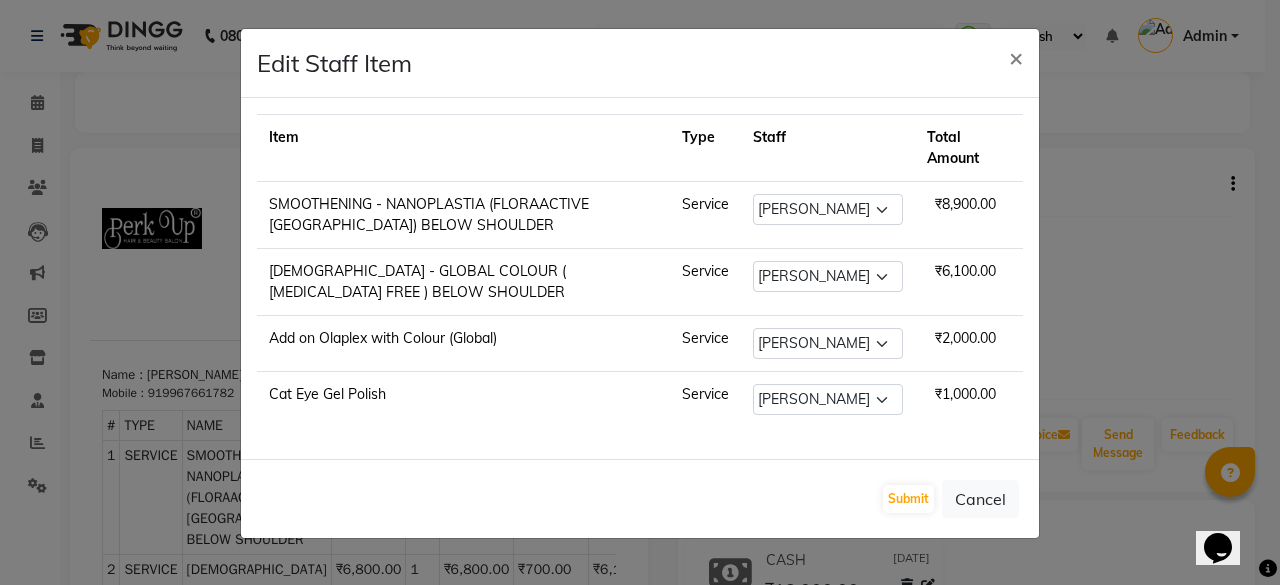 click on "SMOOTHENING - NANOPLASTIA (FLORAACTIVE [GEOGRAPHIC_DATA]) BELOW SHOULDER" 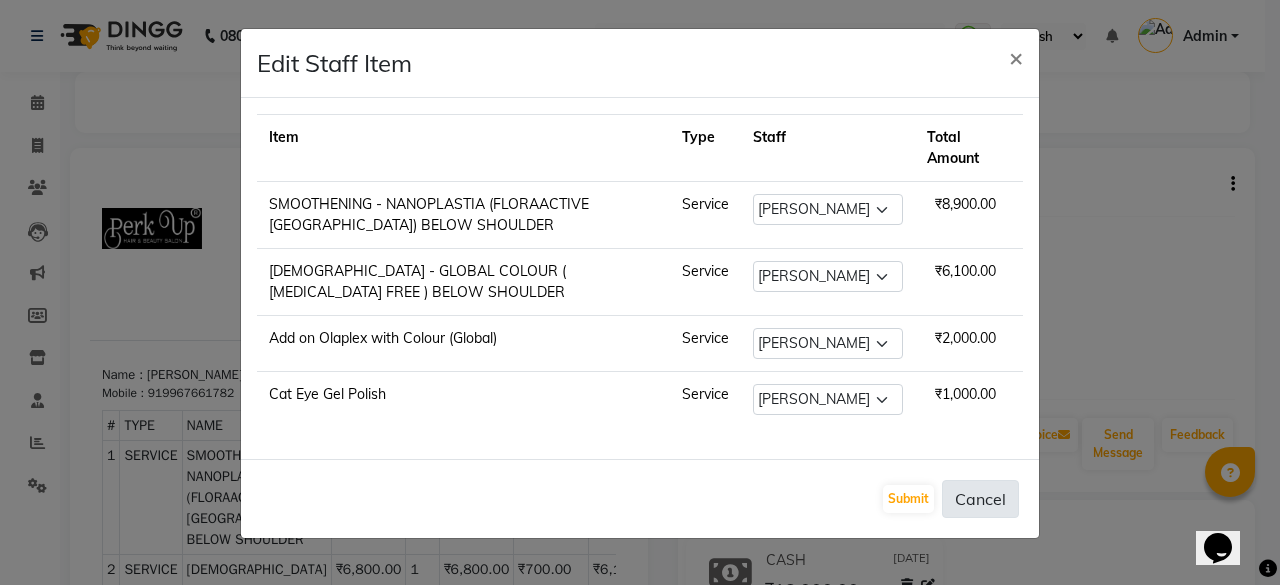 click on "Cancel" 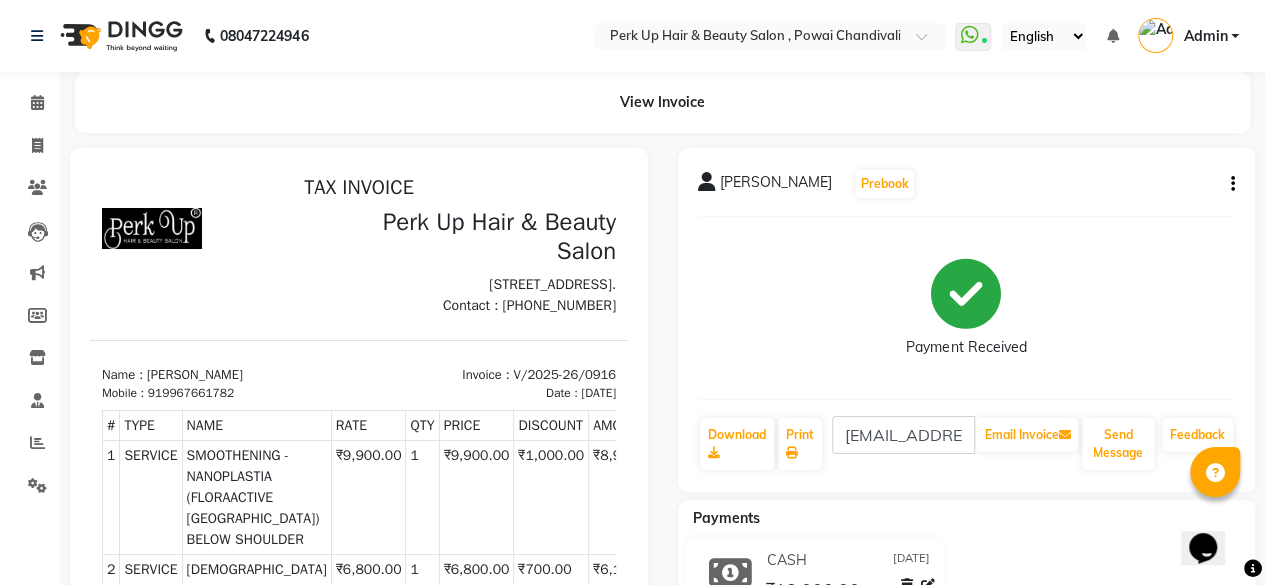 click 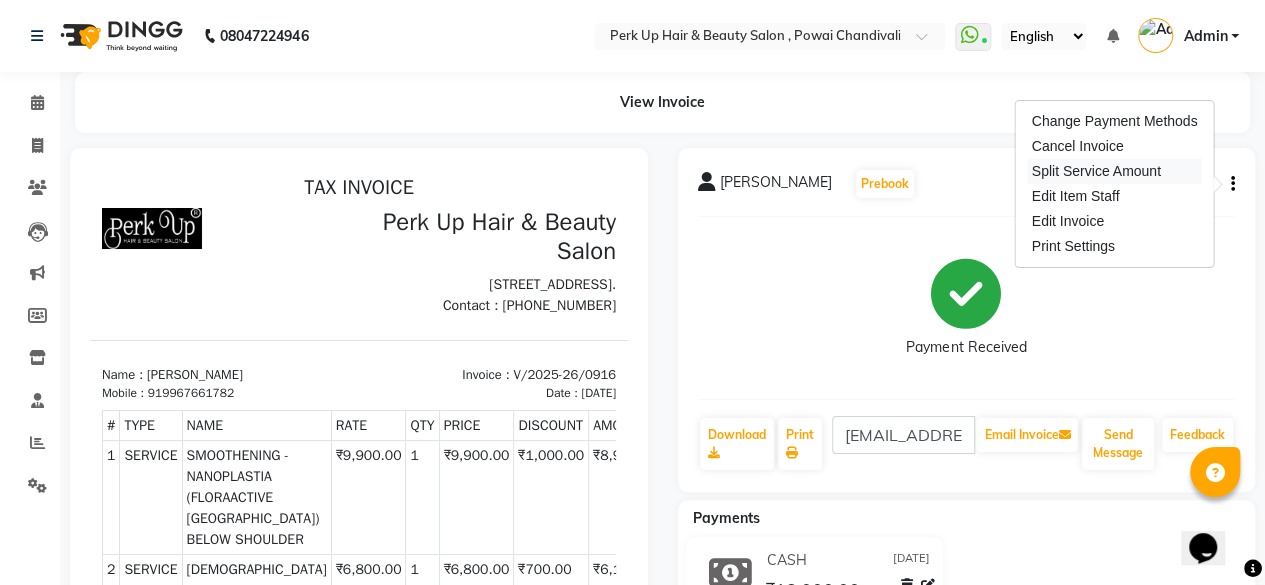 click on "Split Service Amount" at bounding box center (1115, 171) 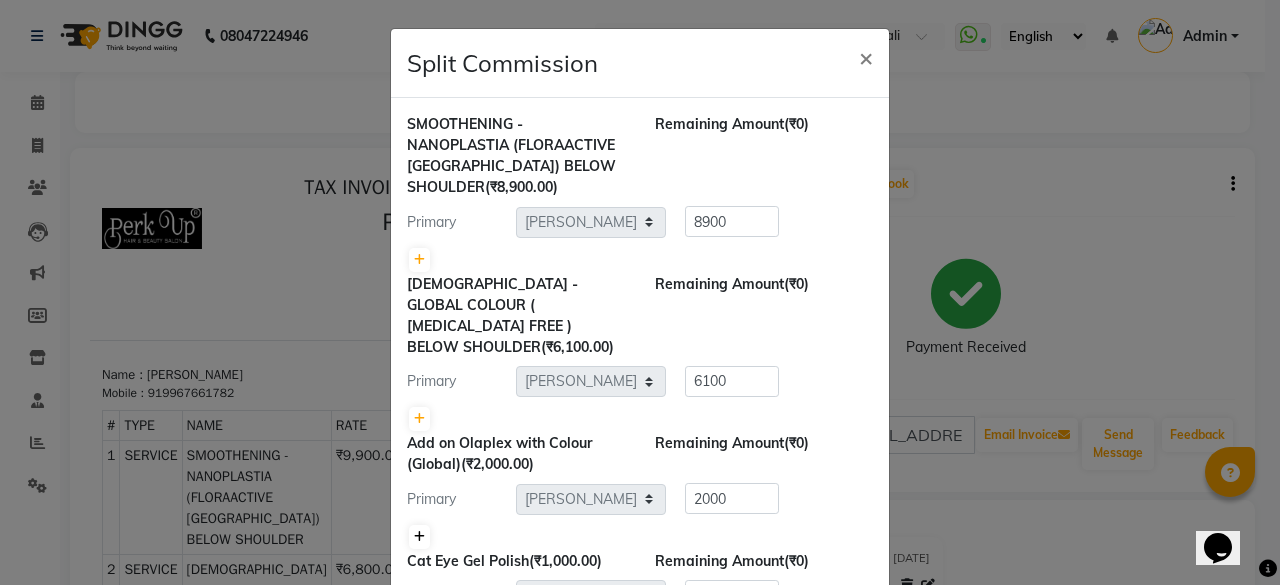 click 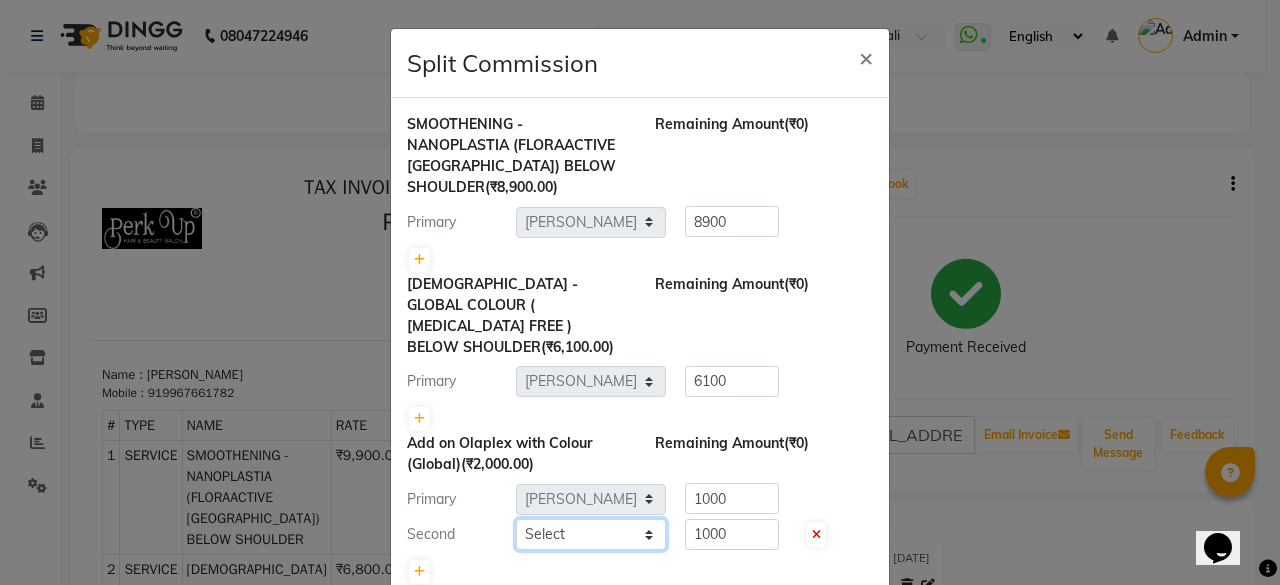 click on "Select  [PERSON_NAME]   danish   [PERSON_NAME]   [PERSON_NAME]		   [PERSON_NAME]   [PERSON_NAME]			   Raju   [PERSON_NAME]			   [PERSON_NAME]			   [PERSON_NAME]   [PERSON_NAME]   [PERSON_NAME]   Seja [PERSON_NAME]   Shaves [PERSON_NAME]" 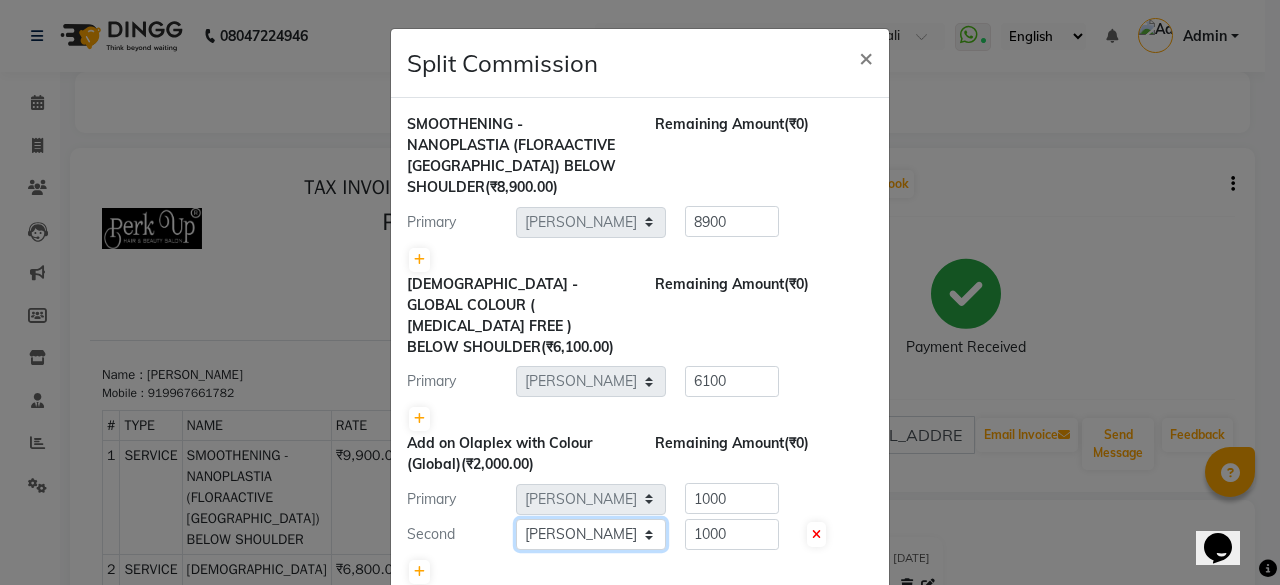click on "Select  [PERSON_NAME]   danish   [PERSON_NAME]   [PERSON_NAME]		   [PERSON_NAME]   [PERSON_NAME]			   Raju   [PERSON_NAME]			   [PERSON_NAME]			   [PERSON_NAME]   [PERSON_NAME]   [PERSON_NAME]   Seja [PERSON_NAME]   Shaves [PERSON_NAME]" 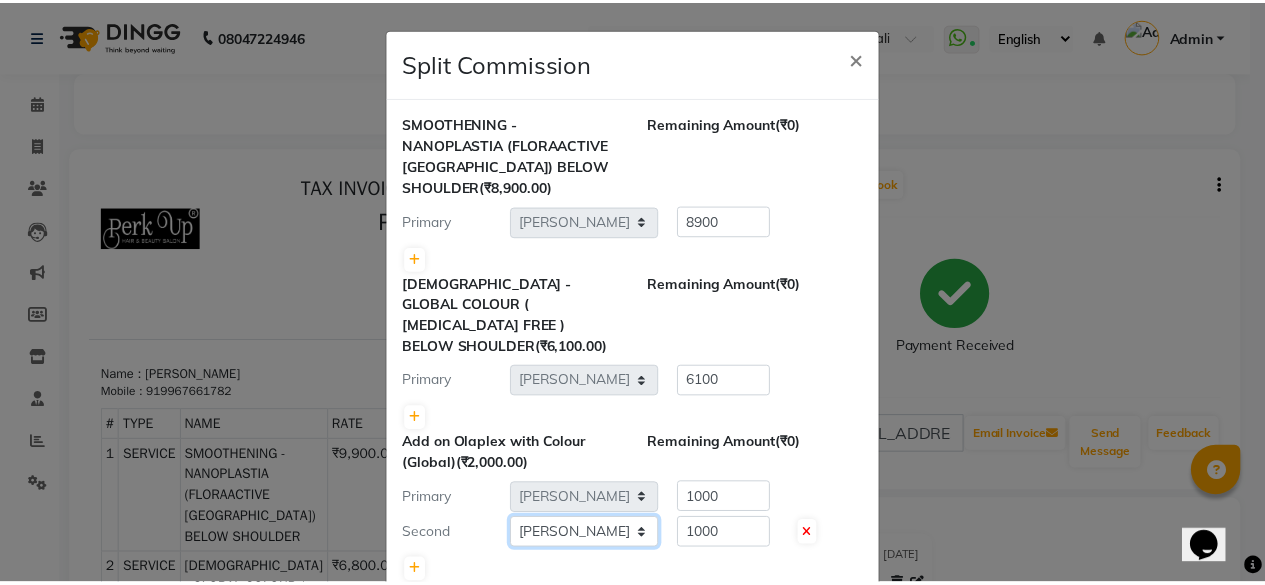 scroll, scrollTop: 183, scrollLeft: 0, axis: vertical 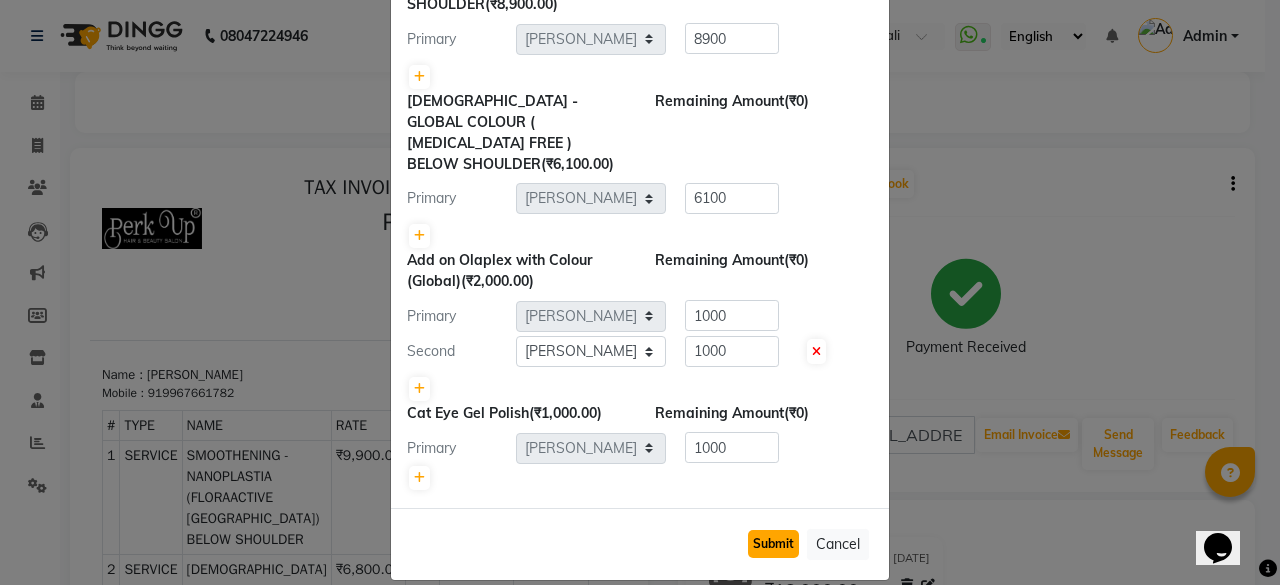 click on "Submit" 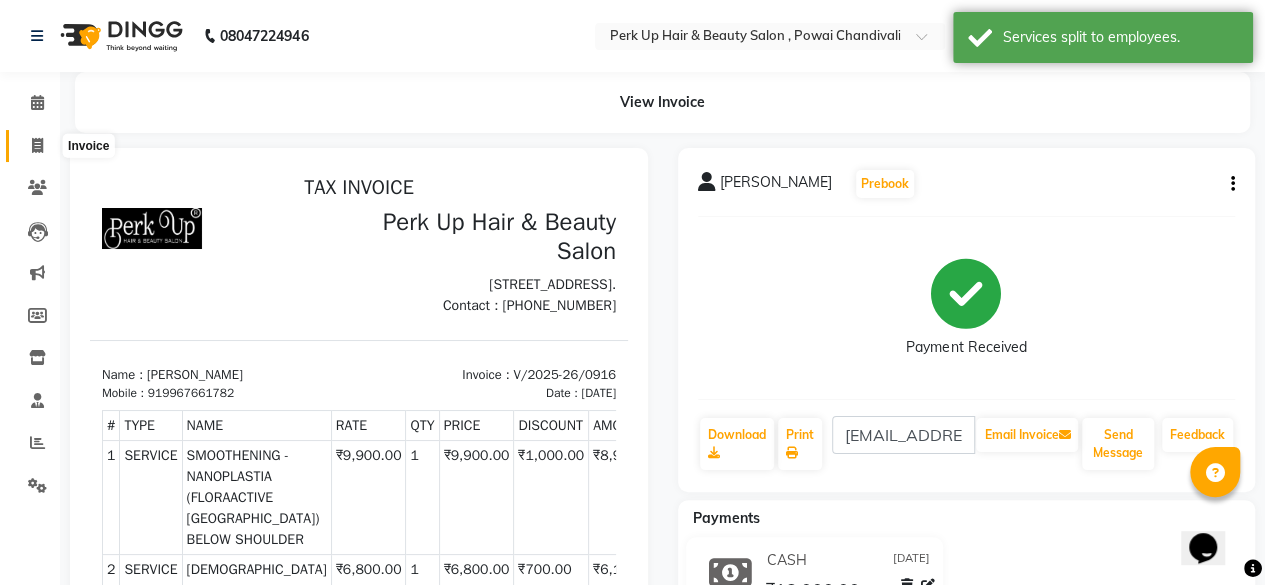 click 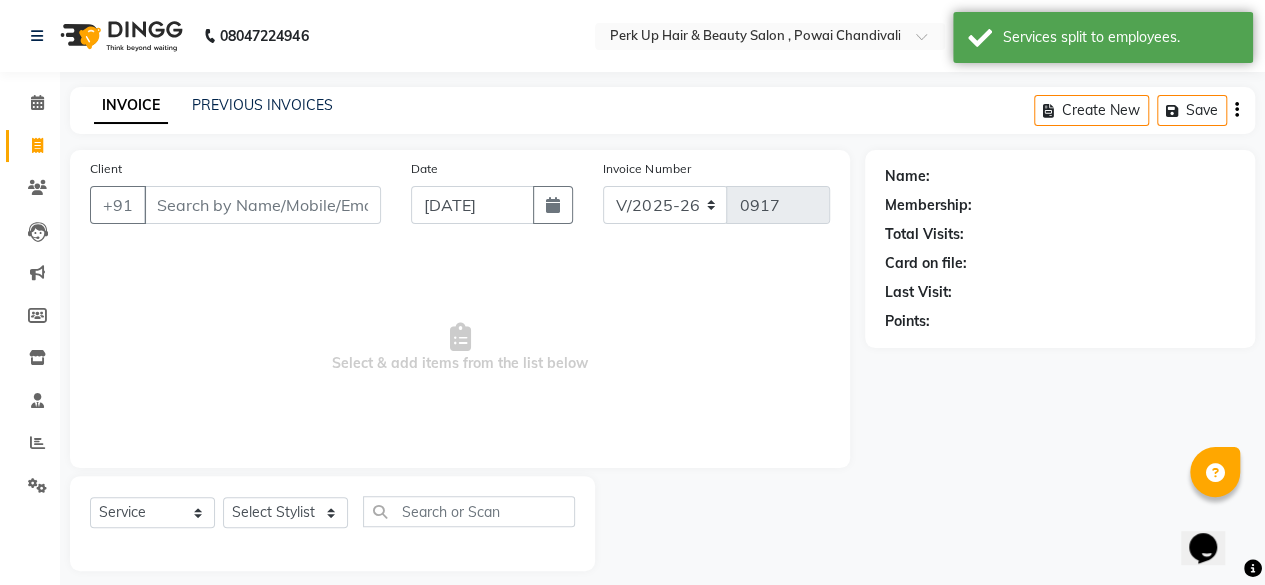 scroll, scrollTop: 15, scrollLeft: 0, axis: vertical 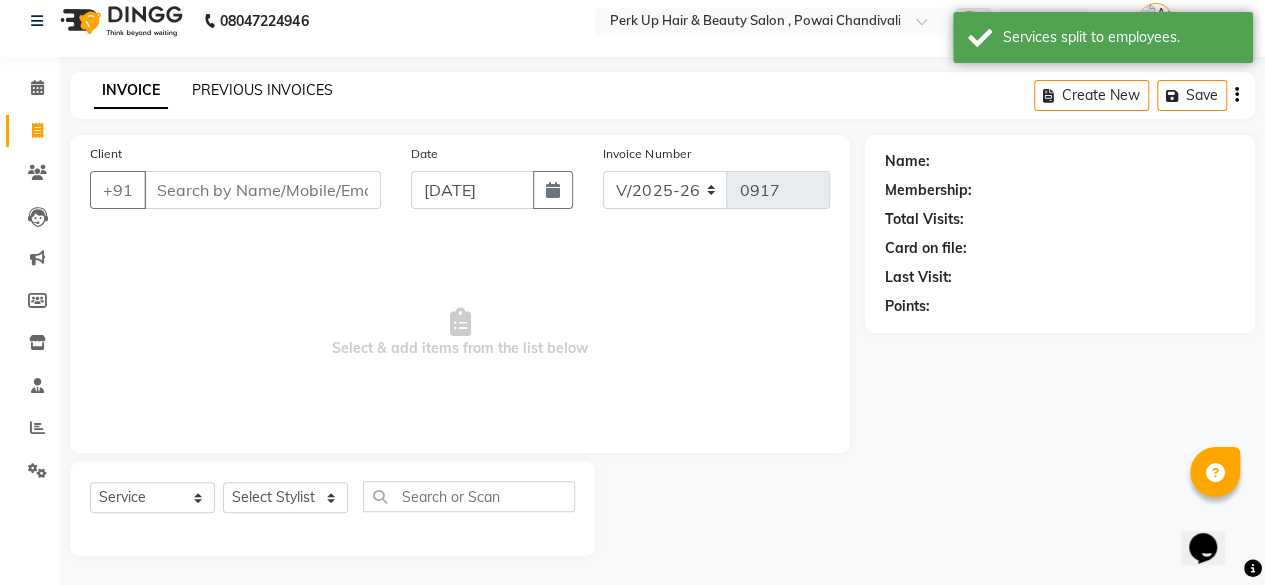 click on "PREVIOUS INVOICES" 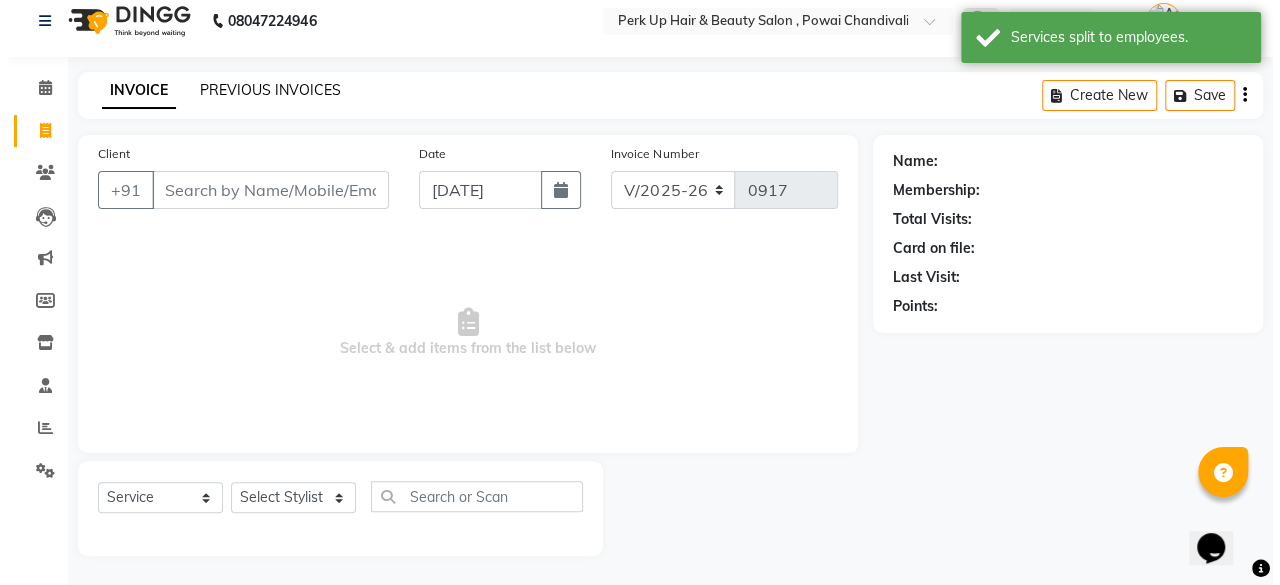 scroll, scrollTop: 0, scrollLeft: 0, axis: both 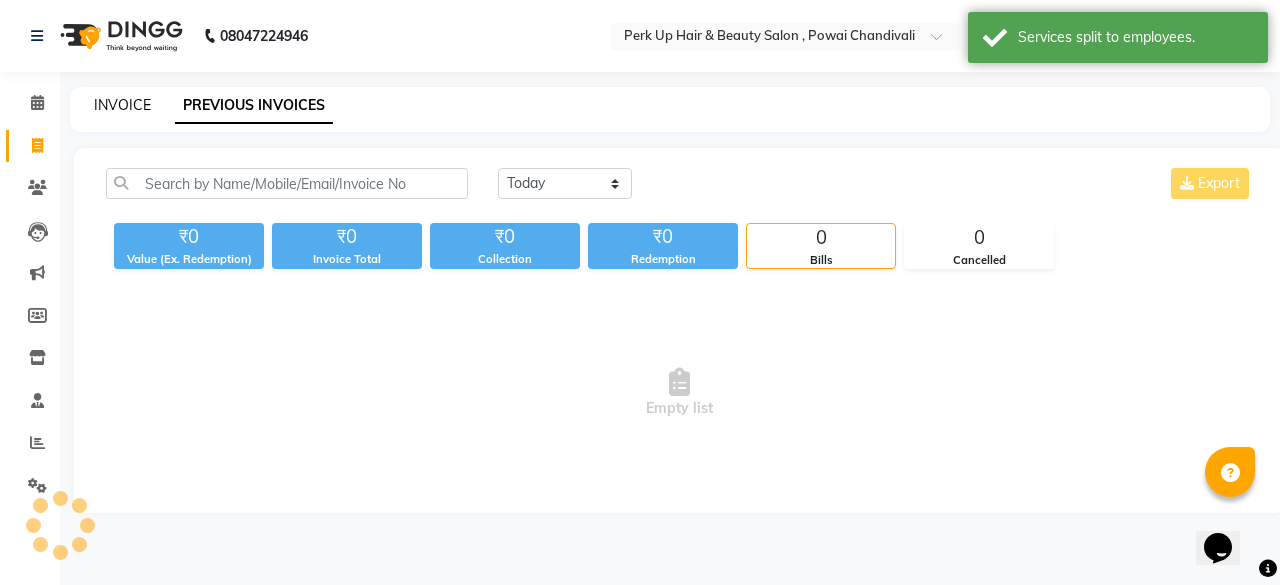 click on "INVOICE" 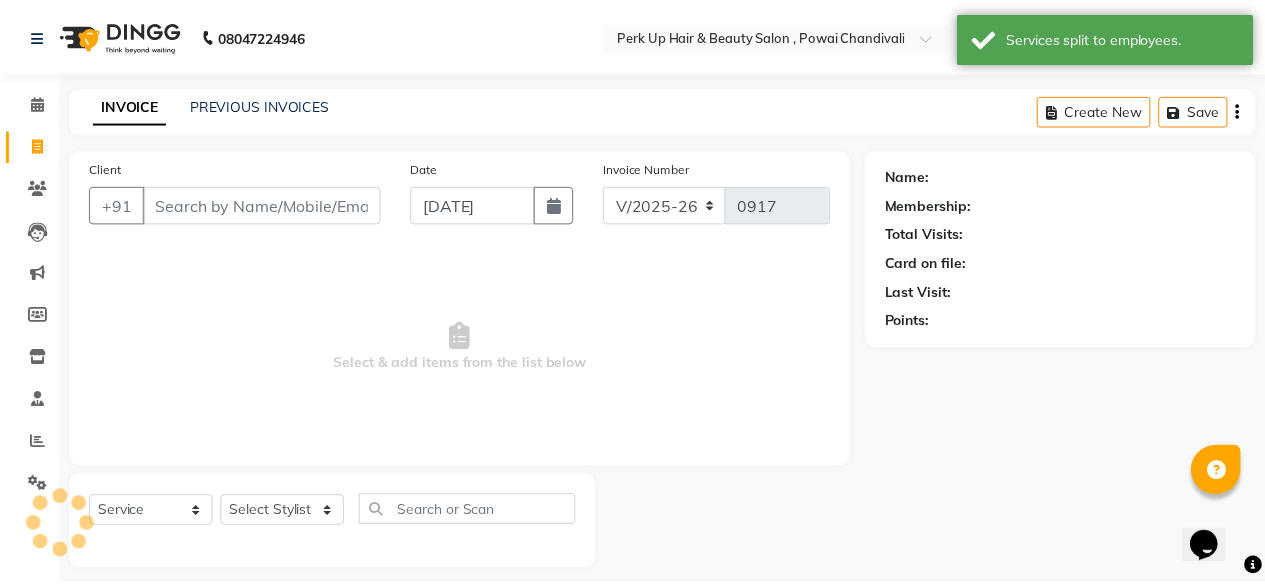 scroll, scrollTop: 15, scrollLeft: 0, axis: vertical 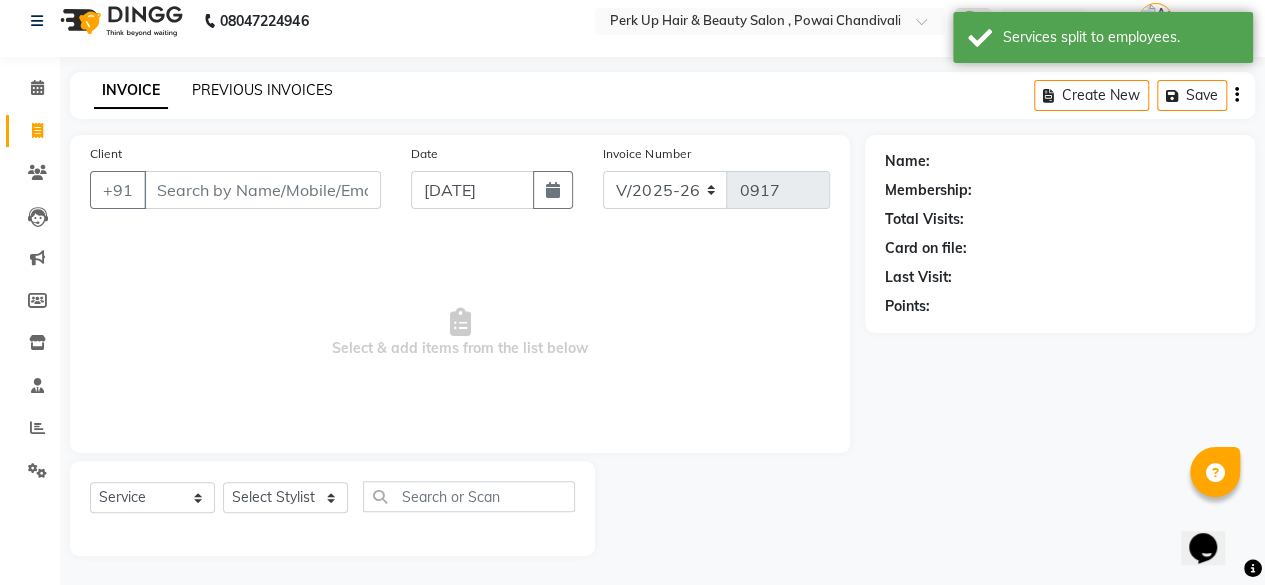 click on "PREVIOUS INVOICES" 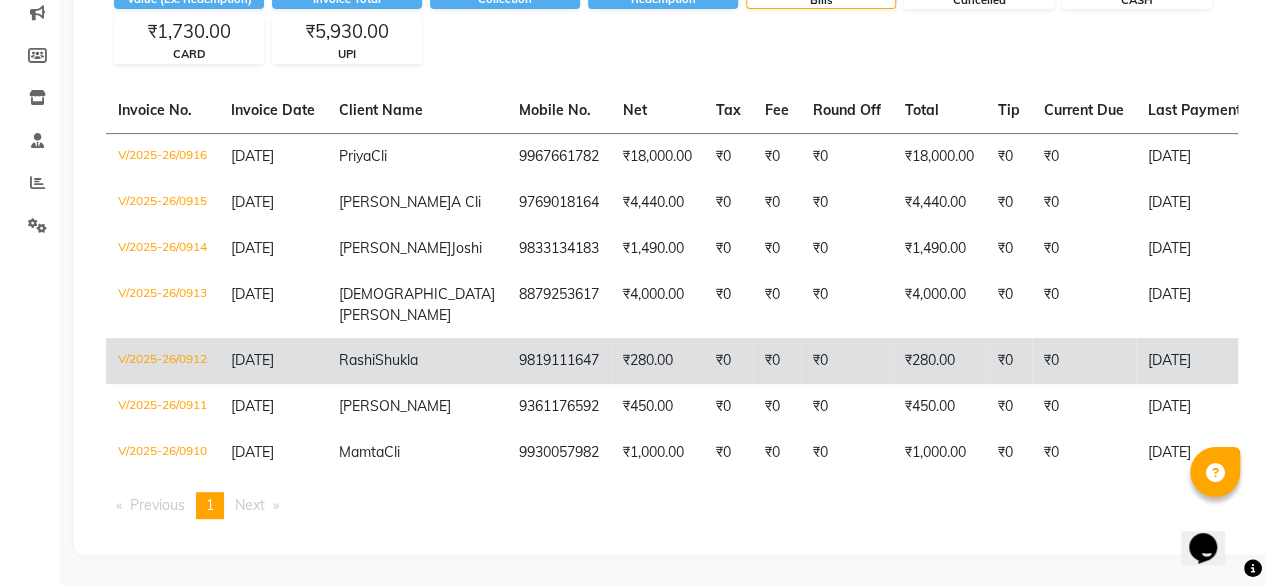 scroll, scrollTop: 0, scrollLeft: 0, axis: both 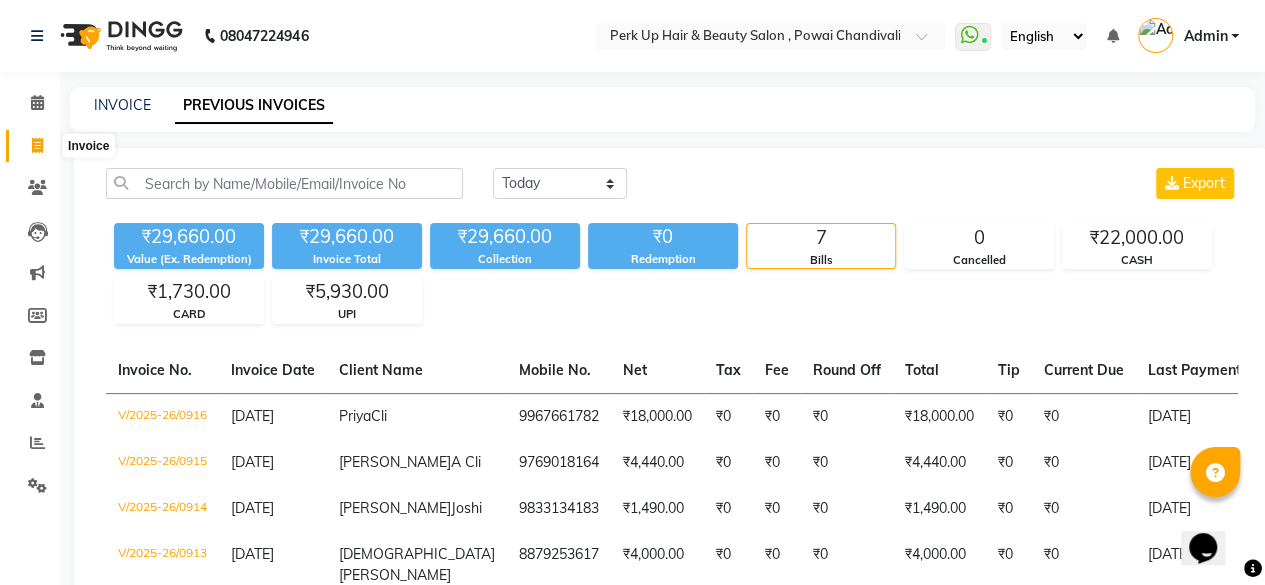 click 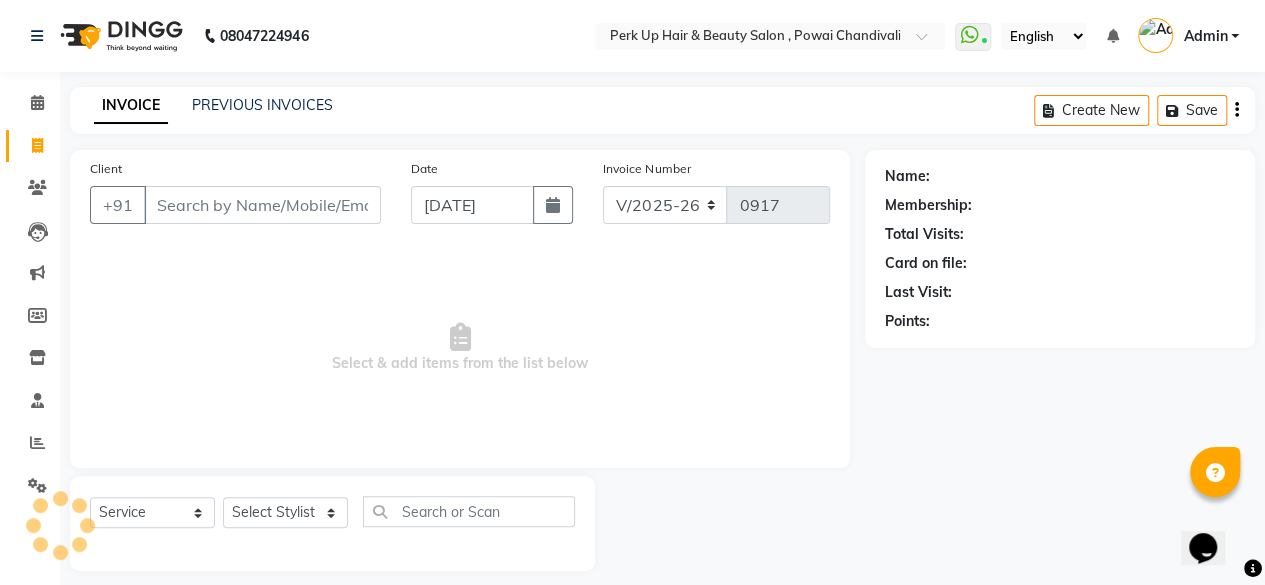 scroll, scrollTop: 15, scrollLeft: 0, axis: vertical 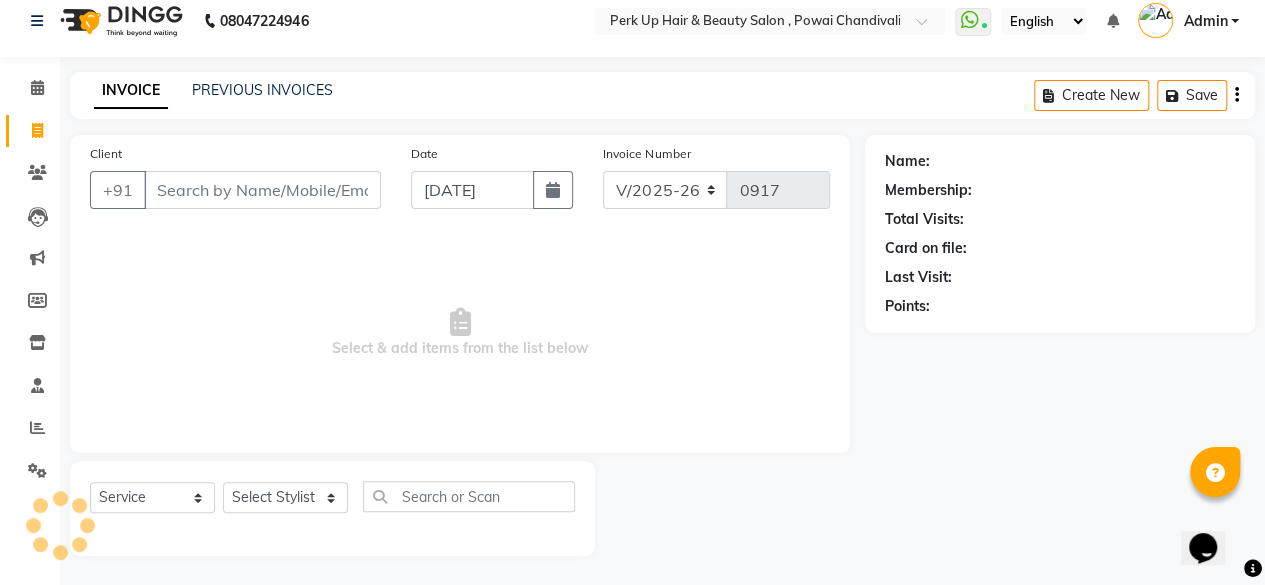 click on "Client" at bounding box center (262, 190) 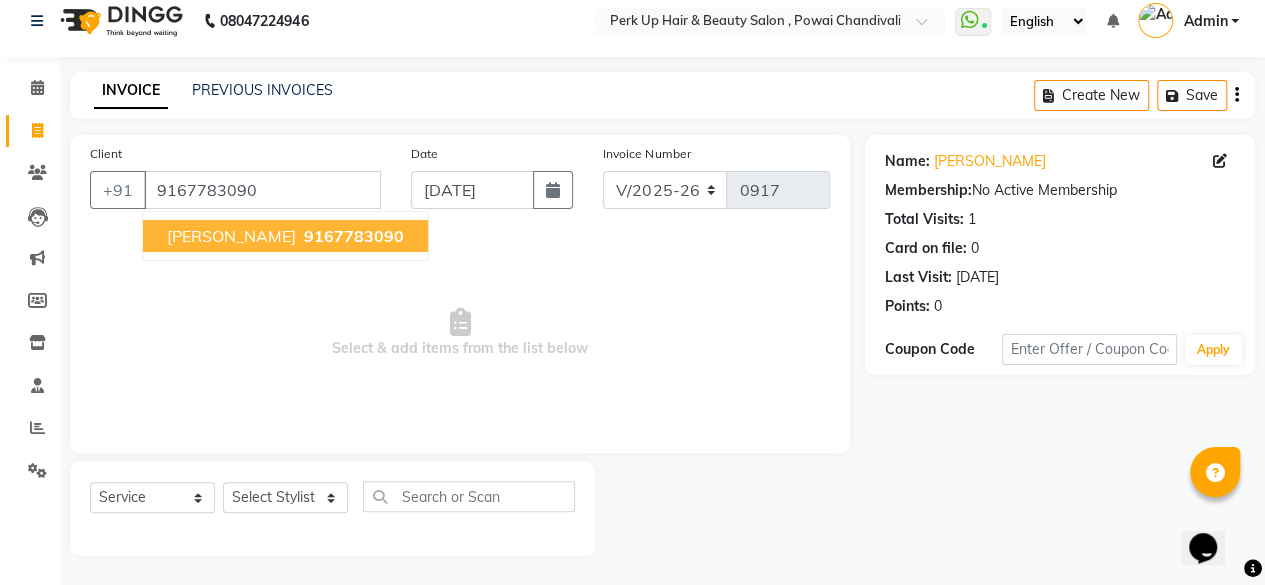 click on "9167783090" at bounding box center [354, 236] 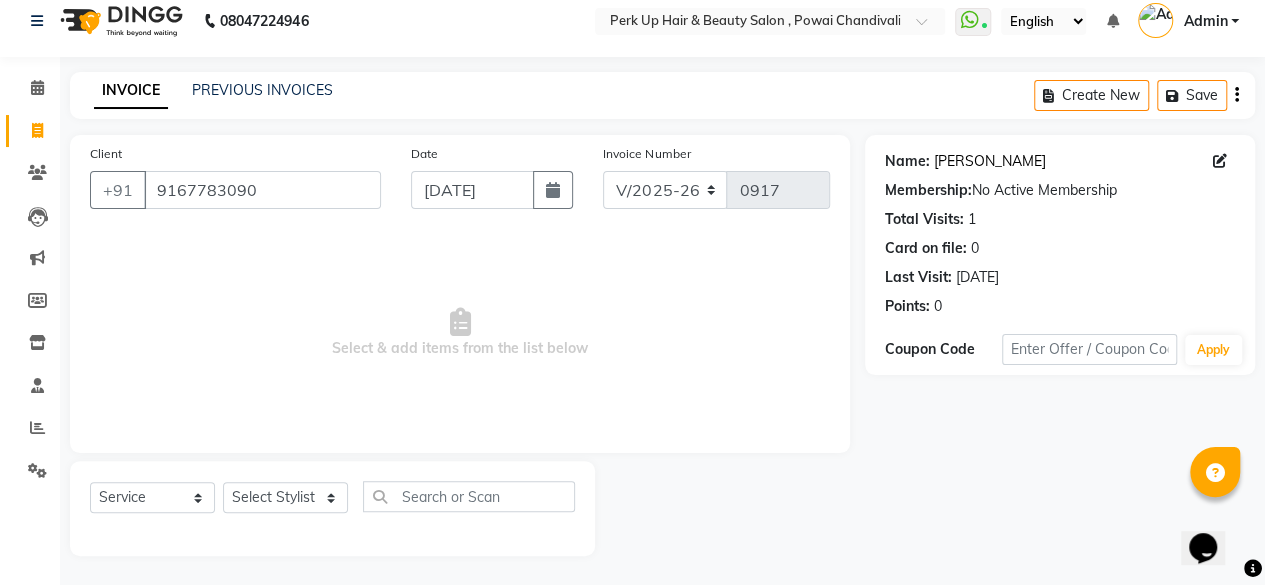 click on "[PERSON_NAME]" 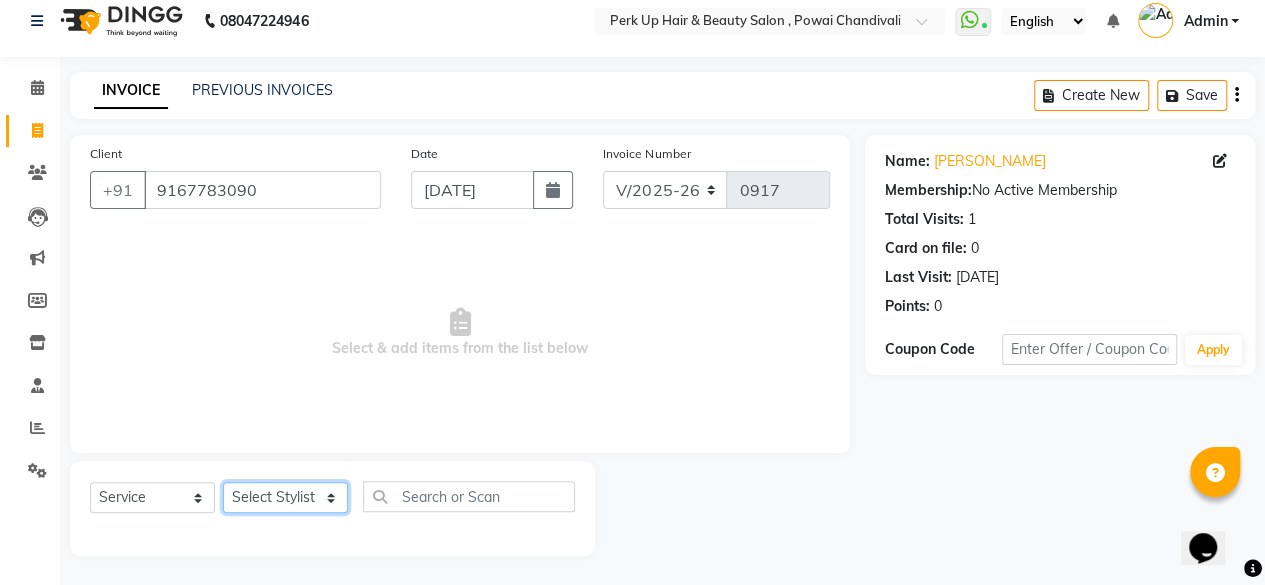 click on "Select Stylist [PERSON_NAME] danish [PERSON_NAME] [PERSON_NAME]		 [PERSON_NAME] [PERSON_NAME]			 Raju [PERSON_NAME]			 [PERSON_NAME]			 [PERSON_NAME] [PERSON_NAME] [PERSON_NAME] Seja [PERSON_NAME] Shaves [PERSON_NAME]" 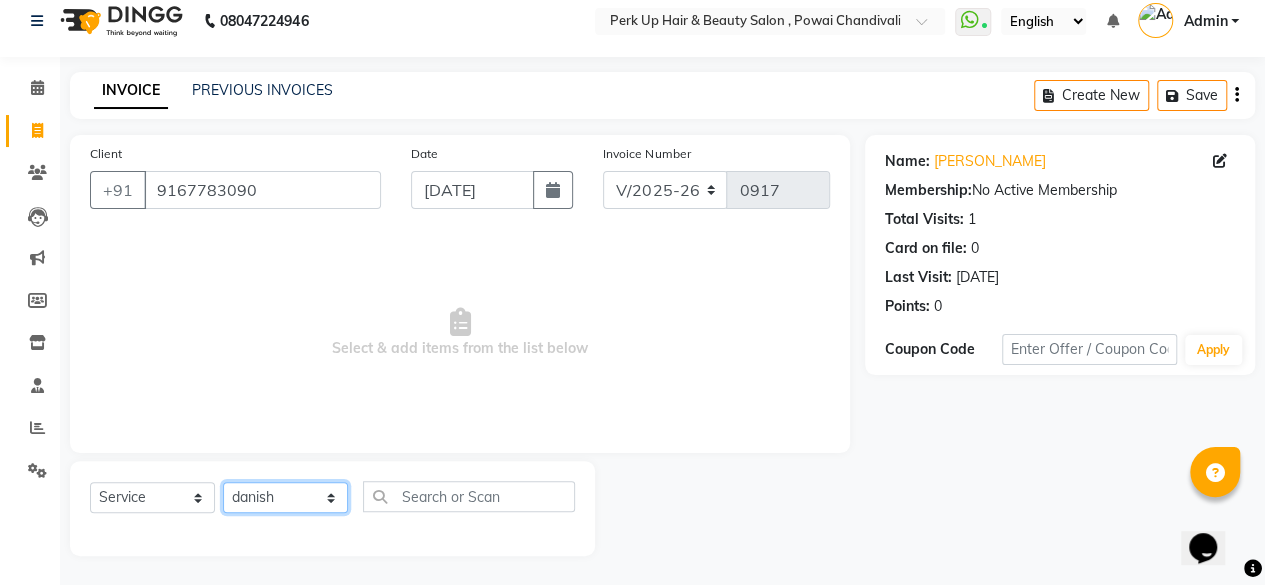 click on "Select Stylist [PERSON_NAME] danish [PERSON_NAME] [PERSON_NAME]		 [PERSON_NAME] [PERSON_NAME]			 Raju [PERSON_NAME]			 [PERSON_NAME]			 [PERSON_NAME] [PERSON_NAME] [PERSON_NAME] Seja [PERSON_NAME] Shaves [PERSON_NAME]" 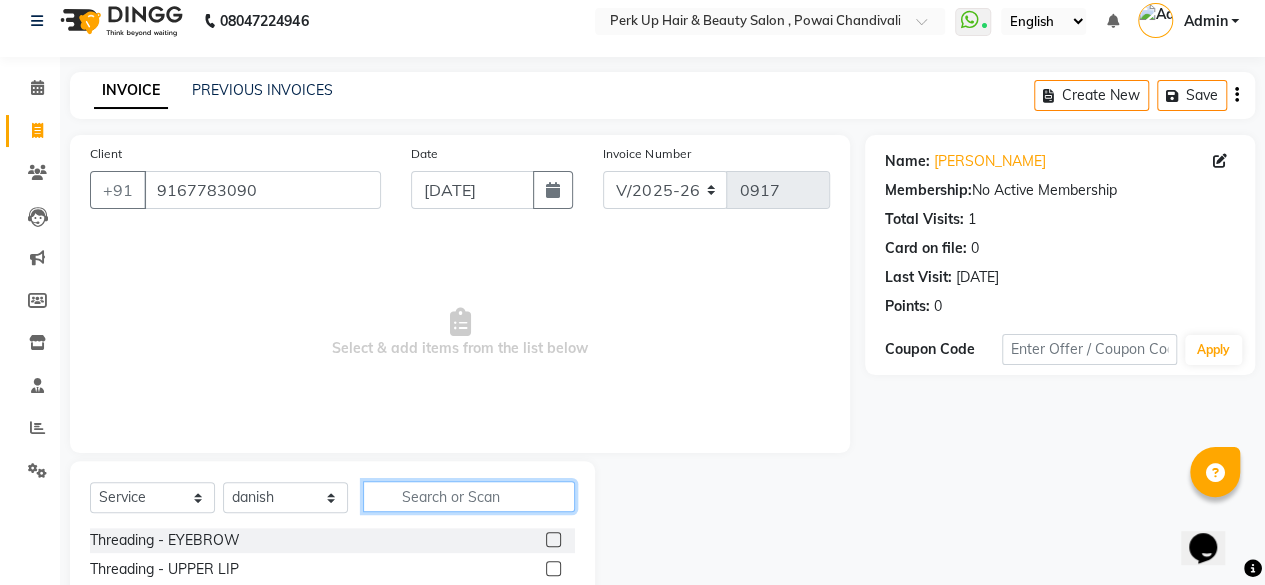 click 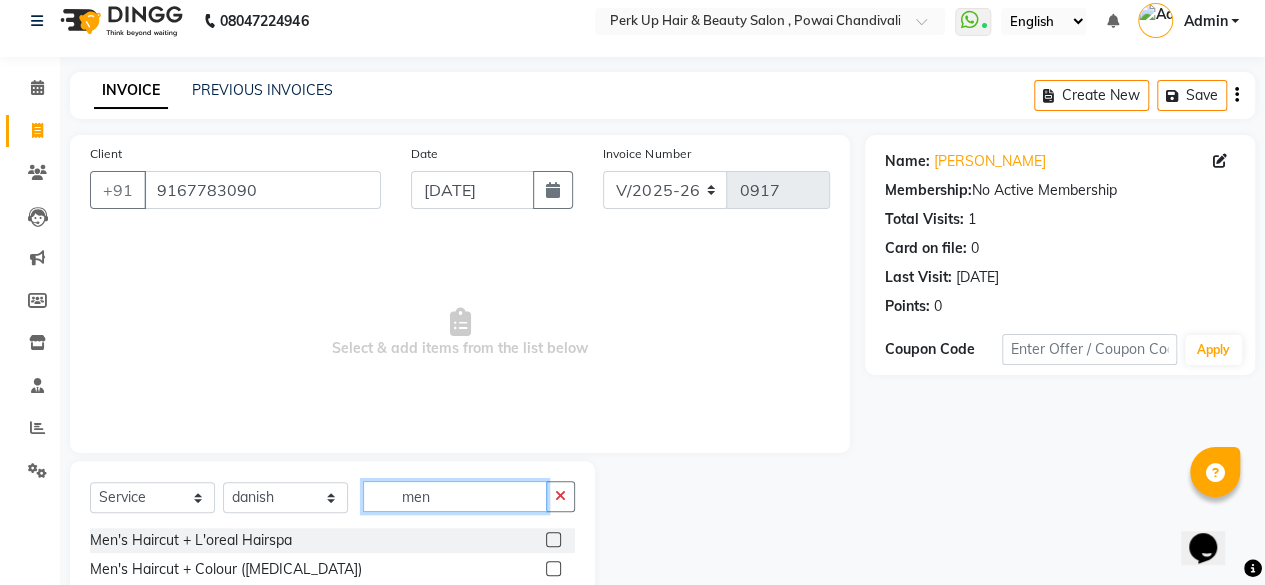 scroll, scrollTop: 215, scrollLeft: 0, axis: vertical 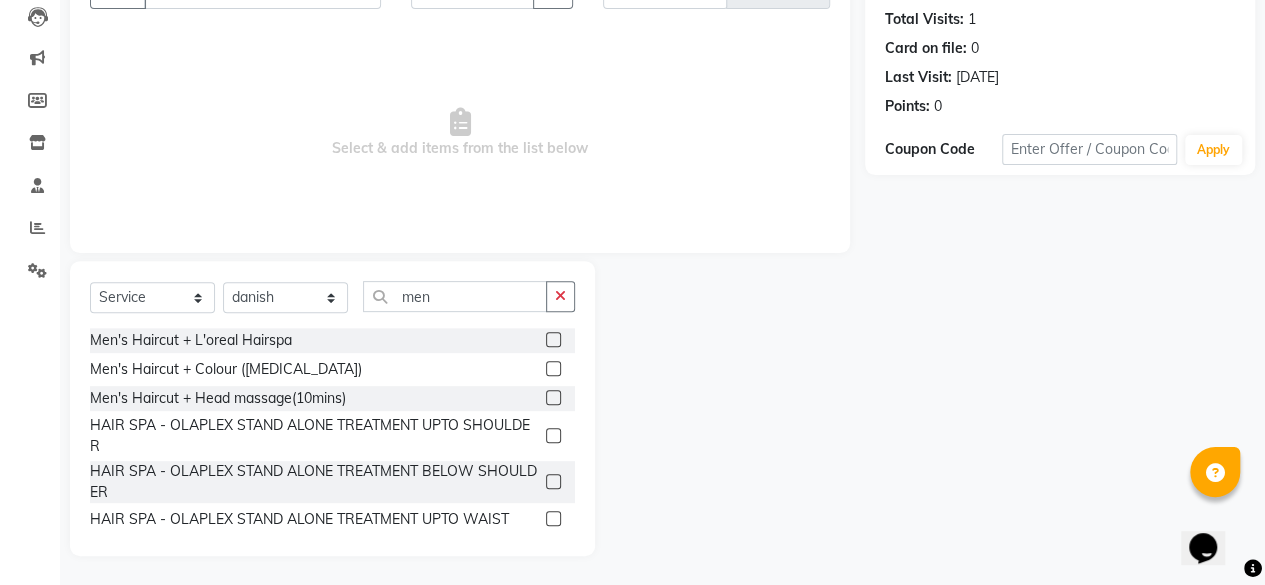 click 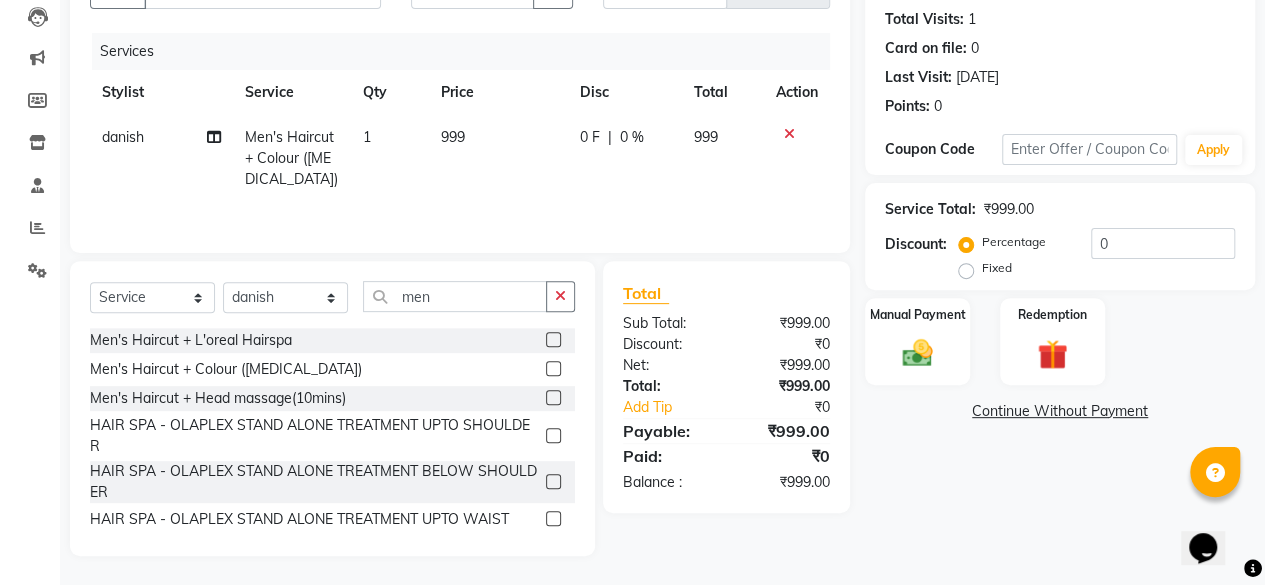 scroll, scrollTop: 0, scrollLeft: 0, axis: both 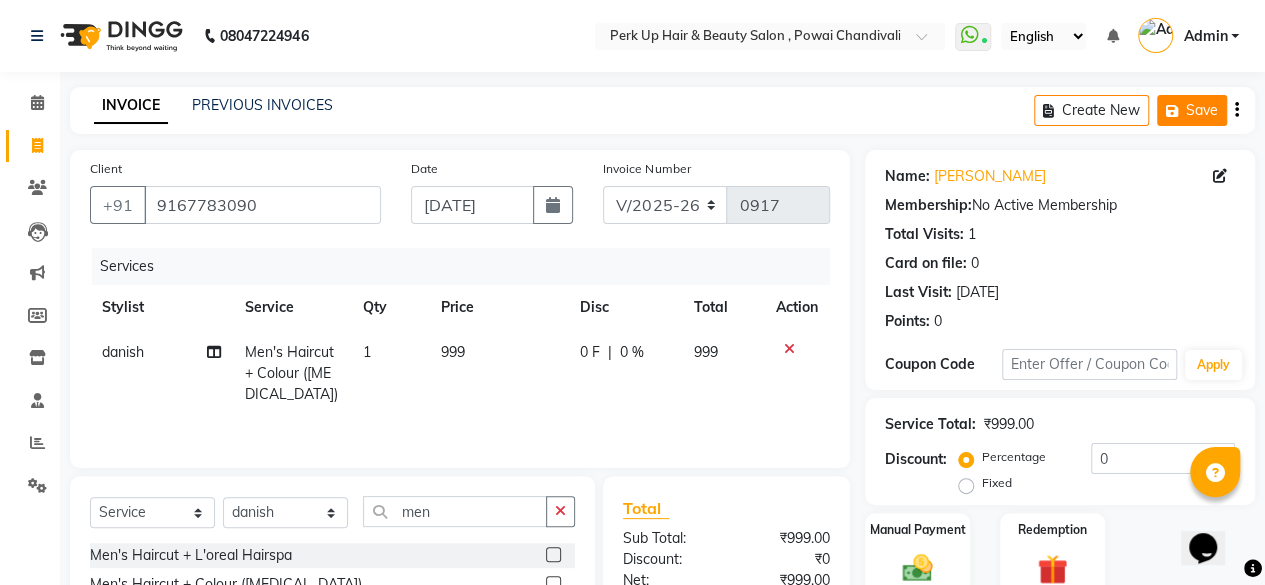 click 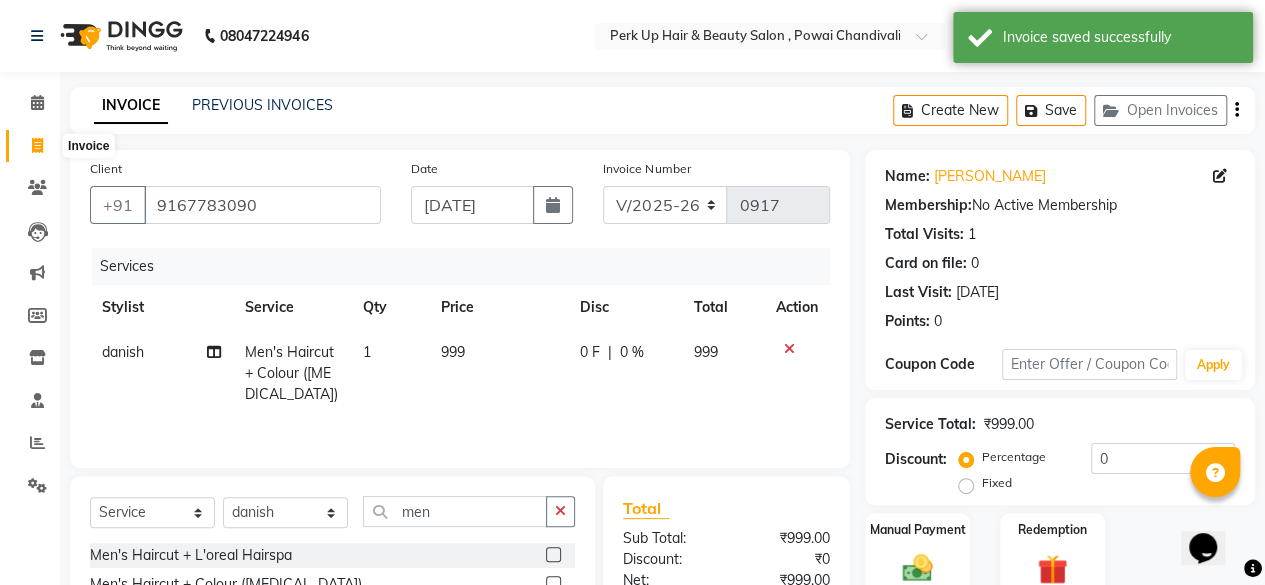 click 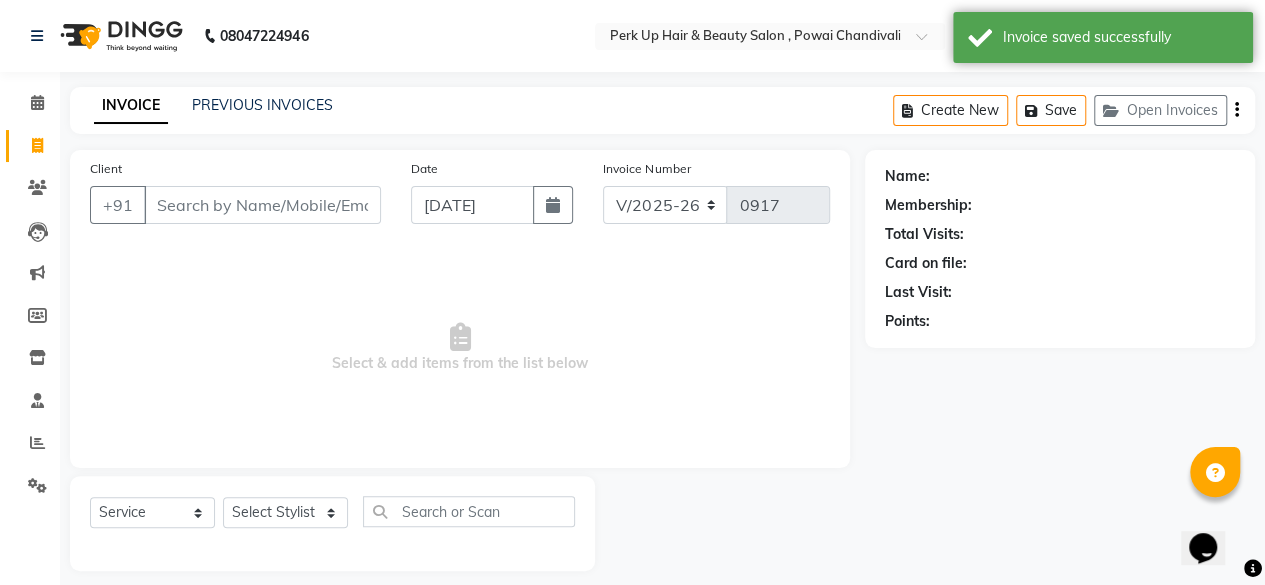 scroll, scrollTop: 15, scrollLeft: 0, axis: vertical 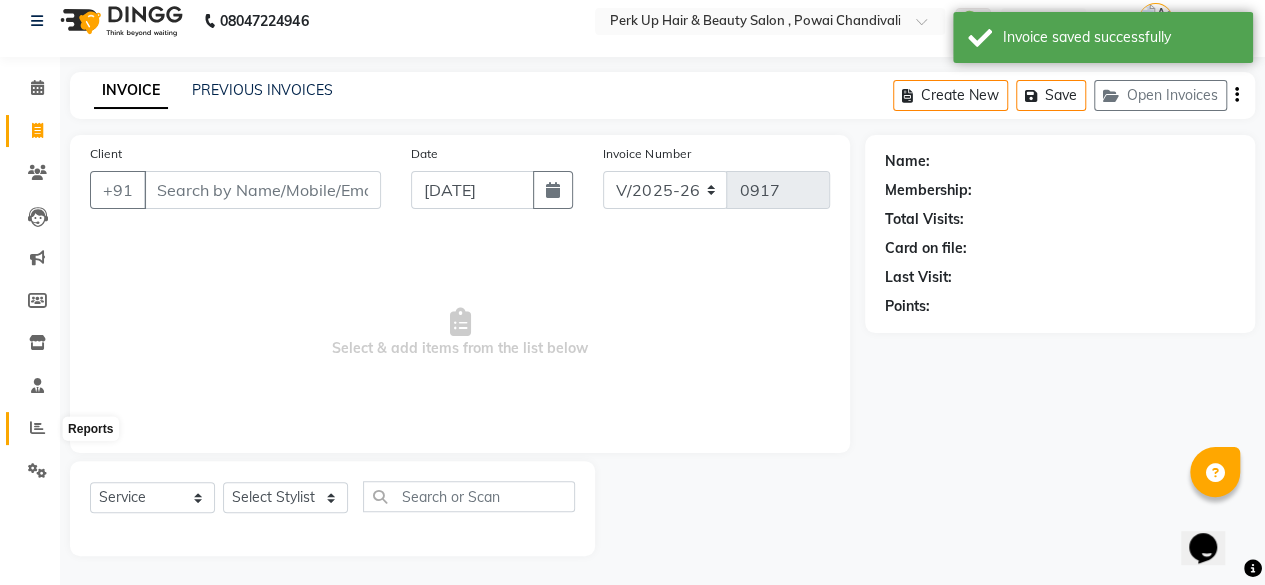 click 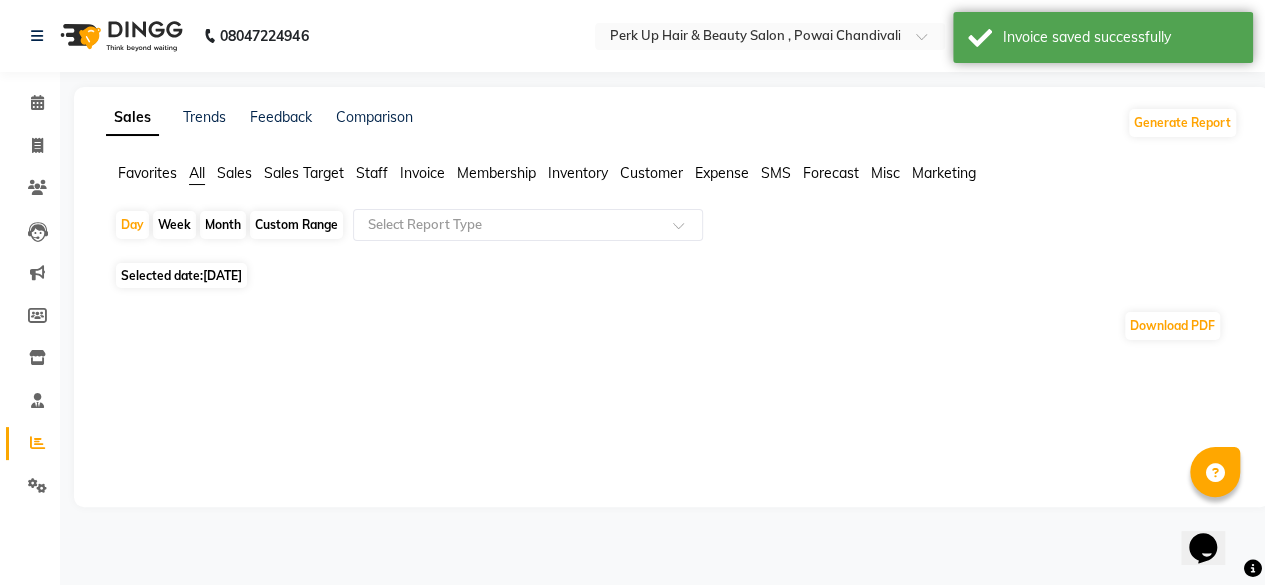 scroll, scrollTop: 0, scrollLeft: 0, axis: both 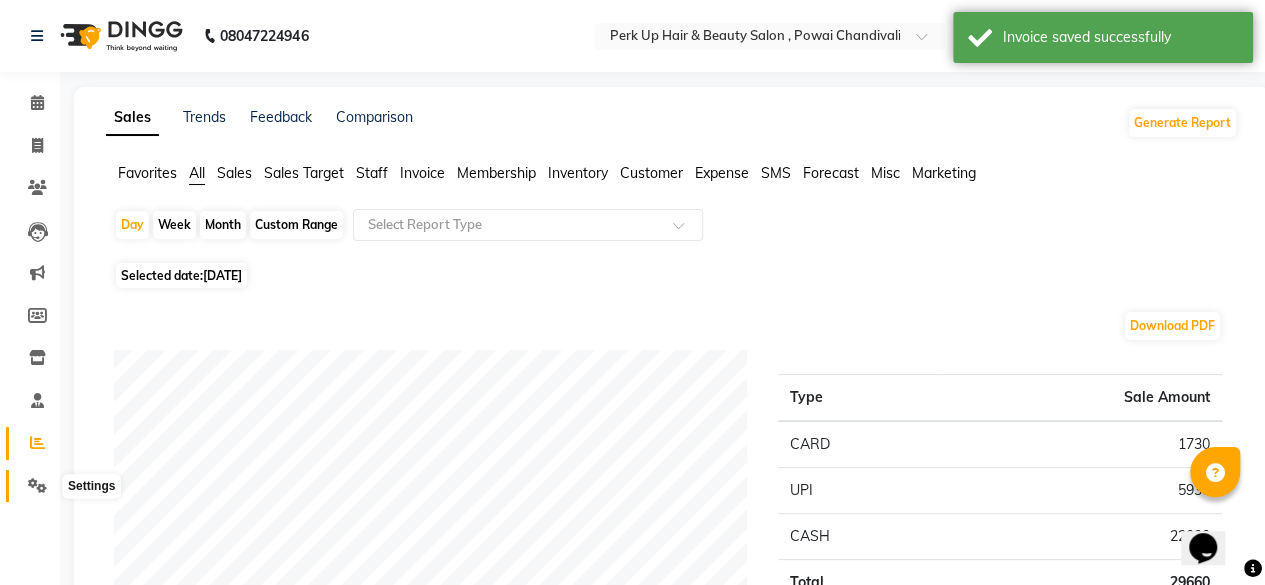 click 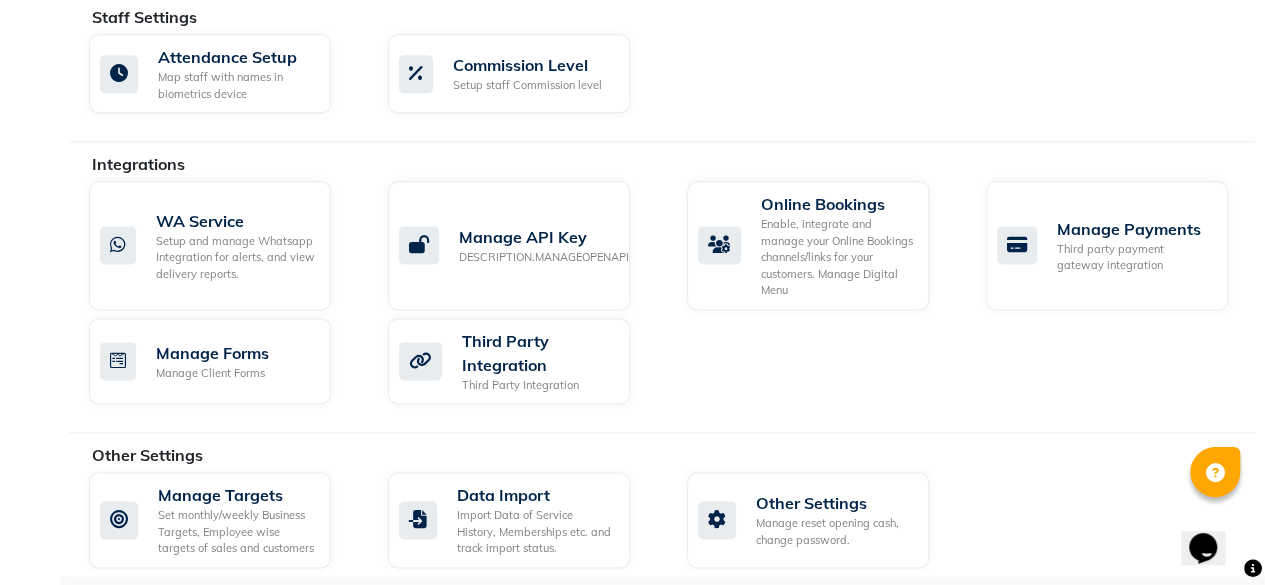 scroll, scrollTop: 0, scrollLeft: 0, axis: both 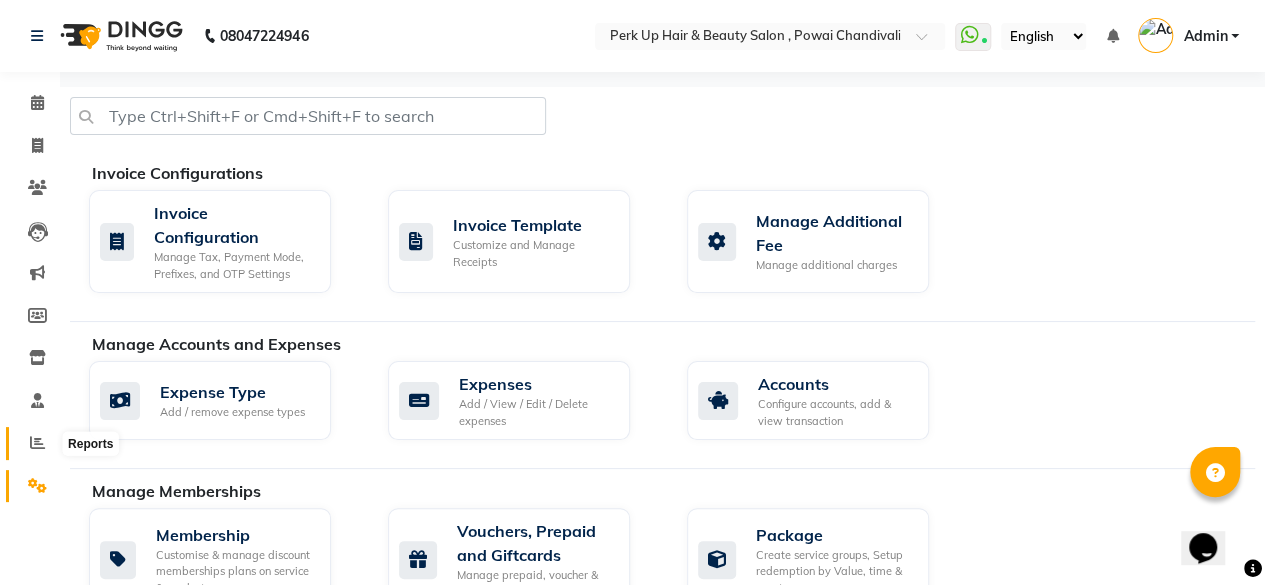 click 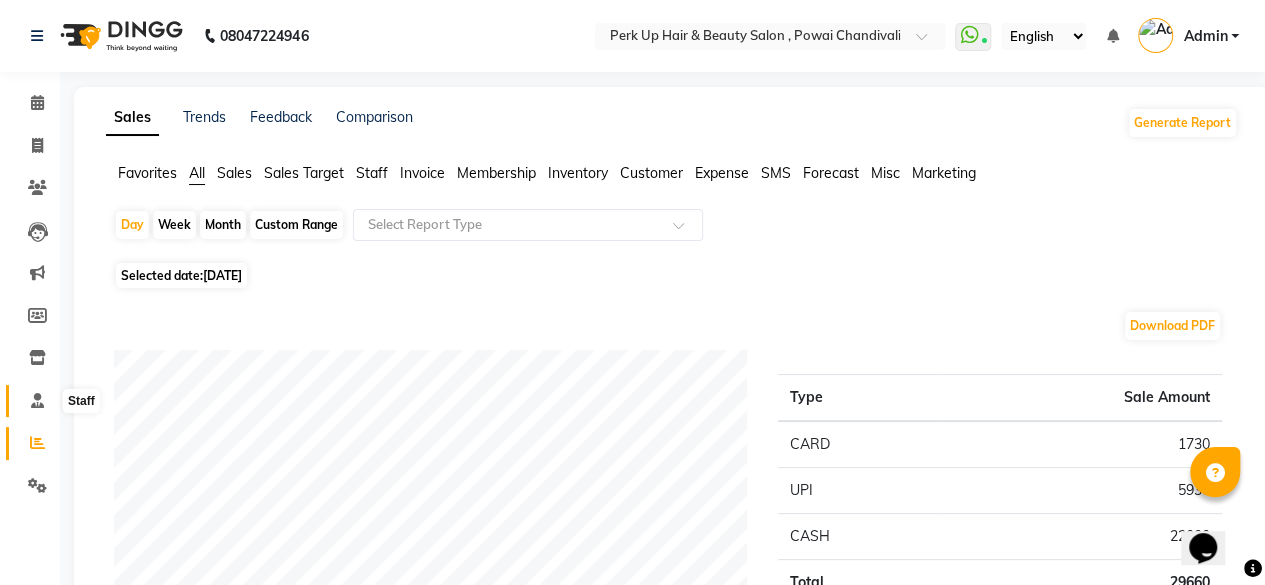 click 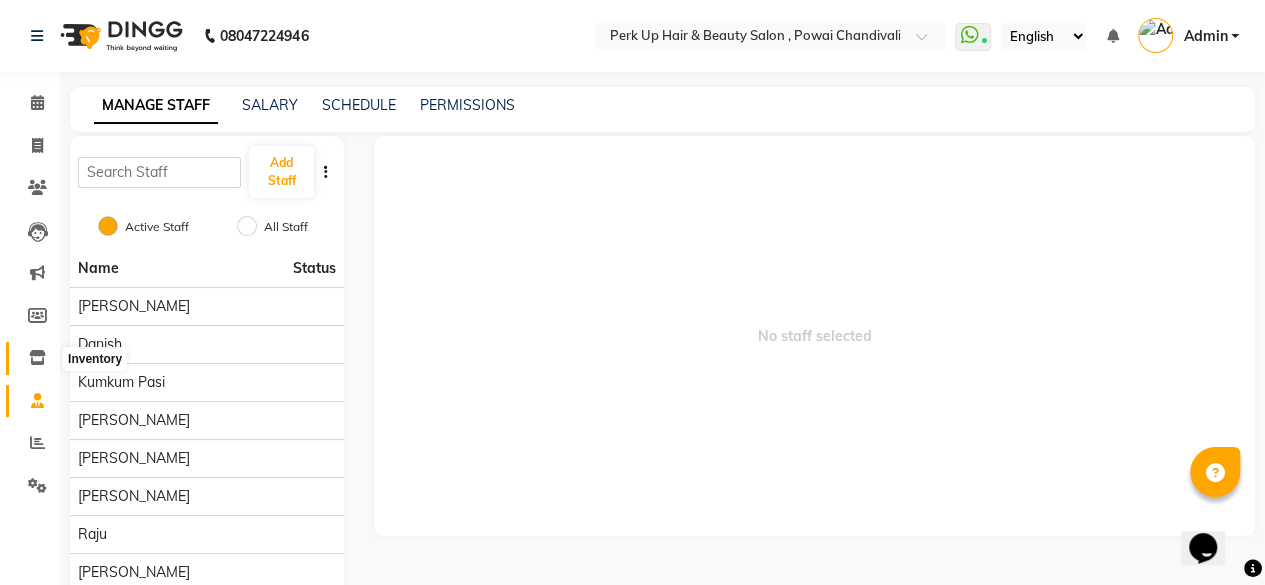 click 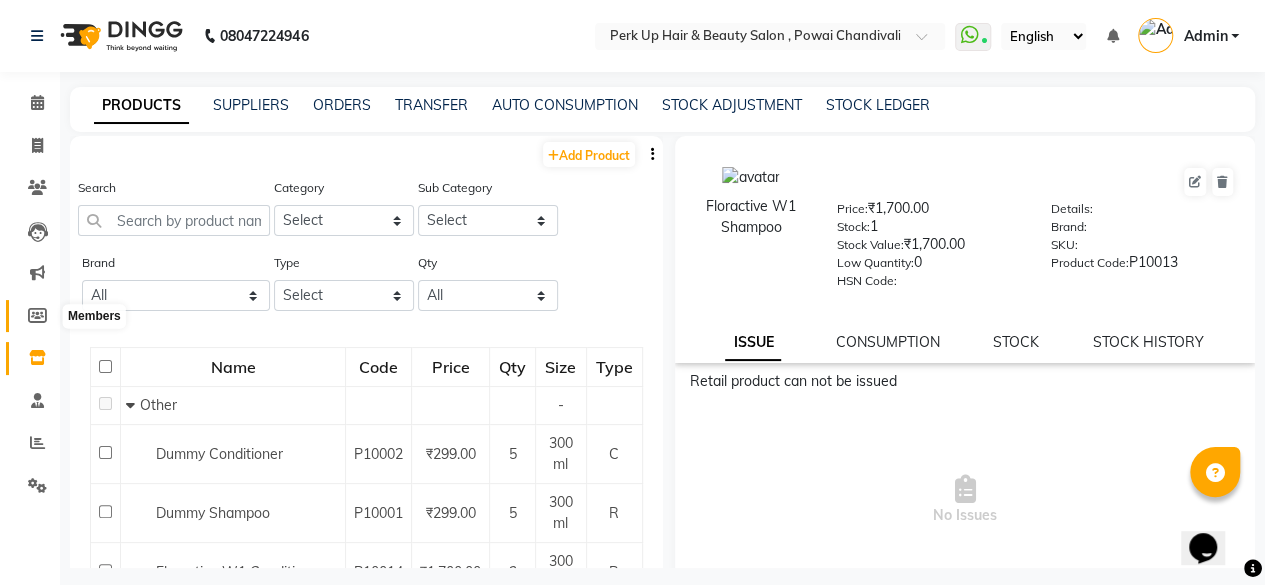 click 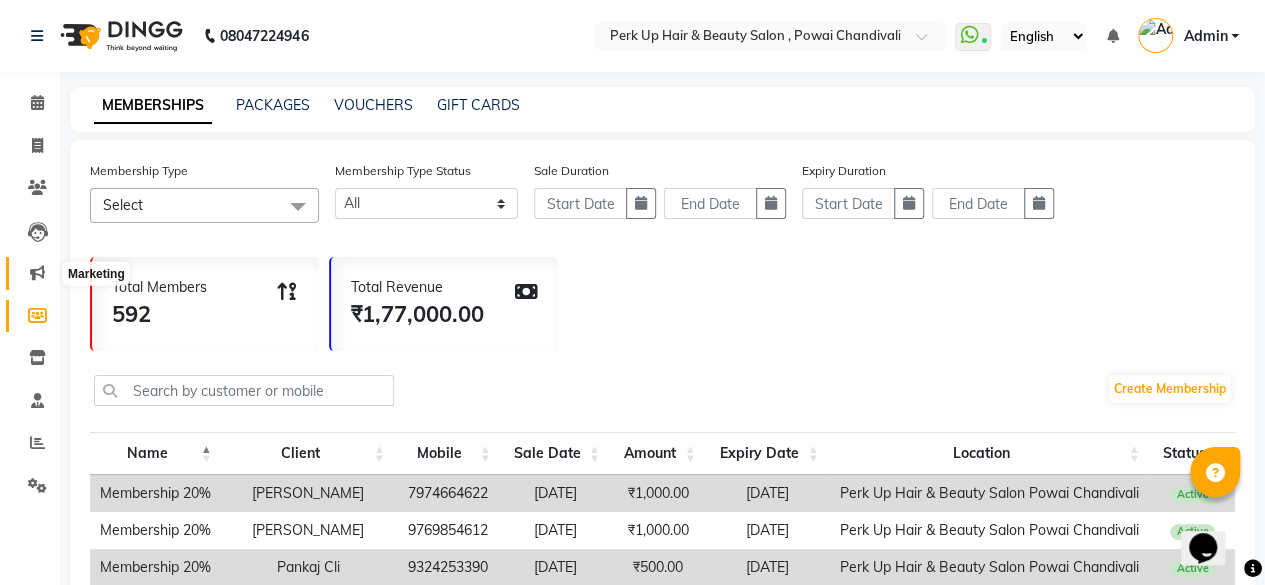click 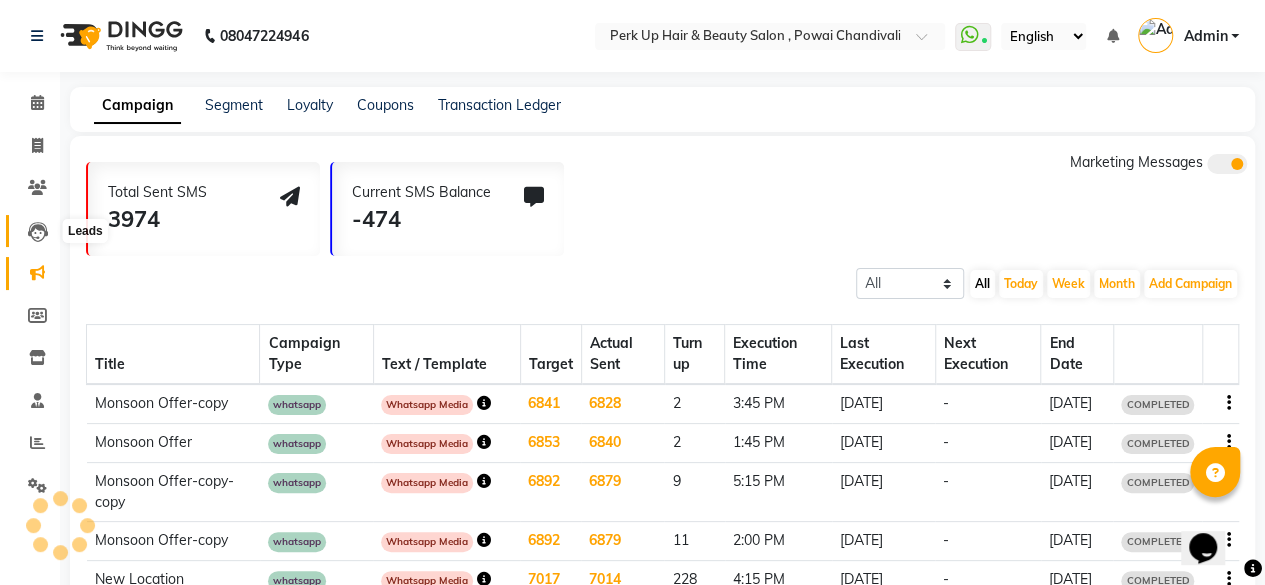 click 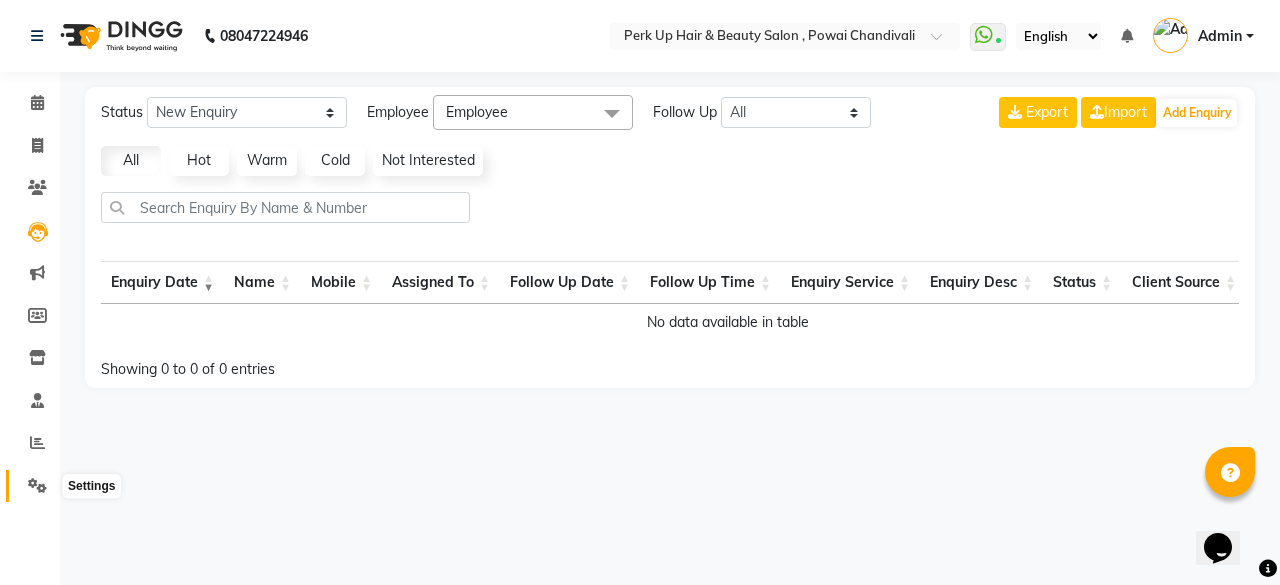 click 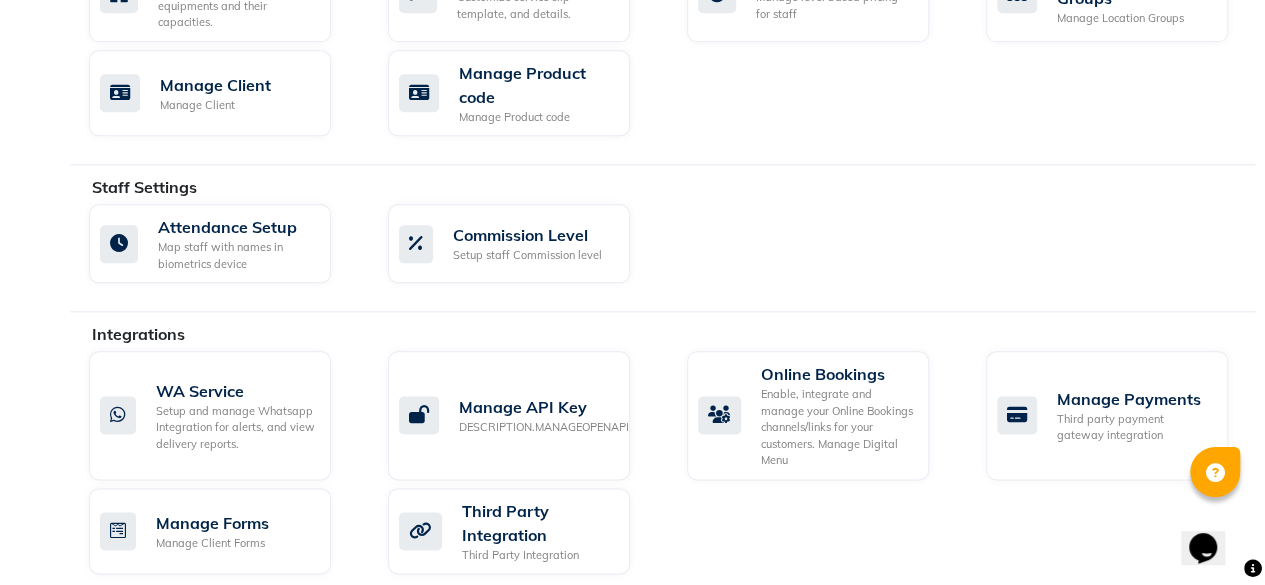 scroll, scrollTop: 1203, scrollLeft: 0, axis: vertical 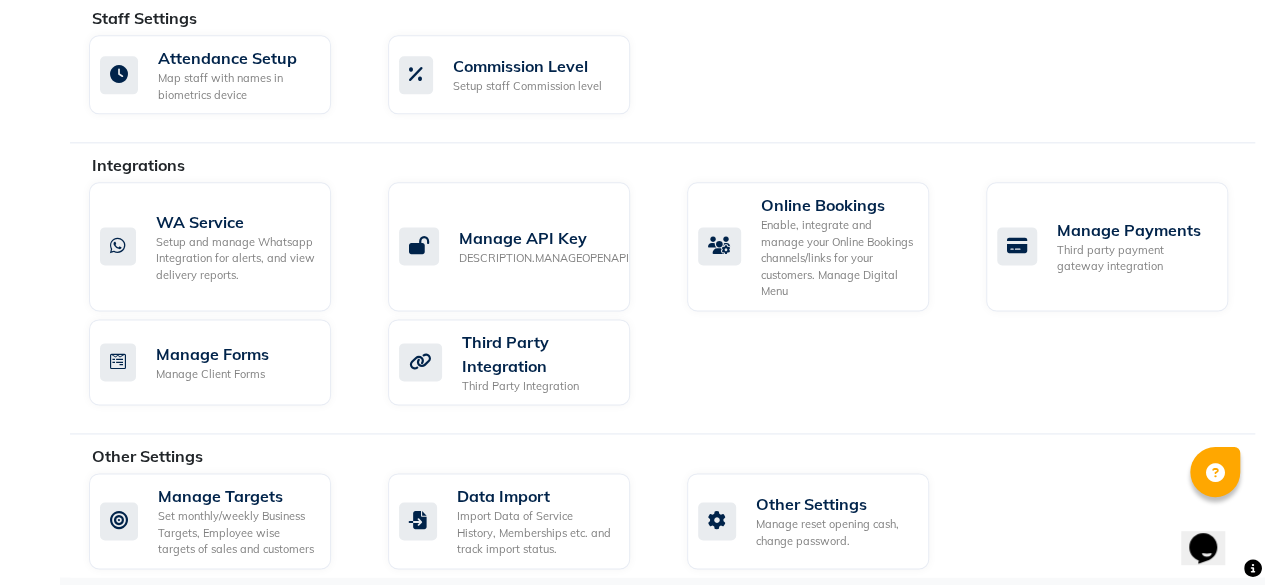 click on "Manage services, categories and their pricing, duration. Print menu, or import, export your services." 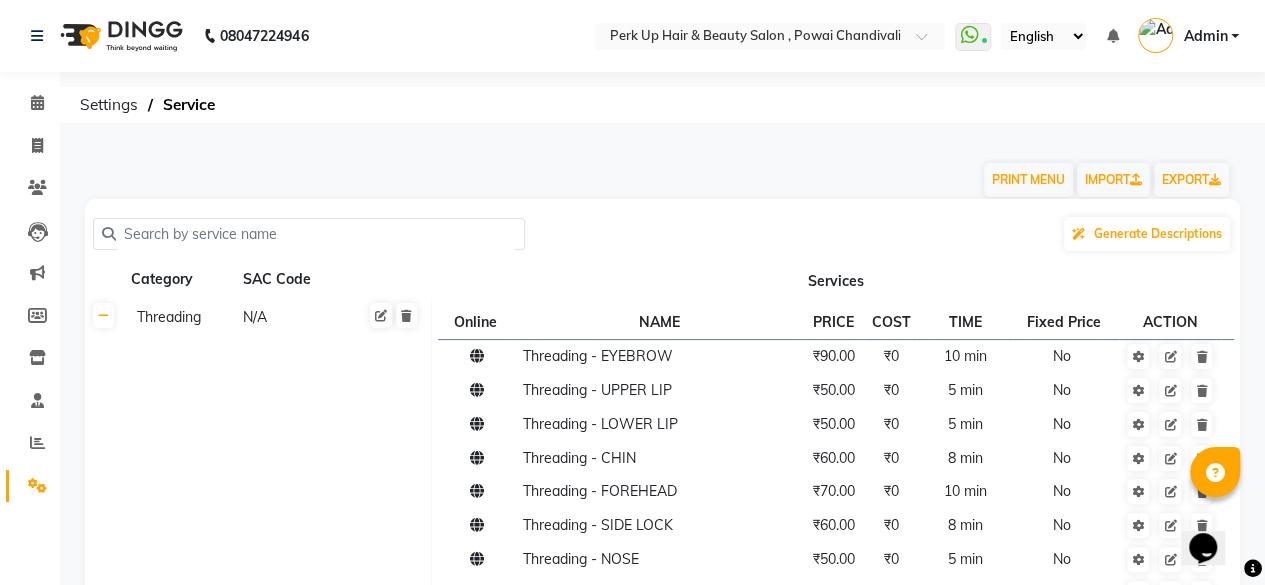 scroll, scrollTop: 1757, scrollLeft: 0, axis: vertical 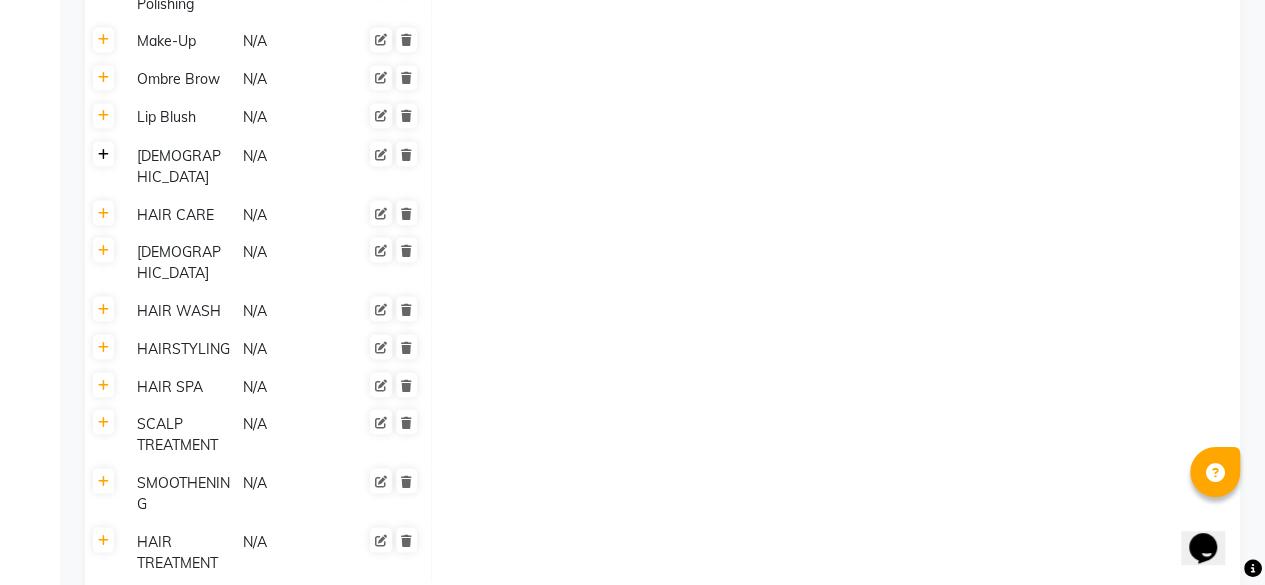click 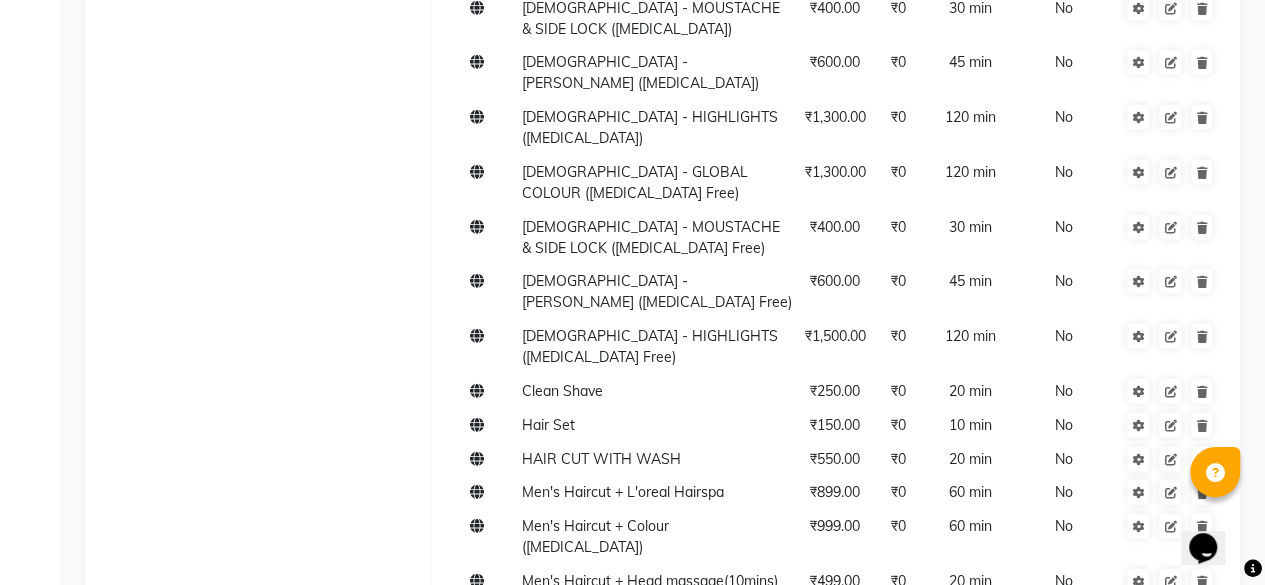 scroll, scrollTop: 2543, scrollLeft: 0, axis: vertical 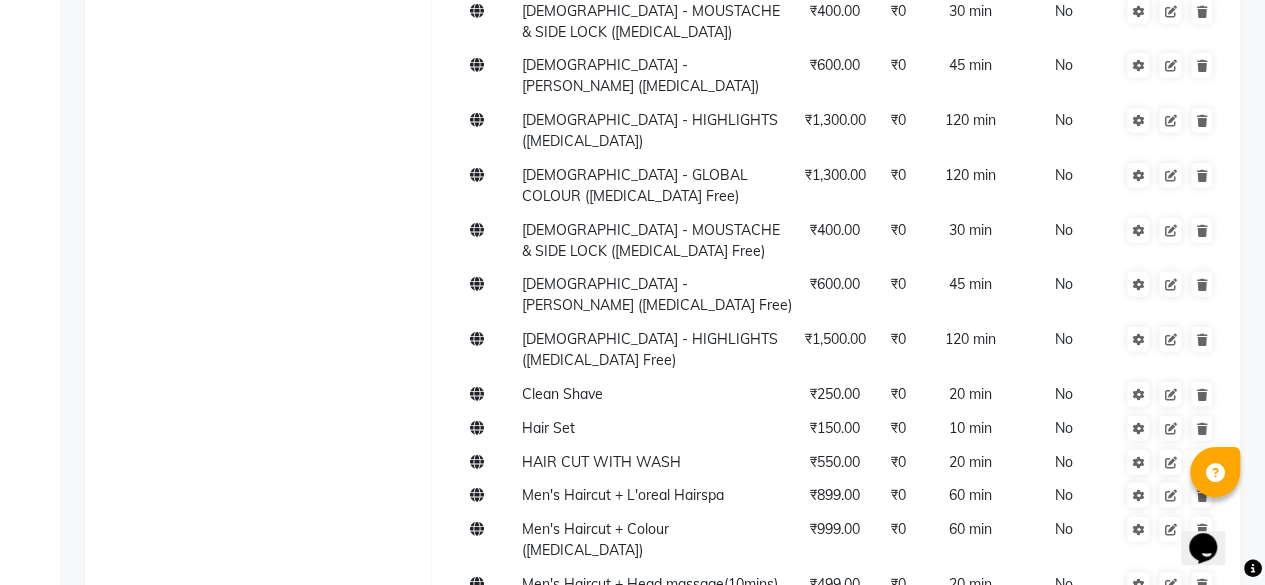 click 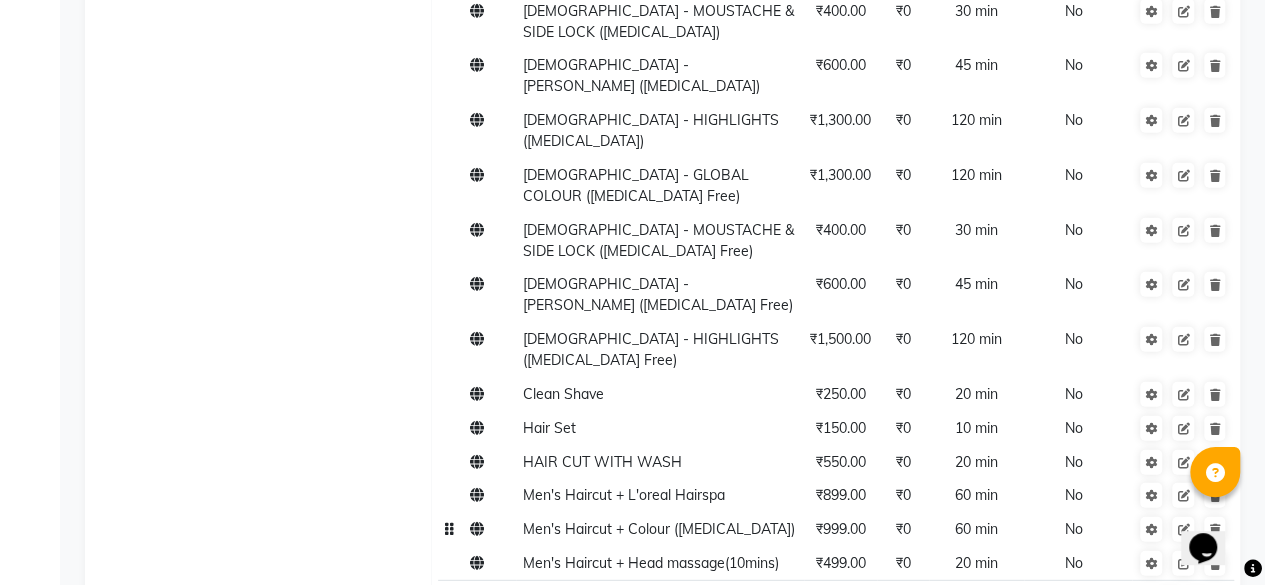 click on "Men's Haircut + Colour ([MEDICAL_DATA])" 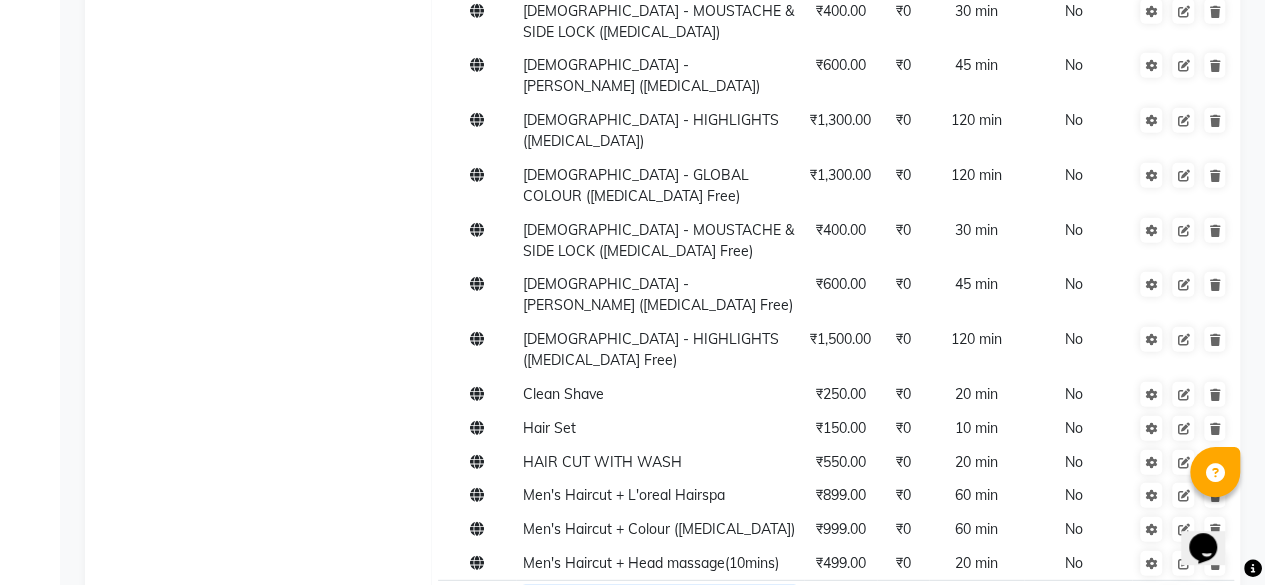 click 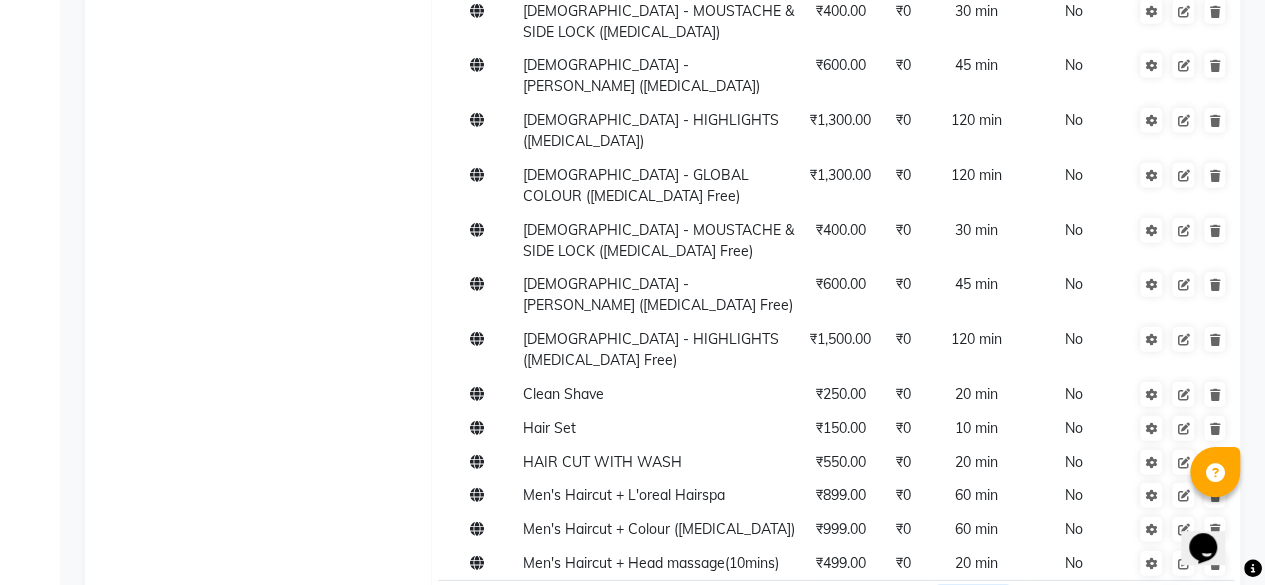 click 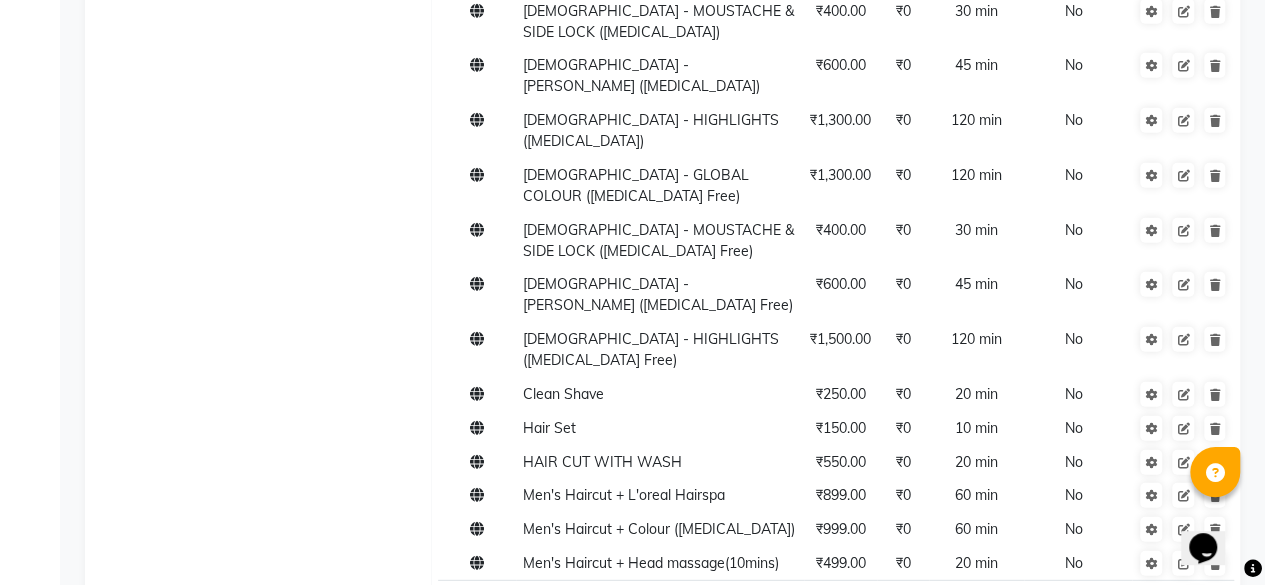 click at bounding box center (1169, 604) 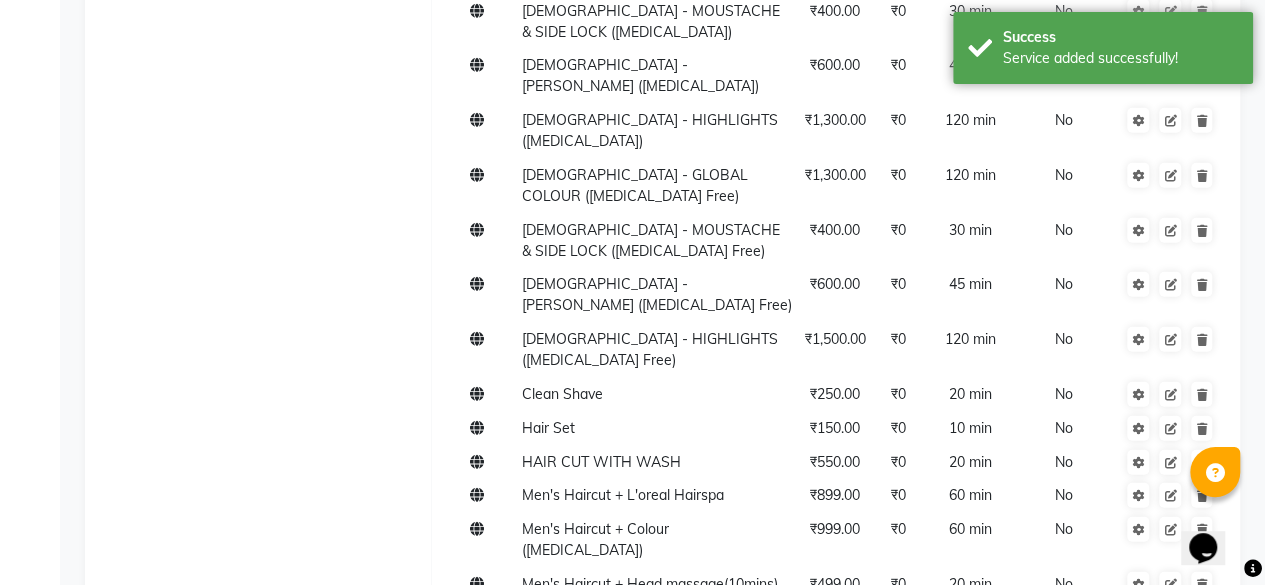 scroll, scrollTop: 2736, scrollLeft: 0, axis: vertical 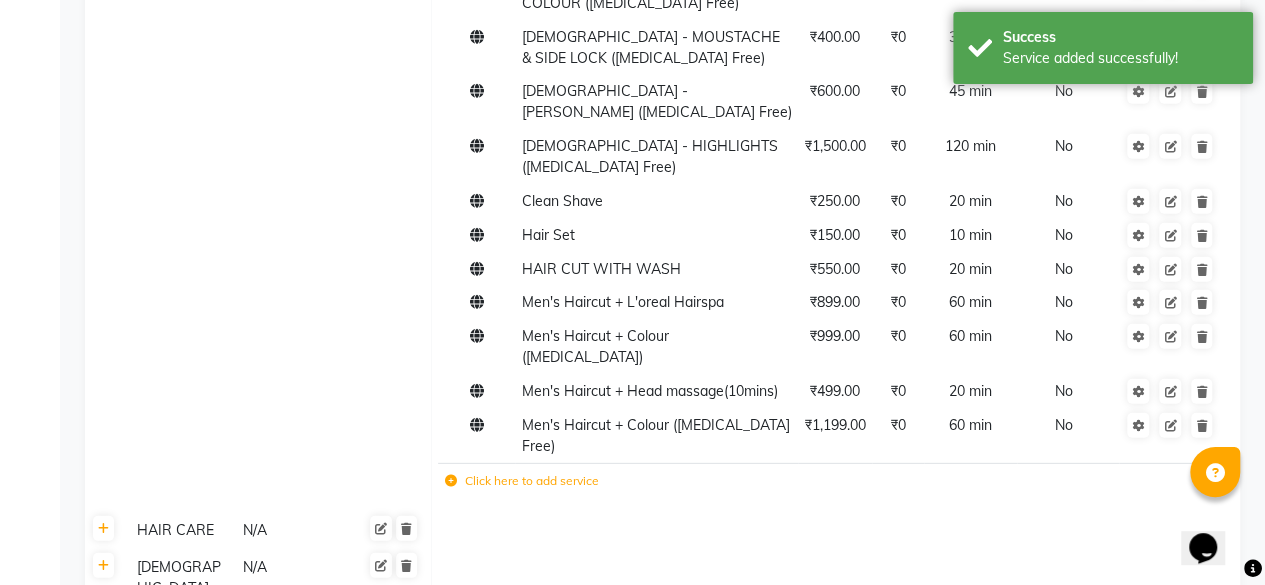 click on "Save Changes" 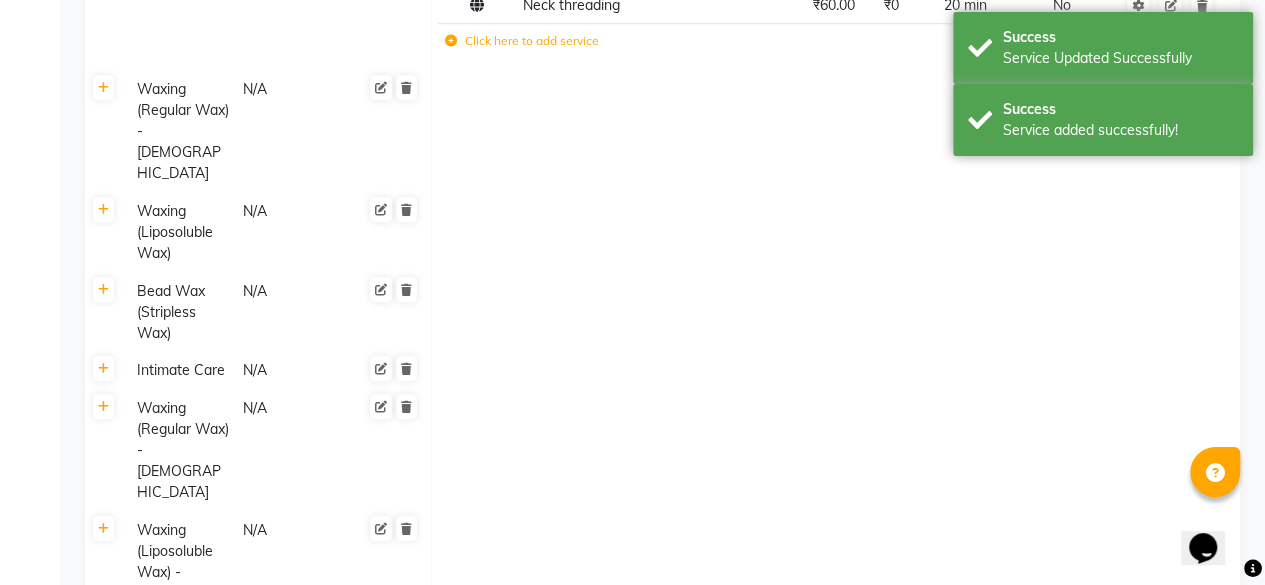 scroll, scrollTop: 6, scrollLeft: 0, axis: vertical 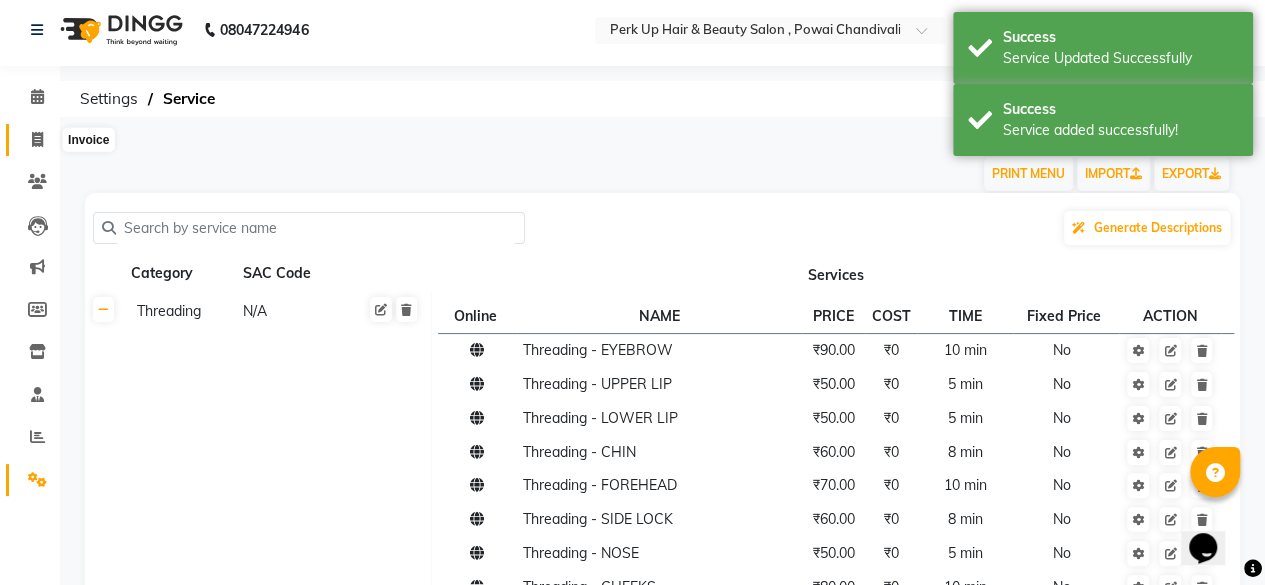 click 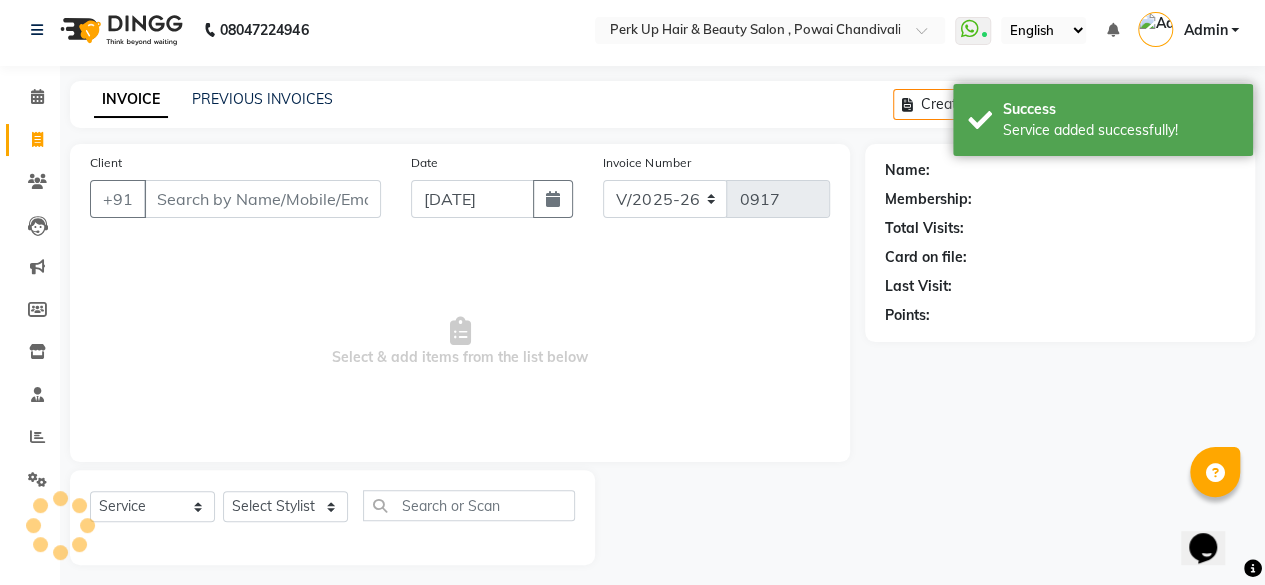 scroll, scrollTop: 15, scrollLeft: 0, axis: vertical 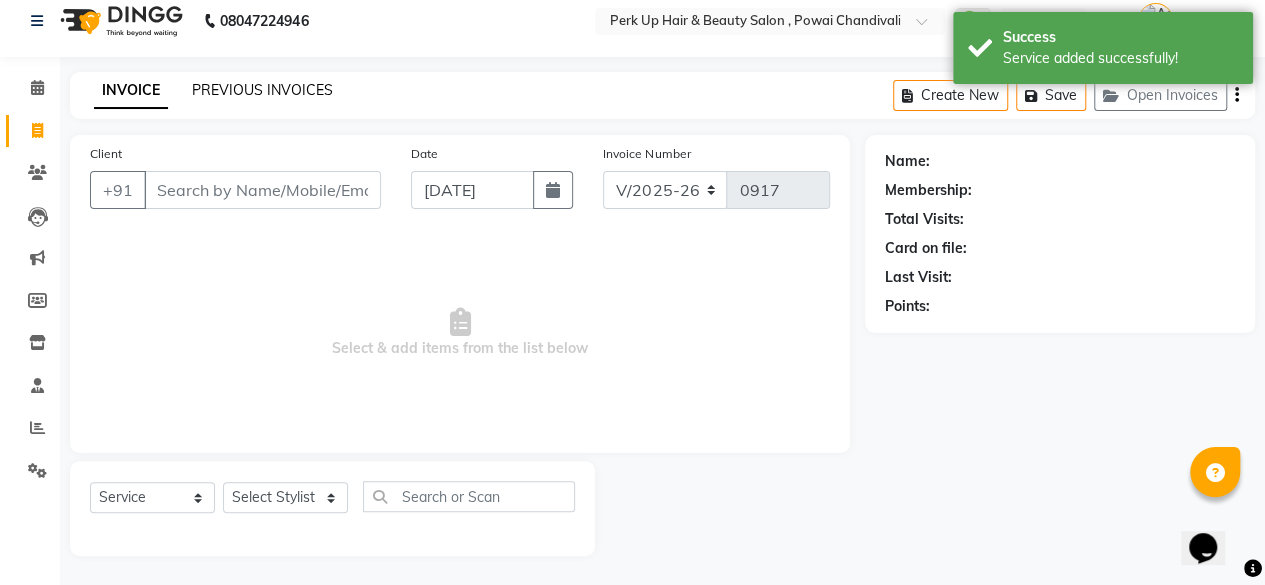 click on "PREVIOUS INVOICES" 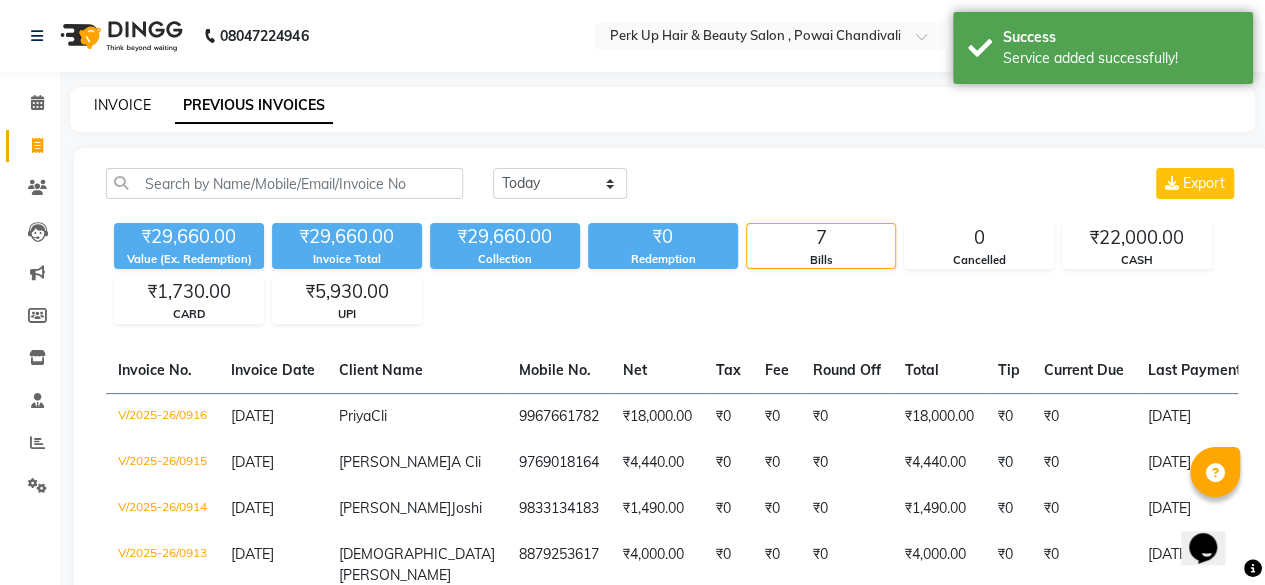 click on "INVOICE" 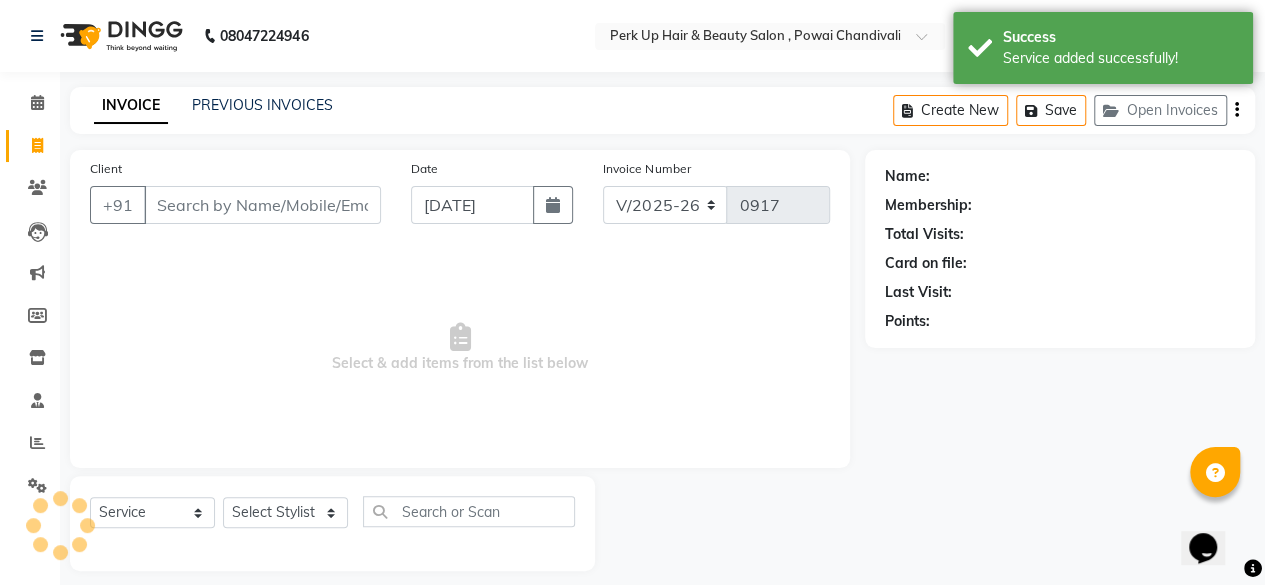 scroll, scrollTop: 15, scrollLeft: 0, axis: vertical 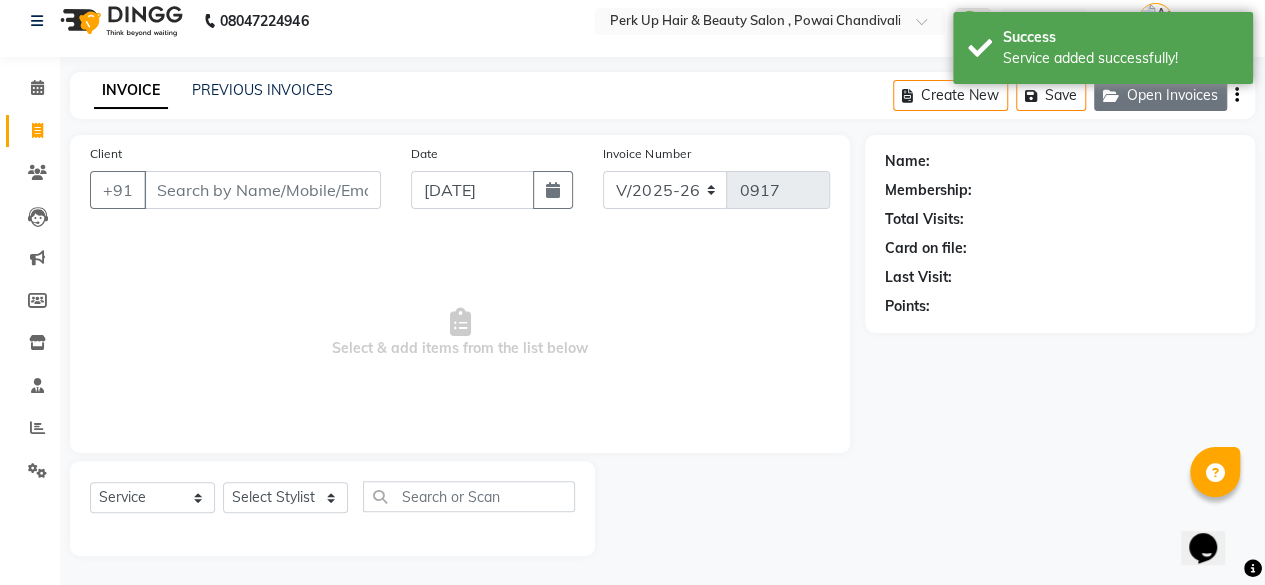 click on "Open Invoices" 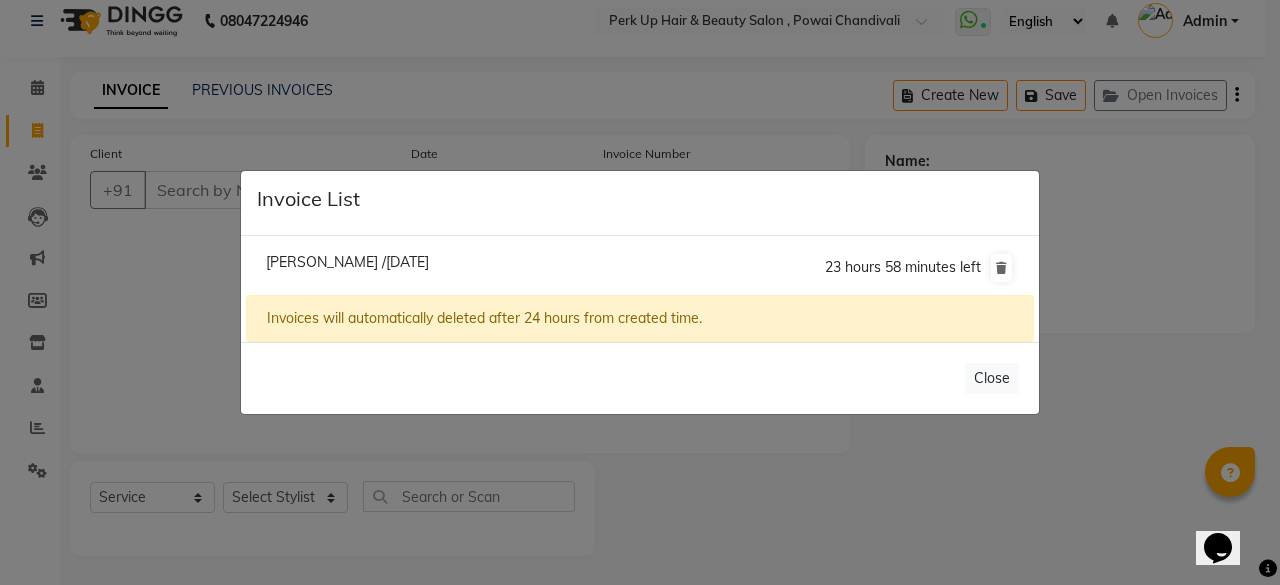 click on "[PERSON_NAME] /[DATE]" 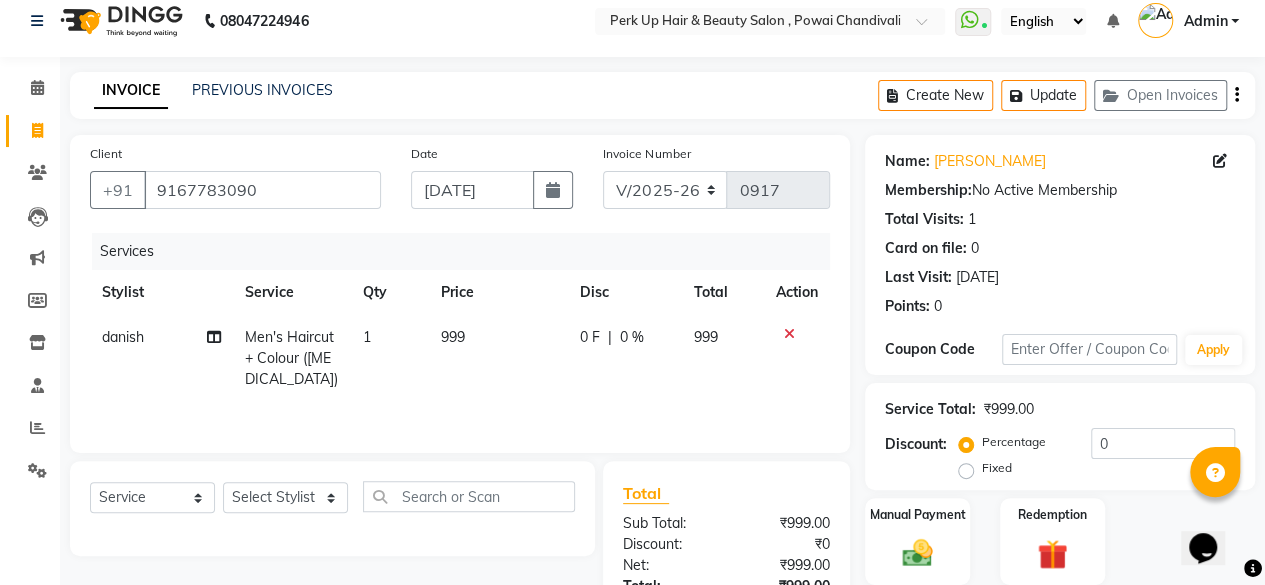 scroll, scrollTop: 172, scrollLeft: 0, axis: vertical 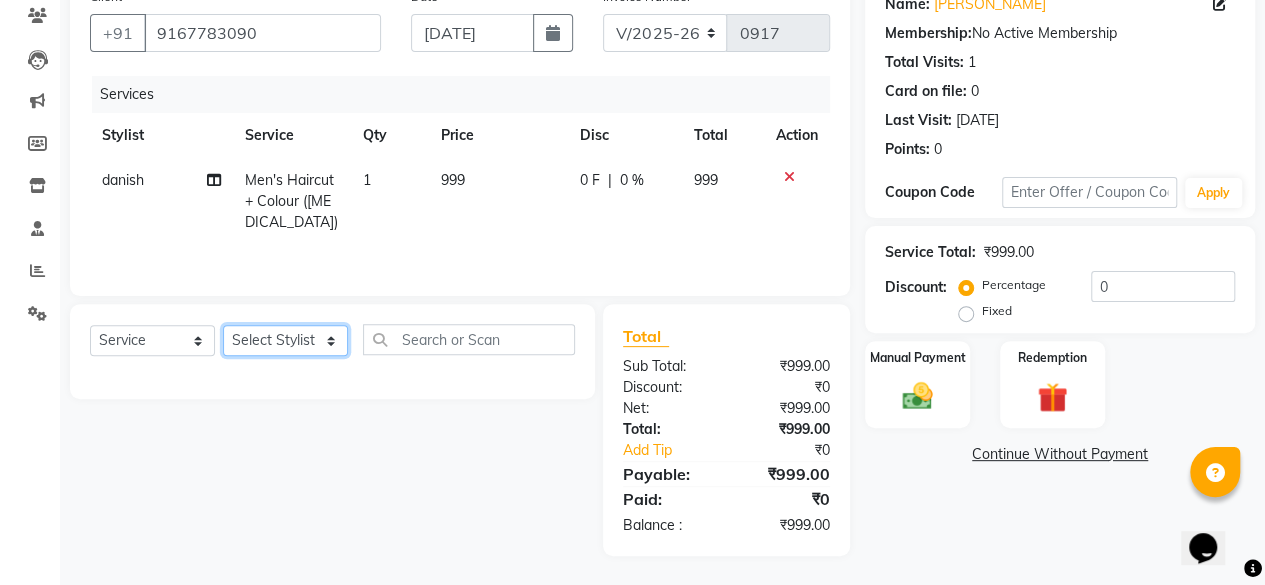 click on "Select Stylist [PERSON_NAME] danish [PERSON_NAME] [PERSON_NAME]		 [PERSON_NAME] [PERSON_NAME]			 Raju [PERSON_NAME]			 [PERSON_NAME]			 [PERSON_NAME] [PERSON_NAME] [PERSON_NAME] Seja [PERSON_NAME] Shaves [PERSON_NAME]" 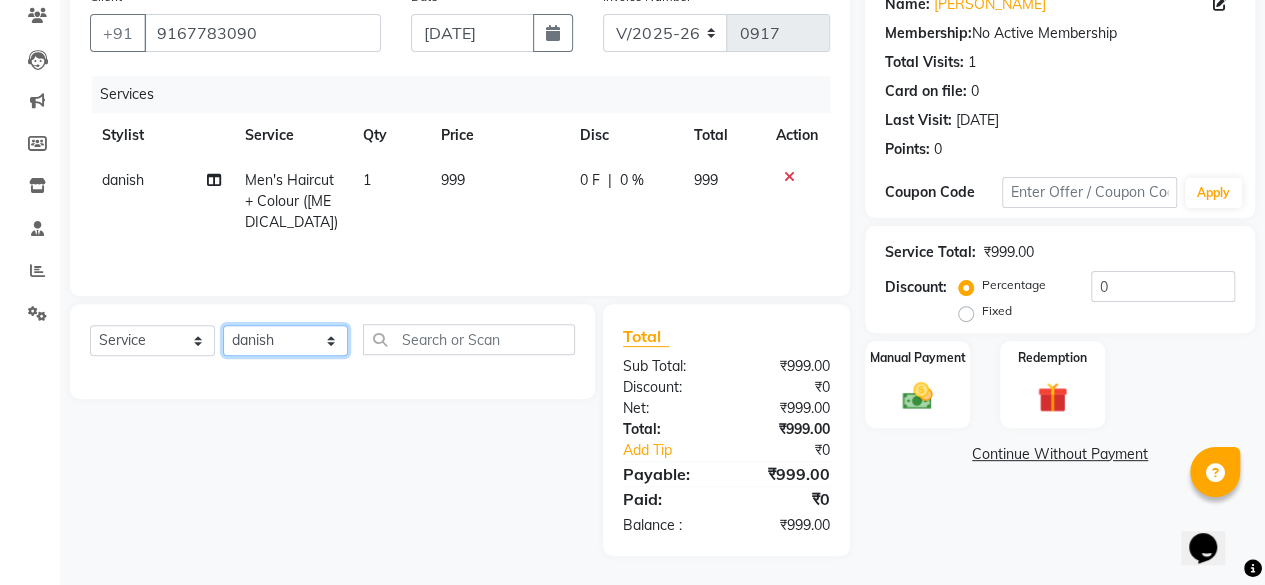click on "Select Stylist [PERSON_NAME] danish [PERSON_NAME] [PERSON_NAME]		 [PERSON_NAME] [PERSON_NAME]			 Raju [PERSON_NAME]			 [PERSON_NAME]			 [PERSON_NAME] [PERSON_NAME] [PERSON_NAME] Seja [PERSON_NAME] Shaves [PERSON_NAME]" 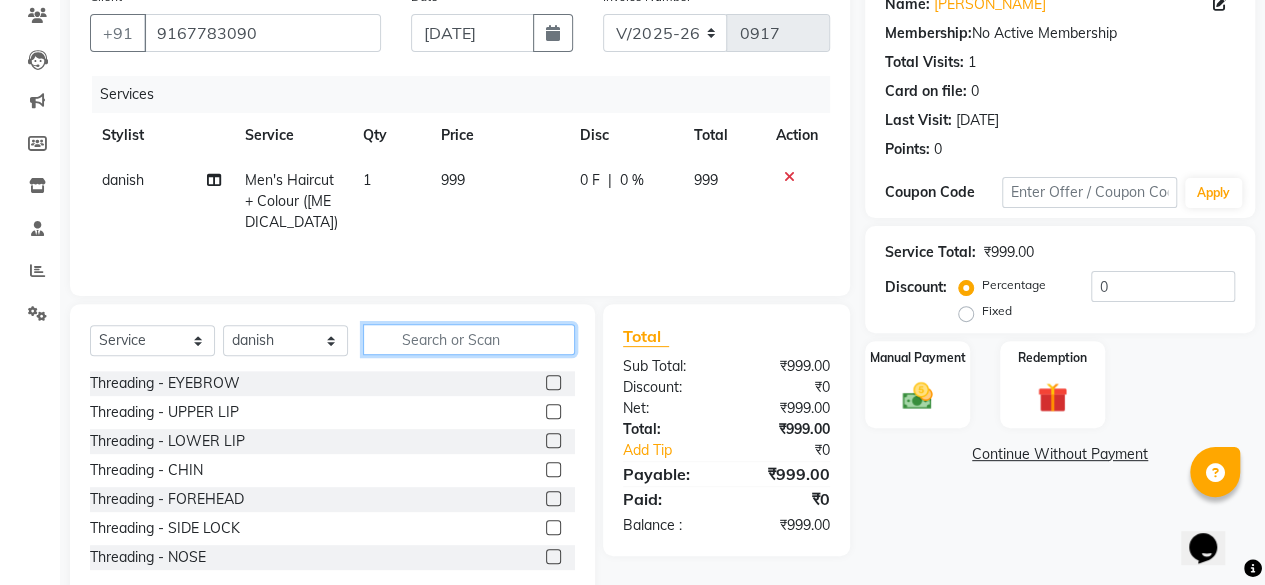 click 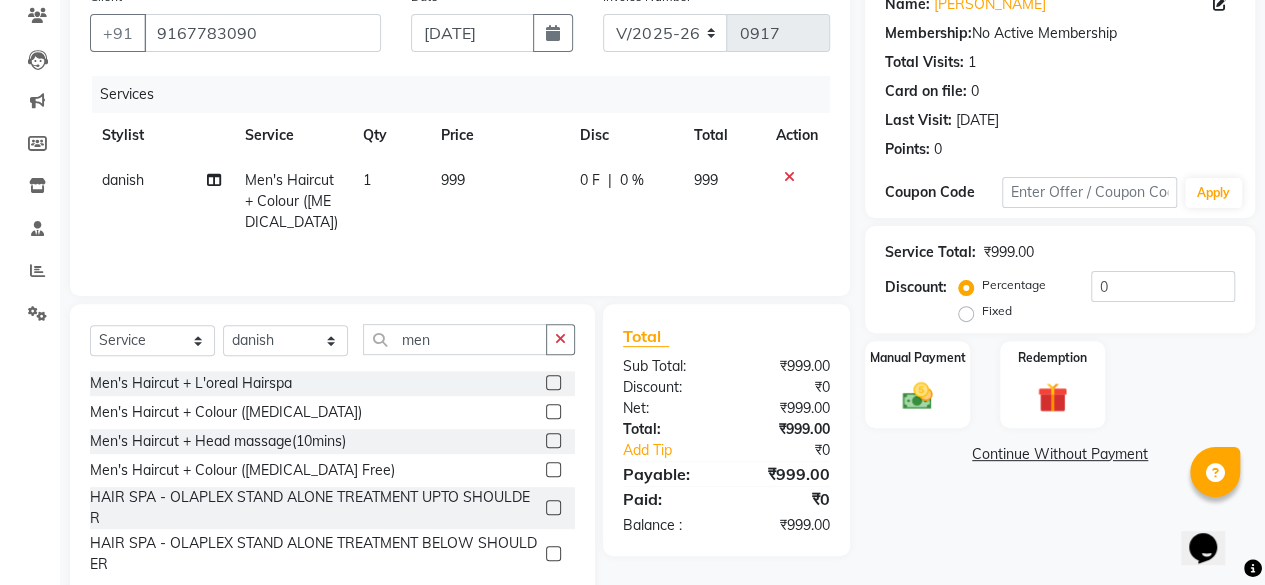 click 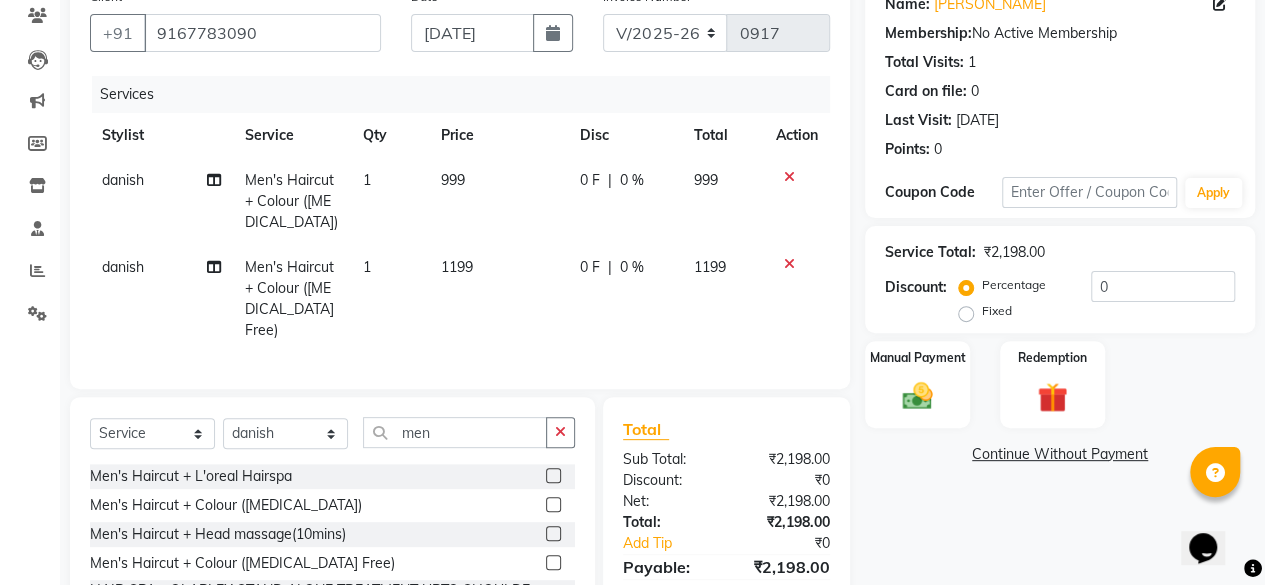 click 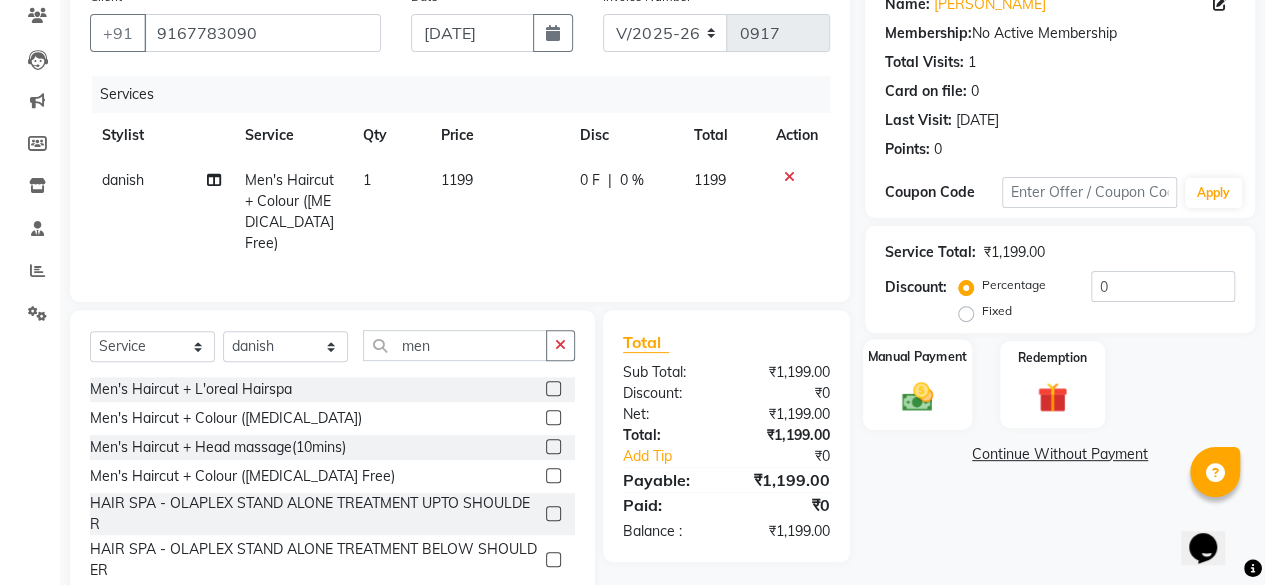 click 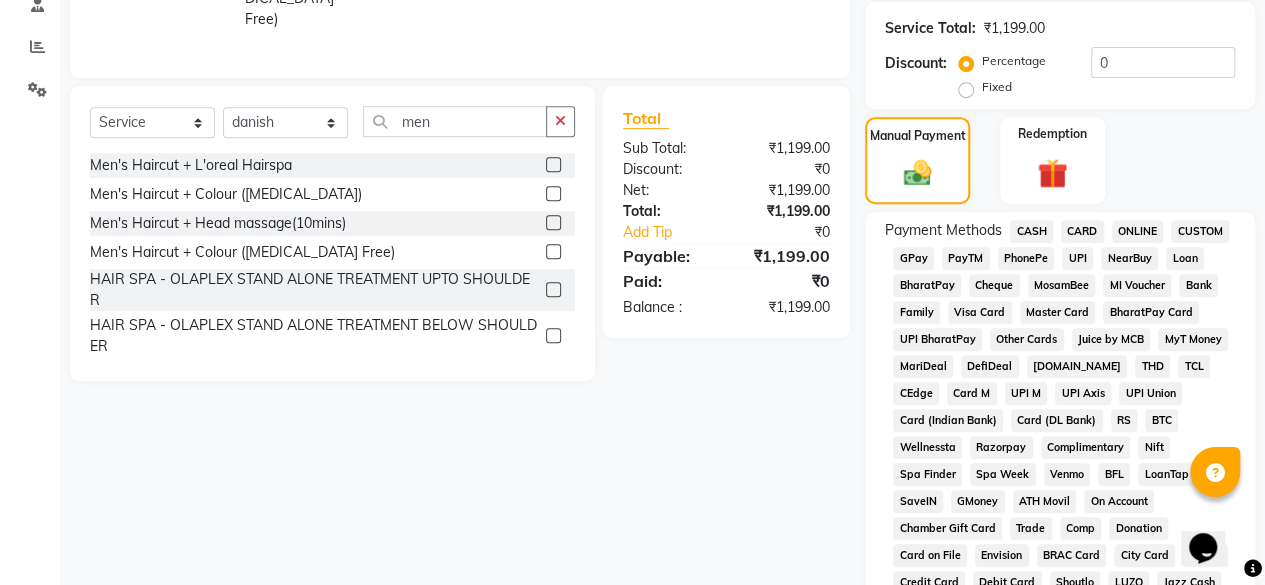 scroll, scrollTop: 480, scrollLeft: 0, axis: vertical 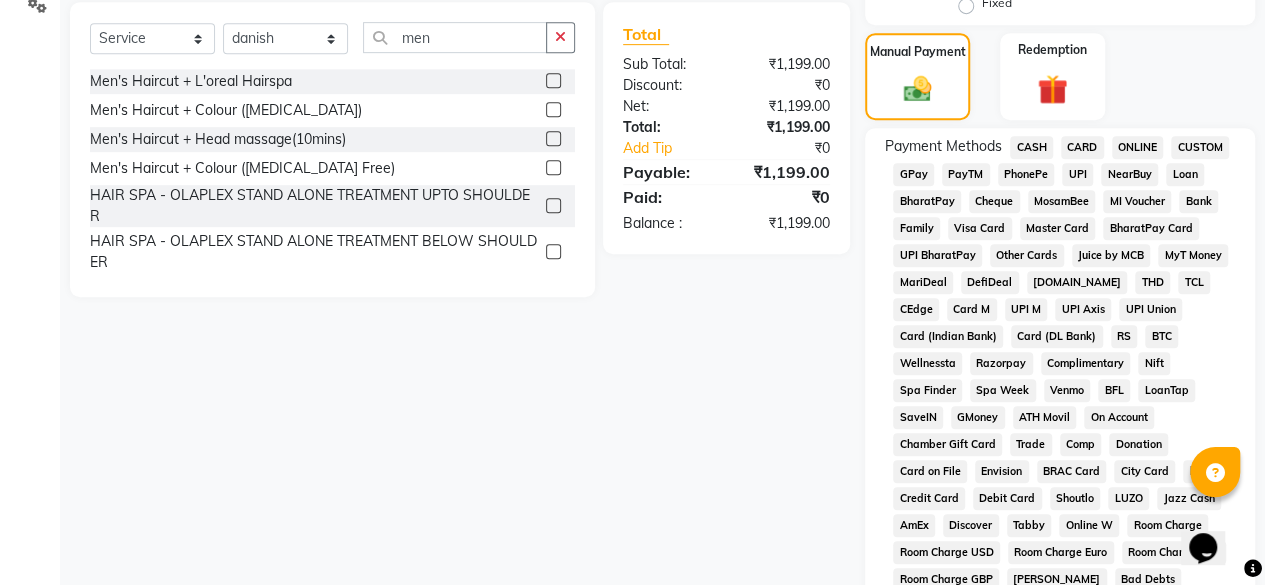click on "CASH" 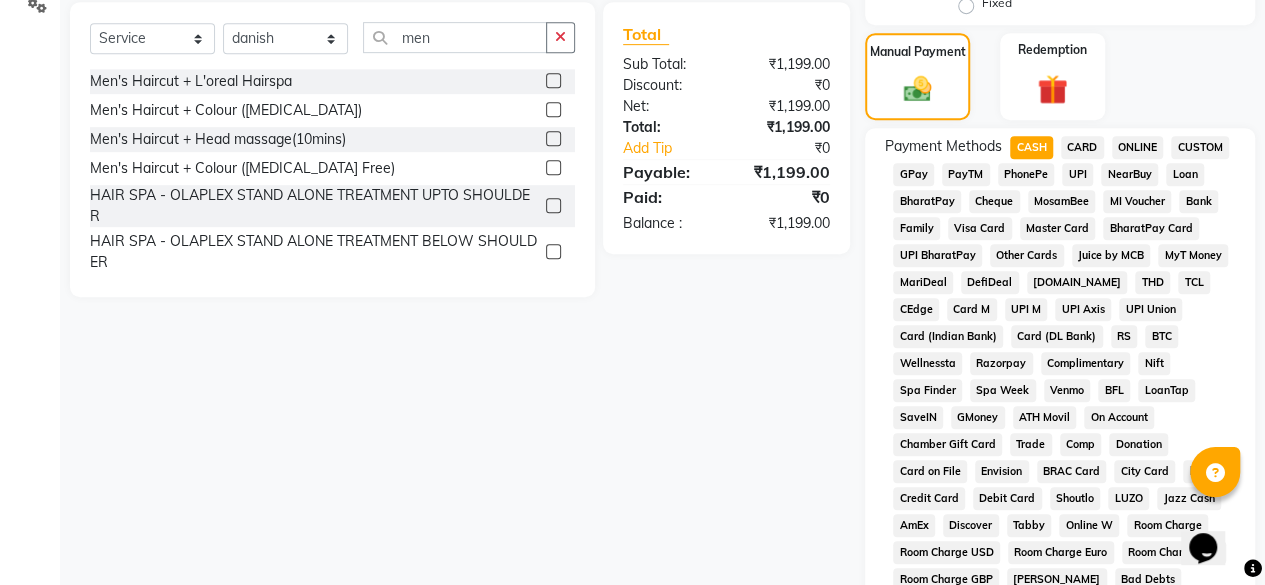 scroll, scrollTop: 972, scrollLeft: 0, axis: vertical 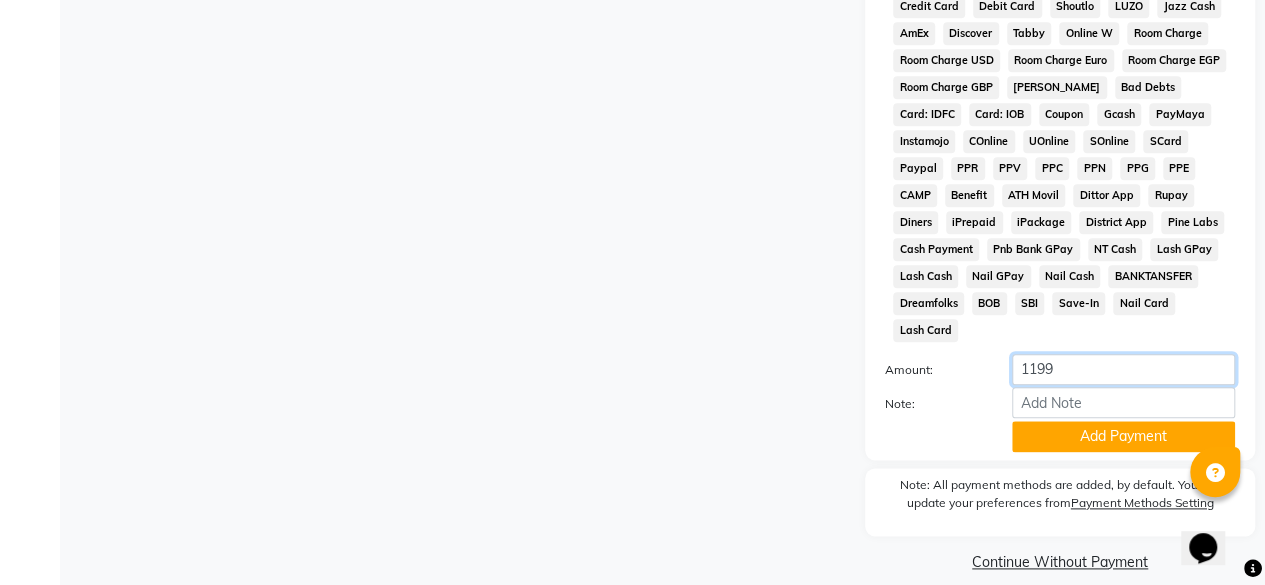 drag, startPoint x: 1094, startPoint y: 357, endPoint x: 1015, endPoint y: 347, distance: 79.630394 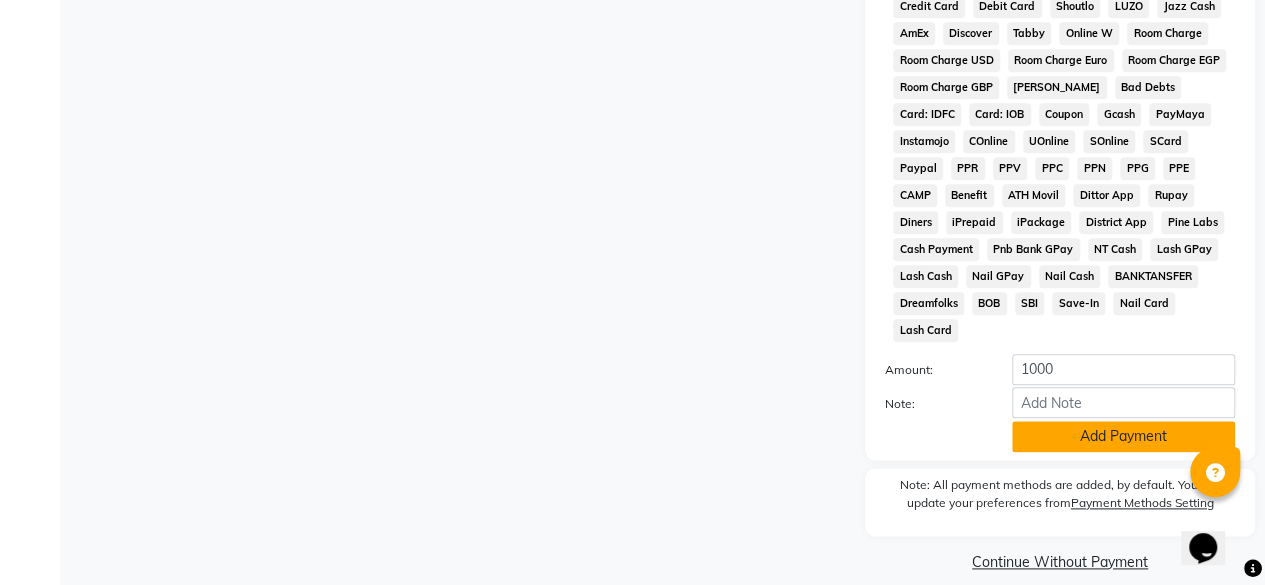 click on "Add Payment" 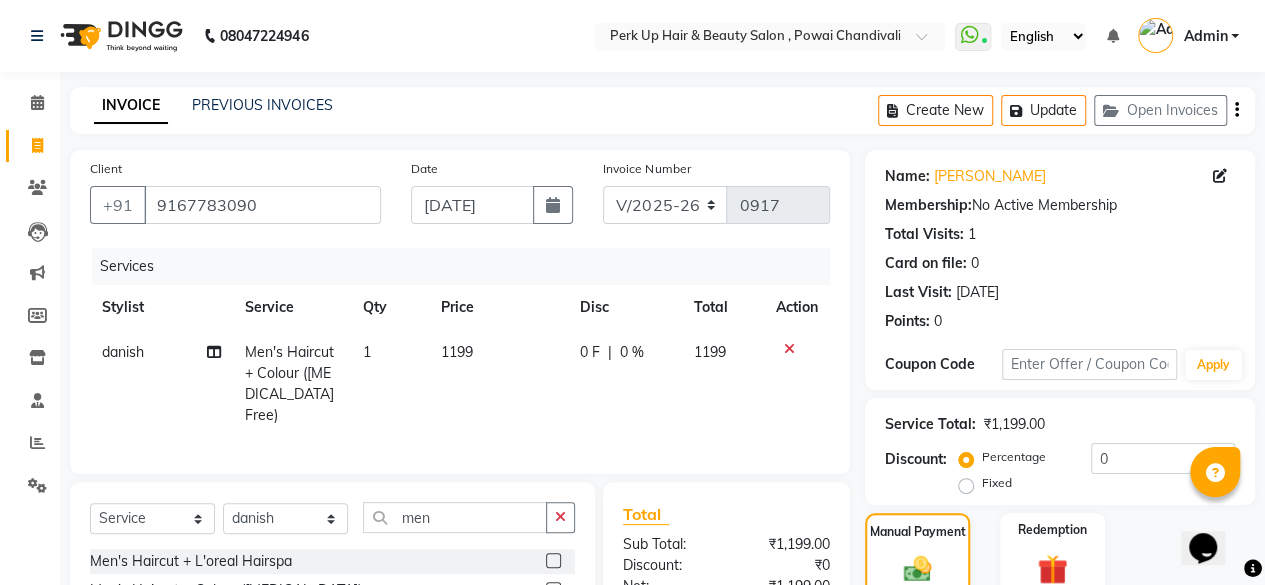 scroll, scrollTop: 320, scrollLeft: 0, axis: vertical 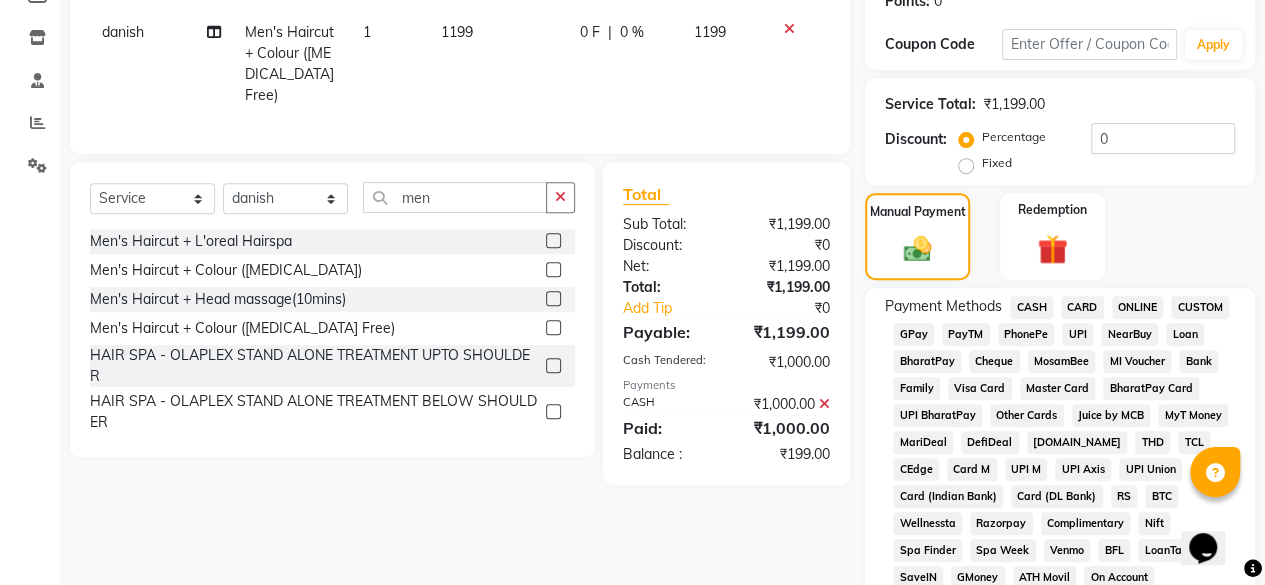 click on "UPI" 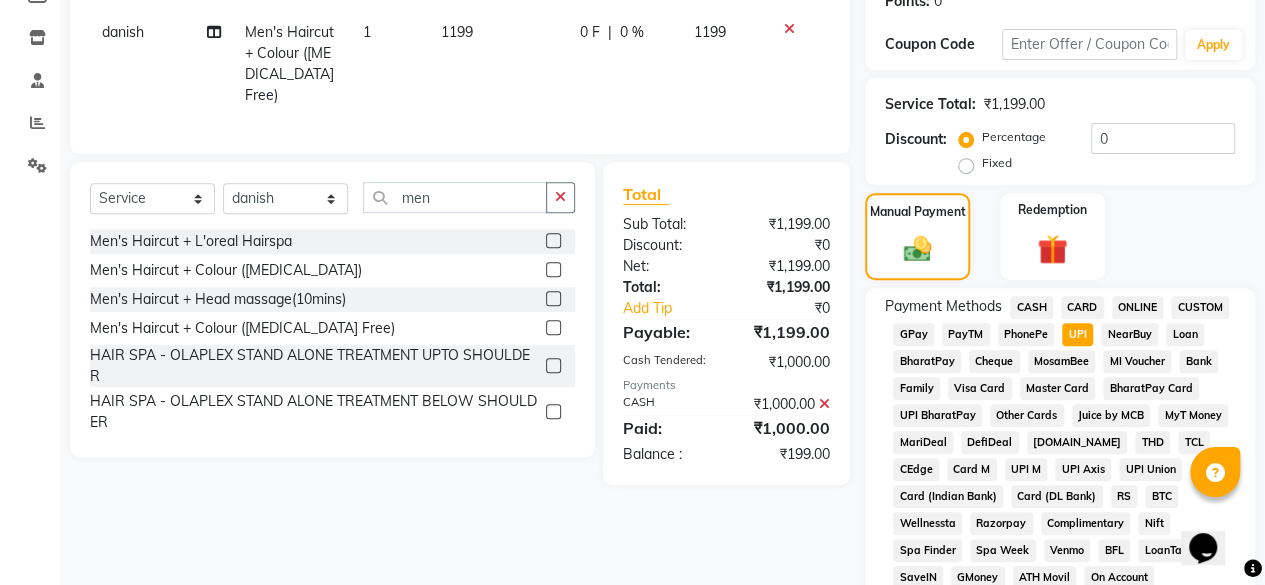click on "UPI" 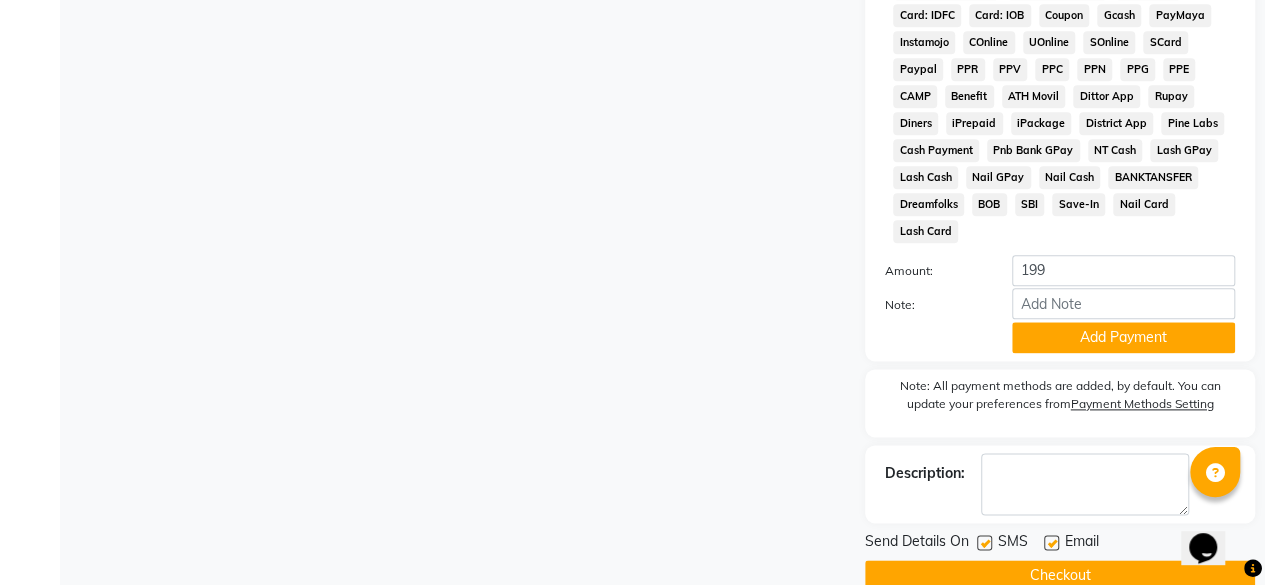 scroll, scrollTop: 1084, scrollLeft: 0, axis: vertical 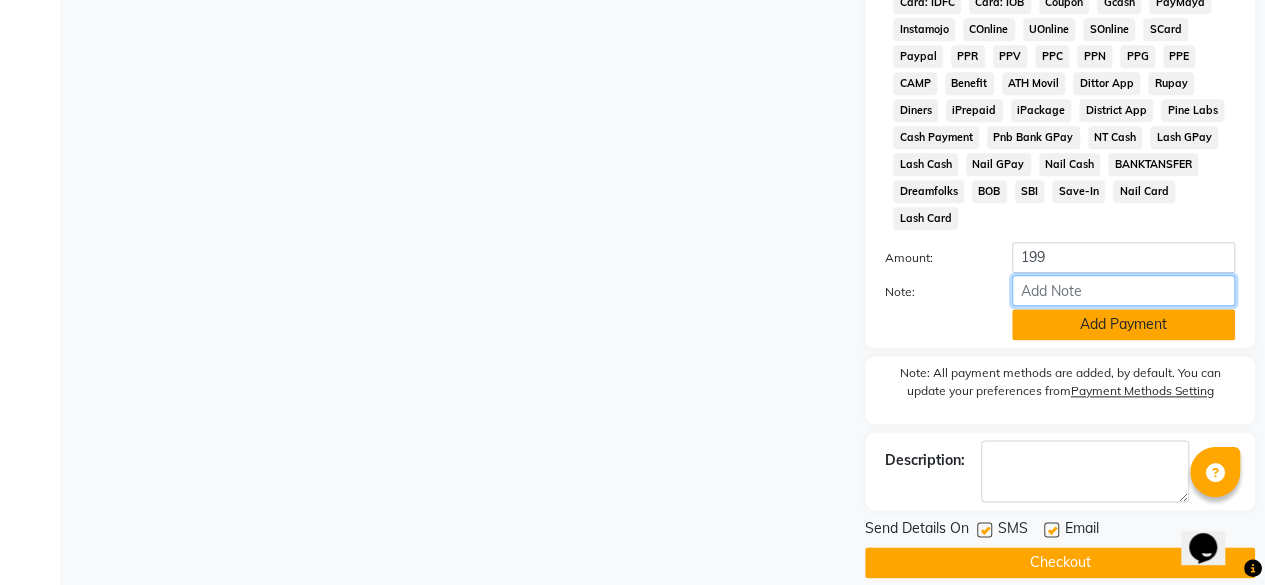 click on "Note:" at bounding box center (1123, 290) 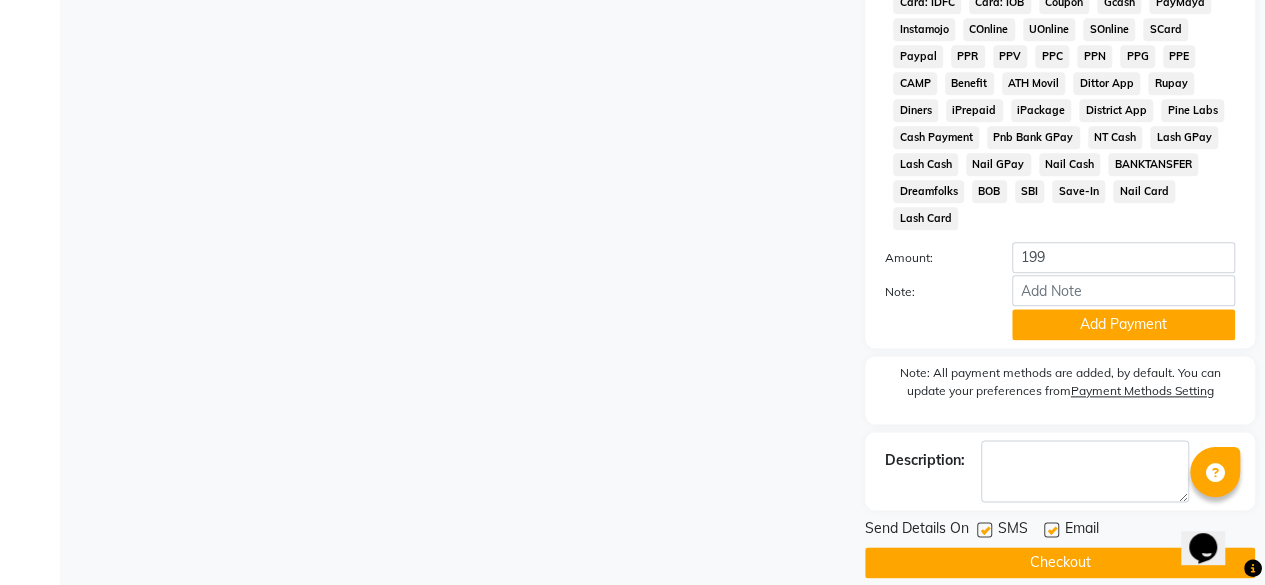 drag, startPoint x: 1084, startPoint y: 302, endPoint x: 1070, endPoint y: 339, distance: 39.56008 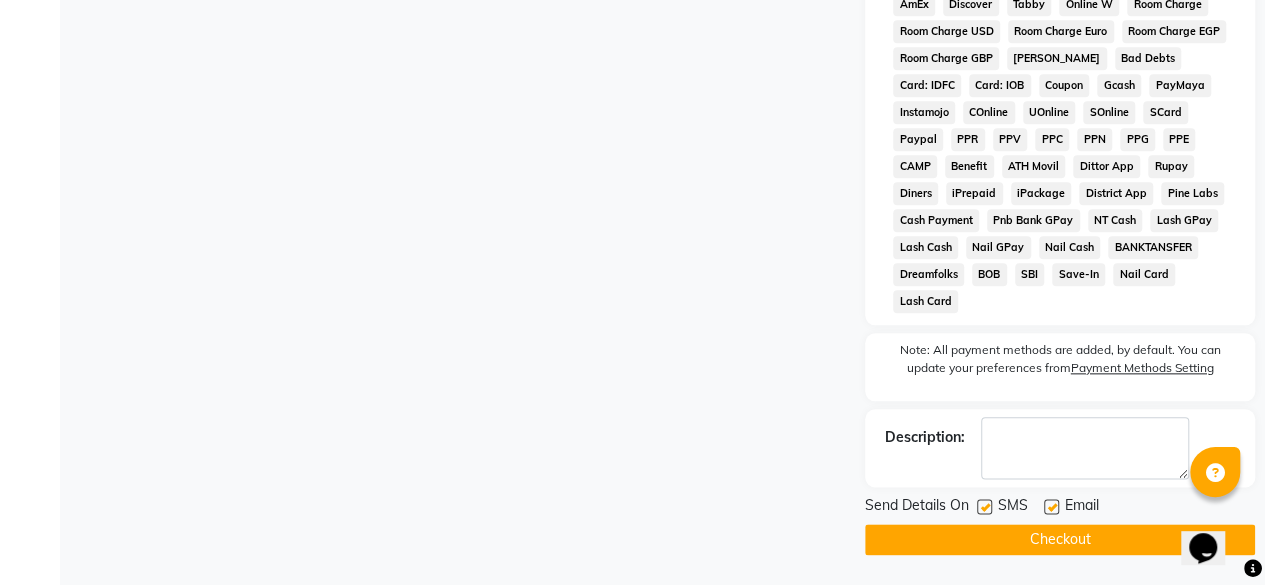 scroll, scrollTop: 978, scrollLeft: 0, axis: vertical 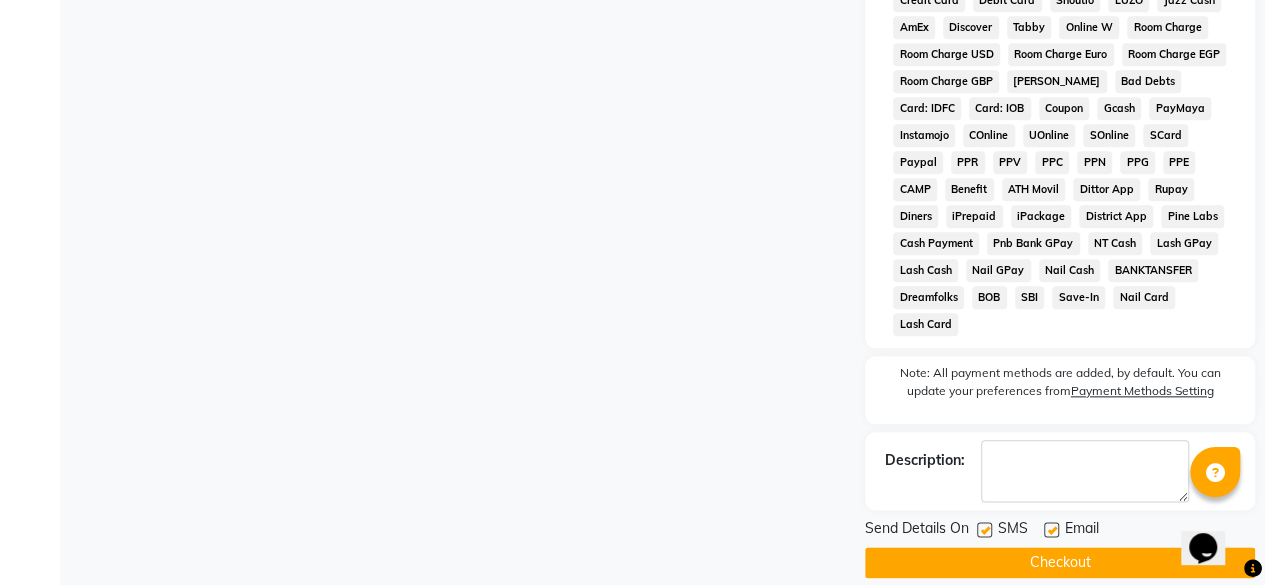 click on "Checkout" 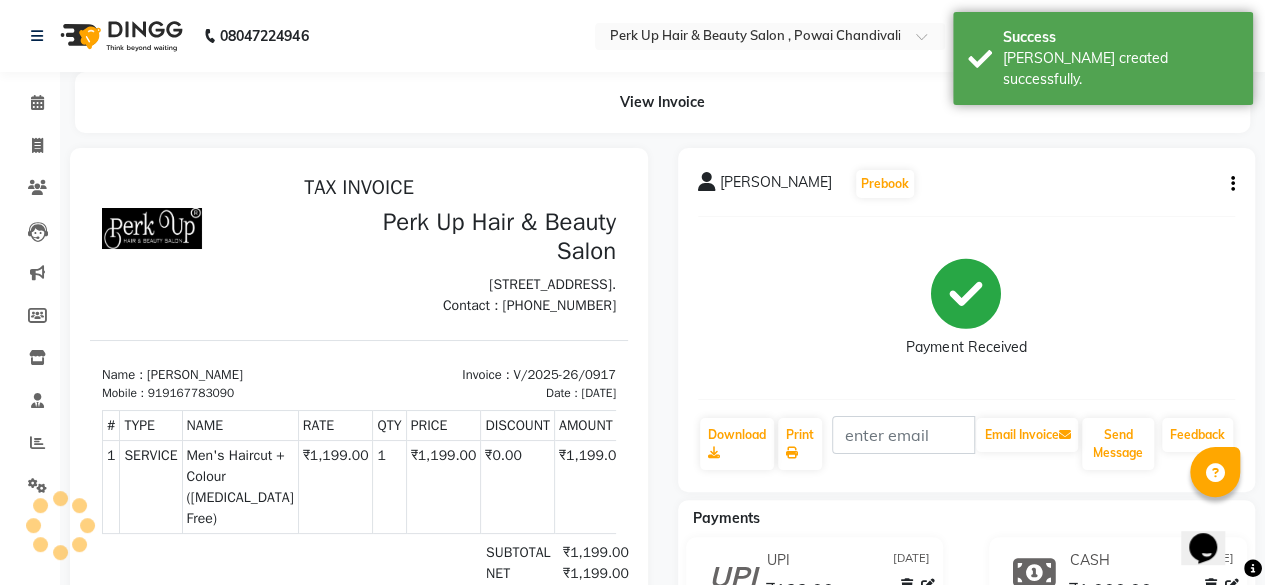 scroll, scrollTop: 0, scrollLeft: 0, axis: both 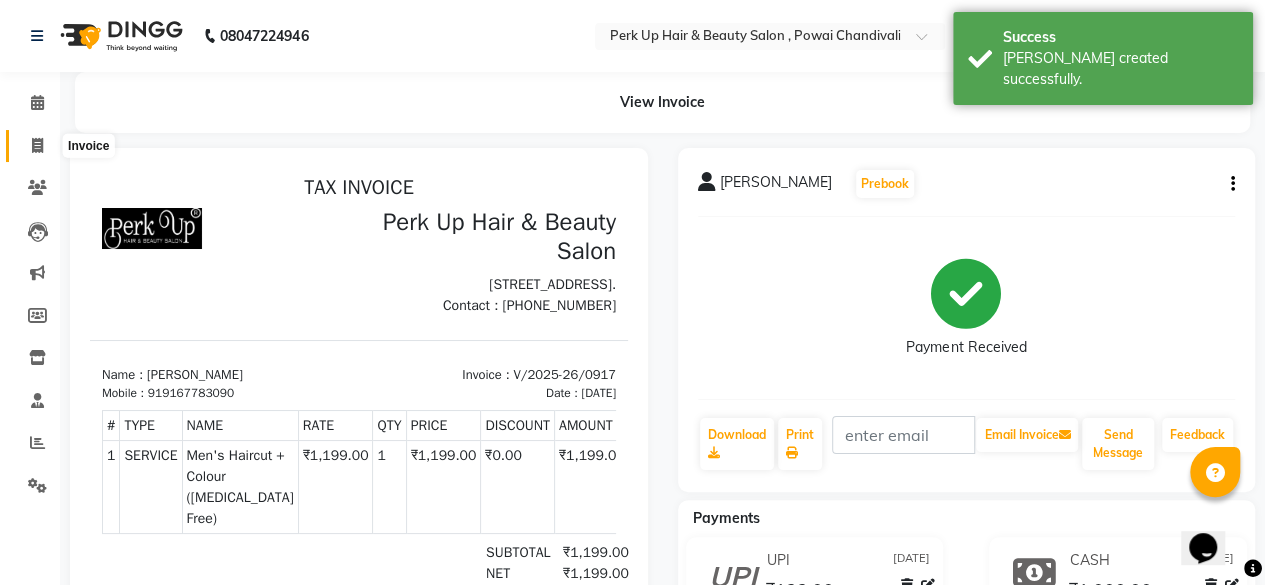 click 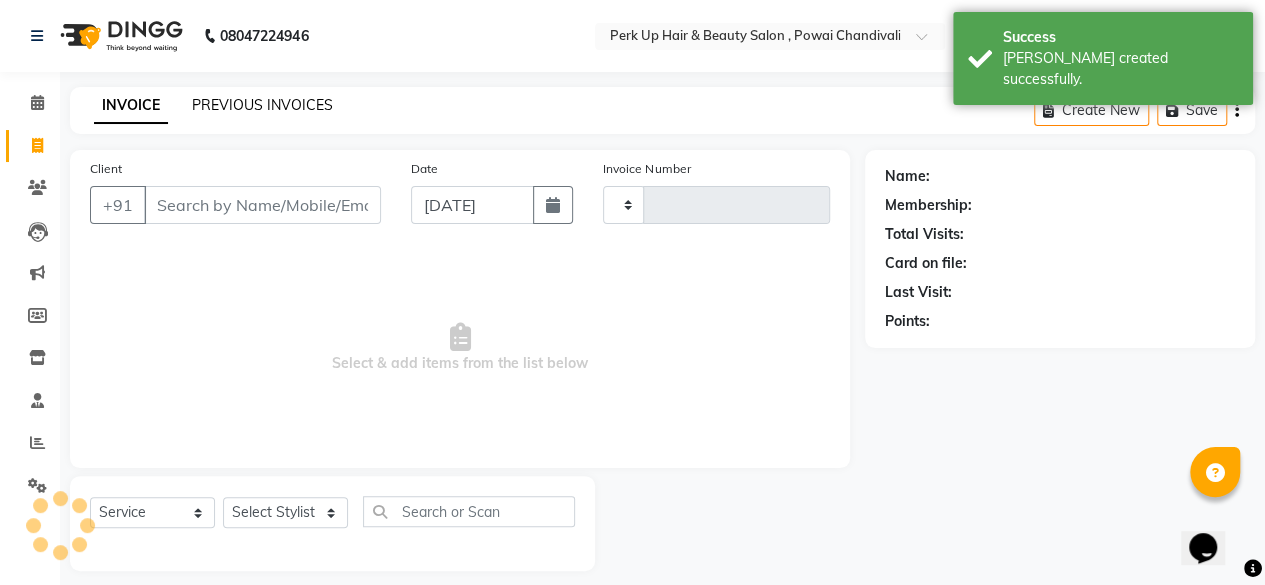 scroll, scrollTop: 15, scrollLeft: 0, axis: vertical 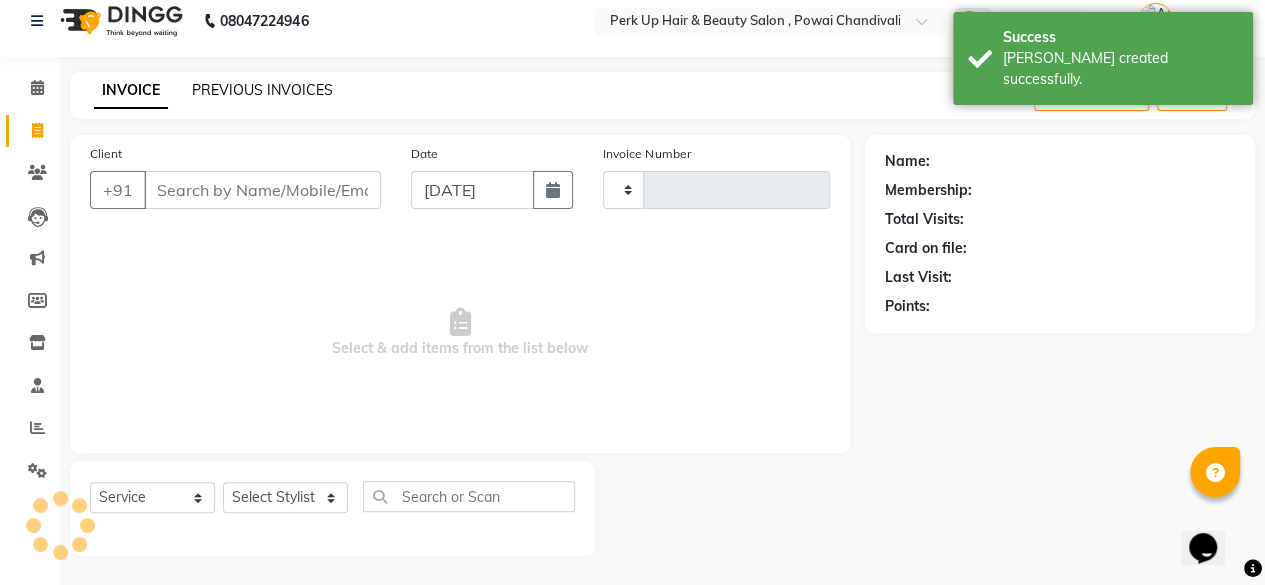 click on "PREVIOUS INVOICES" 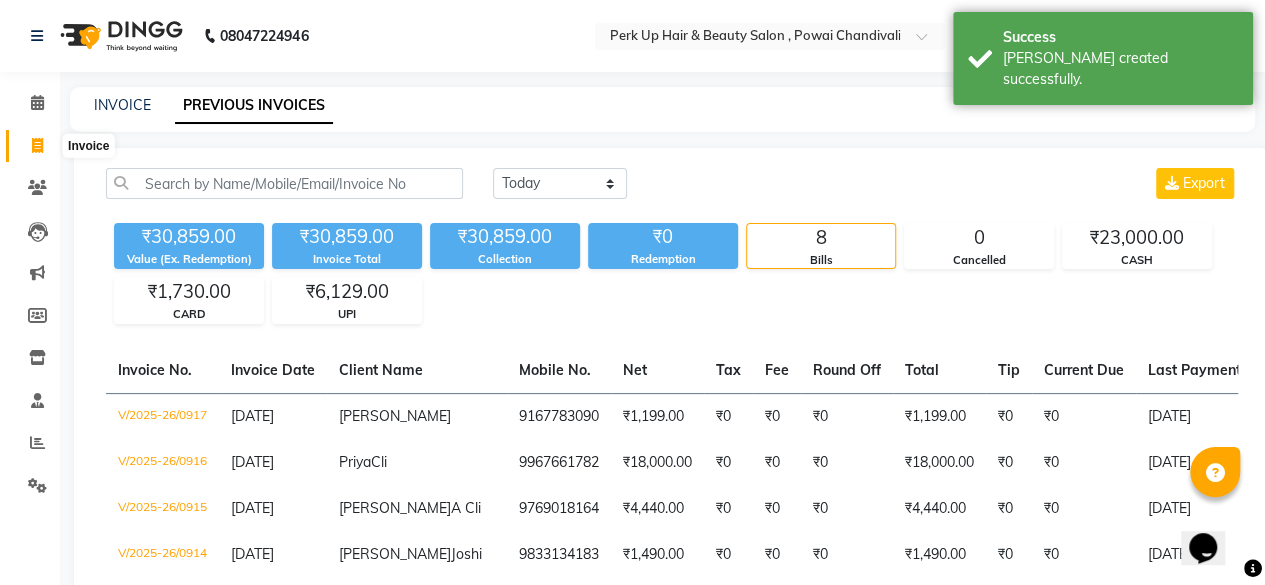 click 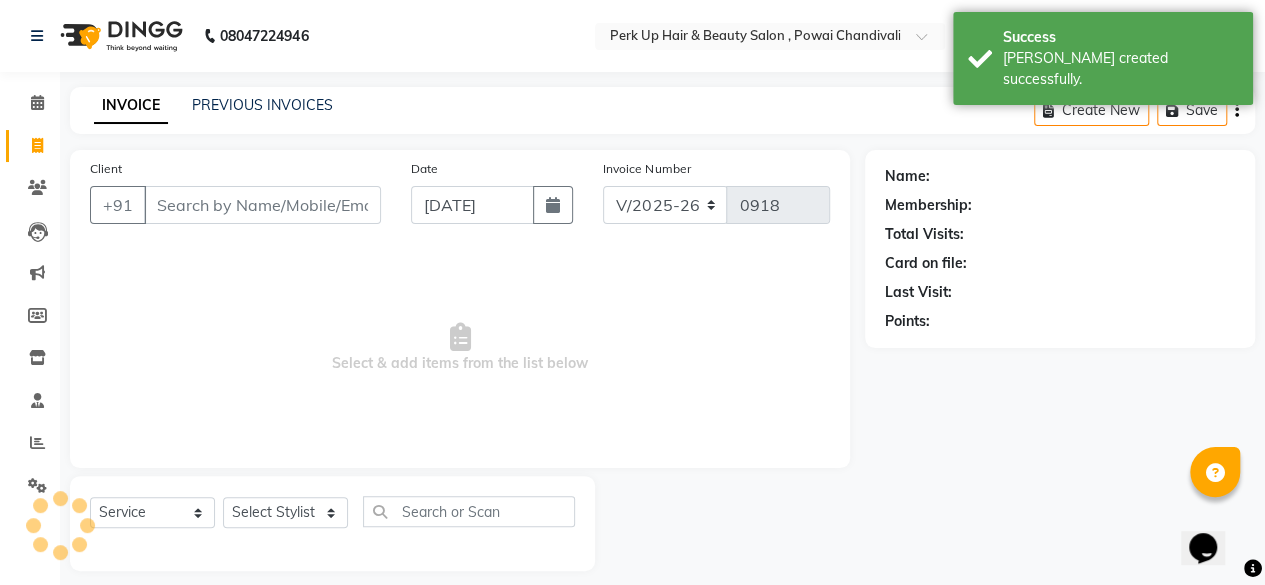 scroll, scrollTop: 15, scrollLeft: 0, axis: vertical 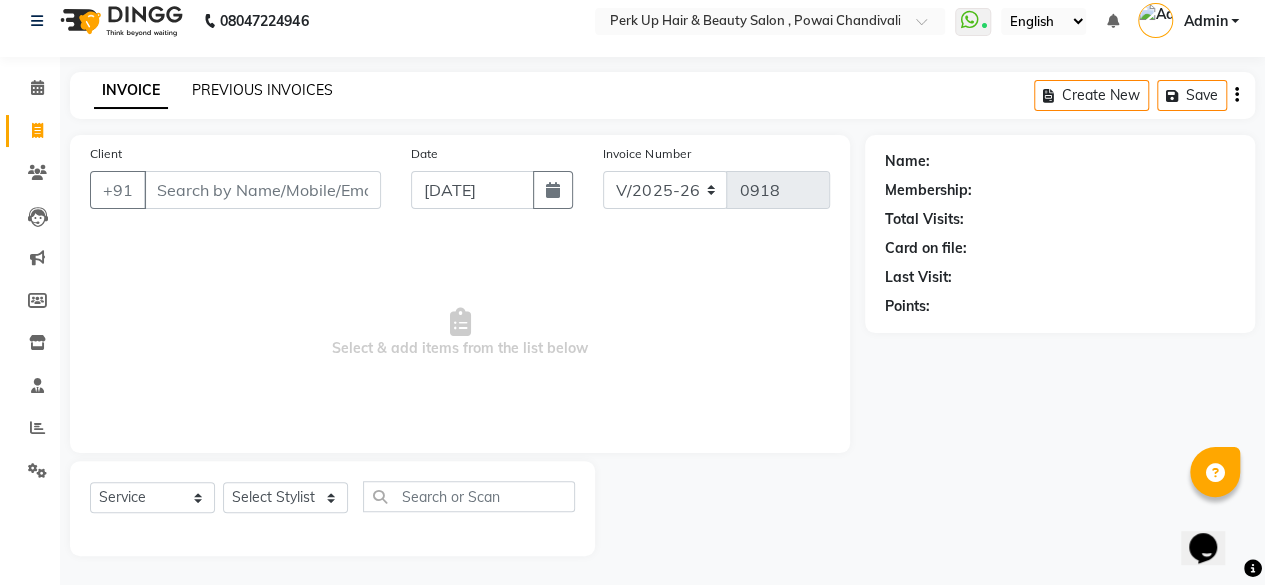click on "PREVIOUS INVOICES" 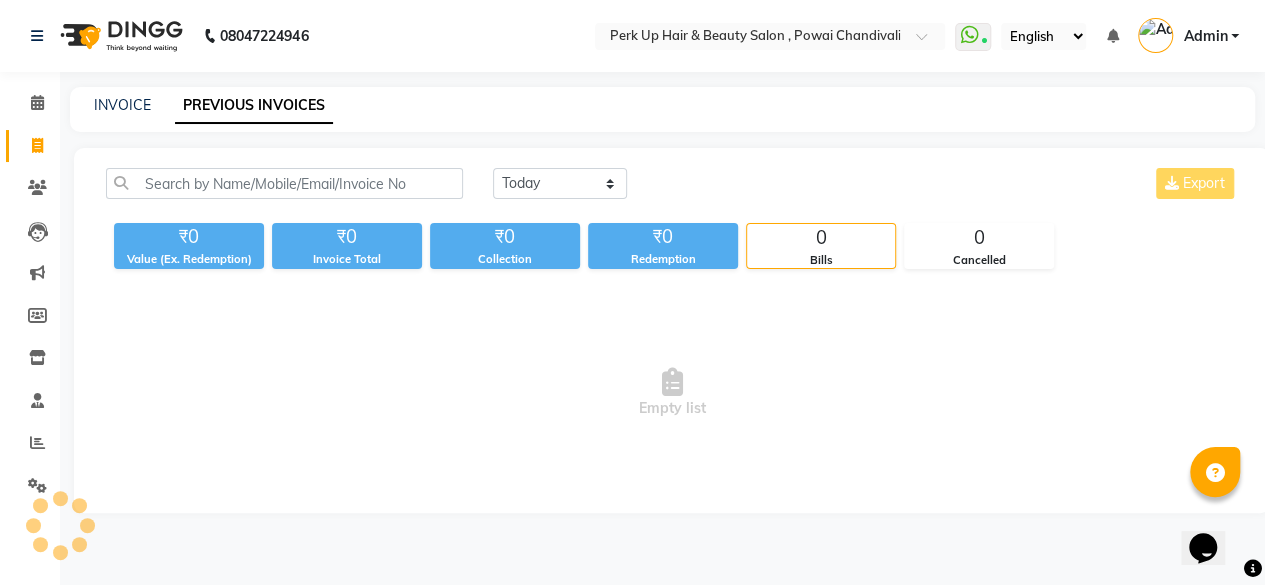 scroll, scrollTop: 0, scrollLeft: 0, axis: both 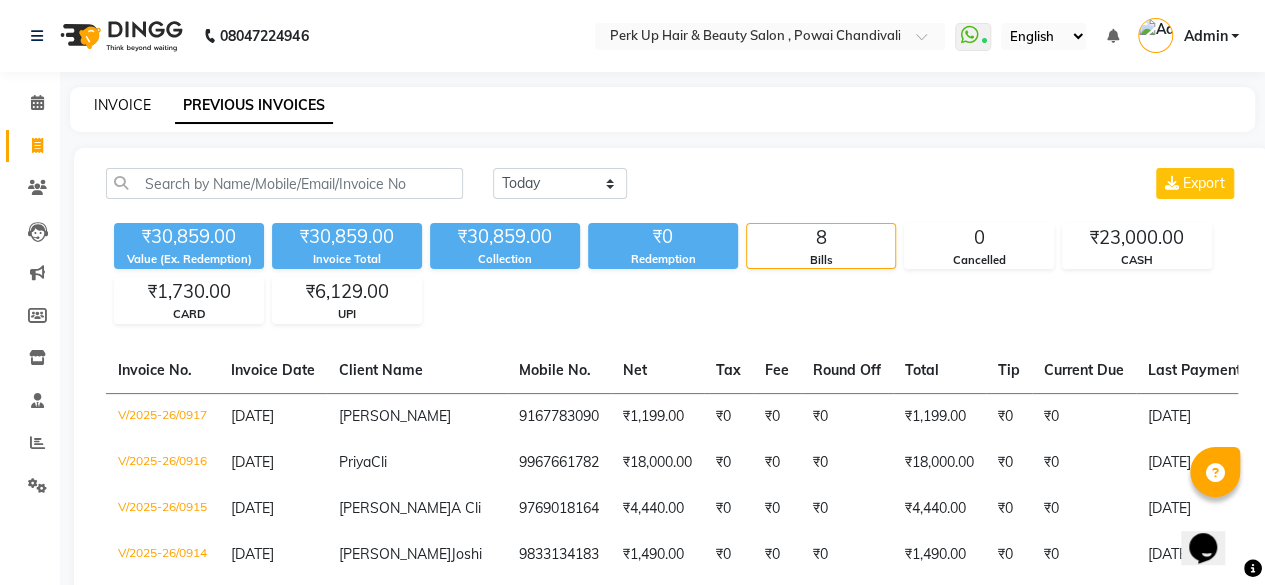 click on "INVOICE" 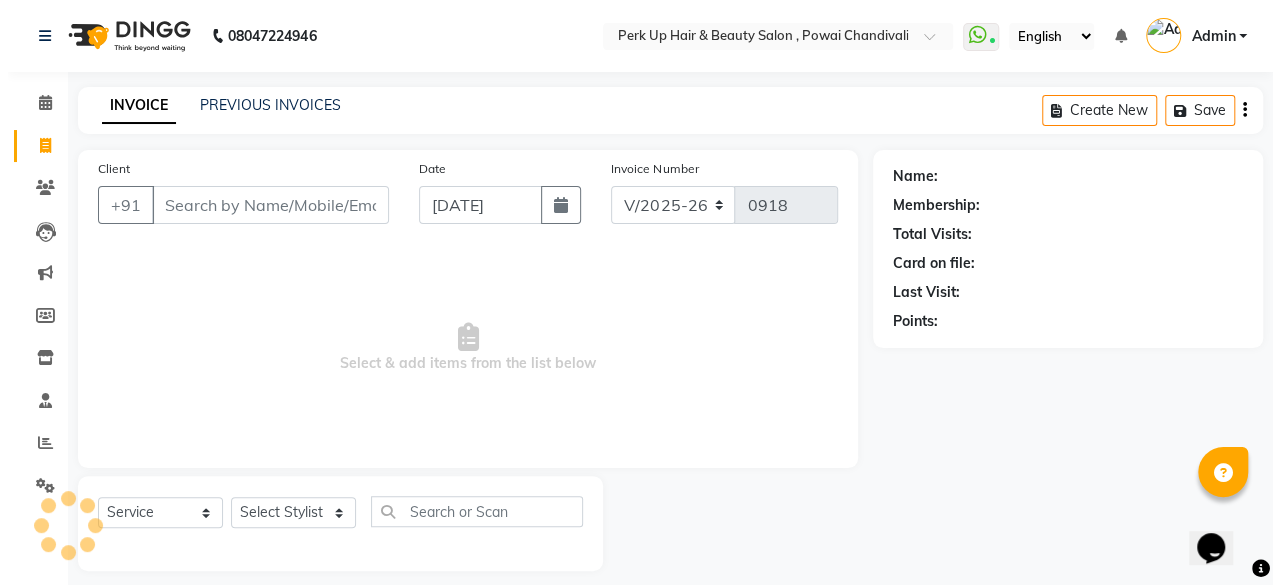 scroll, scrollTop: 15, scrollLeft: 0, axis: vertical 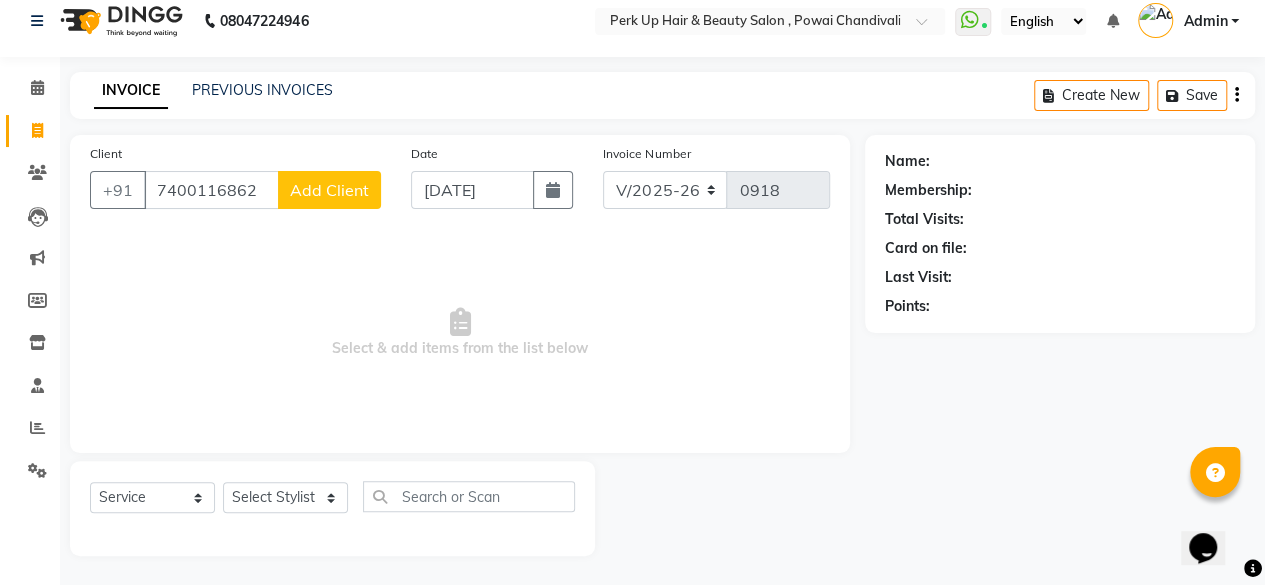 click on "Add Client" 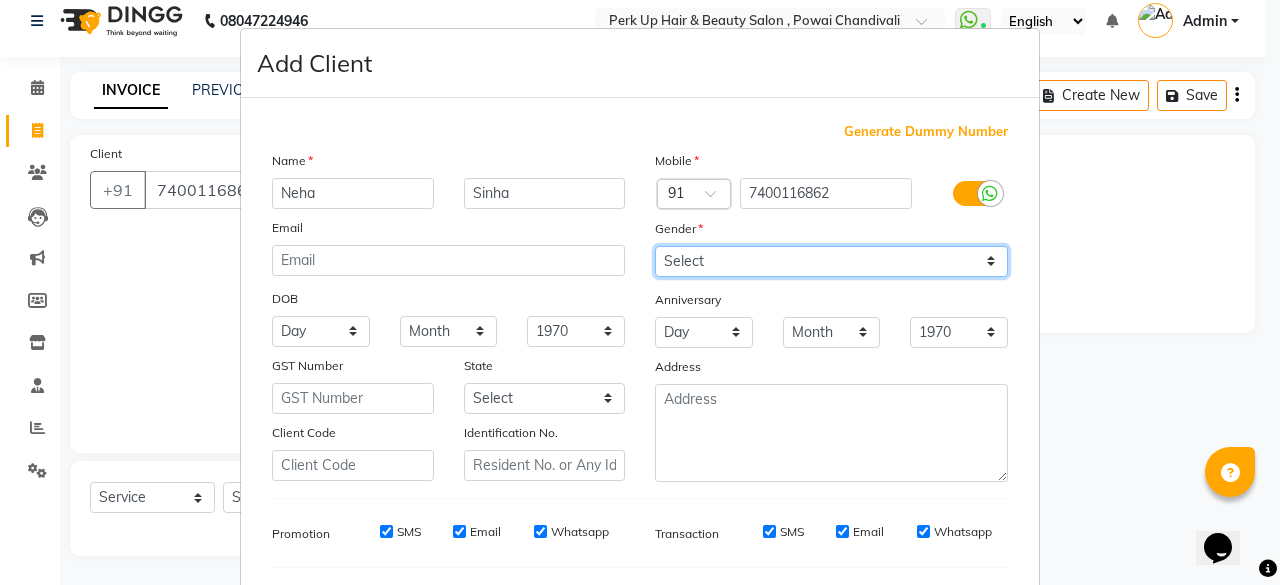 click on "Select [DEMOGRAPHIC_DATA] [DEMOGRAPHIC_DATA] Other Prefer Not To Say" at bounding box center (831, 261) 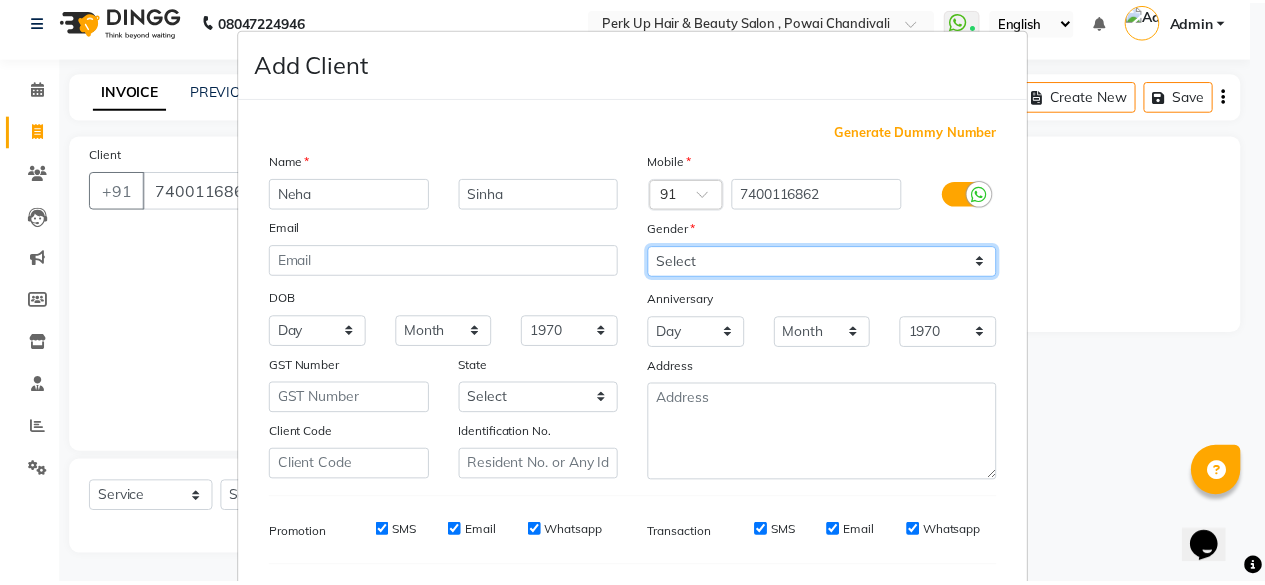 scroll, scrollTop: 260, scrollLeft: 0, axis: vertical 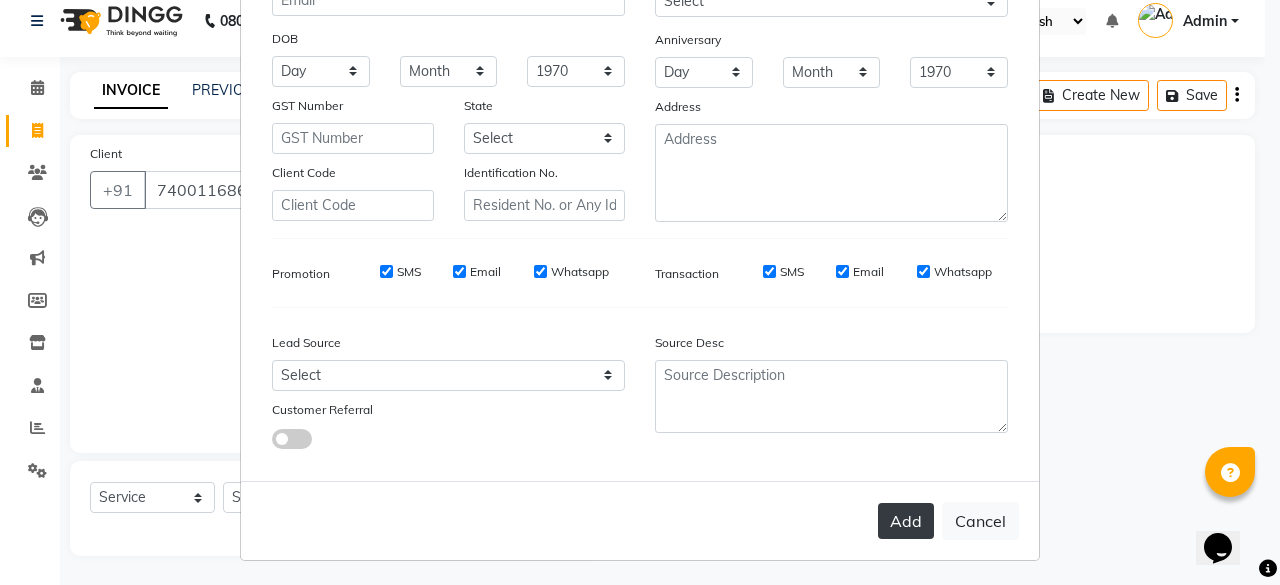 click on "Add" at bounding box center (906, 521) 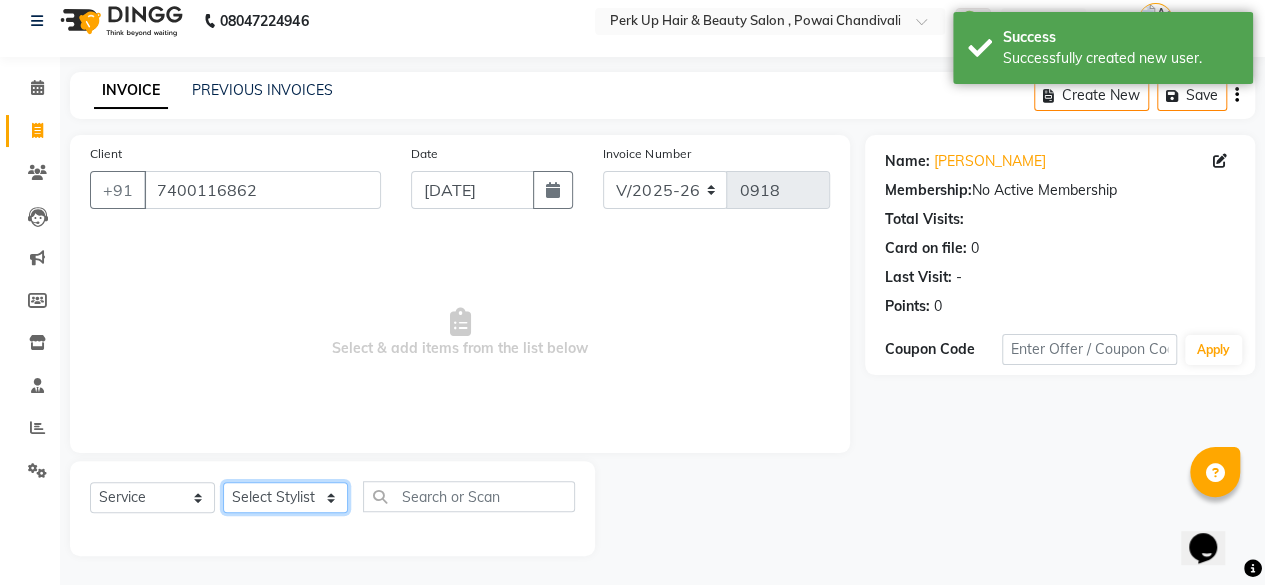 click on "Select Stylist [PERSON_NAME] danish [PERSON_NAME] [PERSON_NAME]		 [PERSON_NAME] [PERSON_NAME]			 Raju [PERSON_NAME]			 [PERSON_NAME]			 [PERSON_NAME] [PERSON_NAME] [PERSON_NAME] Seja [PERSON_NAME] Shaves [PERSON_NAME]" 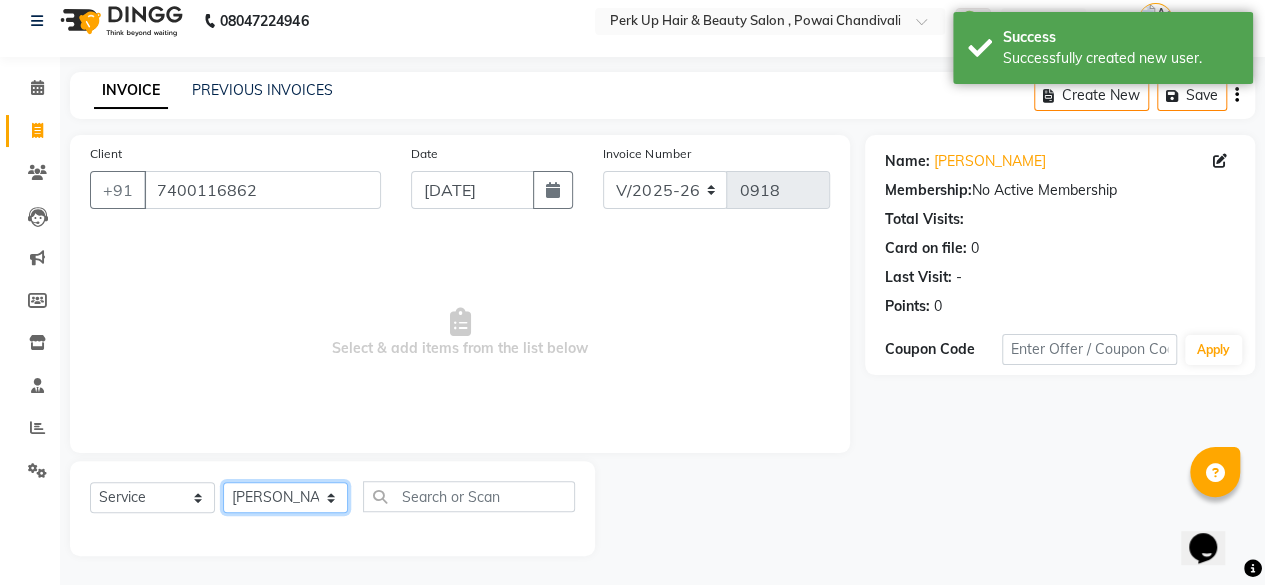 click on "Select Stylist [PERSON_NAME] danish [PERSON_NAME] [PERSON_NAME]		 [PERSON_NAME] [PERSON_NAME]			 Raju [PERSON_NAME]			 [PERSON_NAME]			 [PERSON_NAME] [PERSON_NAME] [PERSON_NAME] Seja [PERSON_NAME] Shaves [PERSON_NAME]" 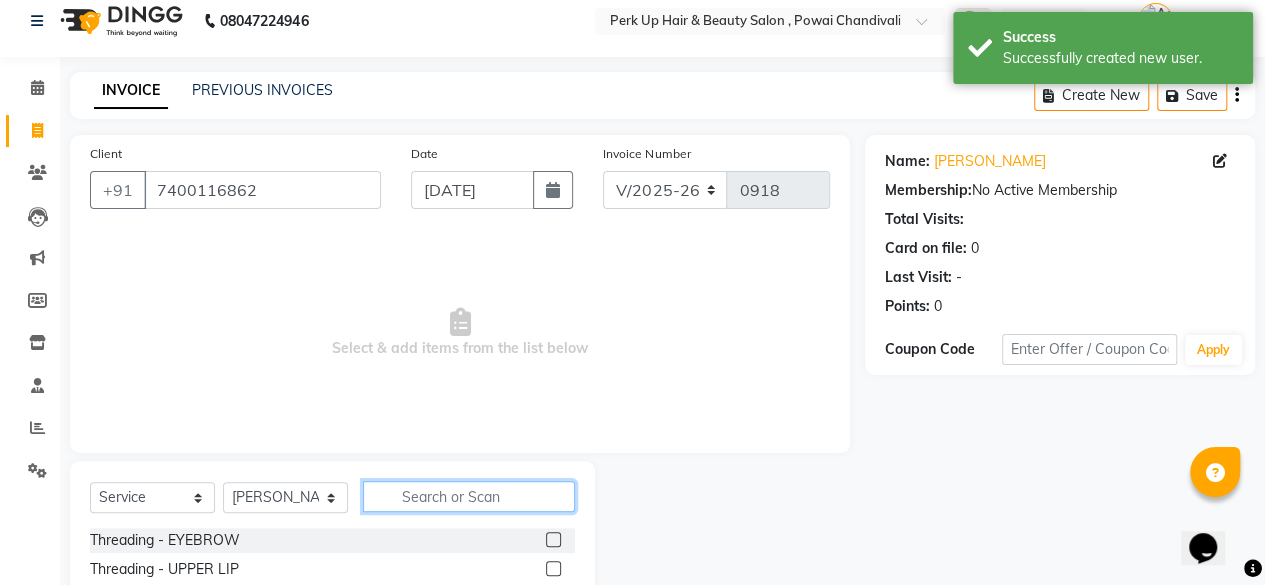 click 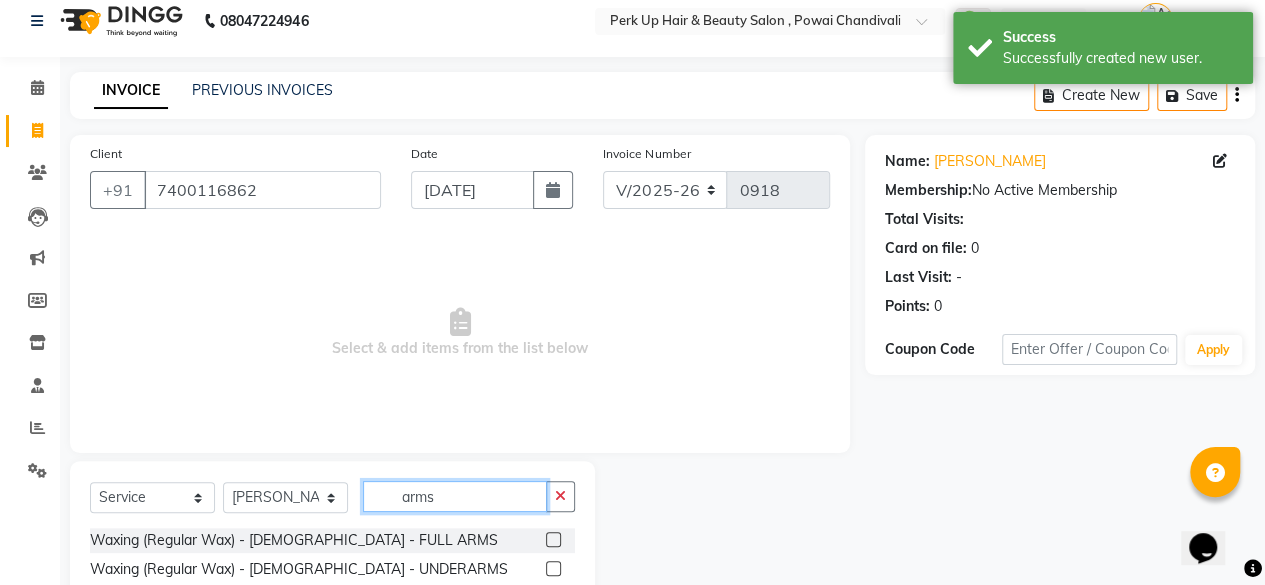 scroll, scrollTop: 215, scrollLeft: 0, axis: vertical 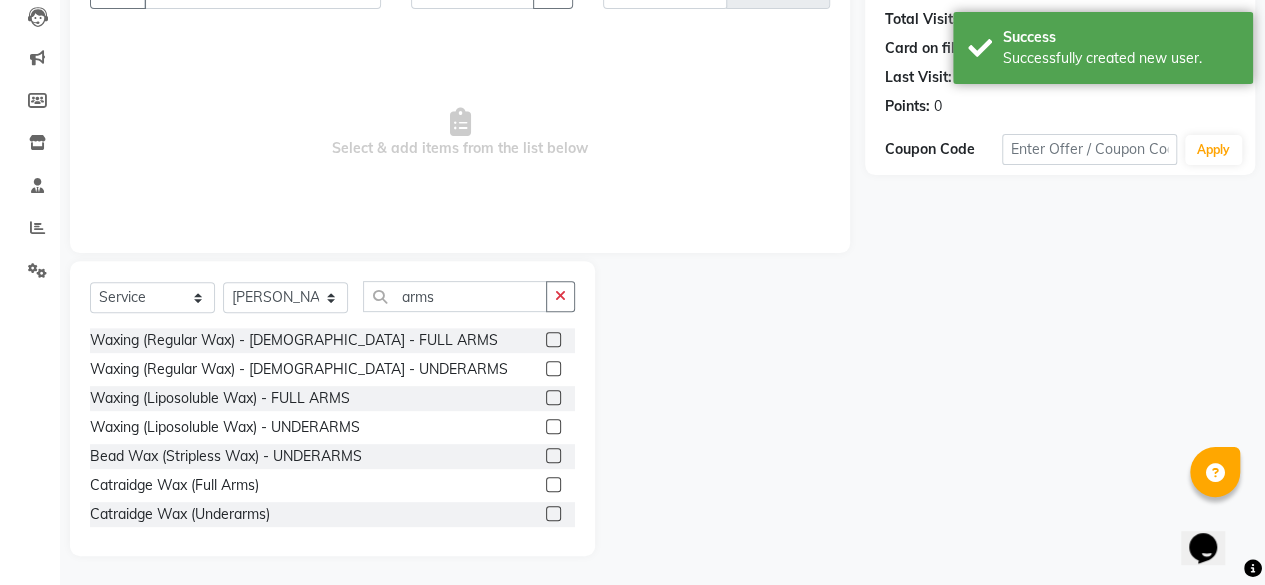 click 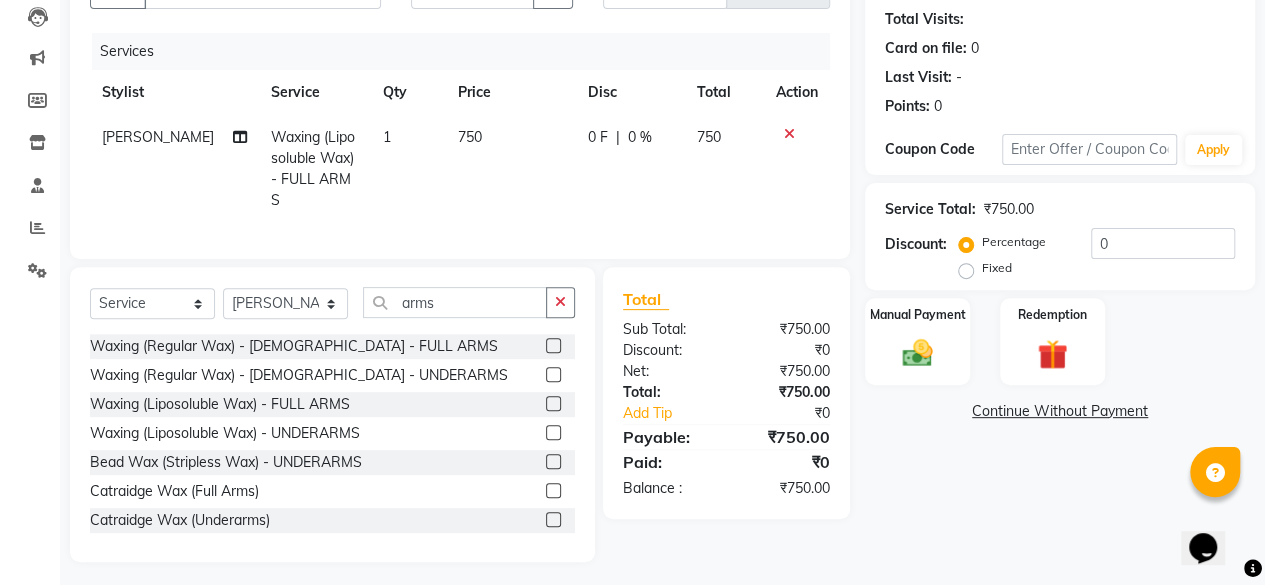 click 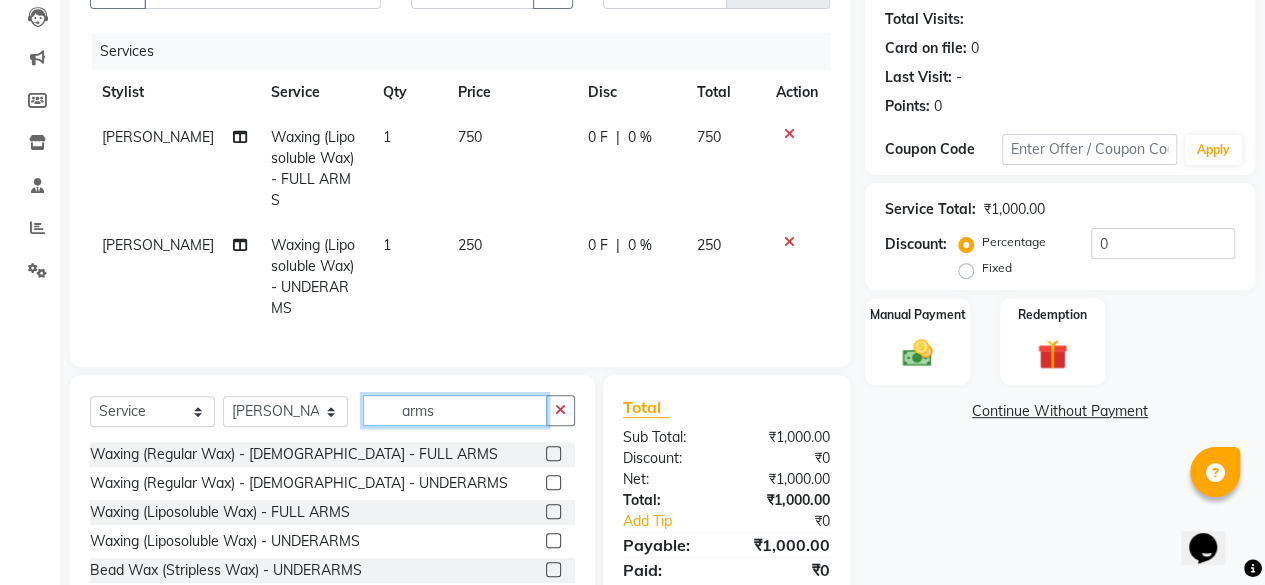 click on "arms" 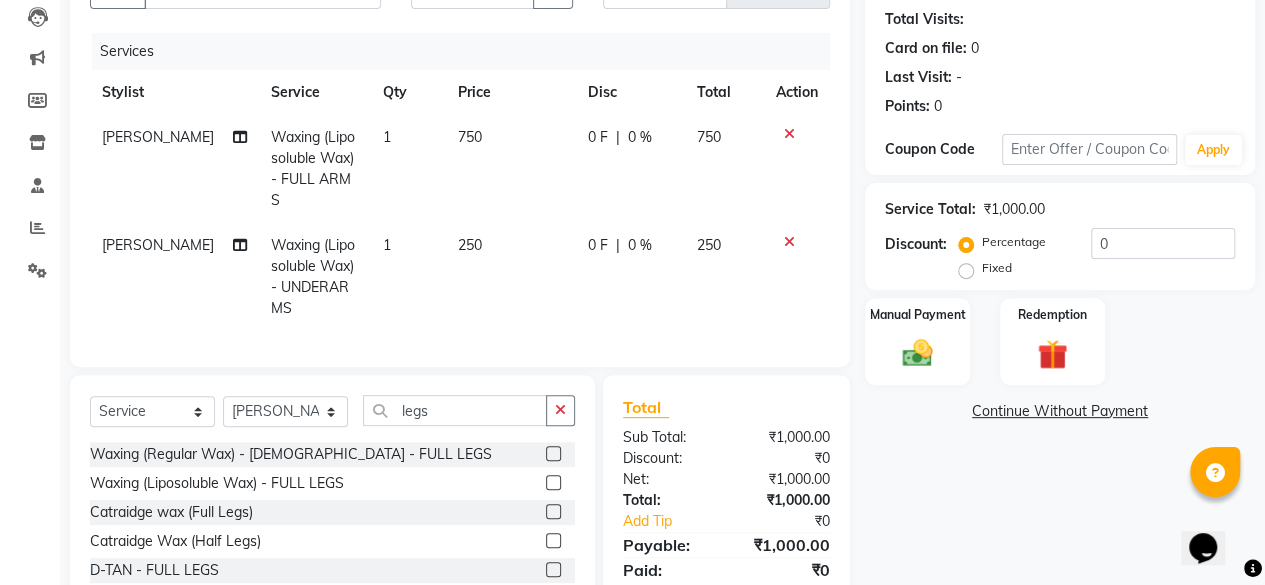 click 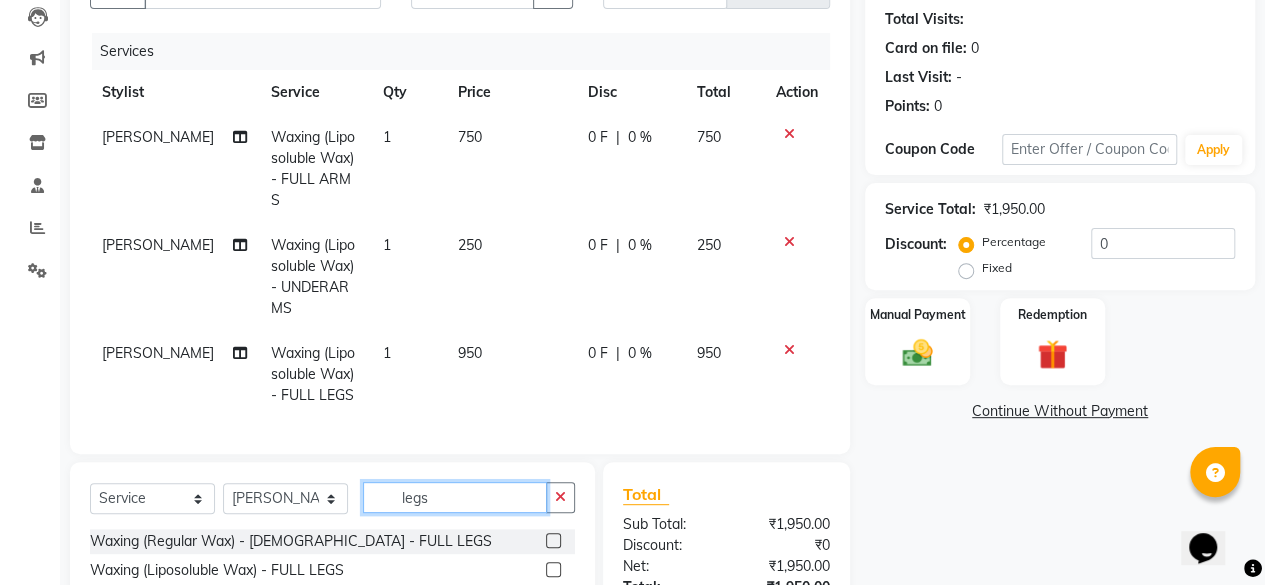 click on "legs" 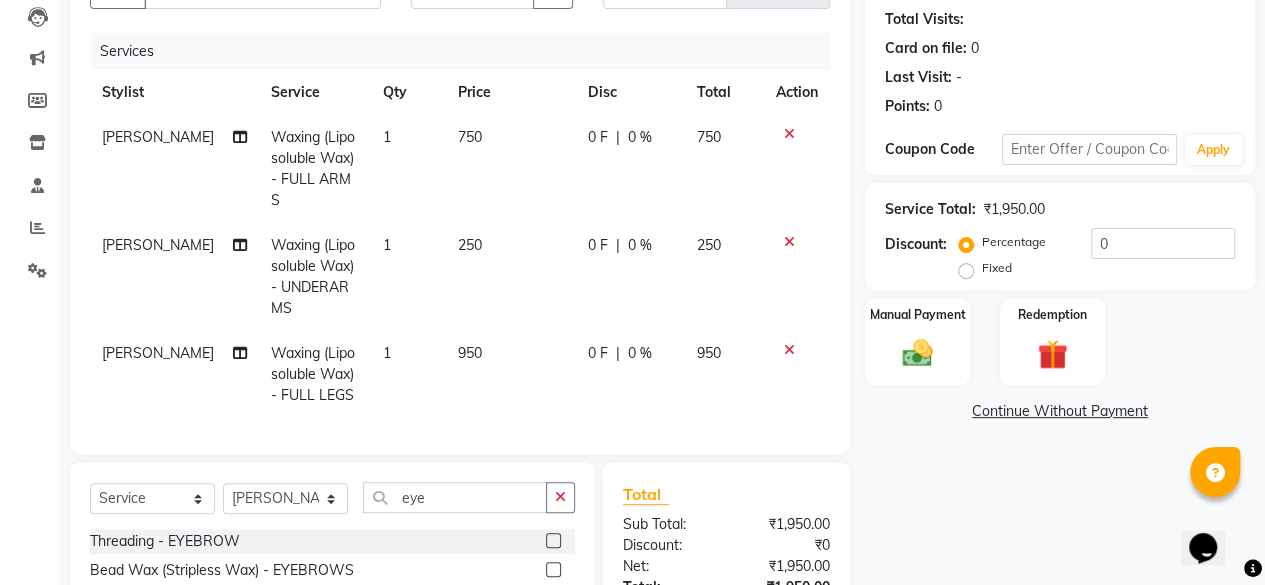 click 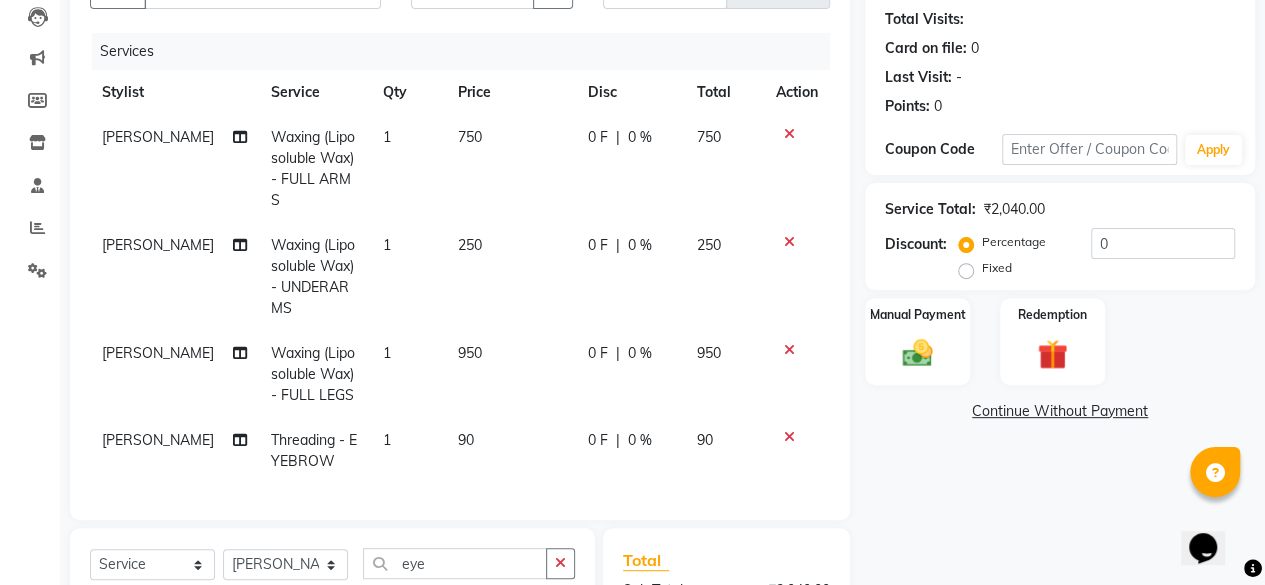 scroll, scrollTop: 467, scrollLeft: 0, axis: vertical 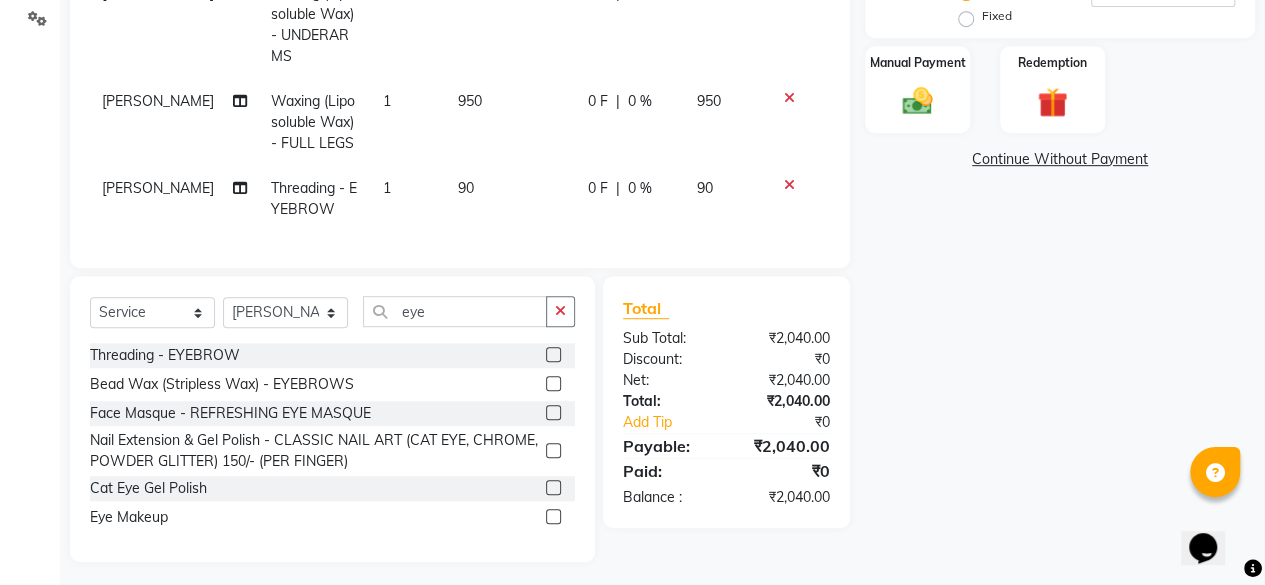 click on "1" 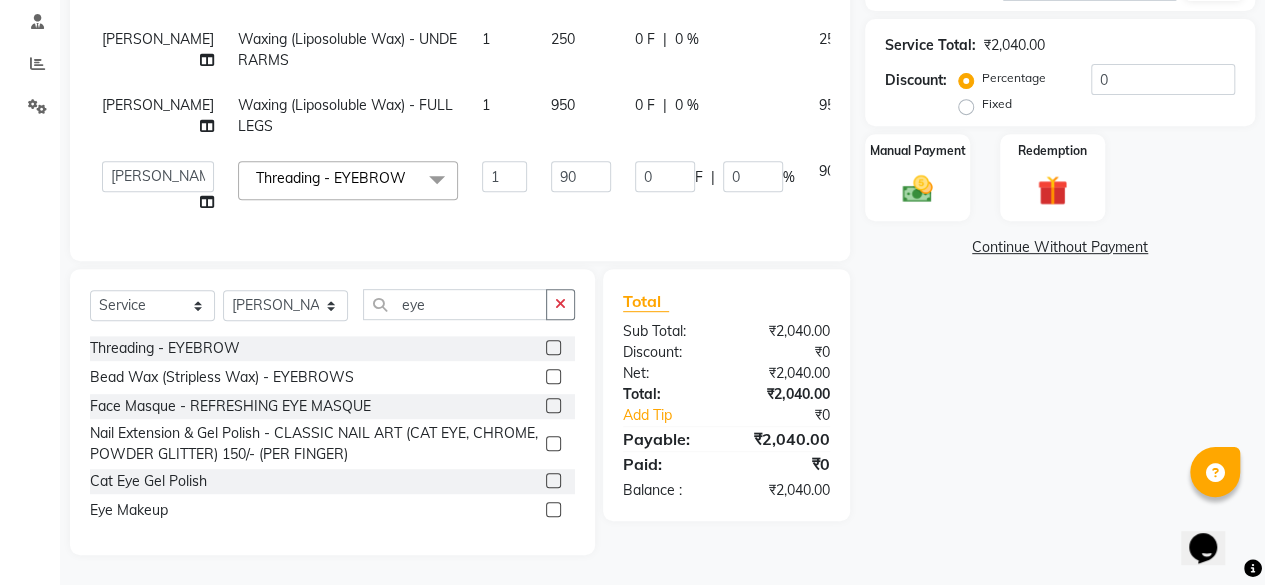 scroll, scrollTop: 456, scrollLeft: 0, axis: vertical 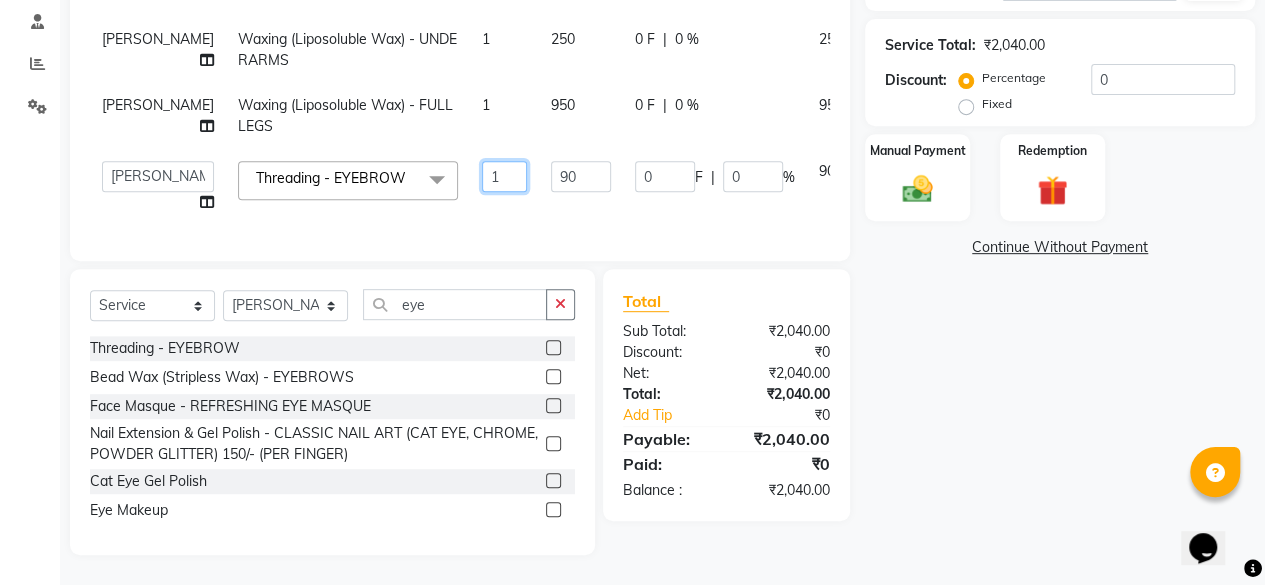 drag, startPoint x: 468, startPoint y: 161, endPoint x: 454, endPoint y: 165, distance: 14.56022 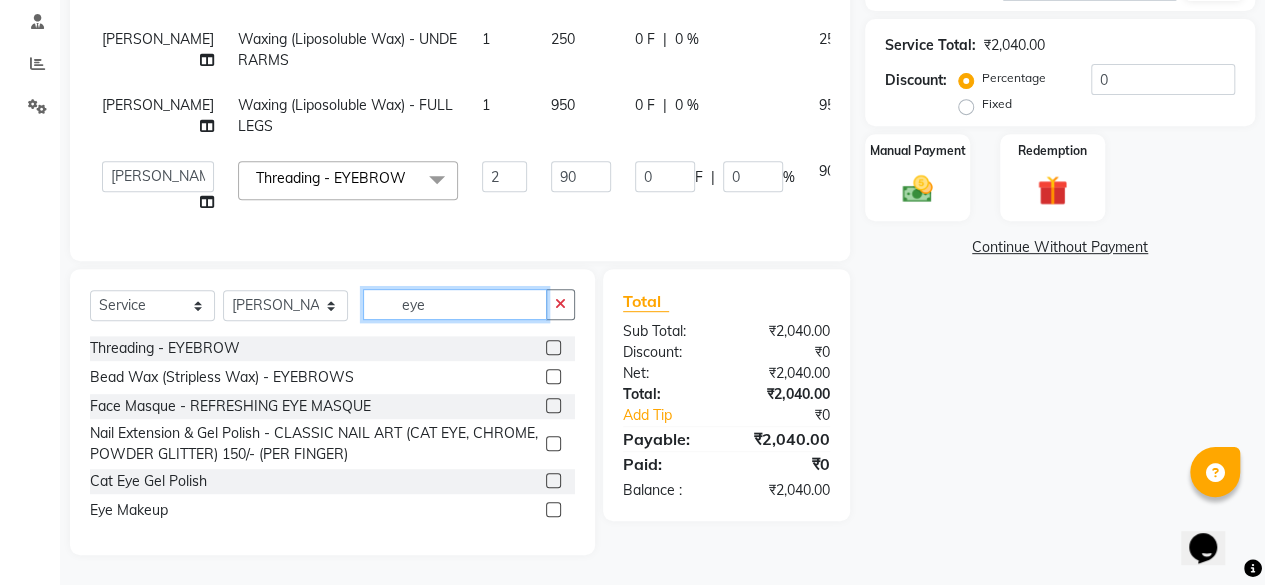 click on "eye" 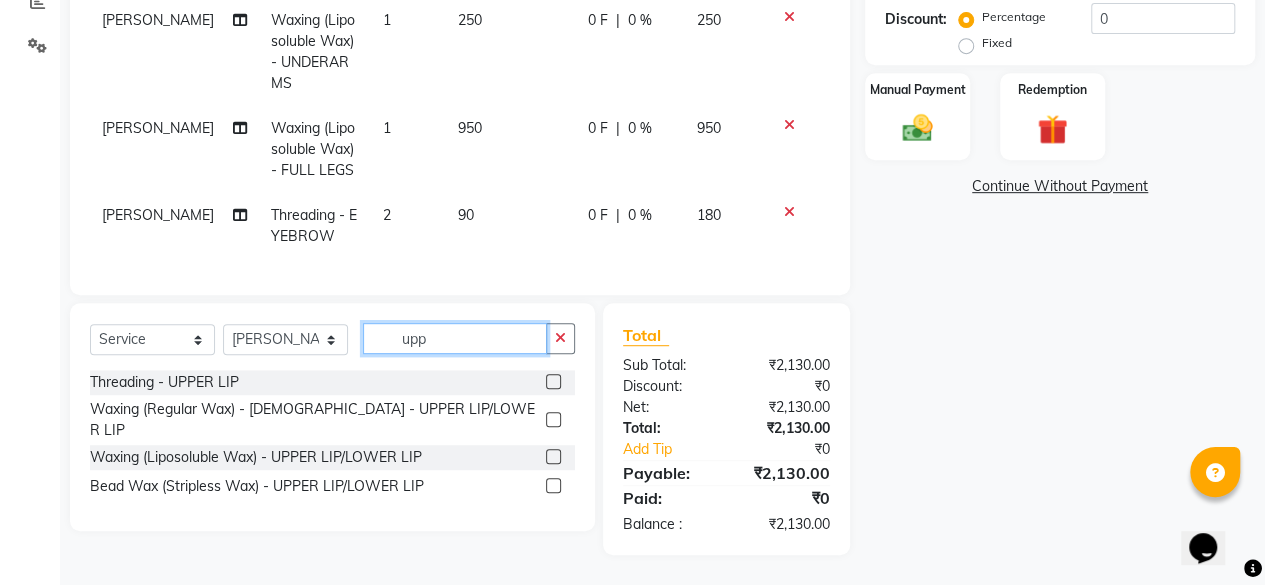 scroll, scrollTop: 432, scrollLeft: 0, axis: vertical 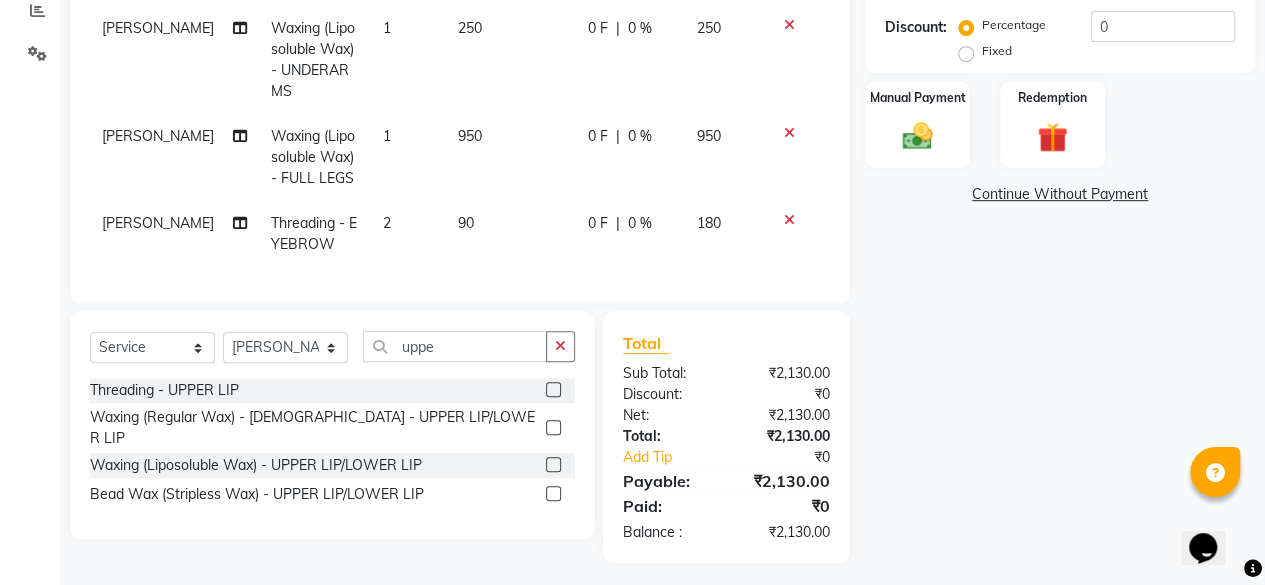 click 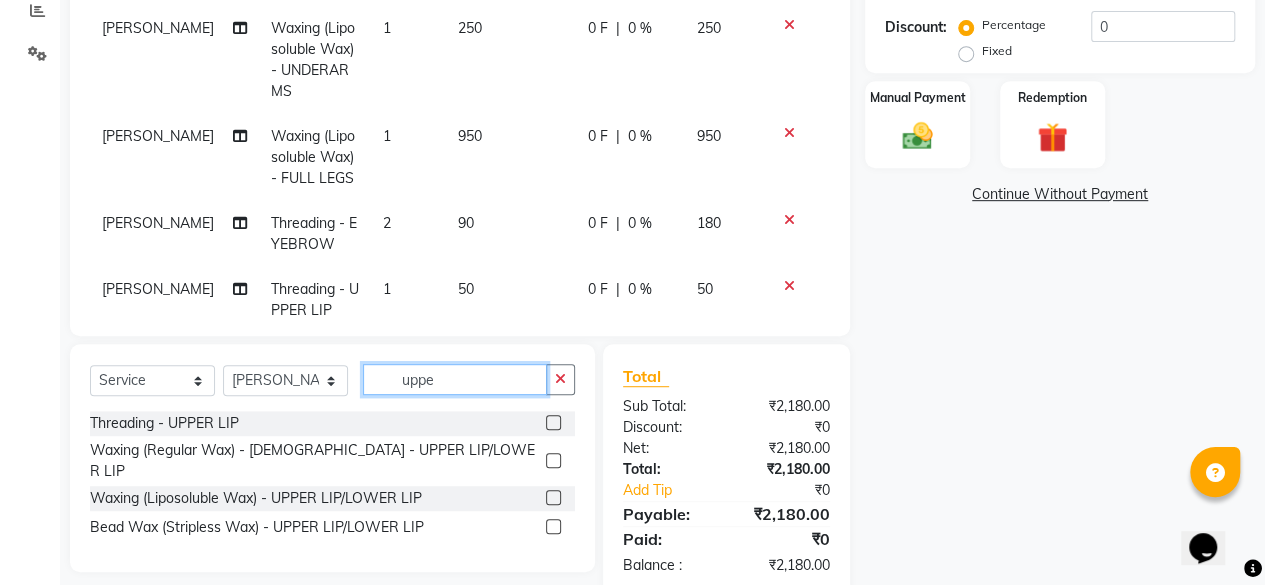 click on "uppe" 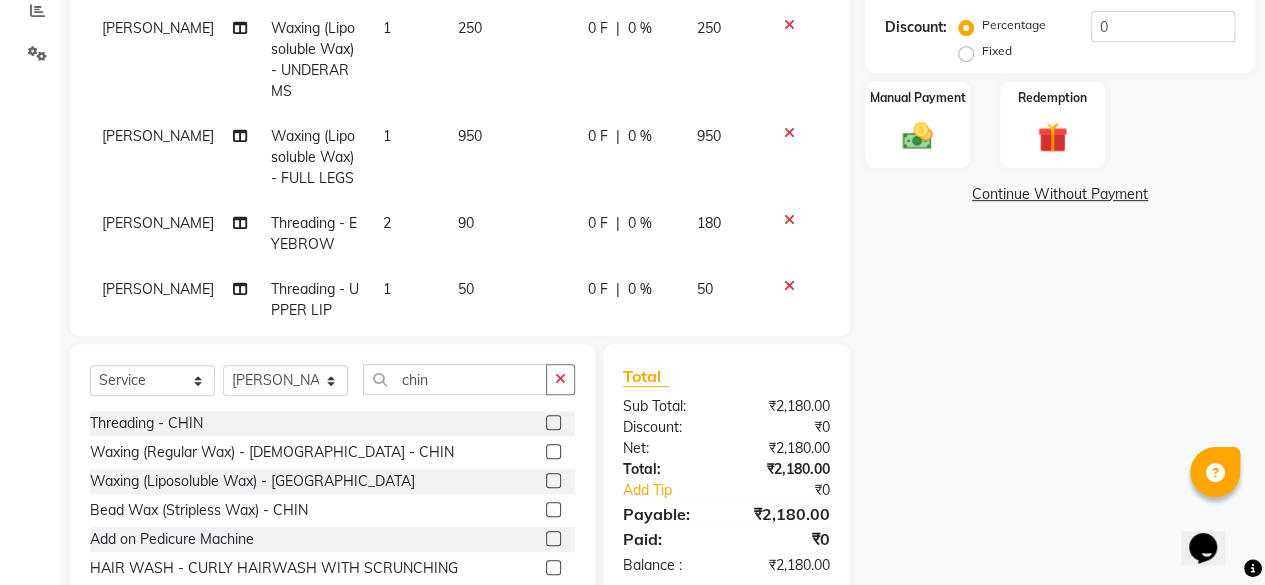 click 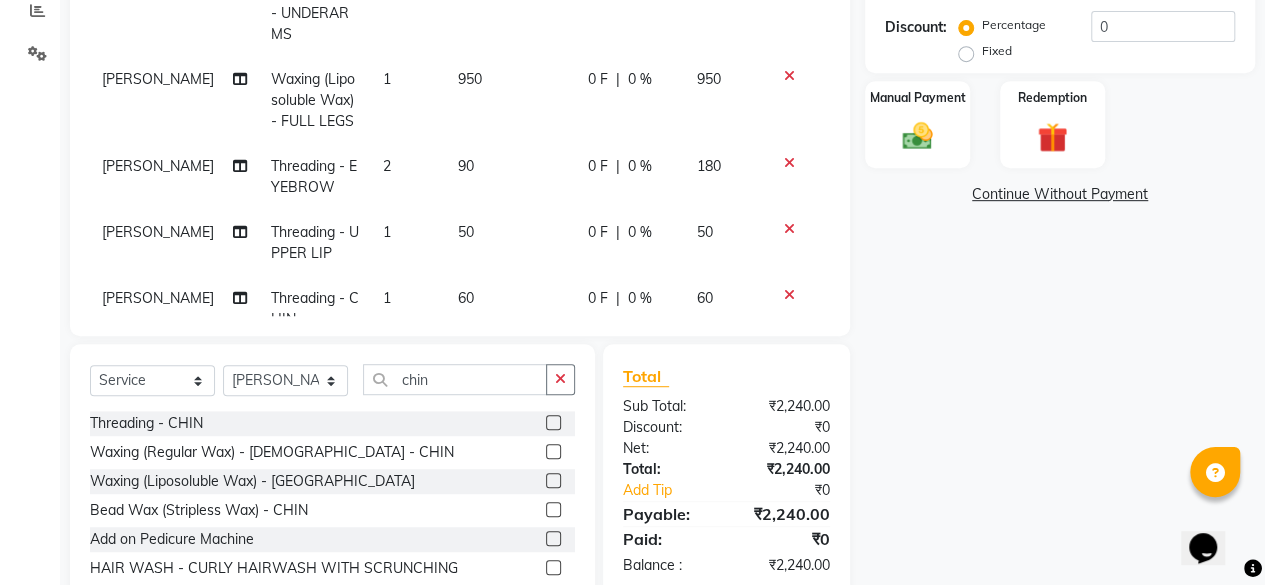 scroll, scrollTop: 0, scrollLeft: 0, axis: both 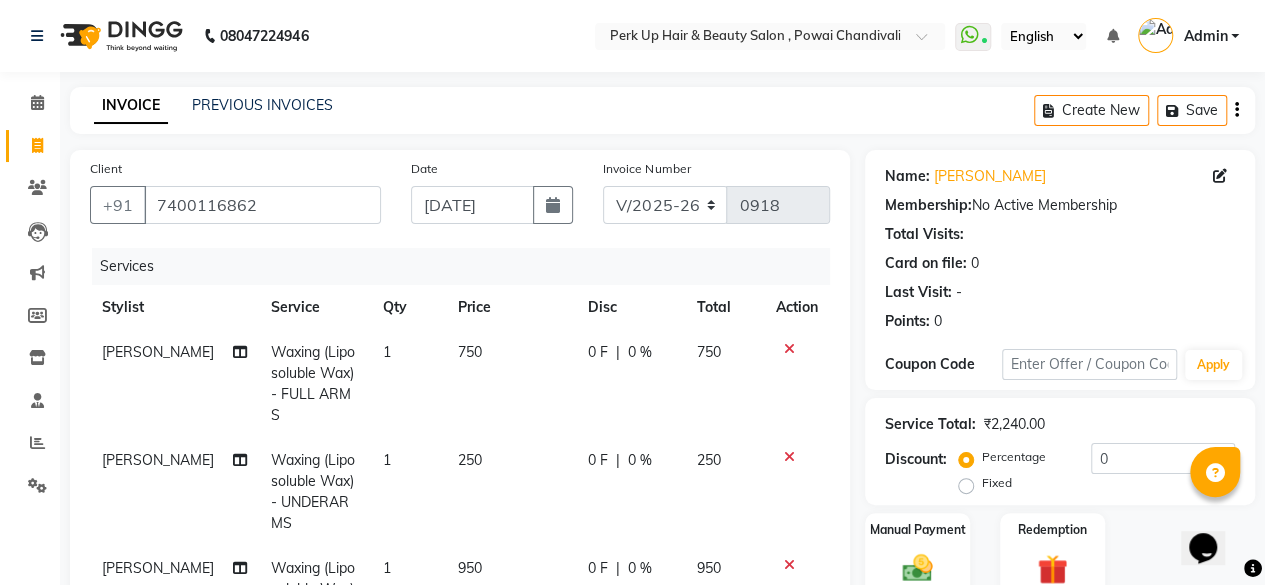 click on "0 %" 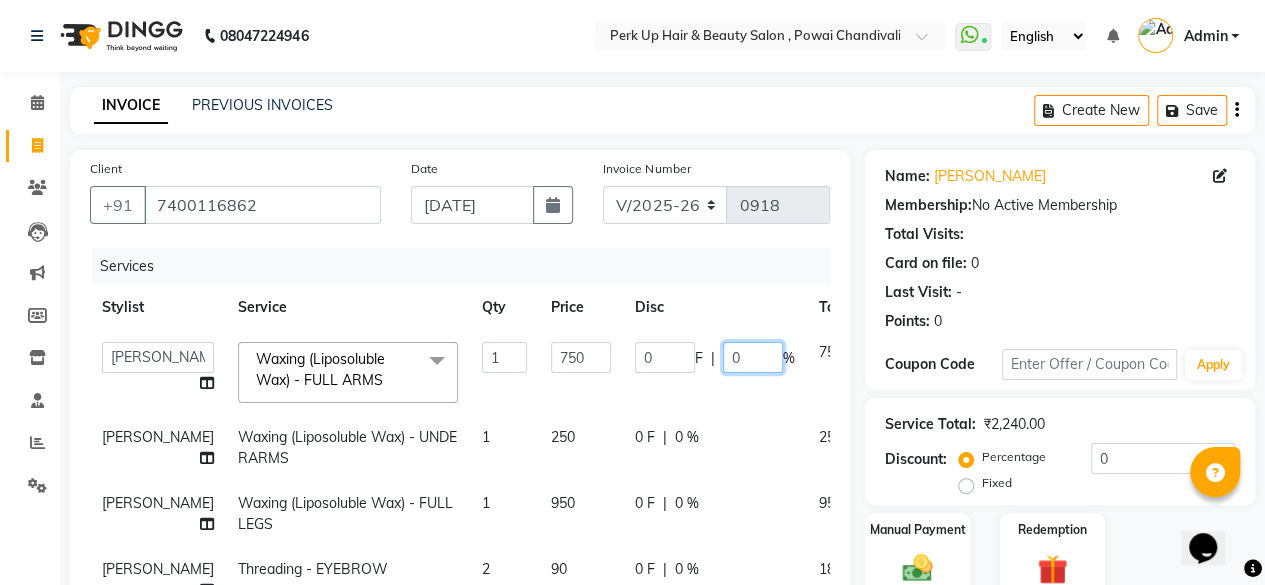 drag, startPoint x: 704, startPoint y: 357, endPoint x: 684, endPoint y: 359, distance: 20.09975 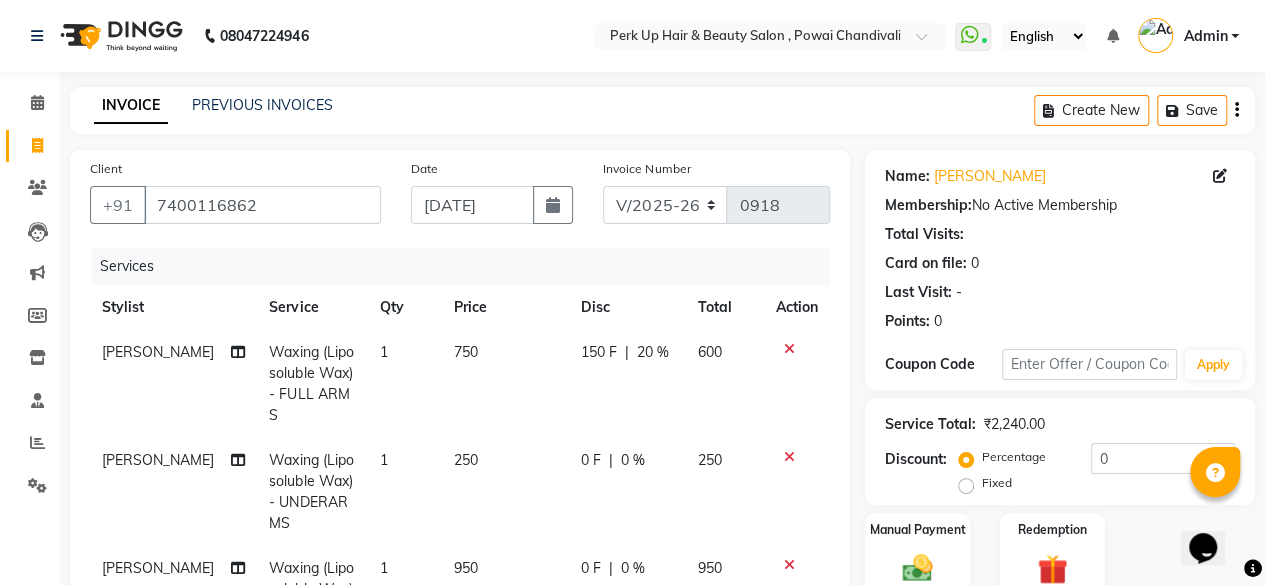 click on "[PERSON_NAME]			 Waxing (Liposoluble Wax) - FULL ARMS 1 750 150 F | 20 % 600 [PERSON_NAME]			 Waxing (Liposoluble Wax) - UNDERARMS 1 250 0 F | 0 % 250 [PERSON_NAME]			 Waxing (Liposoluble Wax) - FULL LEGS 1 950 0 F | 0 % 950 [PERSON_NAME]			 Threading - EYEBROW 2 90 0 F | 0 % 180 [PERSON_NAME]			 Threading - UPPER LIP 1 50 0 F | 0 % 50 [PERSON_NAME]			 Threading - CHIN 1 60 0 F | 0 % 60" 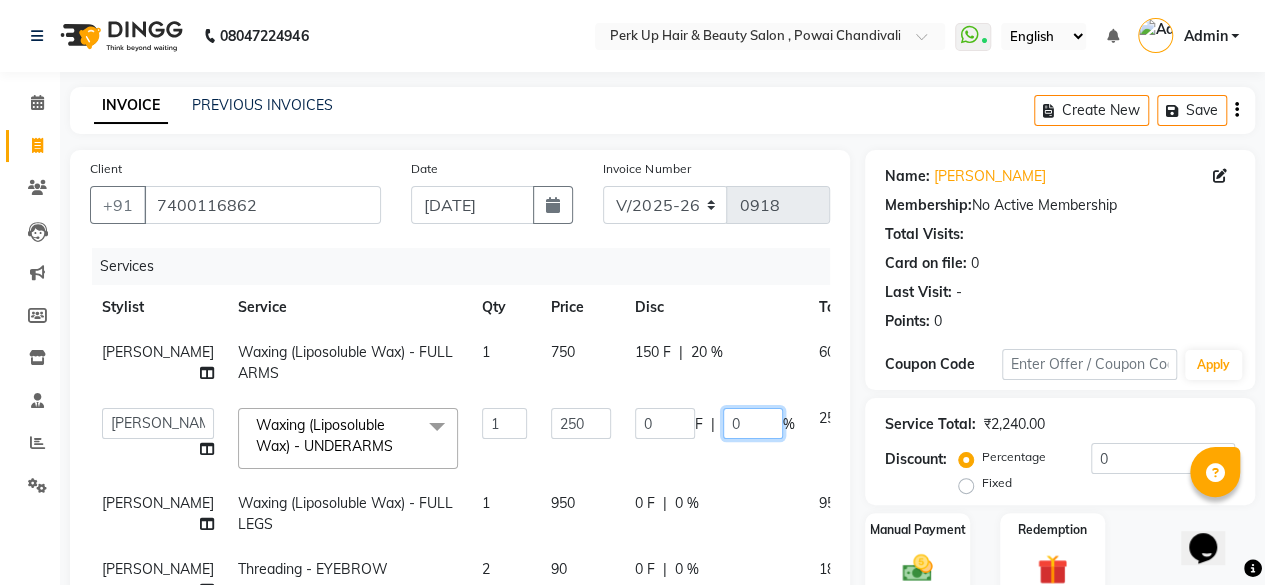 drag, startPoint x: 706, startPoint y: 451, endPoint x: 686, endPoint y: 452, distance: 20.024984 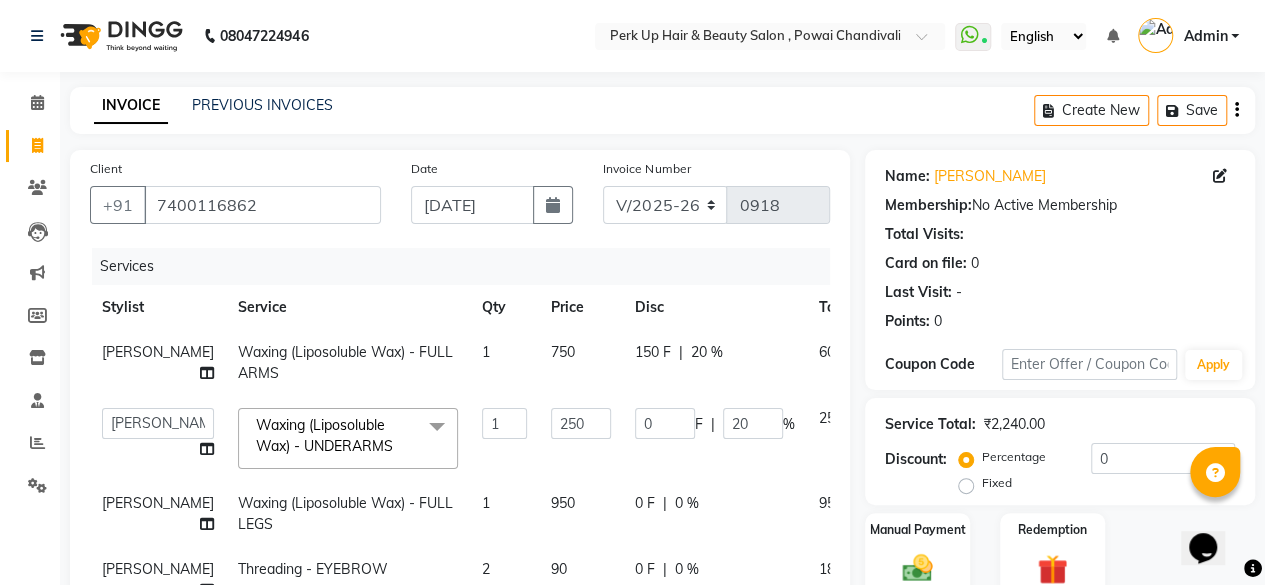 click on "[PERSON_NAME]			 Waxing (Liposoluble Wax) - FULL ARMS 1 750 150 F | 20 % 600  [PERSON_NAME]   danish   [PERSON_NAME]   [PERSON_NAME]		   [PERSON_NAME]   [PERSON_NAME]			   Raju   [PERSON_NAME]			   [PERSON_NAME]			   [PERSON_NAME]   [PERSON_NAME]   [PERSON_NAME]   Seja [PERSON_NAME]   Shaves [PERSON_NAME] (Liposoluble Wax) - UNDERARMS  x Threading - EYEBROW Threading - UPPER LIP Threading - LOWER LIP Threading - CHIN Threading - FOREHEAD Threading - SIDE LOCK Threading - NOSE Threading - CHEEKS Threading - FULL FACE Back massage Neck threading Waxing (Regular Wax) - [DEMOGRAPHIC_DATA] - FULL ARMS Waxing (Regular Wax) - [DEMOGRAPHIC_DATA] - FULL LEGS Waxing (Regular Wax) - [DEMOGRAPHIC_DATA] - UNDERARMS Waxing (Regular Wax) - [DEMOGRAPHIC_DATA] - HALF ARM Waxing (Regular Wax) - [DEMOGRAPHIC_DATA] - HALF LEG Waxing (Regular Wax) - [DEMOGRAPHIC_DATA] - HALF BACK/FRONT Waxing (Regular Wax) - [DEMOGRAPHIC_DATA] - BACK Waxing (Regular Wax) - [DEMOGRAPHIC_DATA] - FRONT Waxing (Regular Wax) - [DEMOGRAPHIC_DATA] - STOMACH Waxing (Regular Wax) - [DEMOGRAPHIC_DATA] - BUTTOCKS Waxing (Regular Wax) - [DEMOGRAPHIC_DATA] - BRAZILIAN" 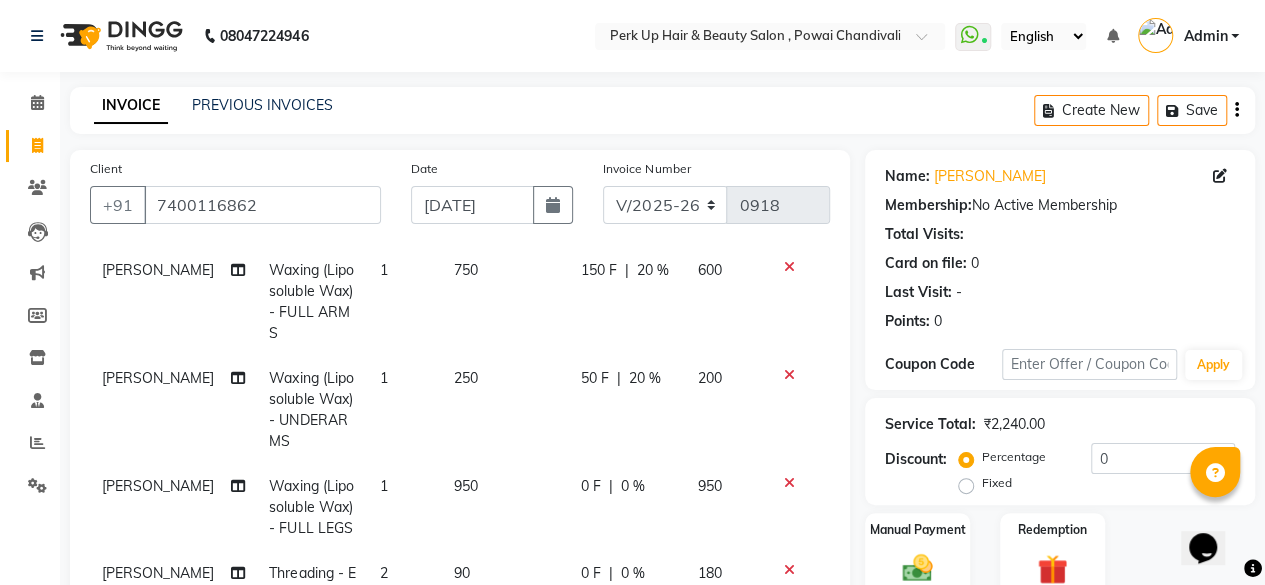 scroll, scrollTop: 114, scrollLeft: 0, axis: vertical 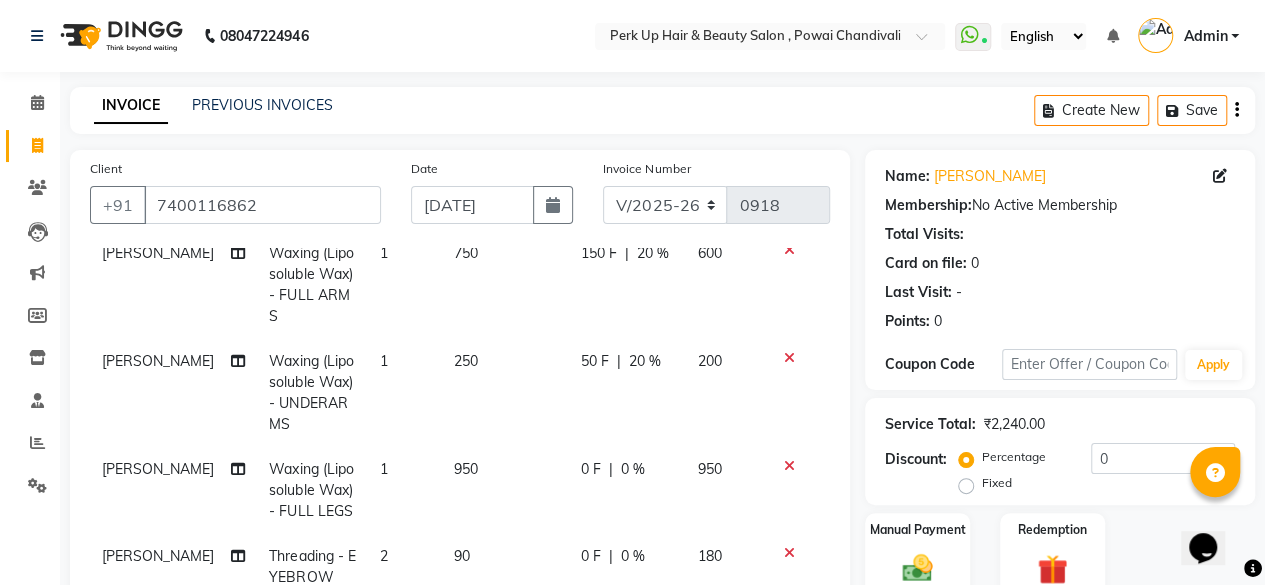 click on "0 %" 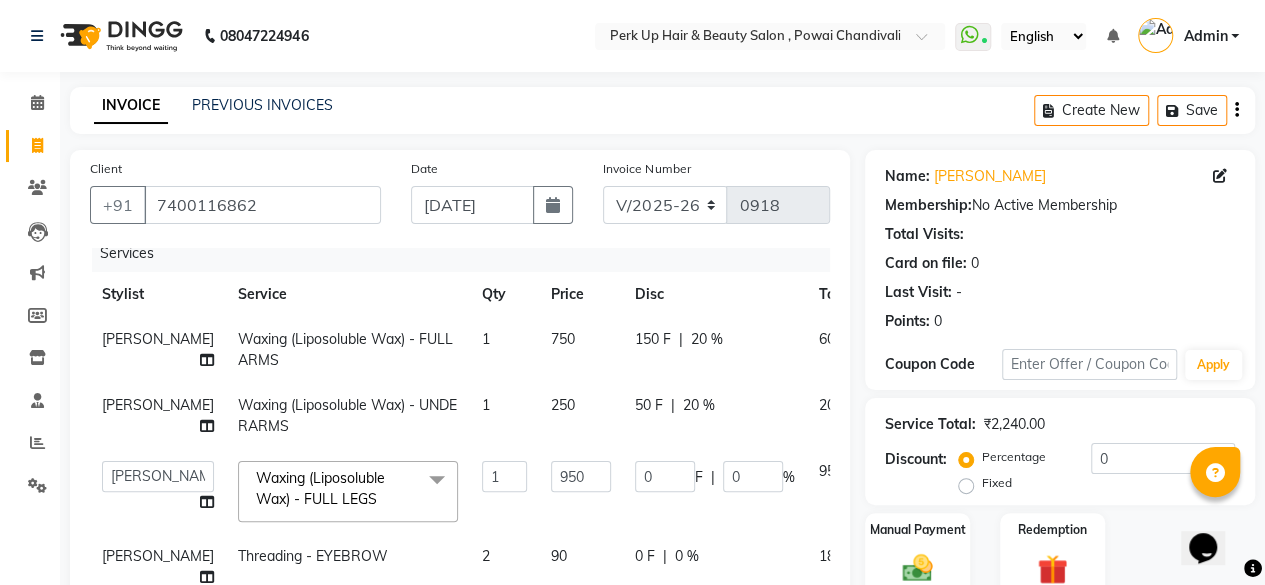 scroll, scrollTop: 132, scrollLeft: 0, axis: vertical 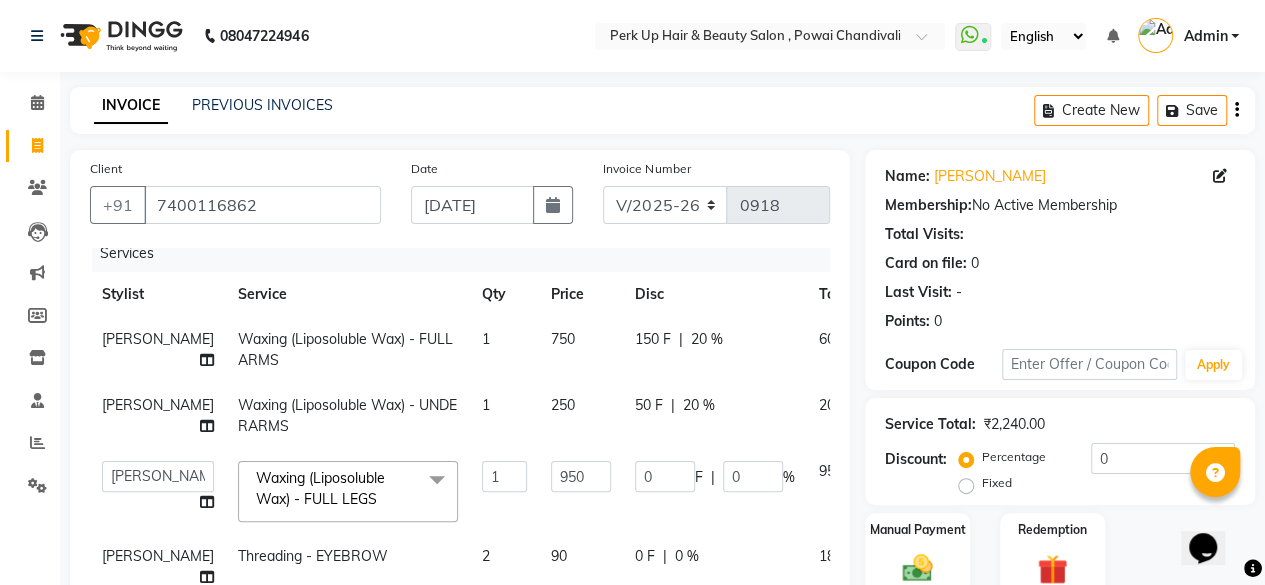 click on "0 %" 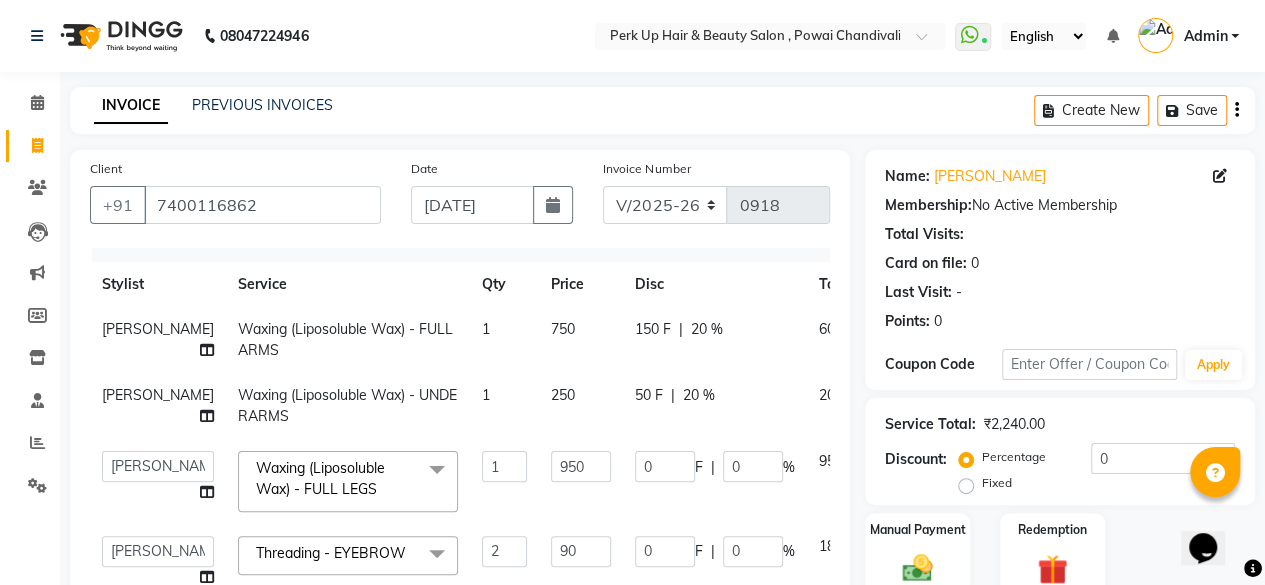 scroll, scrollTop: 121, scrollLeft: 0, axis: vertical 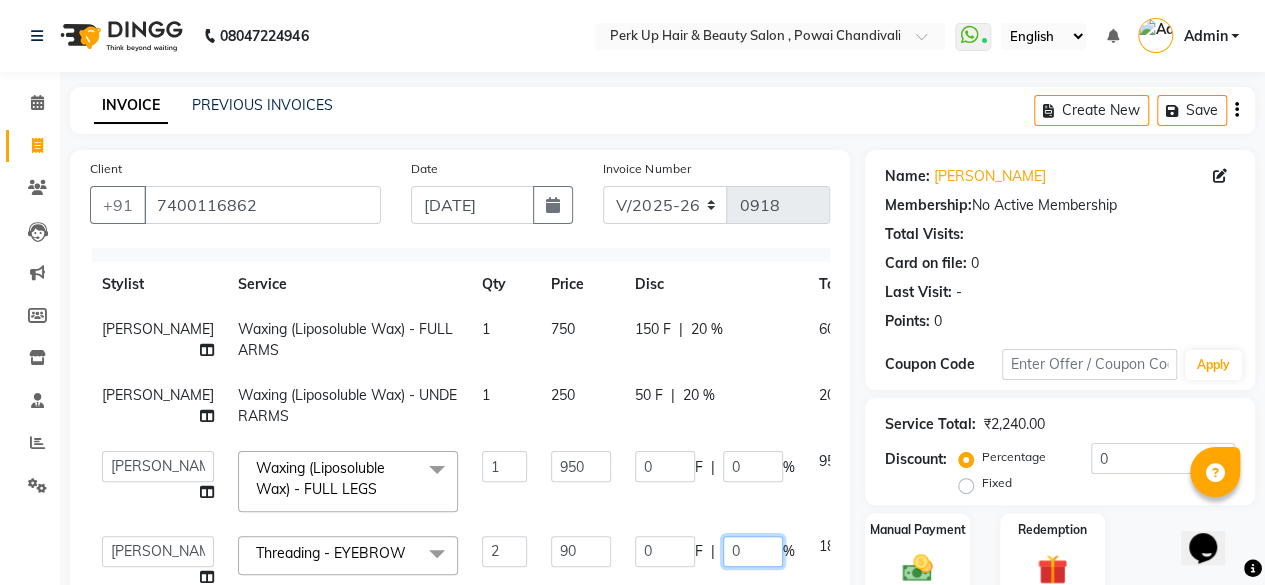 click on "0" 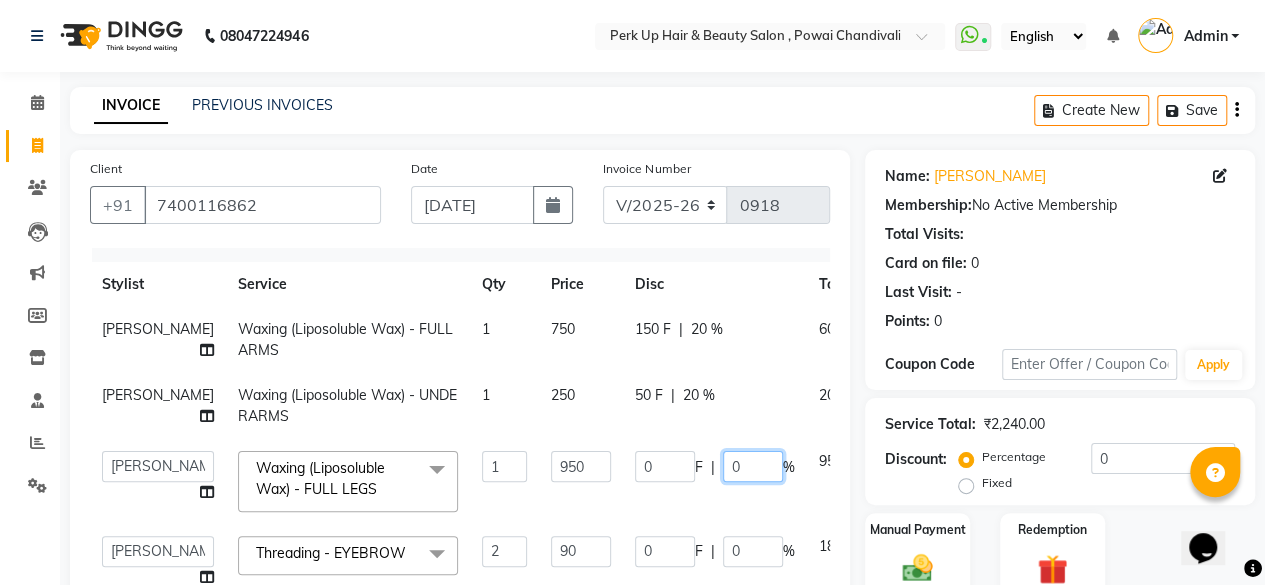 click on "0" 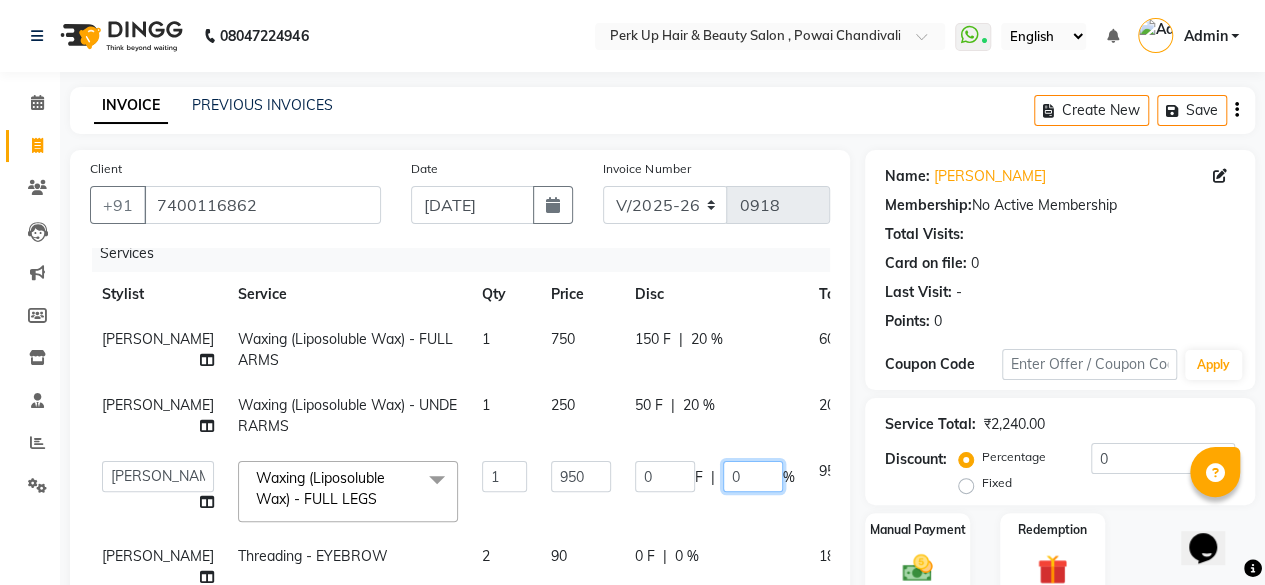 drag, startPoint x: 711, startPoint y: 412, endPoint x: 691, endPoint y: 414, distance: 20.09975 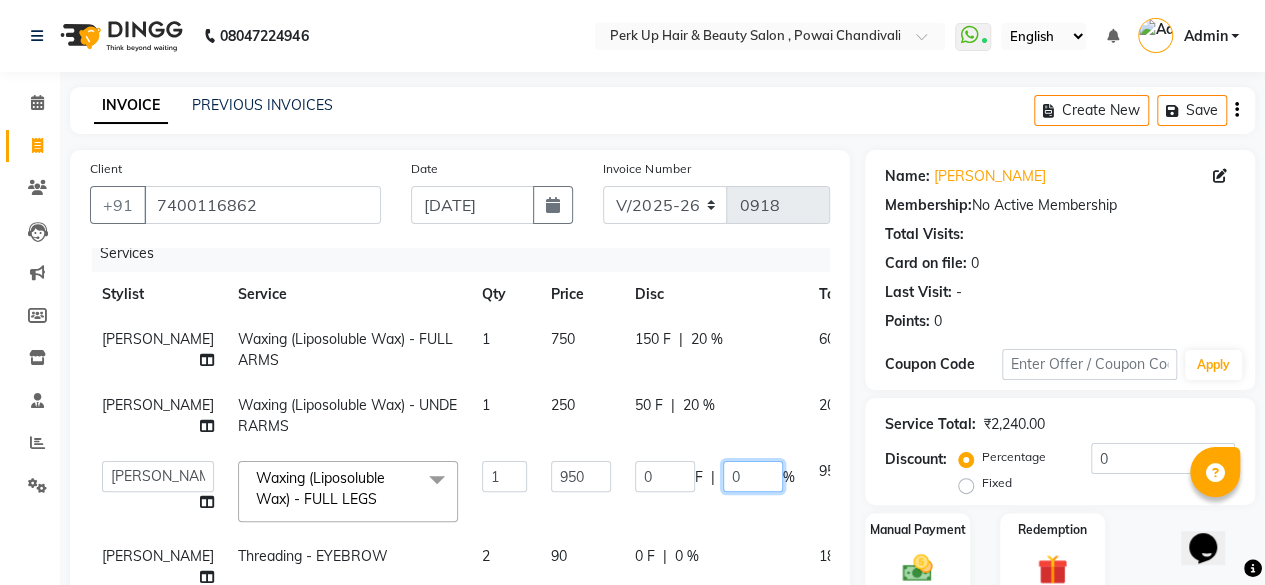 click on "0" 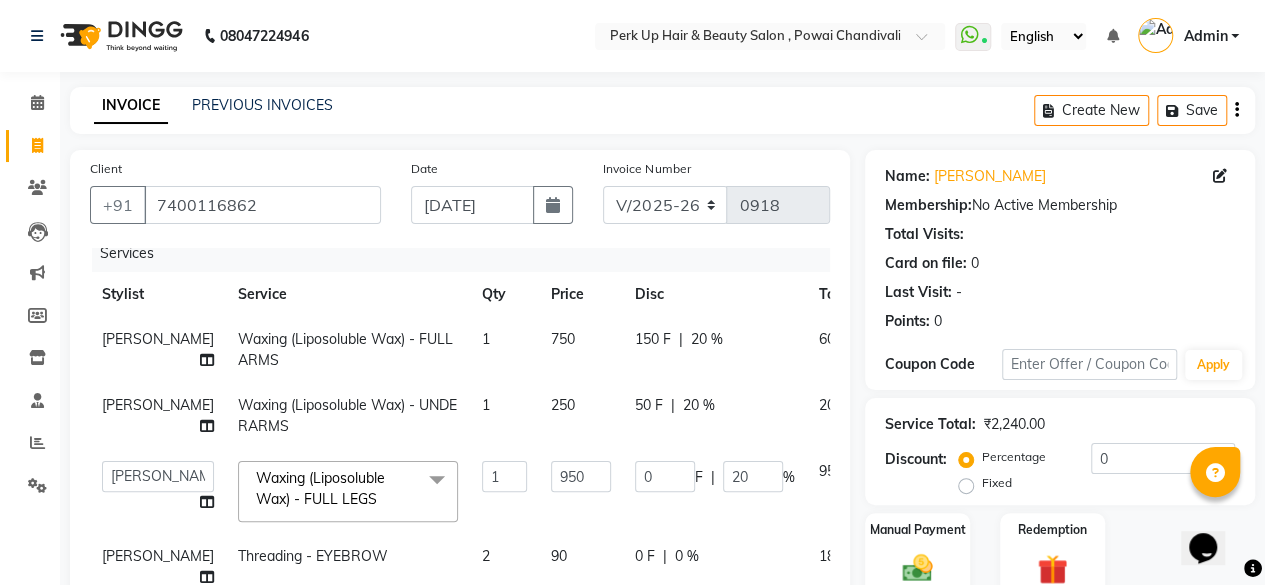 click on "[PERSON_NAME]			 Waxing (Liposoluble Wax) - FULL ARMS 1 750 150 F | 20 % 600 [PERSON_NAME]			 Waxing (Liposoluble Wax) - UNDERARMS 1 250 50 F | 20 % 200  [PERSON_NAME]   danish   [PERSON_NAME]   [PERSON_NAME]		   [PERSON_NAME]   [PERSON_NAME]			   Raju   [PERSON_NAME]			   [PERSON_NAME]			   [PERSON_NAME]   [PERSON_NAME]   [PERSON_NAME]   [PERSON_NAME]   Shaves [PERSON_NAME]  Waxing (Liposoluble Wax) - FULL LEGS  x Threading - EYEBROW Threading - UPPER LIP Threading - LOWER LIP Threading - CHIN Threading - FOREHEAD Threading - SIDE LOCK Threading - NOSE Threading - CHEEKS Threading - FULL FACE Back massage Neck threading Waxing (Regular Wax) - [DEMOGRAPHIC_DATA] - FULL ARMS Waxing (Regular Wax) - [DEMOGRAPHIC_DATA] - FULL LEGS Waxing (Regular Wax) - [DEMOGRAPHIC_DATA] - UNDERARMS Waxing (Regular Wax) - [DEMOGRAPHIC_DATA] - HALF ARM Waxing (Regular Wax) - [DEMOGRAPHIC_DATA] - HALF LEG Waxing (Regular Wax) - [DEMOGRAPHIC_DATA] - HALF BACK/FRONT Waxing (Regular Wax) - [DEMOGRAPHIC_DATA] - BACK Waxing (Regular Wax) - [DEMOGRAPHIC_DATA] - FRONT Waxing (Regular Wax) - [DEMOGRAPHIC_DATA] - STOMACH 1 0" 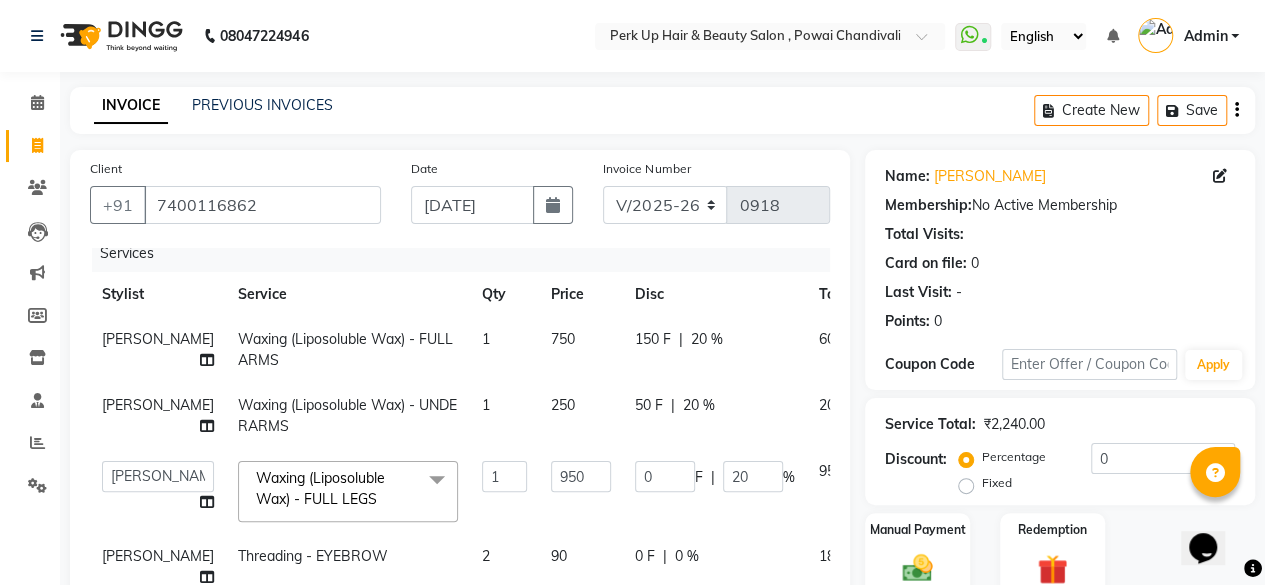 scroll, scrollTop: 114, scrollLeft: 0, axis: vertical 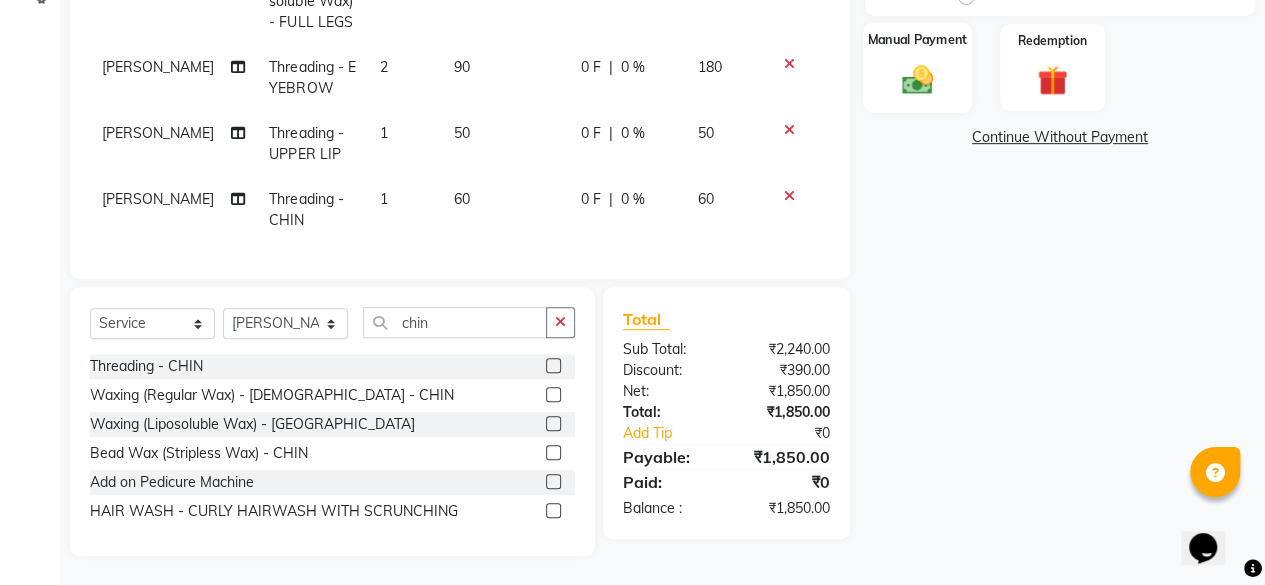 click 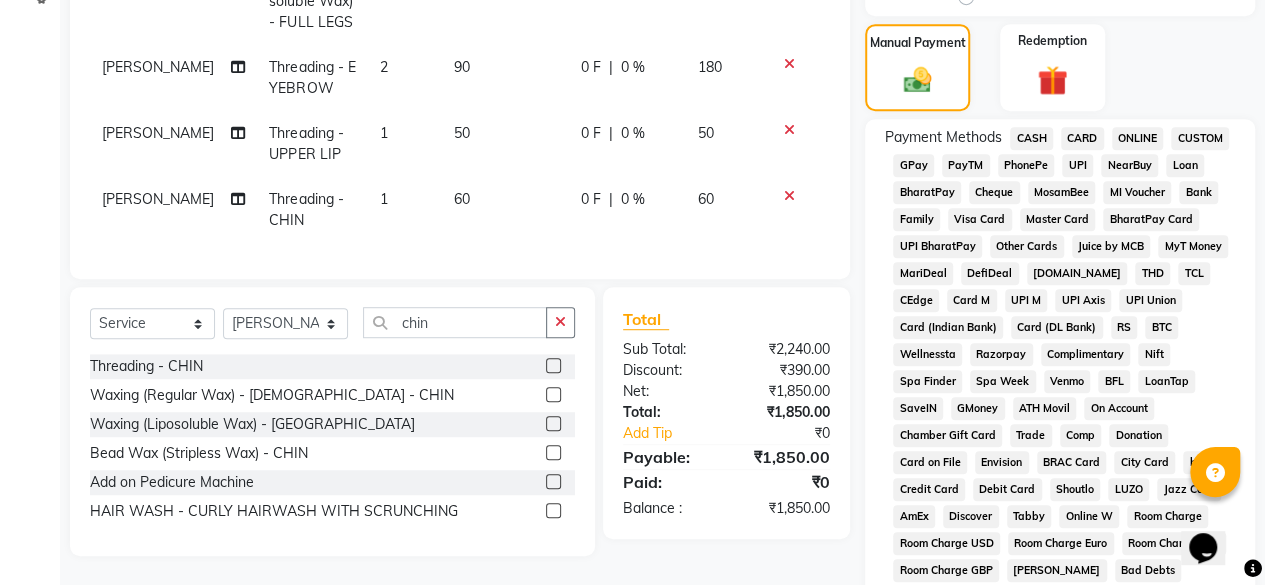 click on "UPI" 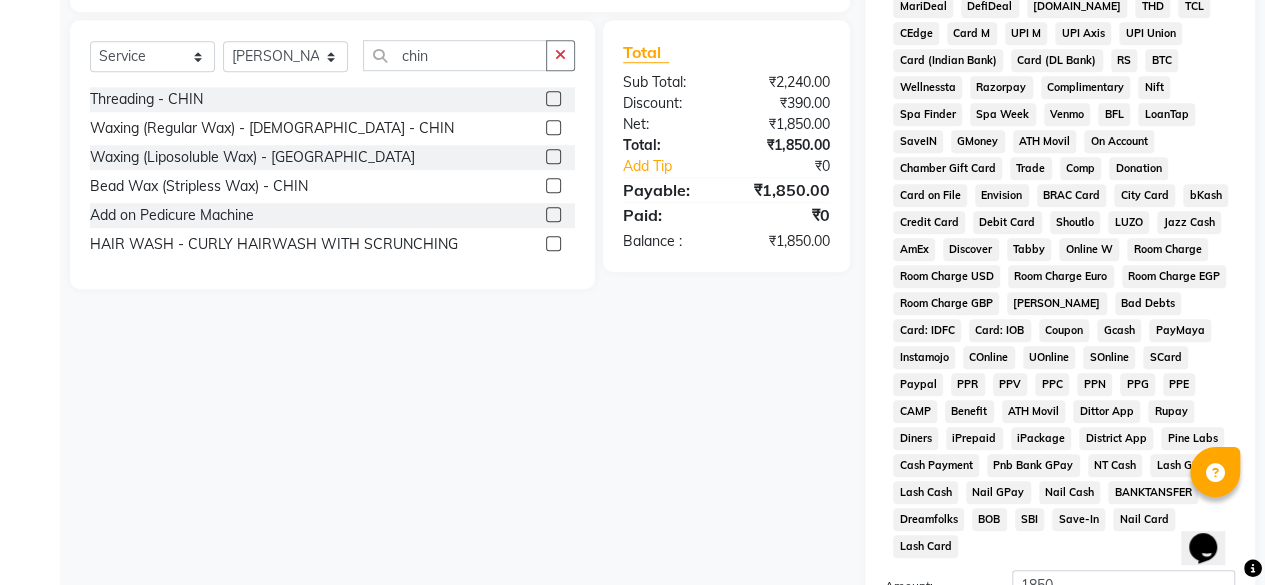 scroll, scrollTop: 972, scrollLeft: 0, axis: vertical 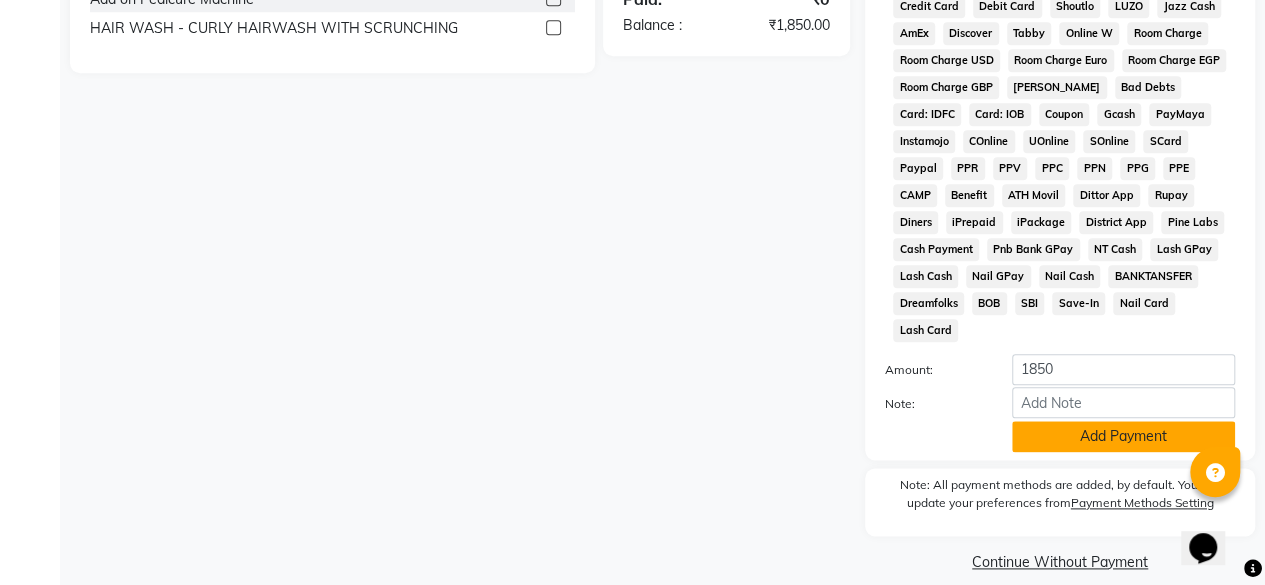 click on "Add Payment" 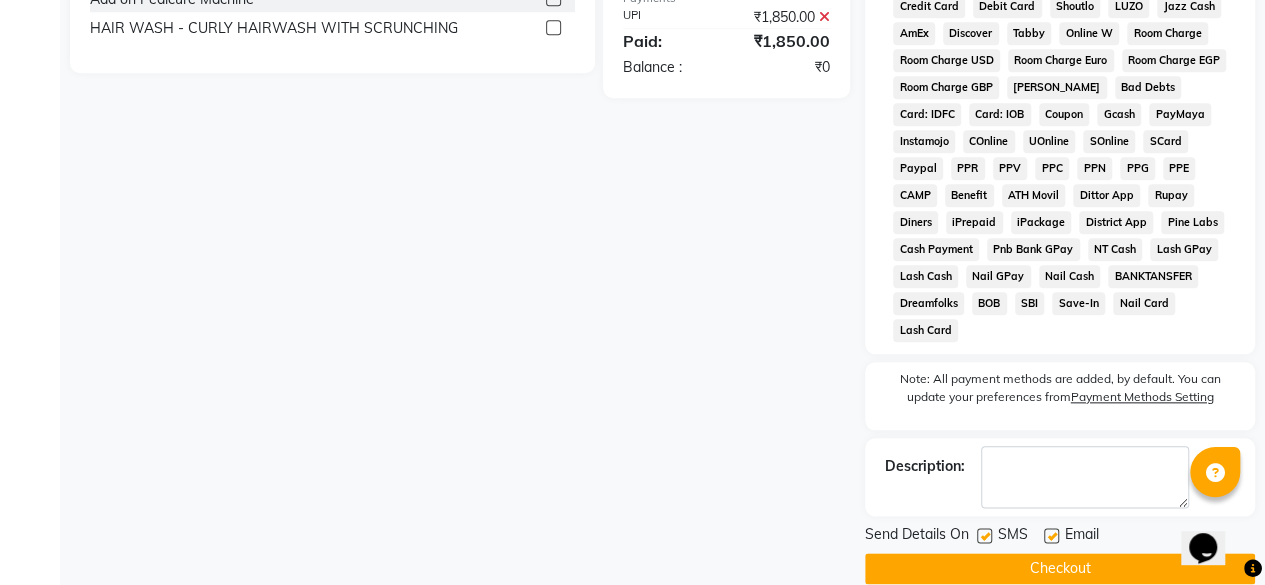 click 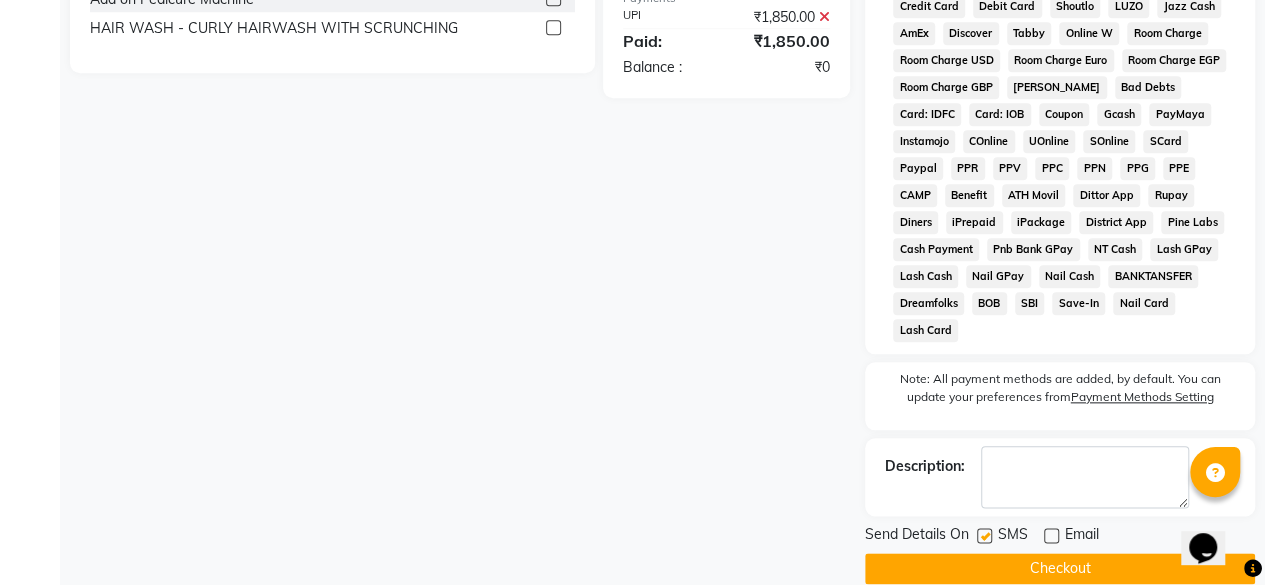 click 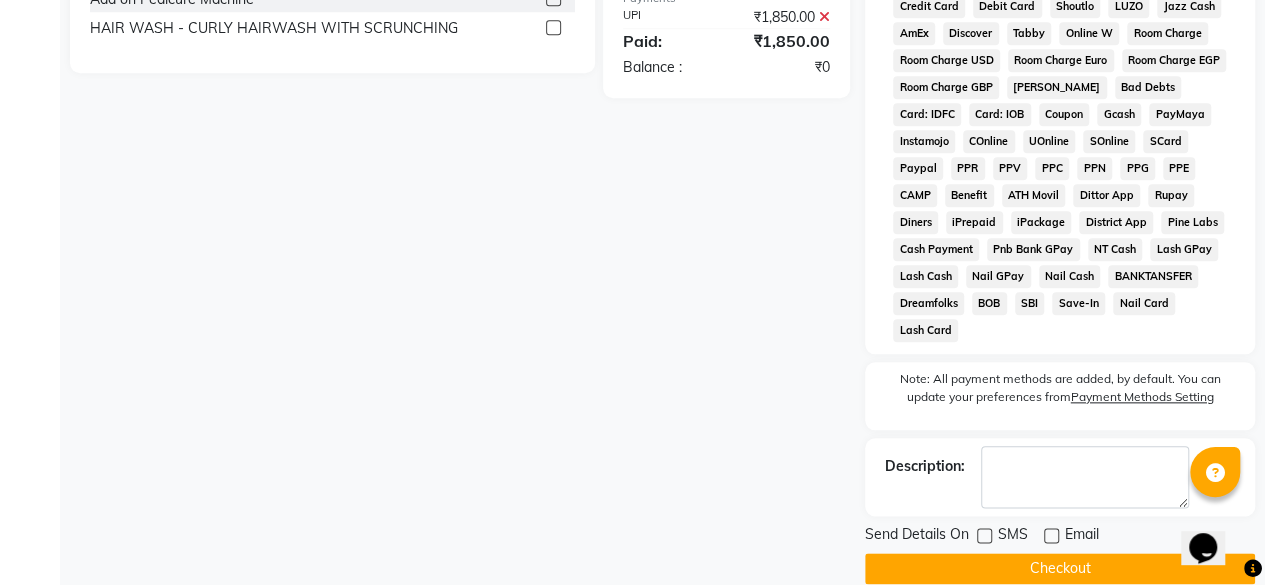 click on "Checkout" 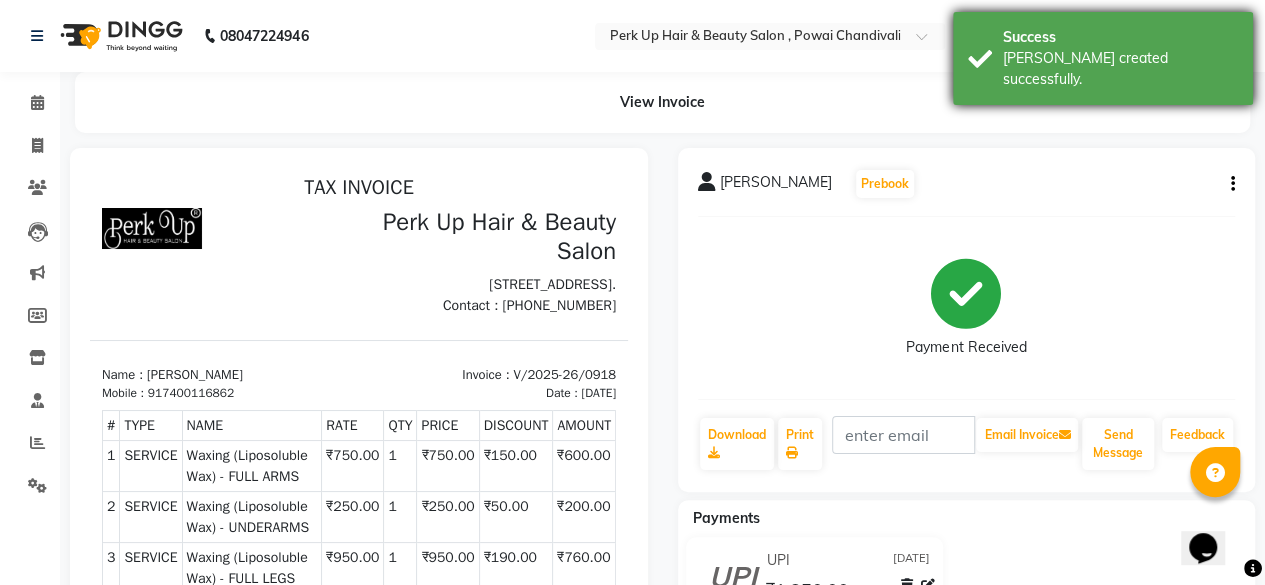 scroll, scrollTop: 0, scrollLeft: 0, axis: both 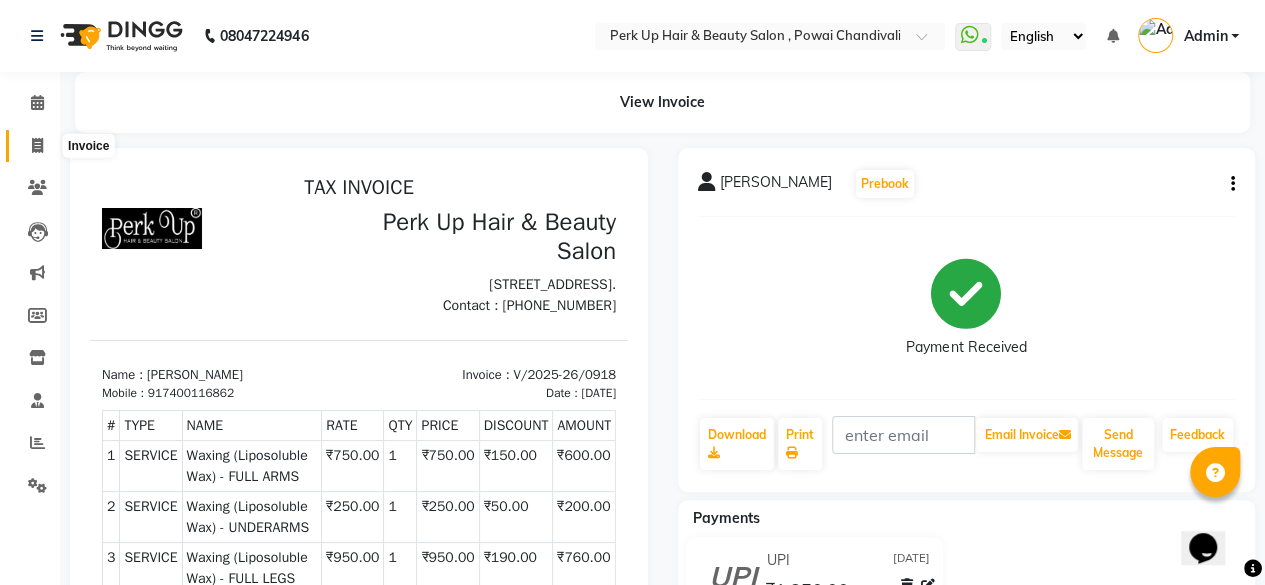 click 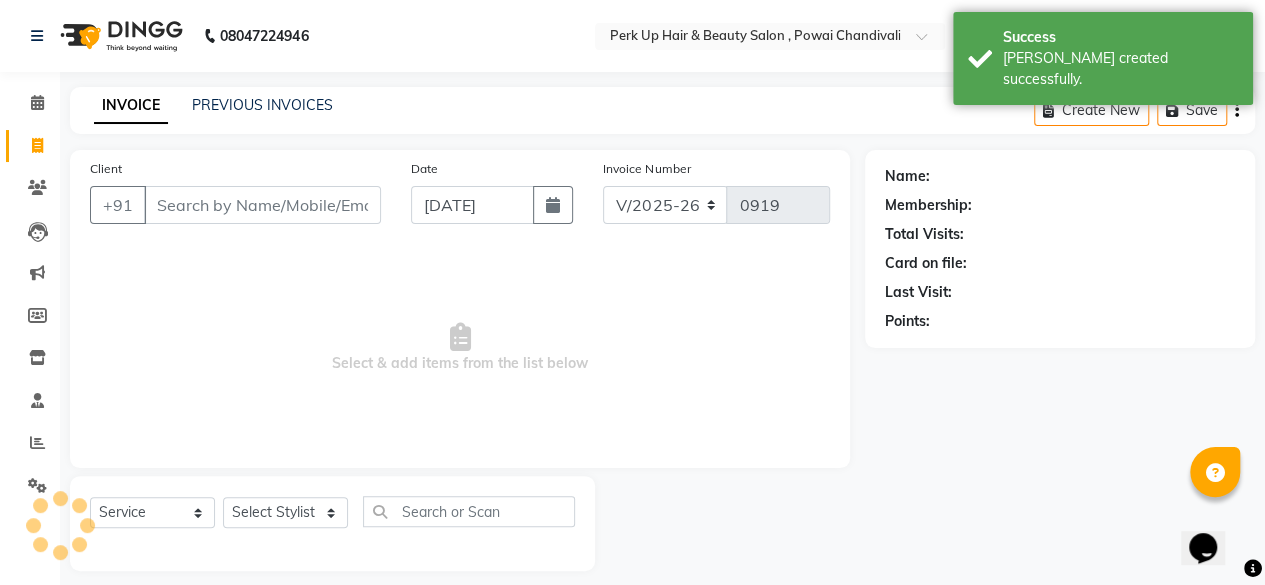 scroll, scrollTop: 15, scrollLeft: 0, axis: vertical 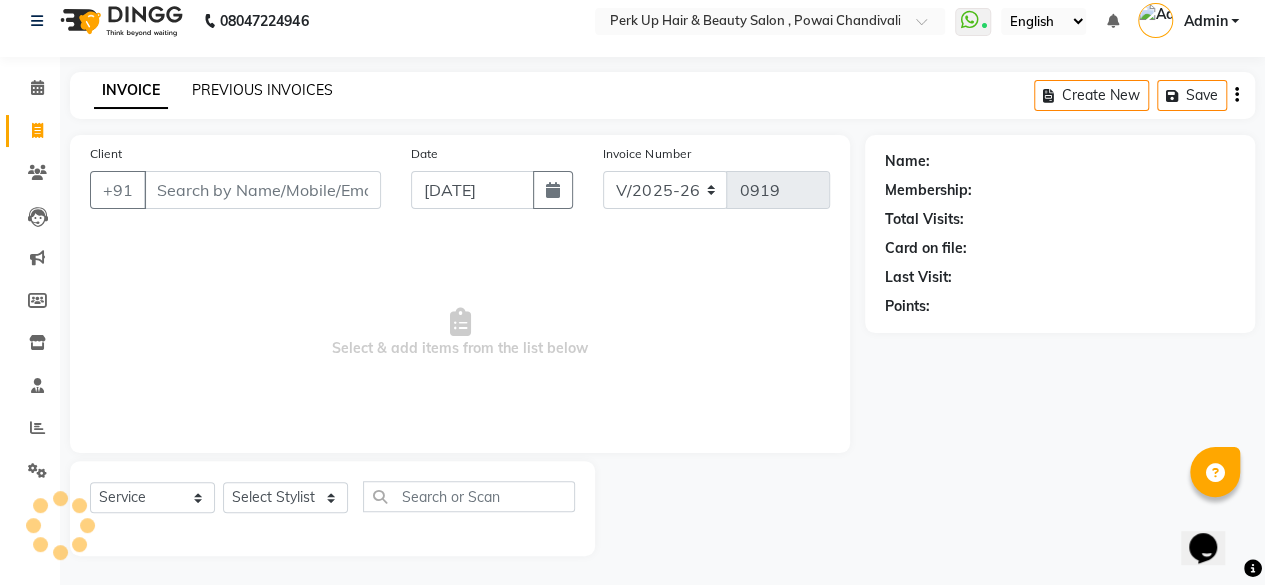 click on "PREVIOUS INVOICES" 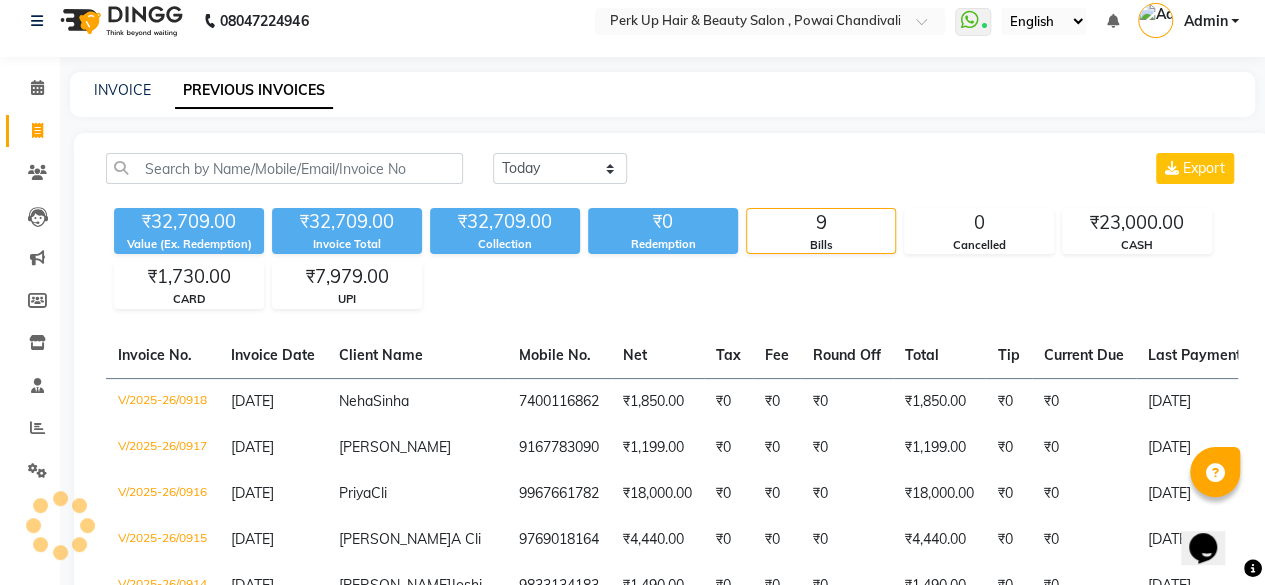 scroll, scrollTop: 0, scrollLeft: 0, axis: both 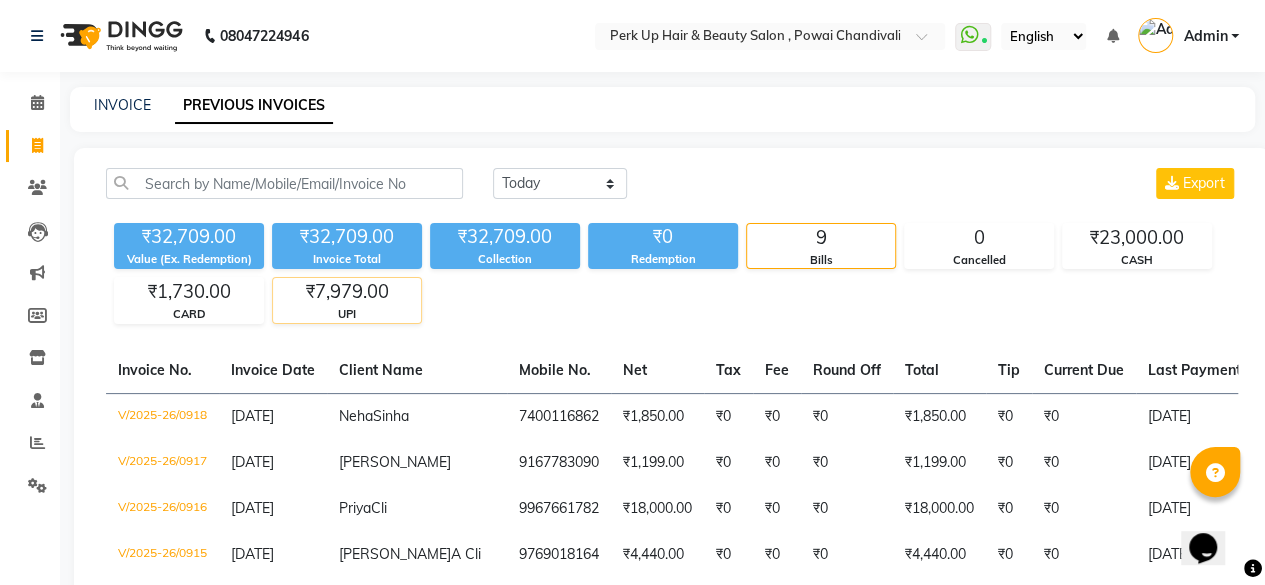 click on "₹7,979.00" 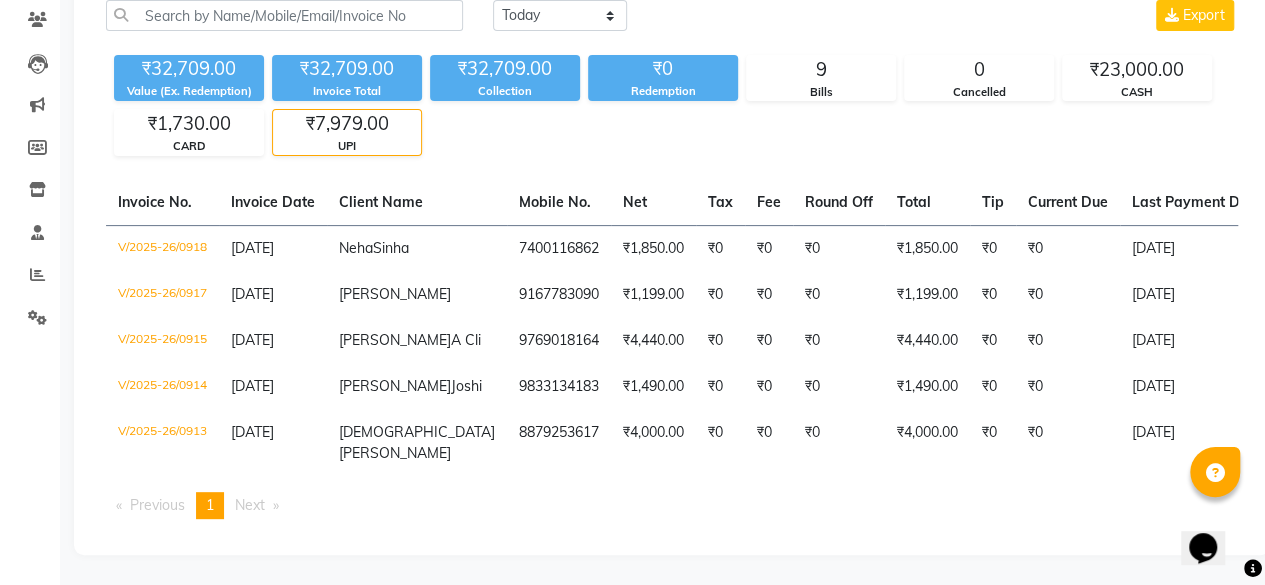 scroll, scrollTop: 0, scrollLeft: 0, axis: both 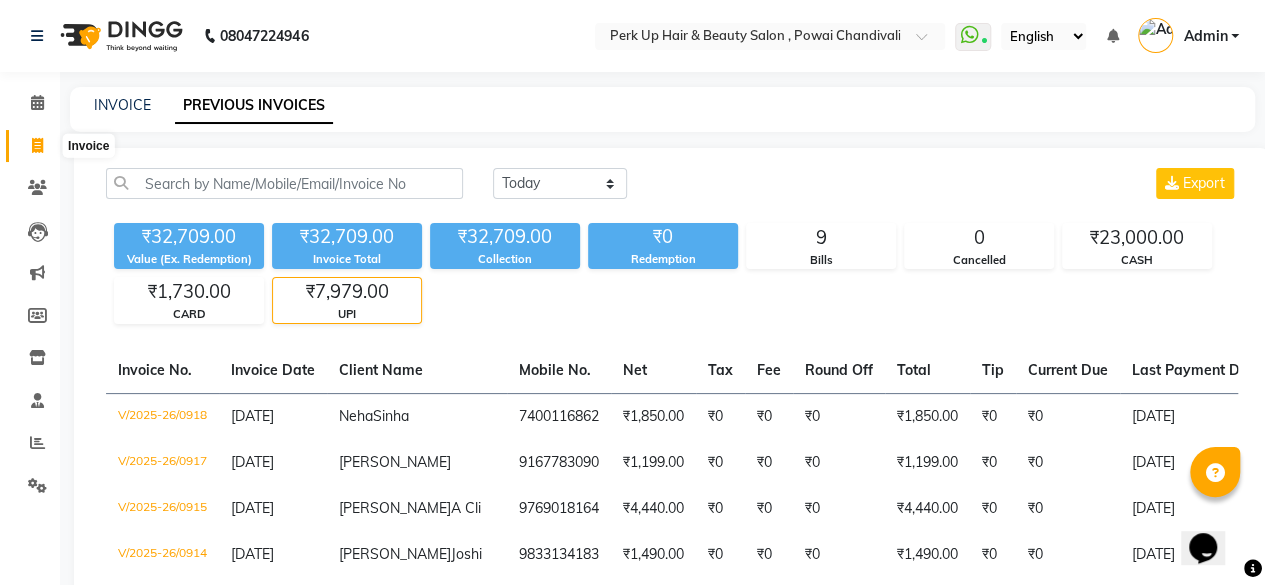 click 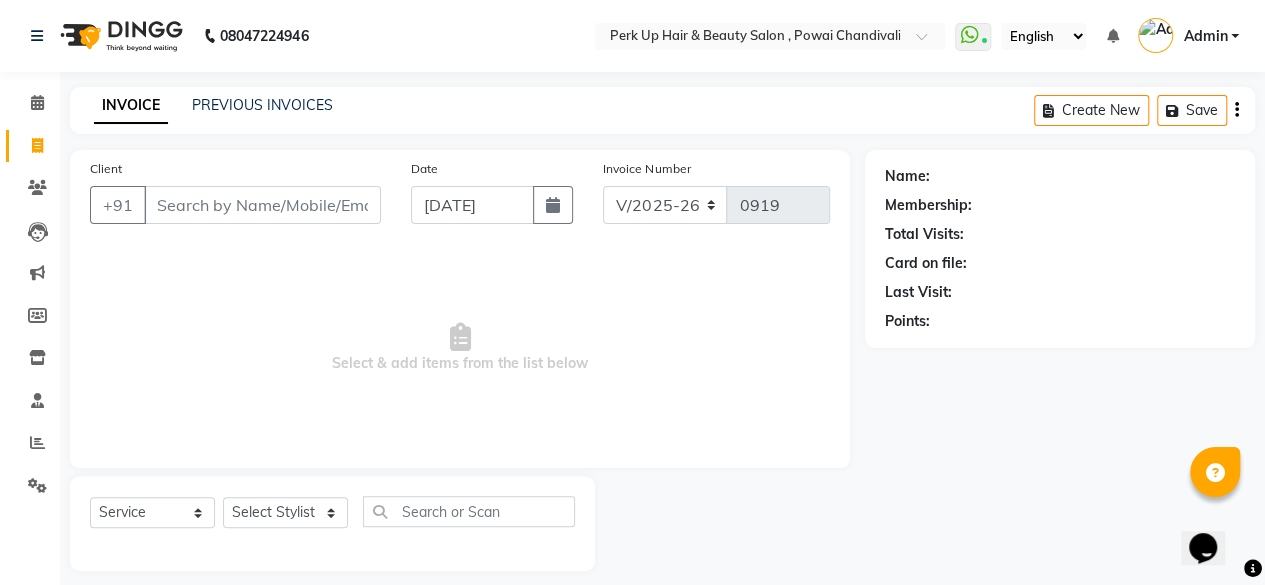 scroll, scrollTop: 15, scrollLeft: 0, axis: vertical 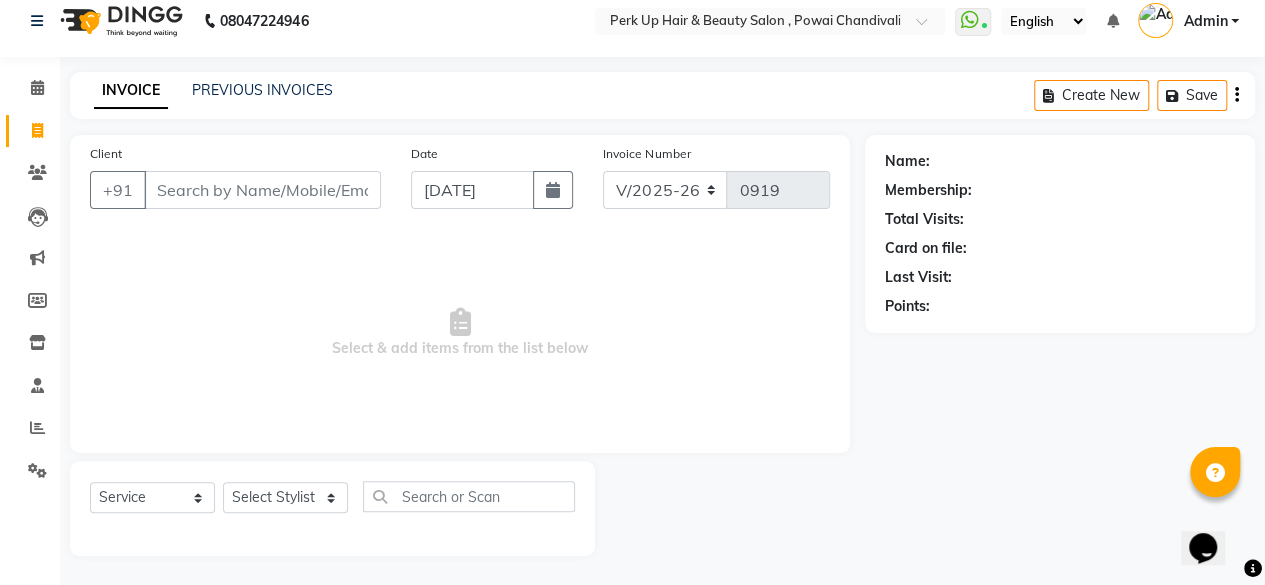 click on "Client" at bounding box center [262, 190] 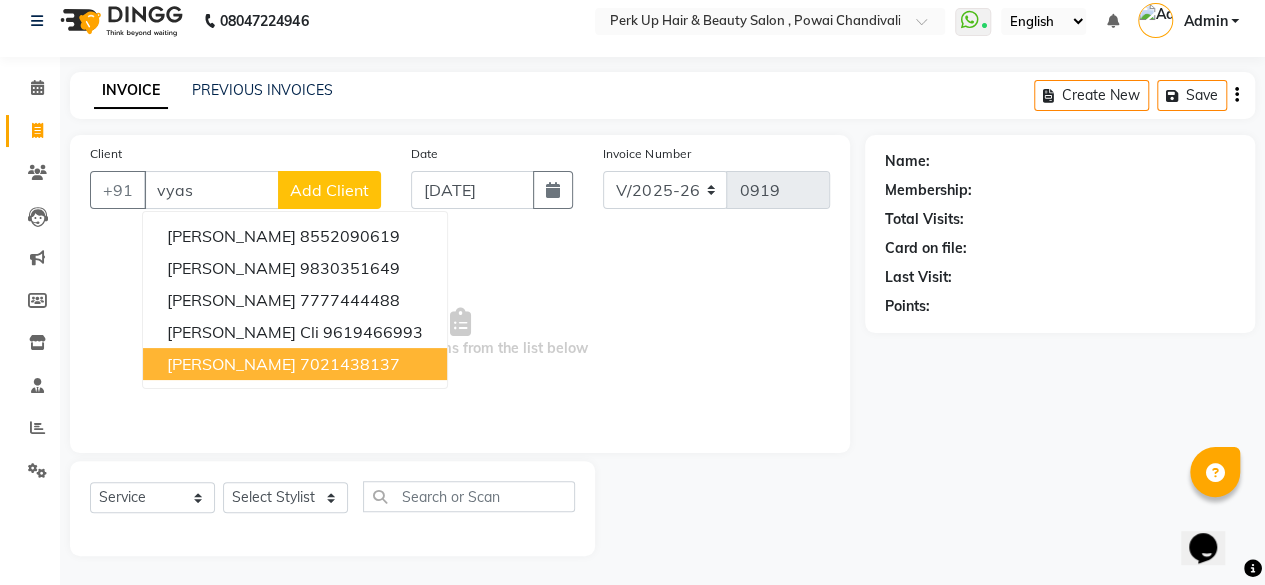 click on "7021438137" at bounding box center [350, 364] 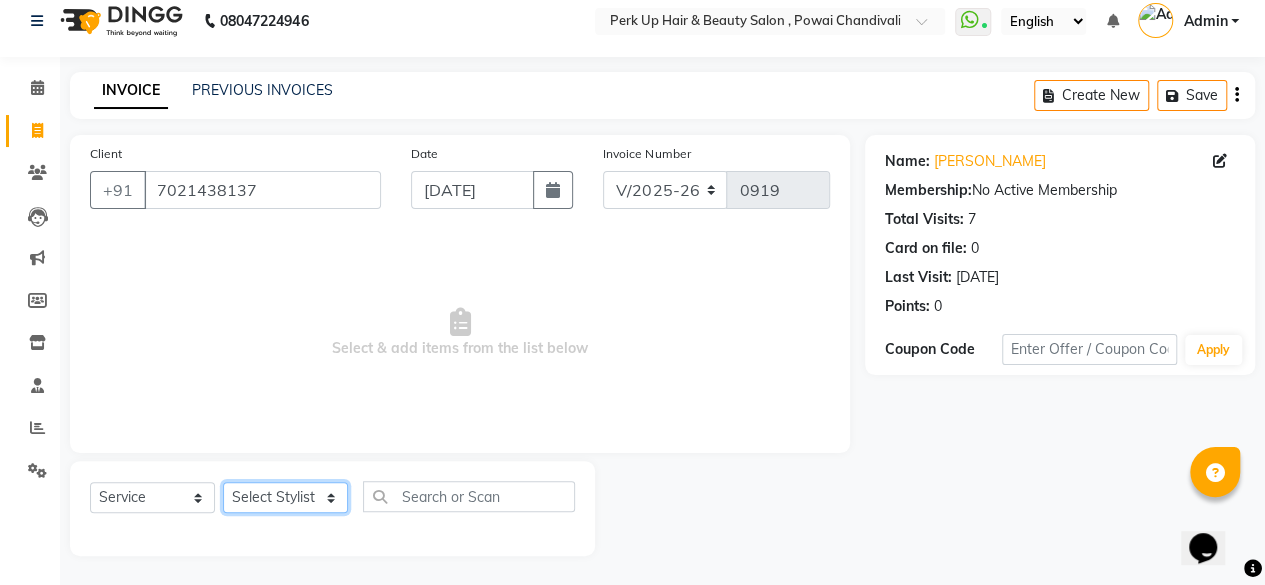 click on "Select Stylist [PERSON_NAME] danish [PERSON_NAME] [PERSON_NAME]		 [PERSON_NAME] [PERSON_NAME]			 Raju [PERSON_NAME]			 [PERSON_NAME]			 [PERSON_NAME] [PERSON_NAME] [PERSON_NAME] Seja [PERSON_NAME] Shaves [PERSON_NAME]" 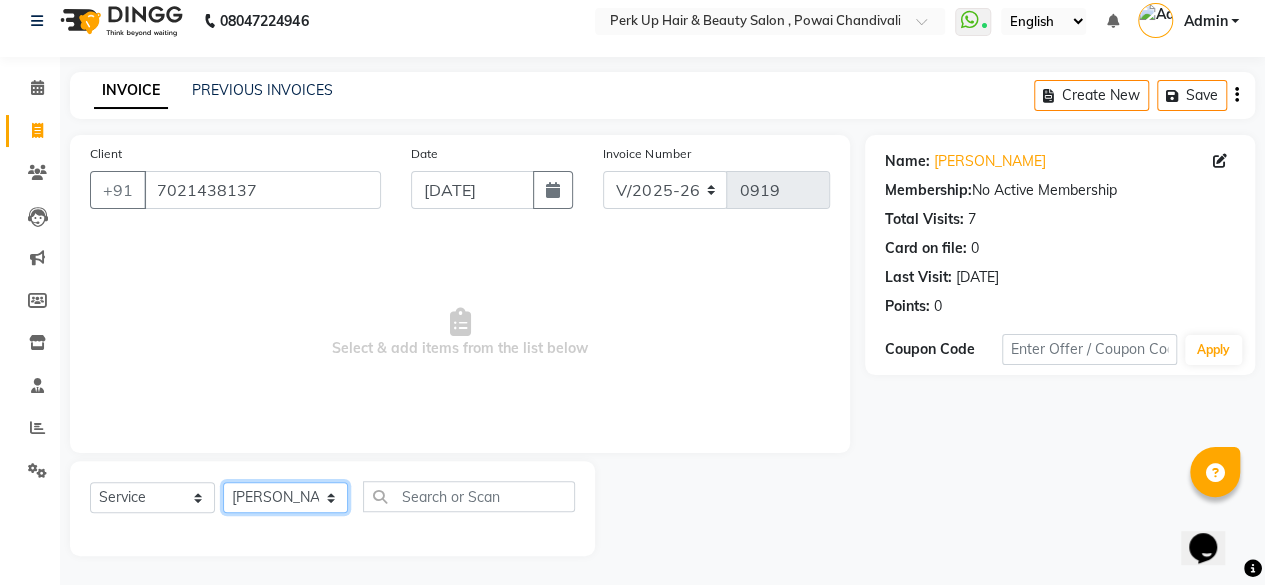 click on "Select Stylist [PERSON_NAME] danish [PERSON_NAME] [PERSON_NAME]		 [PERSON_NAME] [PERSON_NAME]			 Raju [PERSON_NAME]			 [PERSON_NAME]			 [PERSON_NAME] [PERSON_NAME] [PERSON_NAME] Seja [PERSON_NAME] Shaves [PERSON_NAME]" 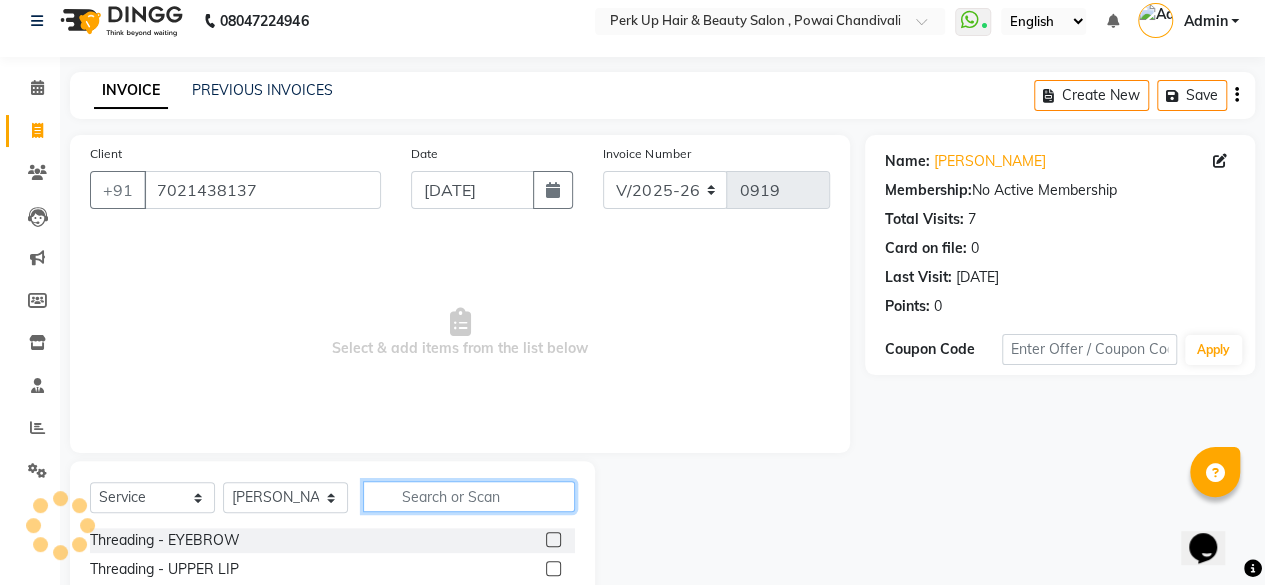 click 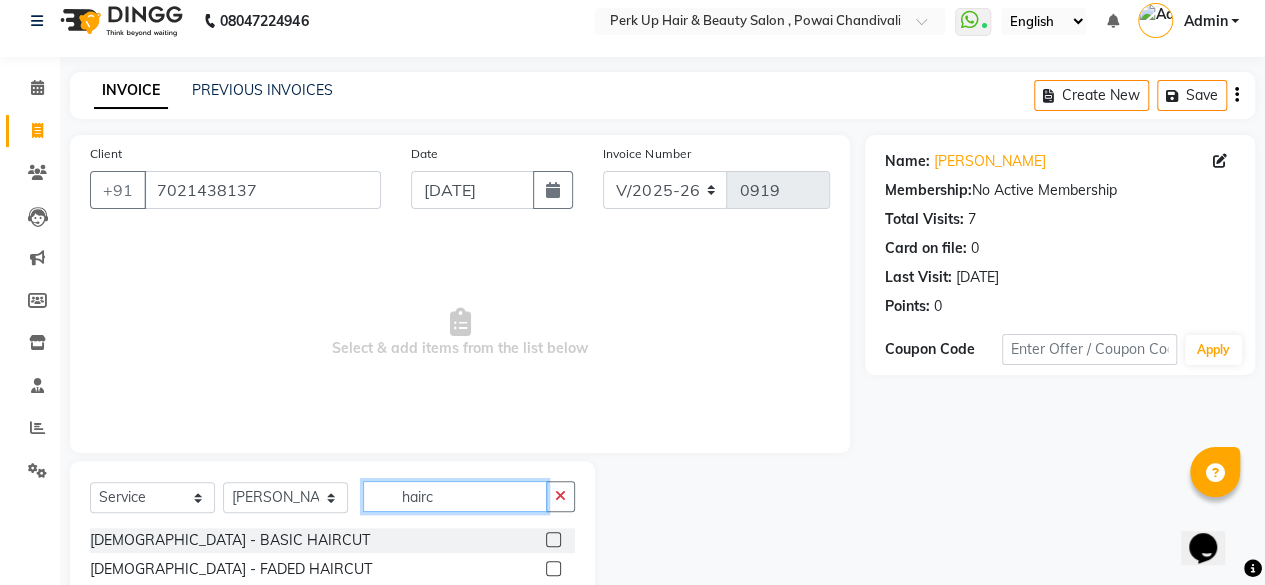 scroll, scrollTop: 215, scrollLeft: 0, axis: vertical 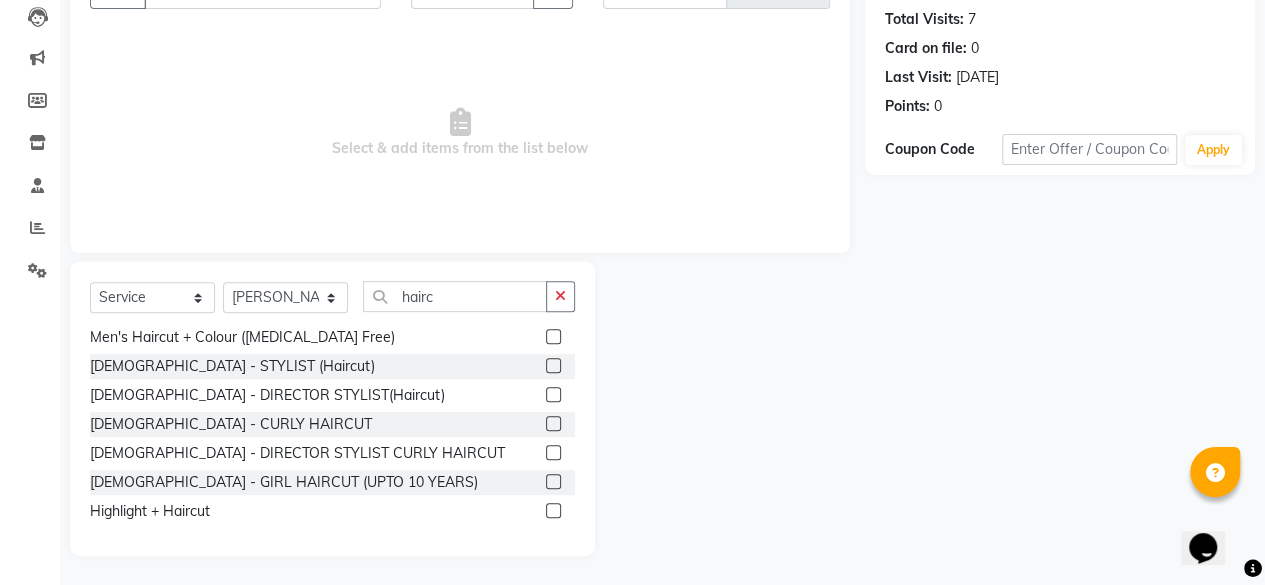 click 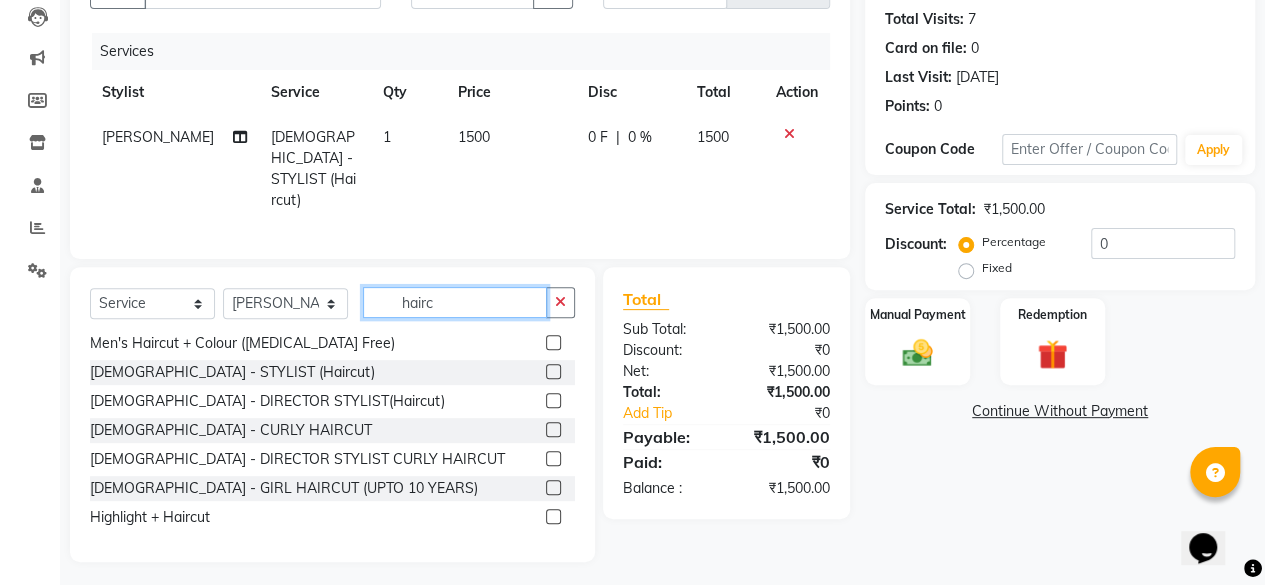 click on "hairc" 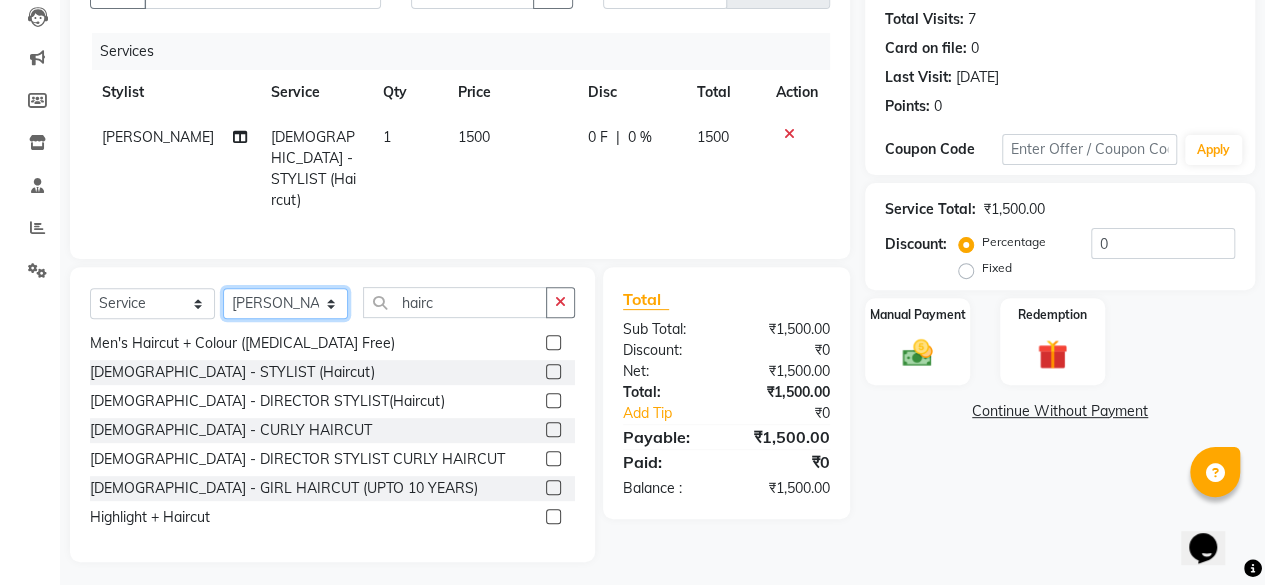 click on "Select Stylist [PERSON_NAME] danish [PERSON_NAME] [PERSON_NAME]		 [PERSON_NAME] [PERSON_NAME]			 Raju [PERSON_NAME]			 [PERSON_NAME]			 [PERSON_NAME] [PERSON_NAME] [PERSON_NAME] Seja [PERSON_NAME] Shaves [PERSON_NAME]" 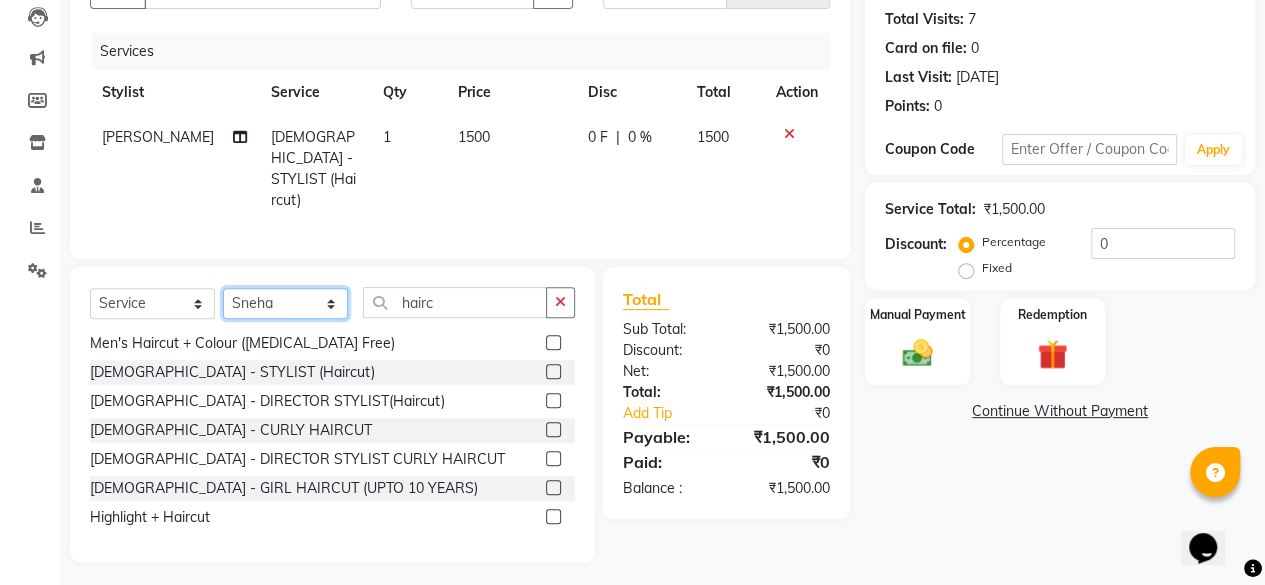 click on "Select Stylist [PERSON_NAME] danish [PERSON_NAME] [PERSON_NAME]		 [PERSON_NAME] [PERSON_NAME]			 Raju [PERSON_NAME]			 [PERSON_NAME]			 [PERSON_NAME] [PERSON_NAME] [PERSON_NAME] Seja [PERSON_NAME] Shaves [PERSON_NAME]" 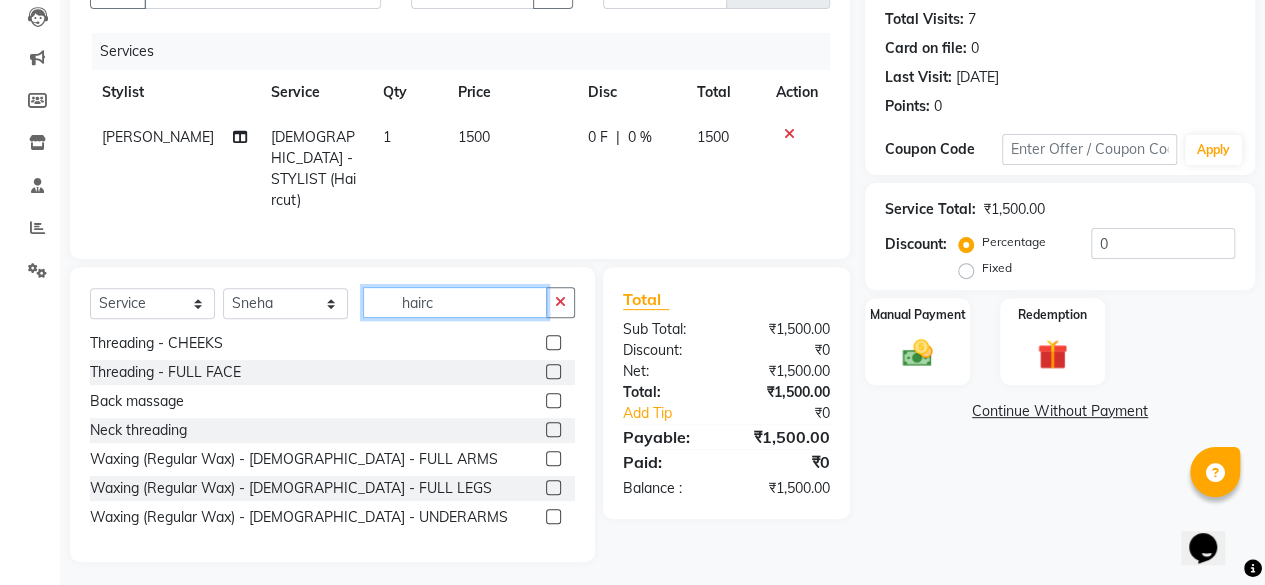 click on "hairc" 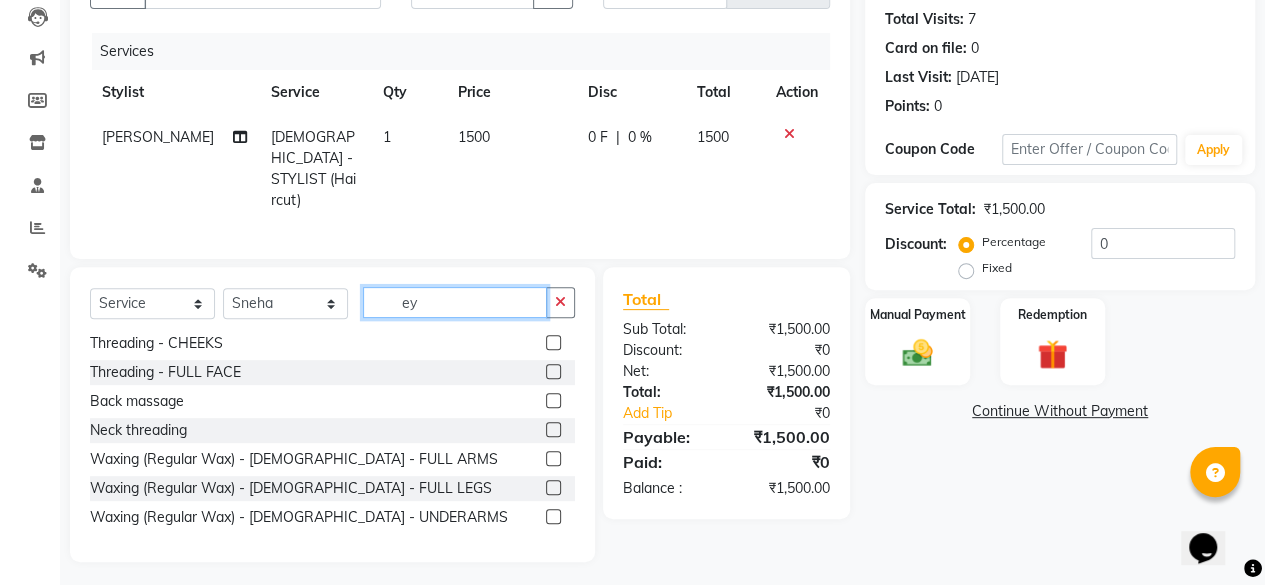scroll, scrollTop: 206, scrollLeft: 0, axis: vertical 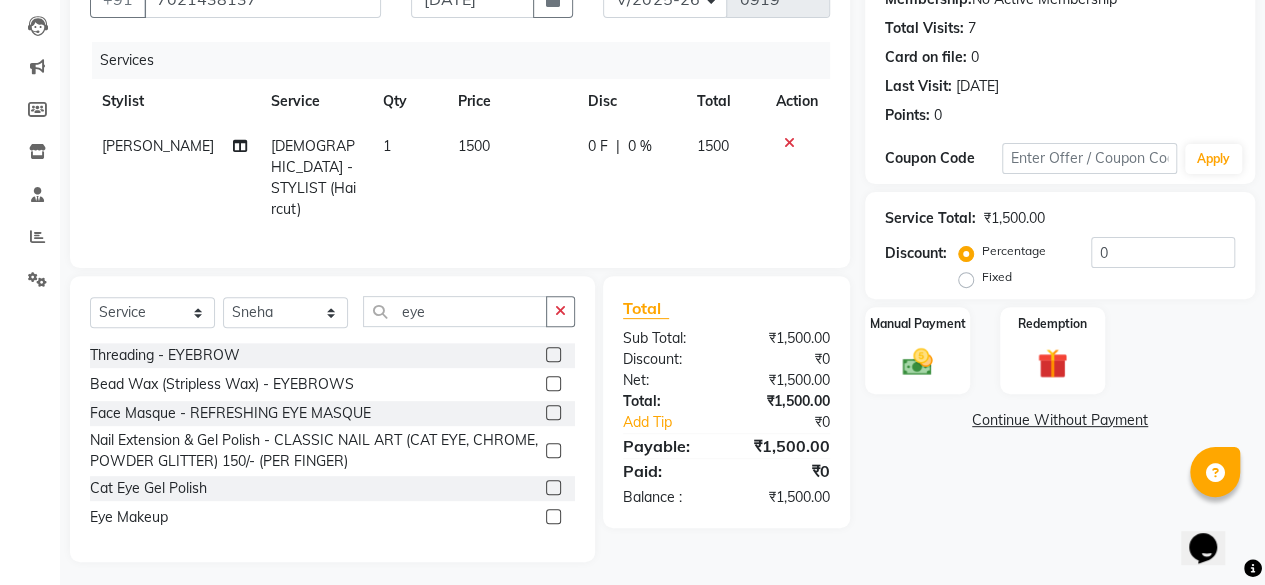 click 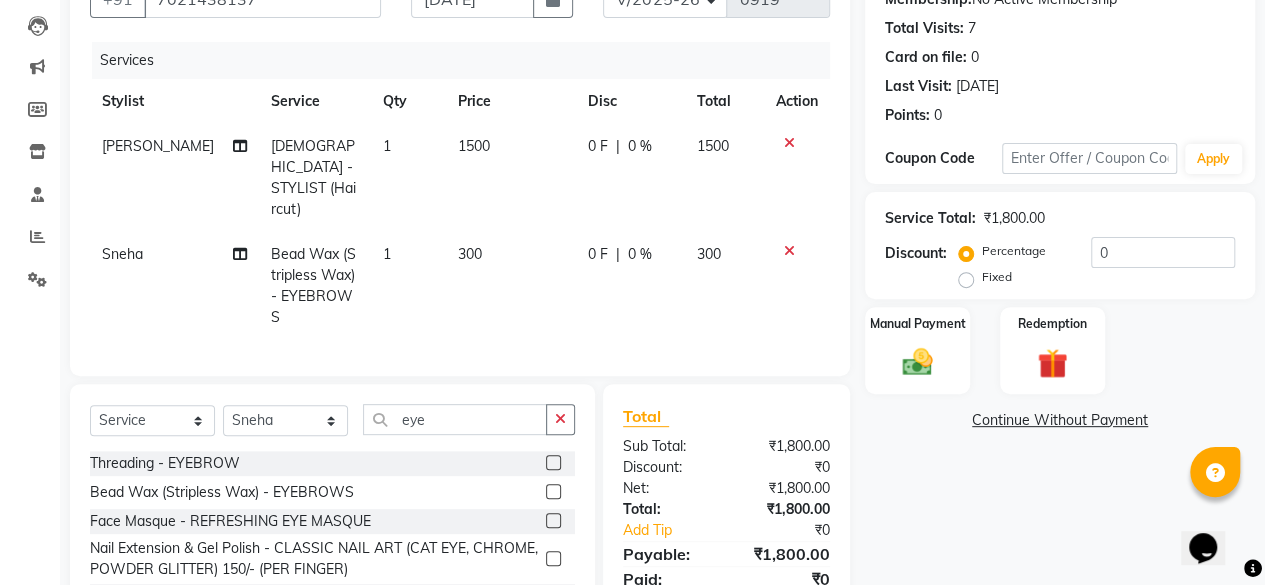 click on "0 %" 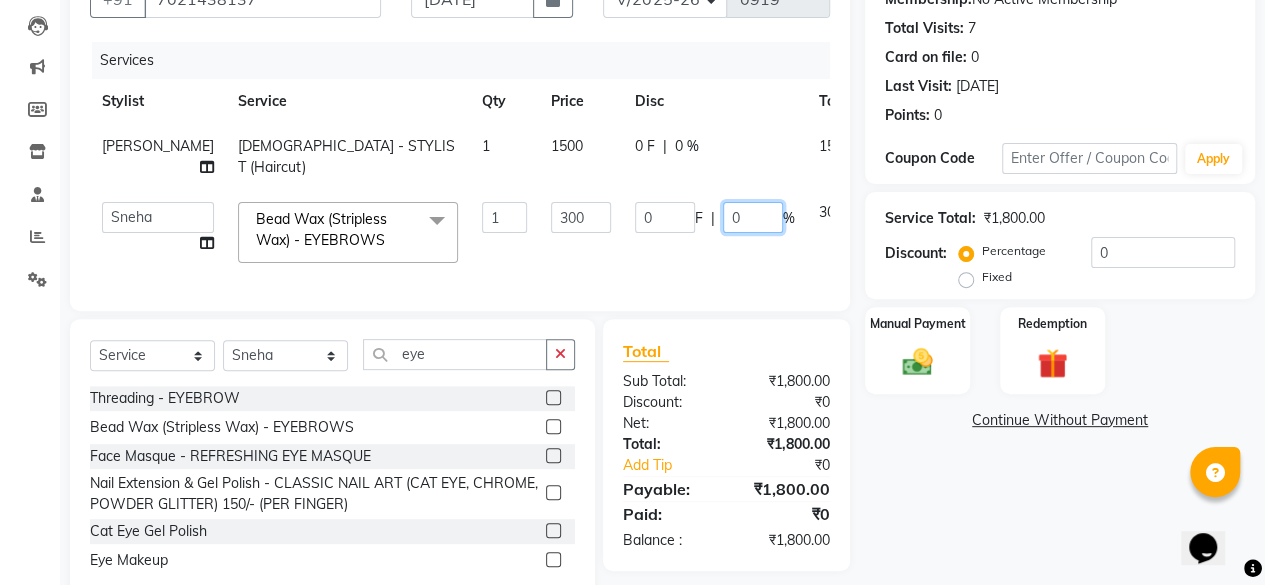 drag, startPoint x: 690, startPoint y: 233, endPoint x: 667, endPoint y: 242, distance: 24.698177 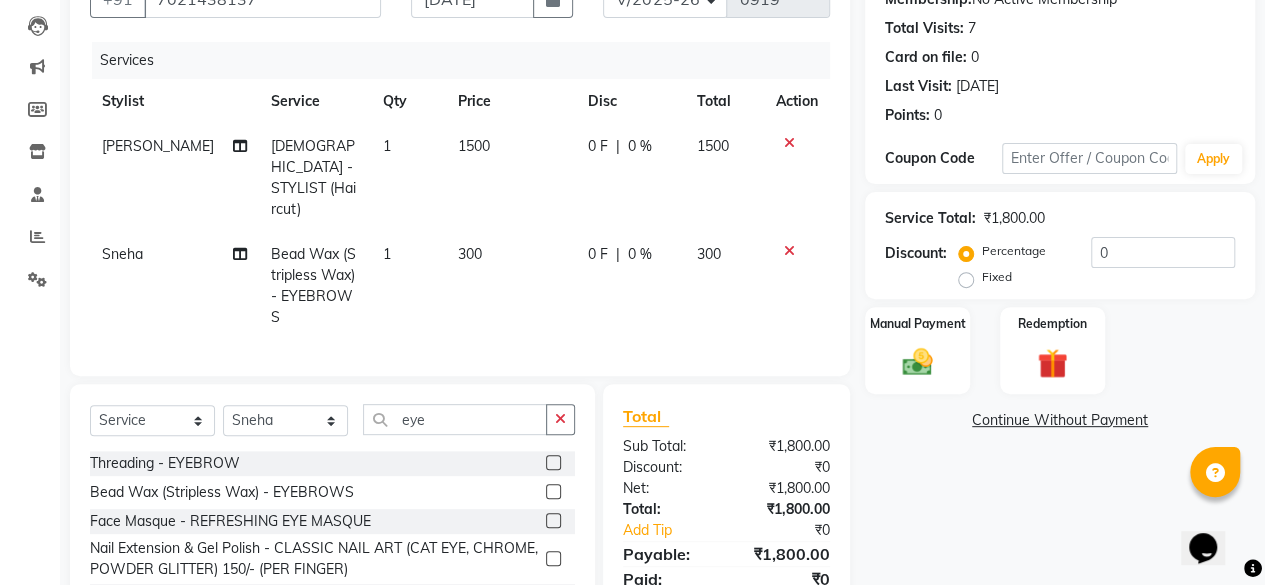 drag, startPoint x: 589, startPoint y: 238, endPoint x: 585, endPoint y: 139, distance: 99.08077 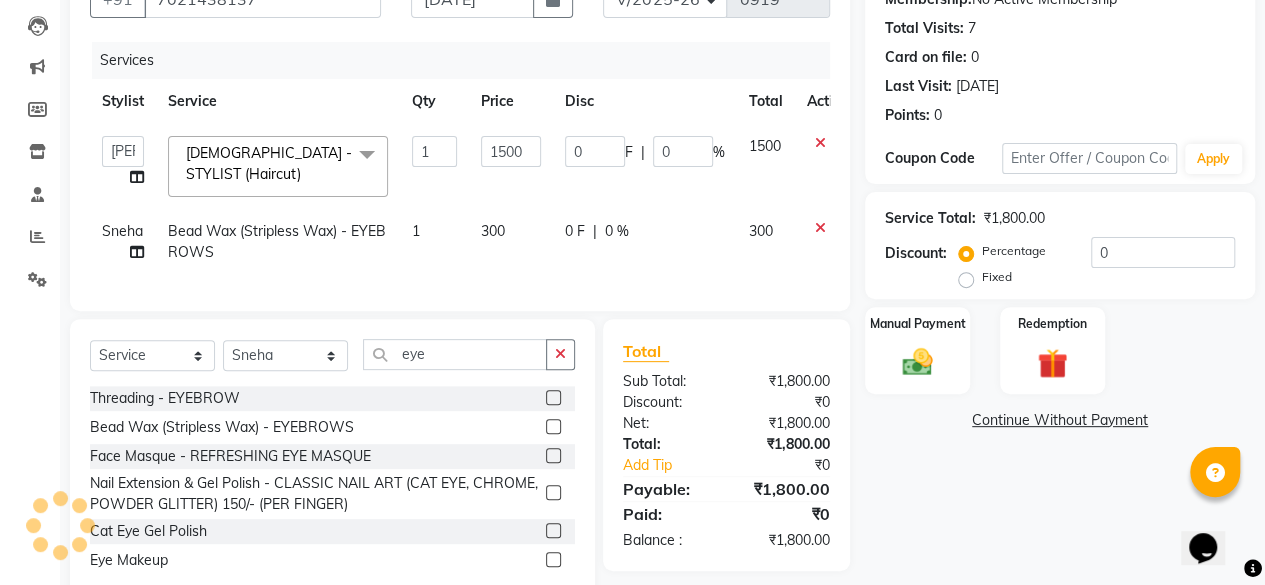 click on "0 F" 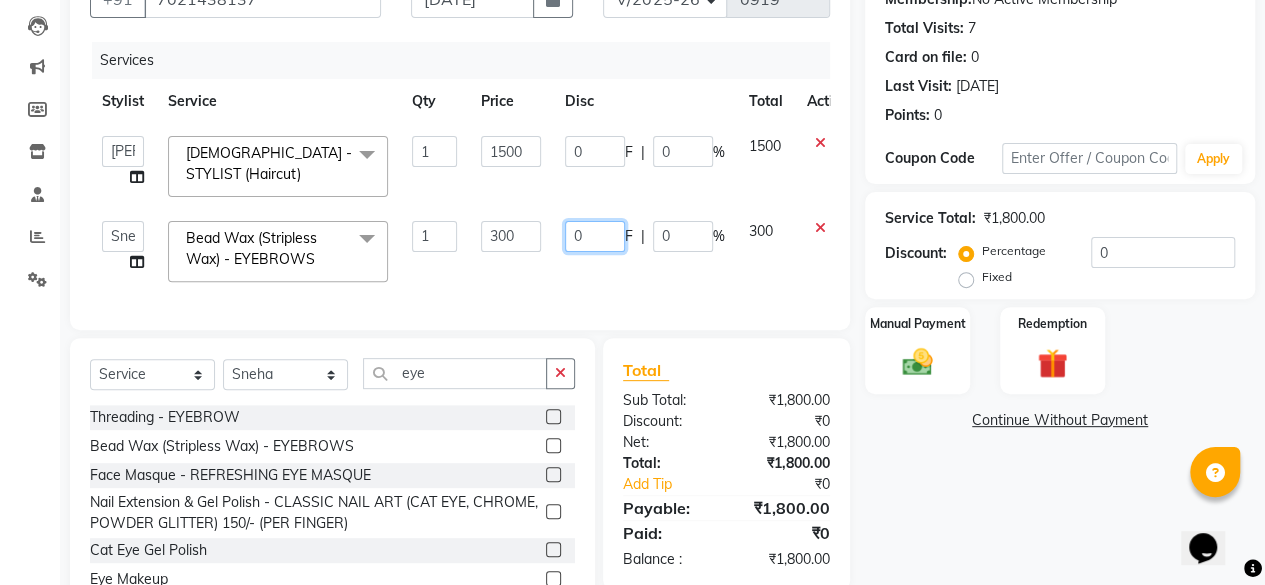 click on "0" 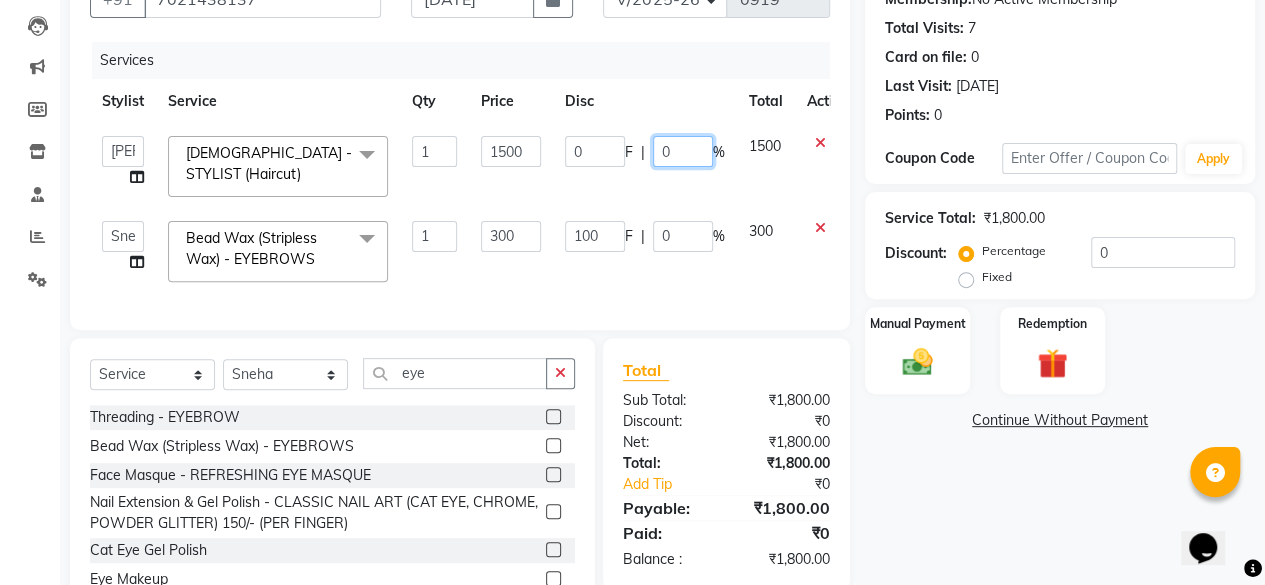 click on "0" 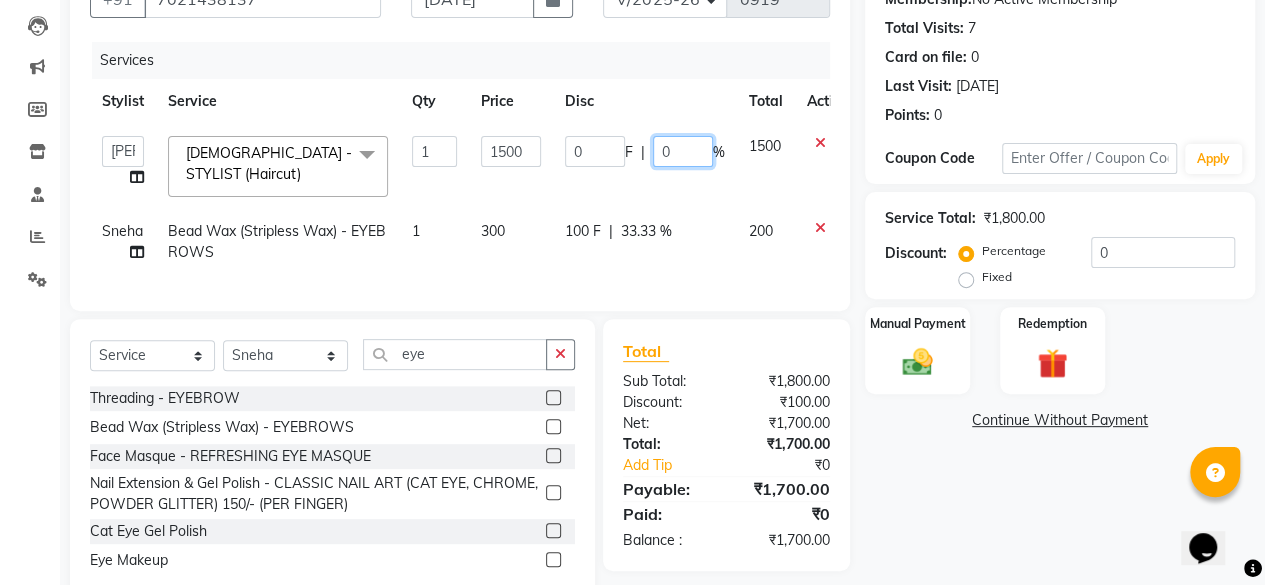 drag, startPoint x: 669, startPoint y: 153, endPoint x: 650, endPoint y: 153, distance: 19 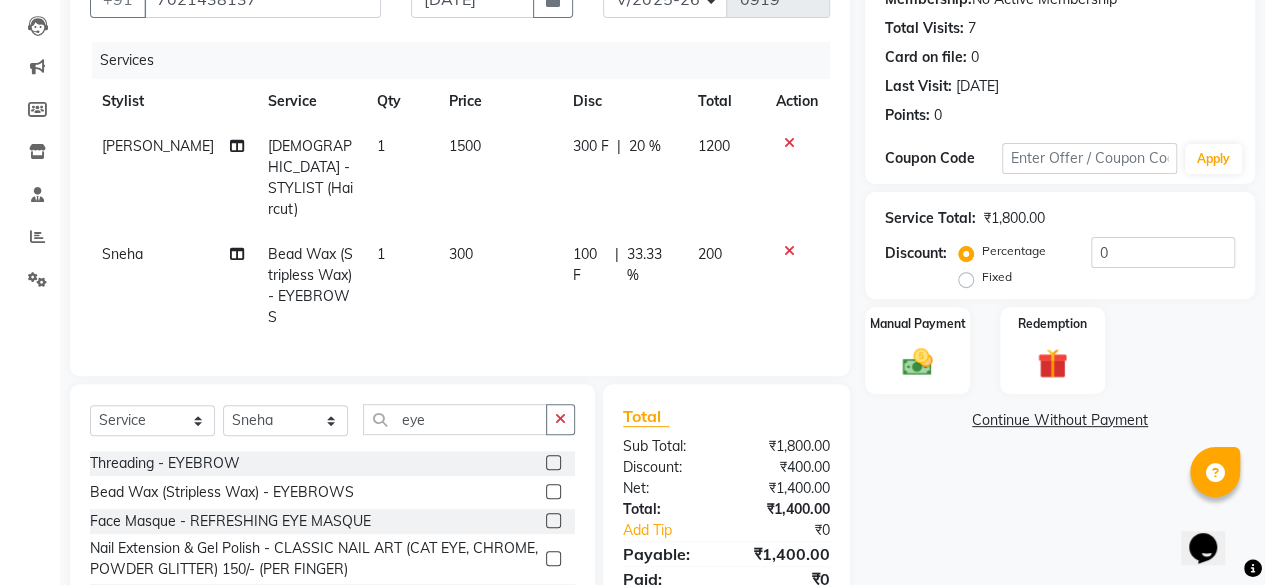 click on "100 F | 33.33 %" 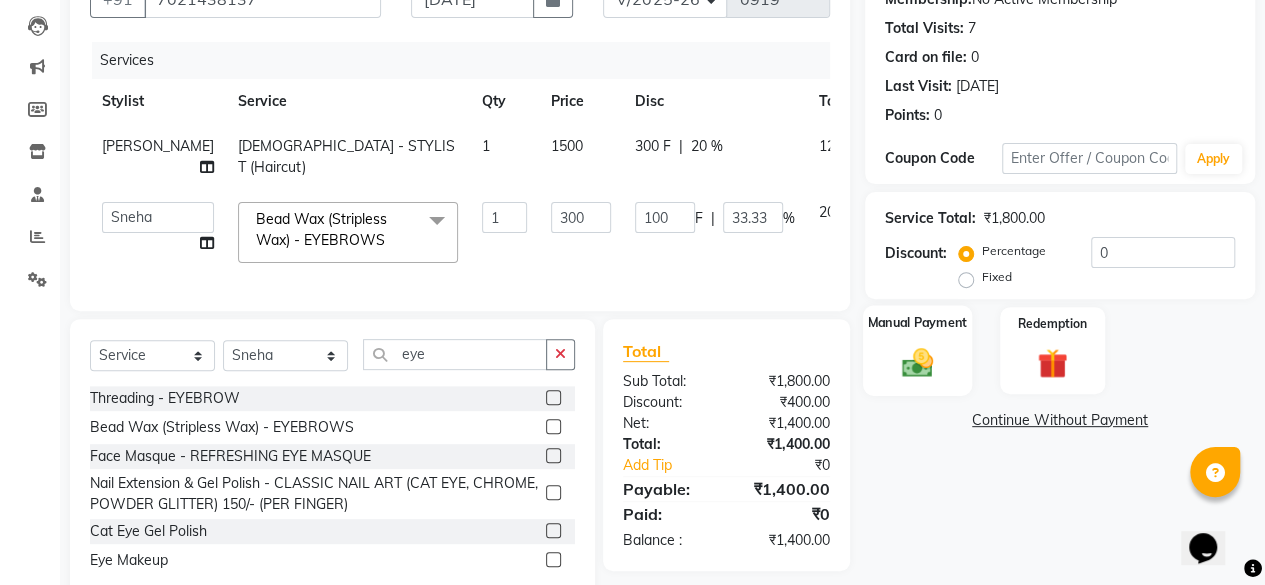 click on "Manual Payment" 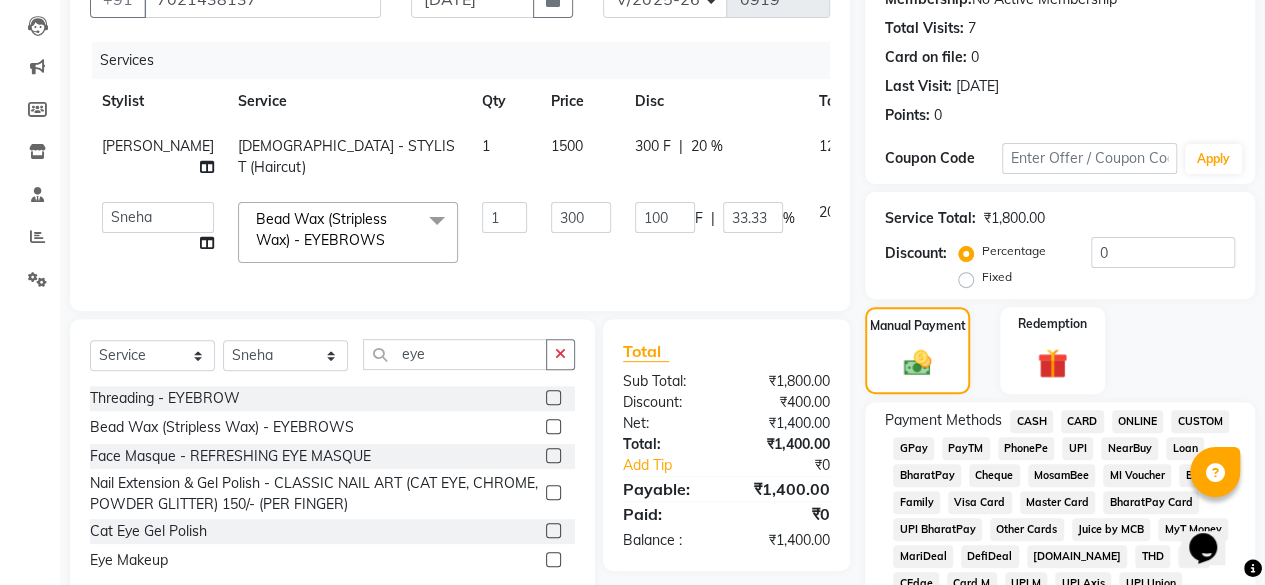 click on "UPI" 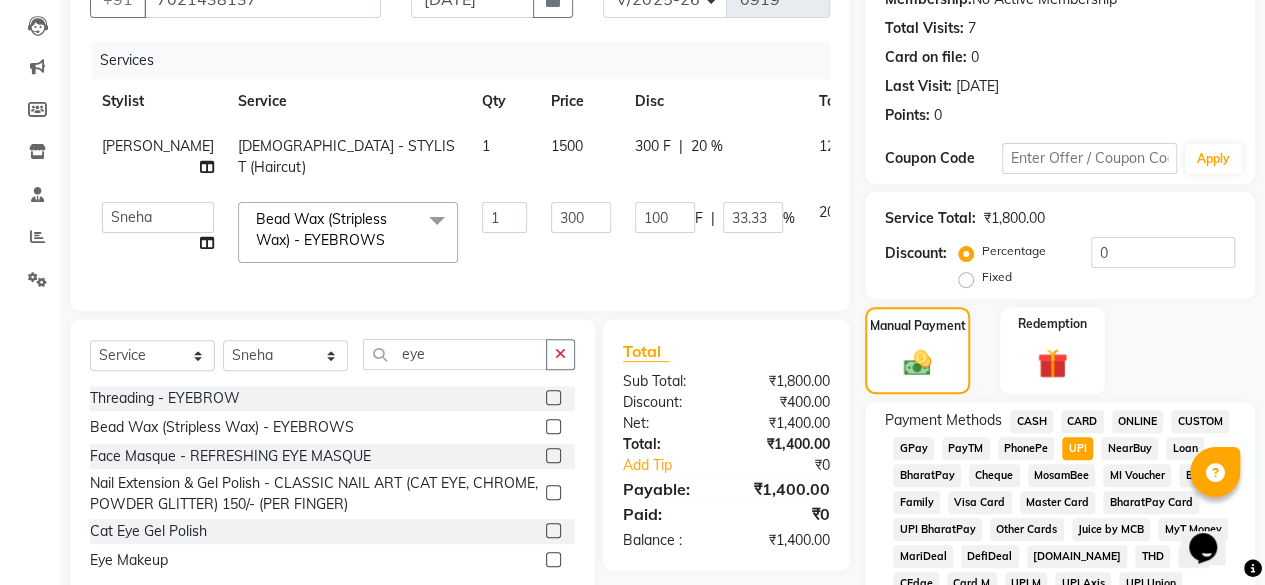 scroll, scrollTop: 972, scrollLeft: 0, axis: vertical 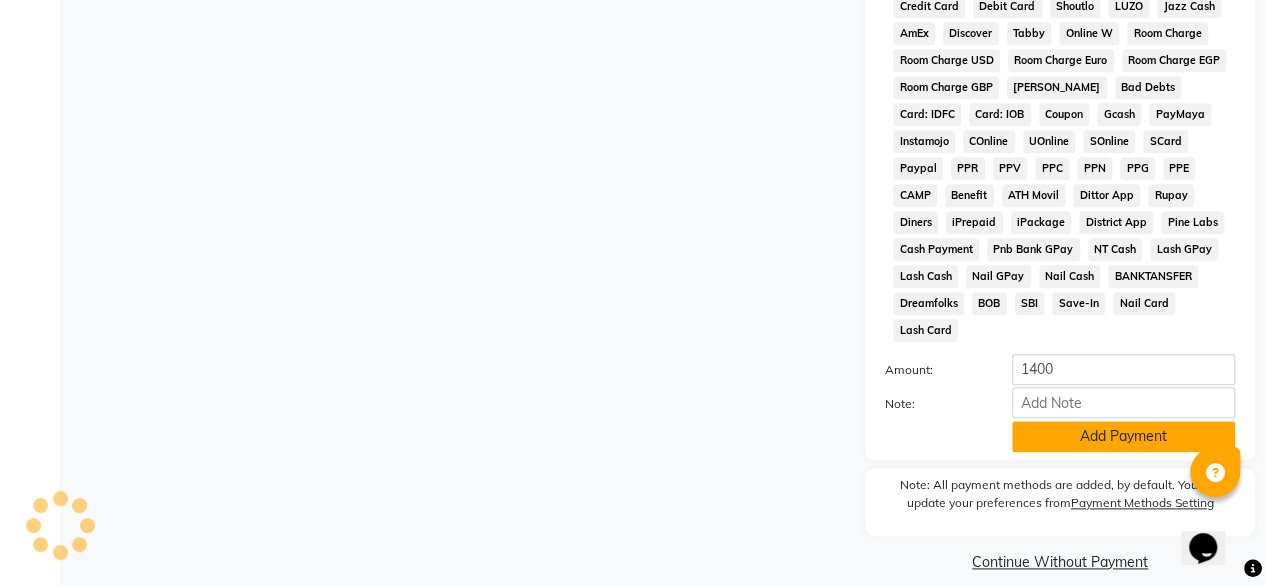 click on "Add Payment" 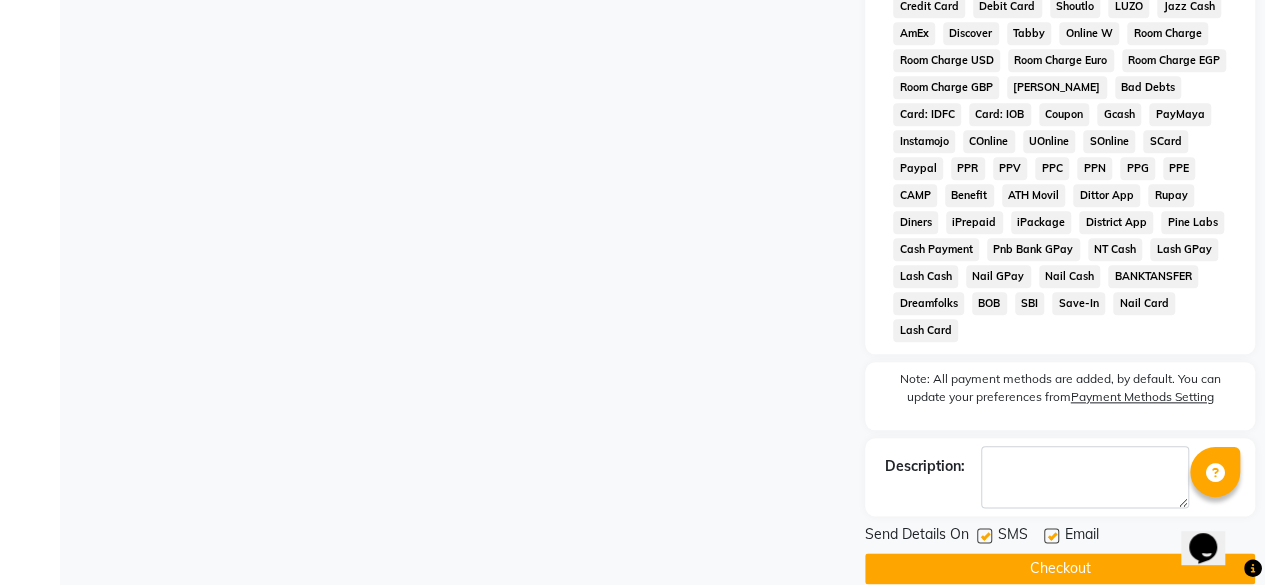 click 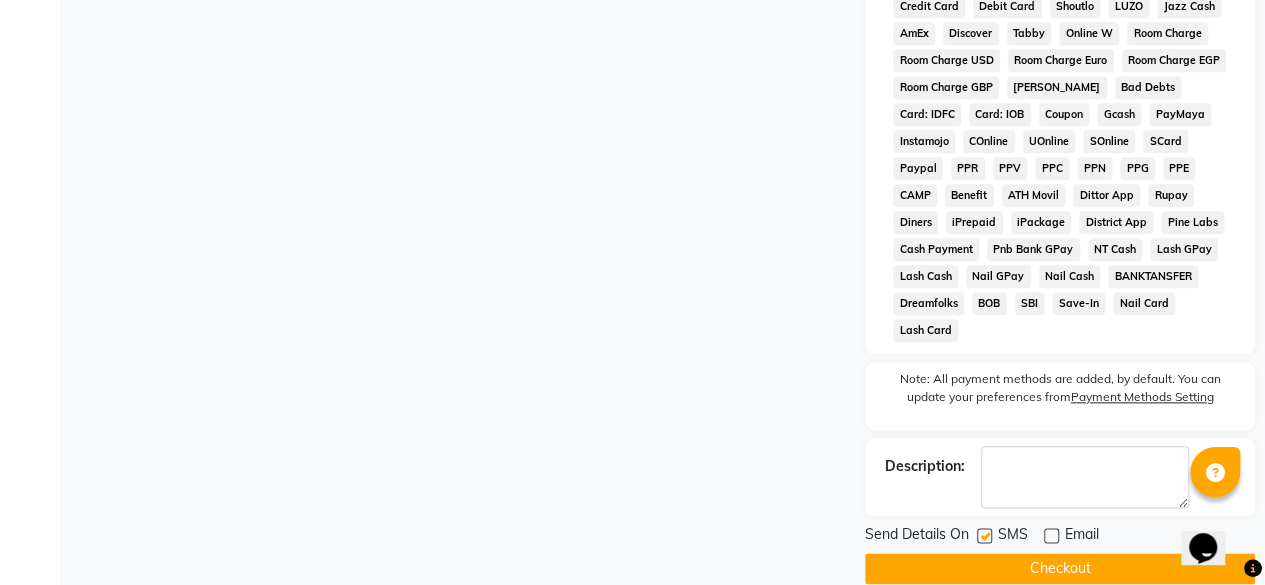 click 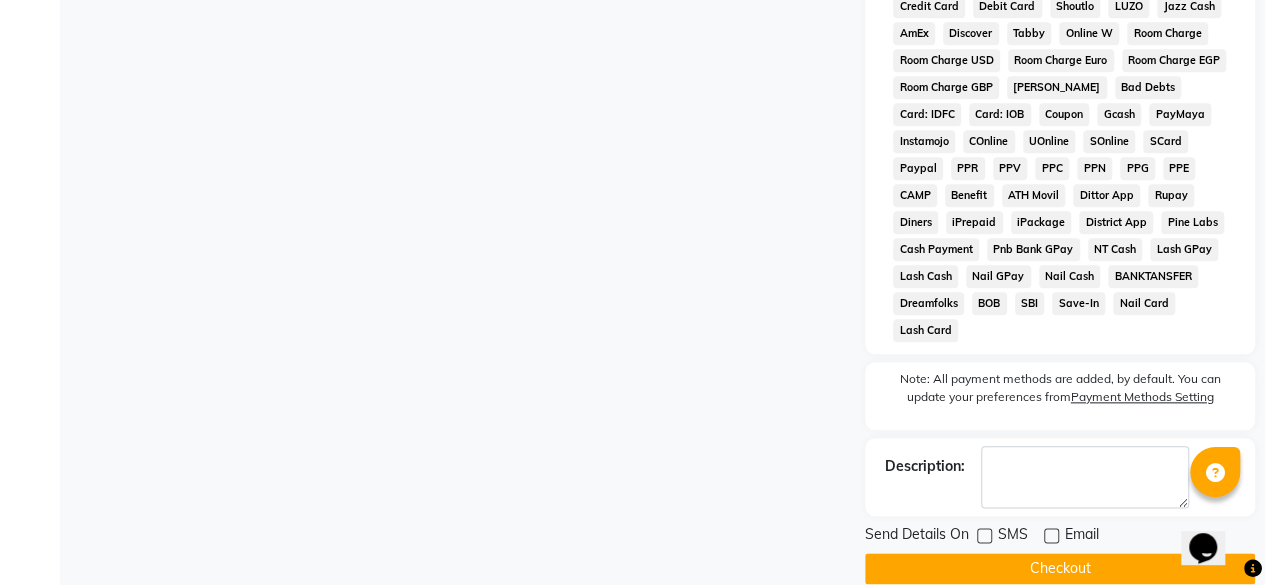 click on "Checkout" 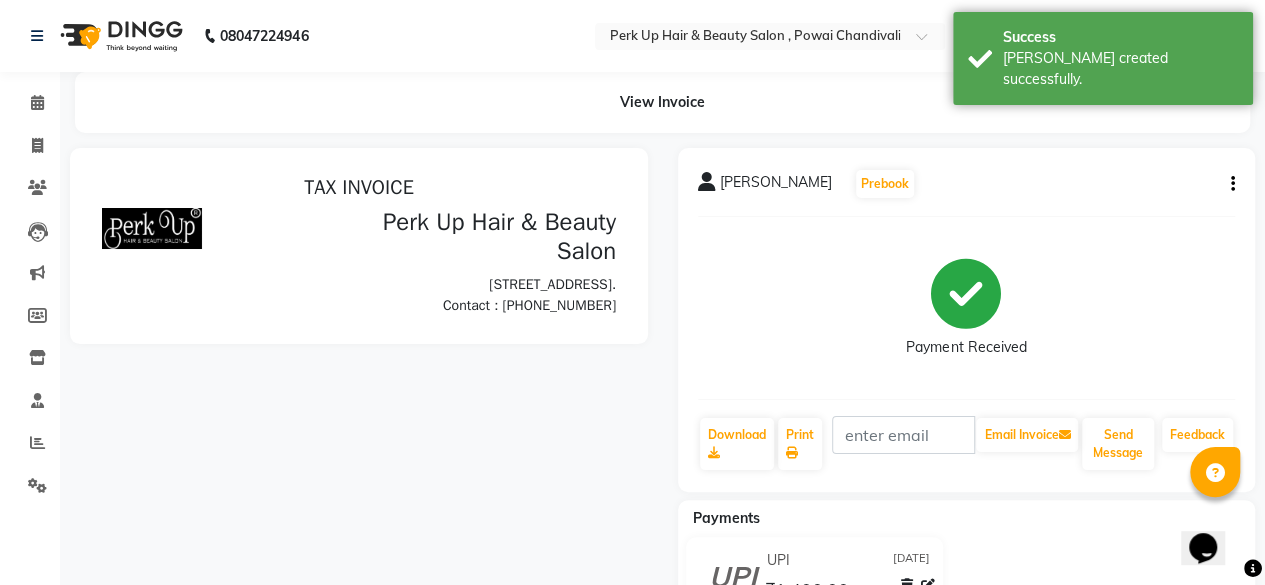 scroll, scrollTop: 0, scrollLeft: 0, axis: both 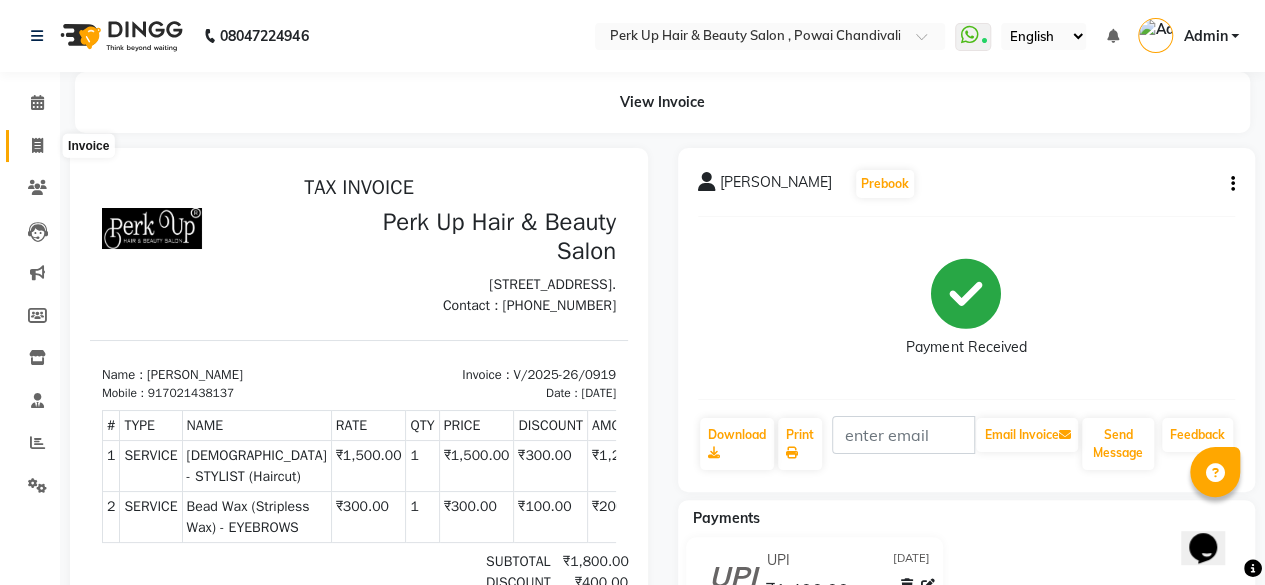click 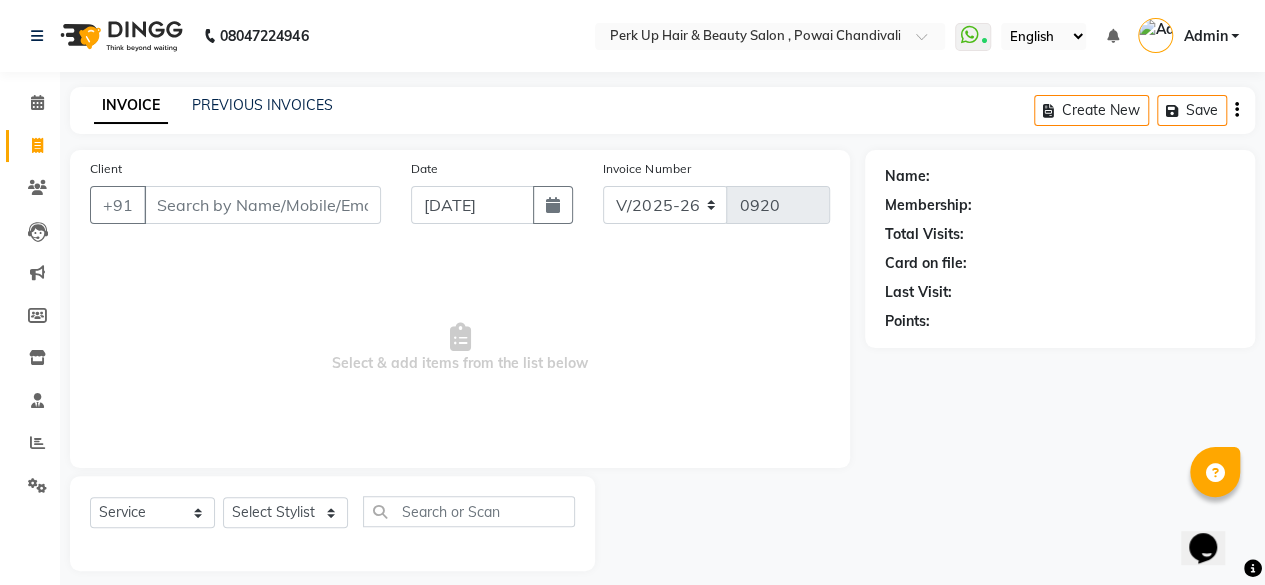 scroll, scrollTop: 15, scrollLeft: 0, axis: vertical 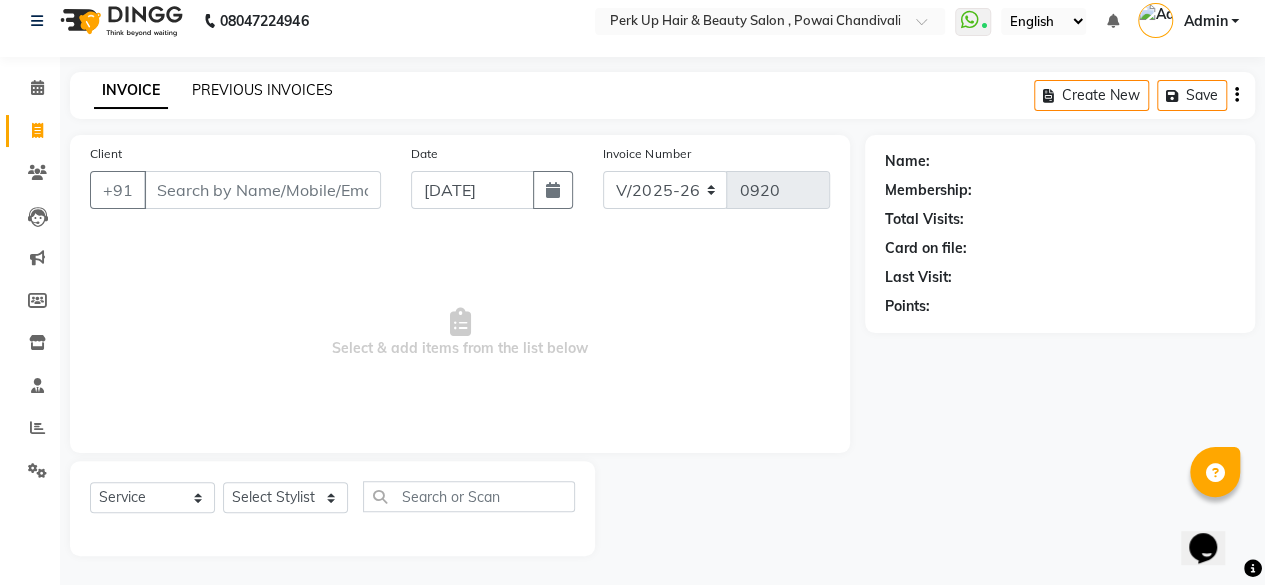 click on "PREVIOUS INVOICES" 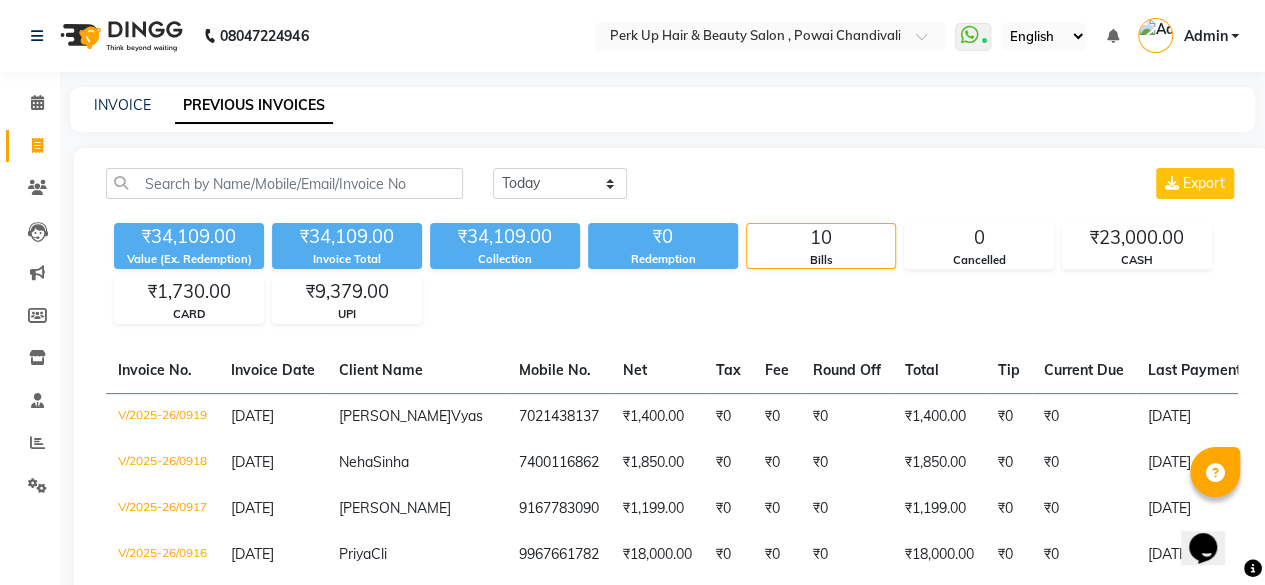click on "08047224946 Select Location × Perk Up Hair & Beauty Salon , Powai Chandivali  WhatsApp Status  ✕ Status:  Connected Most Recent Message: [DATE]     04:33 PM Recent Service Activity: [DATE]     04:33 PM English ENGLISH Español العربية मराठी हिंदी ગુજરાતી தமிழ் 中文 Notifications nothing to show Admin Manage Profile Change Password Sign out  Version:3.15.3  ☀ Perk Up Hair & Beauty Salon , Powai Chandivali  Calendar  Invoice  Clients  Leads   Marketing  Members  Inventory  Staff  Reports  Settings Completed InProgress Upcoming Dropped Tentative Check-In Confirm Bookings Generate Report Segments Page Builder INVOICE PREVIOUS INVOICES [DATE] [DATE] Custom Range Export ₹34,109.00 Value (Ex. Redemption) ₹34,109.00 Invoice Total  ₹34,109.00 Collection ₹0 Redemption 10 Bills 0 Cancelled ₹23,000.00 CASH ₹1,730.00 CARD ₹9,379.00 UPI  Invoice No.   Invoice Date   Client Name   Mobile No.   Net   Tax   Fee   Round Off   Total   Tip" at bounding box center (632, 491) 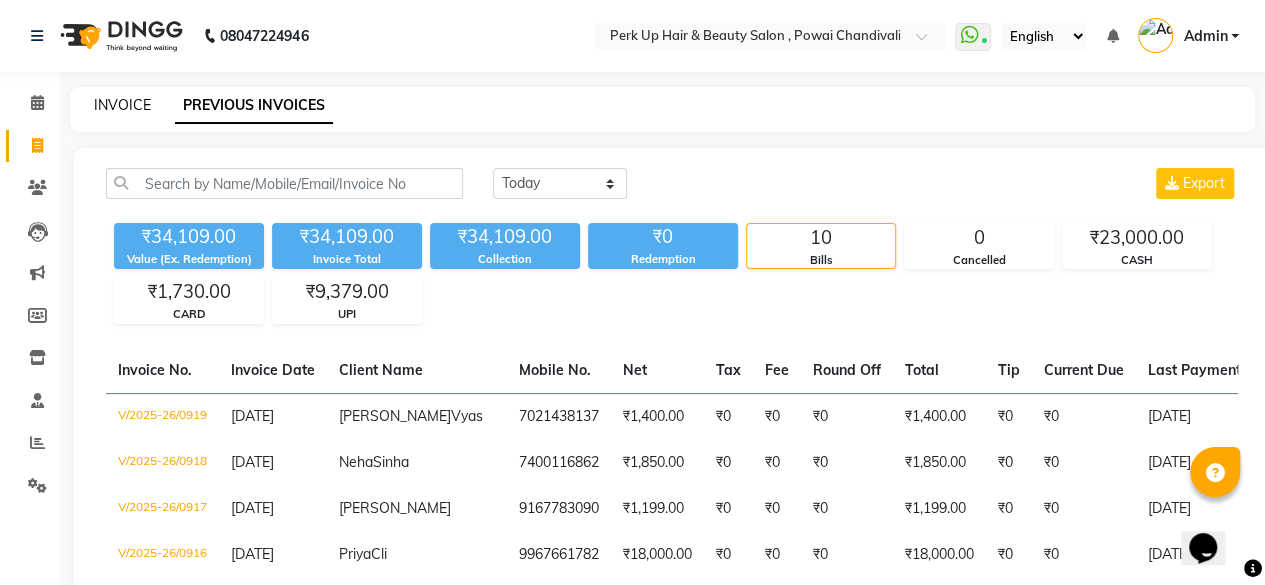 click on "INVOICE" 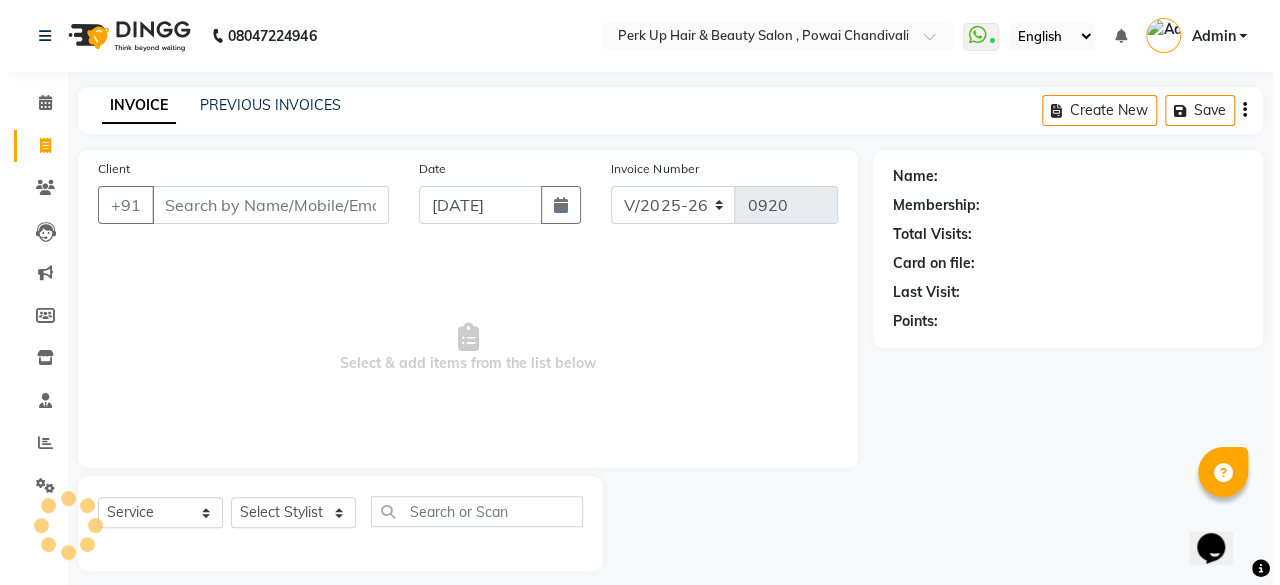 scroll, scrollTop: 15, scrollLeft: 0, axis: vertical 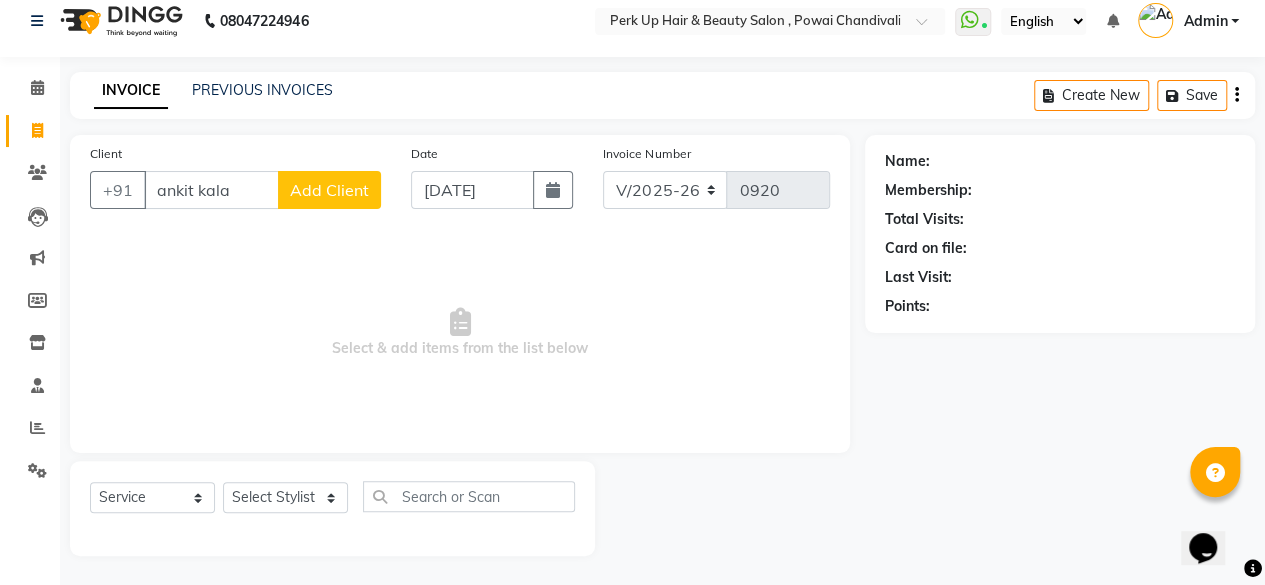 click on "Add Client" 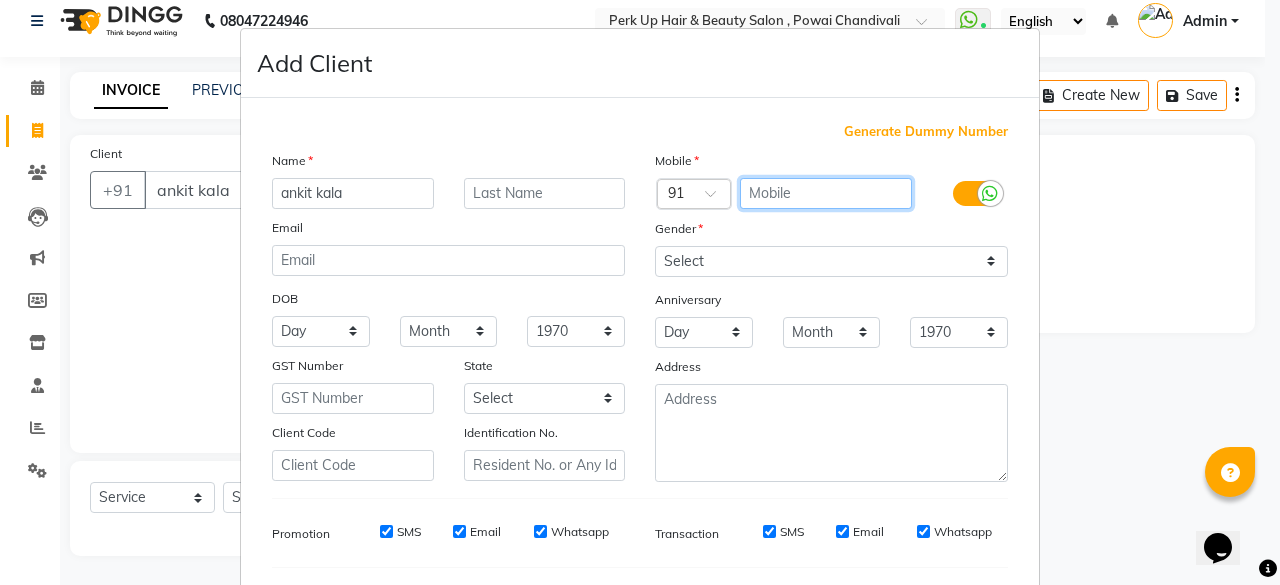 click at bounding box center (826, 193) 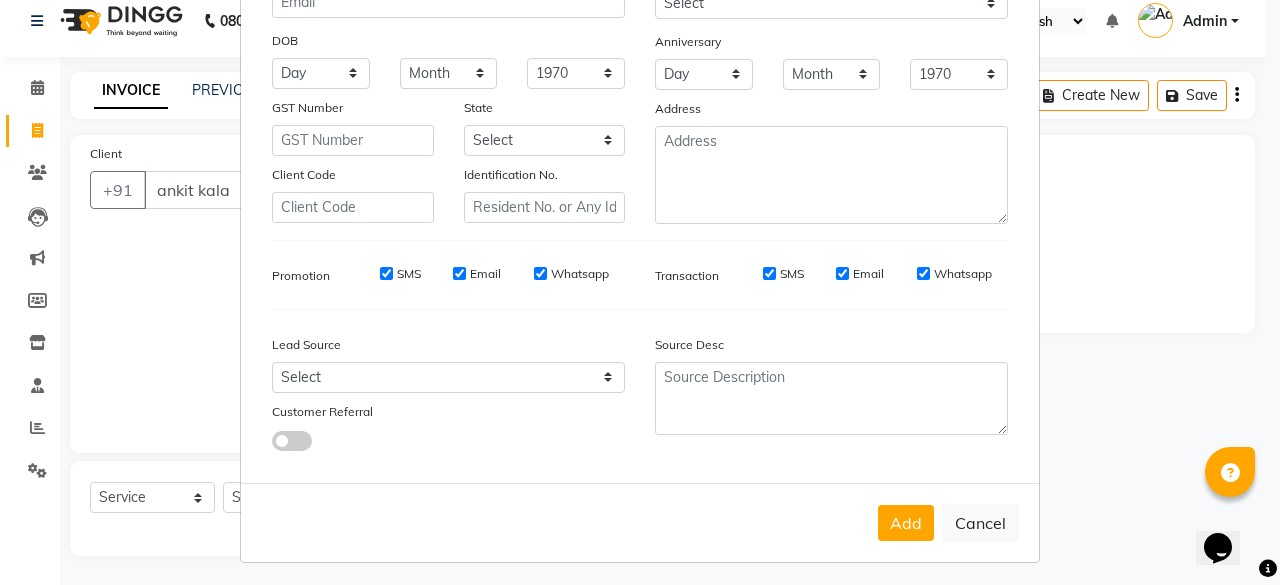 scroll, scrollTop: 260, scrollLeft: 0, axis: vertical 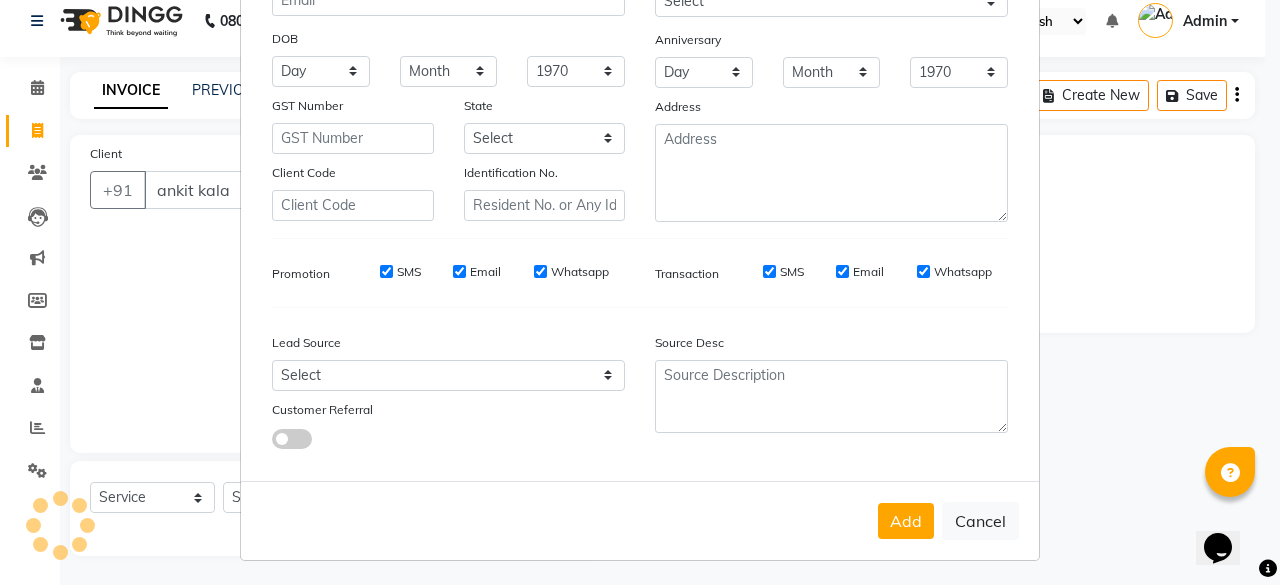 click on "Add" at bounding box center (906, 521) 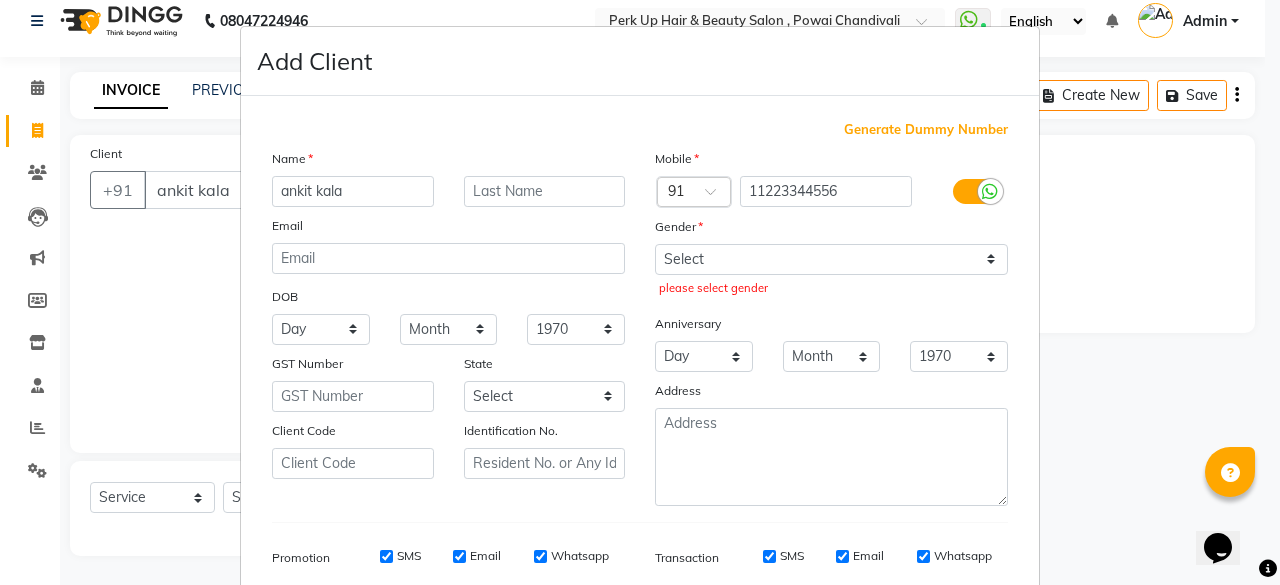 scroll, scrollTop: 0, scrollLeft: 0, axis: both 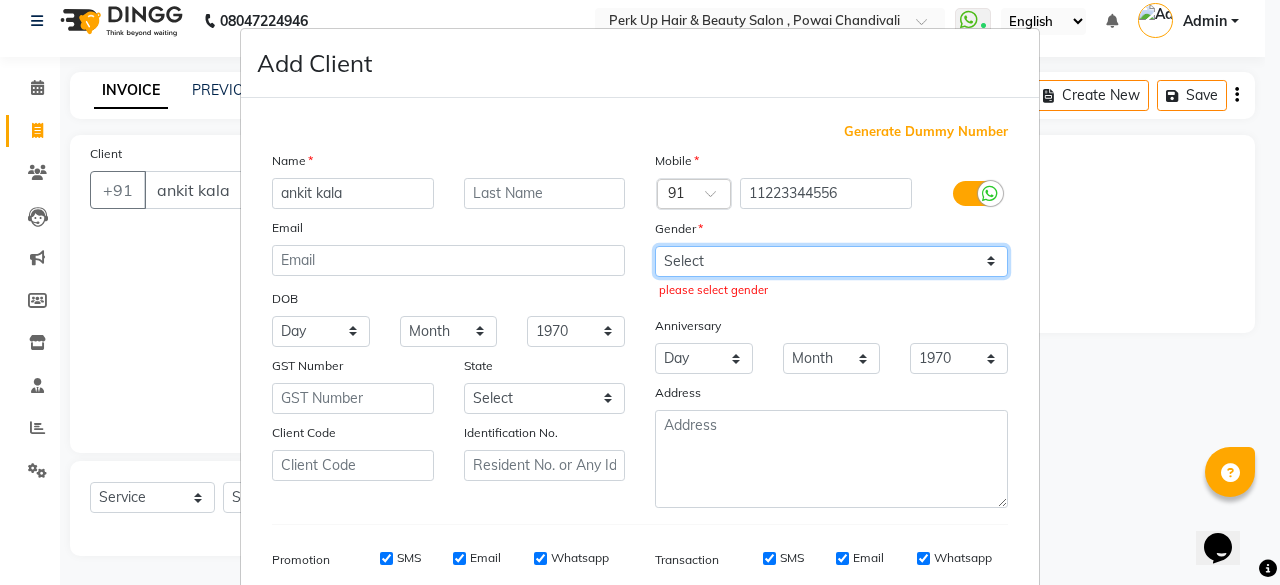 click on "Select [DEMOGRAPHIC_DATA] [DEMOGRAPHIC_DATA] Other Prefer Not To Say" at bounding box center [831, 261] 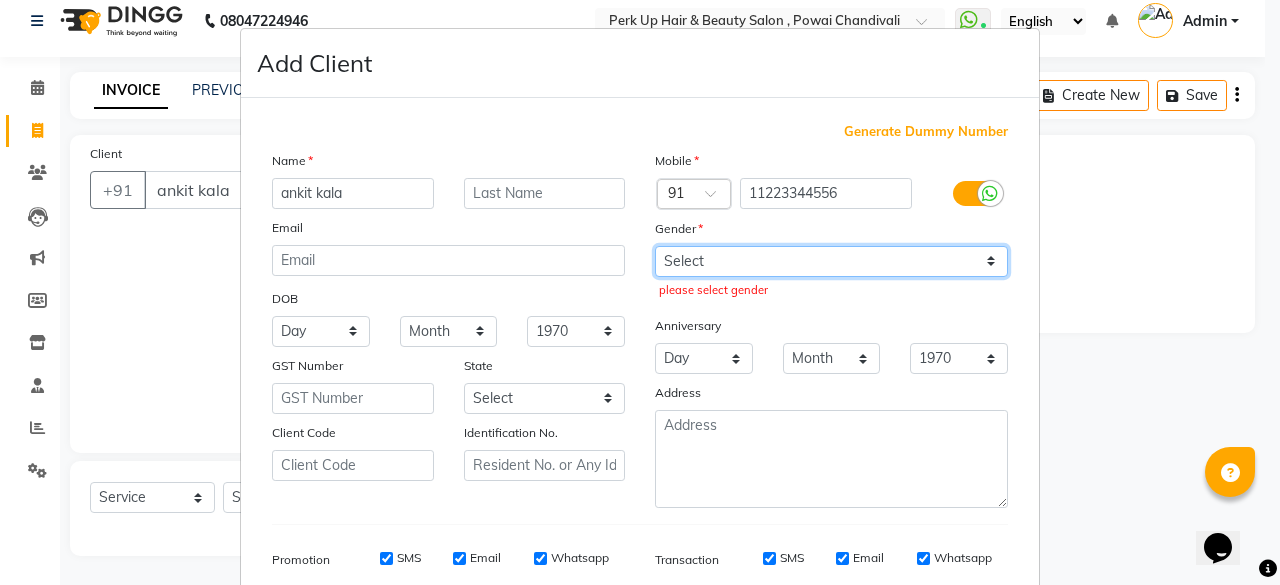 click on "Select [DEMOGRAPHIC_DATA] [DEMOGRAPHIC_DATA] Other Prefer Not To Say" at bounding box center [831, 261] 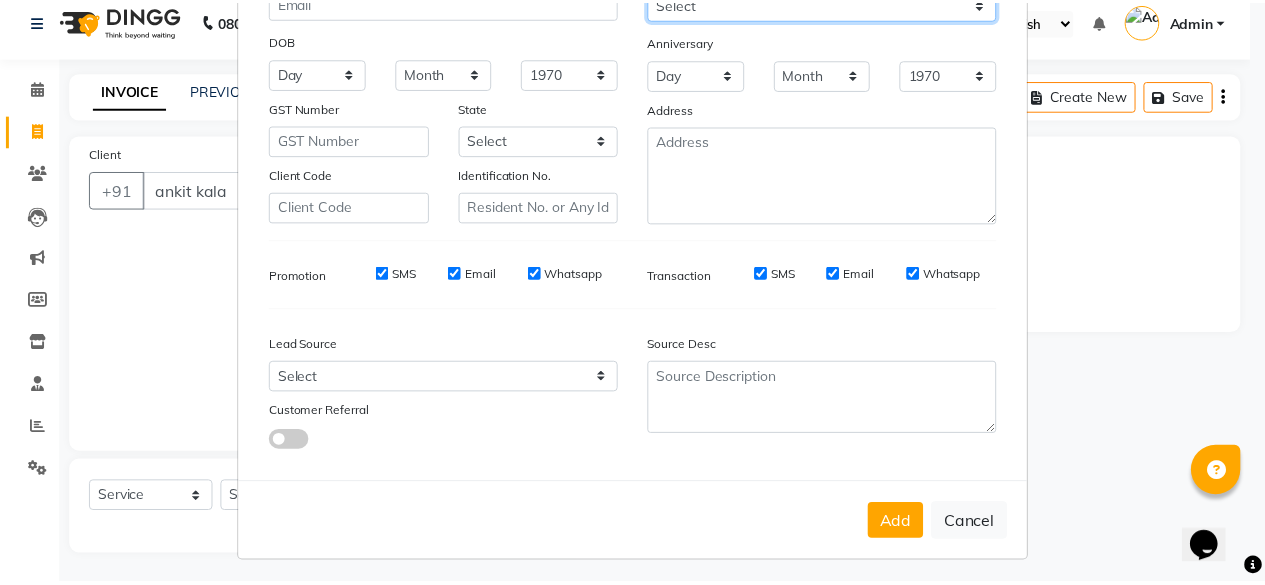 scroll, scrollTop: 260, scrollLeft: 0, axis: vertical 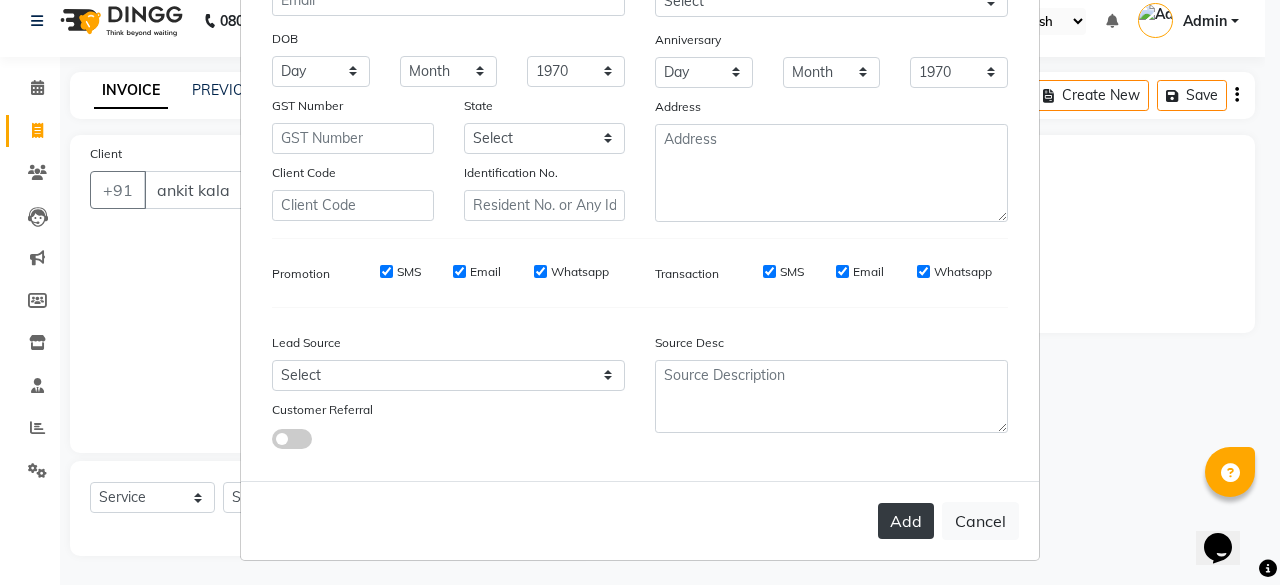 click on "Add" at bounding box center (906, 521) 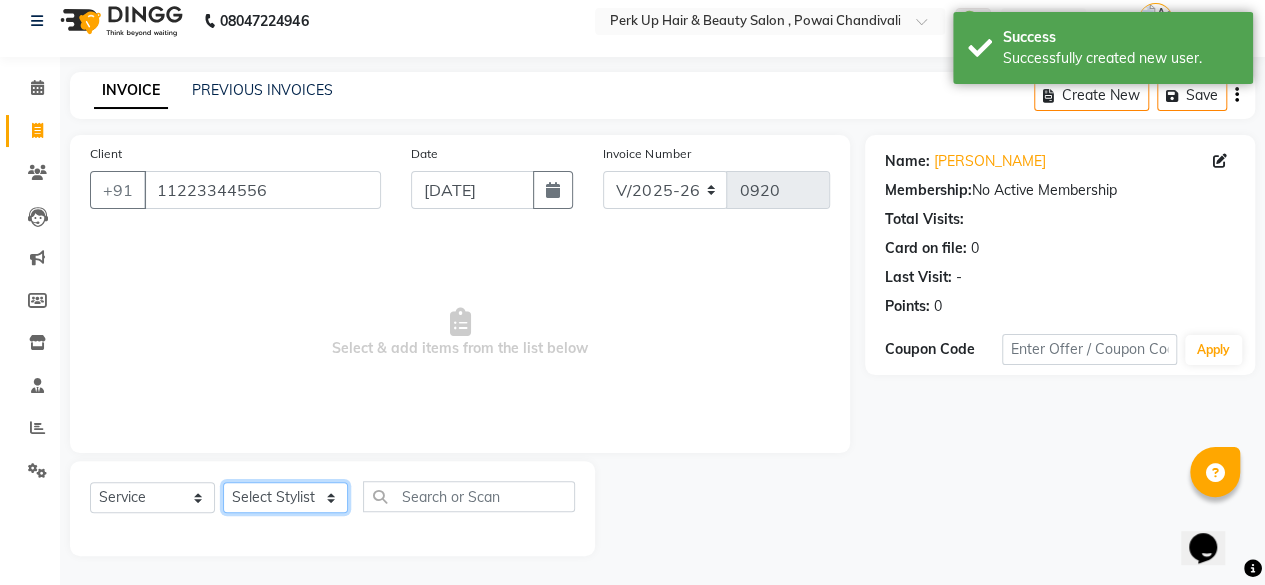 click on "Select Stylist [PERSON_NAME] danish [PERSON_NAME] [PERSON_NAME]		 [PERSON_NAME] [PERSON_NAME]			 Raju [PERSON_NAME]			 [PERSON_NAME]			 [PERSON_NAME] [PERSON_NAME] [PERSON_NAME] Seja [PERSON_NAME] Shaves [PERSON_NAME]" 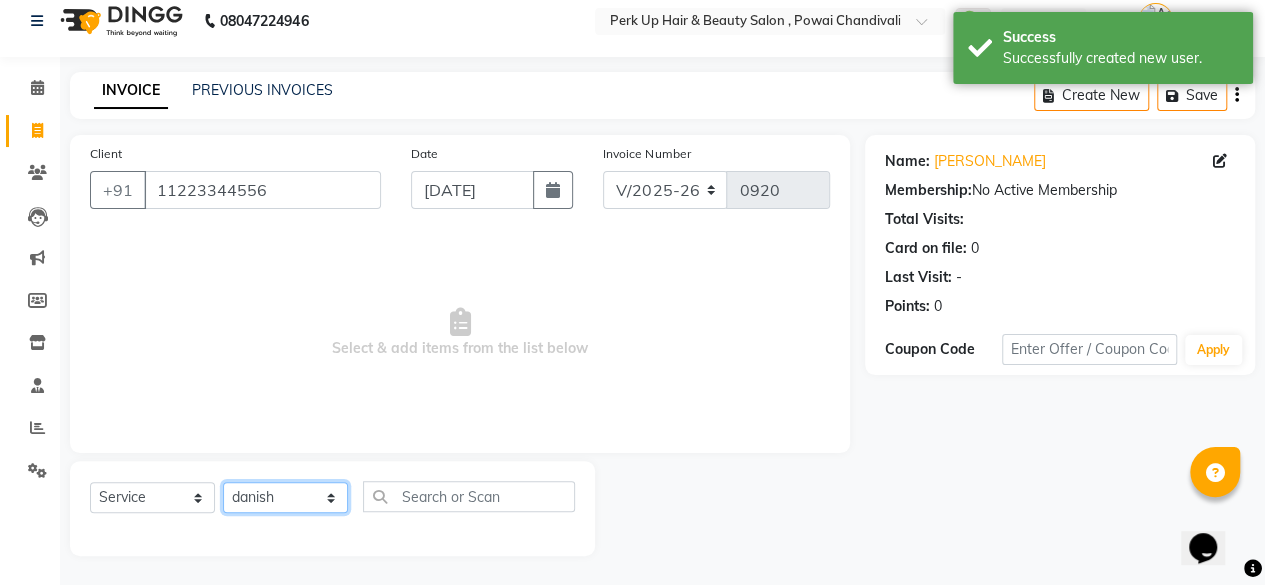 click on "Select Stylist [PERSON_NAME] danish [PERSON_NAME] [PERSON_NAME]		 [PERSON_NAME] [PERSON_NAME]			 Raju [PERSON_NAME]			 [PERSON_NAME]			 [PERSON_NAME] [PERSON_NAME] [PERSON_NAME] Seja [PERSON_NAME] Shaves [PERSON_NAME]" 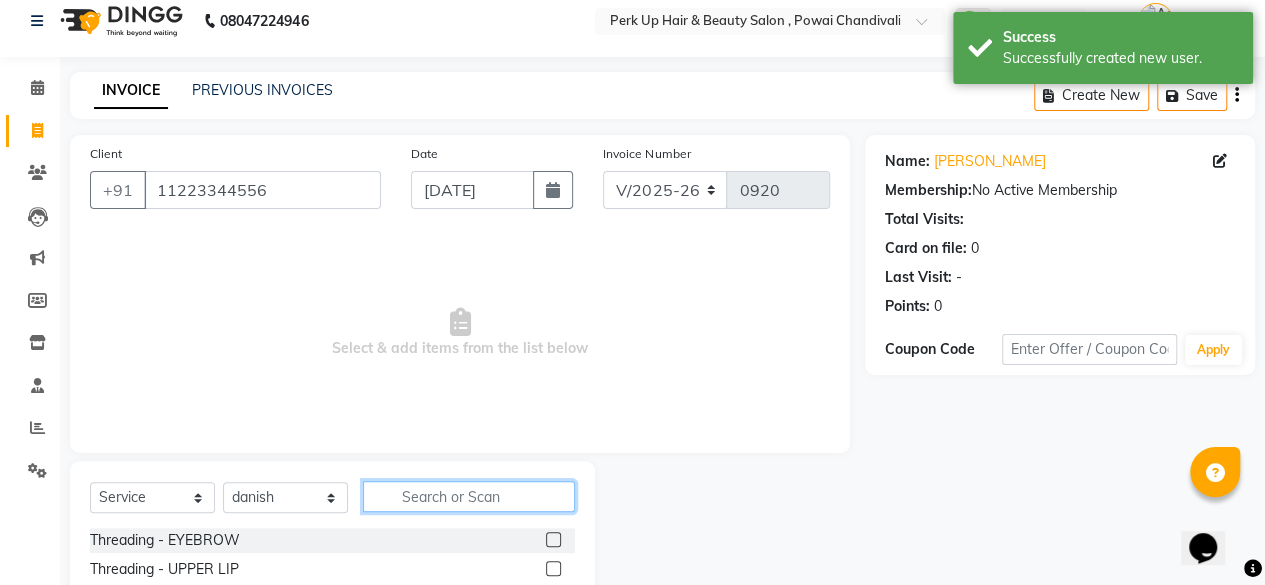 click 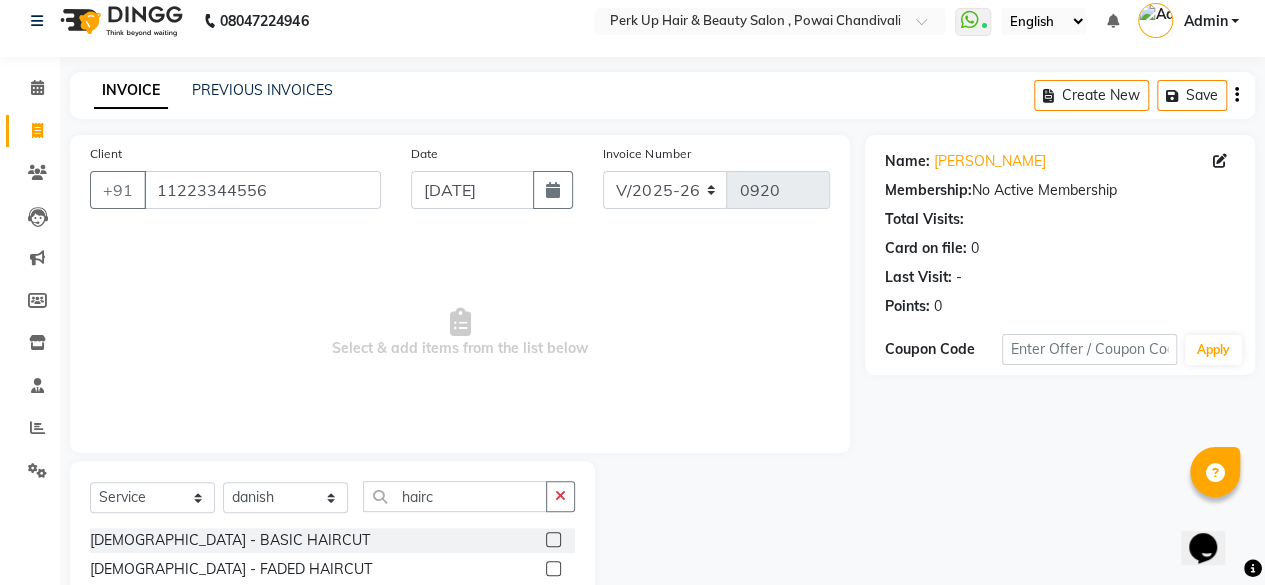 click 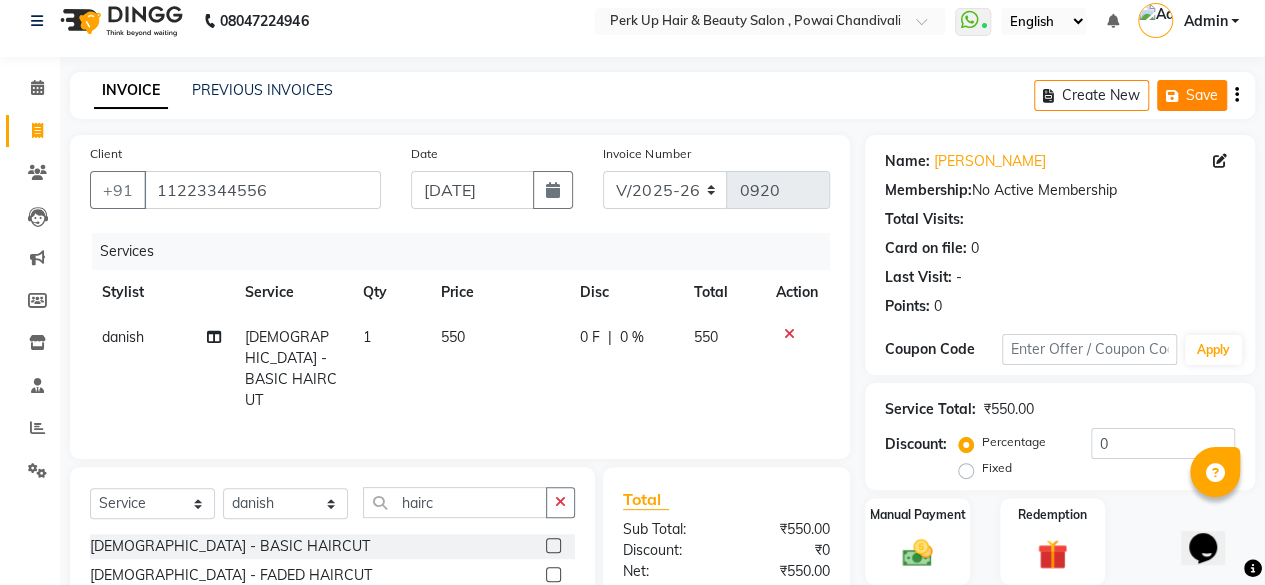 click on "Save" 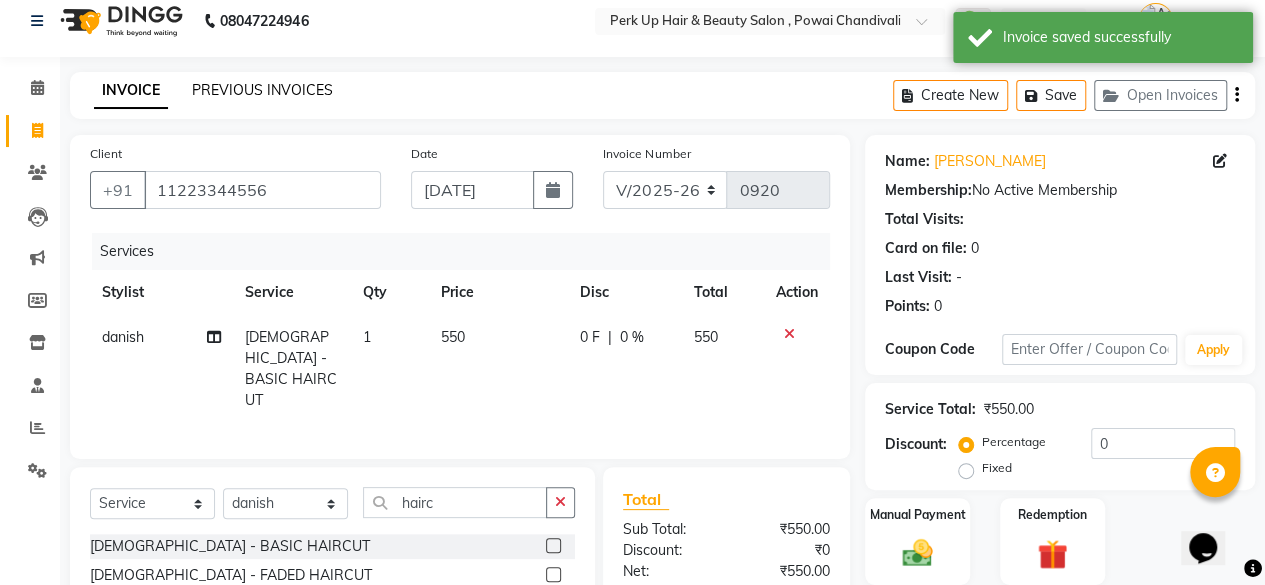 click on "PREVIOUS INVOICES" 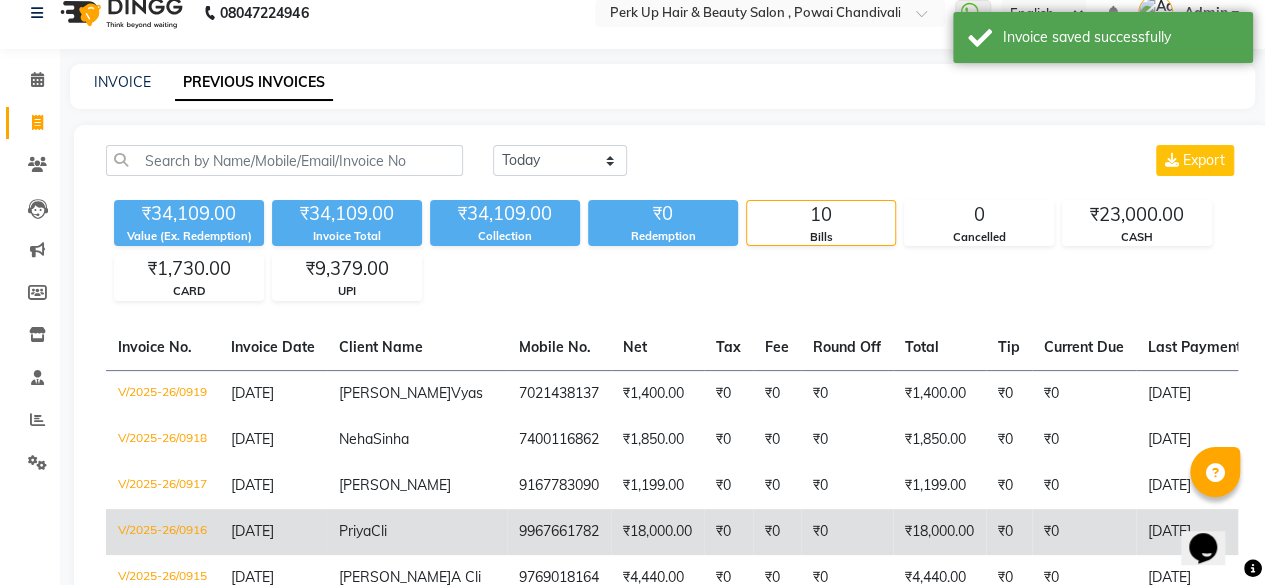 scroll, scrollTop: 0, scrollLeft: 0, axis: both 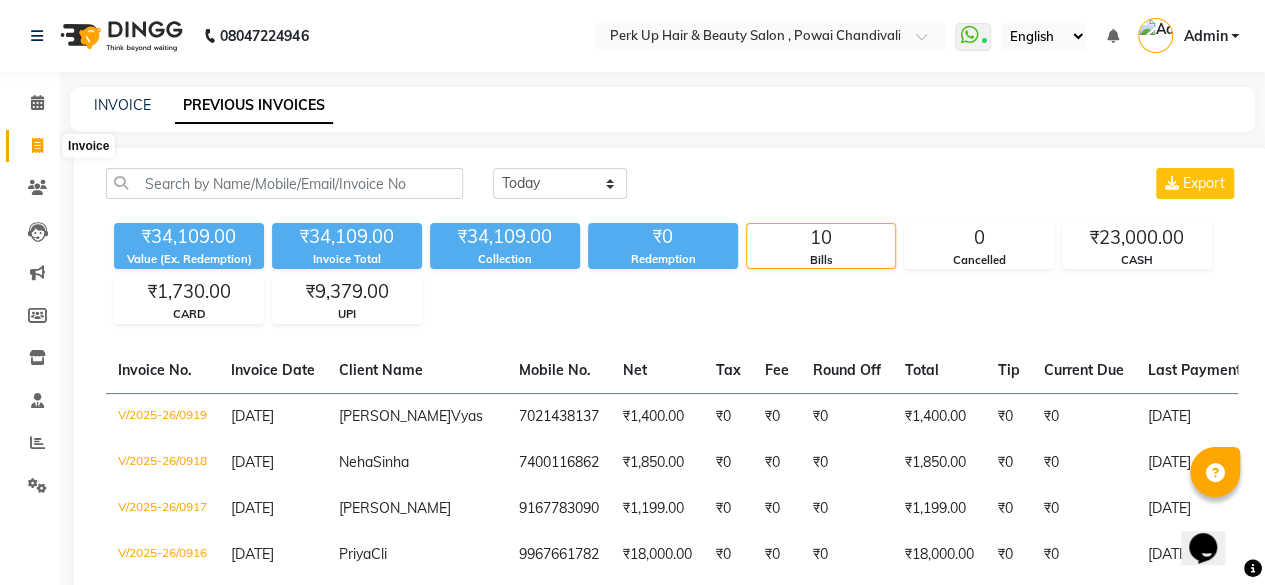 click 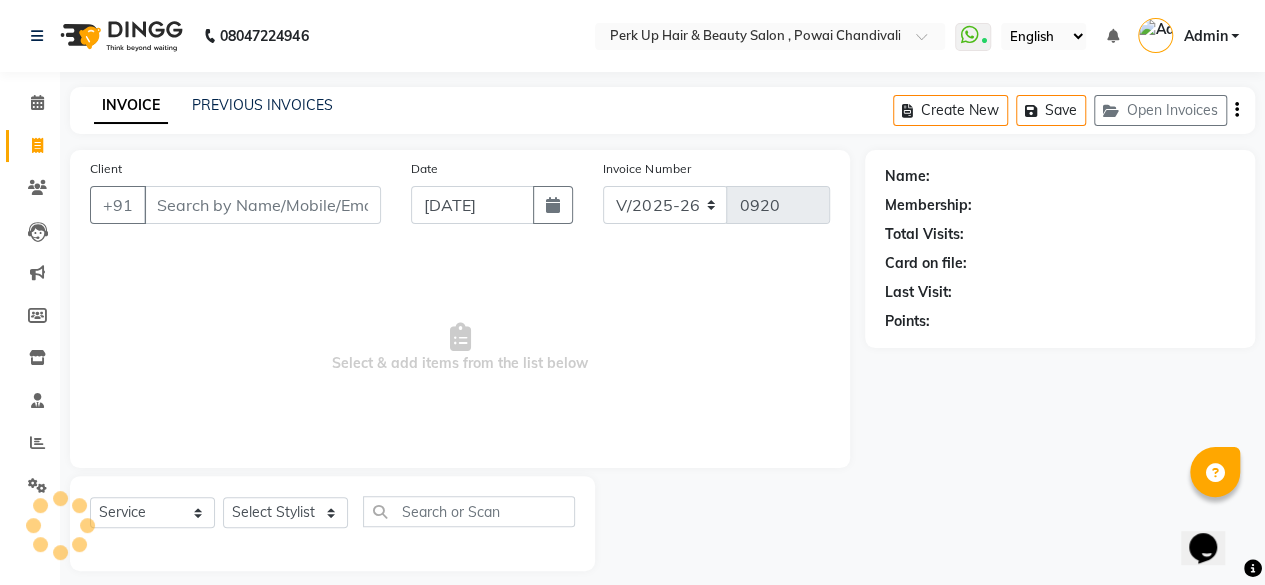 scroll, scrollTop: 15, scrollLeft: 0, axis: vertical 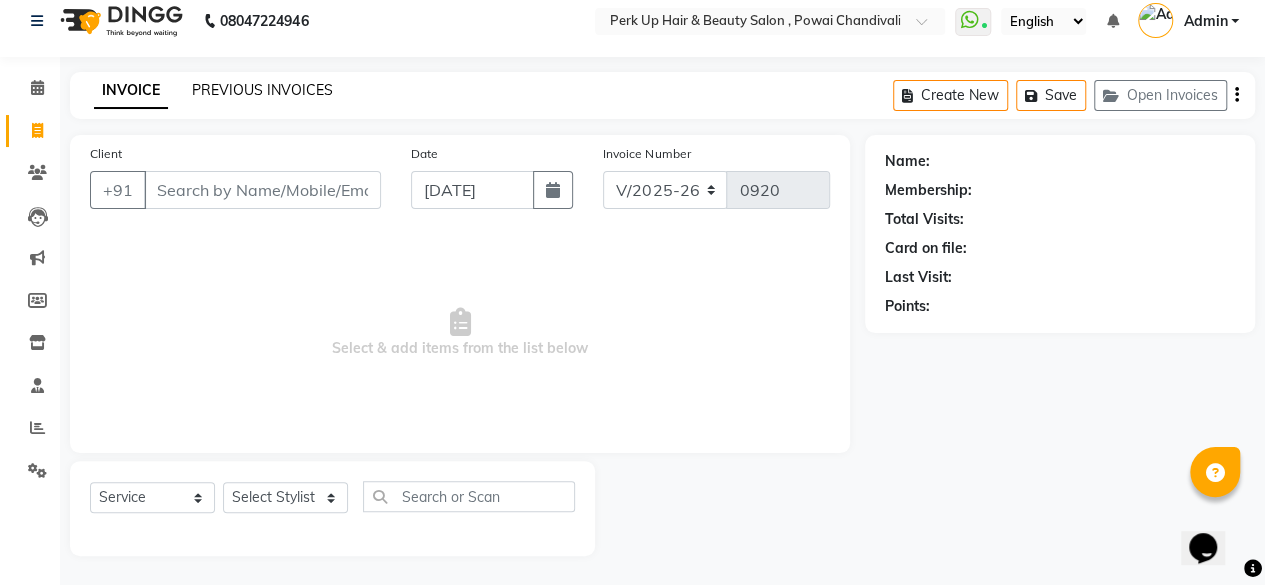 click on "PREVIOUS INVOICES" 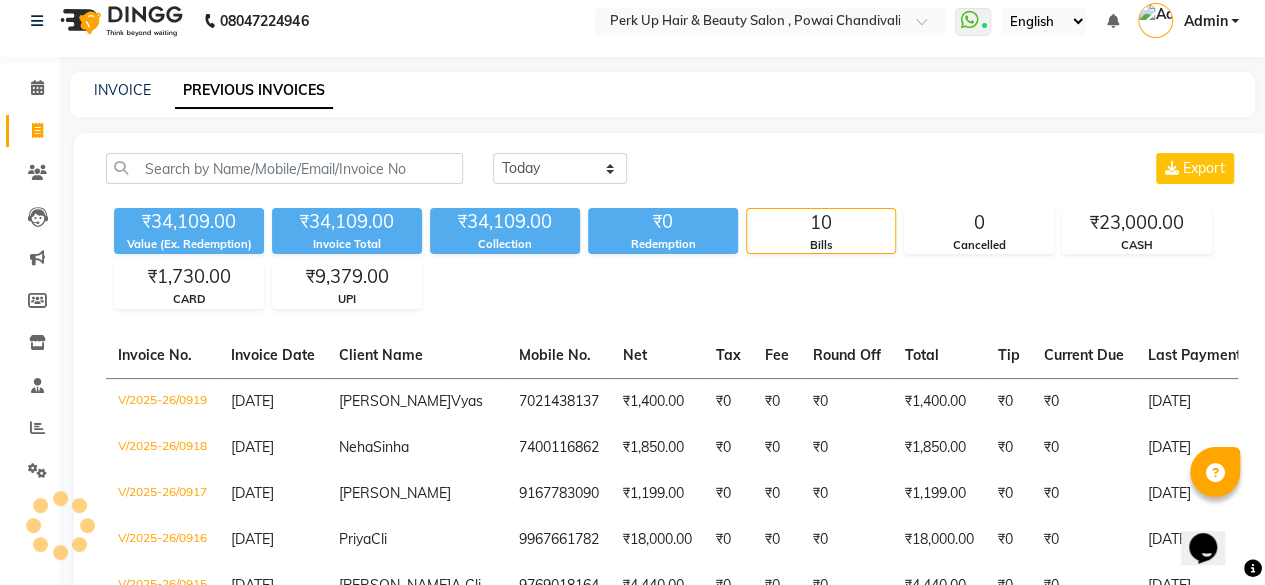 scroll, scrollTop: 0, scrollLeft: 0, axis: both 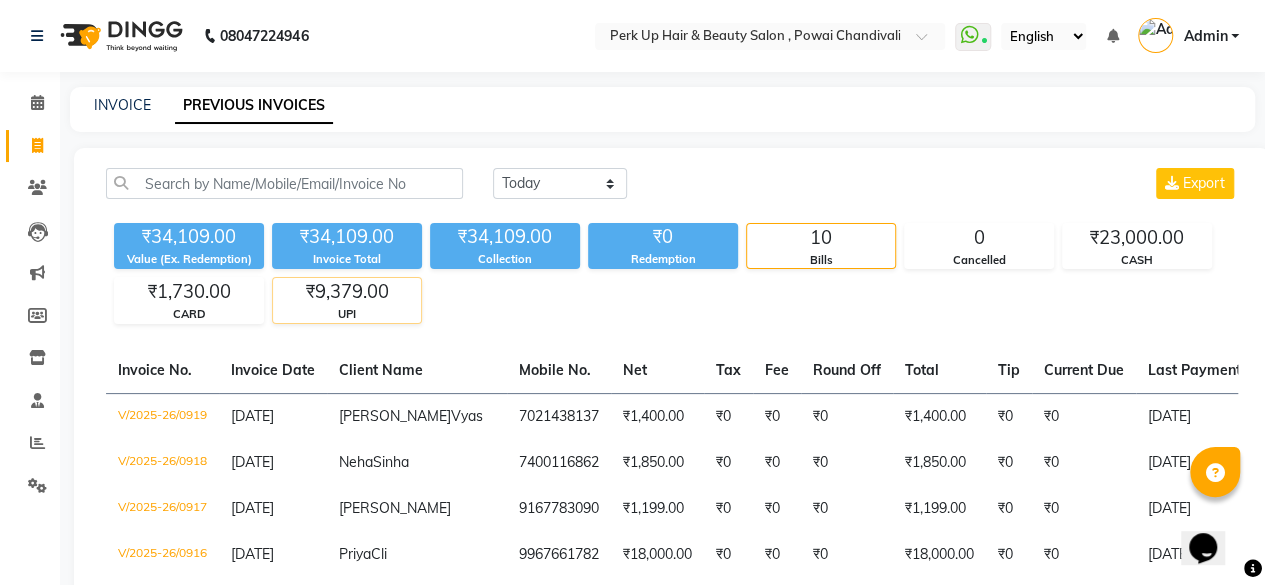 click on "UPI" 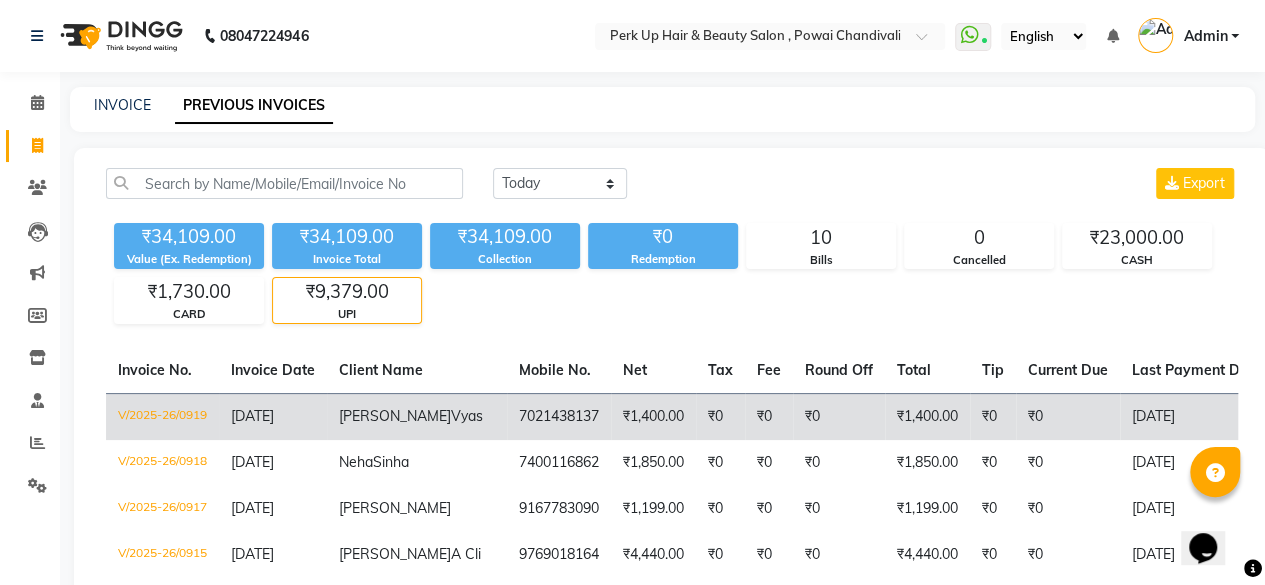 scroll, scrollTop: 246, scrollLeft: 0, axis: vertical 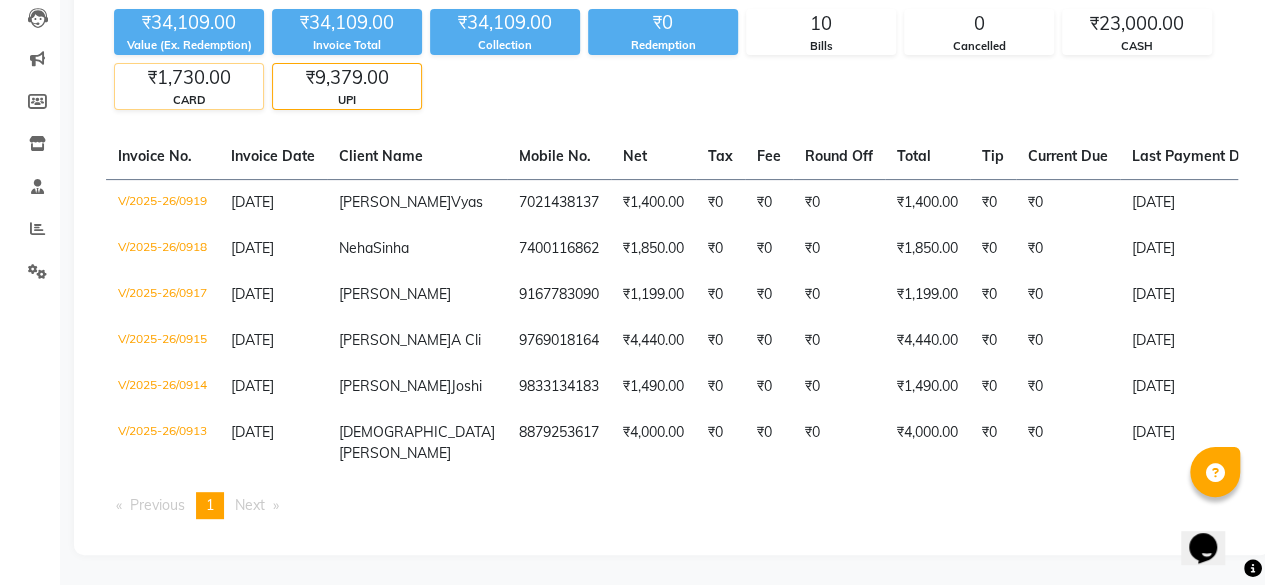 click on "₹1,730.00" 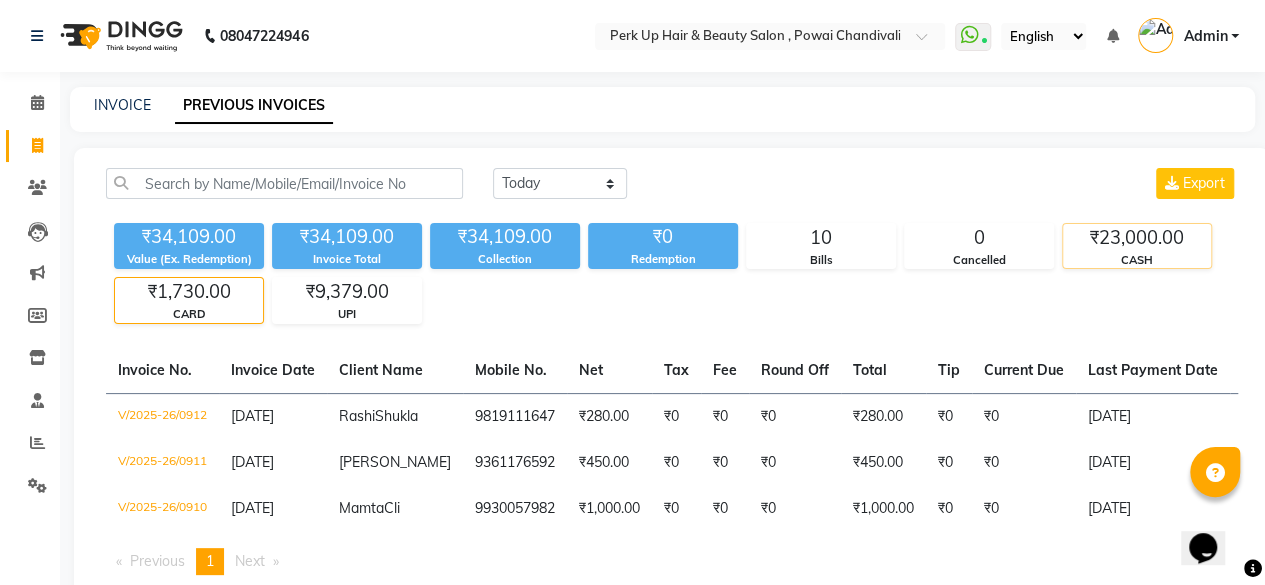 scroll, scrollTop: 88, scrollLeft: 0, axis: vertical 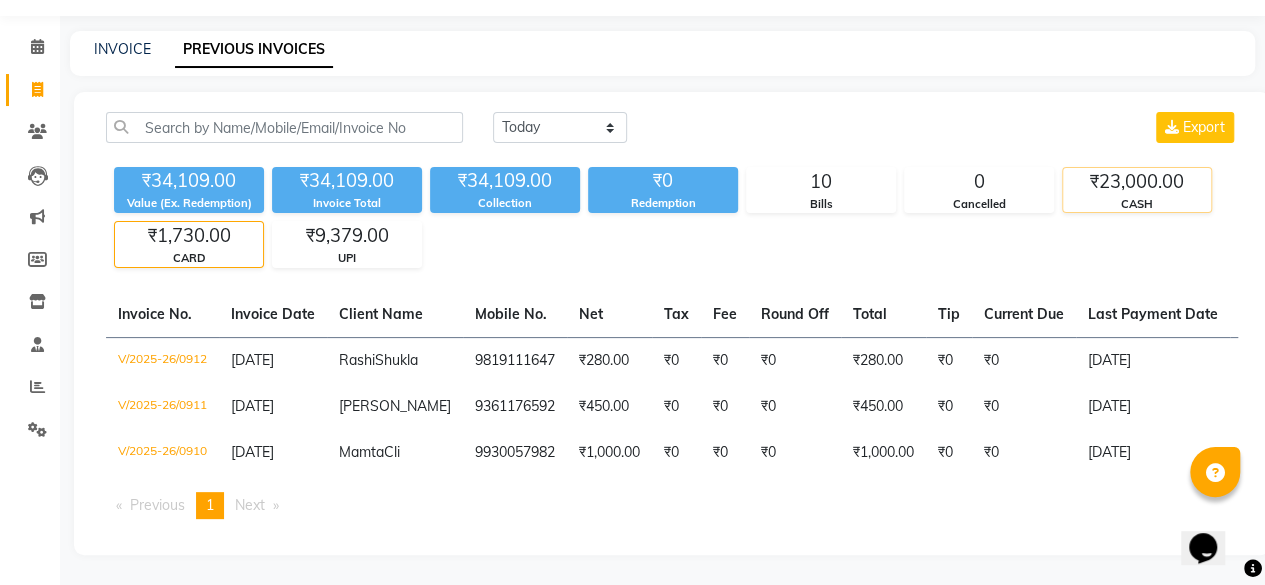 click on "₹23,000.00" 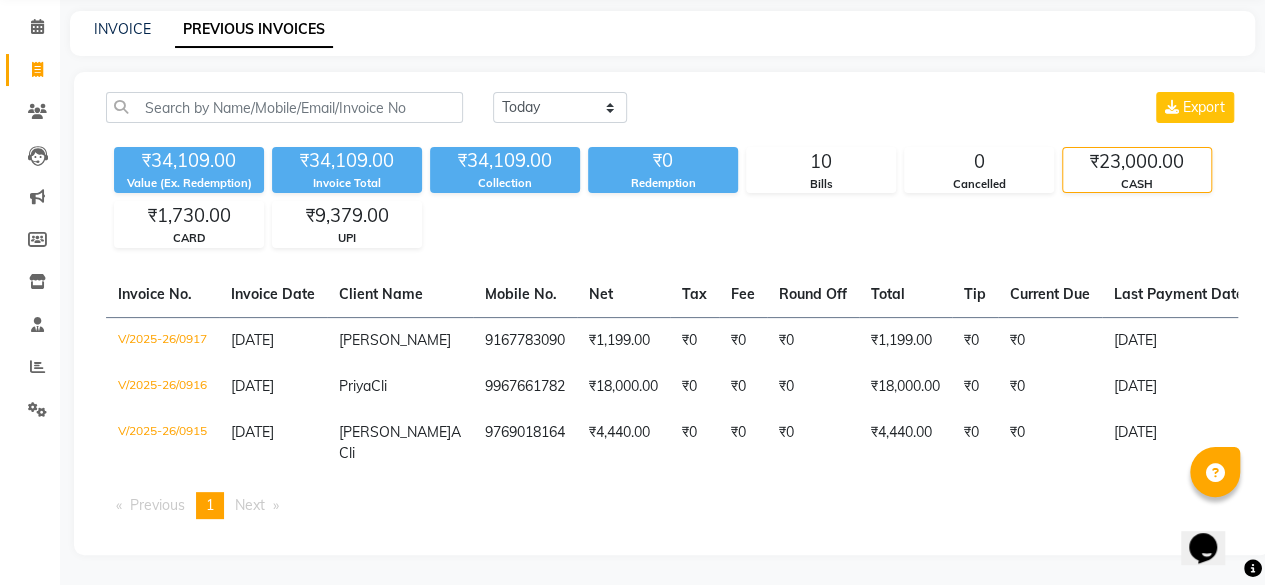 scroll, scrollTop: 0, scrollLeft: 0, axis: both 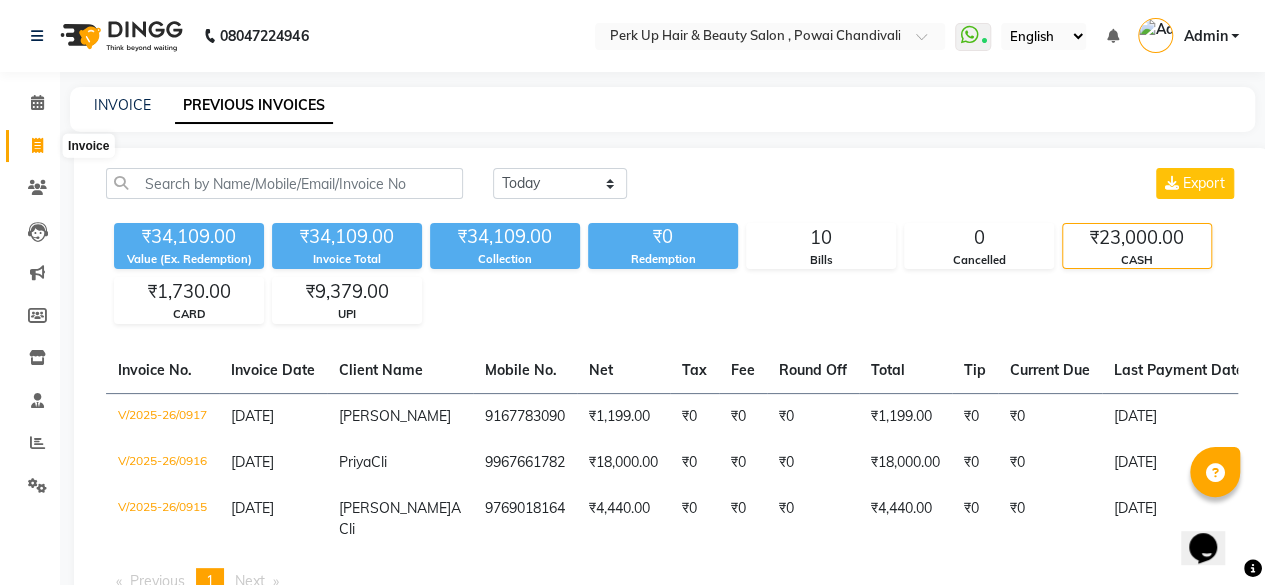 drag, startPoint x: 43, startPoint y: 144, endPoint x: 56, endPoint y: 160, distance: 20.615528 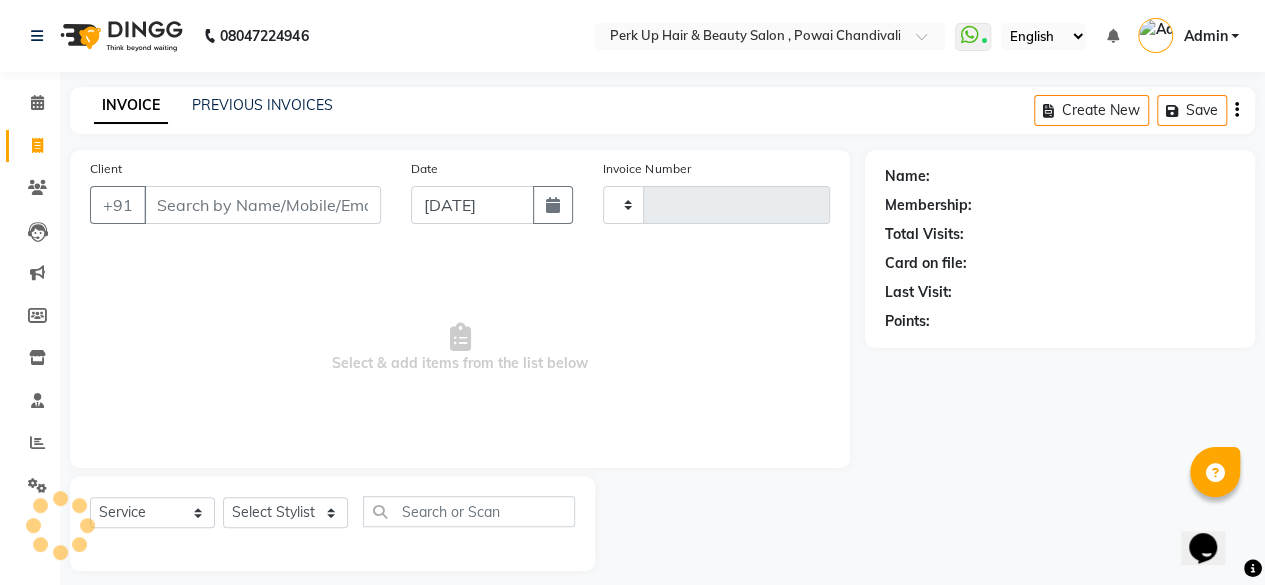 scroll, scrollTop: 15, scrollLeft: 0, axis: vertical 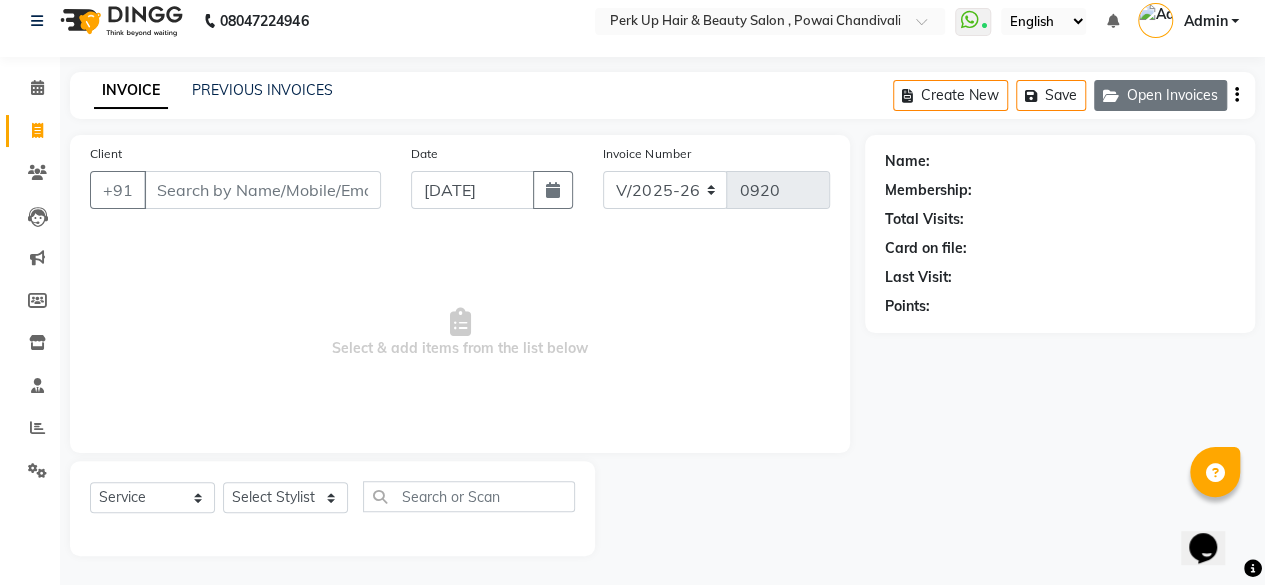 click on "Open Invoices" 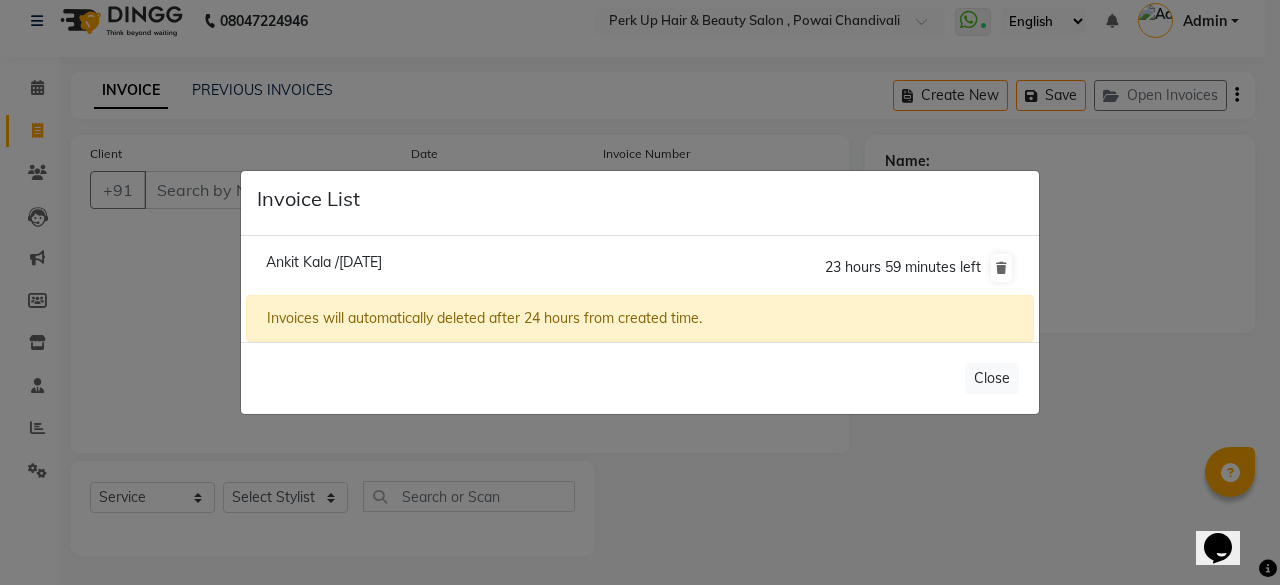click on "Ankit Kala /[DATE]  23 hours 59 minutes left" 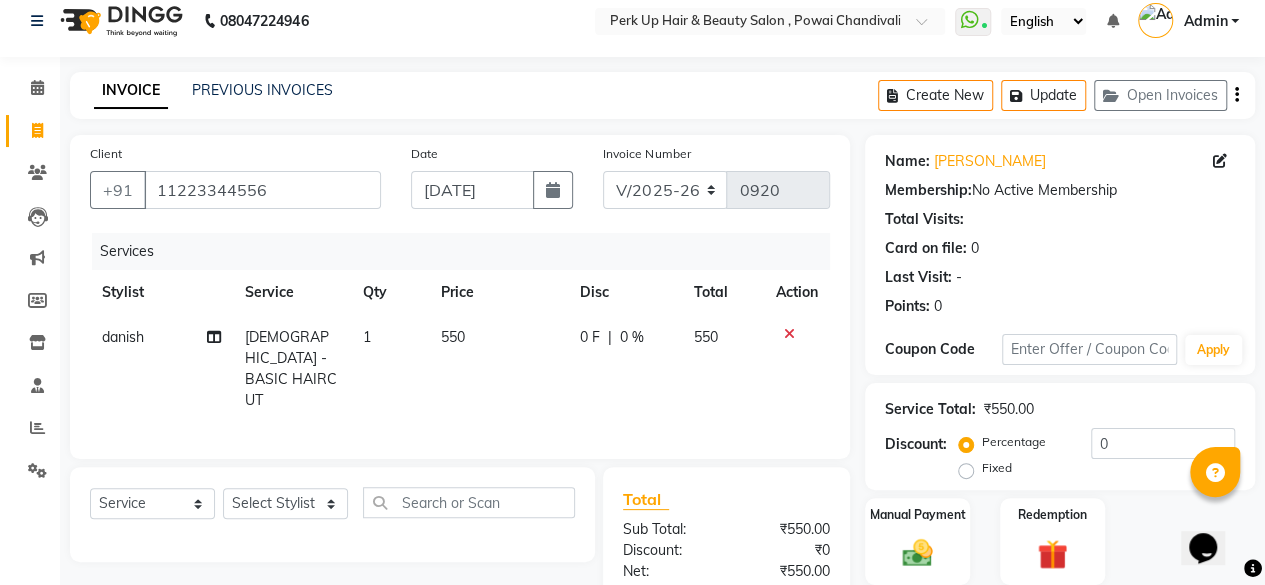 click on "550" 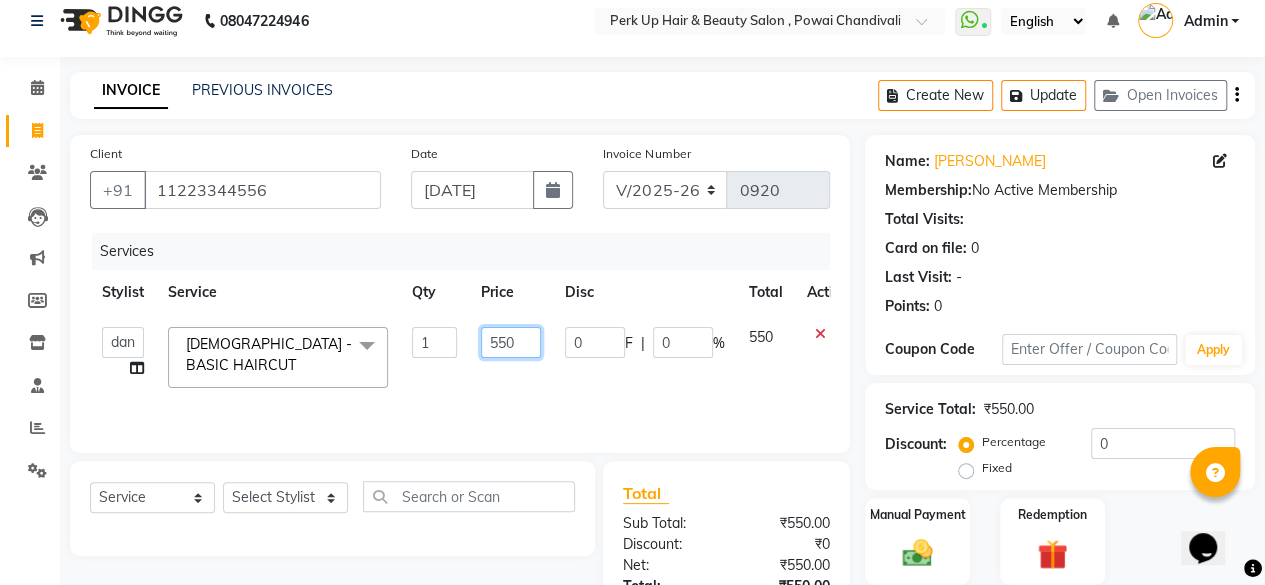 drag, startPoint x: 526, startPoint y: 335, endPoint x: 466, endPoint y: 348, distance: 61.39218 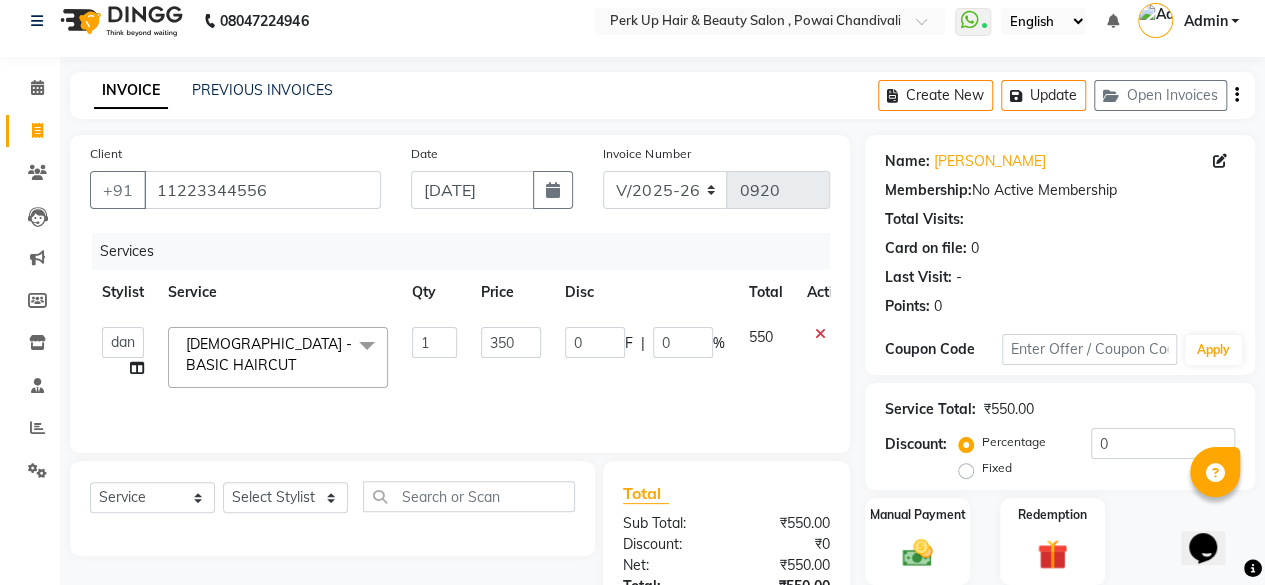 drag, startPoint x: 468, startPoint y: 358, endPoint x: 503, endPoint y: 375, distance: 38.910152 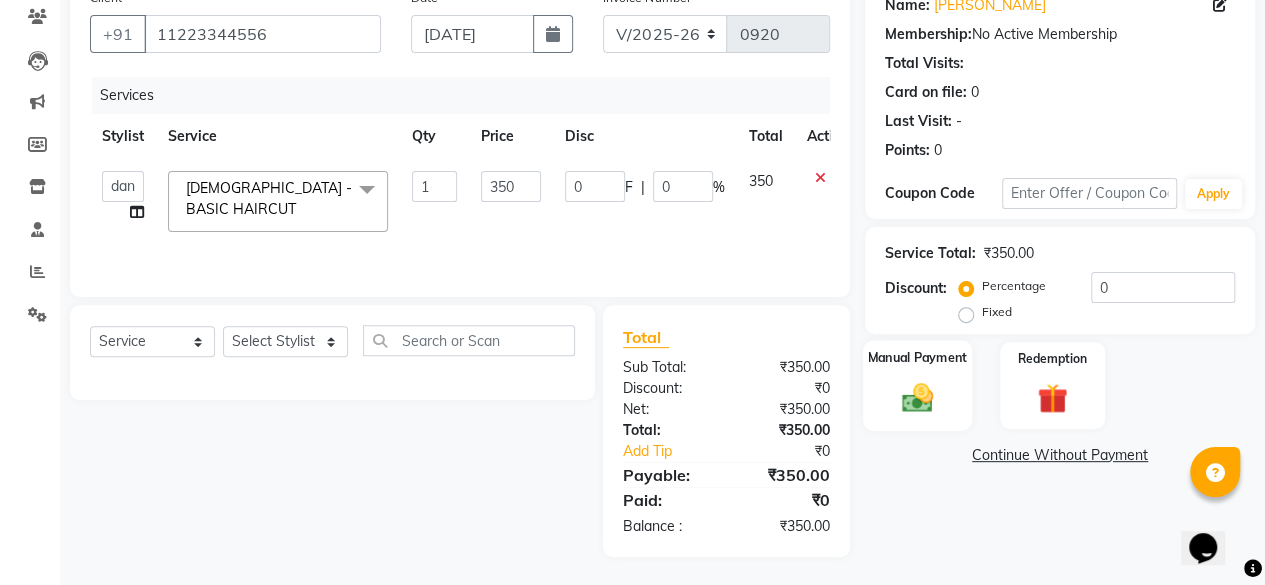click on "Manual Payment" 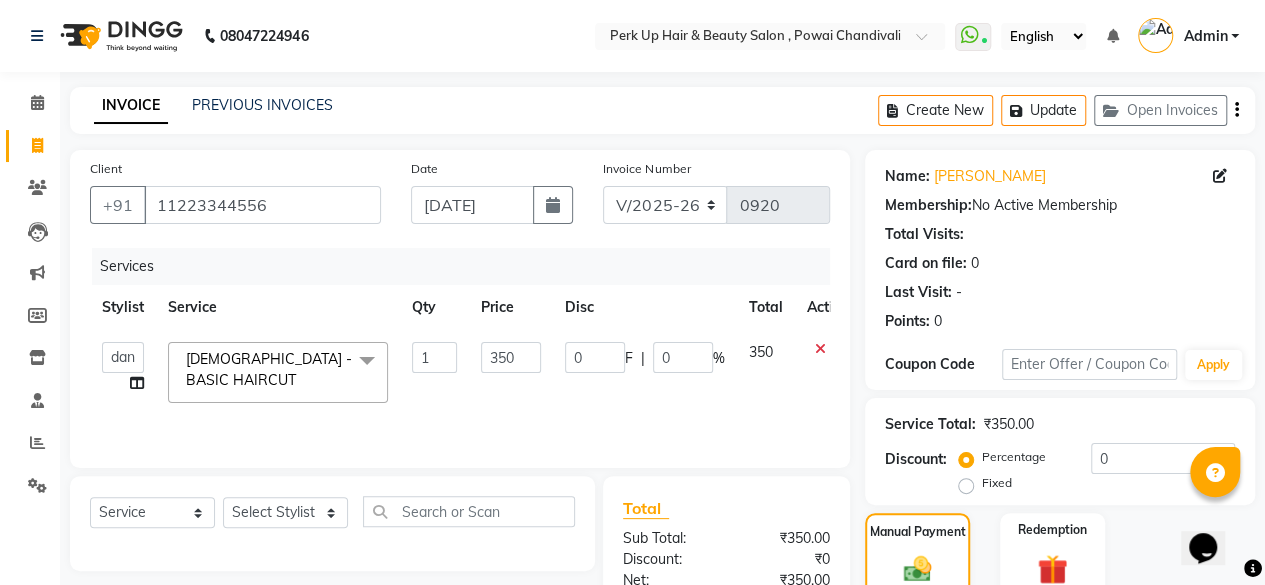 scroll, scrollTop: 240, scrollLeft: 0, axis: vertical 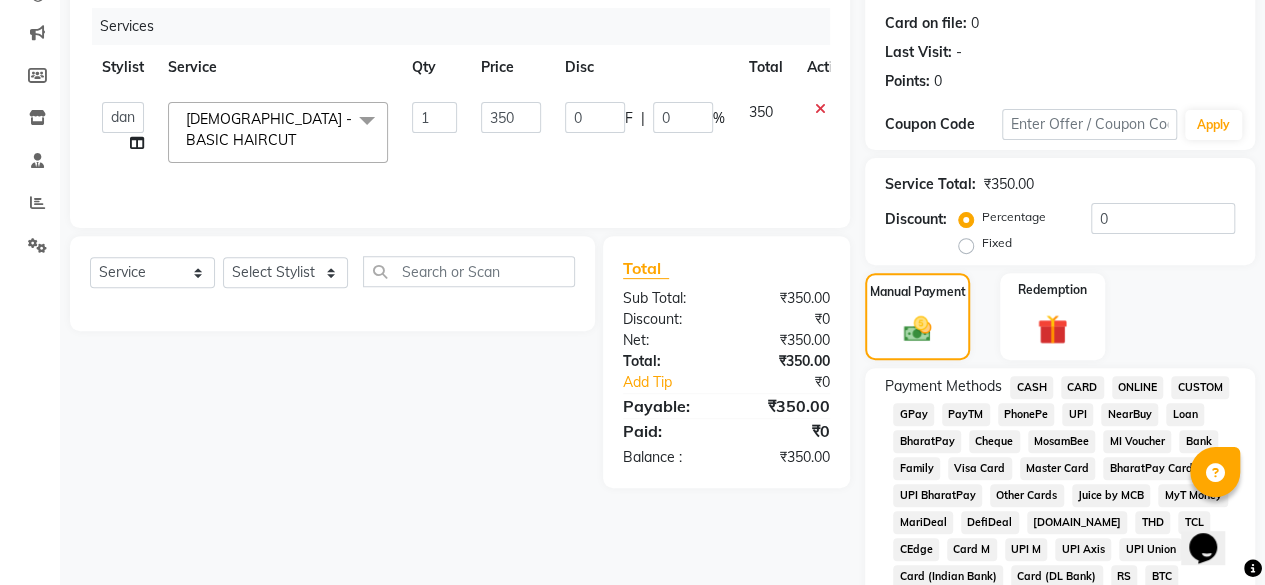 click on "UPI" 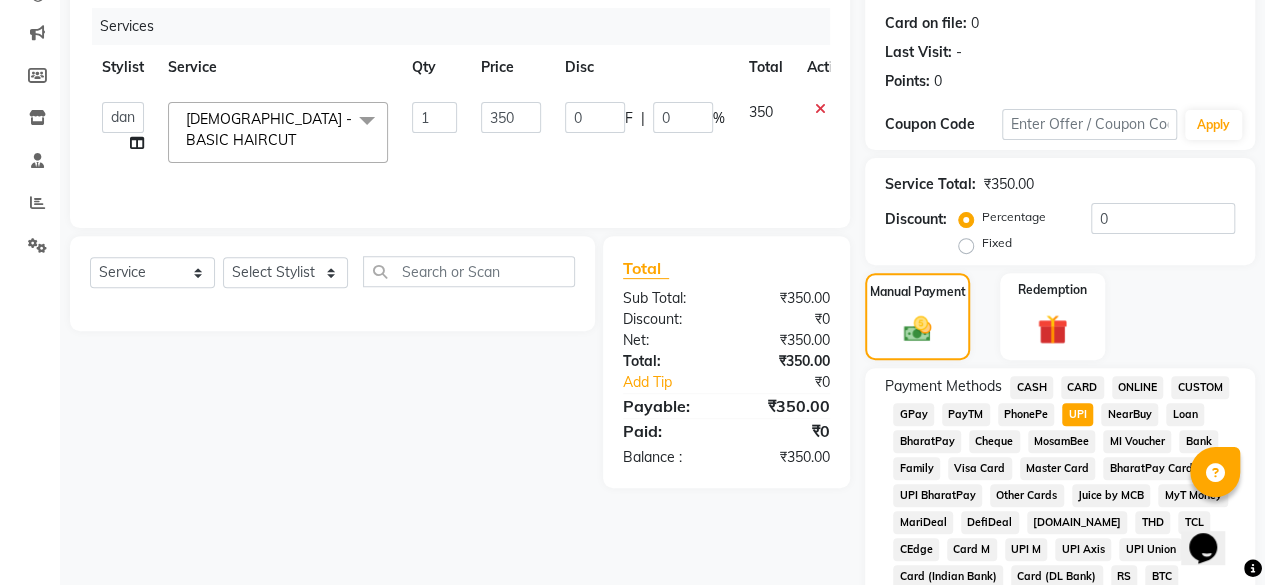 scroll, scrollTop: 972, scrollLeft: 0, axis: vertical 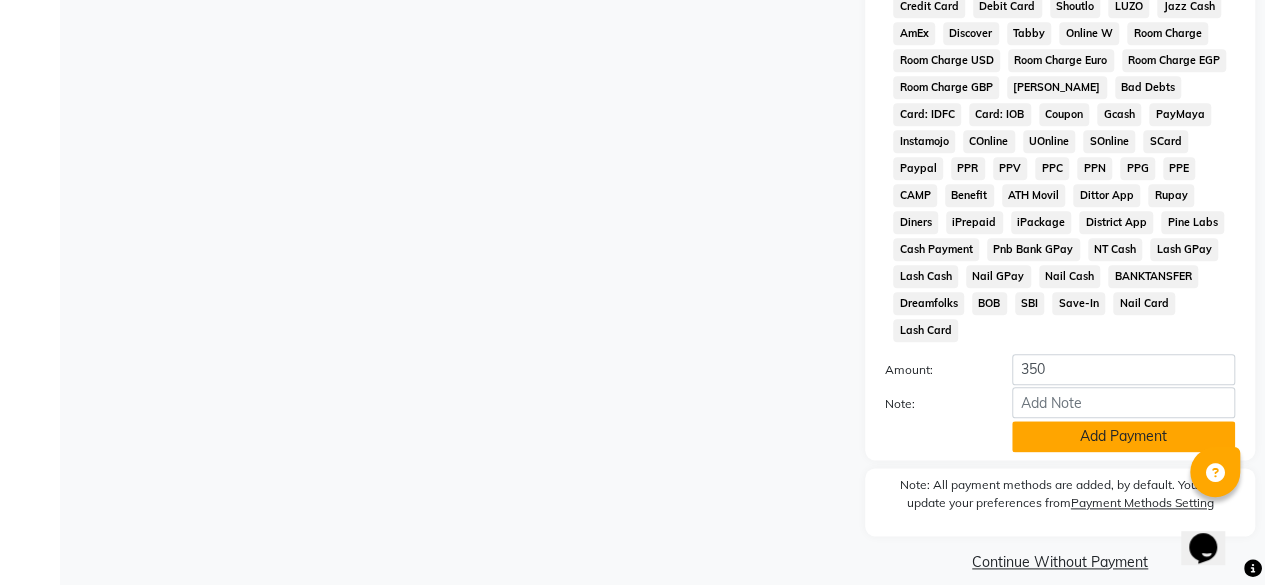 click on "Add Payment" 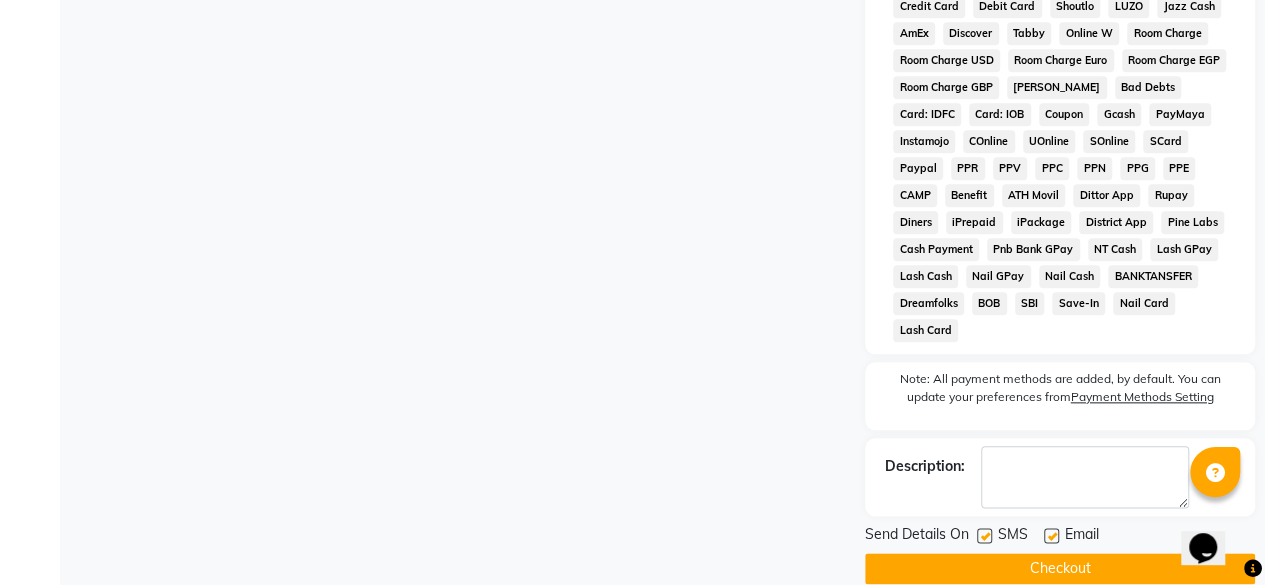 click 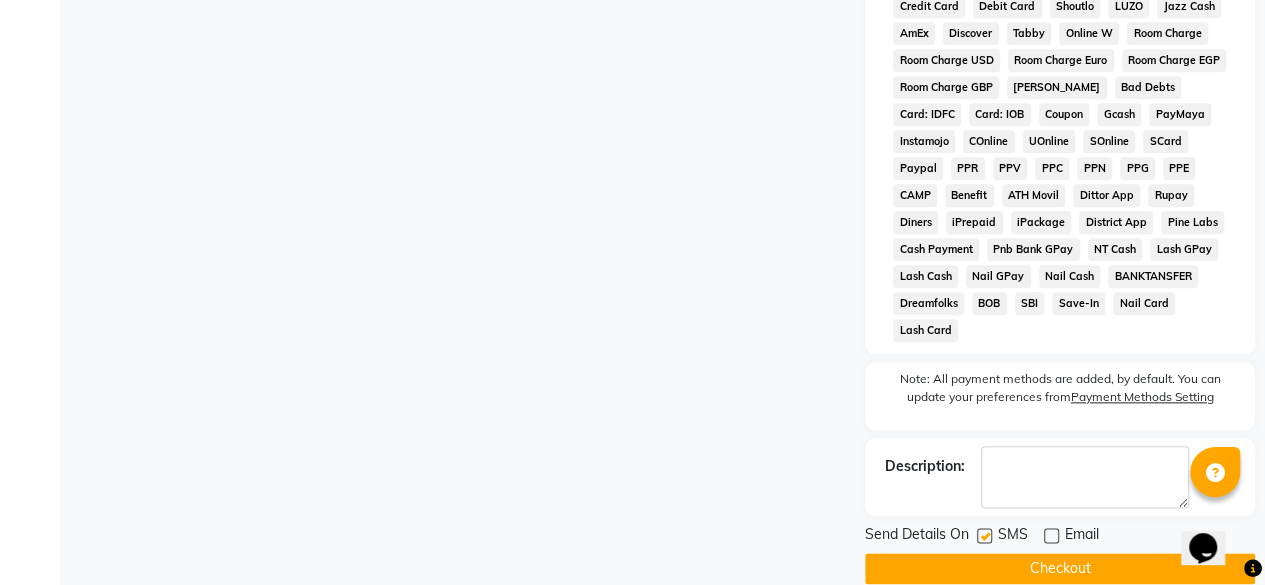 click 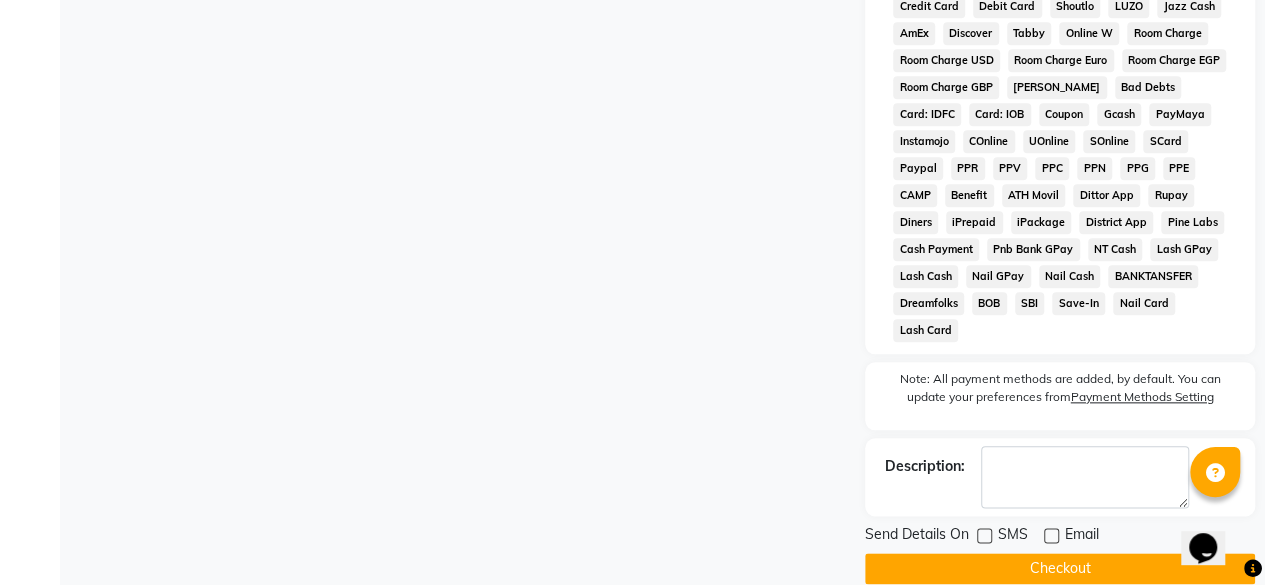 click on "Checkout" 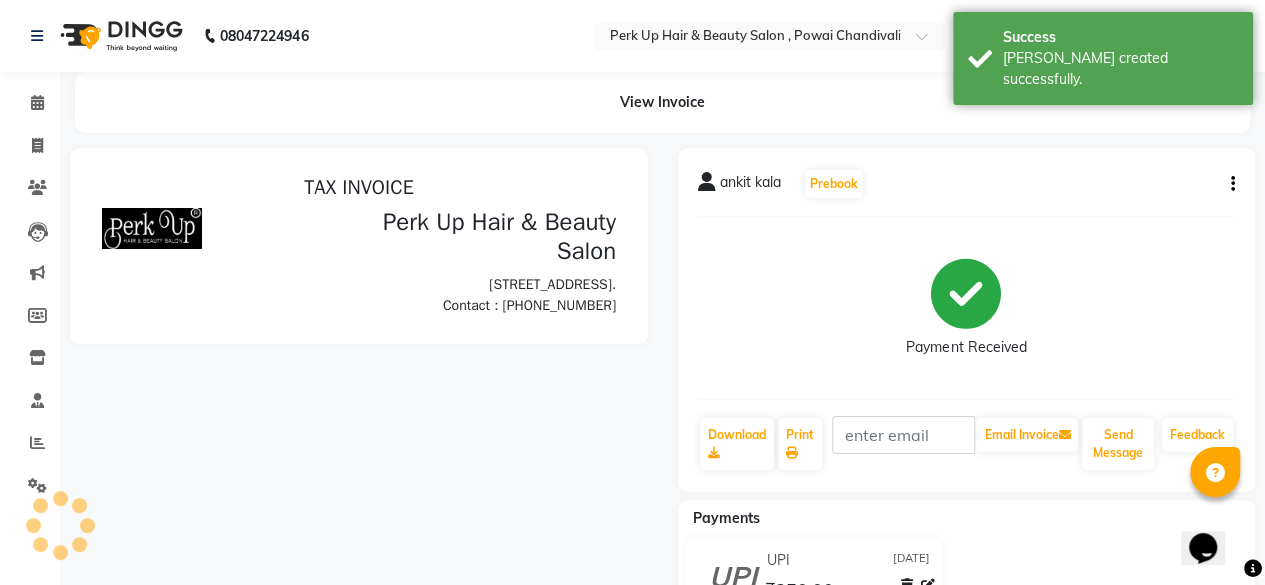 scroll, scrollTop: 0, scrollLeft: 0, axis: both 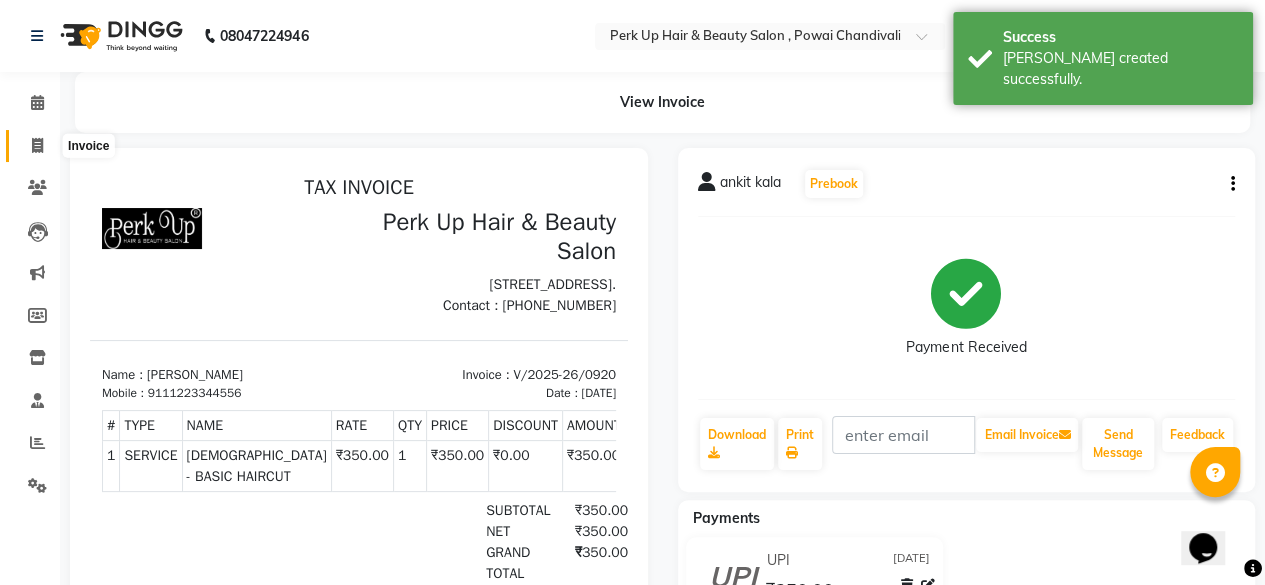 click 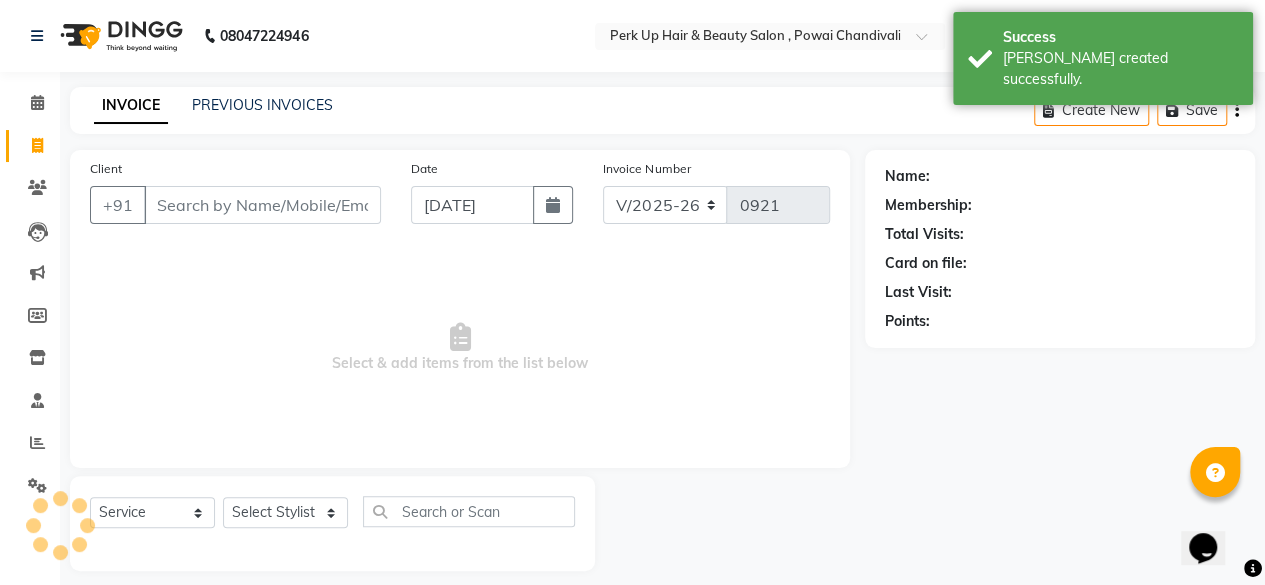scroll, scrollTop: 15, scrollLeft: 0, axis: vertical 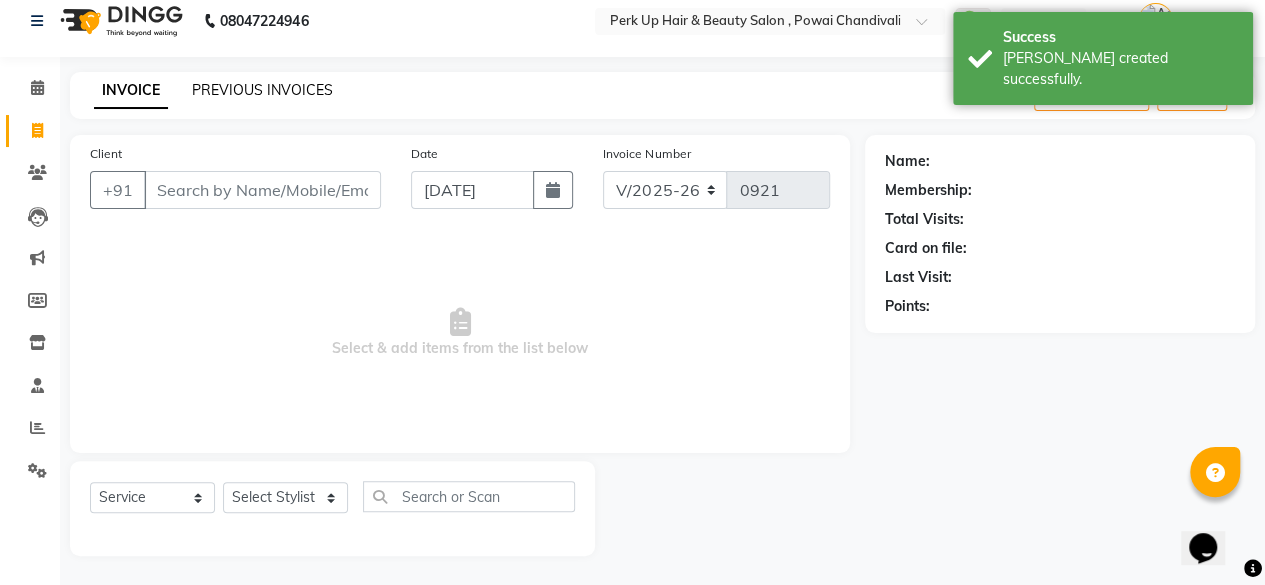 click on "PREVIOUS INVOICES" 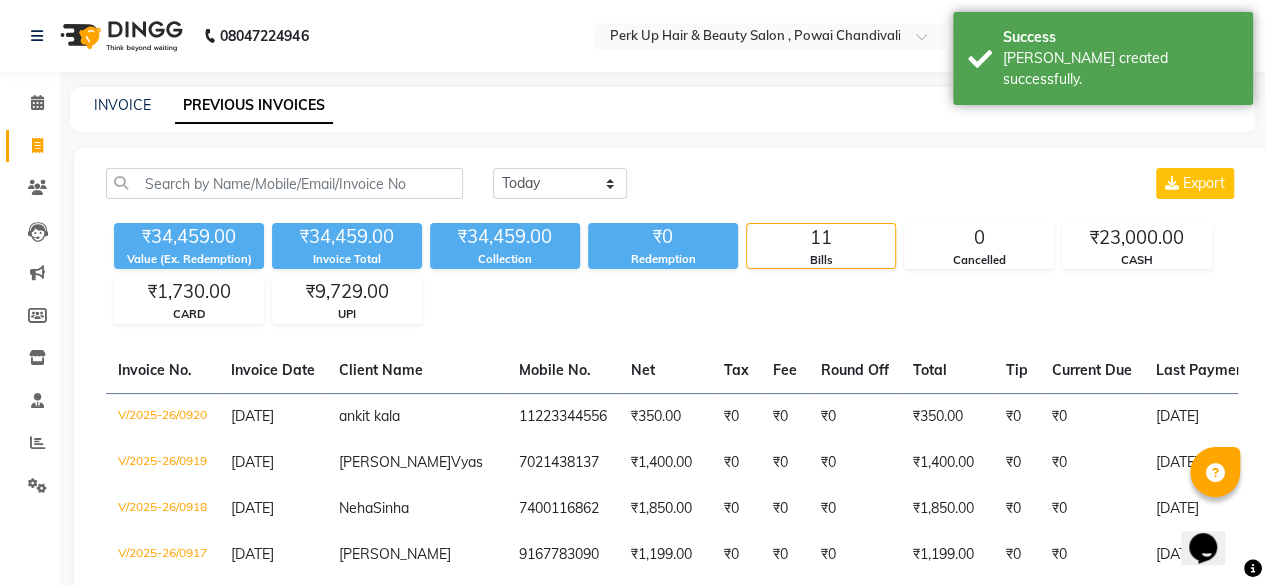 click on "Invoice" 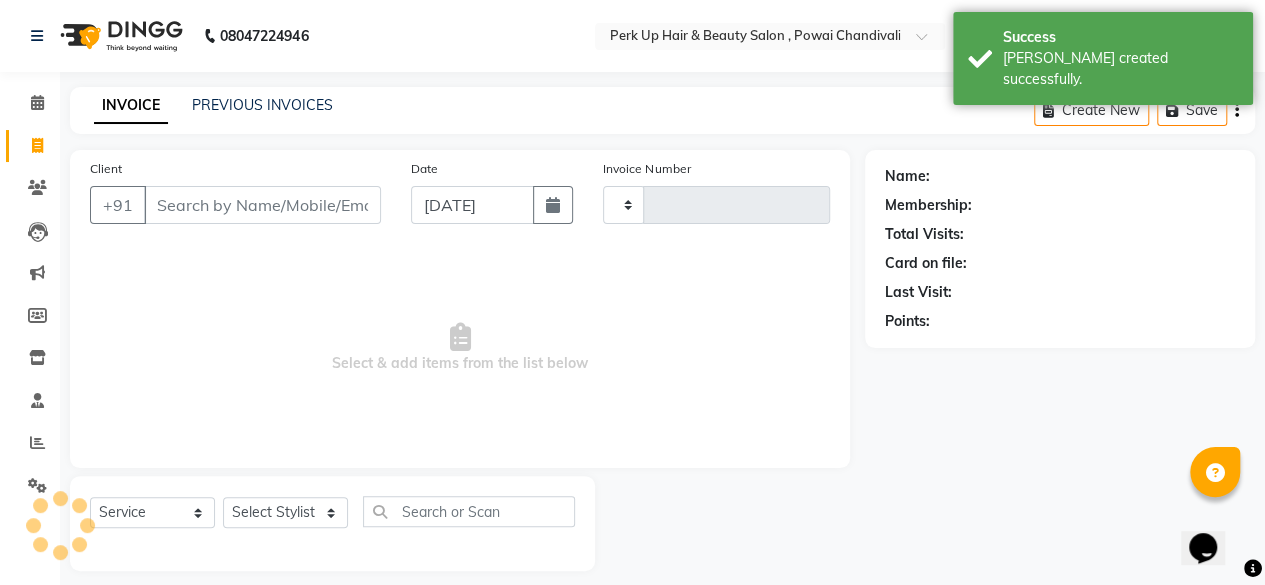 scroll, scrollTop: 15, scrollLeft: 0, axis: vertical 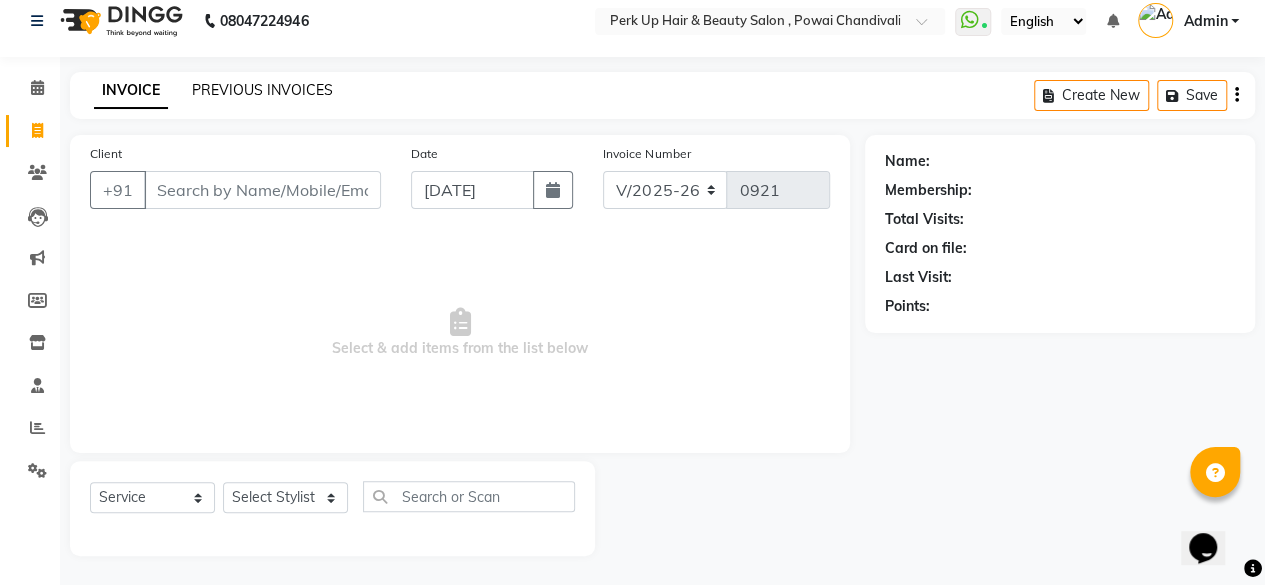 click on "PREVIOUS INVOICES" 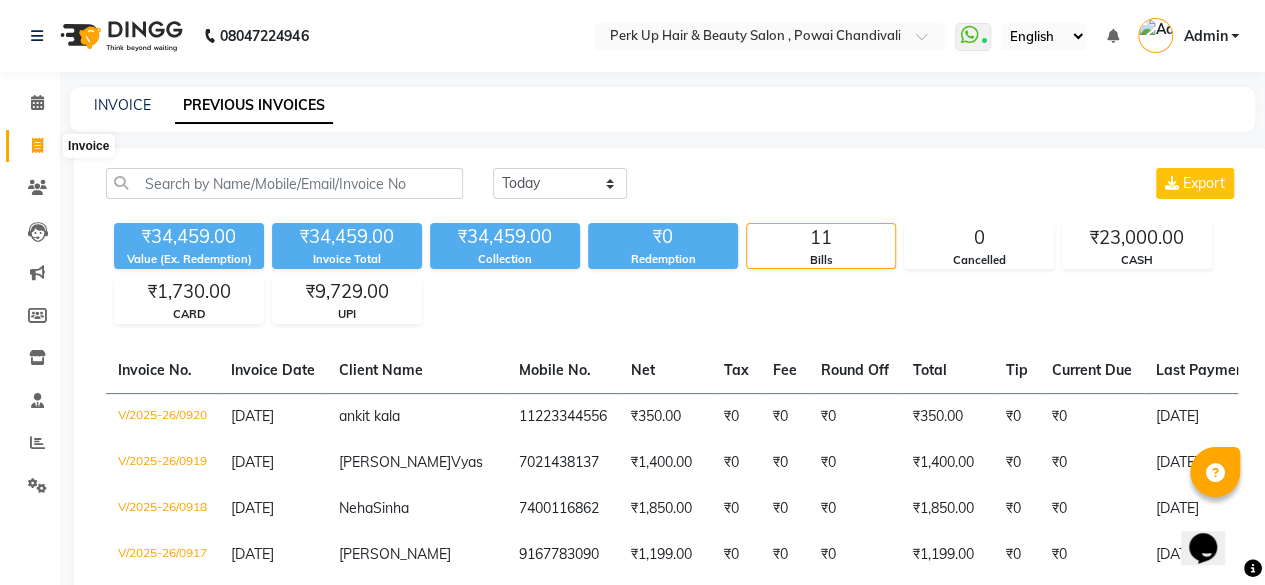 click 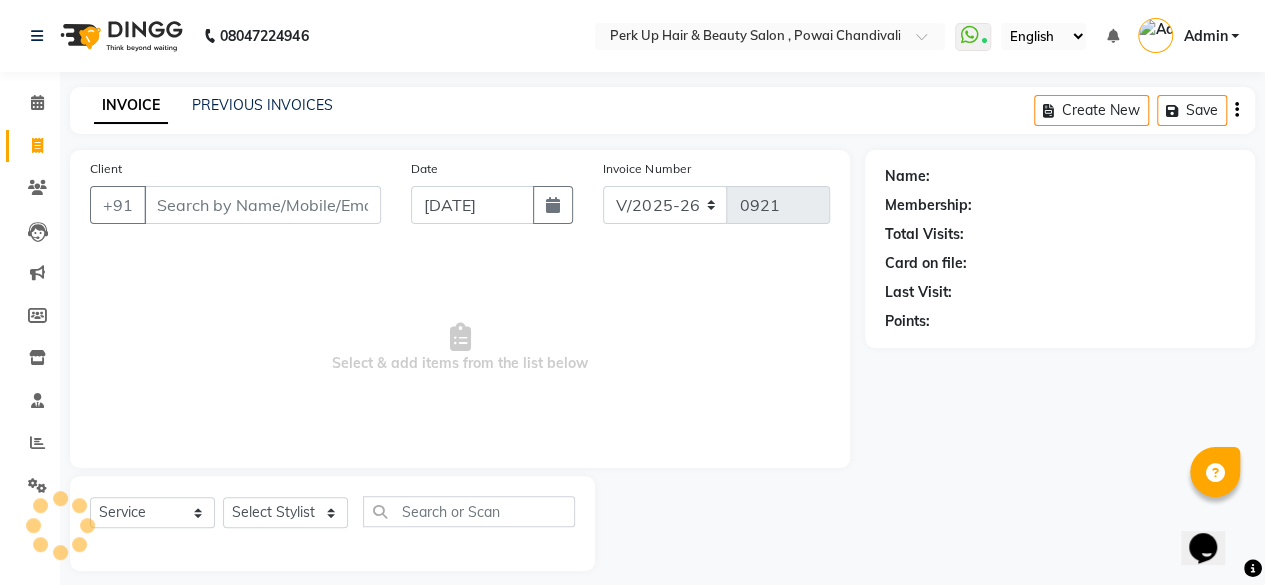 scroll, scrollTop: 15, scrollLeft: 0, axis: vertical 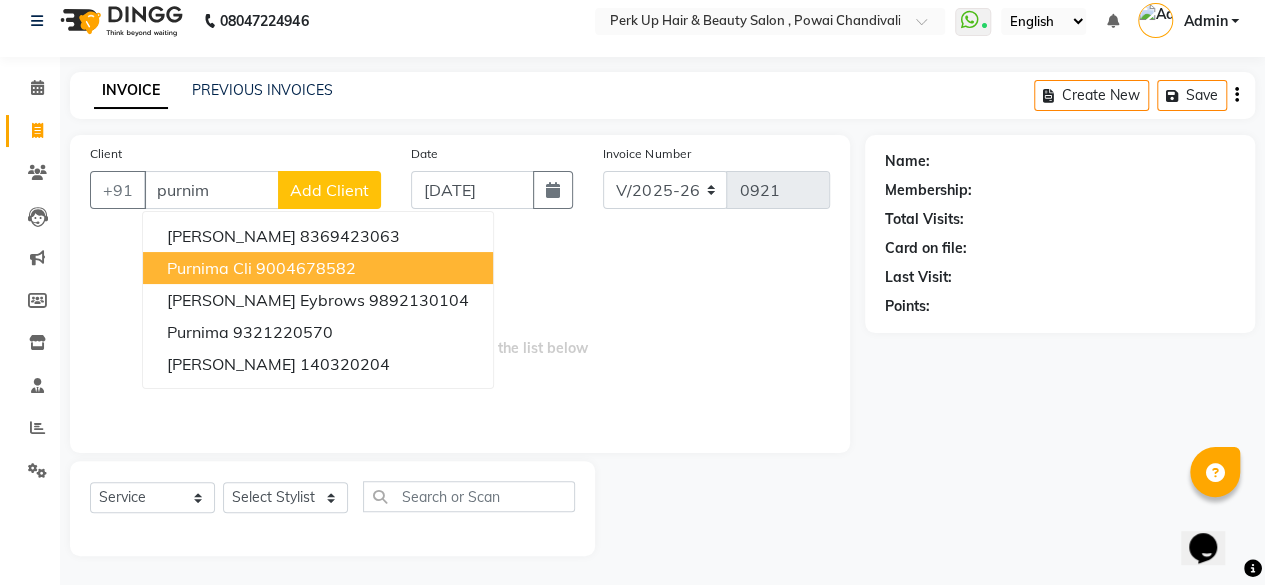 click on "Purnima Cli" at bounding box center [209, 268] 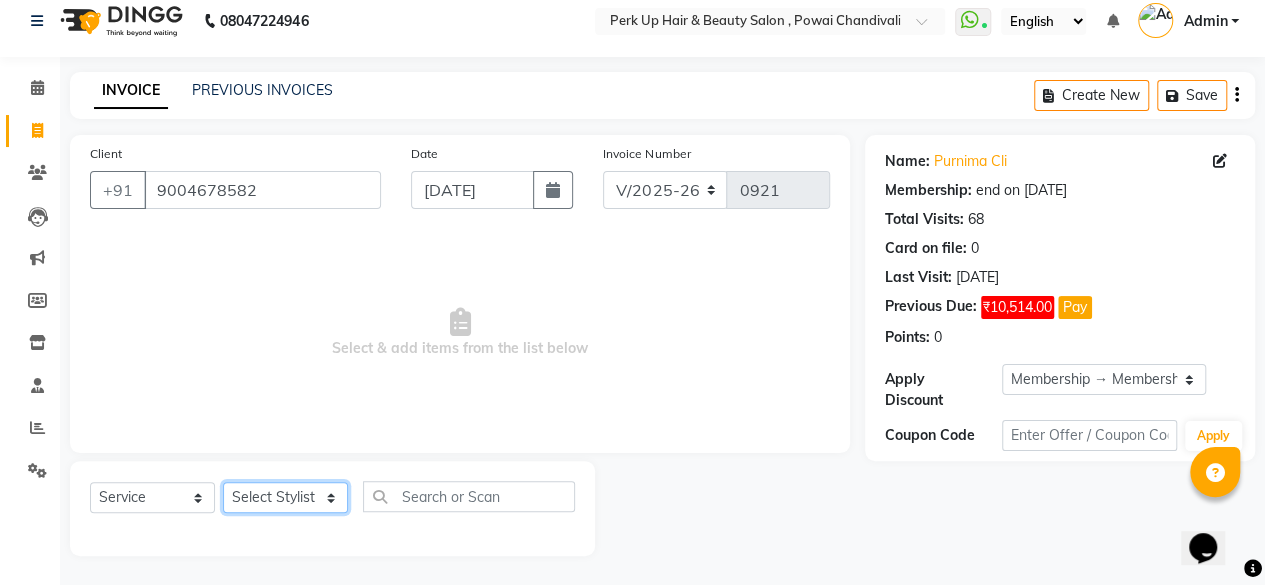 click on "Select Stylist [PERSON_NAME] danish [PERSON_NAME] [PERSON_NAME]		 [PERSON_NAME] [PERSON_NAME]			 Raju [PERSON_NAME]			 [PERSON_NAME]			 [PERSON_NAME] [PERSON_NAME] [PERSON_NAME] Seja [PERSON_NAME] Shaves [PERSON_NAME]" 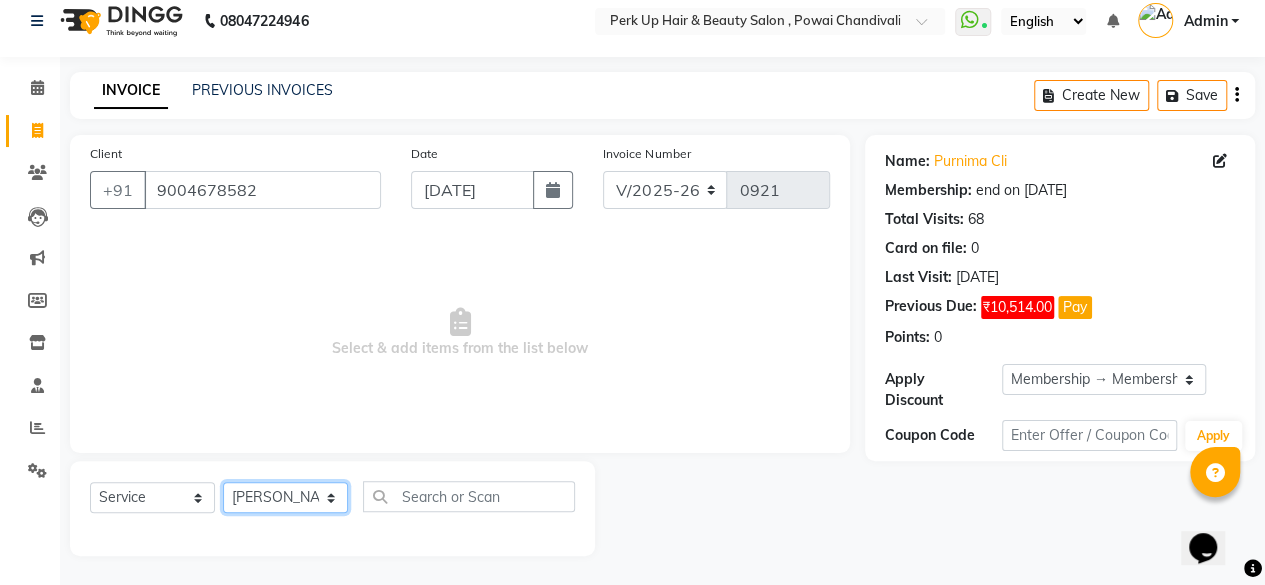 click on "Select Stylist [PERSON_NAME] danish [PERSON_NAME] [PERSON_NAME]		 [PERSON_NAME] [PERSON_NAME]			 Raju [PERSON_NAME]			 [PERSON_NAME]			 [PERSON_NAME] [PERSON_NAME] [PERSON_NAME] Seja [PERSON_NAME] Shaves [PERSON_NAME]" 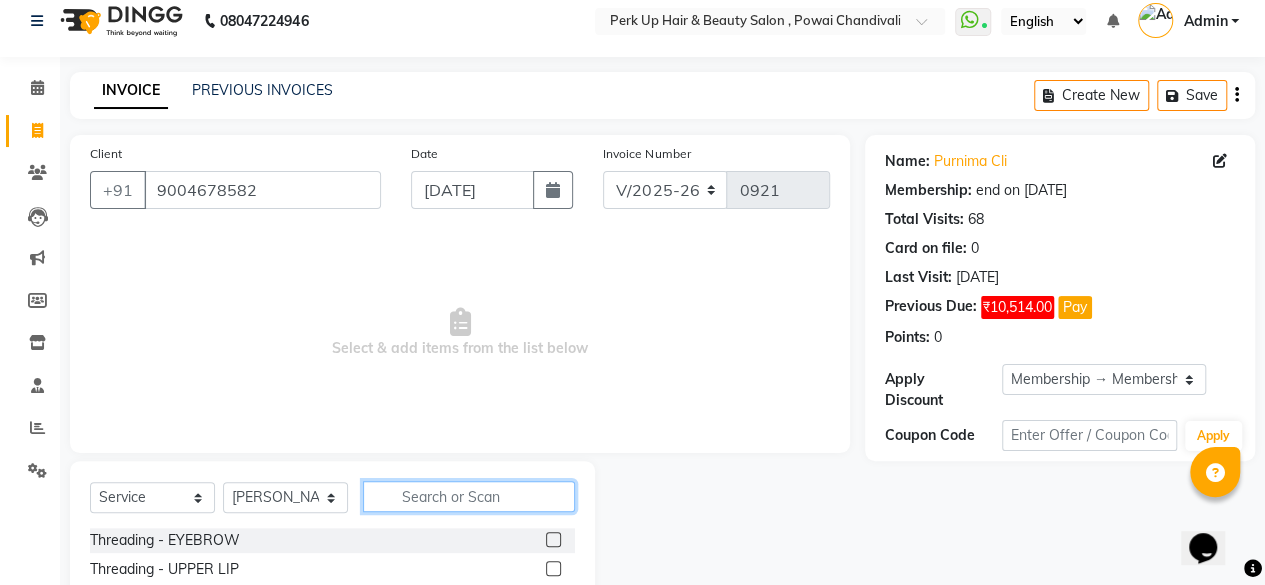 click 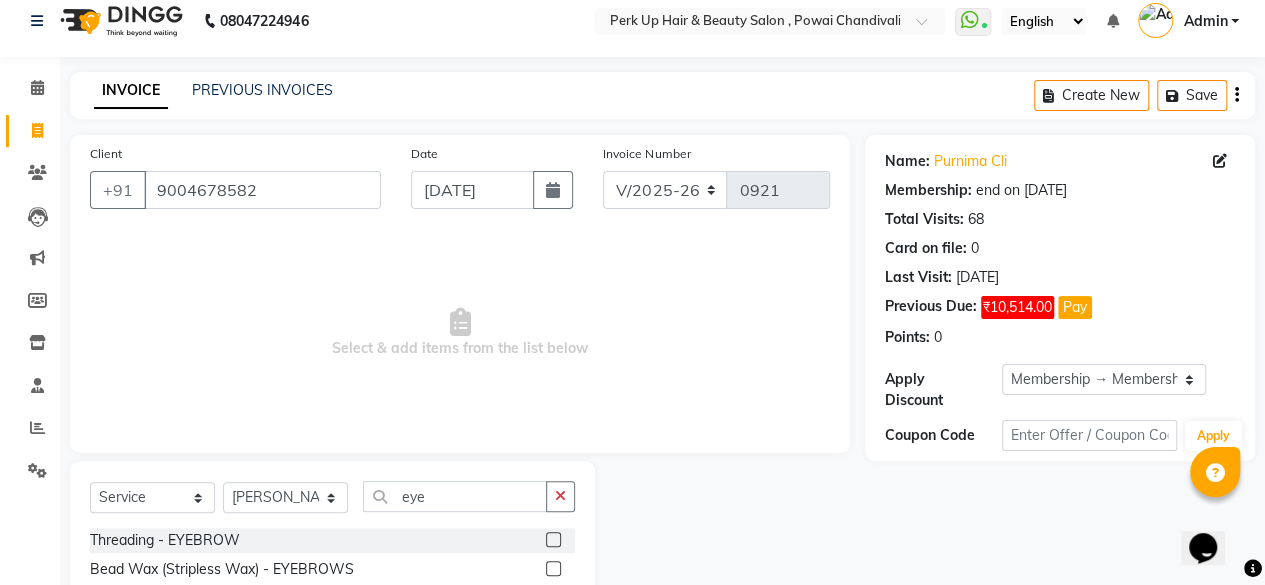 click 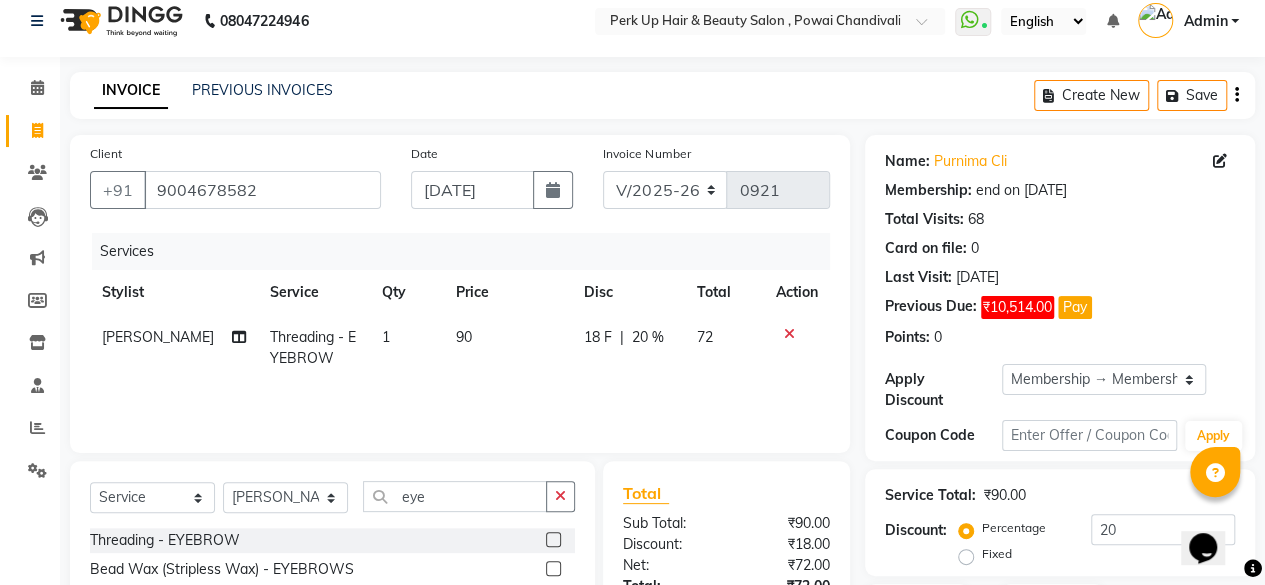 click on "18 F" 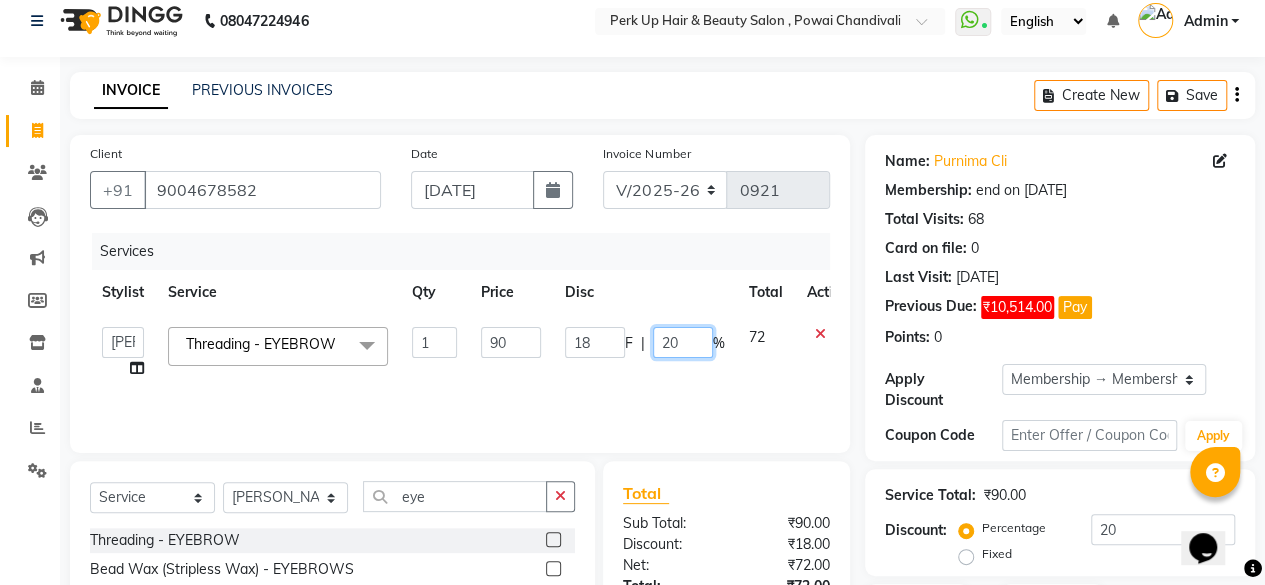 drag, startPoint x: 684, startPoint y: 332, endPoint x: 662, endPoint y: 333, distance: 22.022715 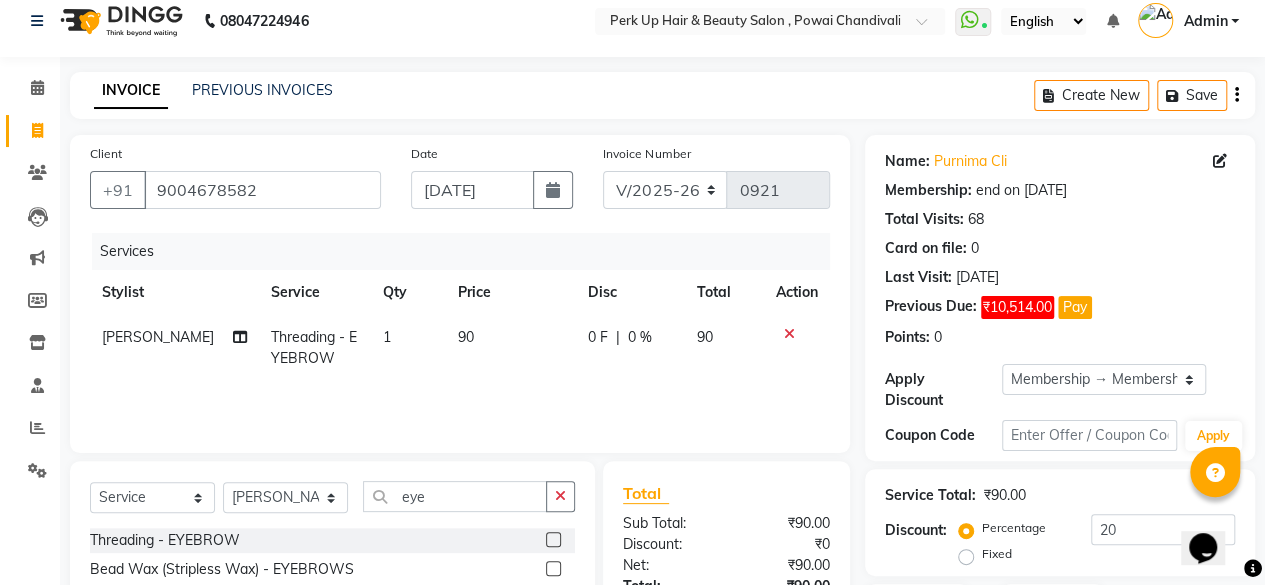 click on "0 F | 0 %" 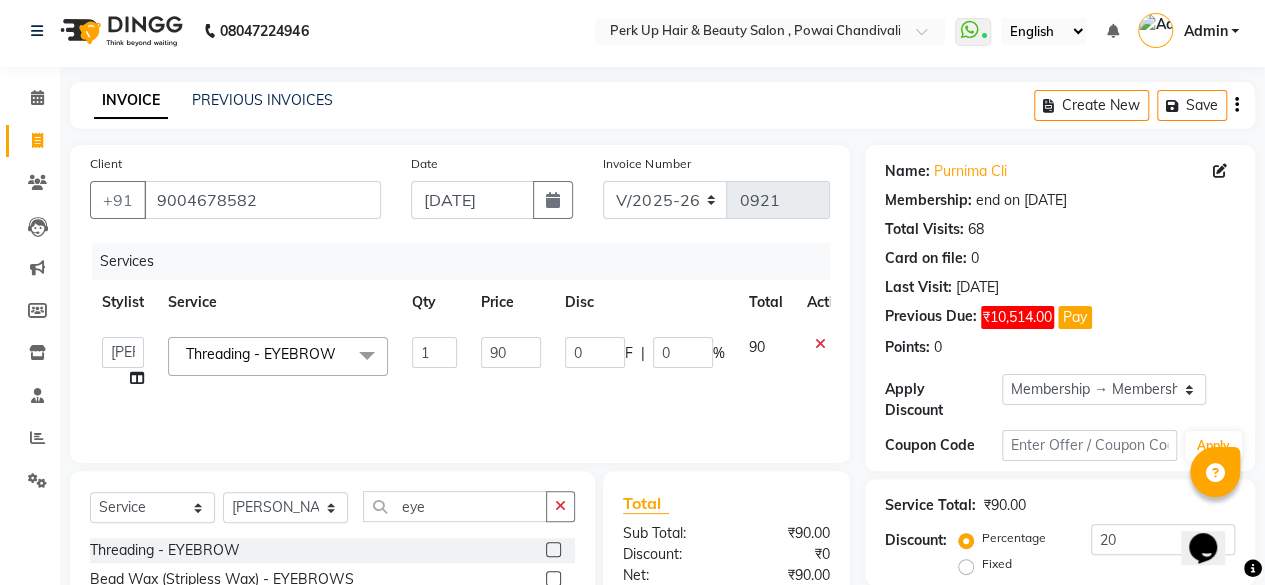 scroll, scrollTop: 206, scrollLeft: 0, axis: vertical 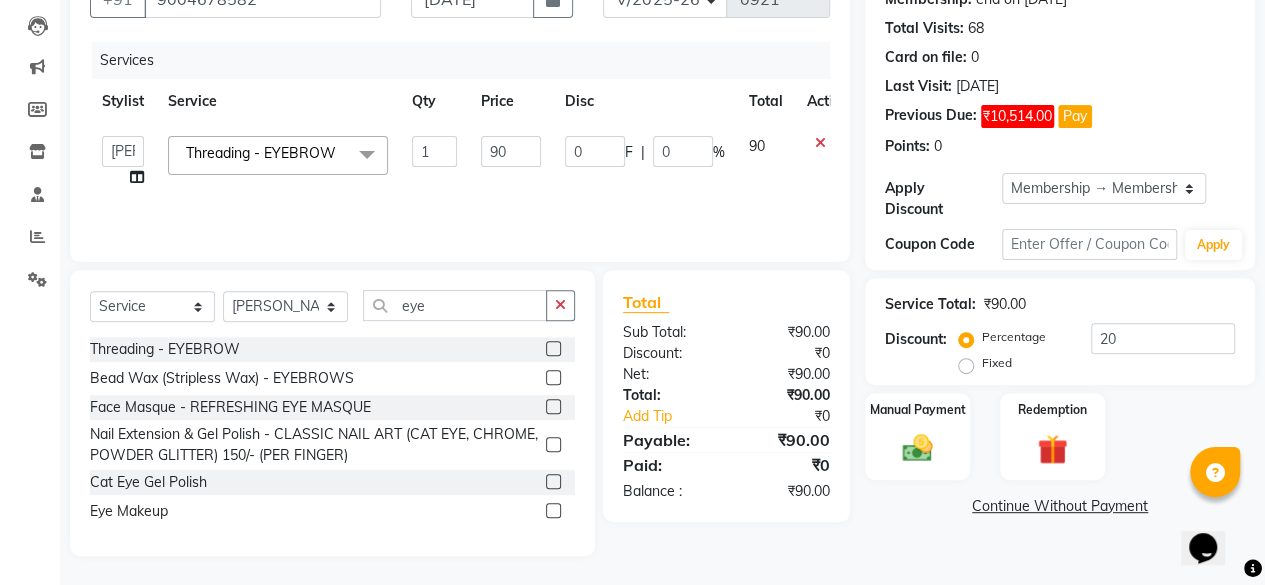 click on "Continue Without Payment" 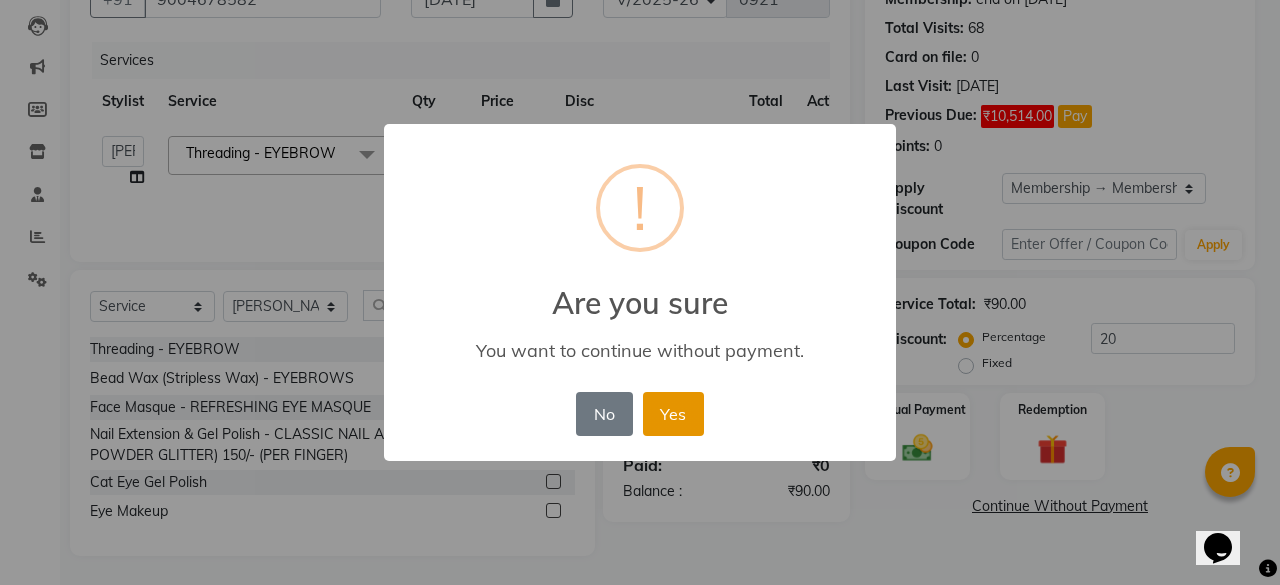click on "Yes" at bounding box center (673, 414) 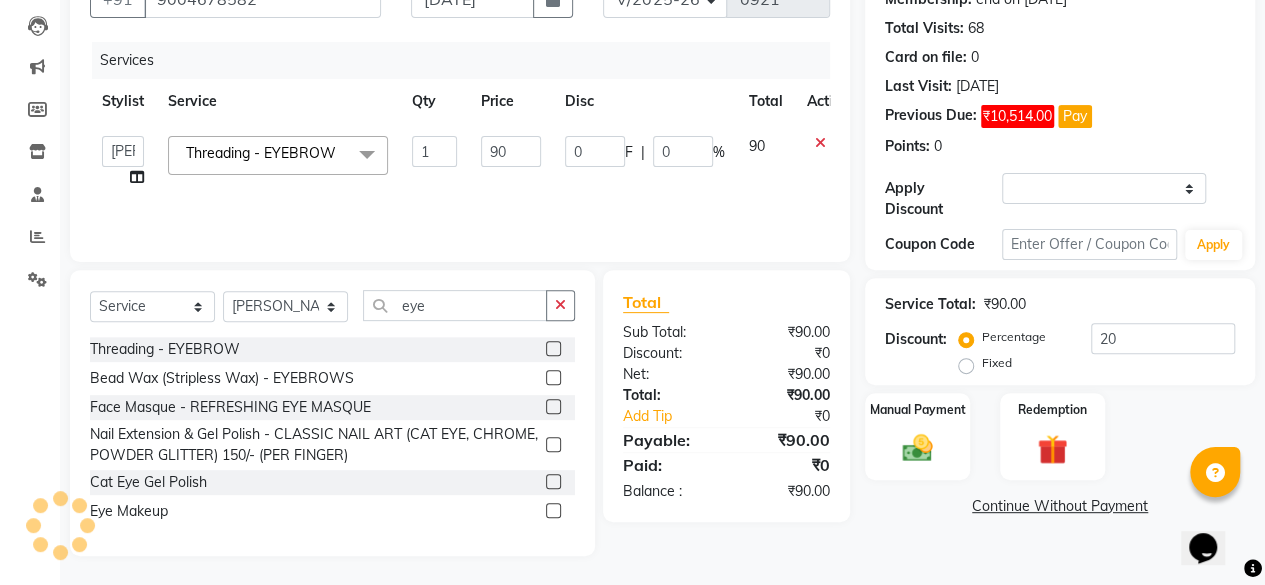 scroll, scrollTop: 0, scrollLeft: 0, axis: both 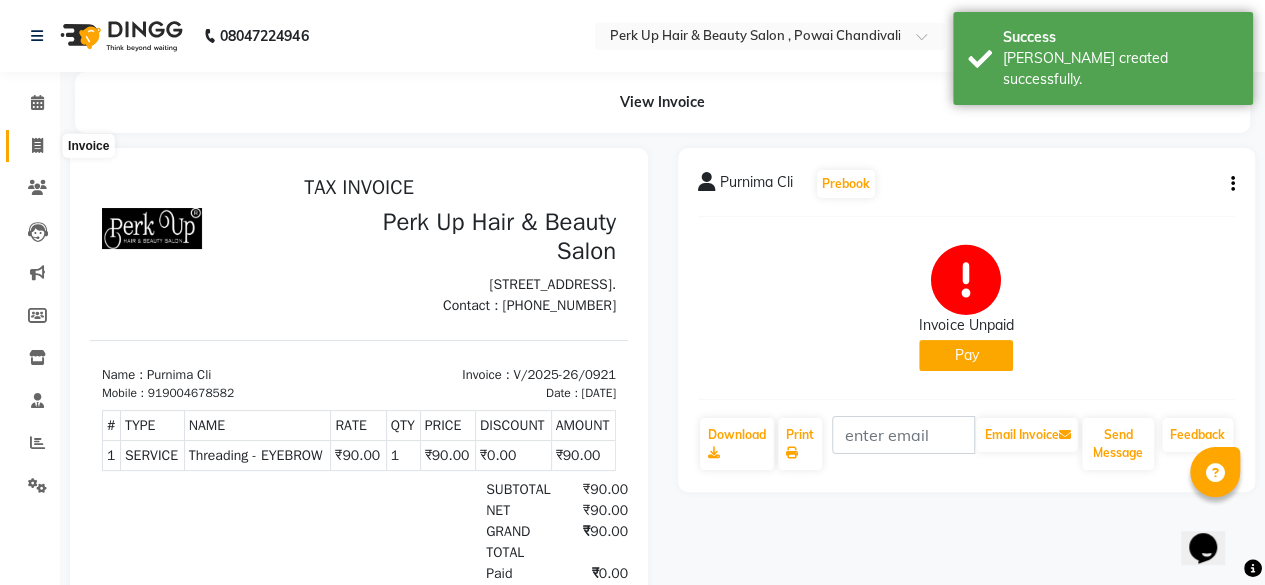 drag, startPoint x: 31, startPoint y: 137, endPoint x: 35, endPoint y: 149, distance: 12.649111 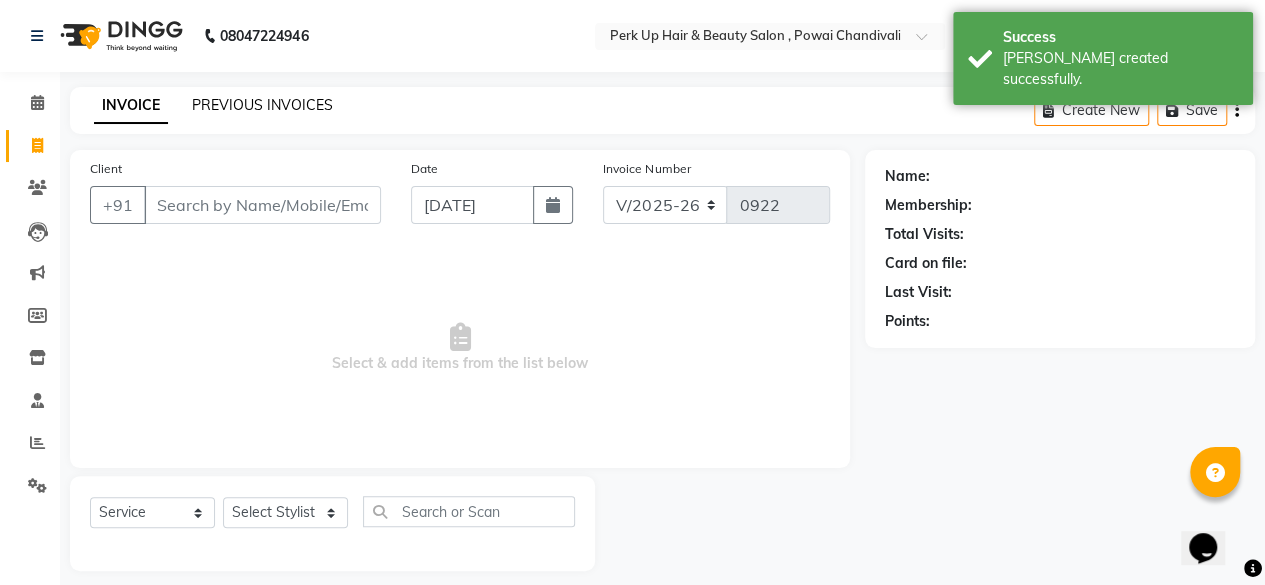 scroll, scrollTop: 15, scrollLeft: 0, axis: vertical 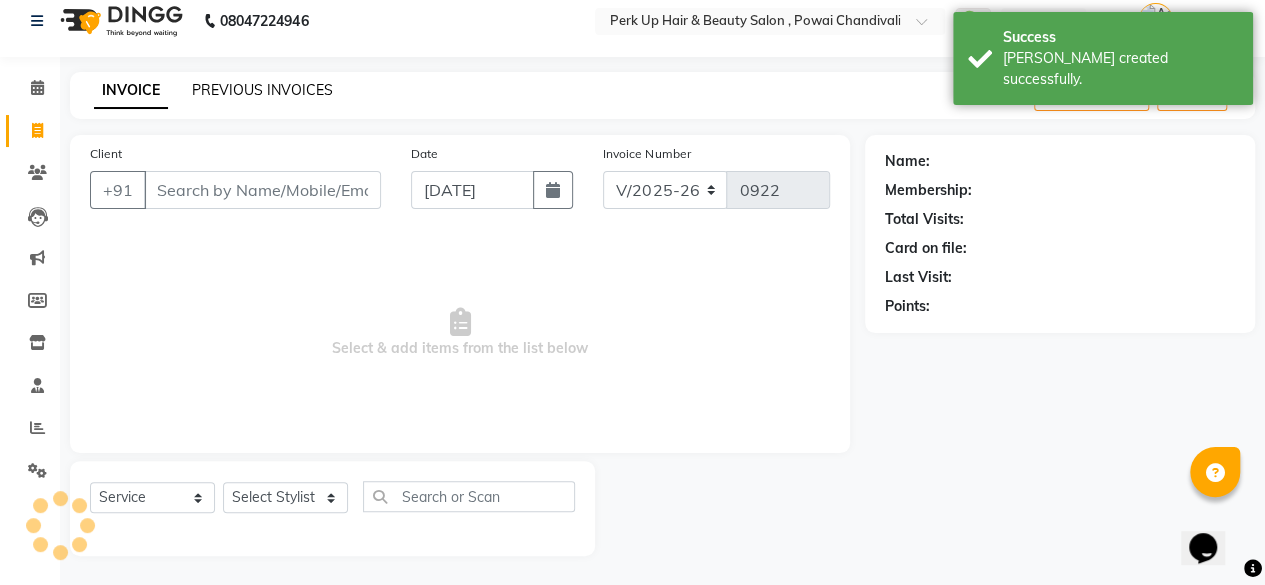 click on "PREVIOUS INVOICES" 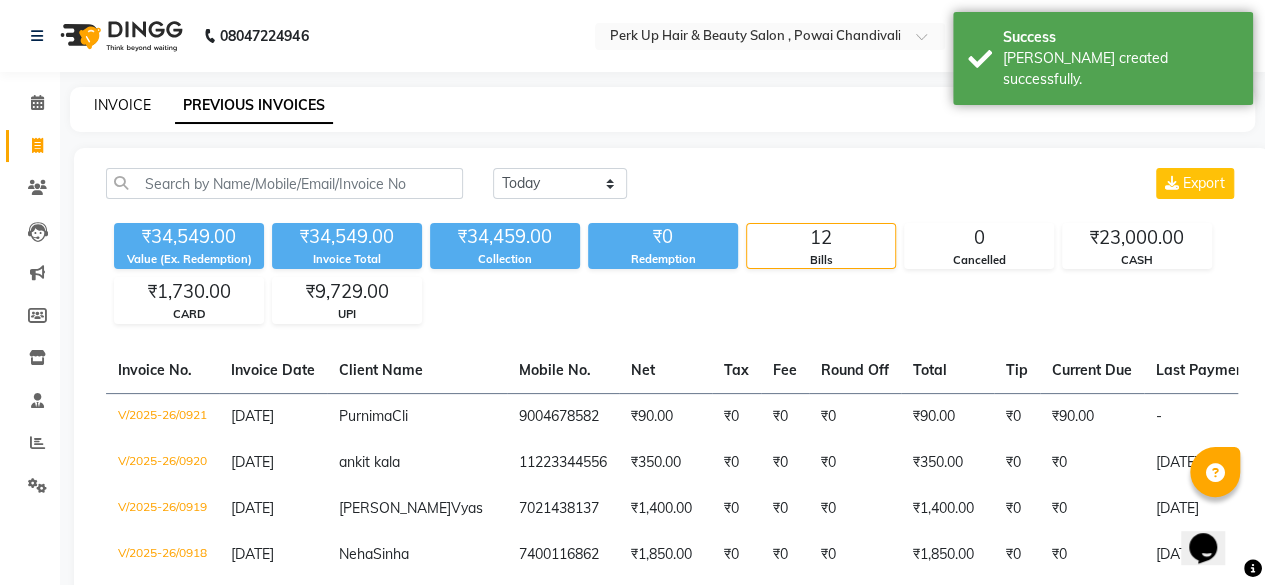 click on "INVOICE" 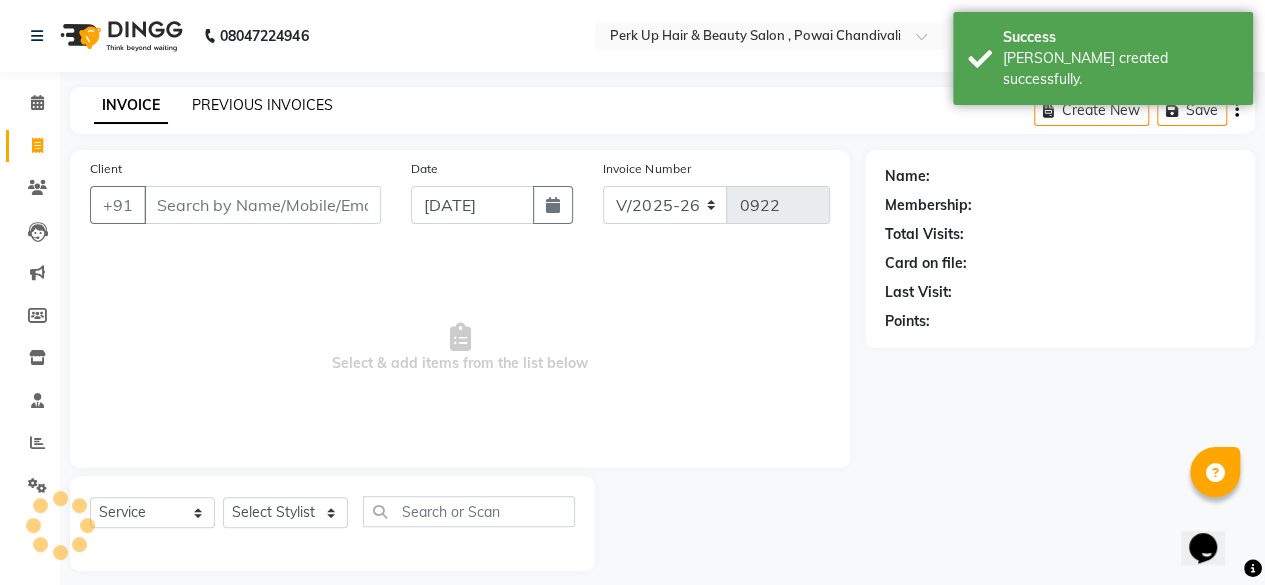 scroll, scrollTop: 15, scrollLeft: 0, axis: vertical 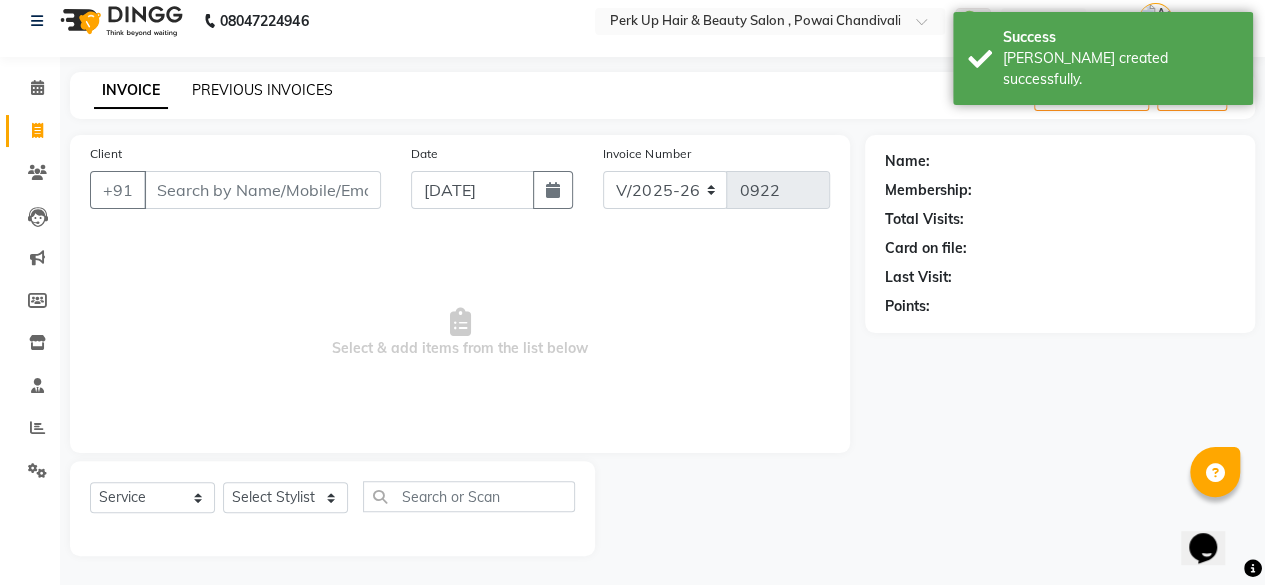 click on "PREVIOUS INVOICES" 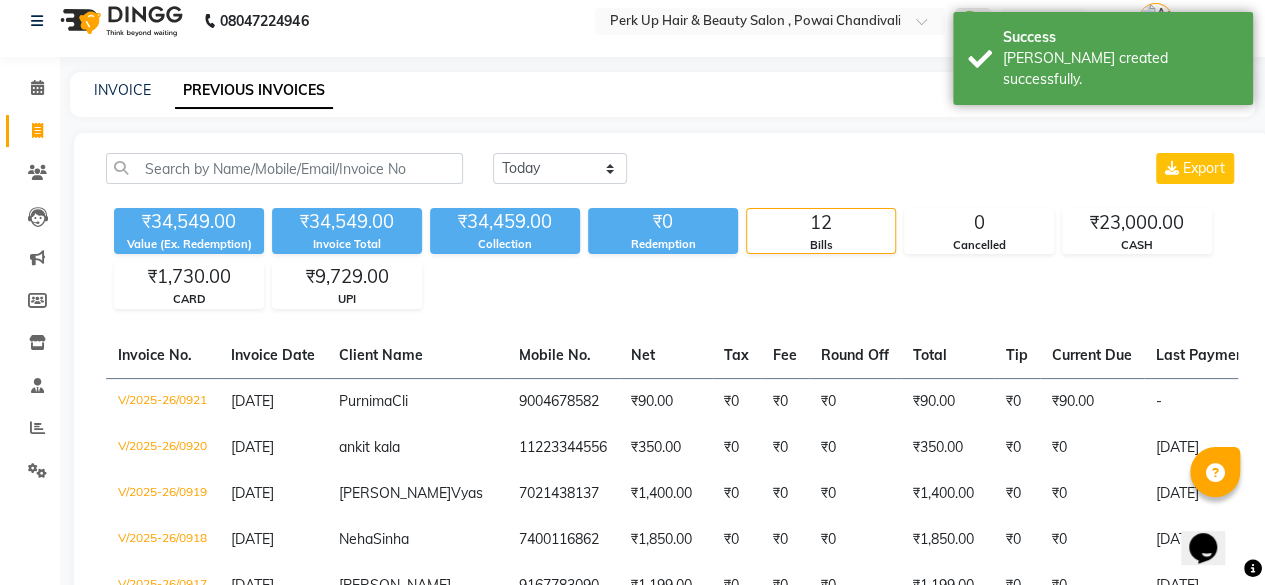 scroll, scrollTop: 0, scrollLeft: 0, axis: both 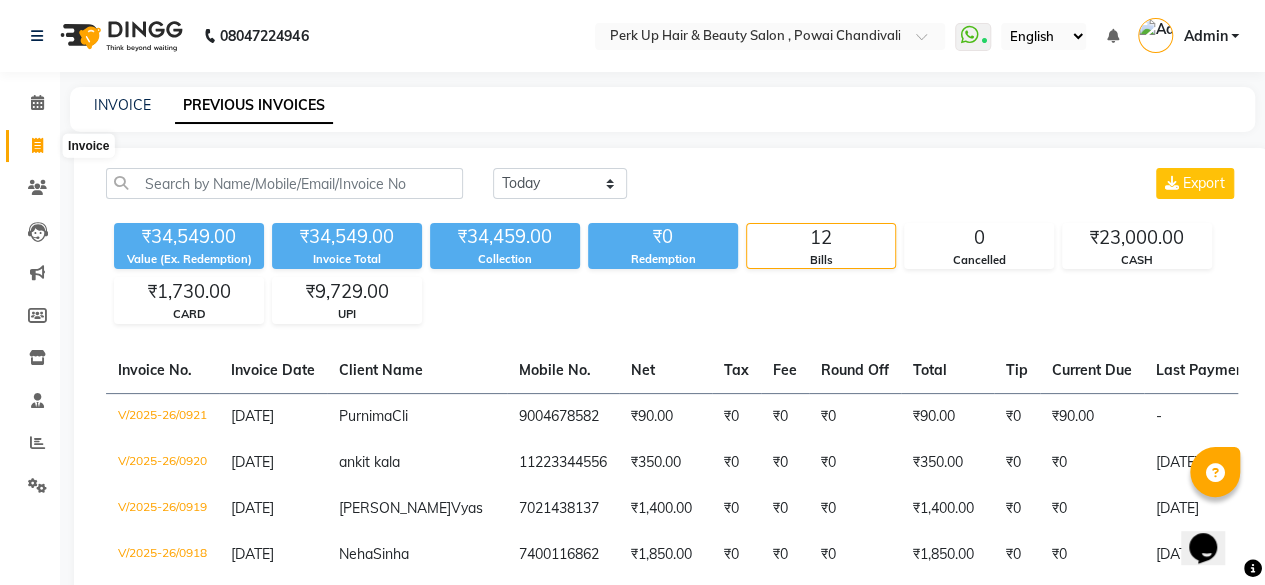 click 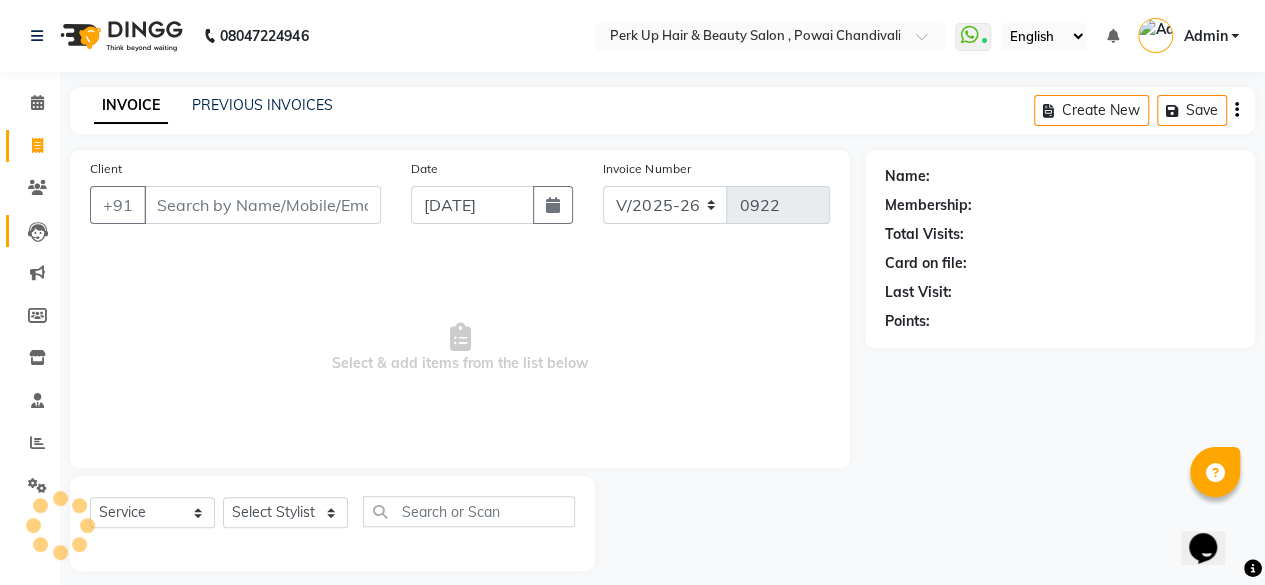 scroll, scrollTop: 15, scrollLeft: 0, axis: vertical 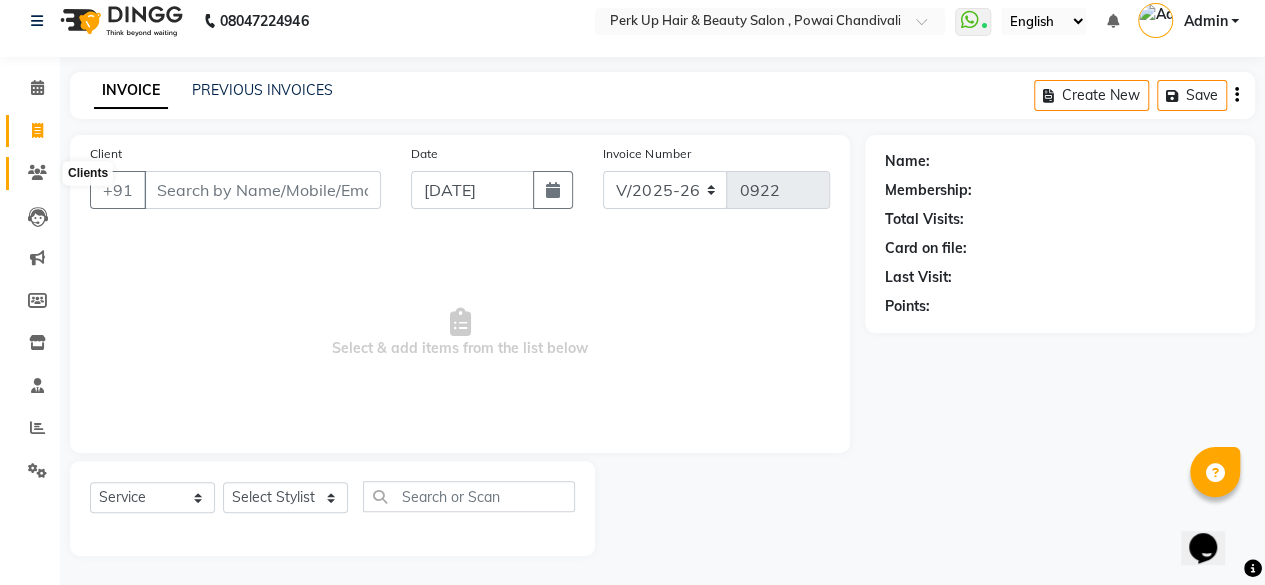 click 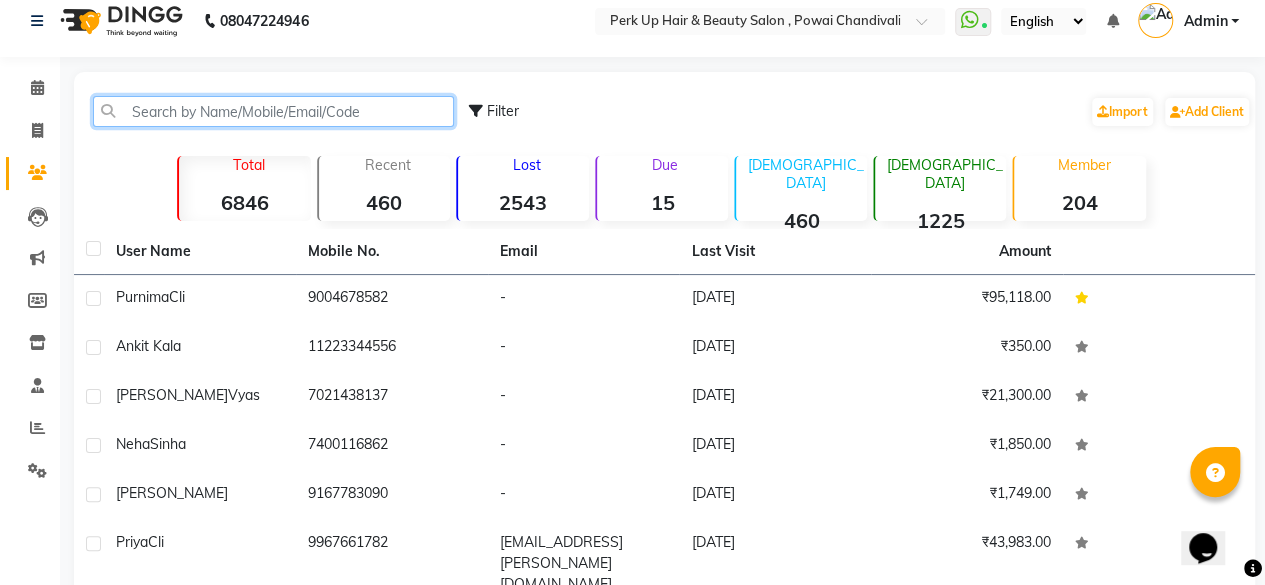 click 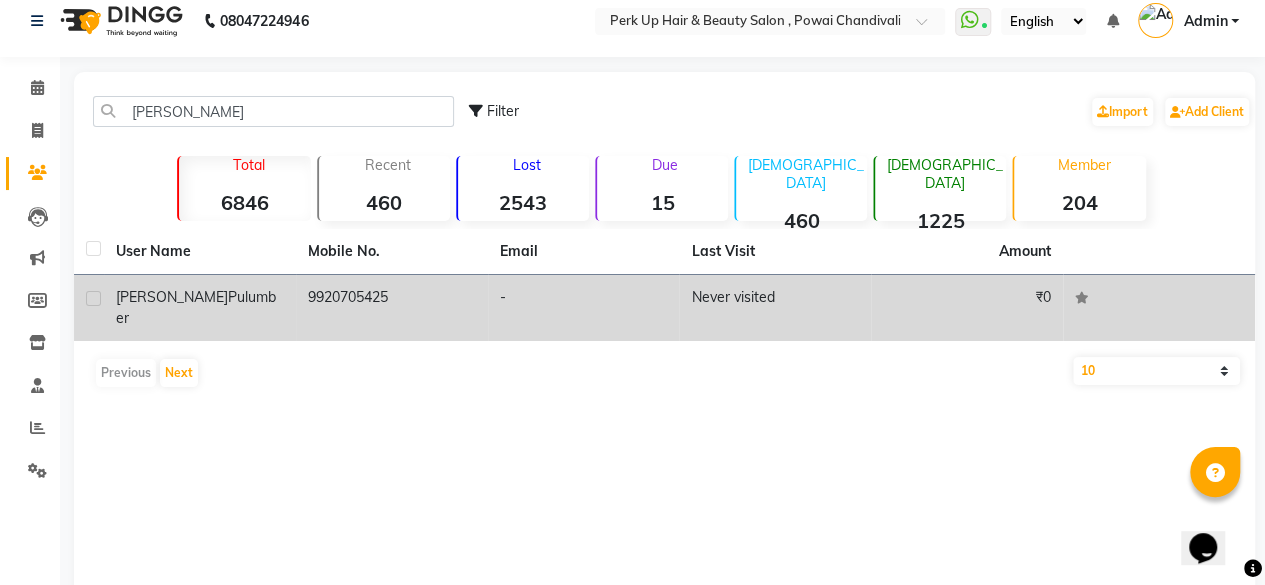 click 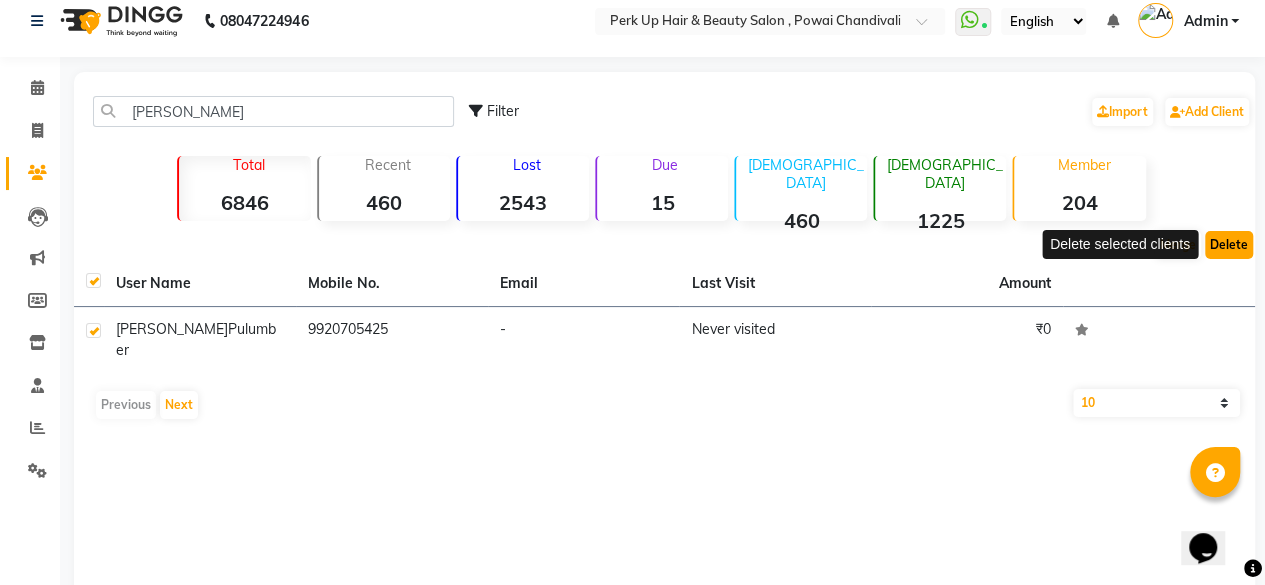 click on "Delete" 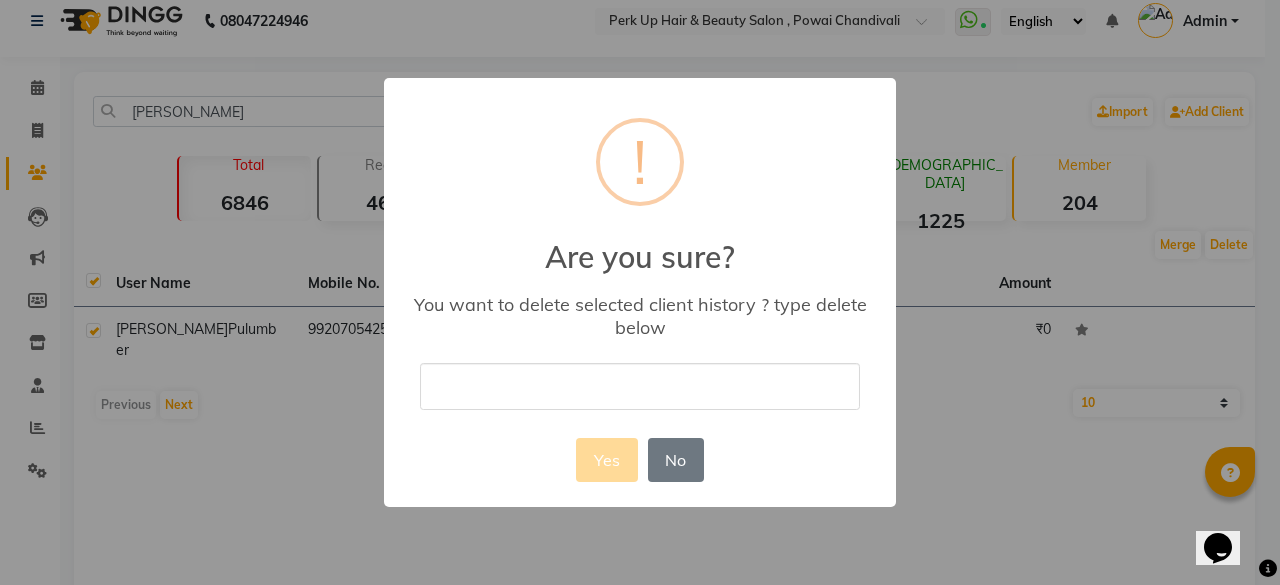 click at bounding box center [640, 386] 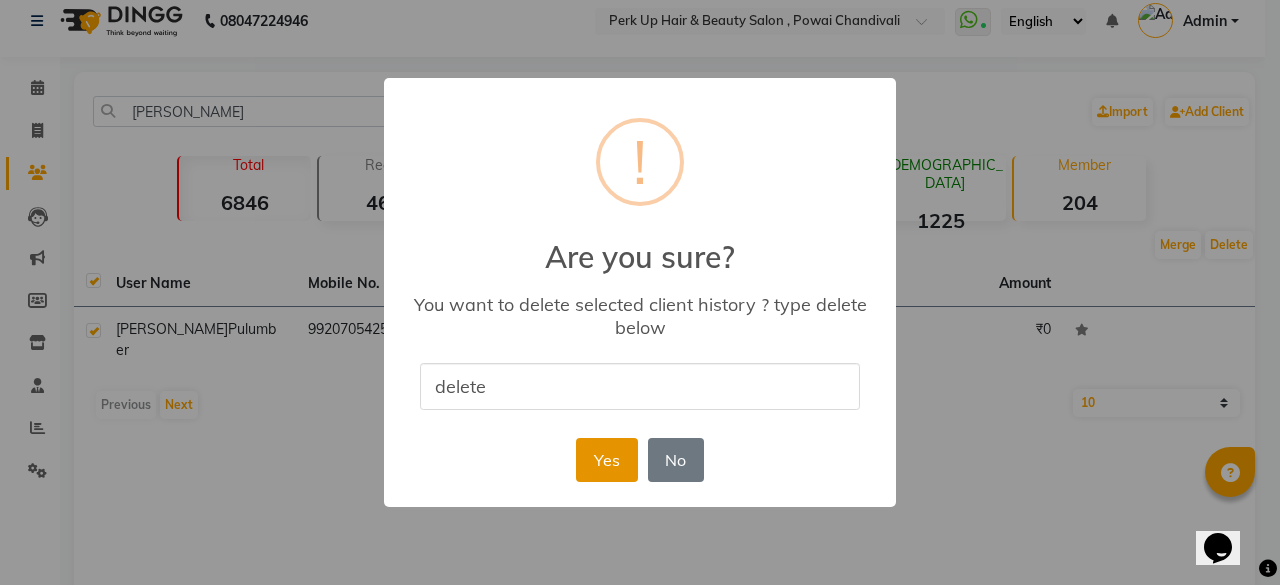 click on "Yes" at bounding box center [606, 460] 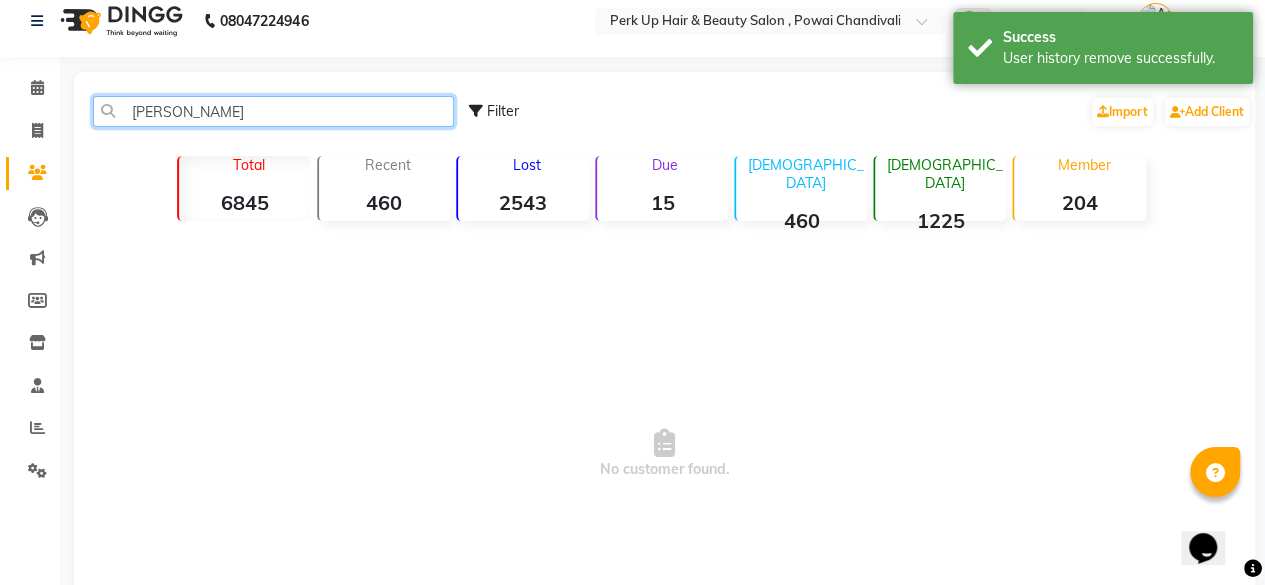 click on "[PERSON_NAME]" 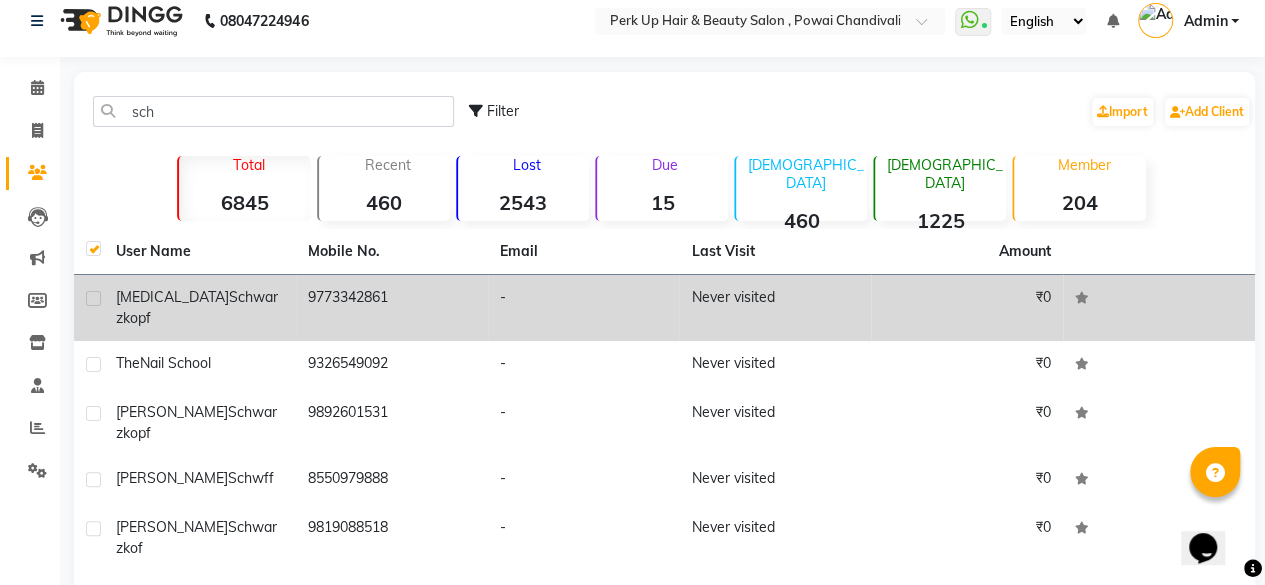 click 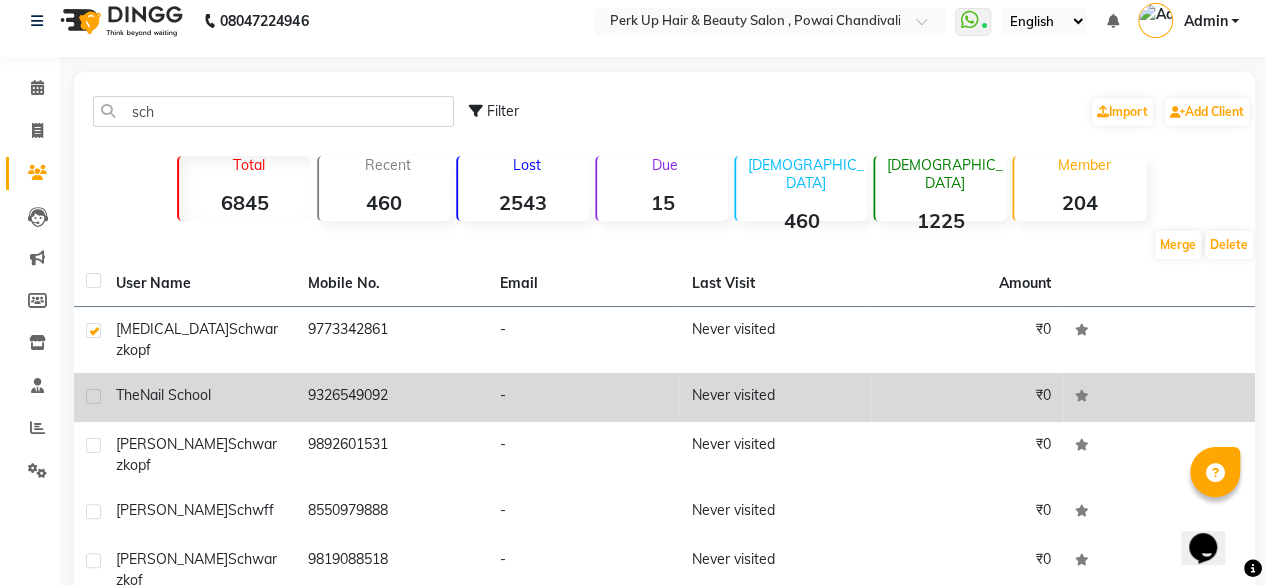 click 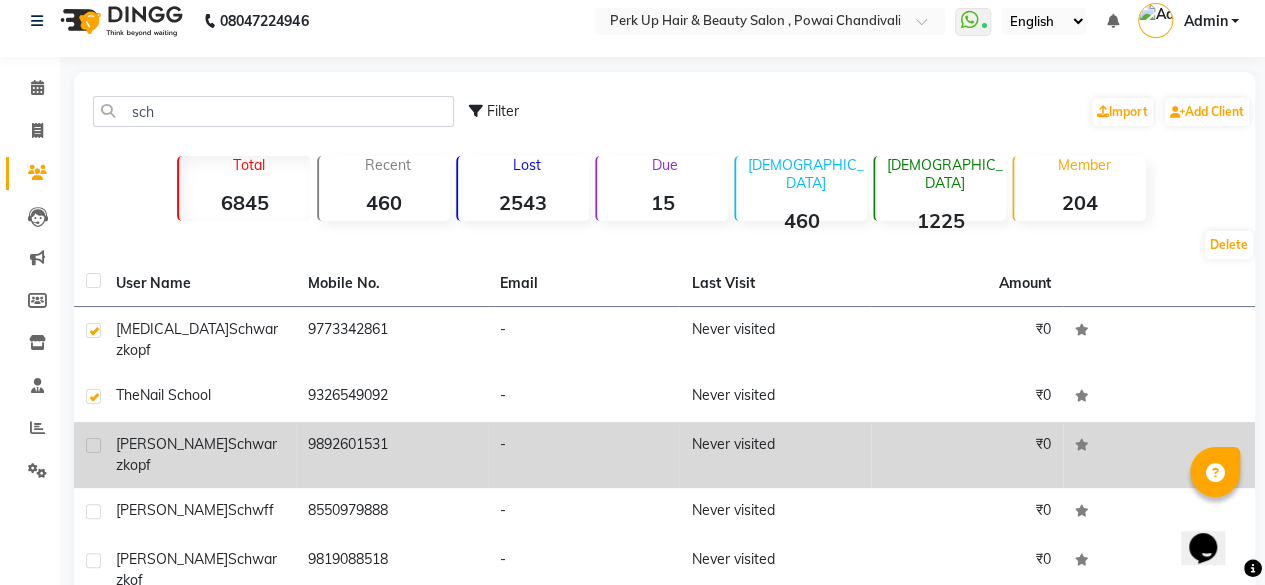 scroll, scrollTop: 132, scrollLeft: 0, axis: vertical 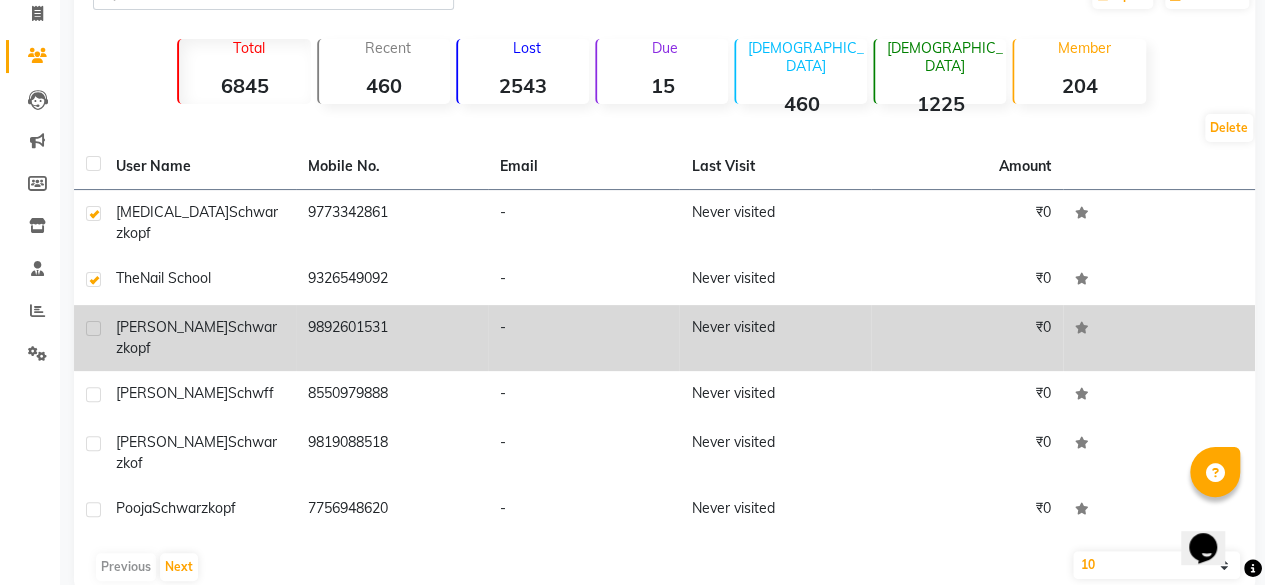 click 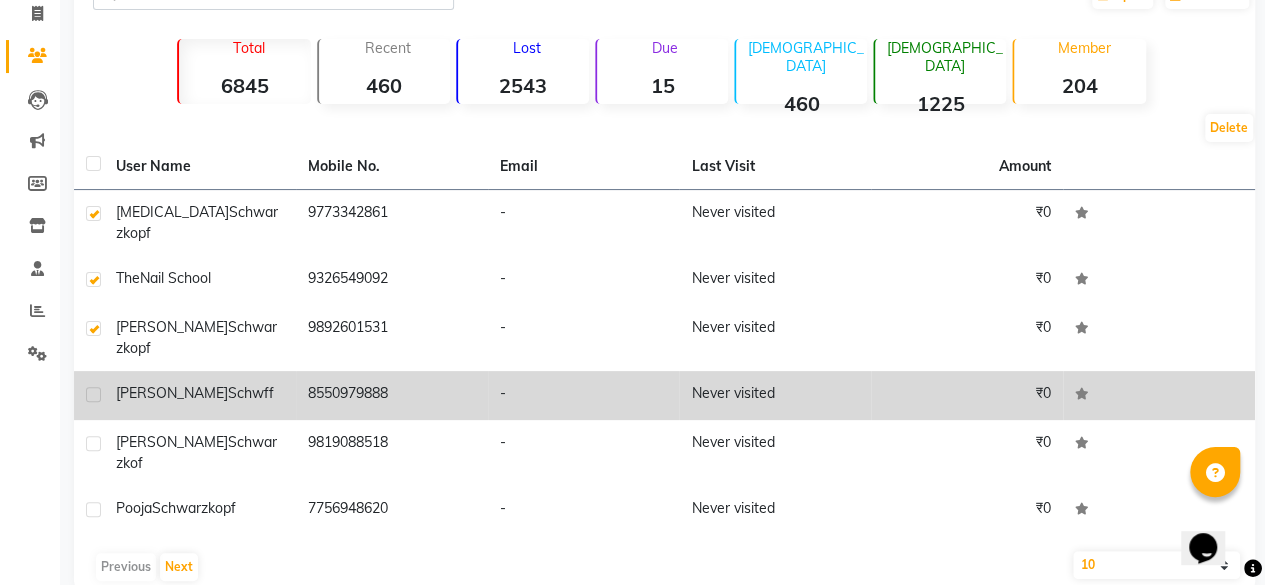 click 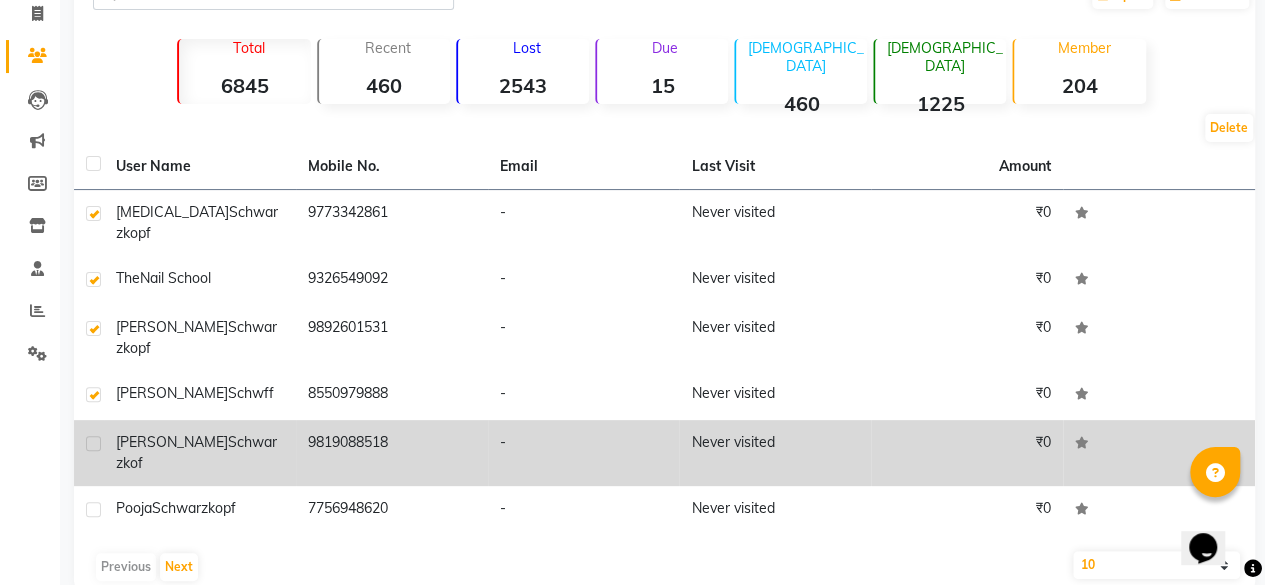click 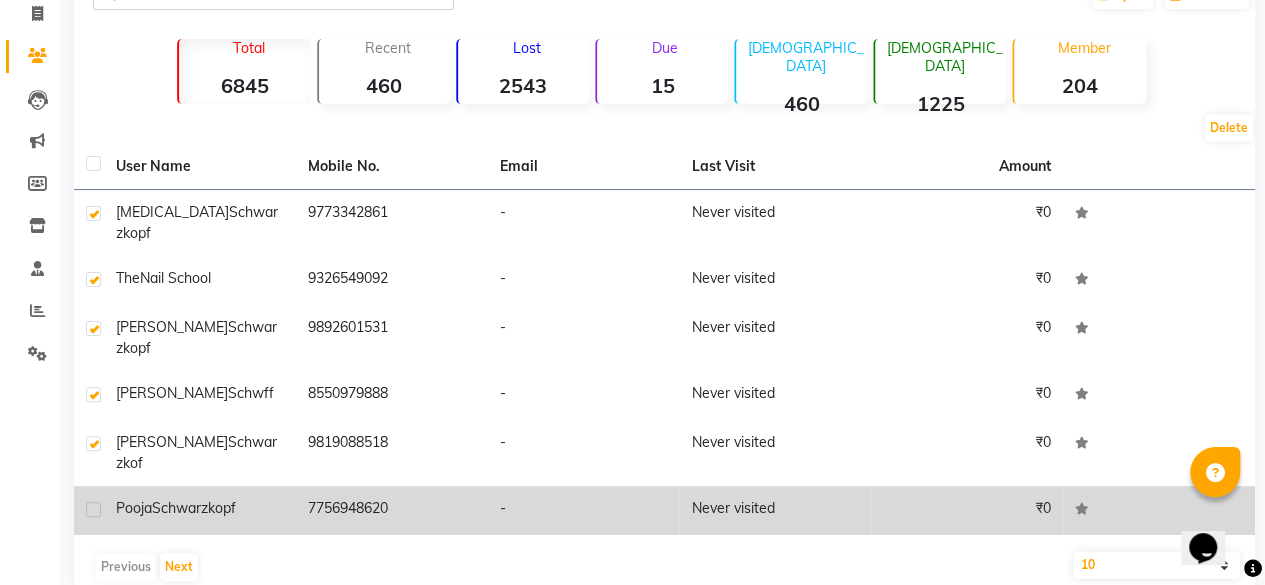 click 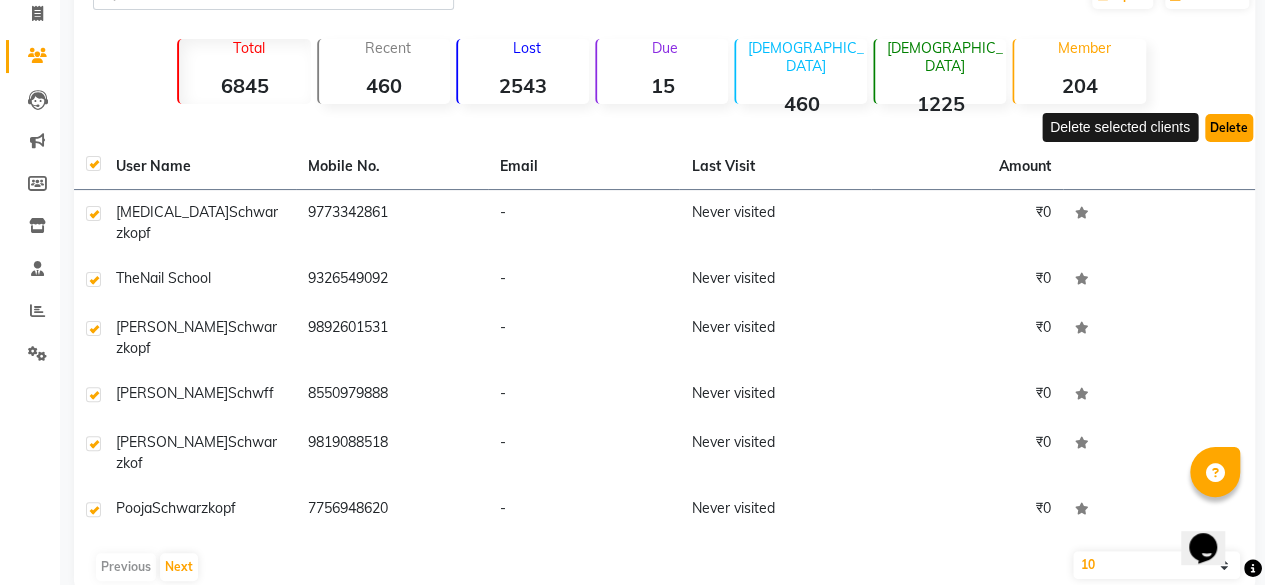click on "Delete" 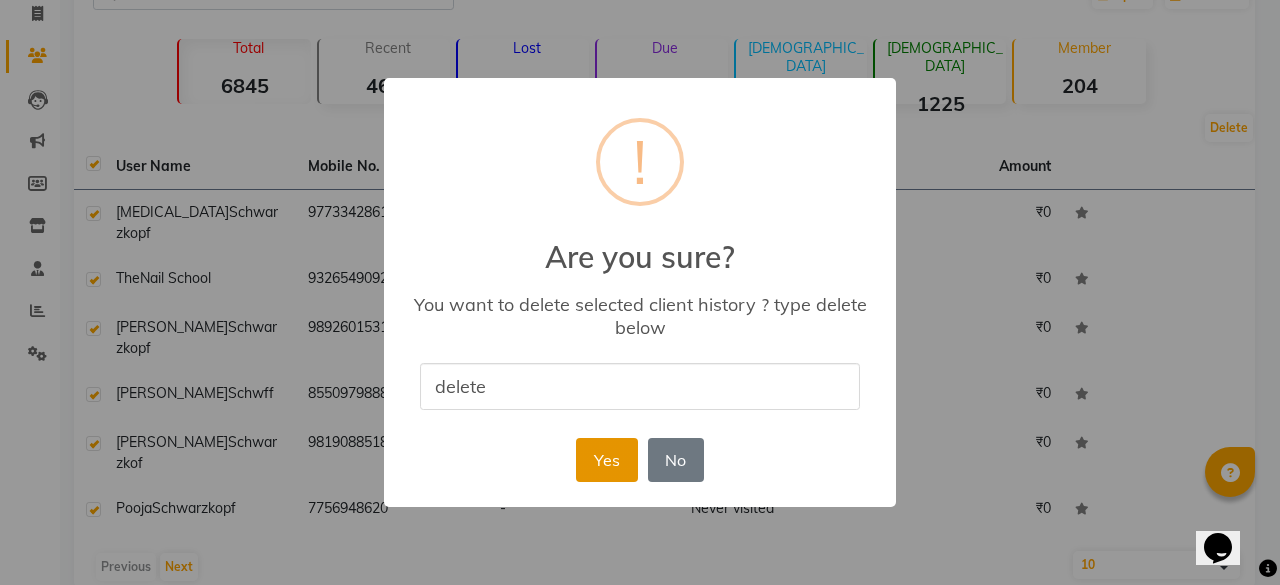 click on "Yes" at bounding box center [606, 460] 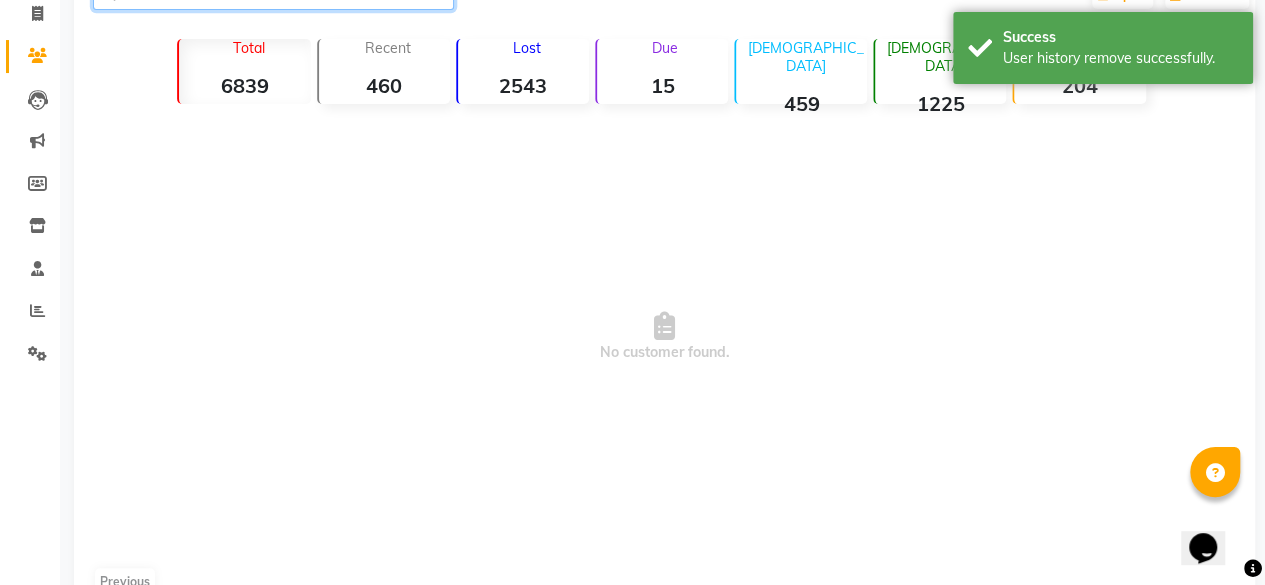click on "sch" 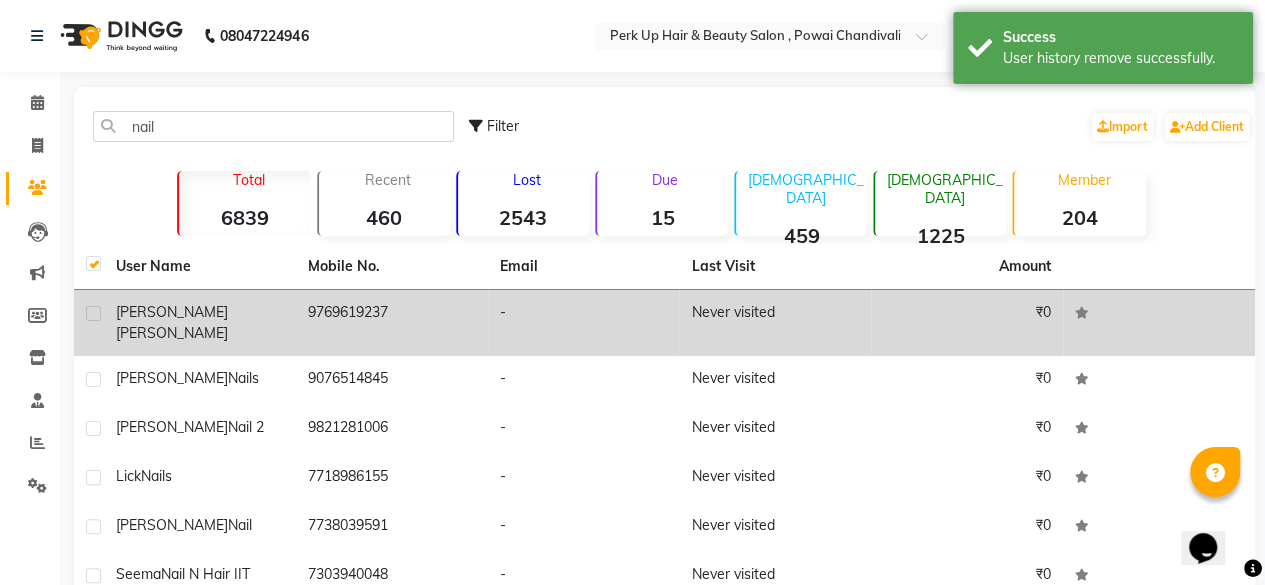 click 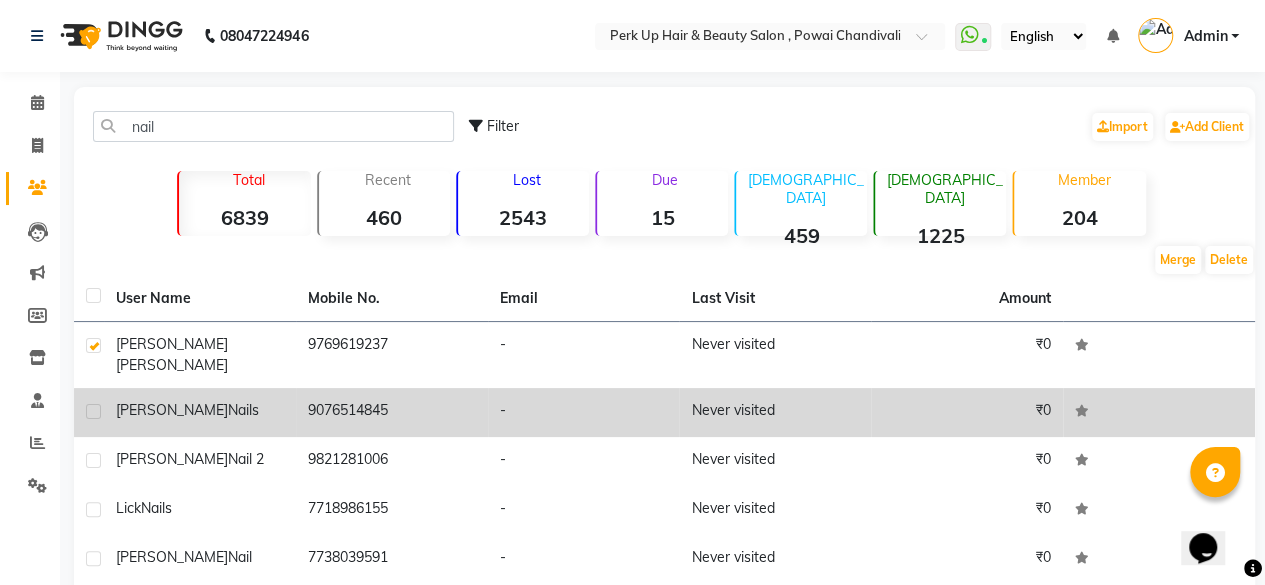 click 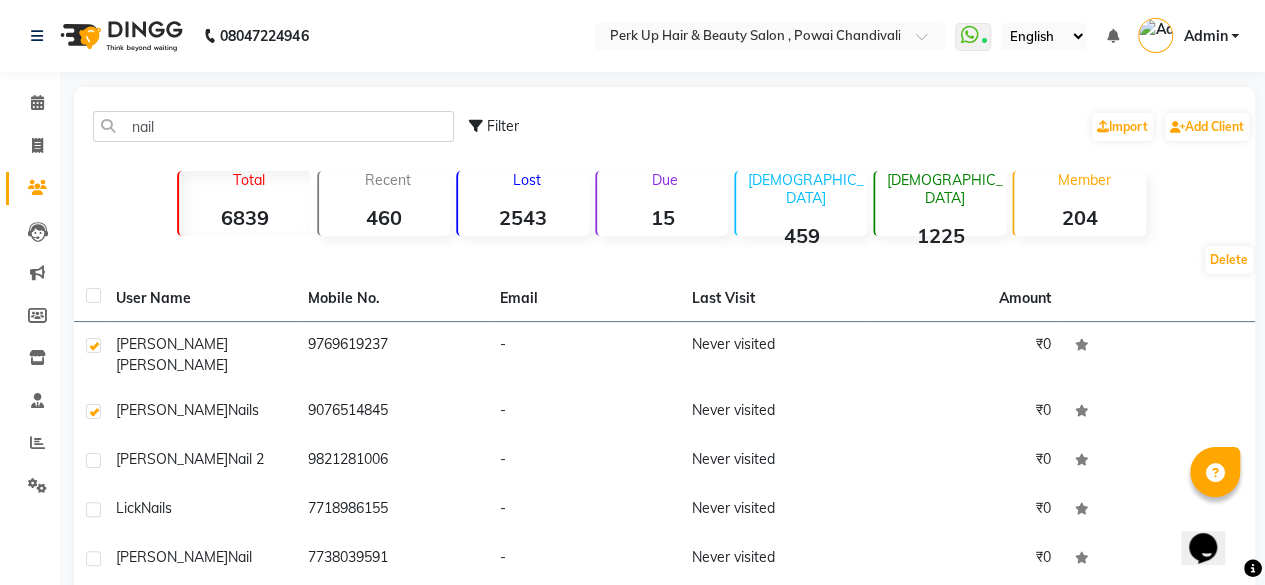 scroll, scrollTop: 312, scrollLeft: 0, axis: vertical 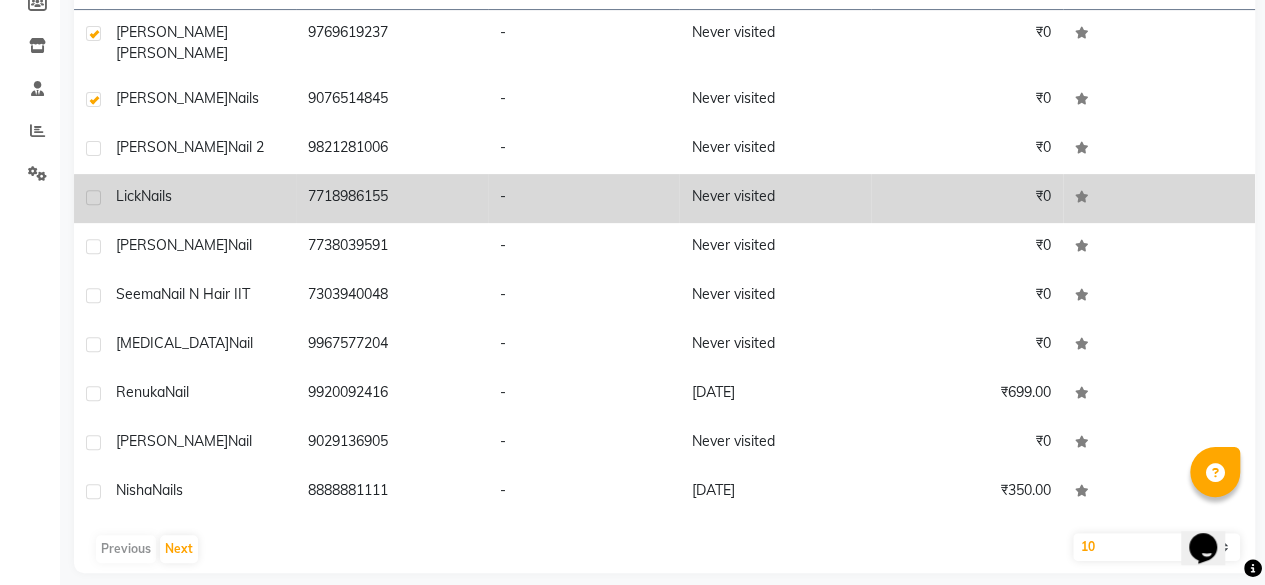 click 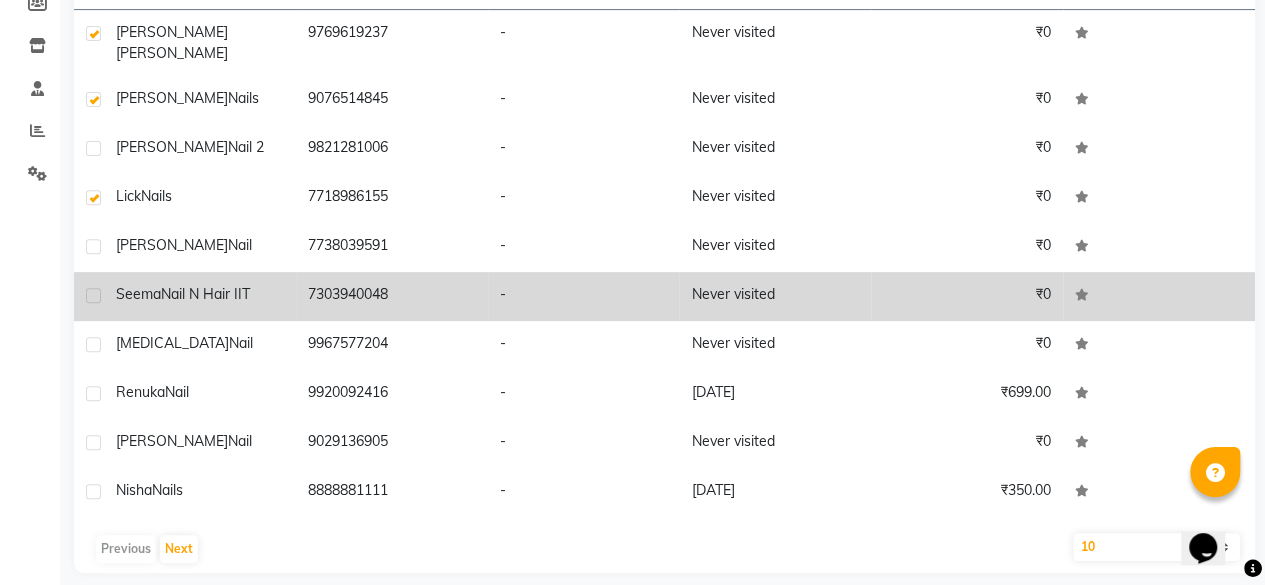 click 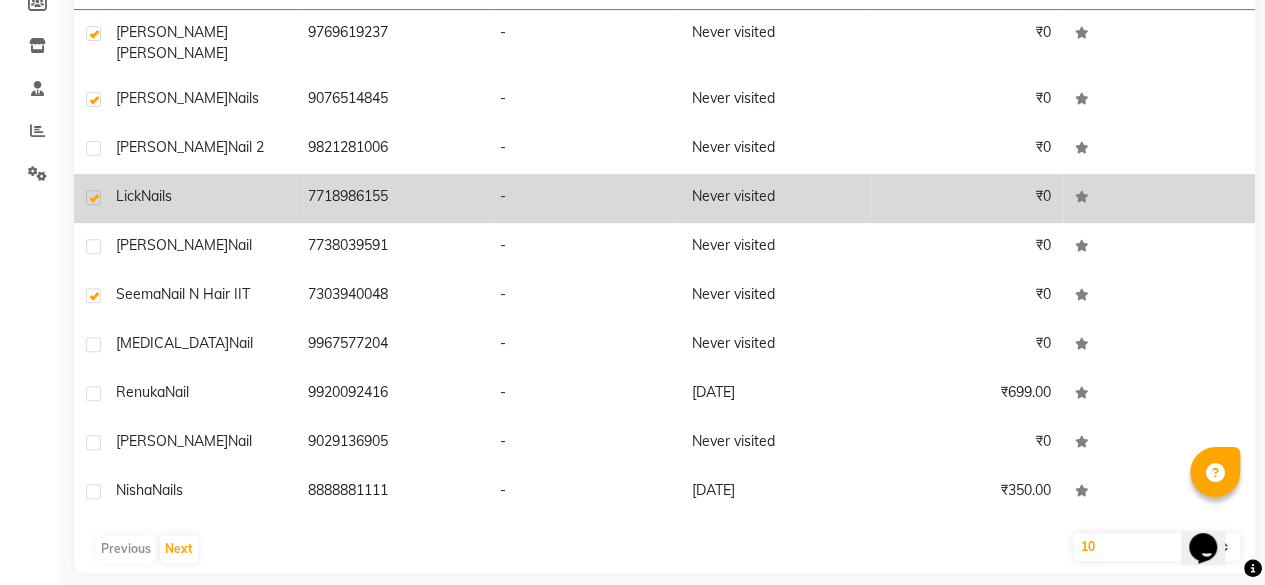 scroll, scrollTop: 0, scrollLeft: 0, axis: both 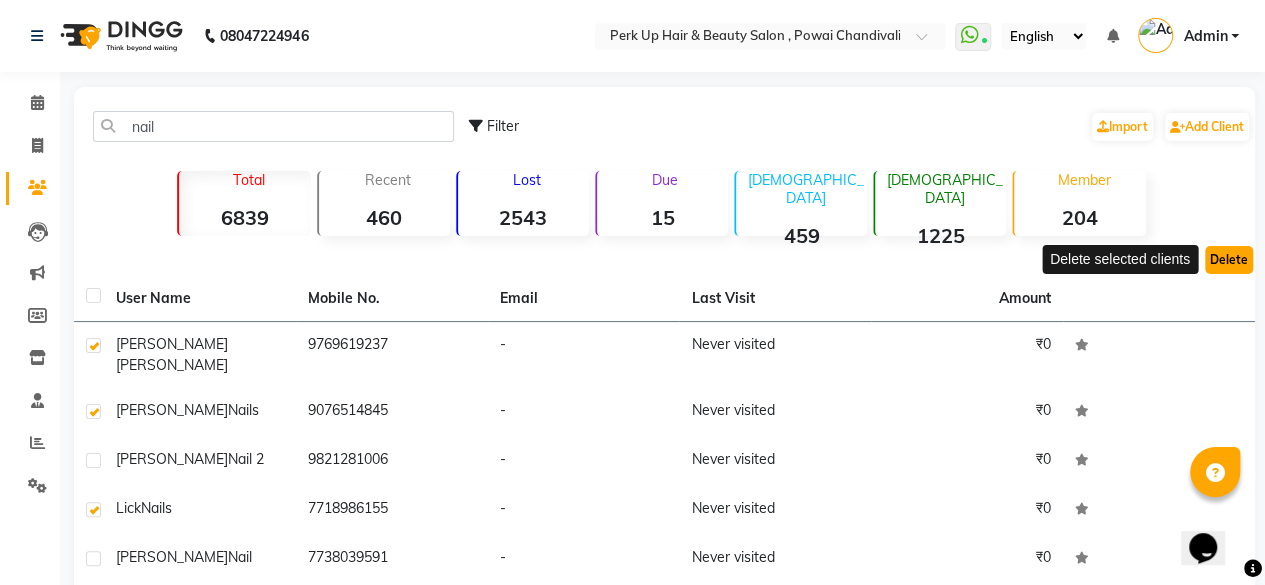 click on "Delete" 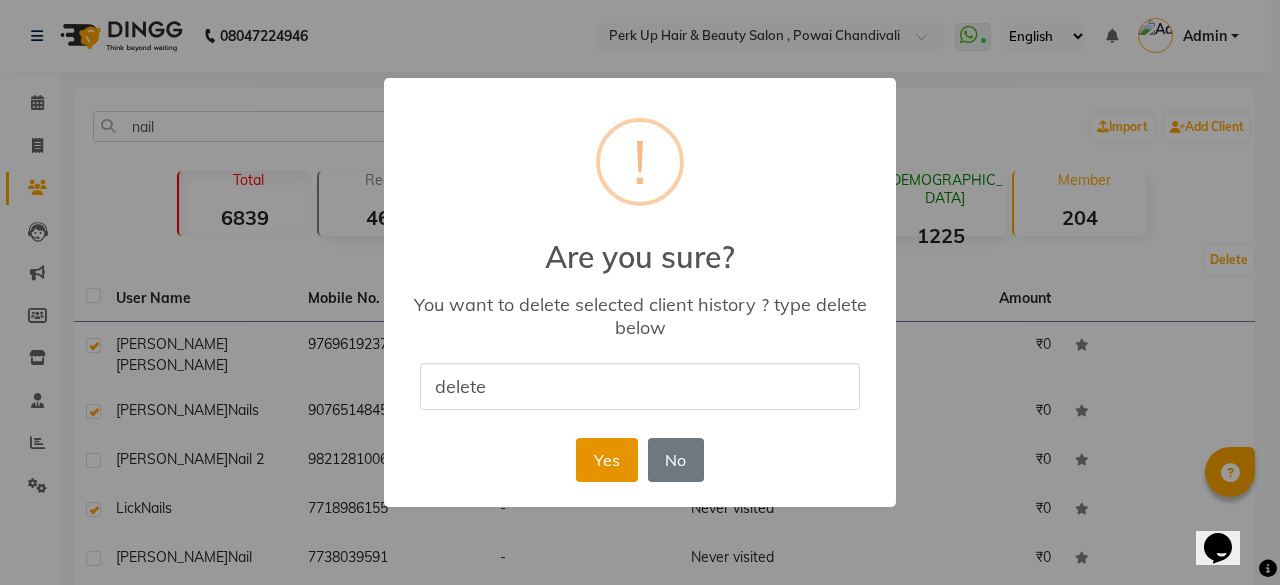 click on "Yes" at bounding box center (606, 460) 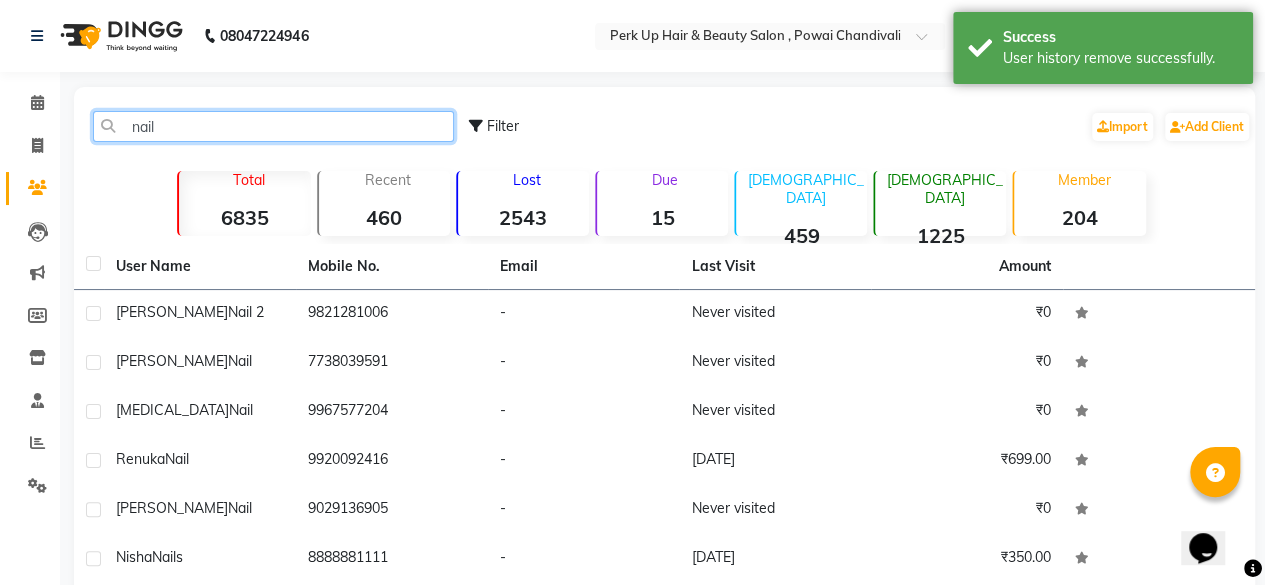 click on "nail" 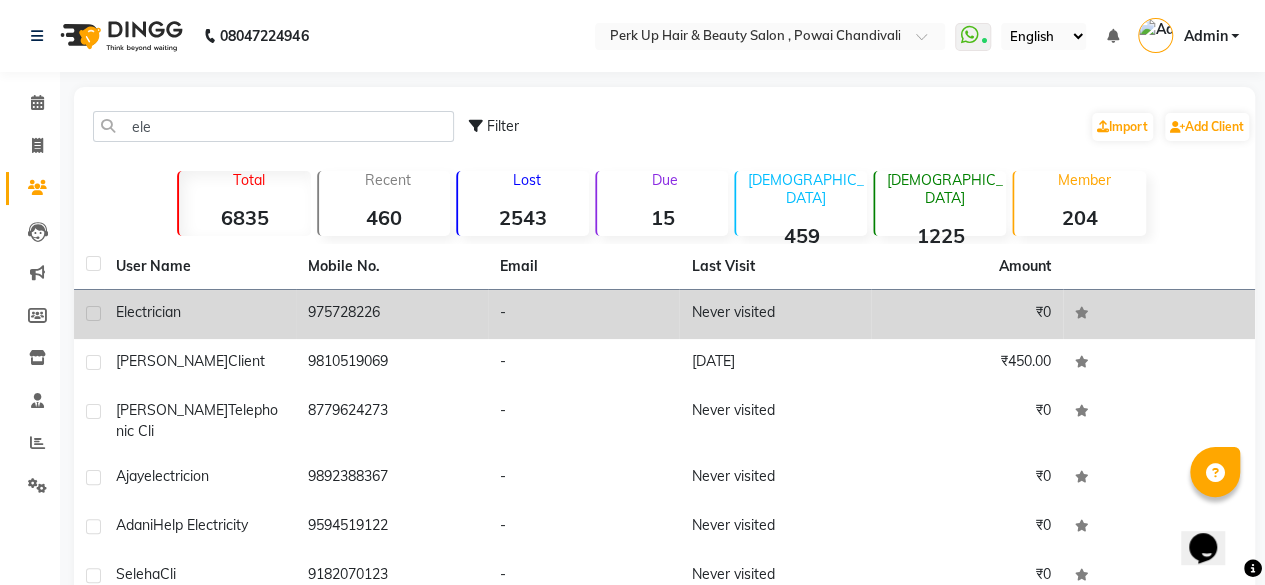 click 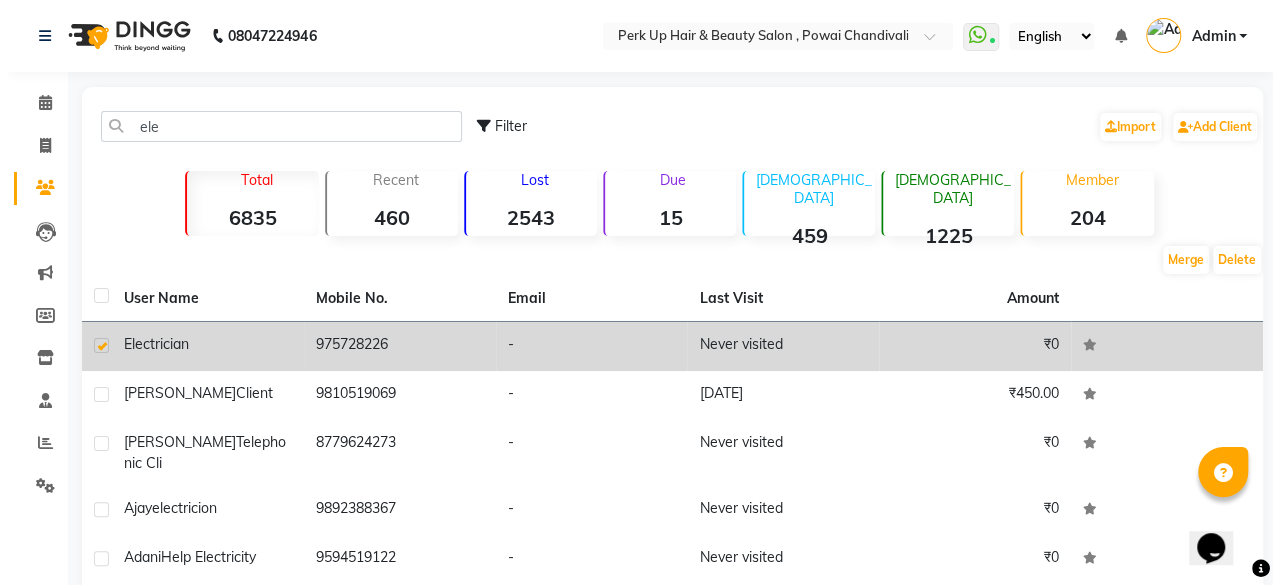 scroll, scrollTop: 165, scrollLeft: 0, axis: vertical 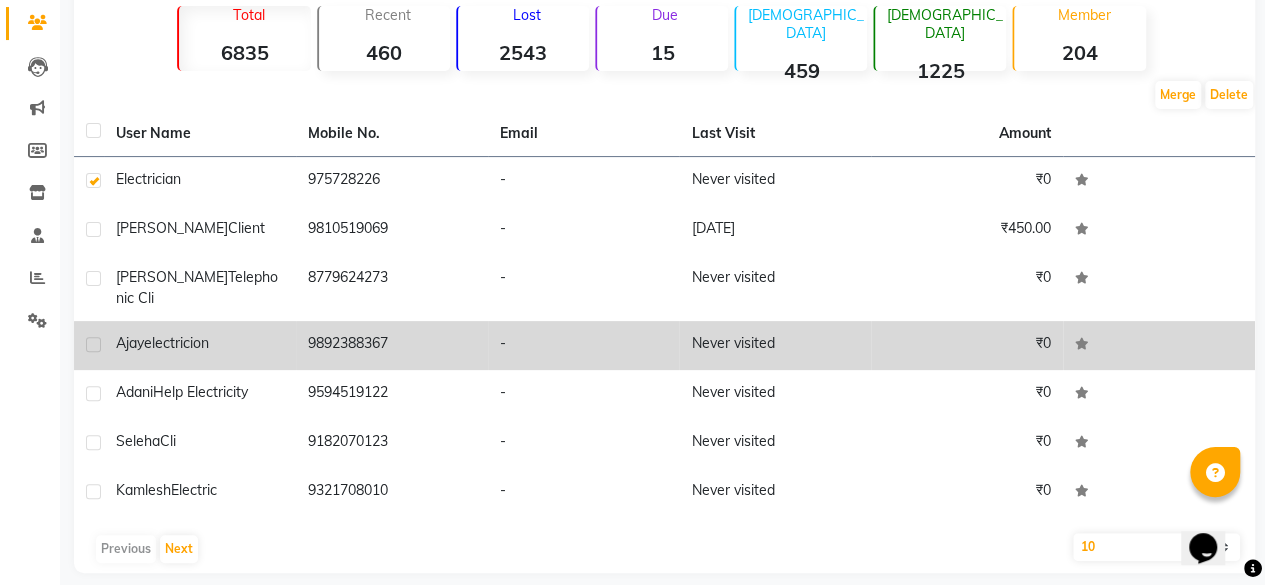 click 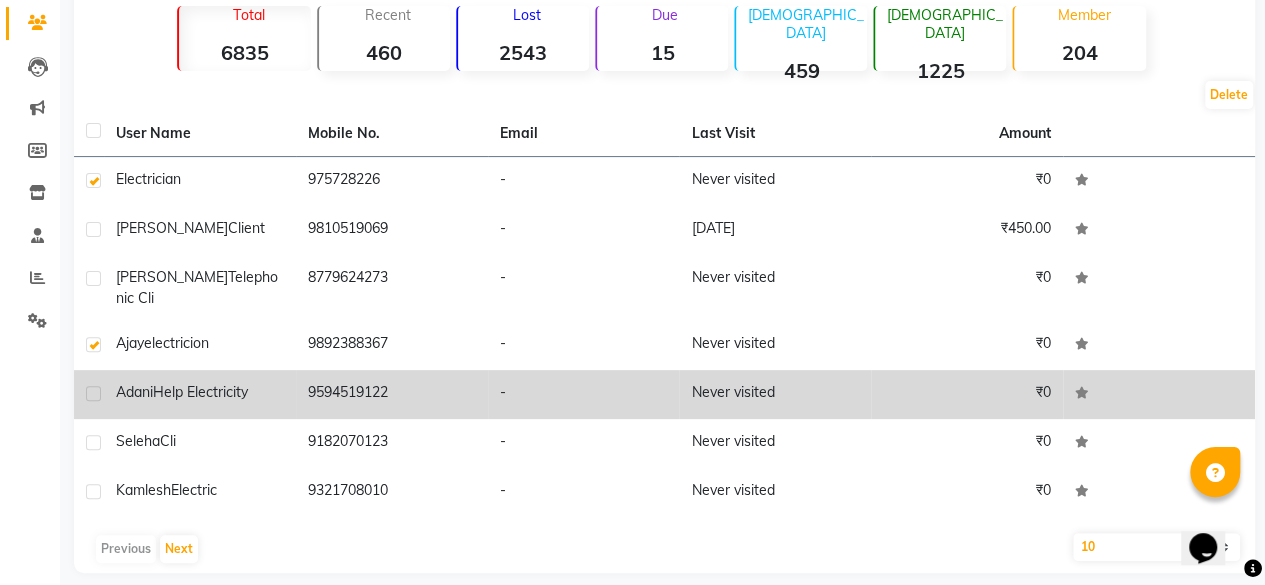 click 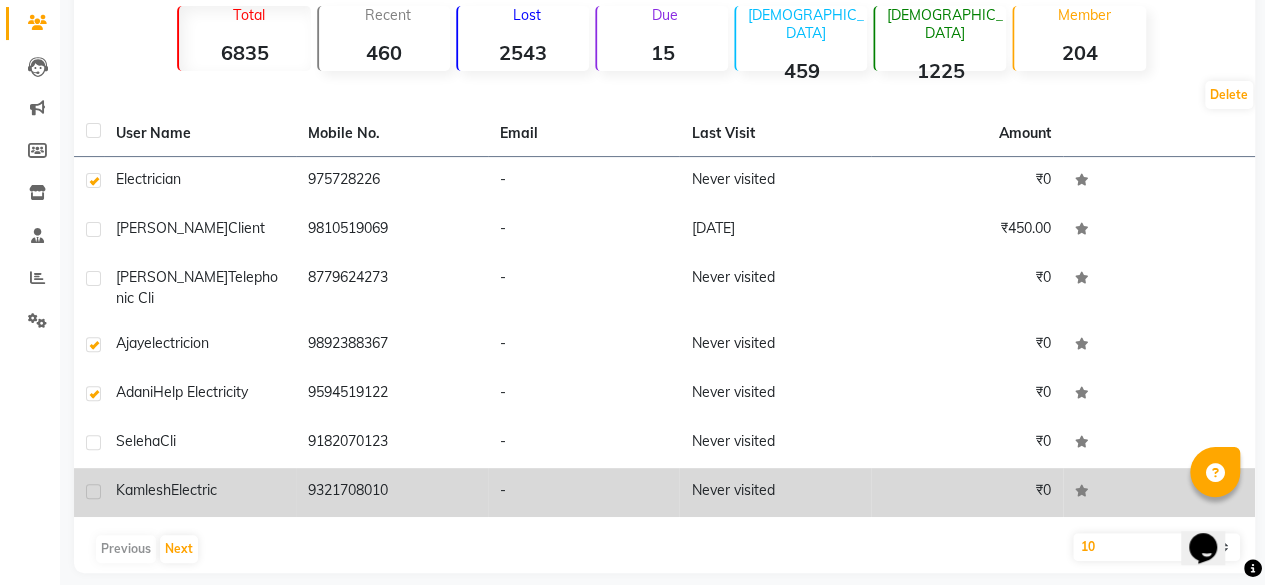 click 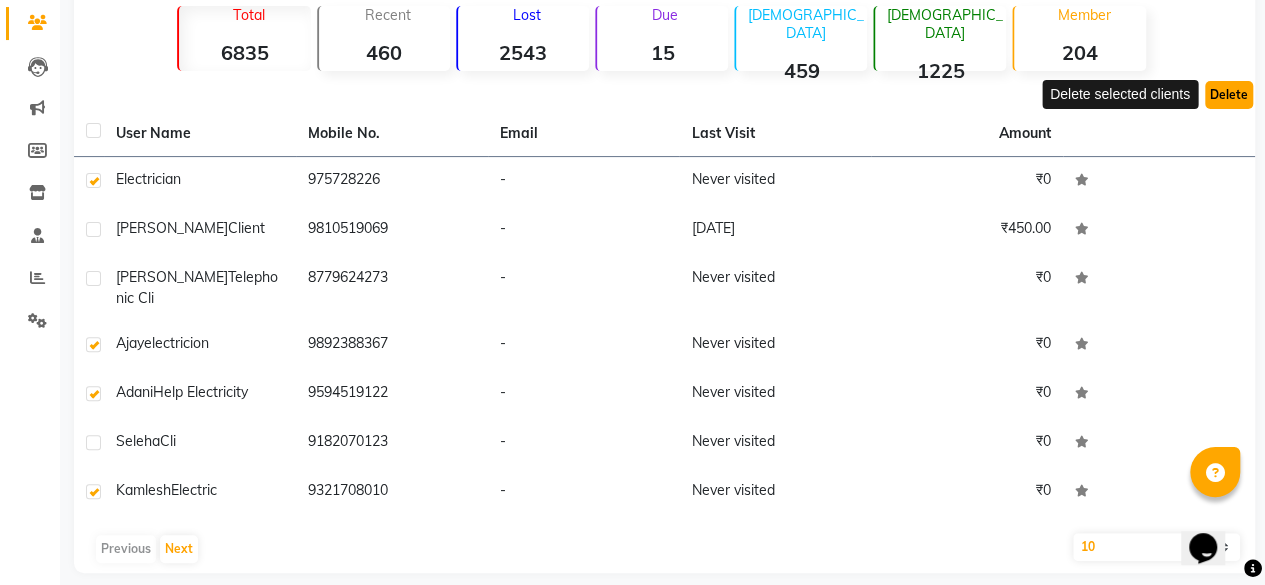 click on "Delete" 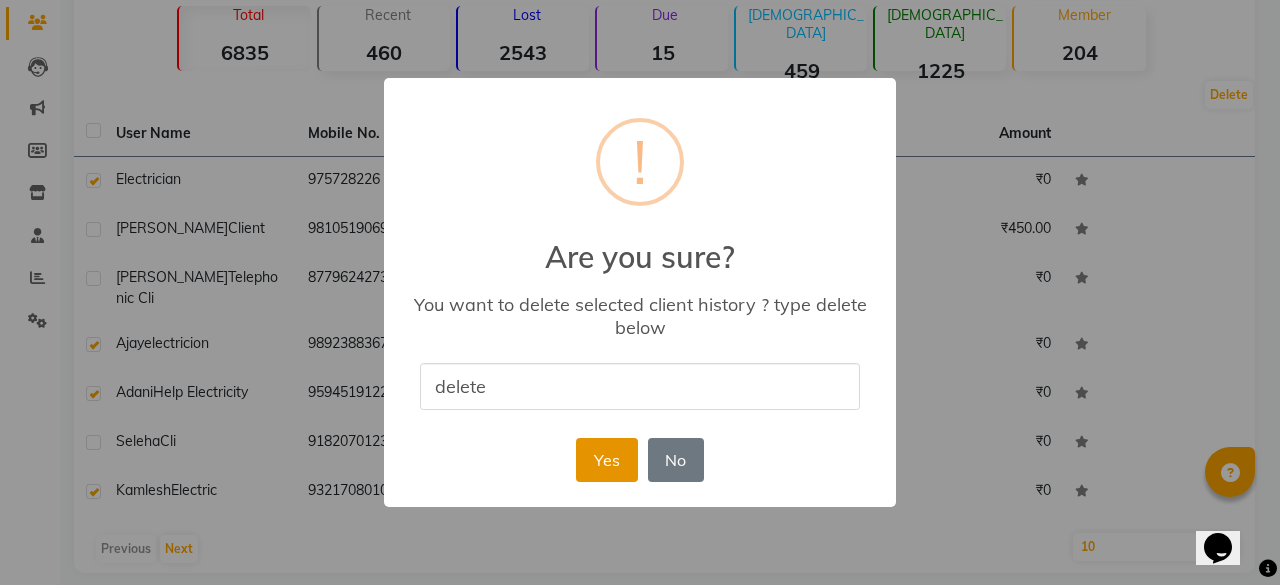 click on "Yes" at bounding box center (606, 460) 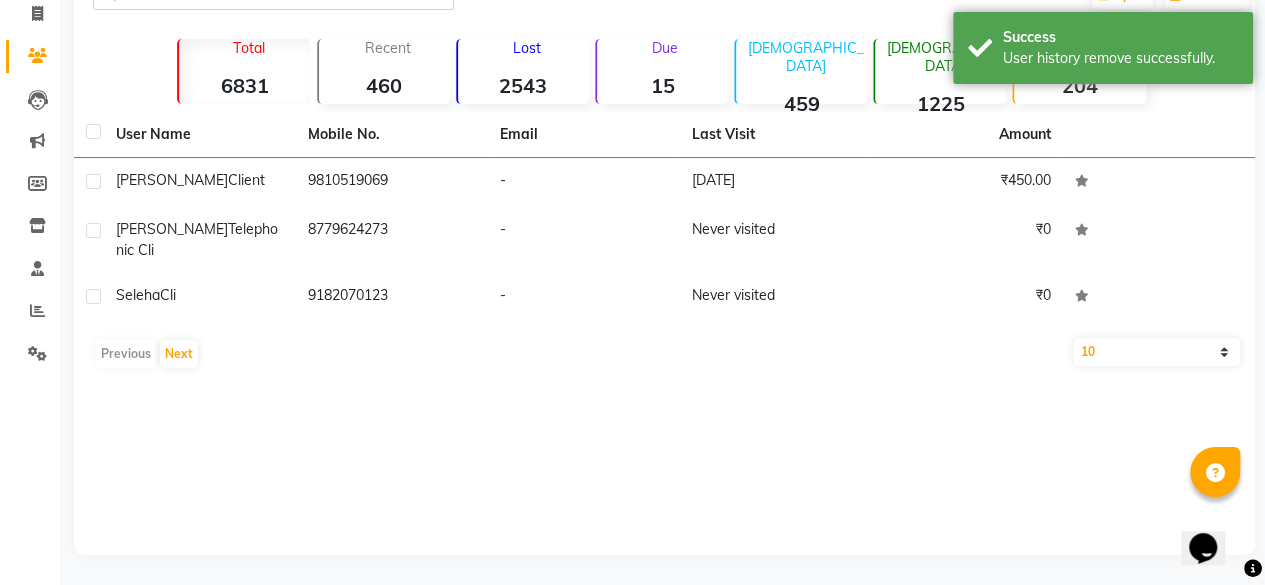 scroll, scrollTop: 0, scrollLeft: 0, axis: both 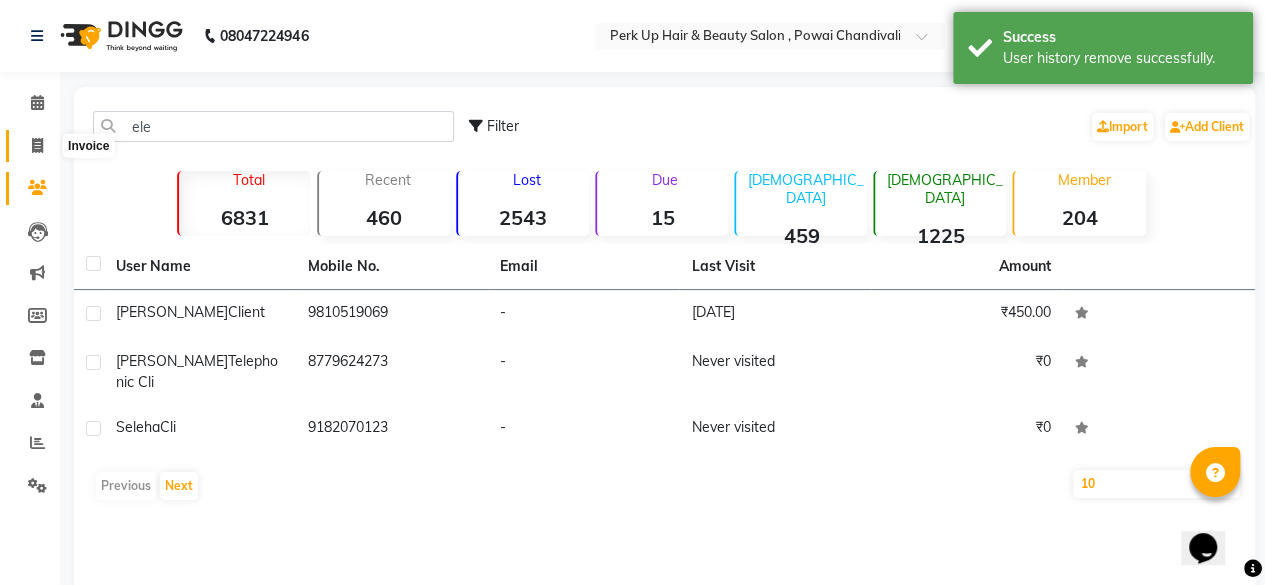 click 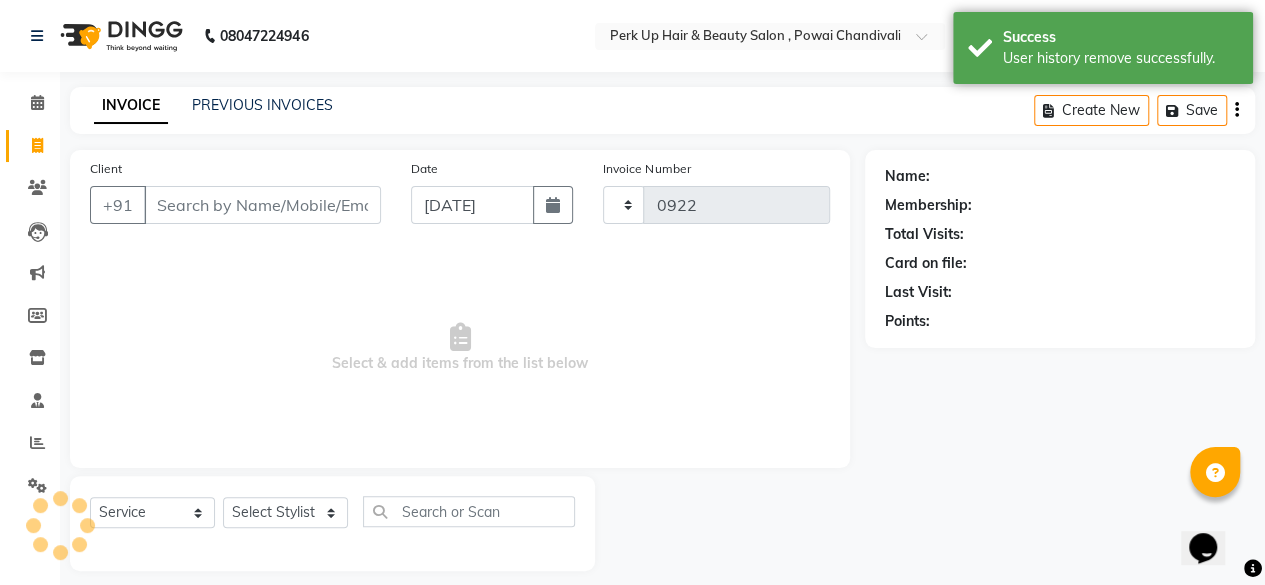 scroll, scrollTop: 15, scrollLeft: 0, axis: vertical 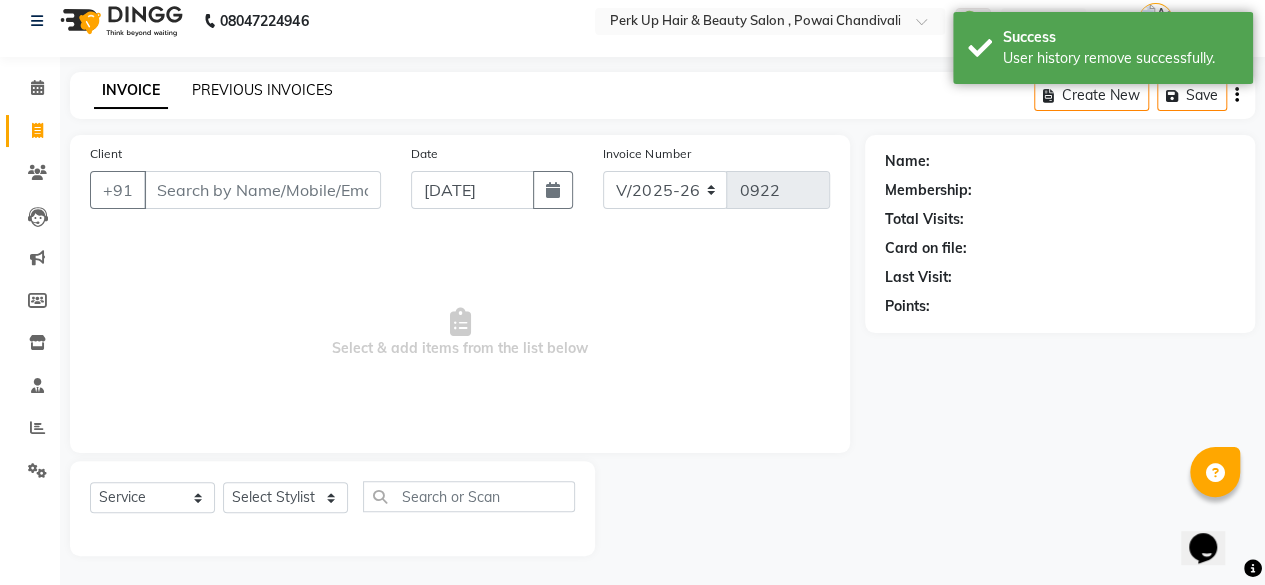 click on "PREVIOUS INVOICES" 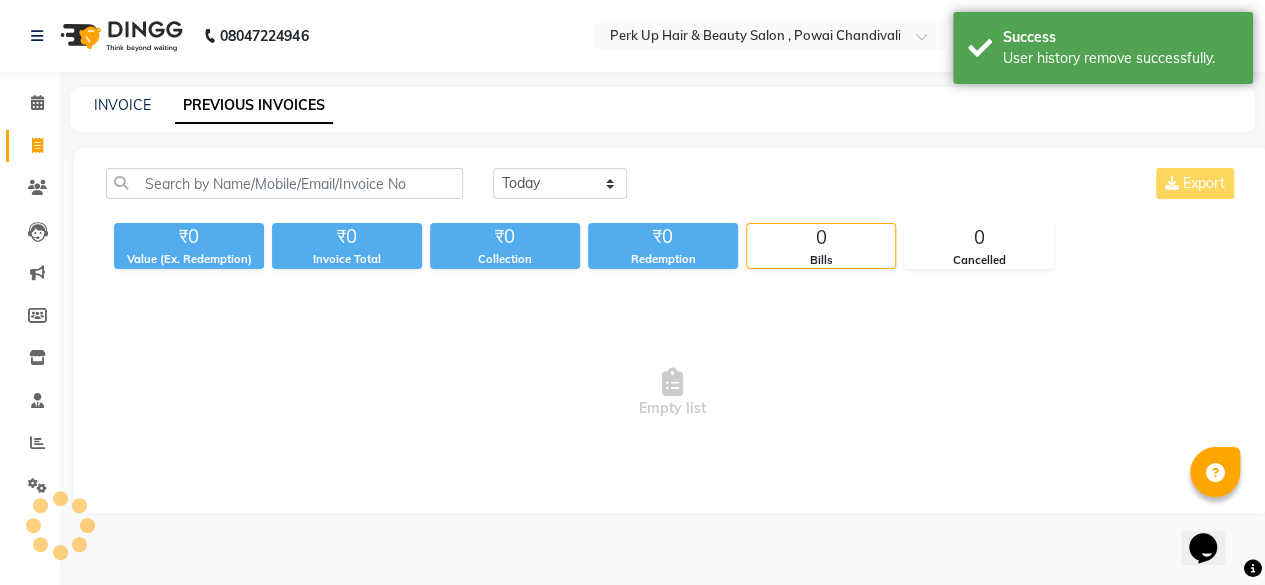 scroll, scrollTop: 0, scrollLeft: 0, axis: both 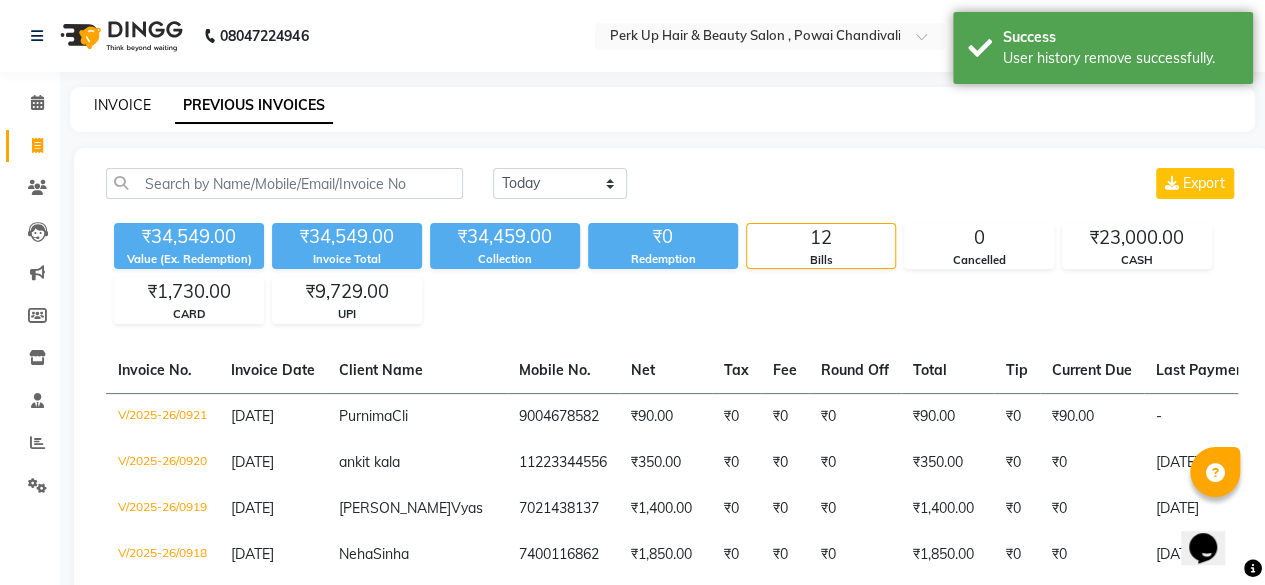 click on "INVOICE" 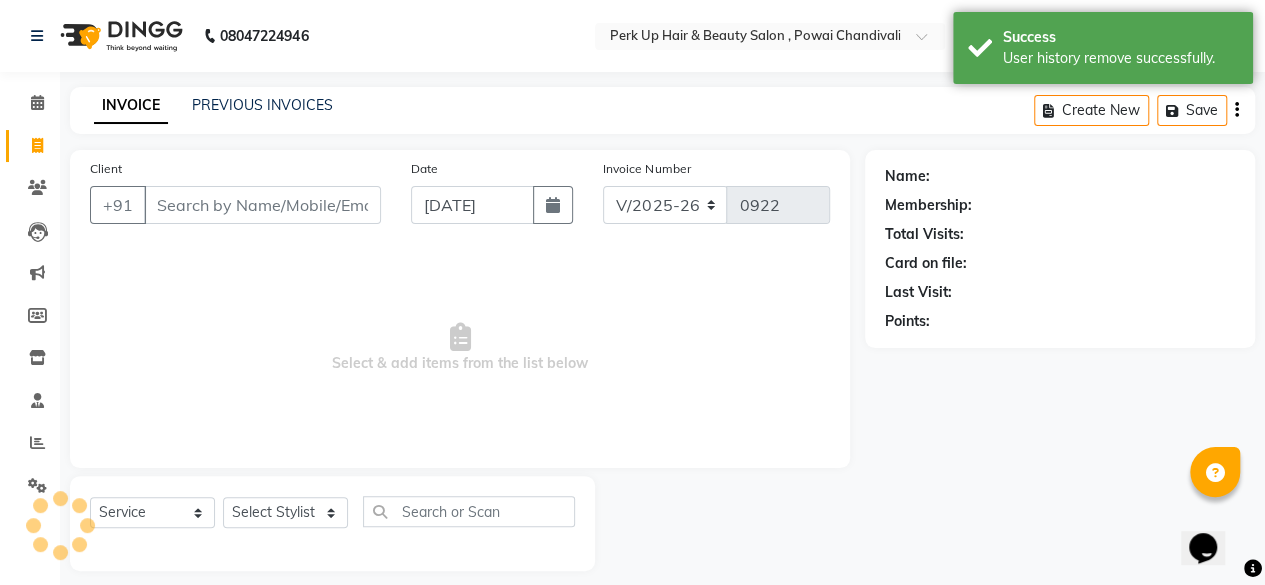 scroll, scrollTop: 15, scrollLeft: 0, axis: vertical 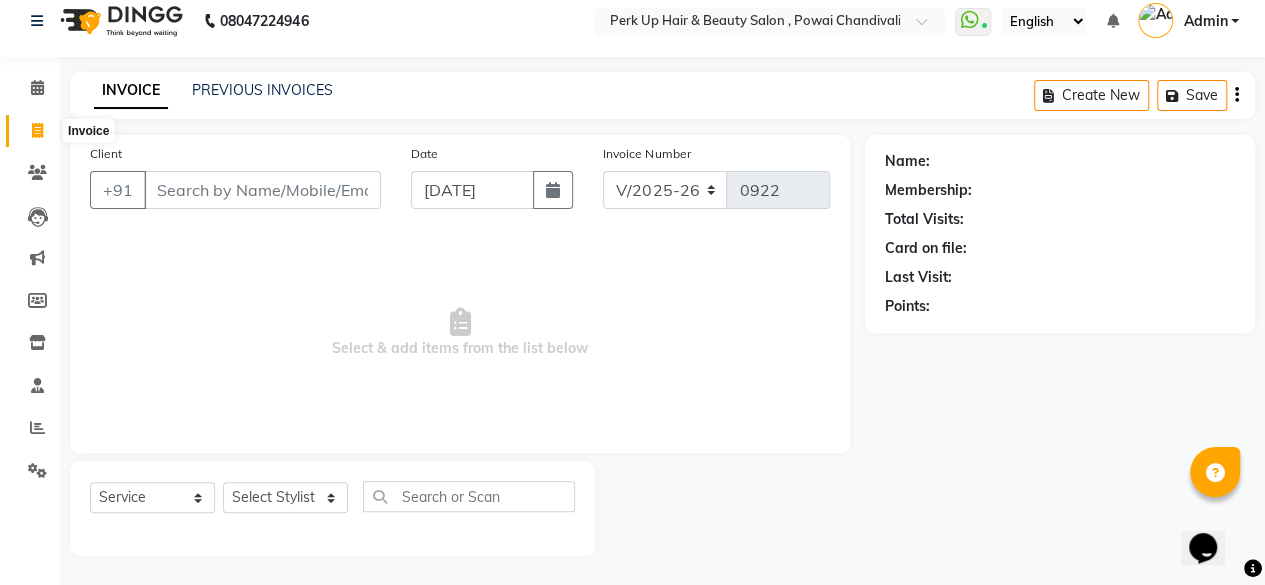 click 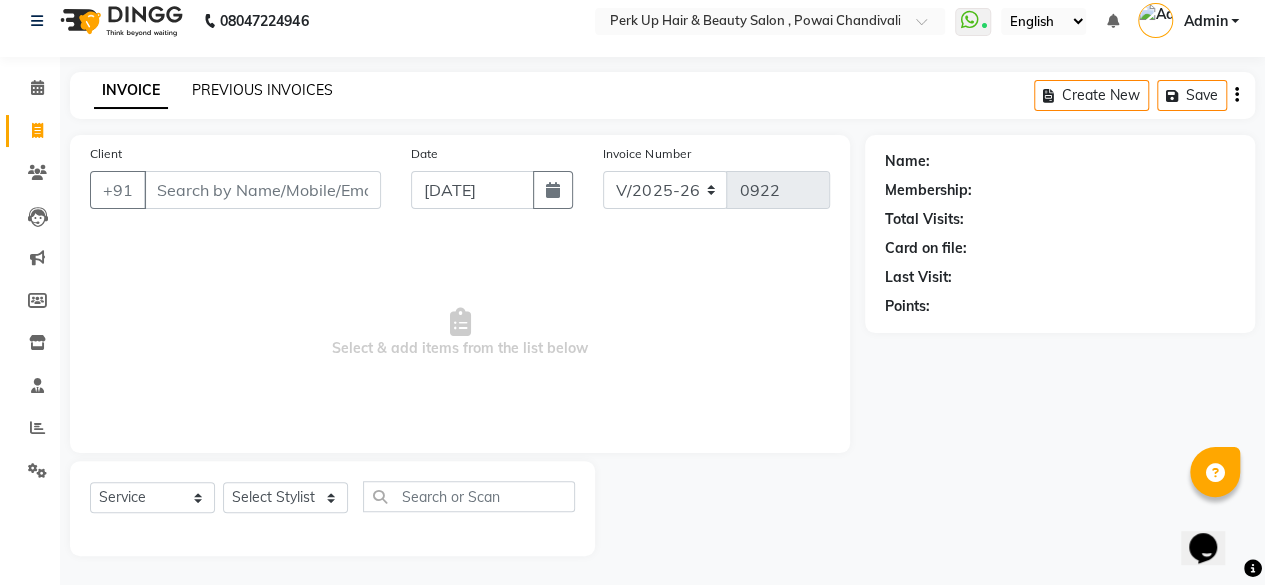 click on "PREVIOUS INVOICES" 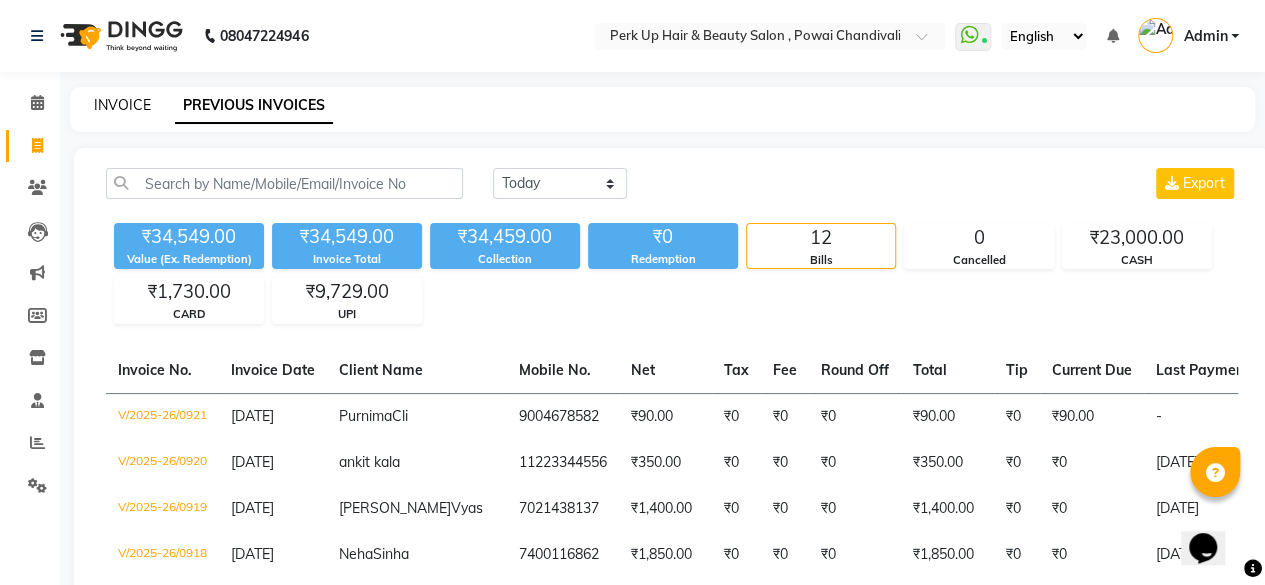 click on "INVOICE" 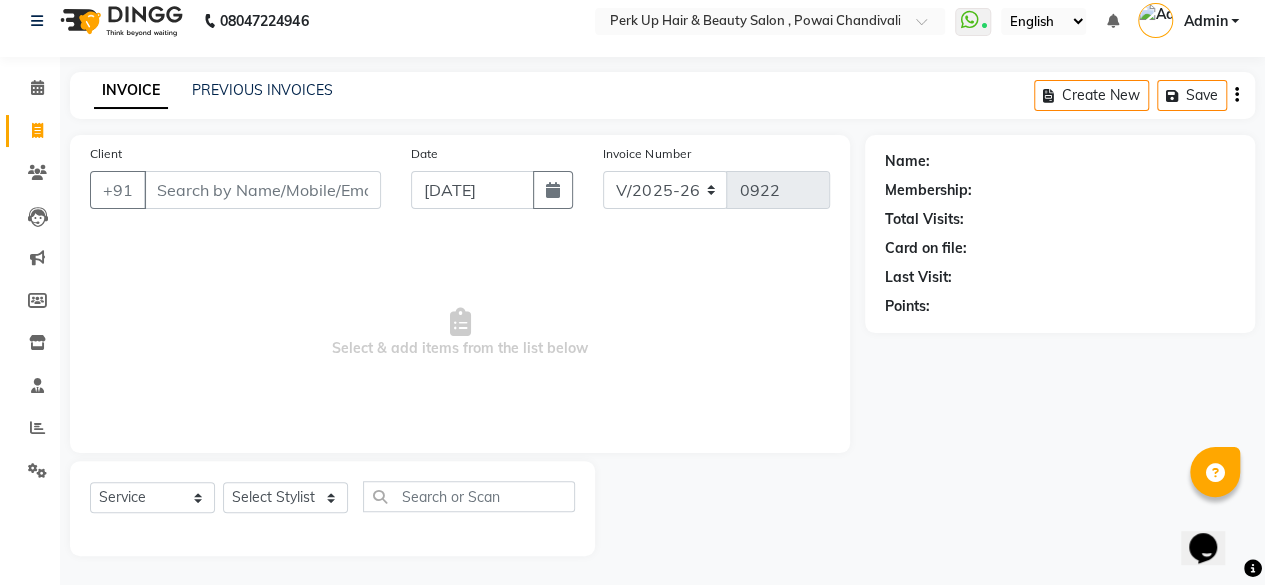 scroll, scrollTop: 0, scrollLeft: 0, axis: both 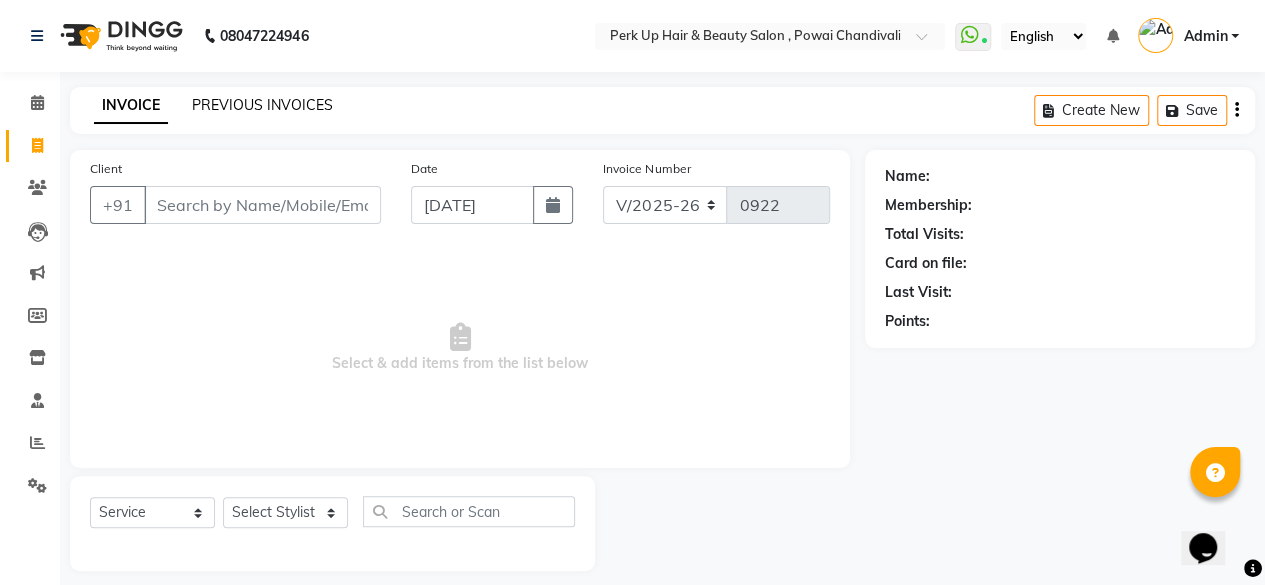 click on "PREVIOUS INVOICES" 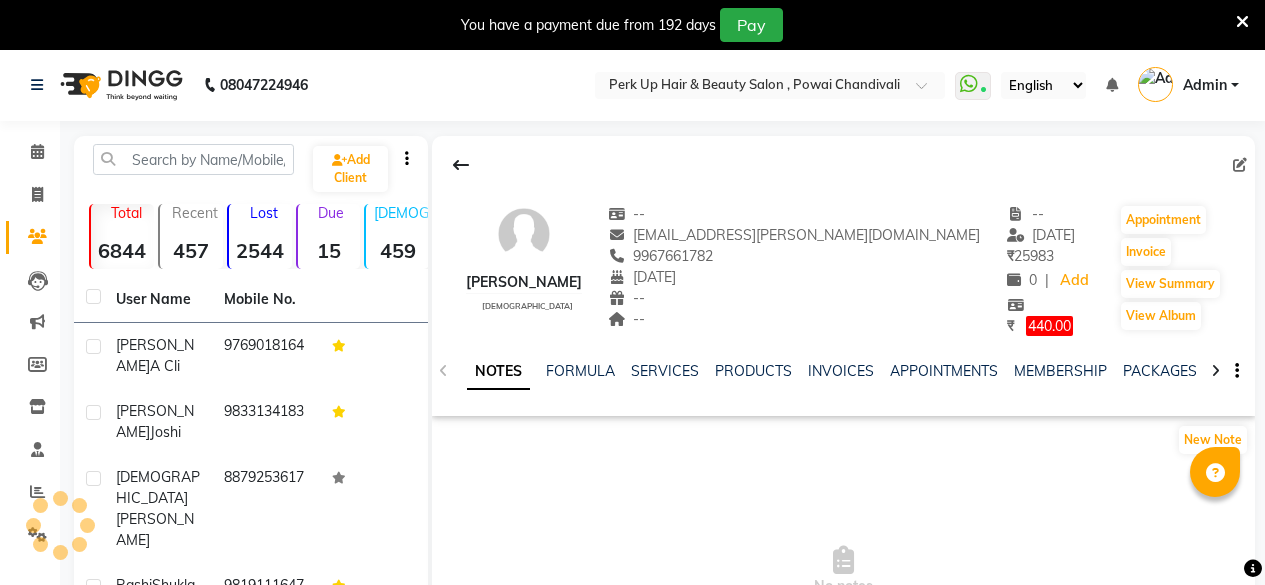 scroll, scrollTop: 0, scrollLeft: 0, axis: both 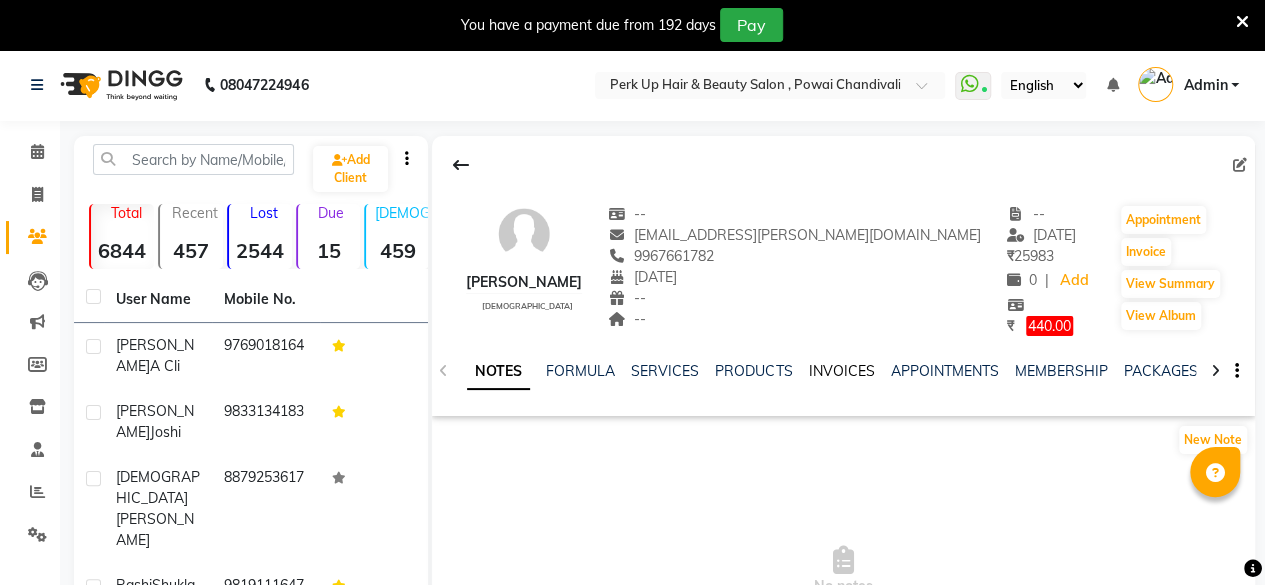 click on "INVOICES" 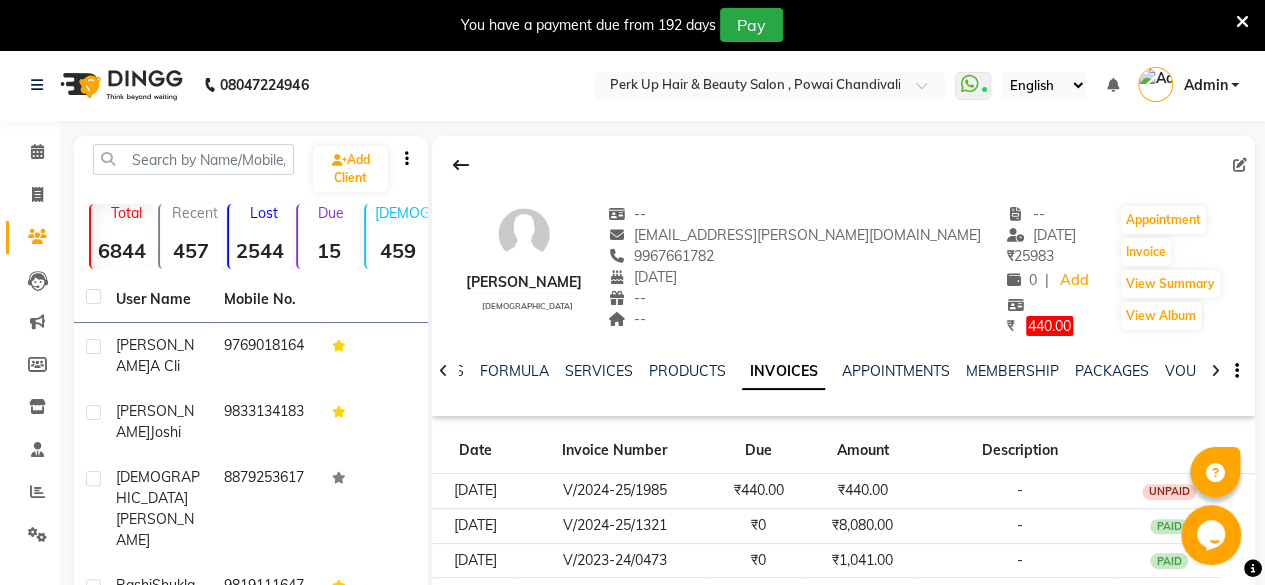scroll, scrollTop: 0, scrollLeft: 0, axis: both 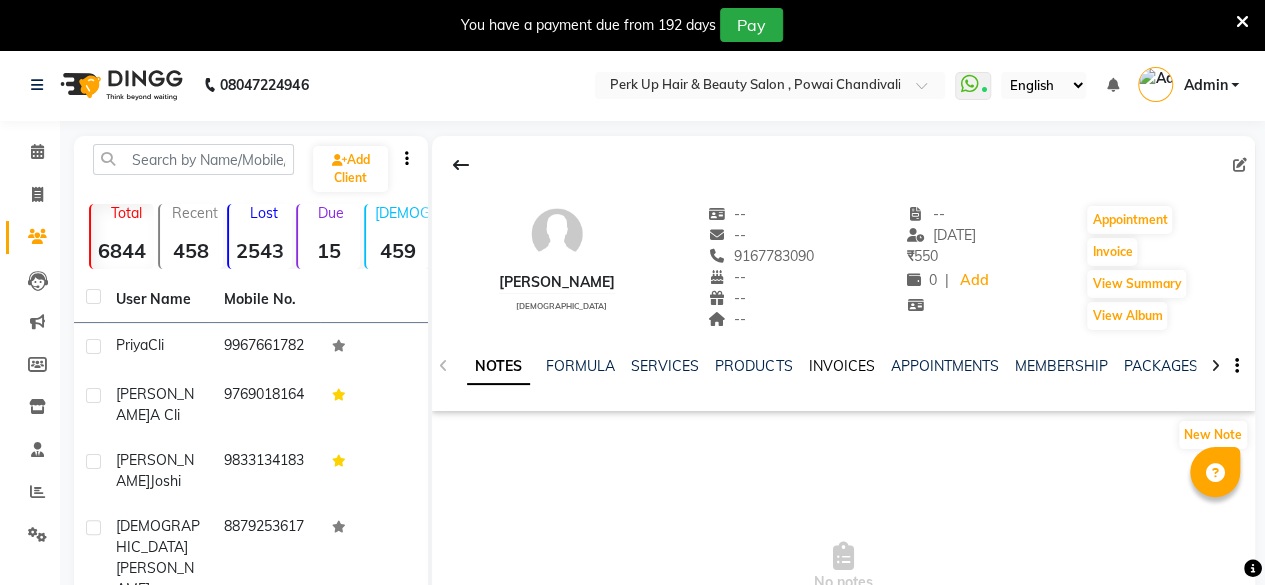 click on "INVOICES" 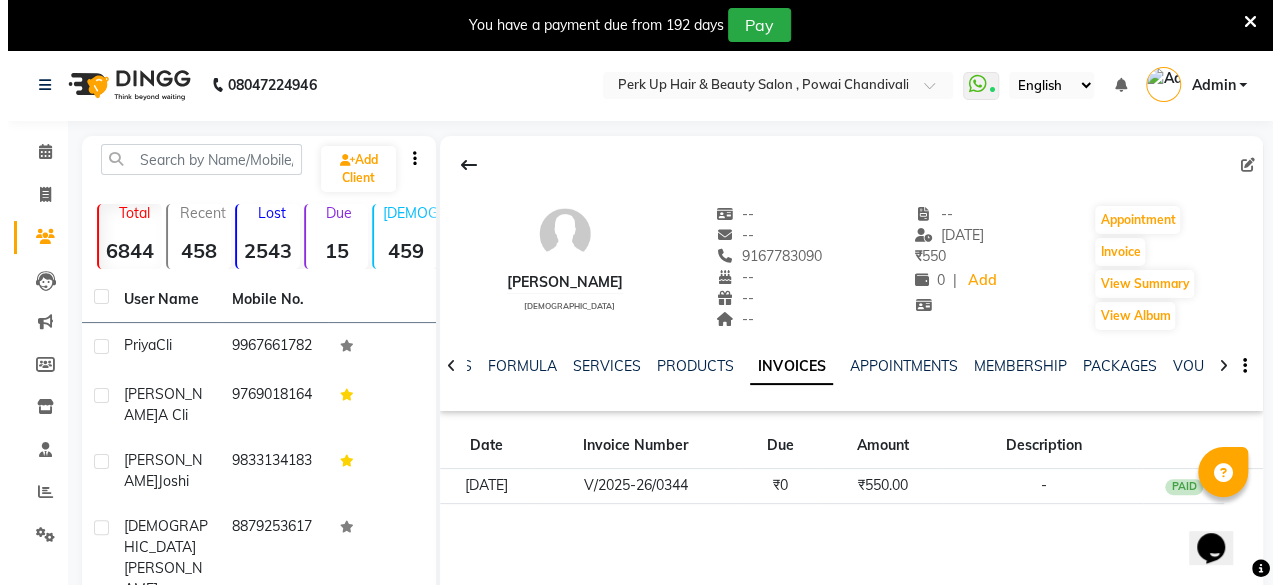 scroll, scrollTop: 0, scrollLeft: 0, axis: both 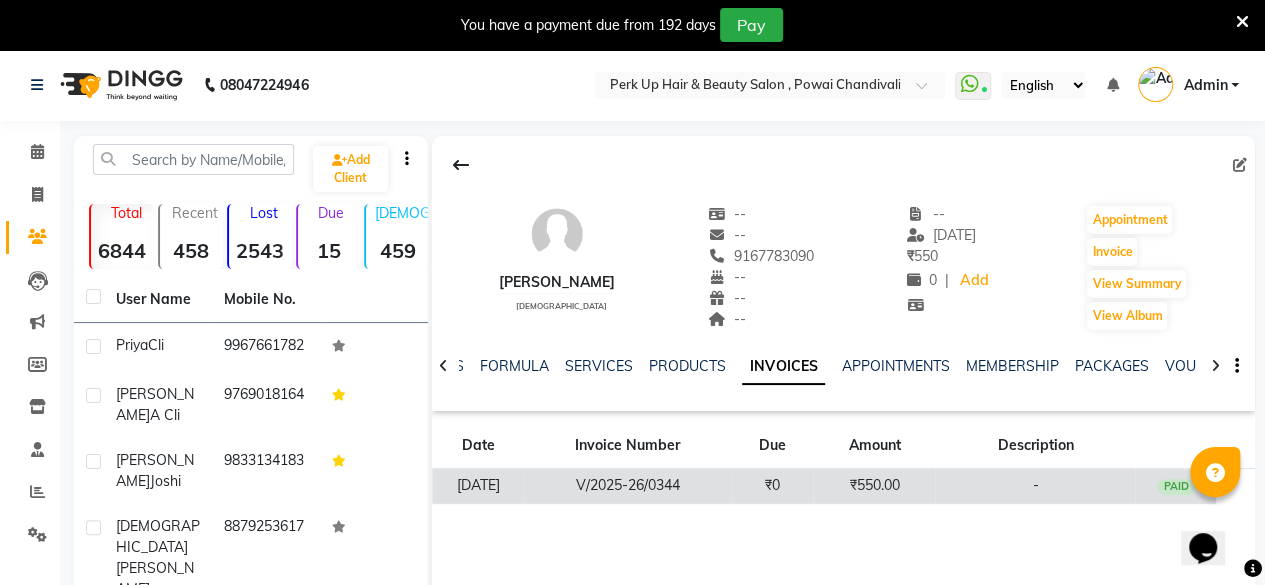 click on "₹550.00" 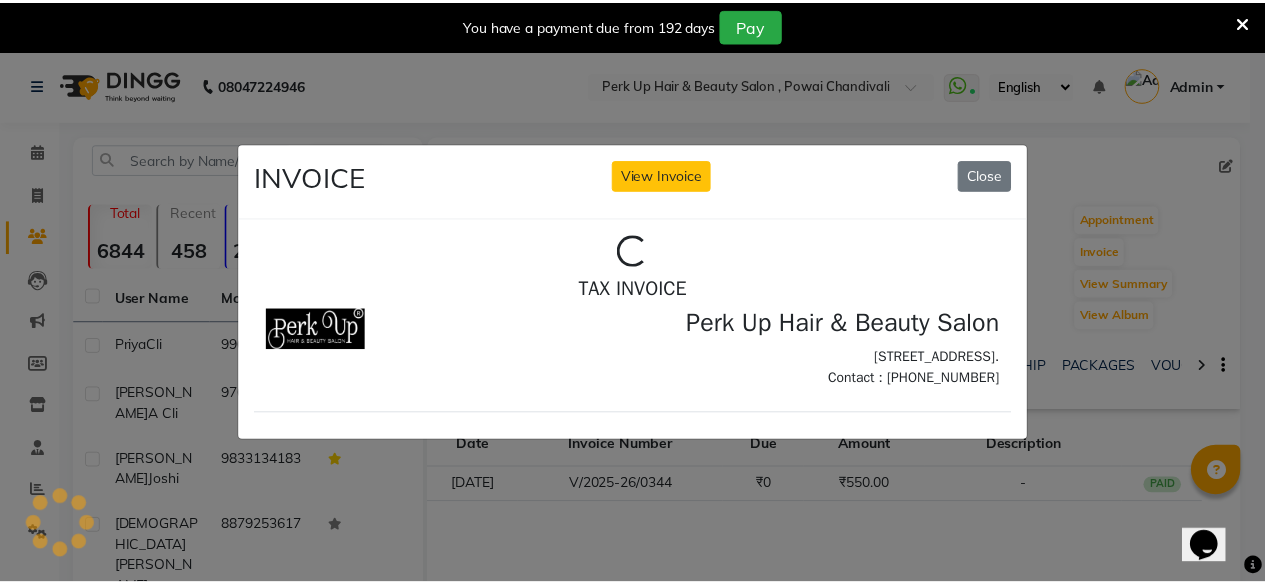 scroll, scrollTop: 0, scrollLeft: 0, axis: both 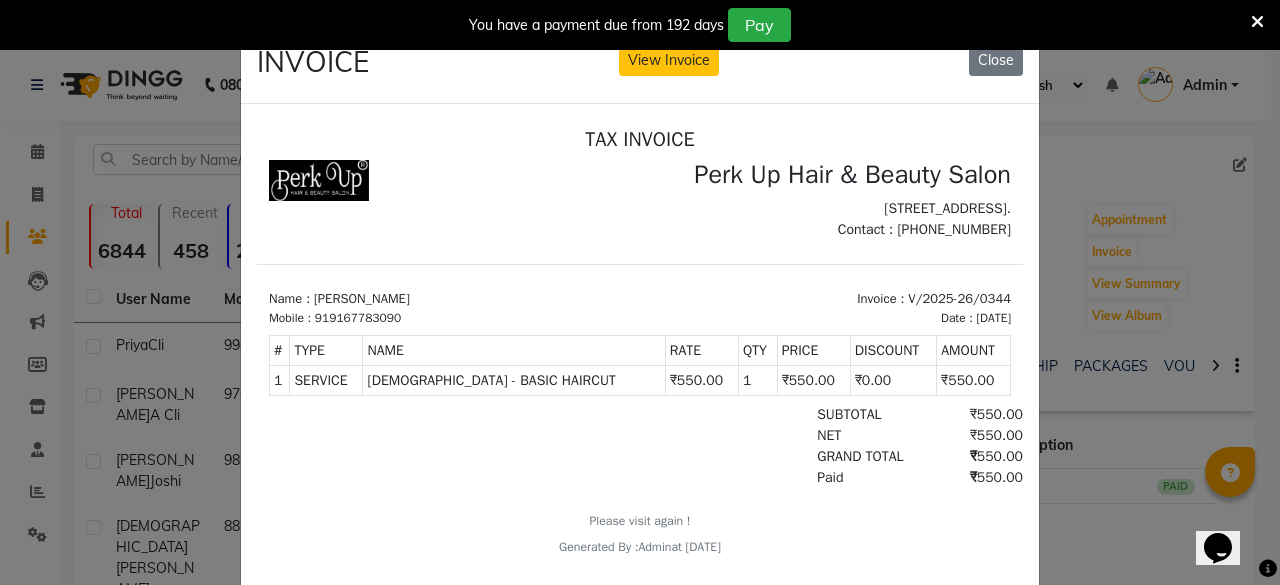 click on "INVOICE View Invoice Close" 